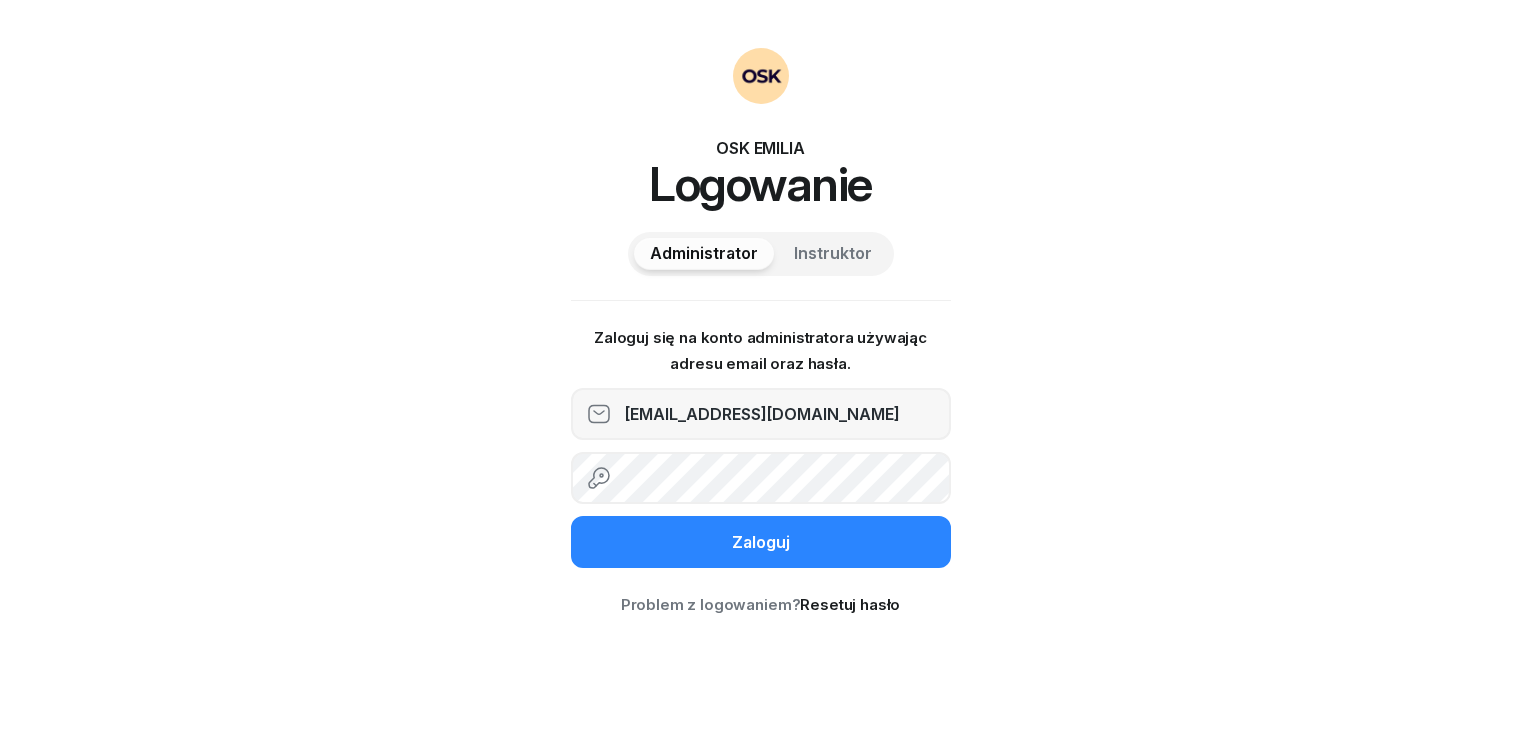 scroll, scrollTop: 0, scrollLeft: 0, axis: both 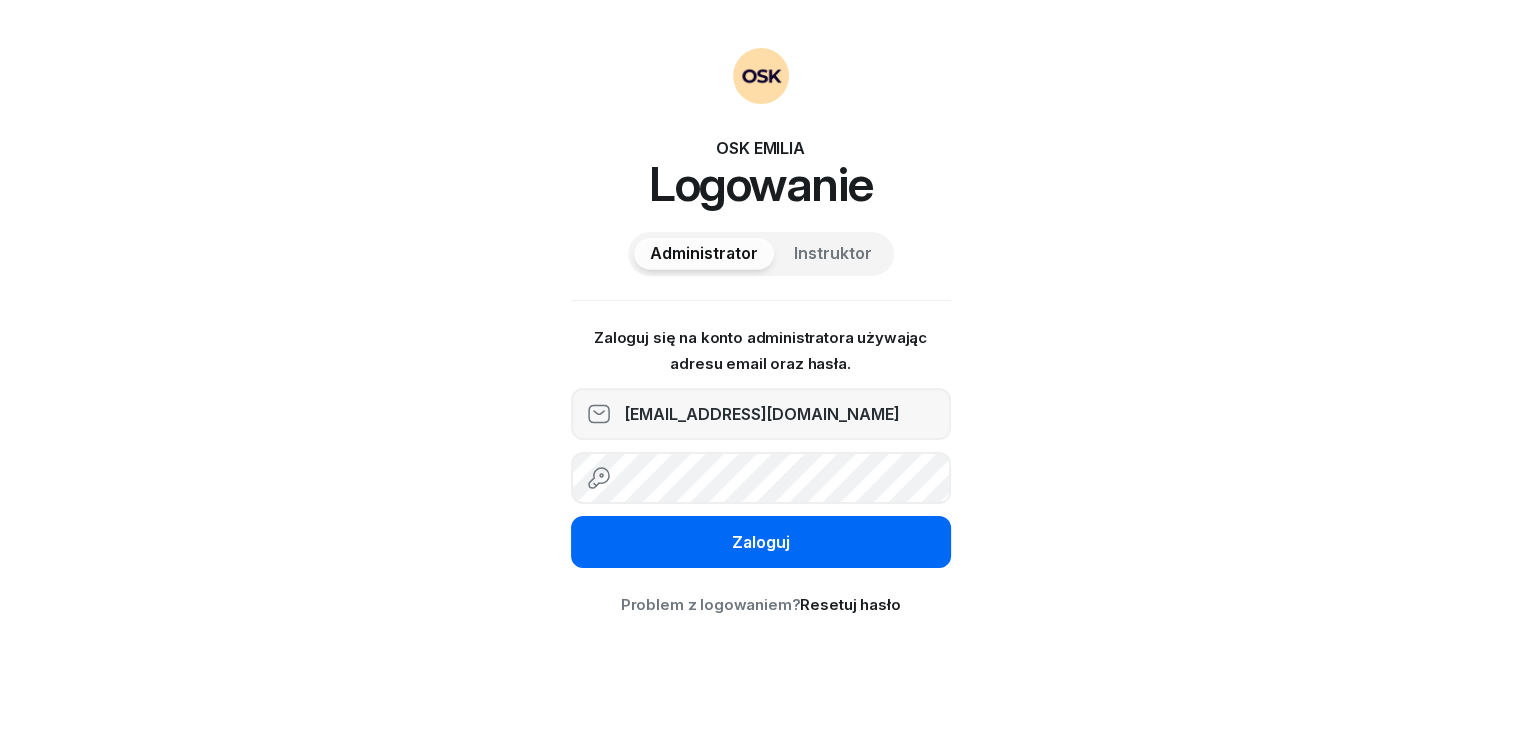 click on "Zaloguj" at bounding box center (761, 542) 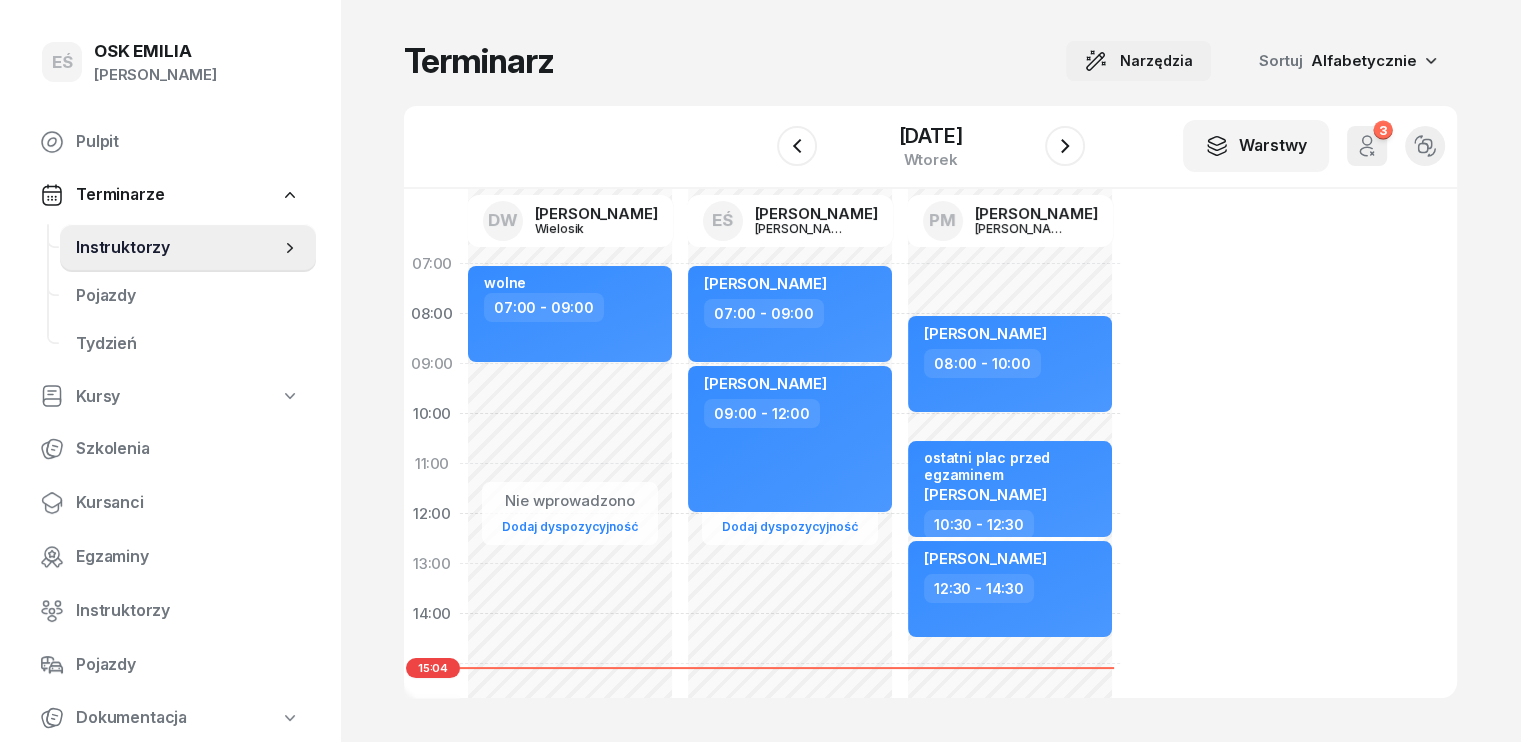 click on "Narzędzia" 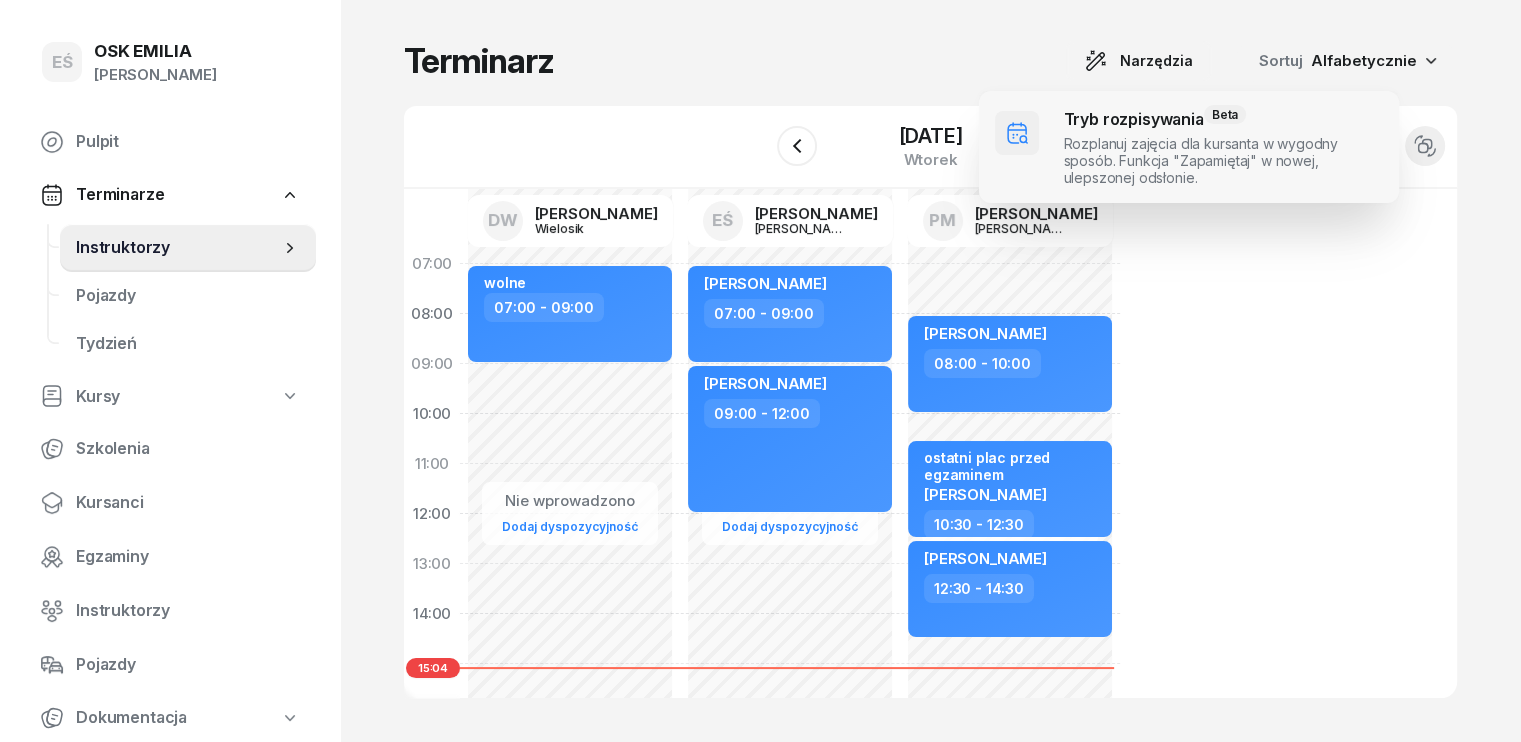 click at bounding box center [1189, 147] 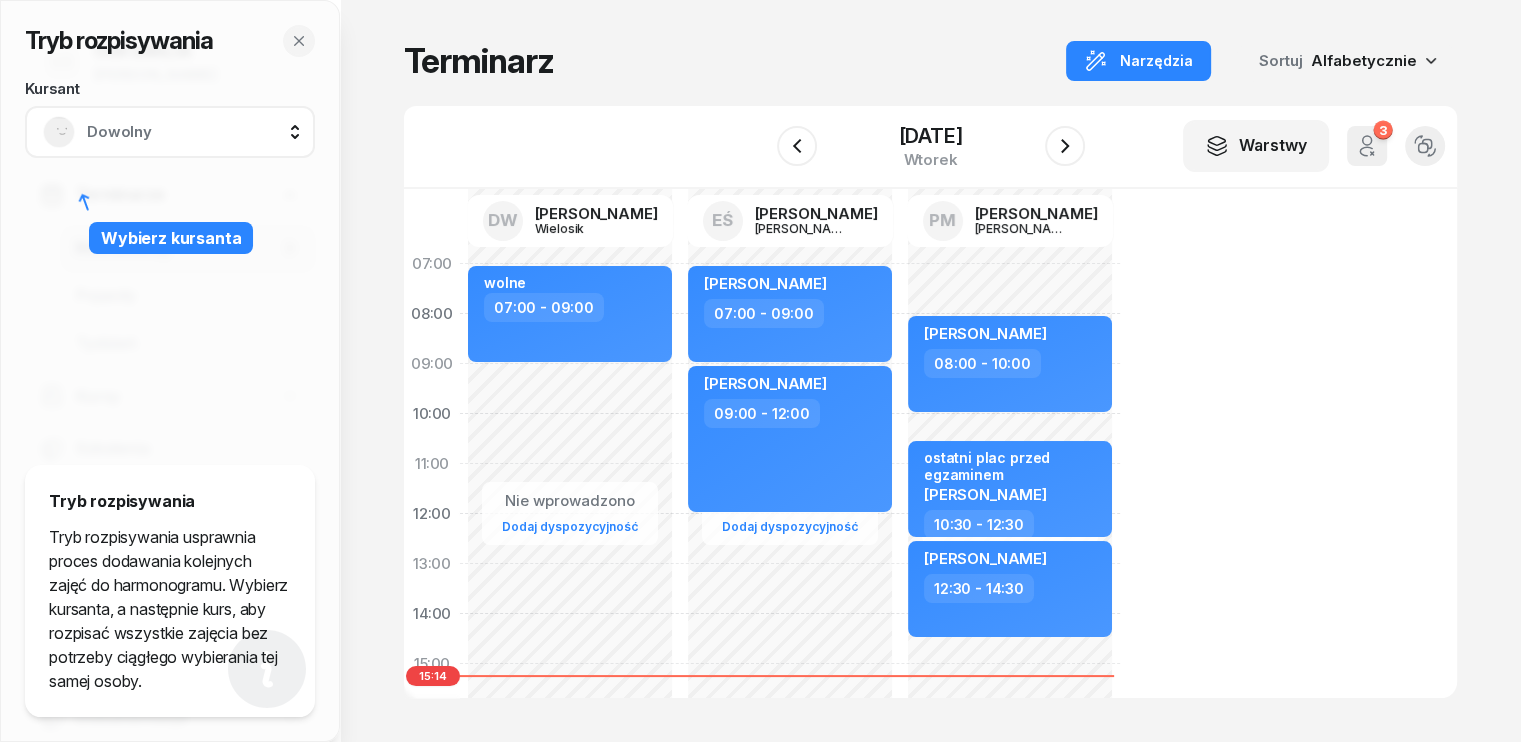 click on "Dowolny" at bounding box center [192, 132] 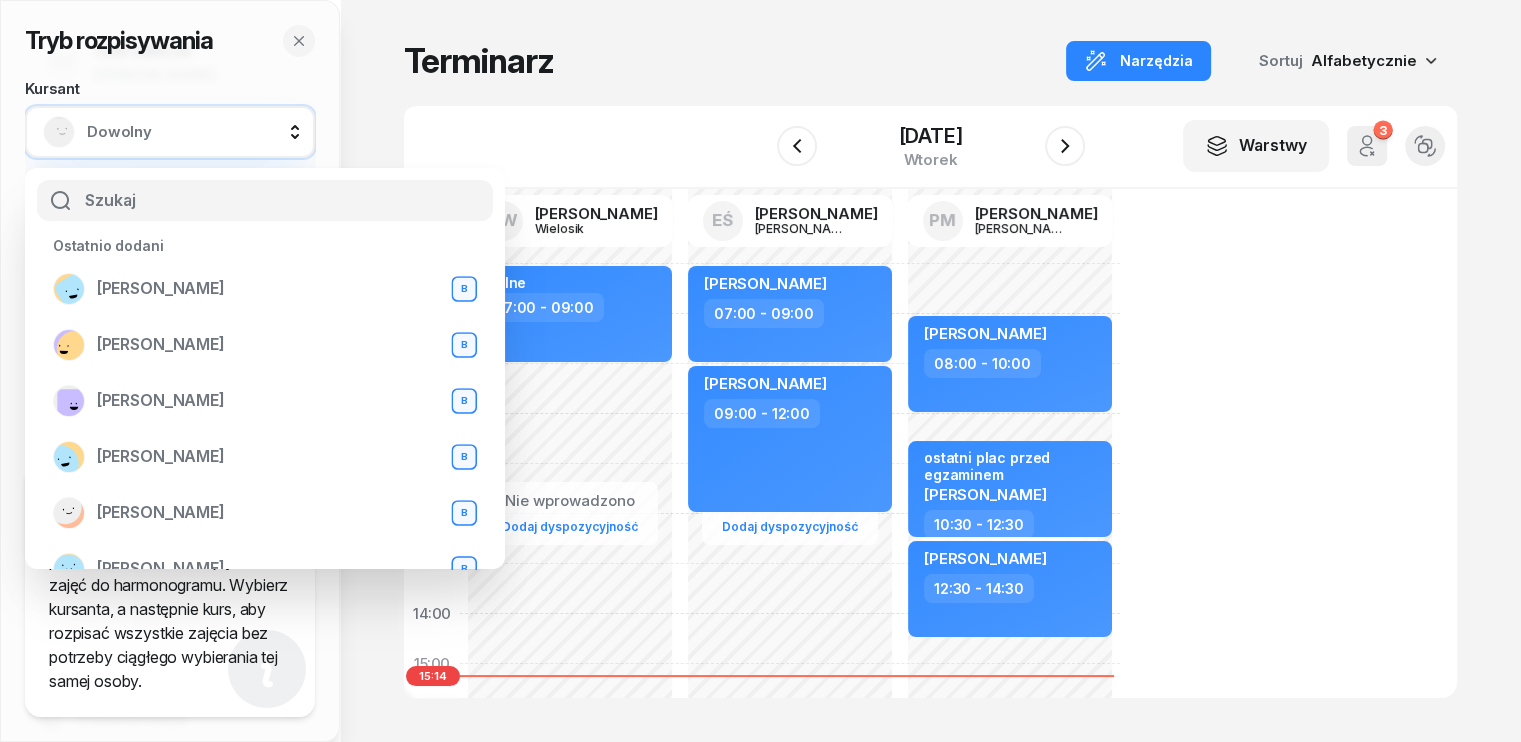 click on "Terminarz  Narzędzia  Sortuj   Alfabetycznie" at bounding box center (930, 61) 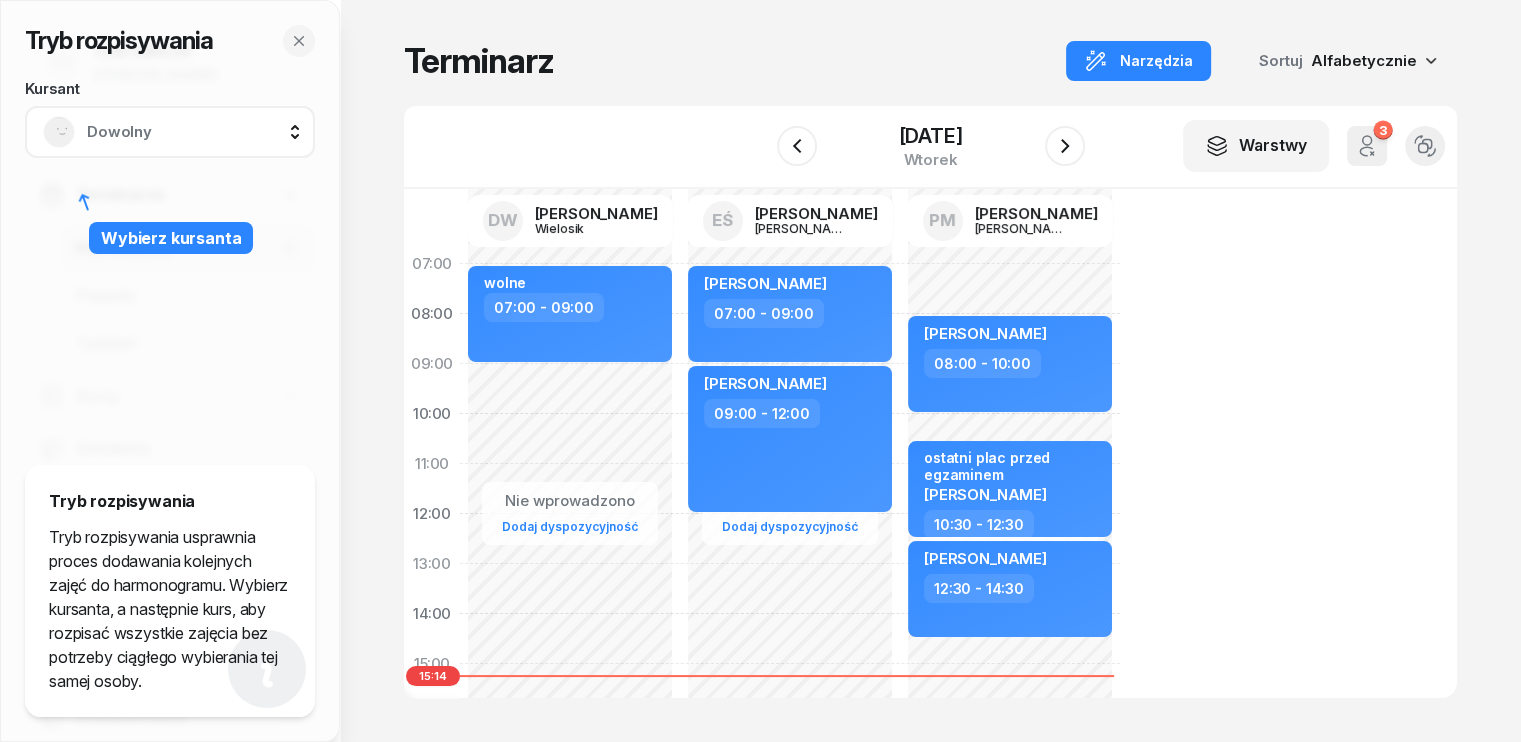 click on "Dowolny" at bounding box center [192, 132] 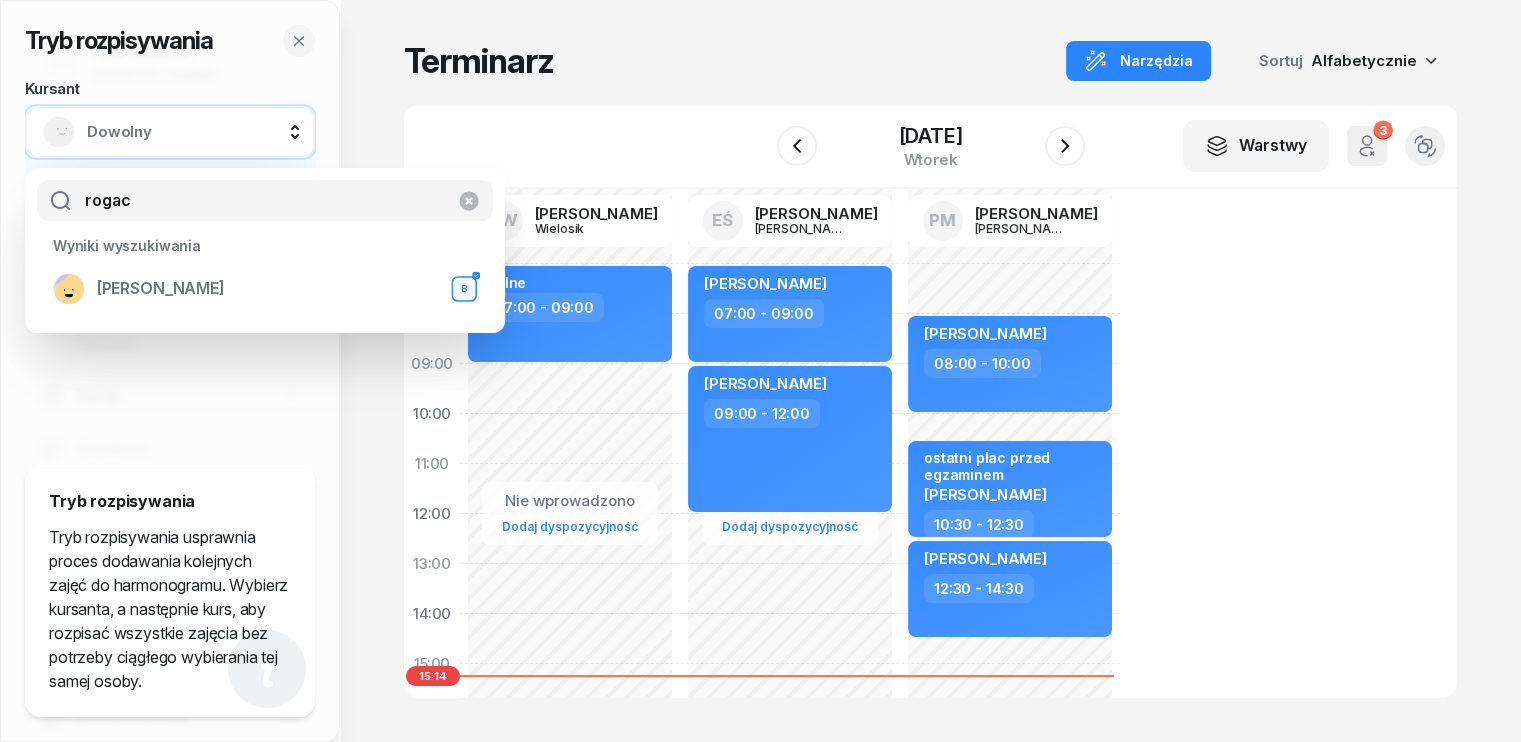 type on "rogac" 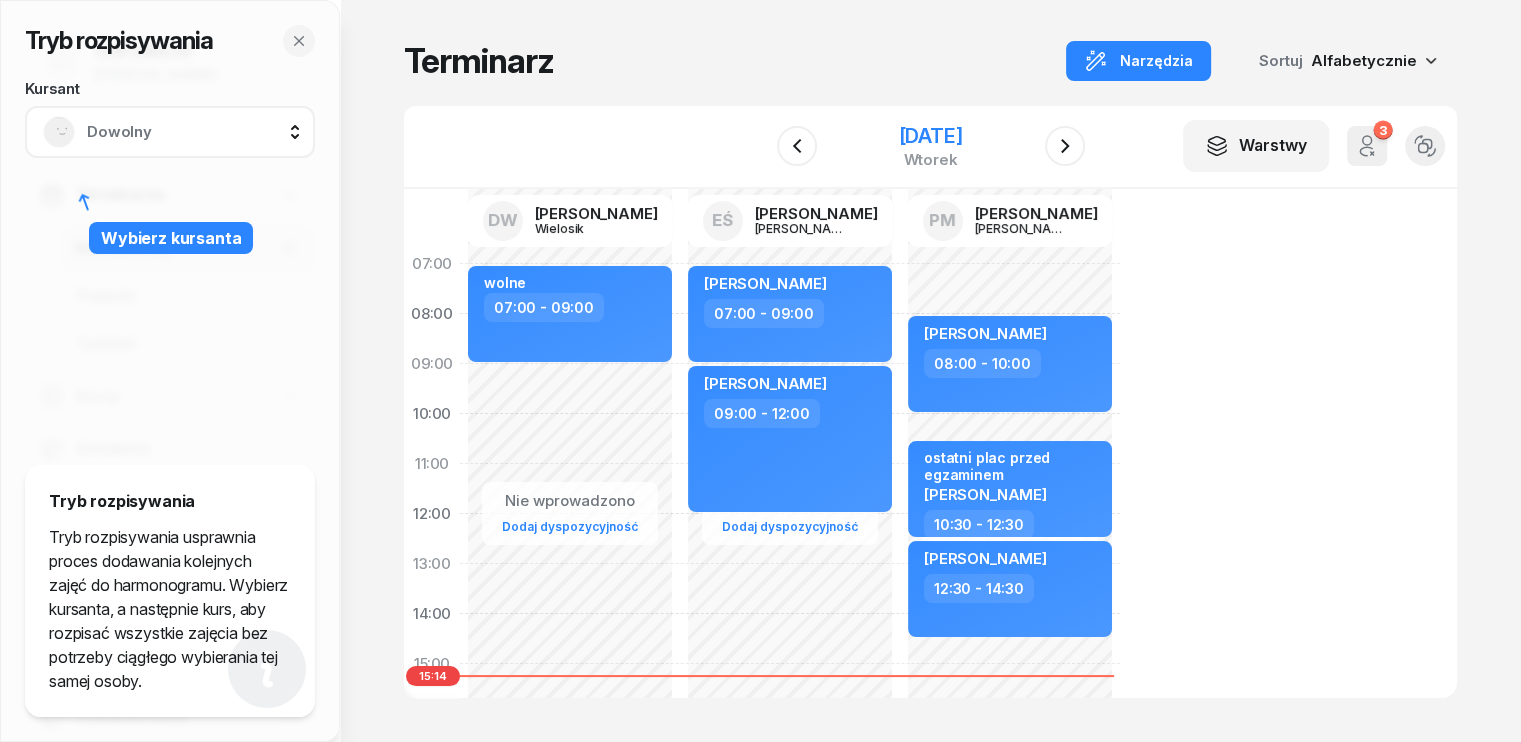 click on "[DATE]" at bounding box center [930, 136] 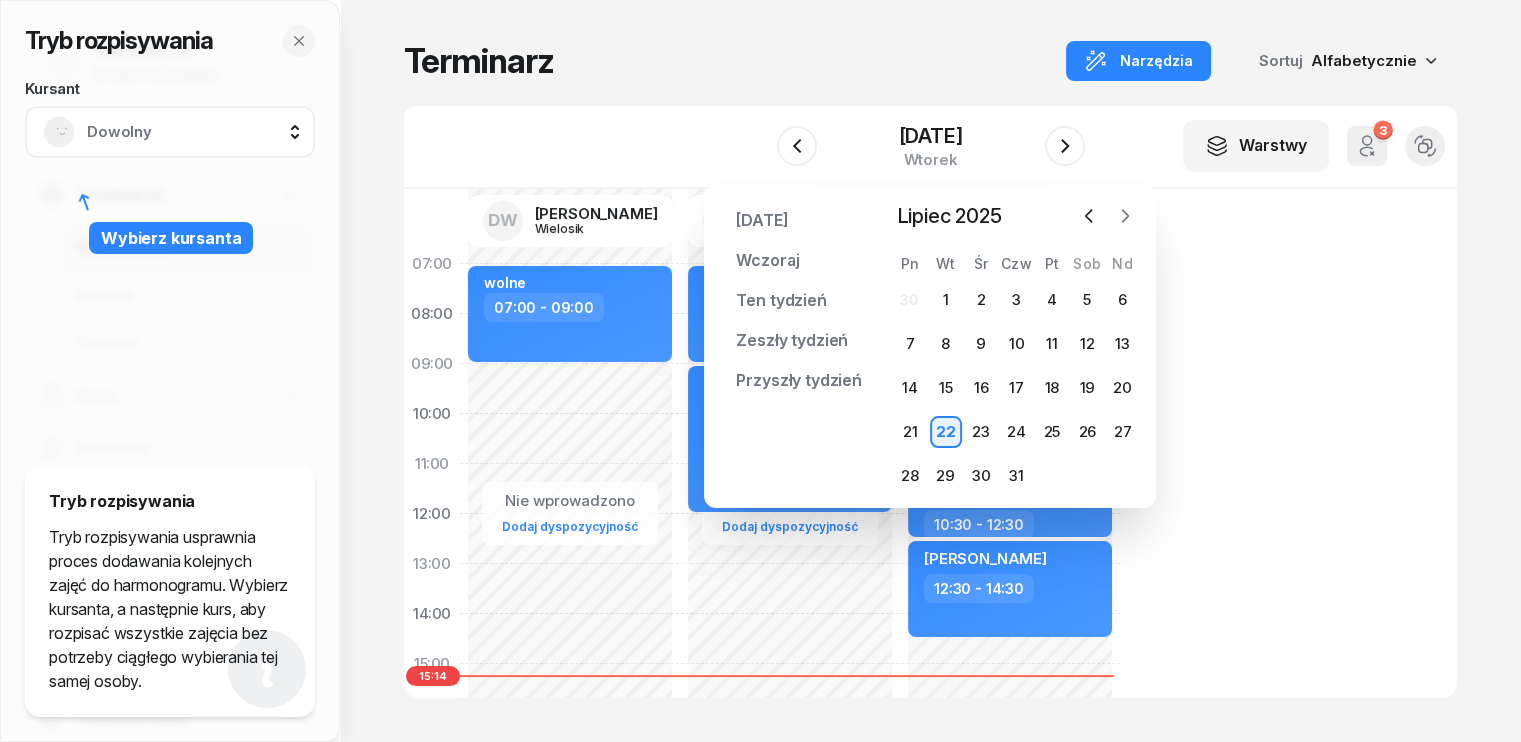 click 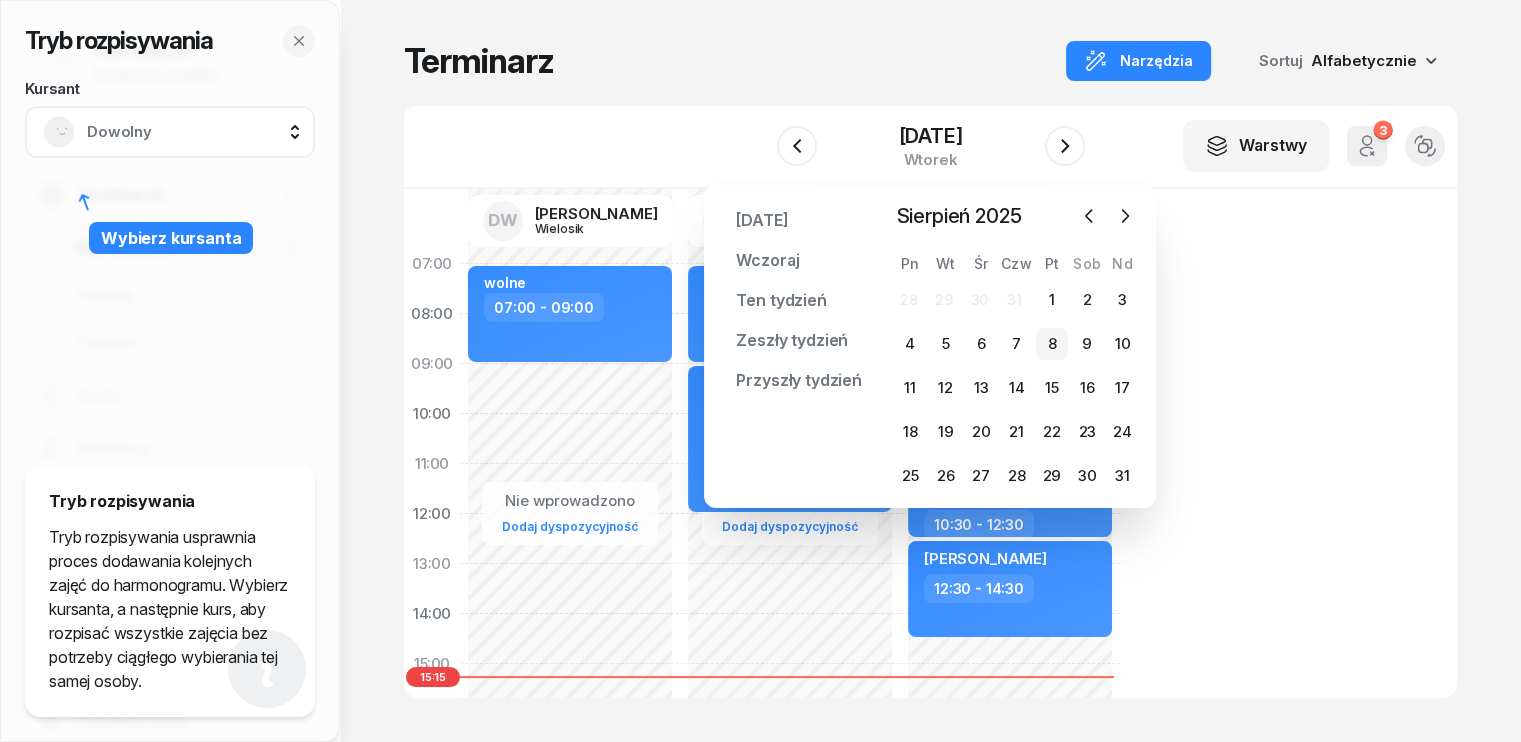 click on "8" at bounding box center (1052, 344) 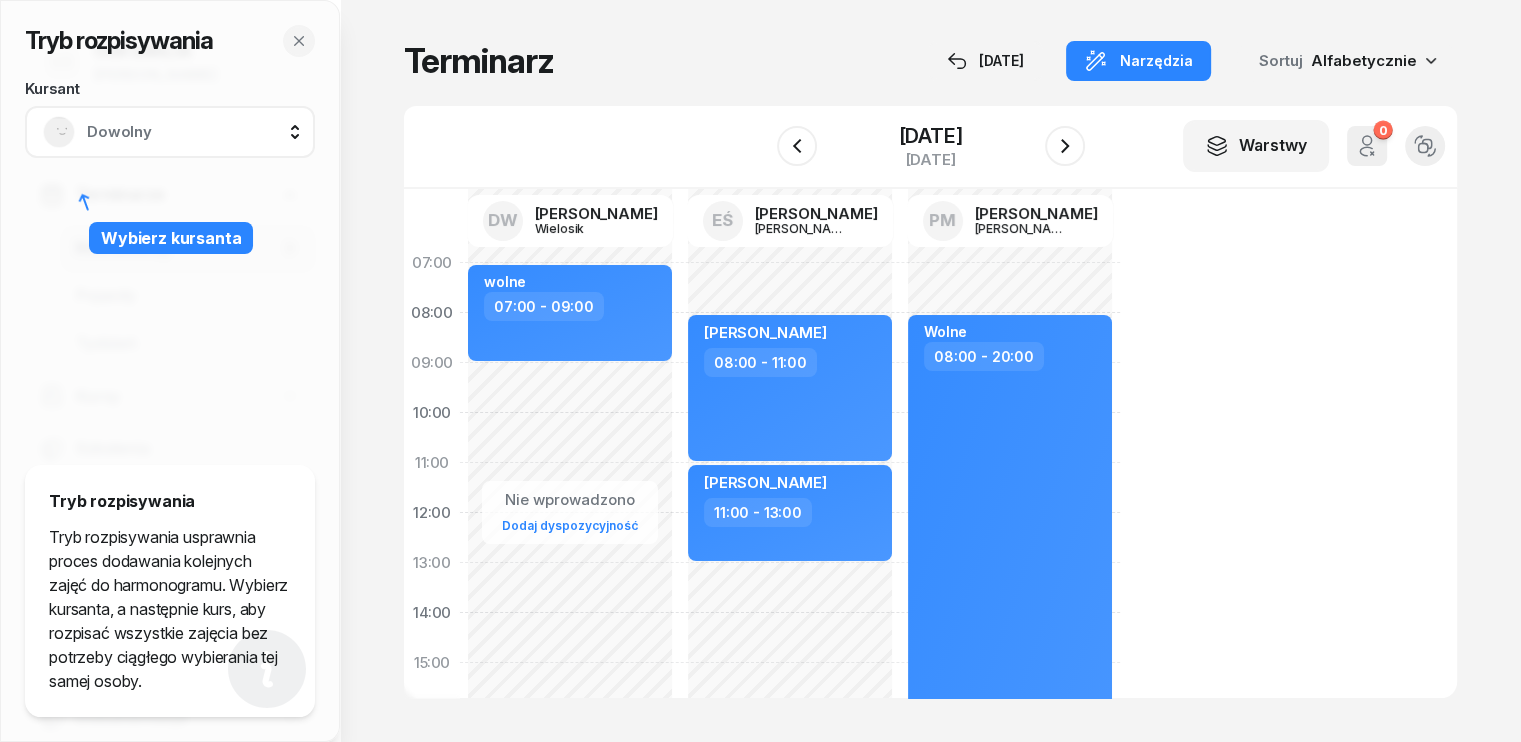 scroll, scrollTop: 0, scrollLeft: 0, axis: both 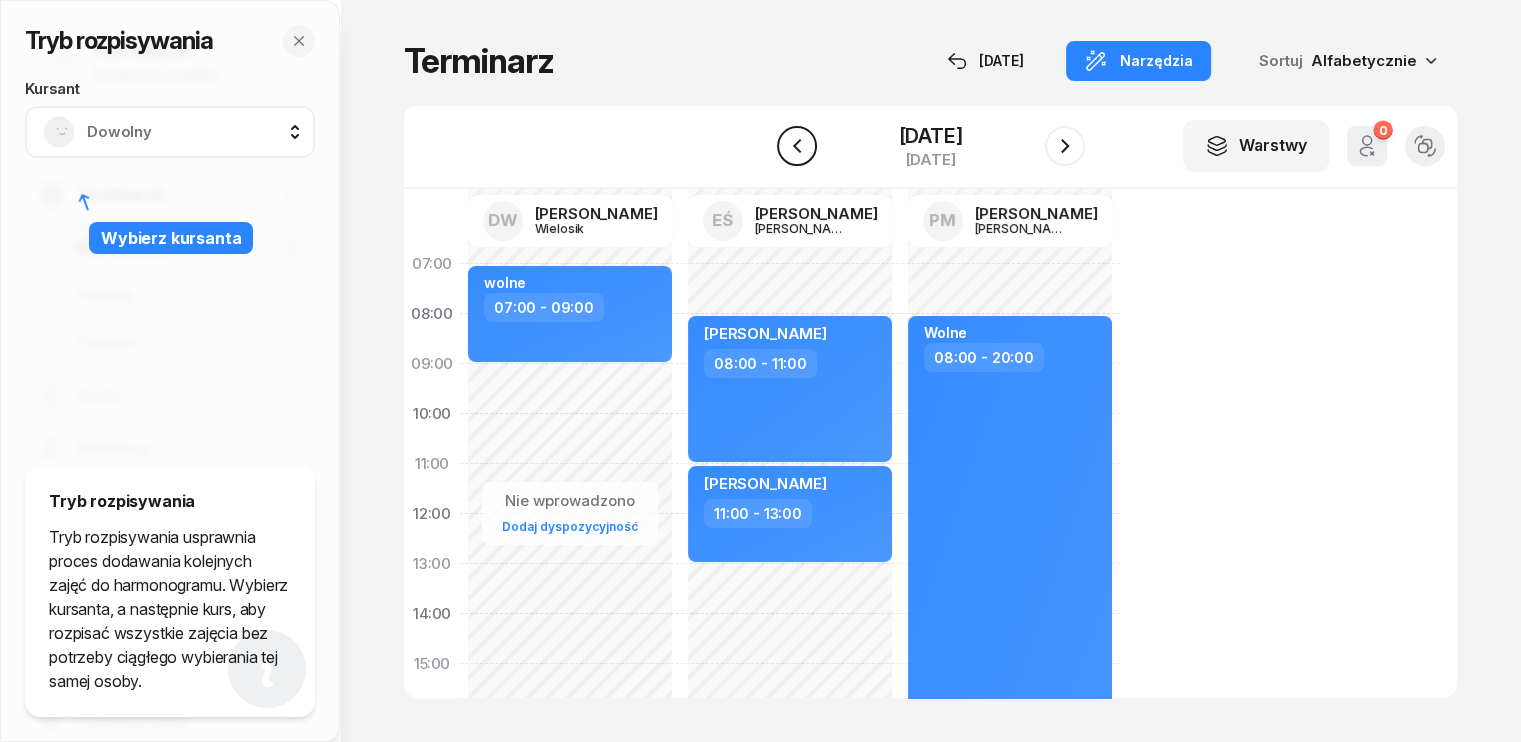 click 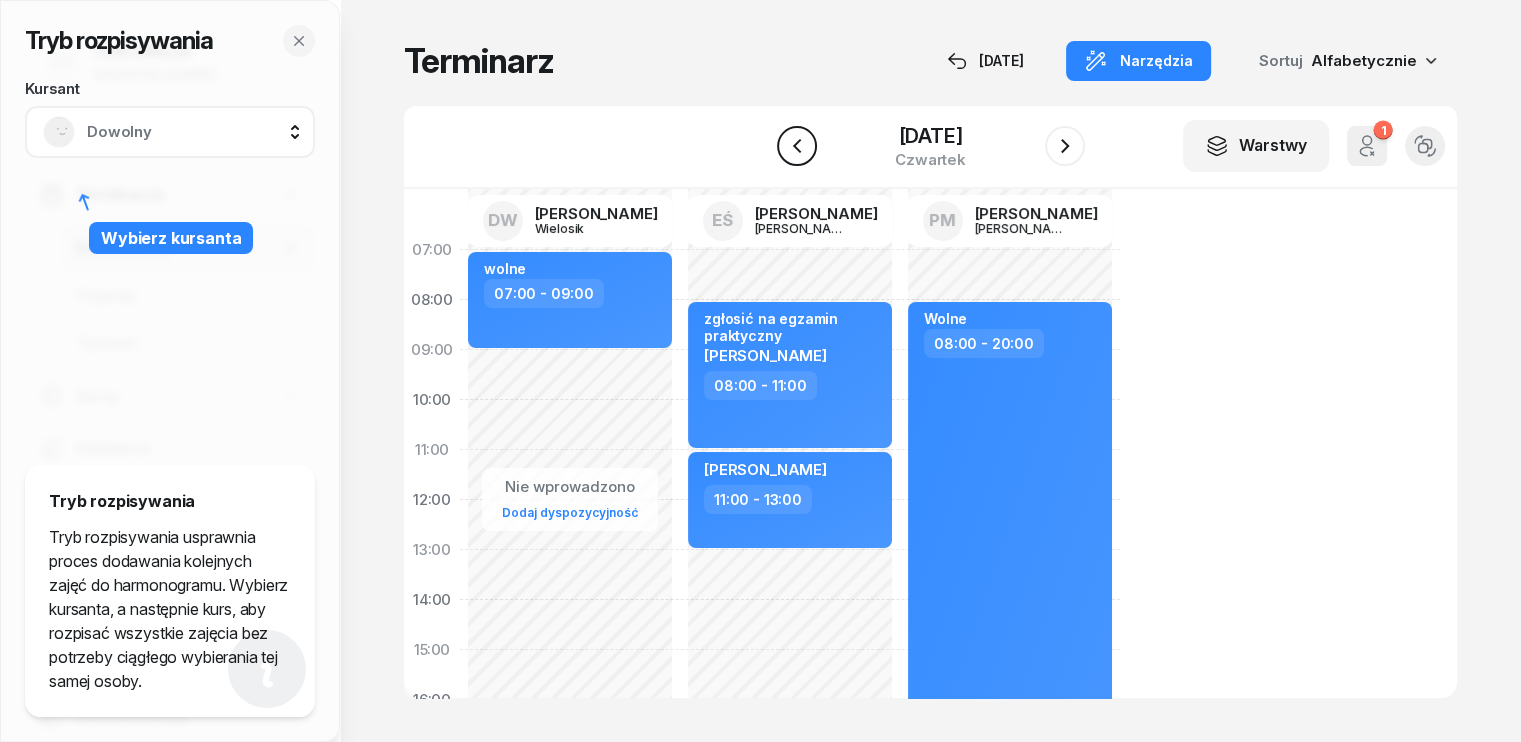 scroll, scrollTop: 0, scrollLeft: 0, axis: both 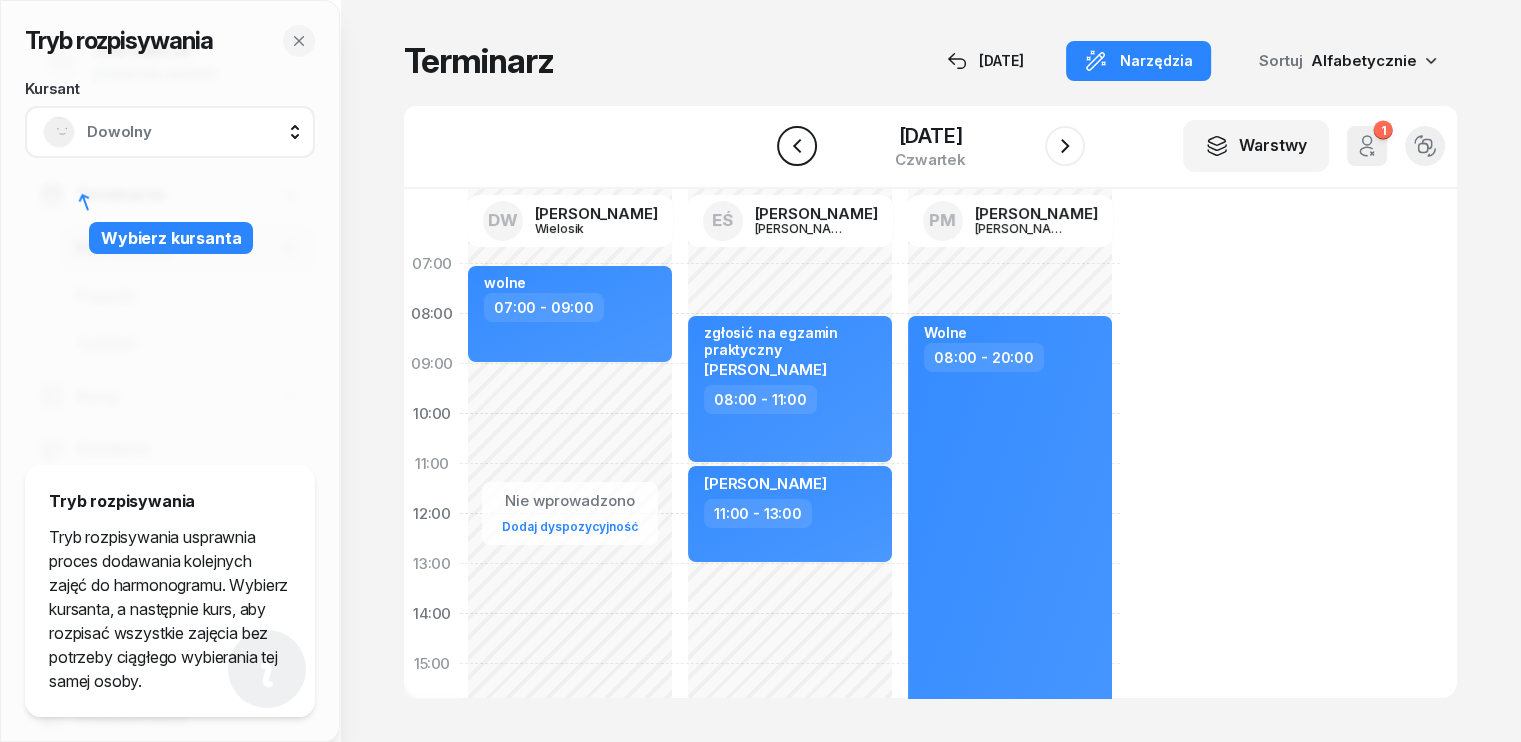 click 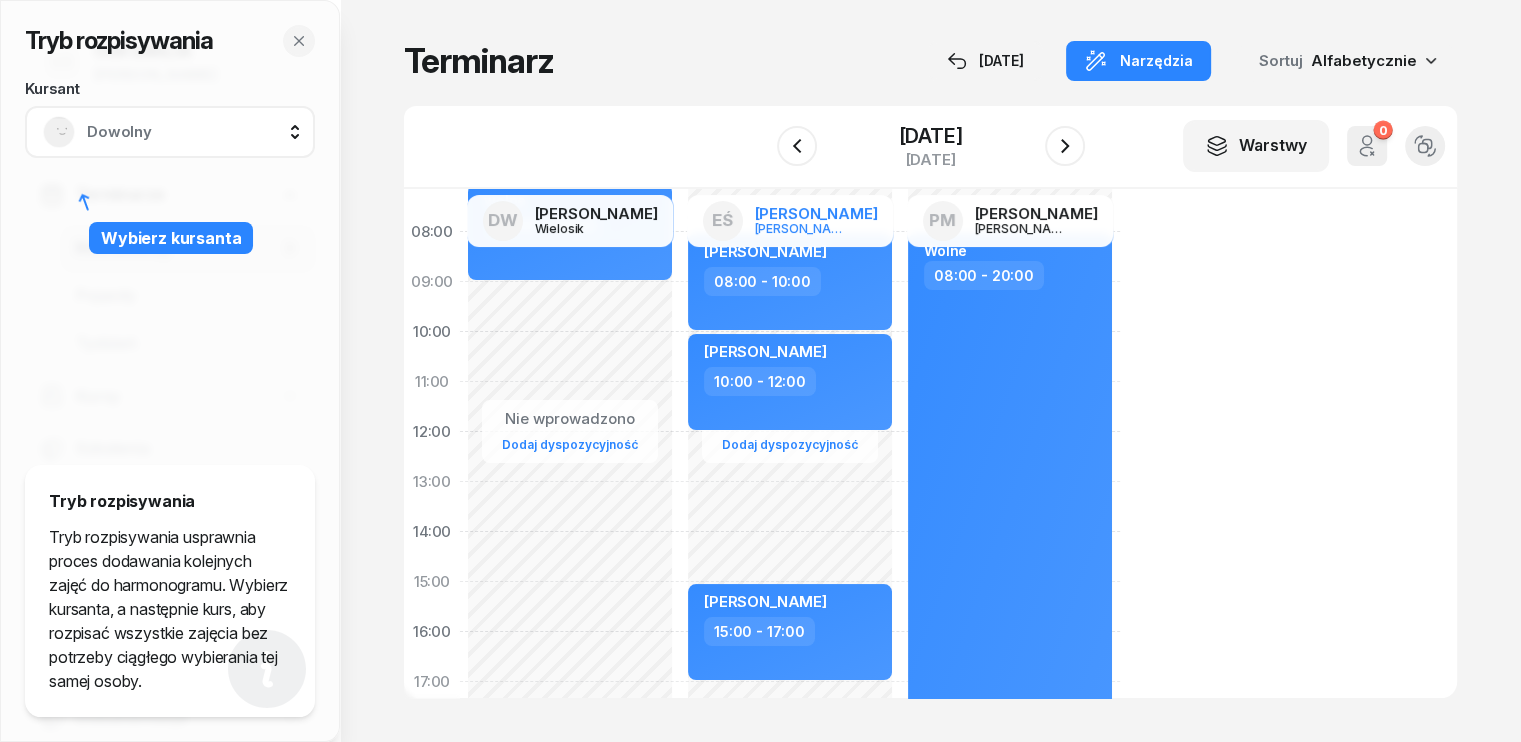 scroll, scrollTop: 0, scrollLeft: 0, axis: both 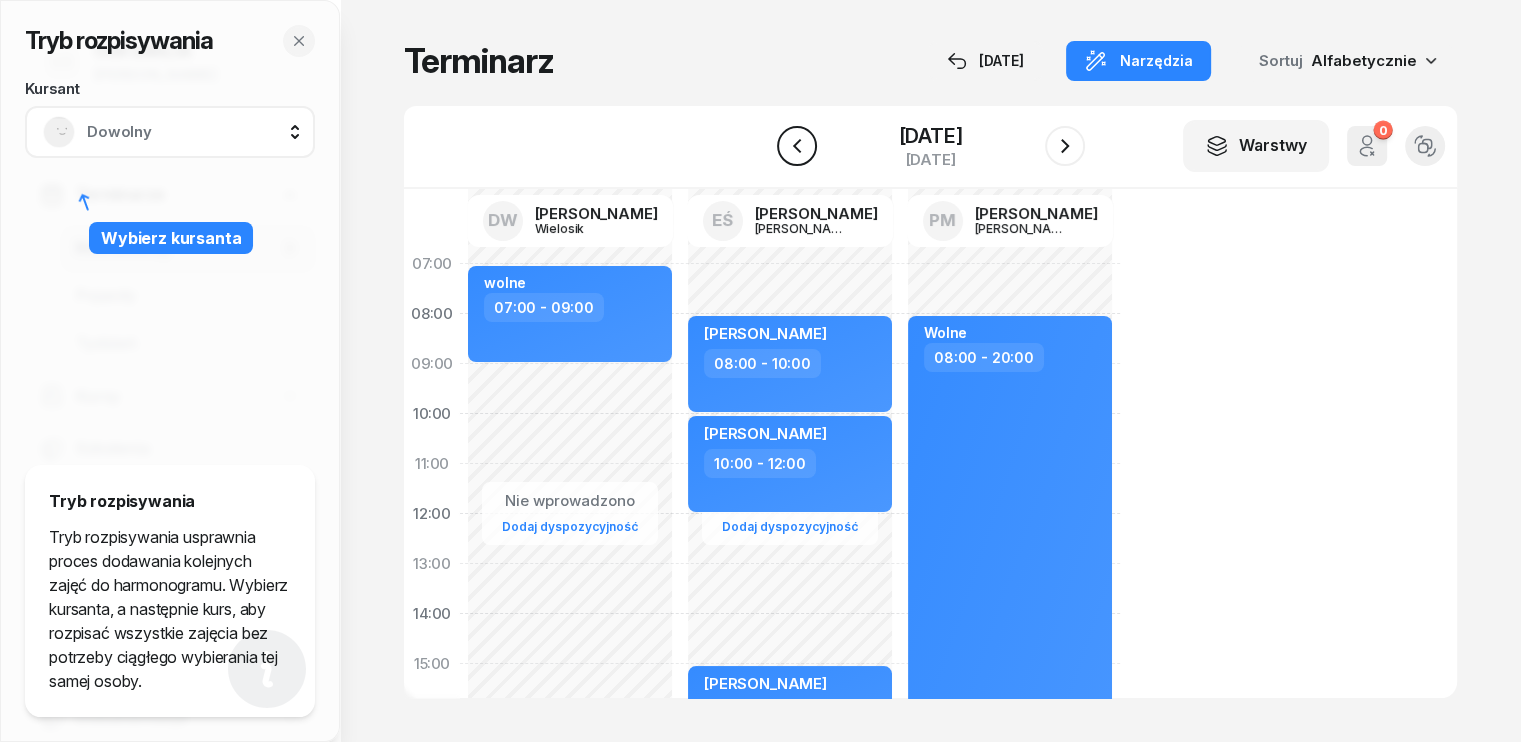click 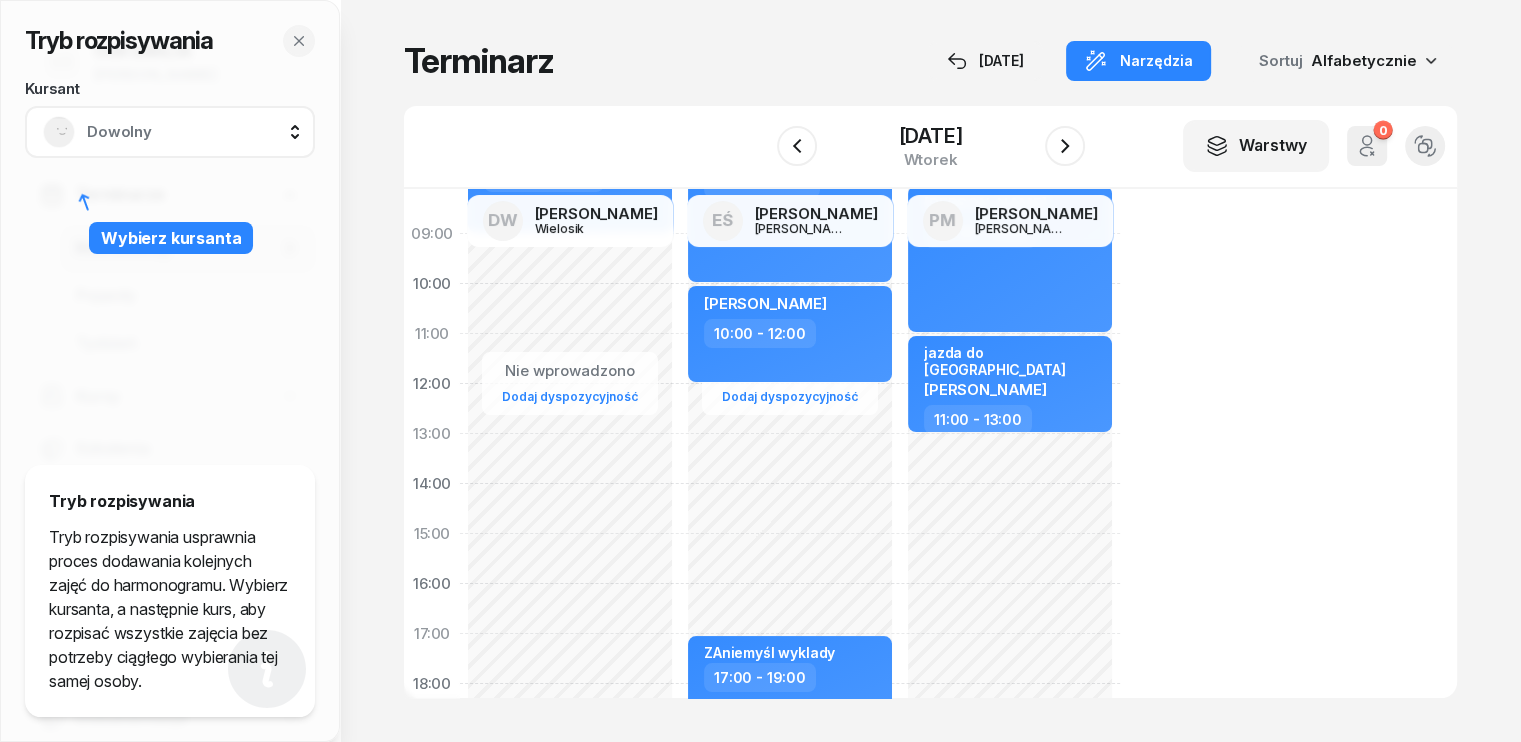 scroll, scrollTop: 100, scrollLeft: 0, axis: vertical 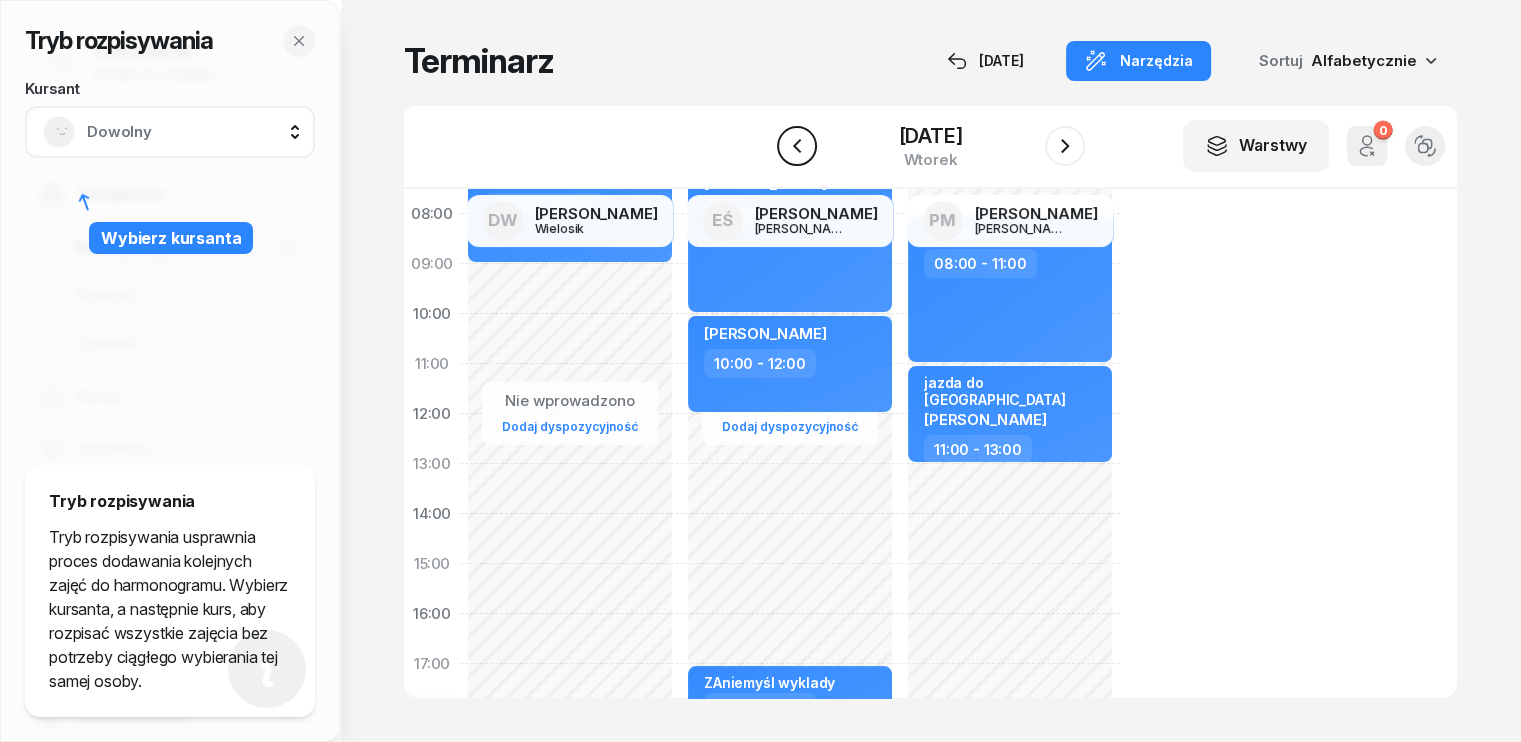 click 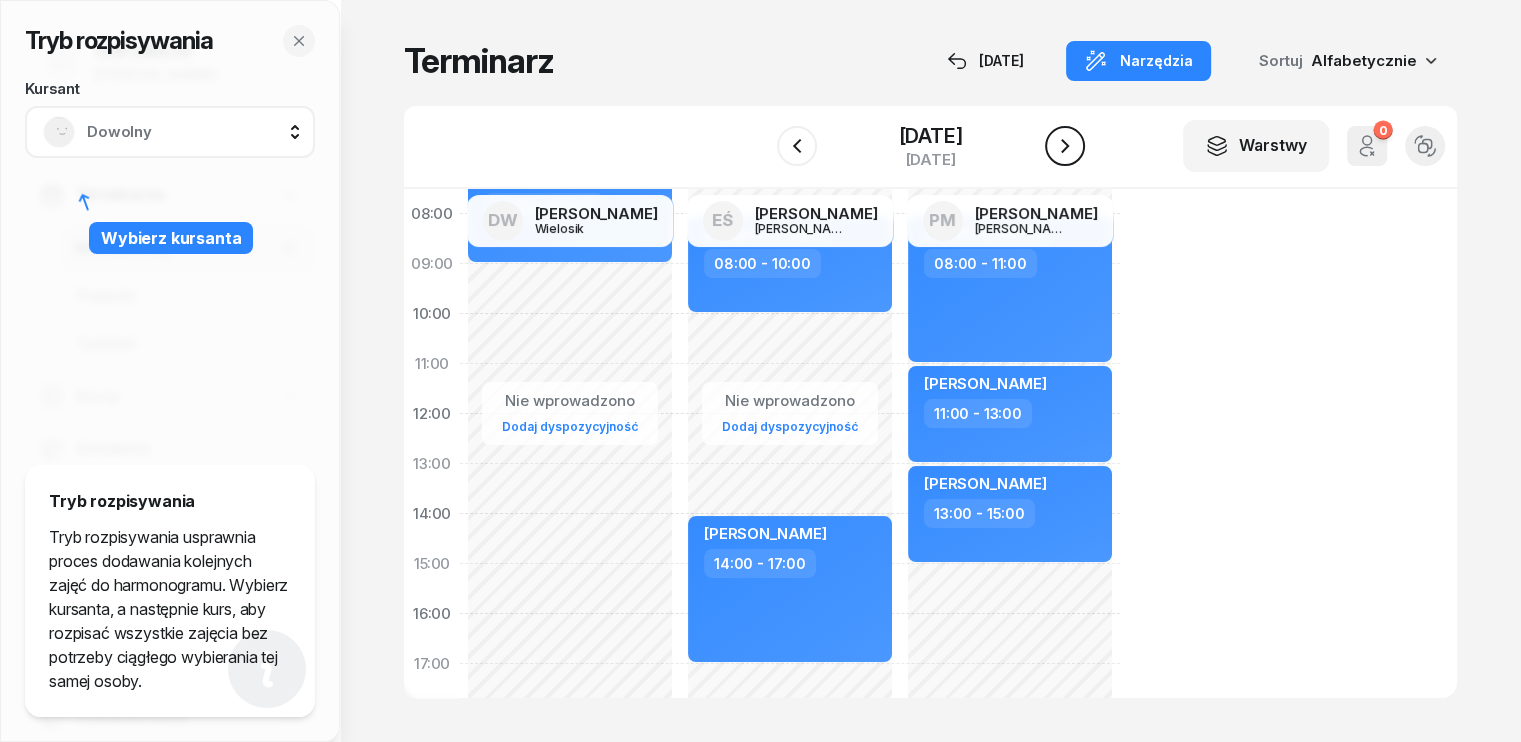 click 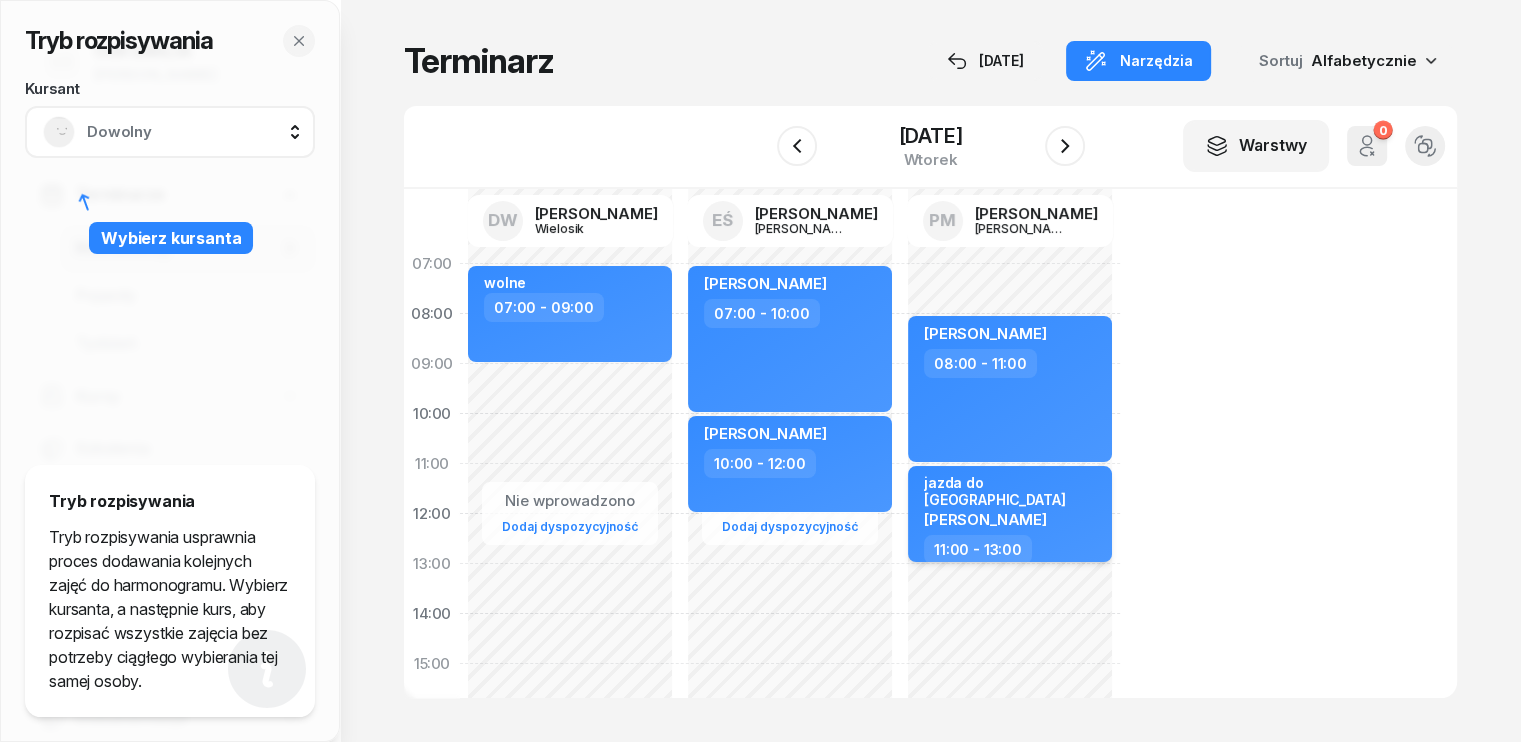 scroll, scrollTop: 0, scrollLeft: 0, axis: both 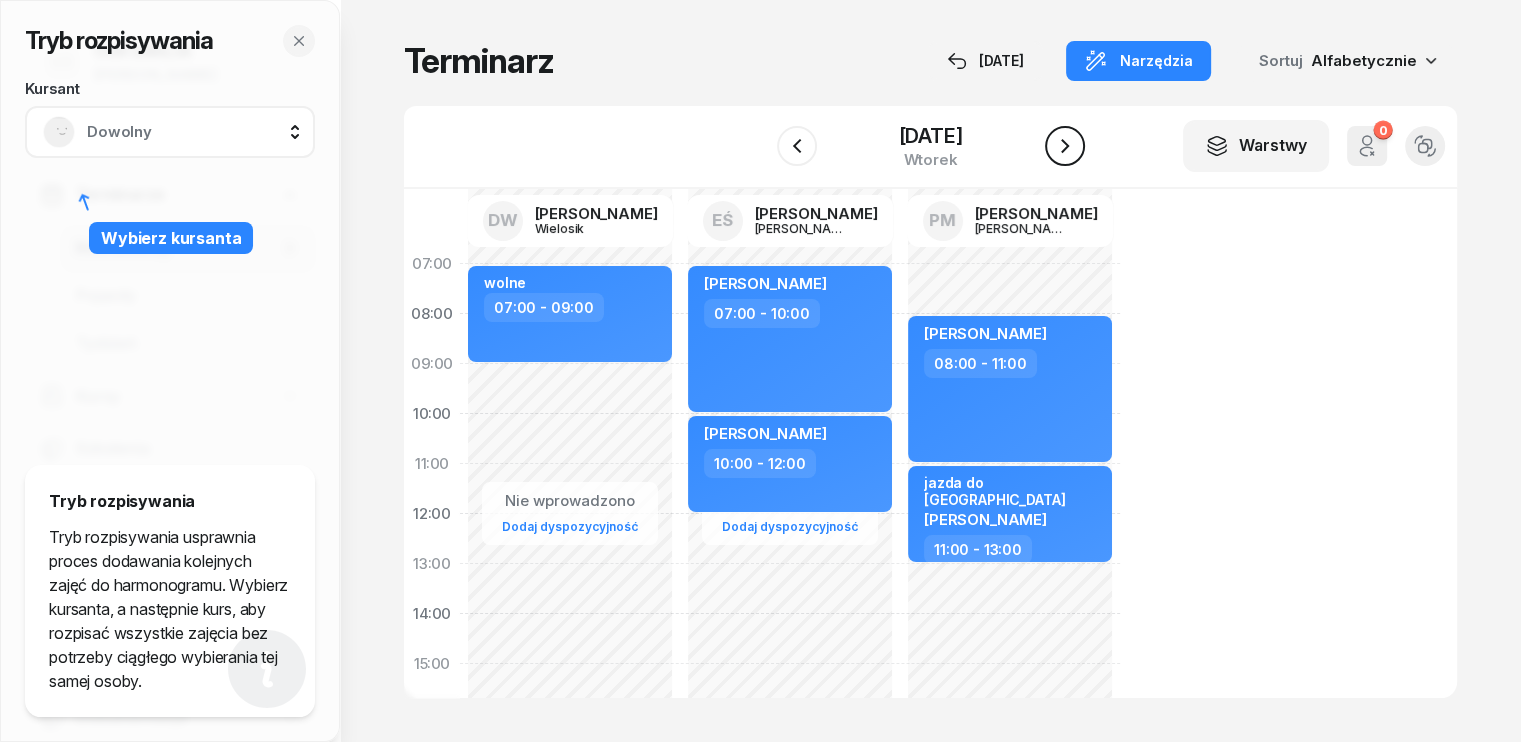 click 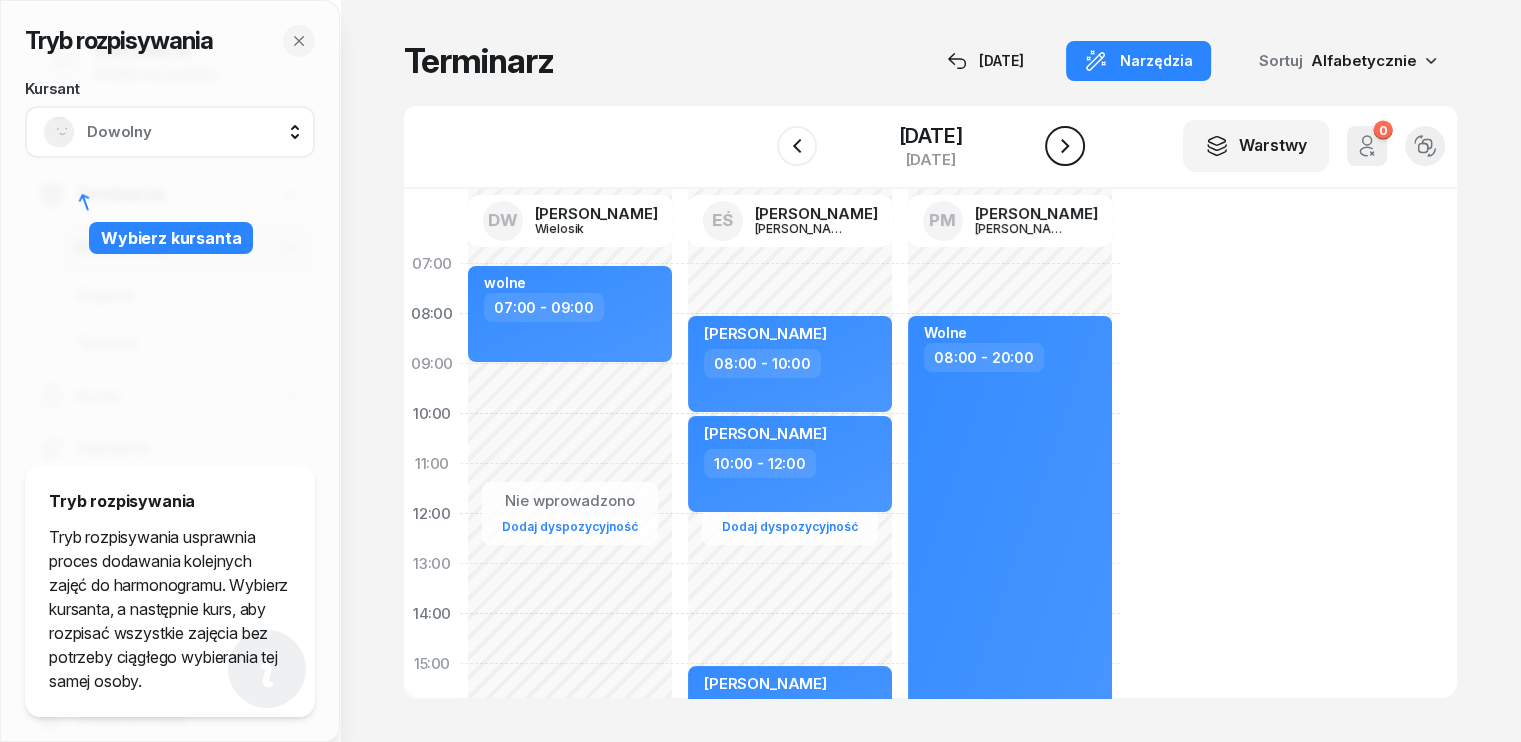 click 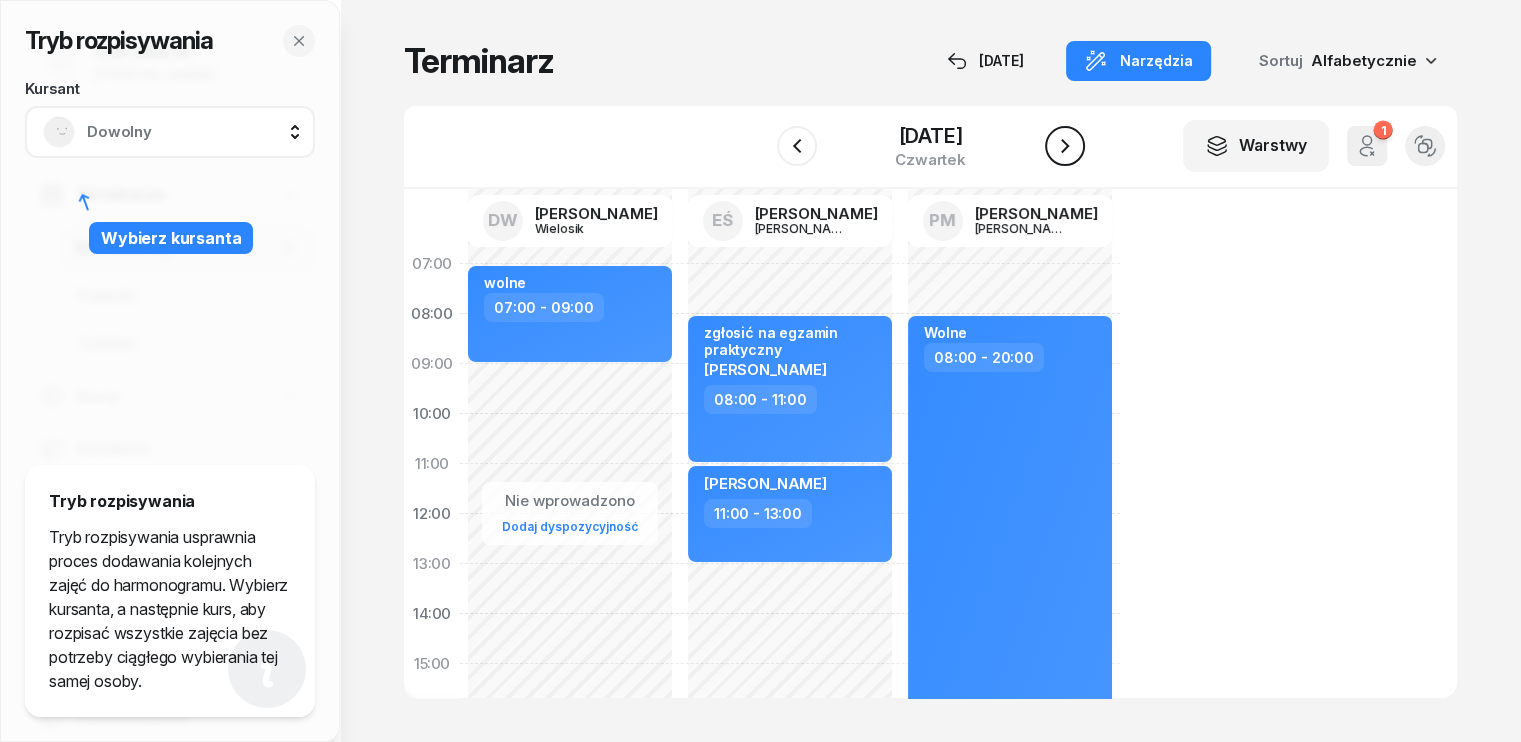 click 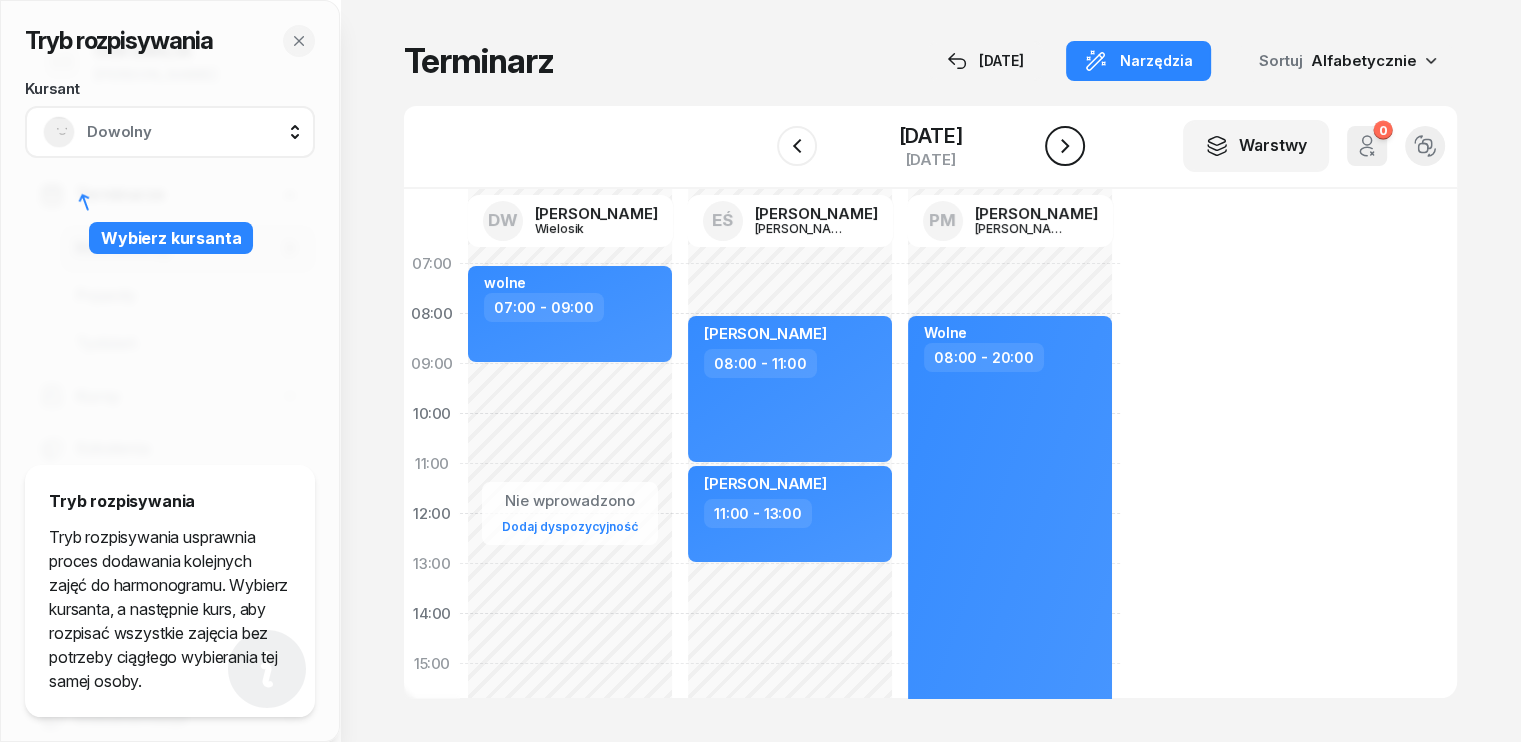 click 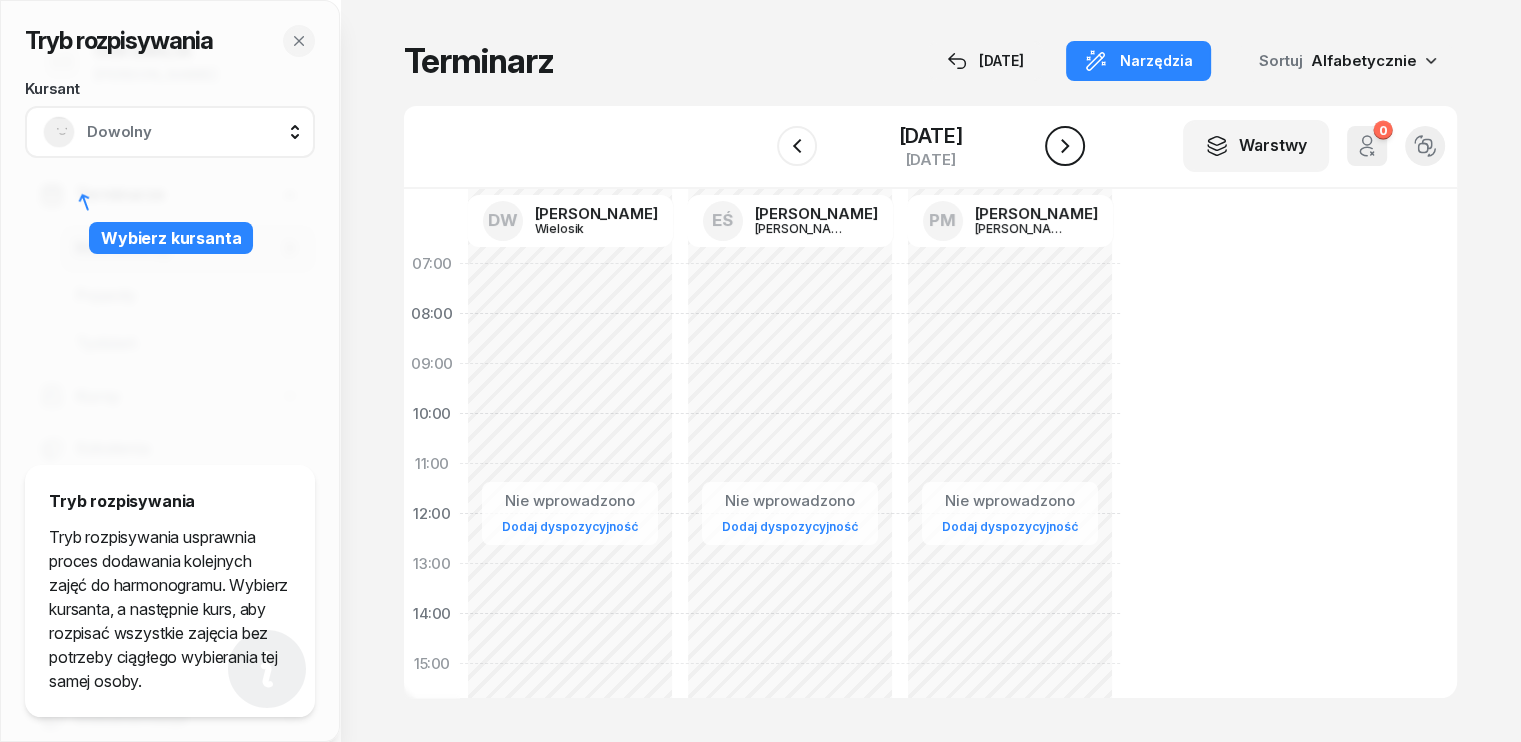 click 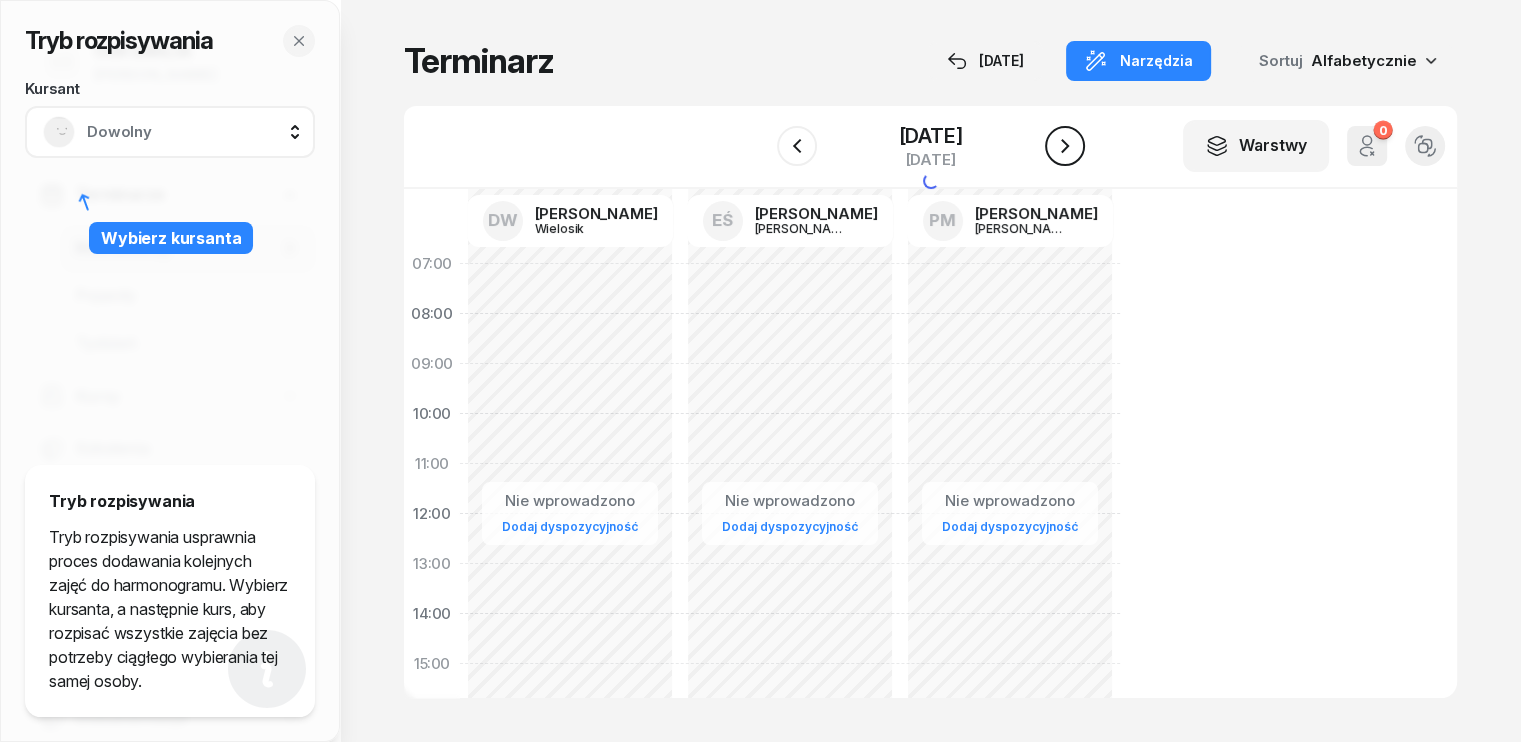 click 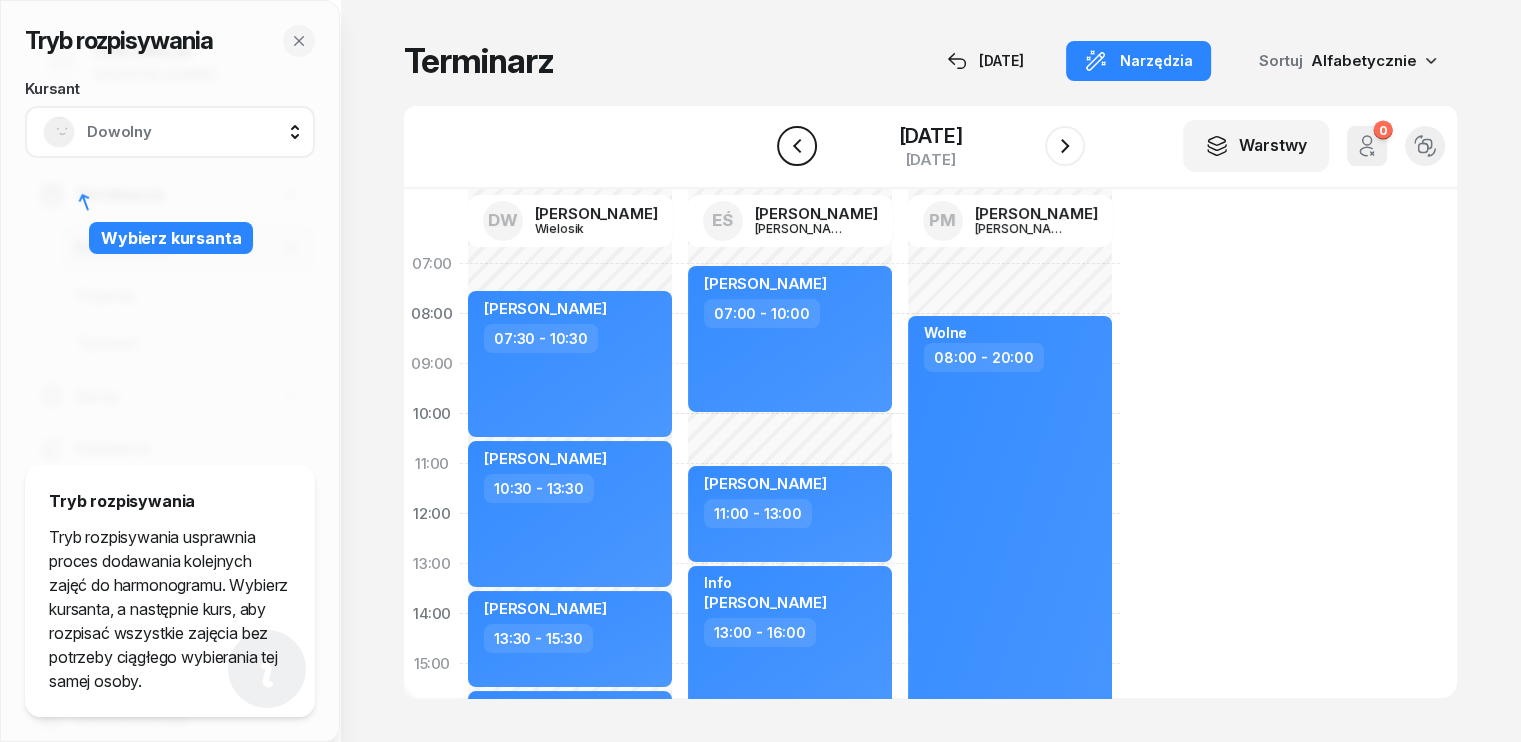 click 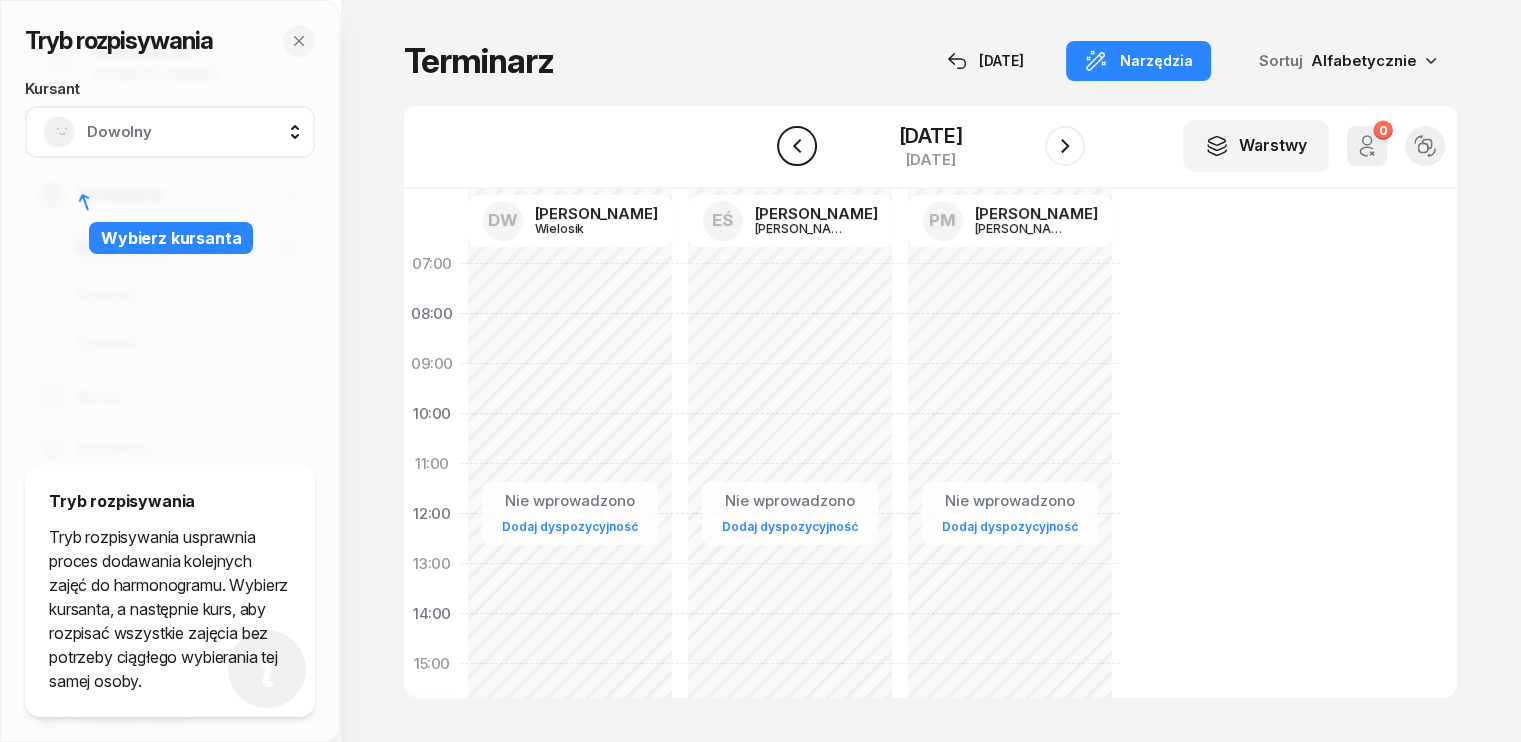 click 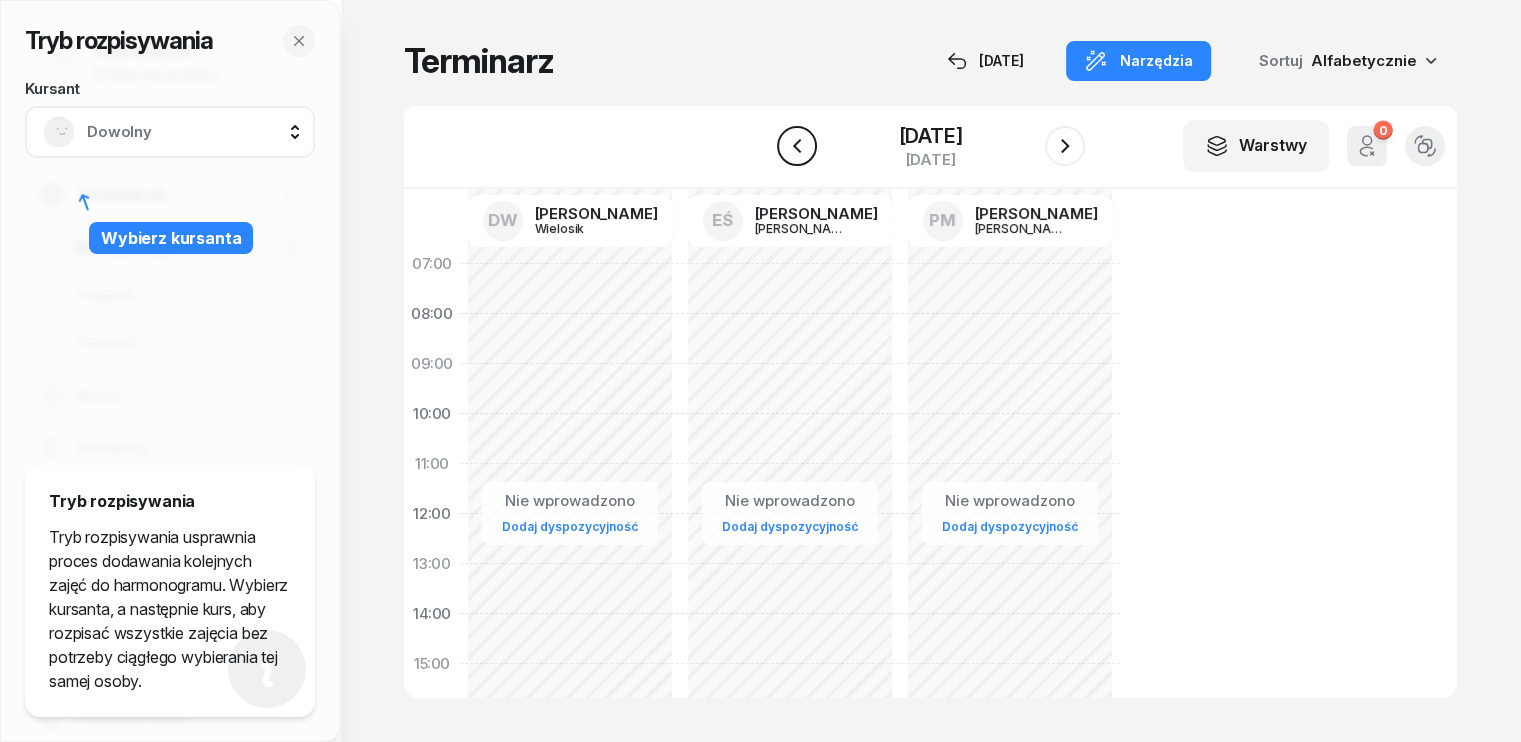 click 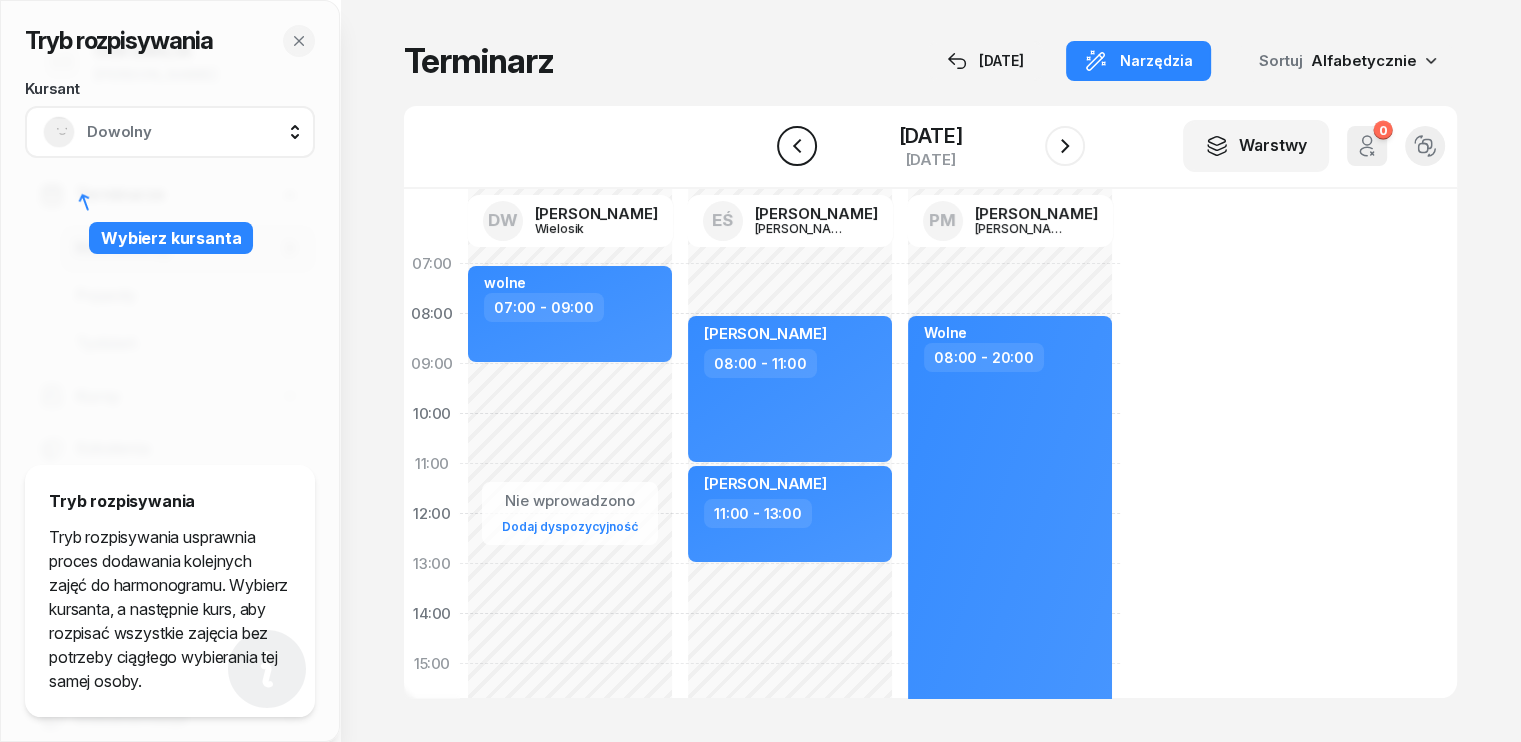 click 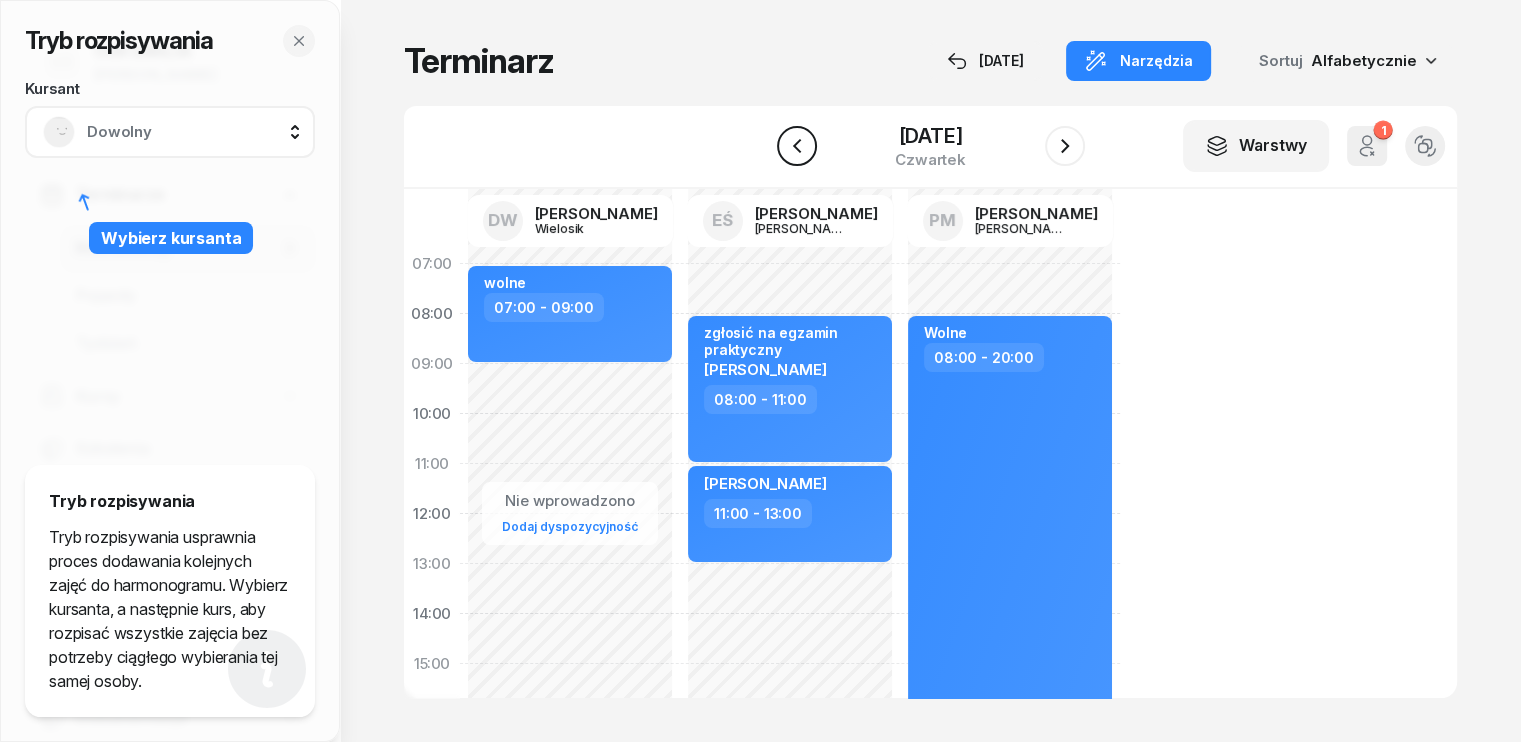 click 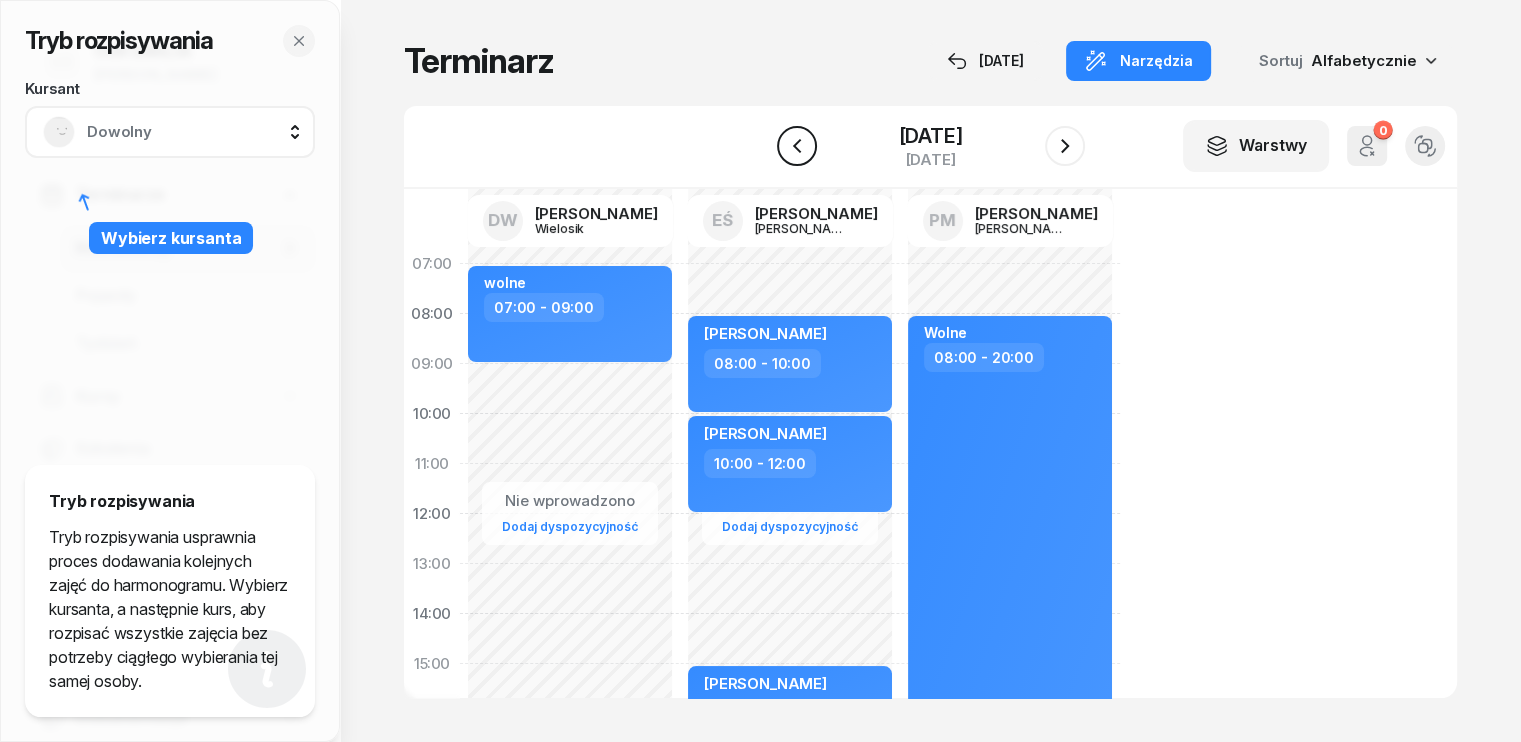 click 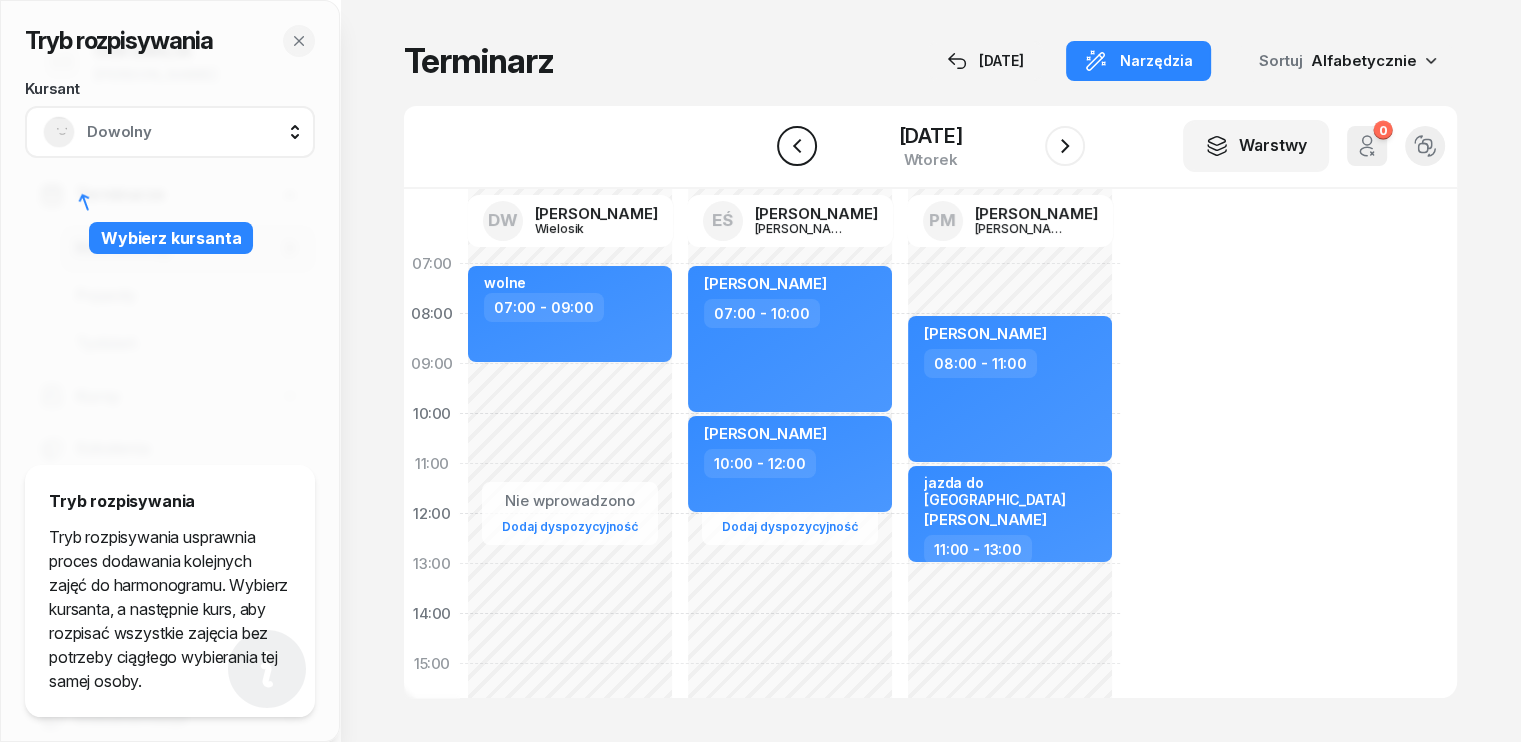 click 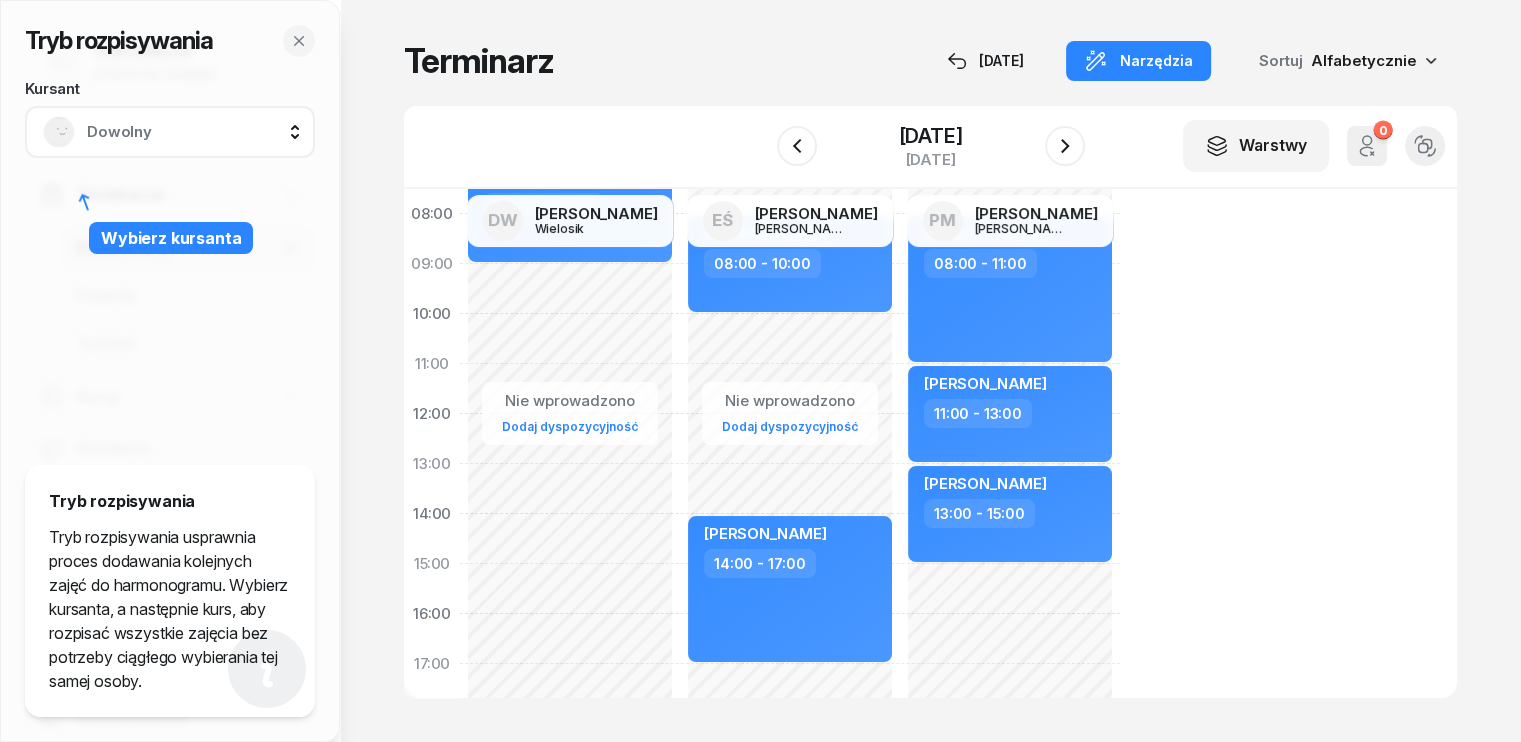 scroll, scrollTop: 0, scrollLeft: 0, axis: both 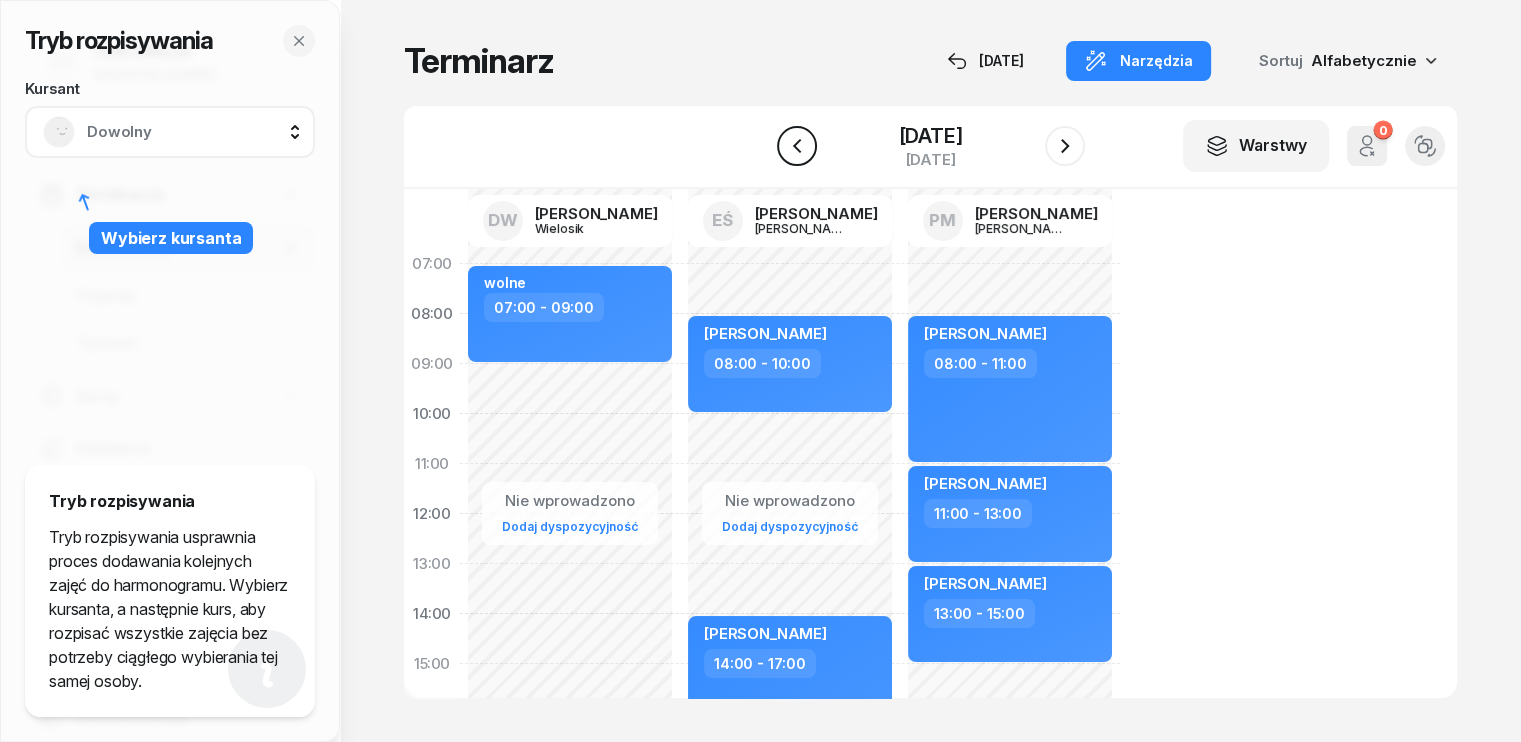 click 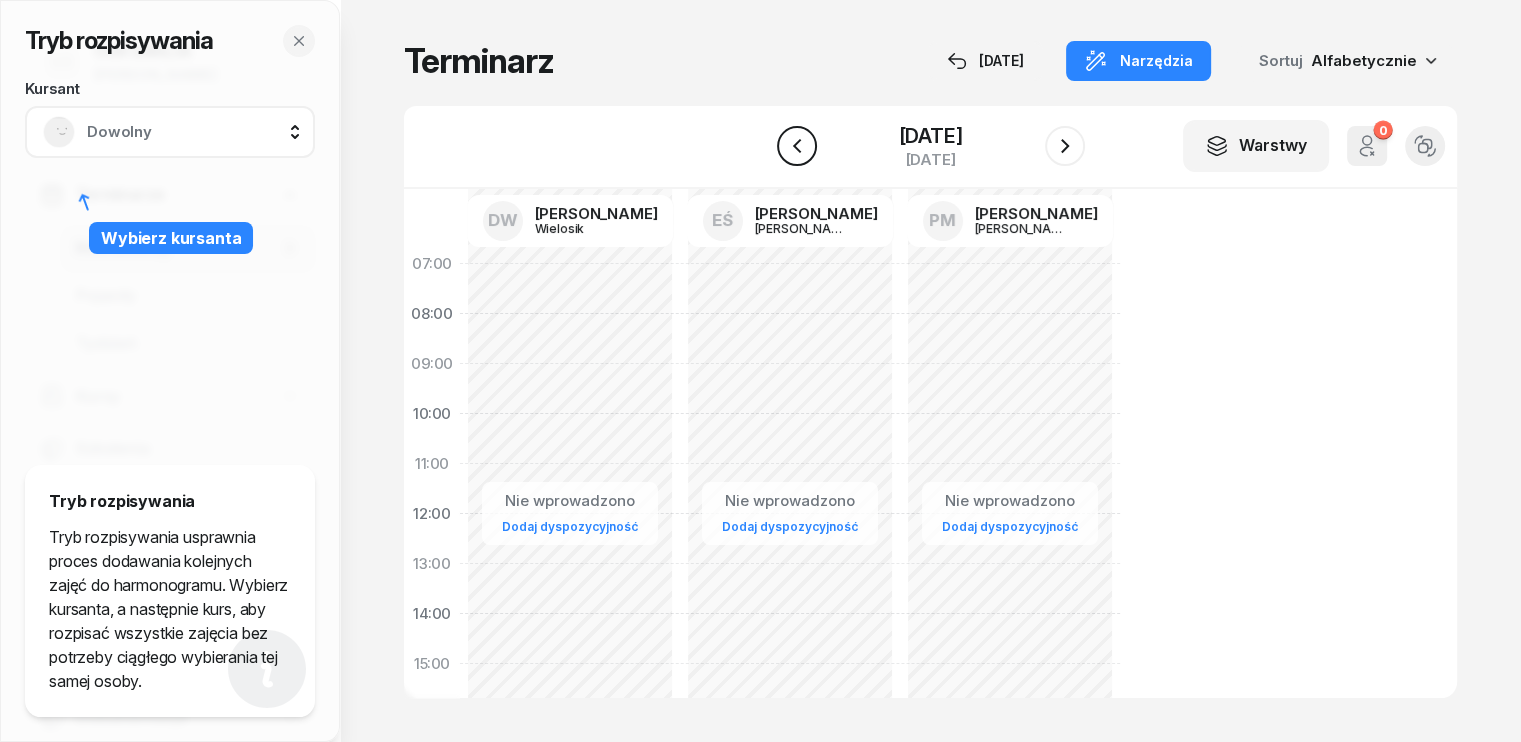 click on "W Wybierz  DW [PERSON_NAME]  EŚ [PERSON_NAME]  PM [PERSON_NAME]  [DATE]  Warstwy  0 Odwołane zajęcia Widok alternatywny" at bounding box center (930, 147) 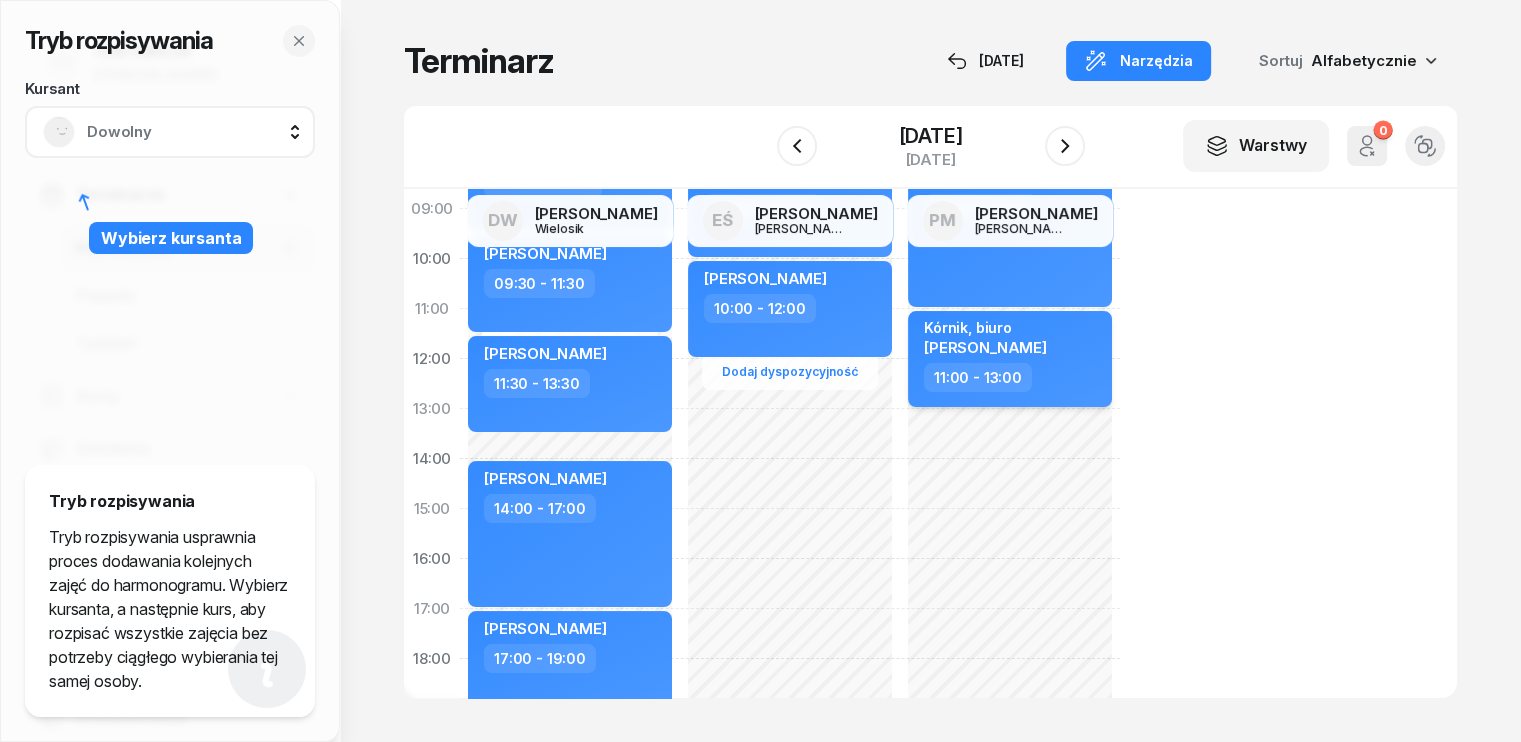 scroll, scrollTop: 200, scrollLeft: 0, axis: vertical 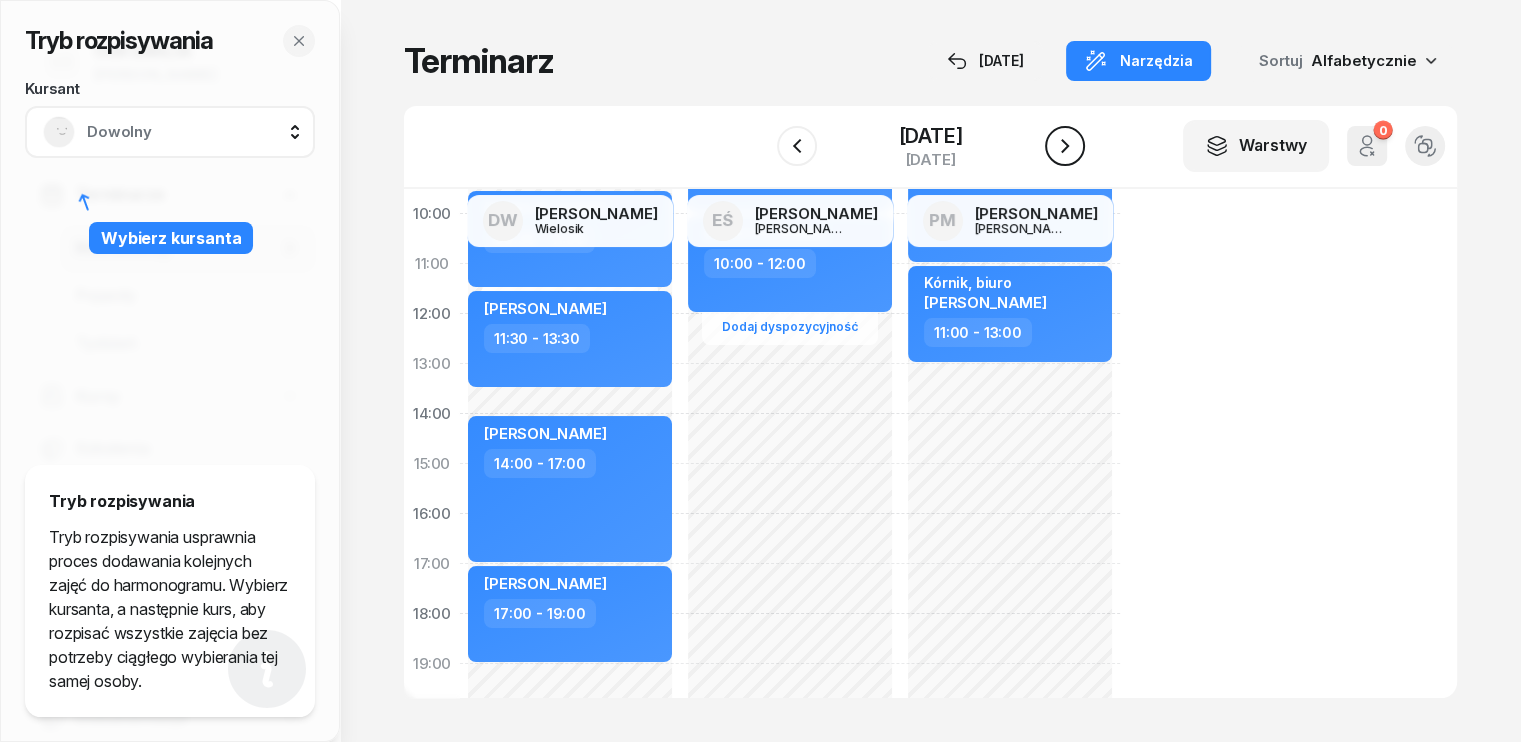 click 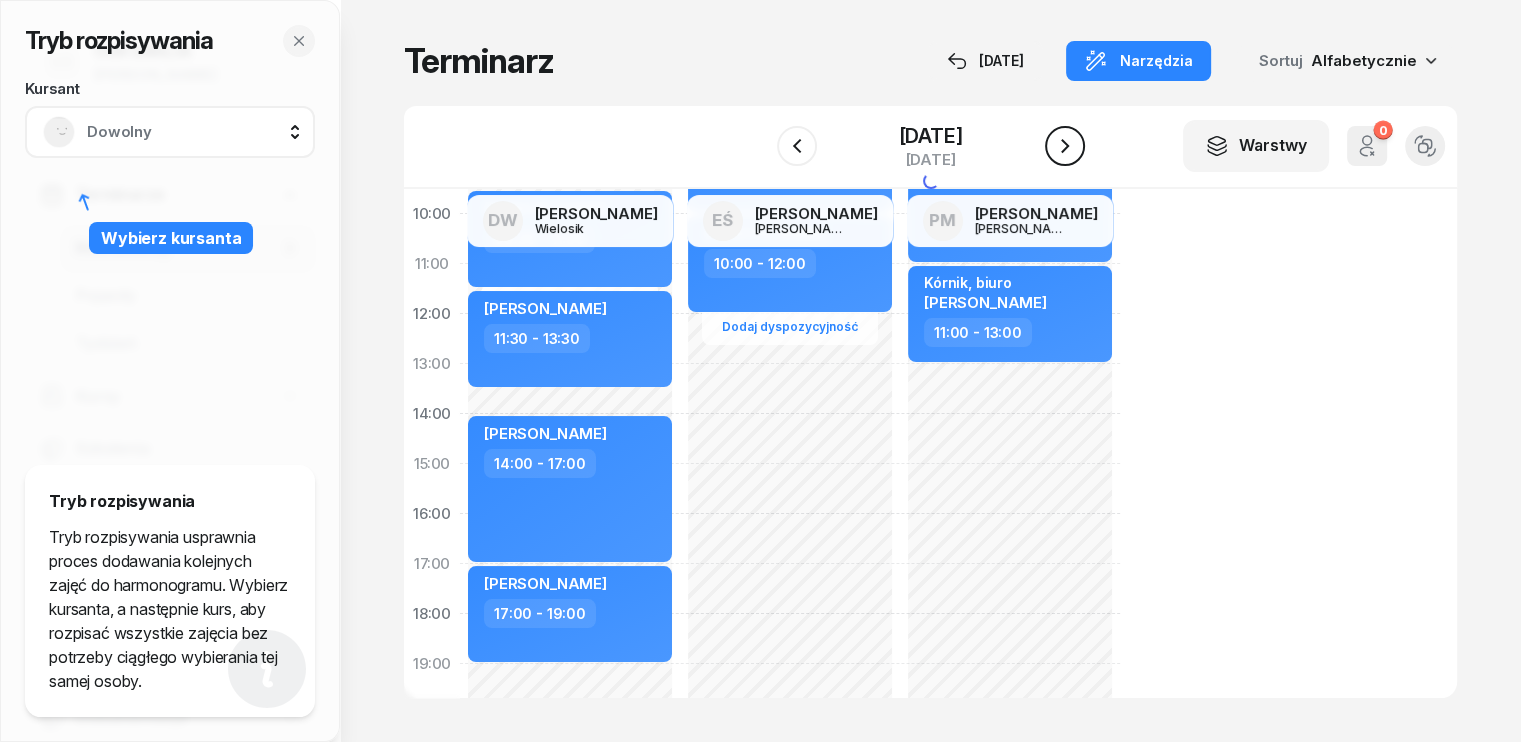 click 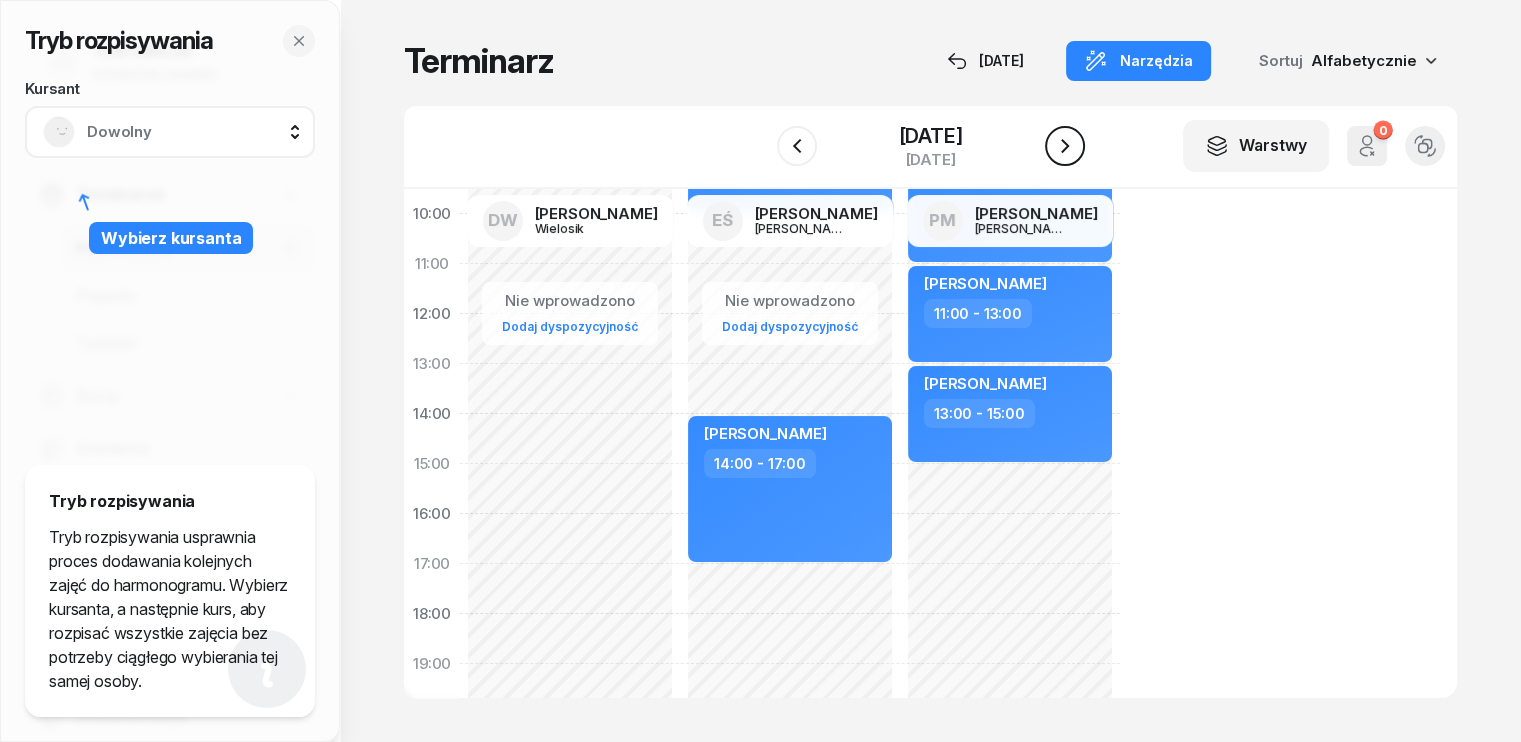 click 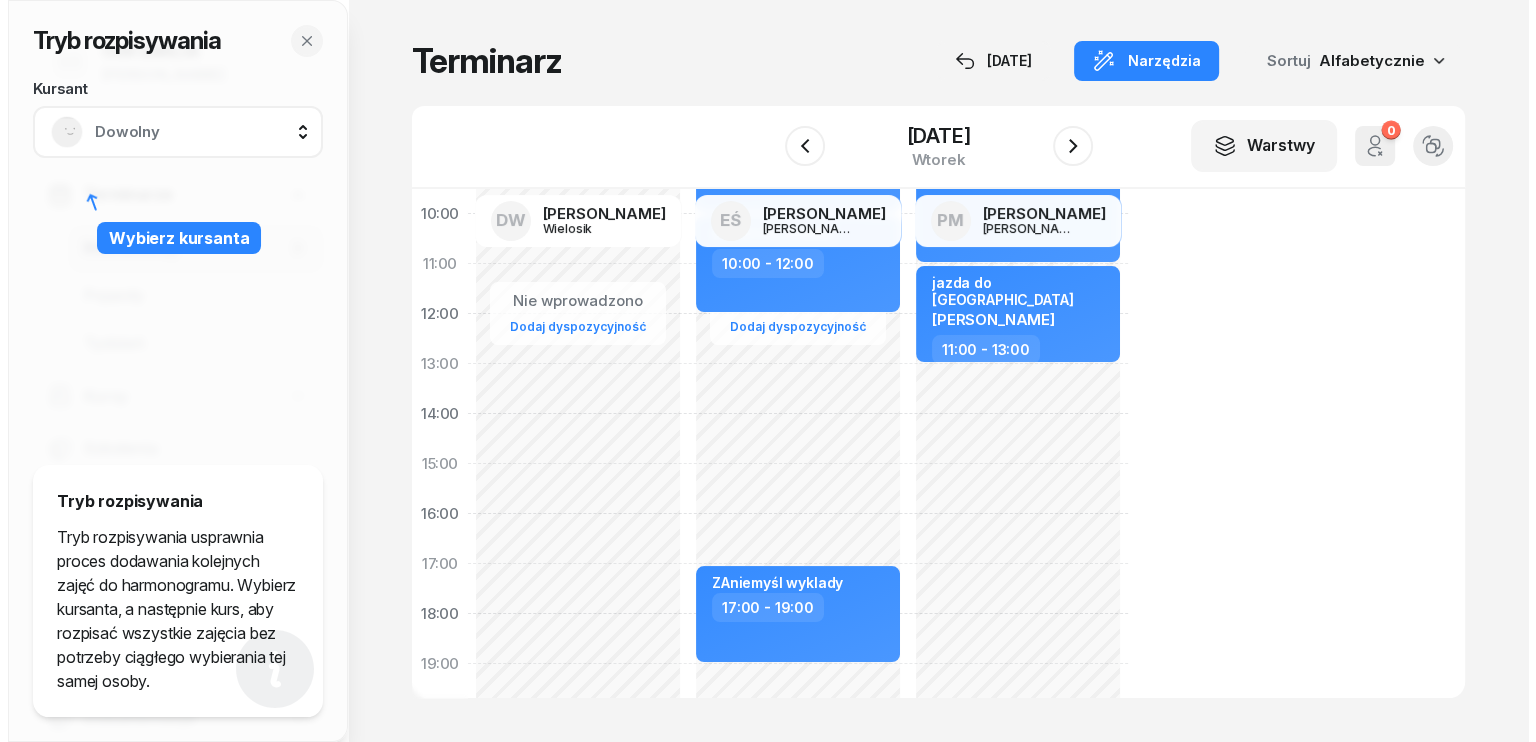 scroll, scrollTop: 0, scrollLeft: 0, axis: both 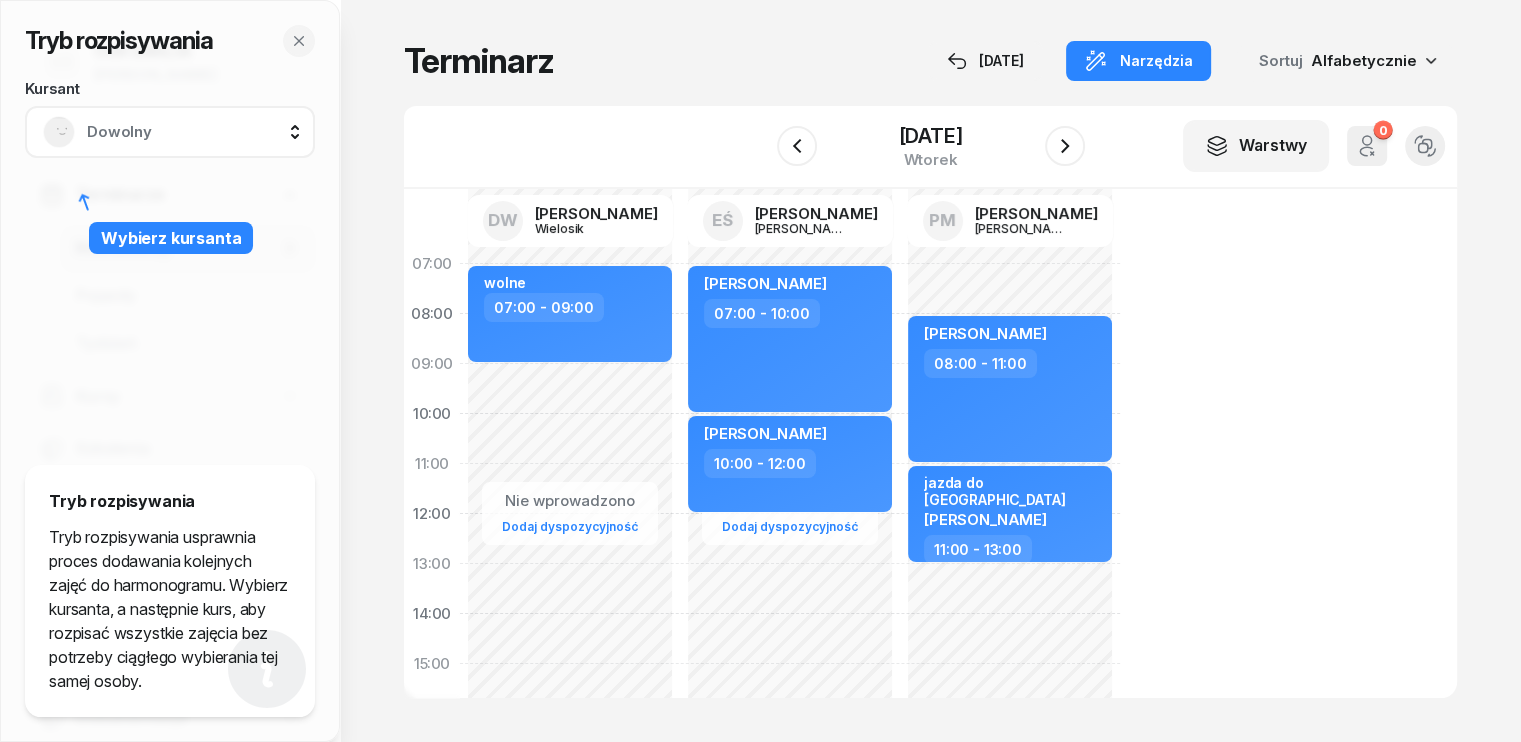 click on "Nie wprowadzono Dodaj dyspozycyjność [PERSON_NAME]  08:00 - 11:00 jazda do Poznania [PERSON_NAME]  11:00 - 13:00" 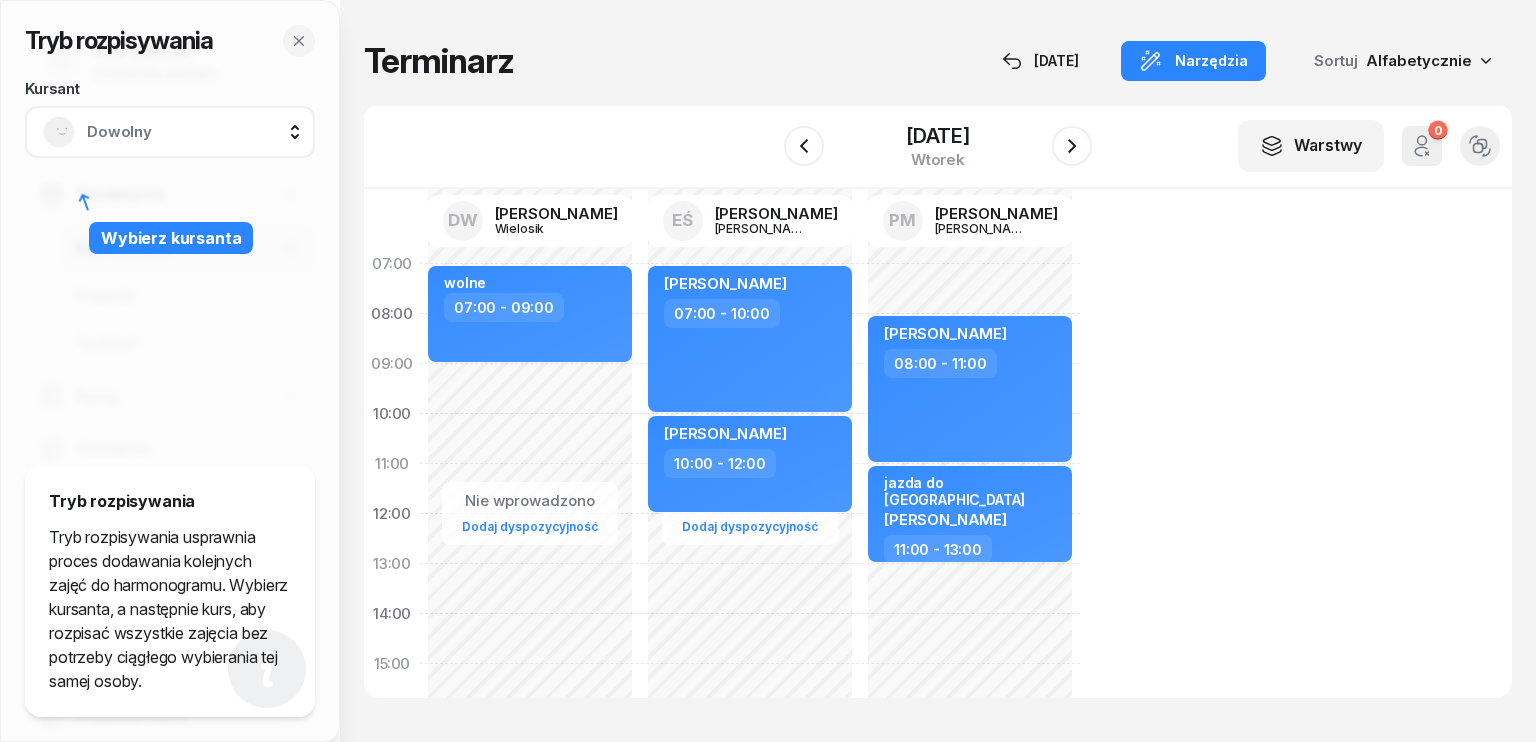 select on "13" 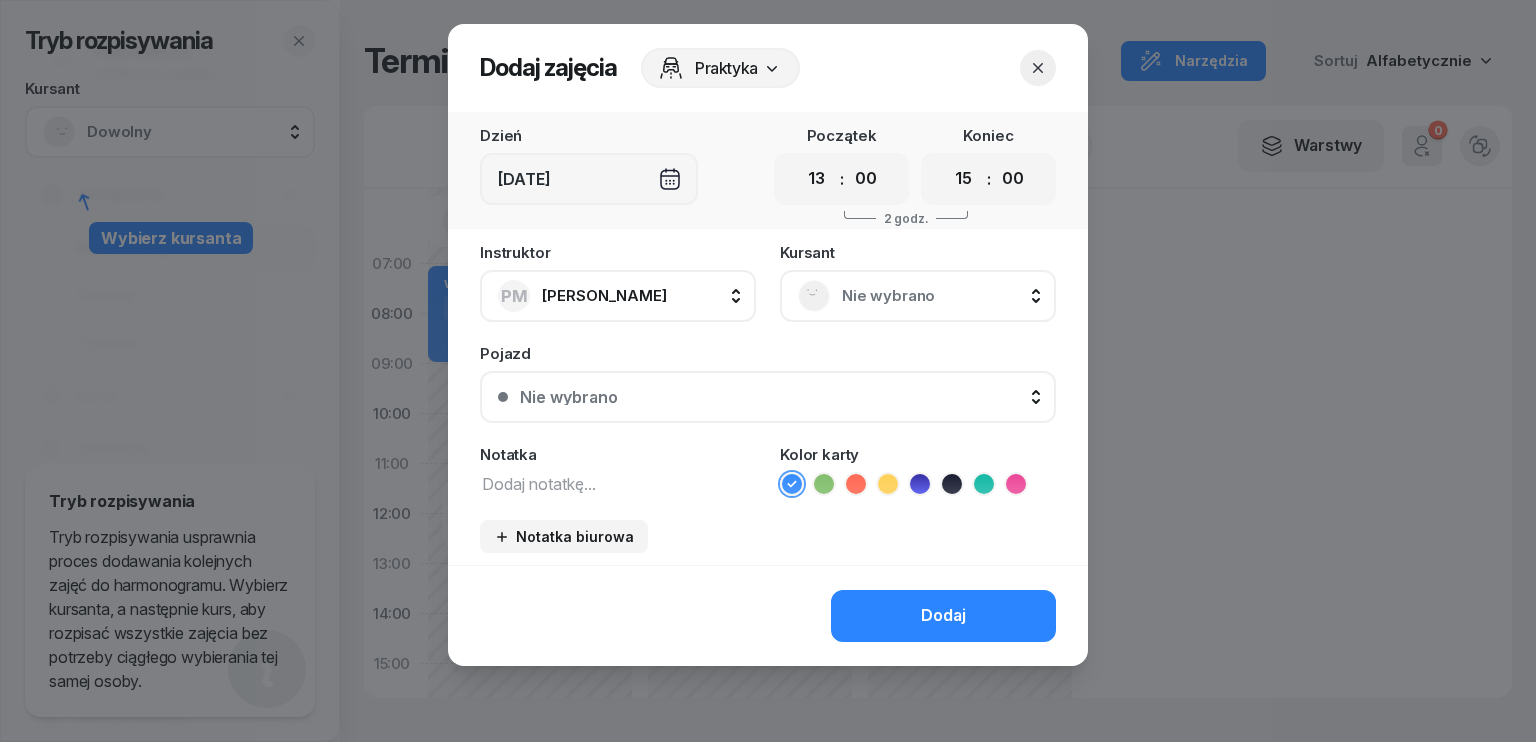 click on "Nie wybrano" at bounding box center [940, 296] 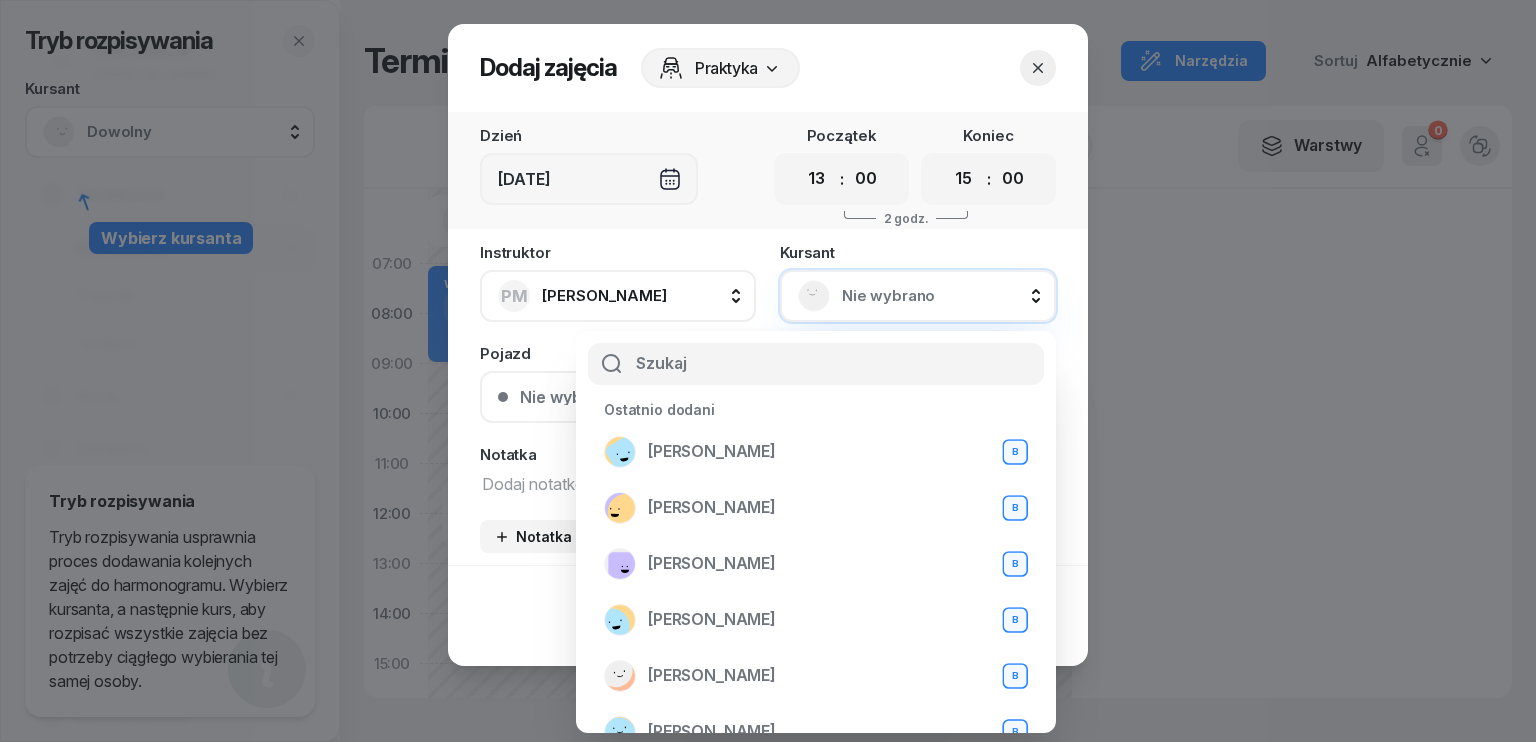 click on "Dzień [DATE] Początek 00 01 02 03 04 05 06 07 08 09 10 11 12 13 14 15 16 17 18 19 20 21 22 23 : 00 05 10 15 20 25 30 35 40 45 50 55 Koniec 00 01 02 03 04 05 06 07 08 09 10 11 12 13 14 15 16 17 18 19 20 21 22 23 : 00 05 10 15 20 25 30 35 40 45 50 55 2 godz. Instruktor PM [PERSON_NAME]  DW [PERSON_NAME]  EŚ [PERSON_NAME]  PM [PERSON_NAME] Nie wybrano  Pojazd Nie wybrano Nie wybrano Kia RIO 1 PSR13K3 KIA RIO 2 PSR4150 E KIA RIO 3 PO 2VE37  Notatka  Kolor karty  Notatka biurowa" at bounding box center (768, 338) 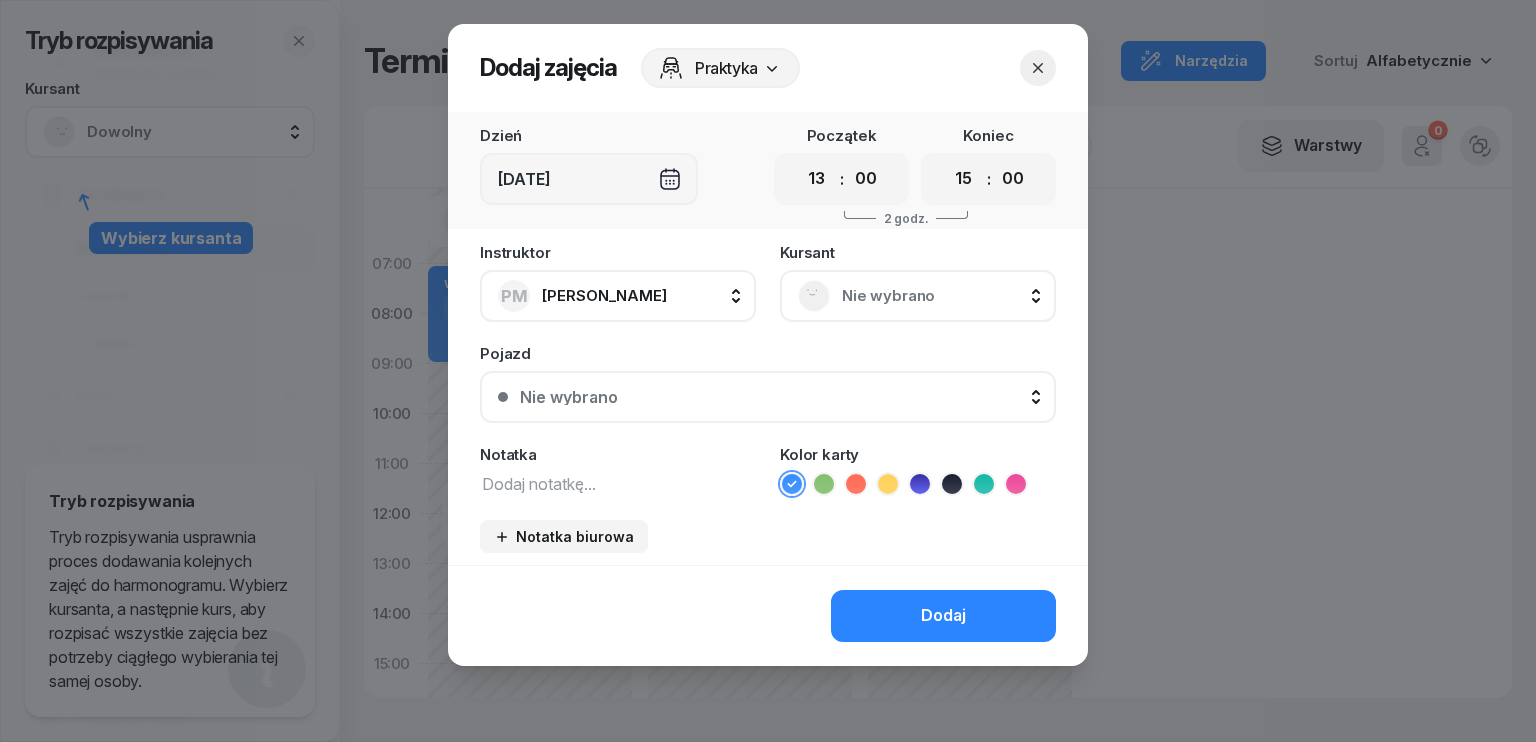 click at bounding box center (618, 483) 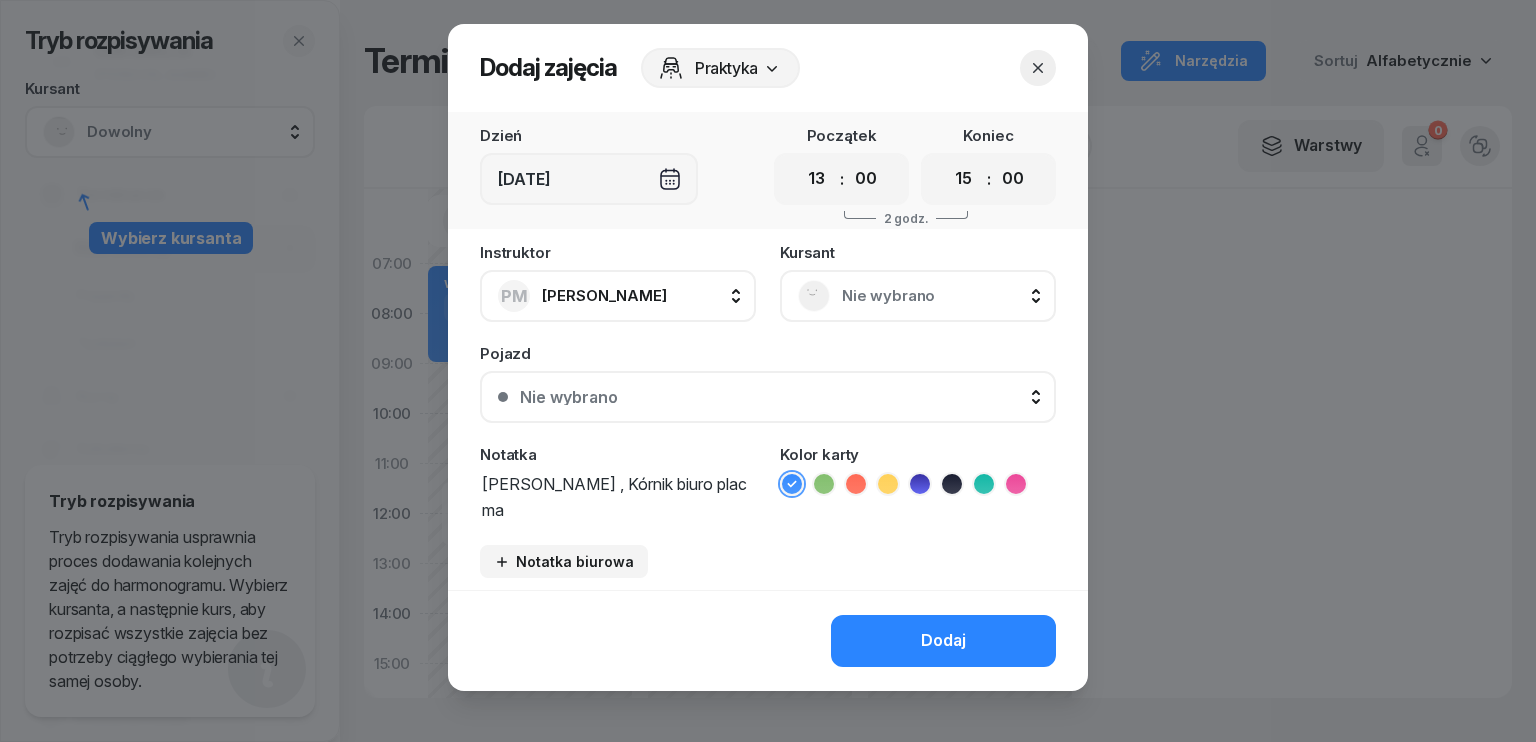 scroll, scrollTop: 0, scrollLeft: 0, axis: both 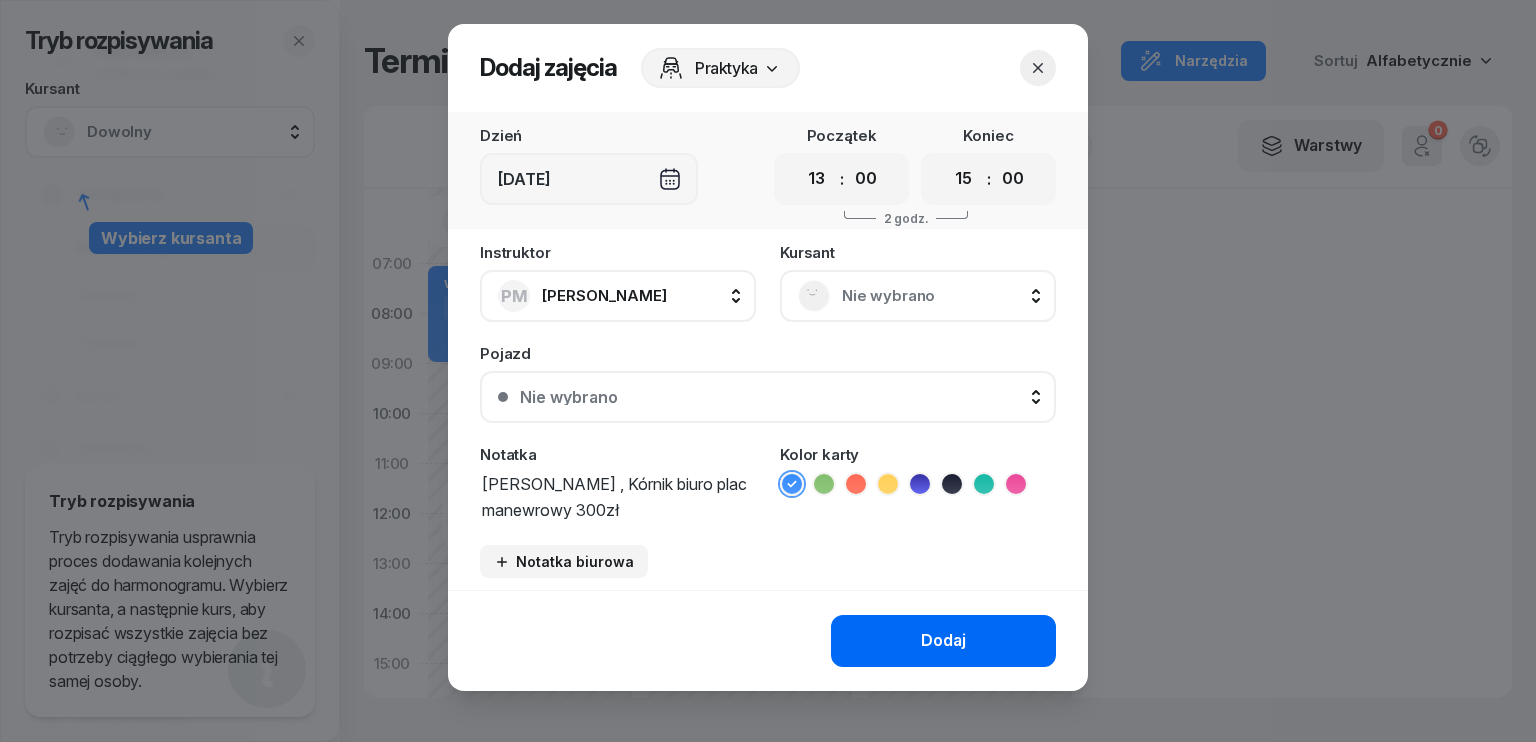 type on "[PERSON_NAME] , Kórnik biuro plac manewrowy 300zł" 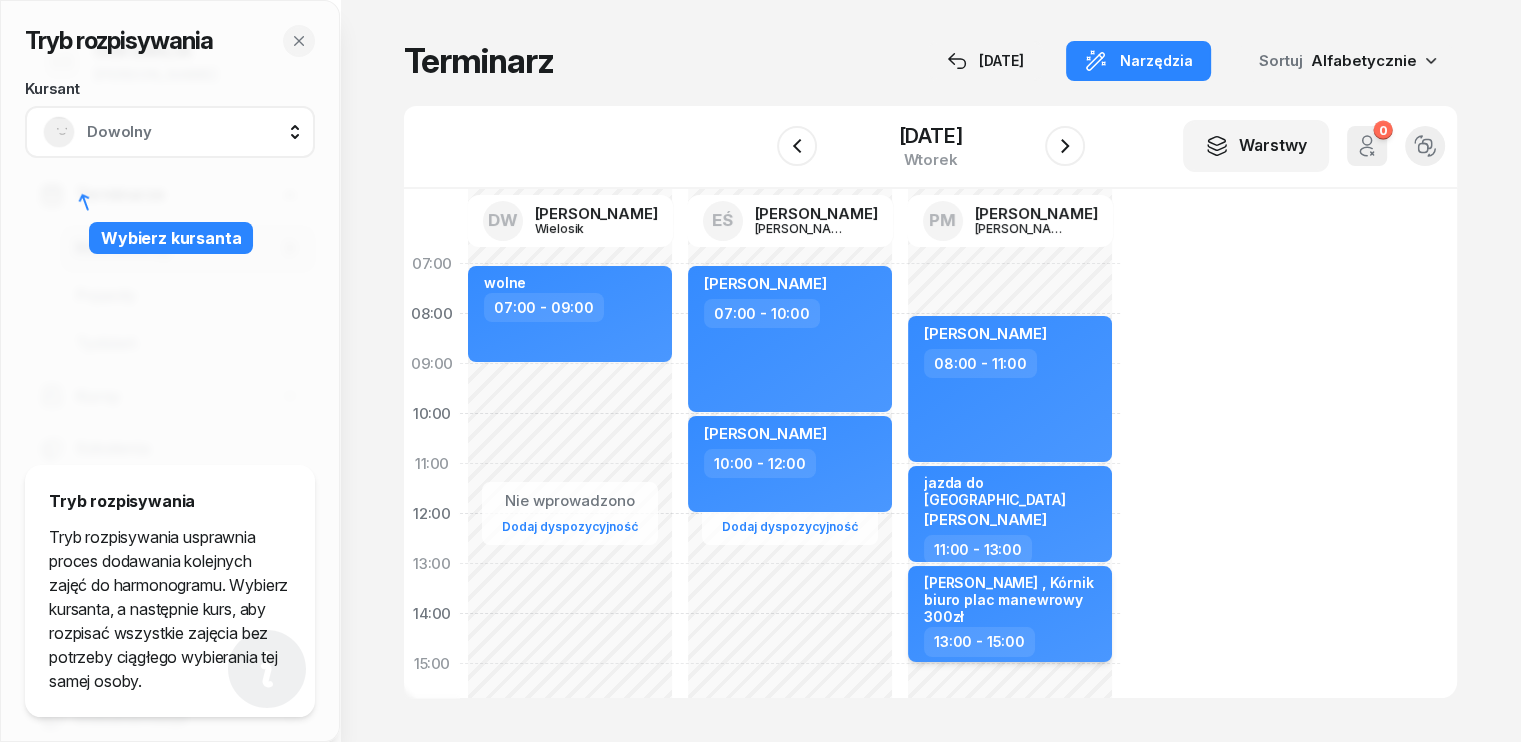 click on "[PERSON_NAME] , Kórnik biuro plac manewrowy 300zł" at bounding box center [1012, 600] 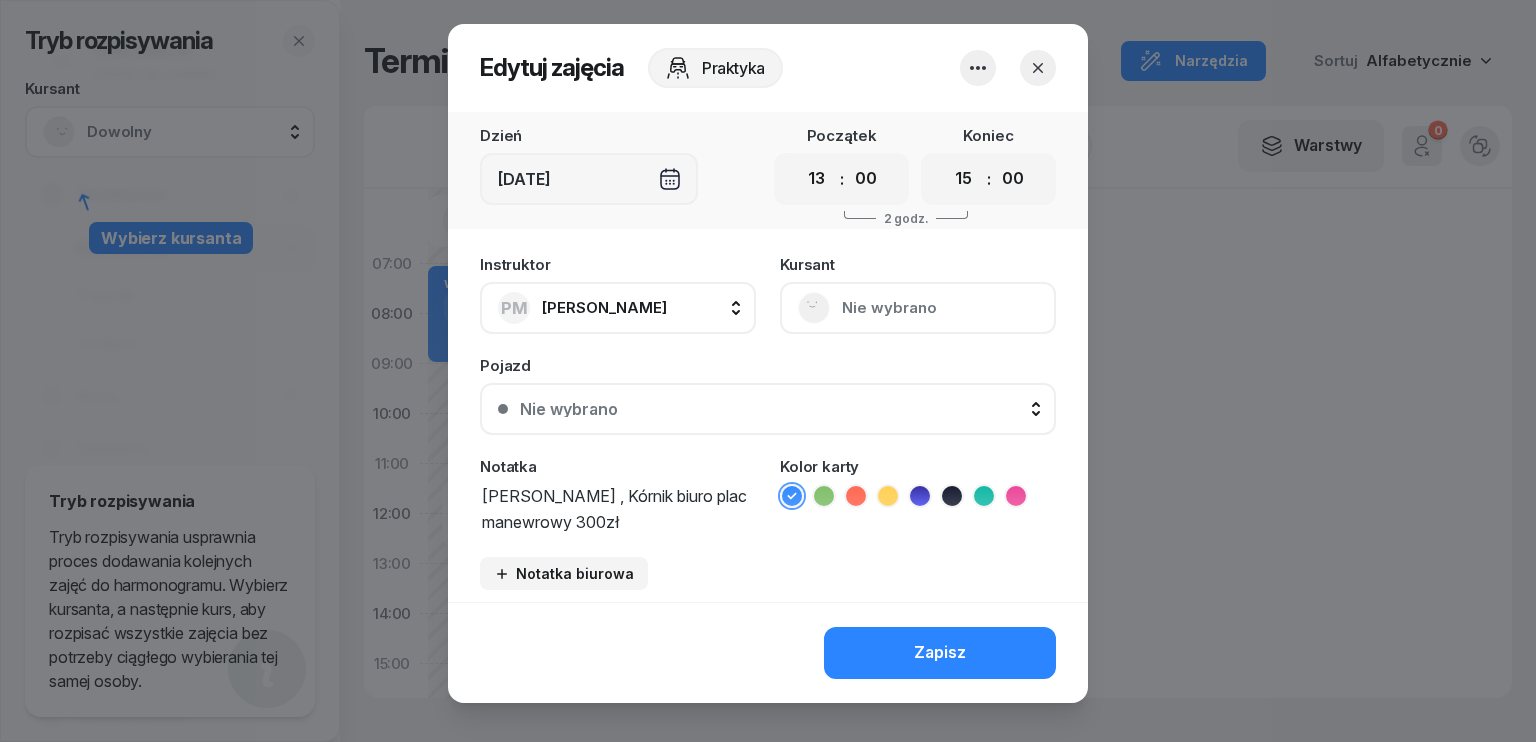 click on "[PERSON_NAME] , Kórnik biuro plac manewrowy 300zł" at bounding box center (618, 507) 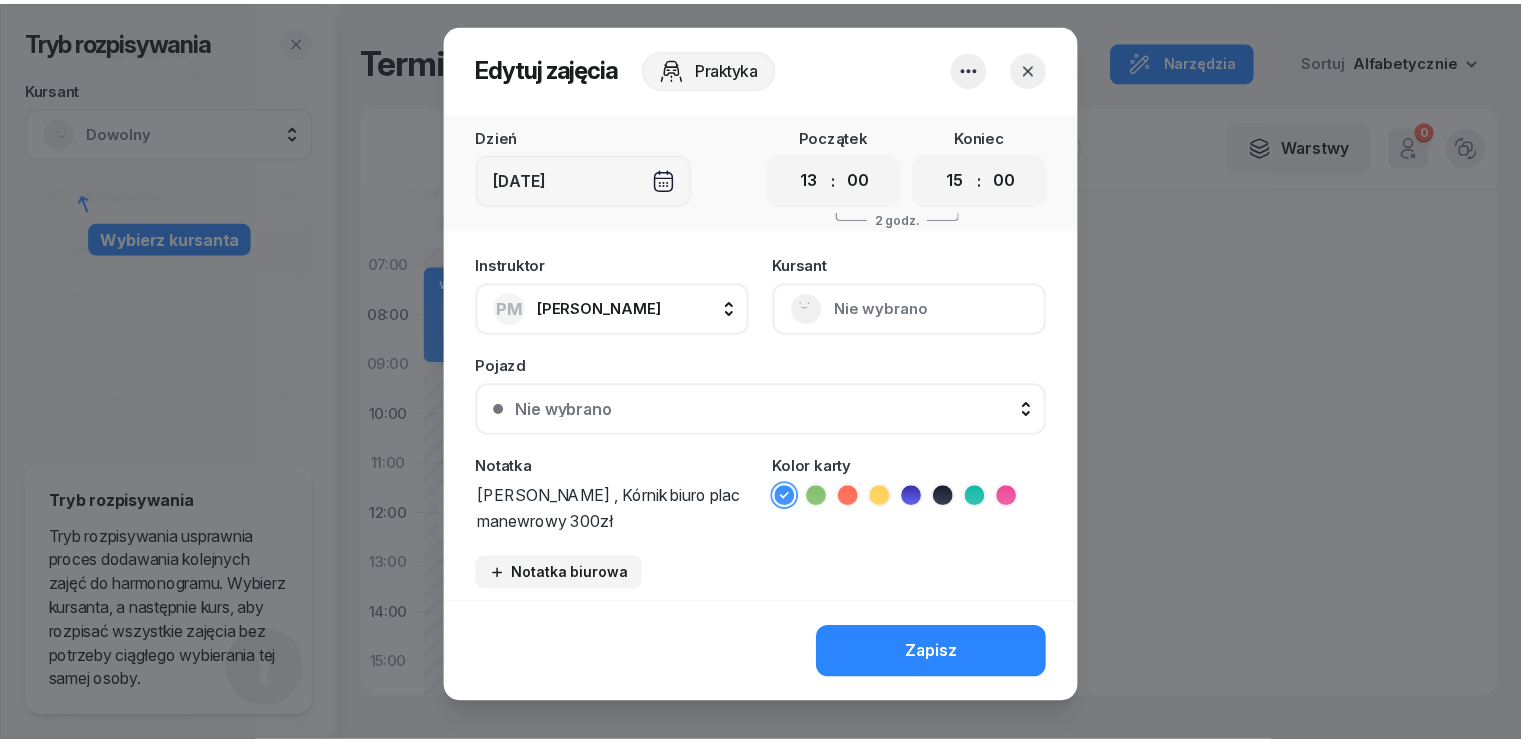 scroll, scrollTop: 0, scrollLeft: 0, axis: both 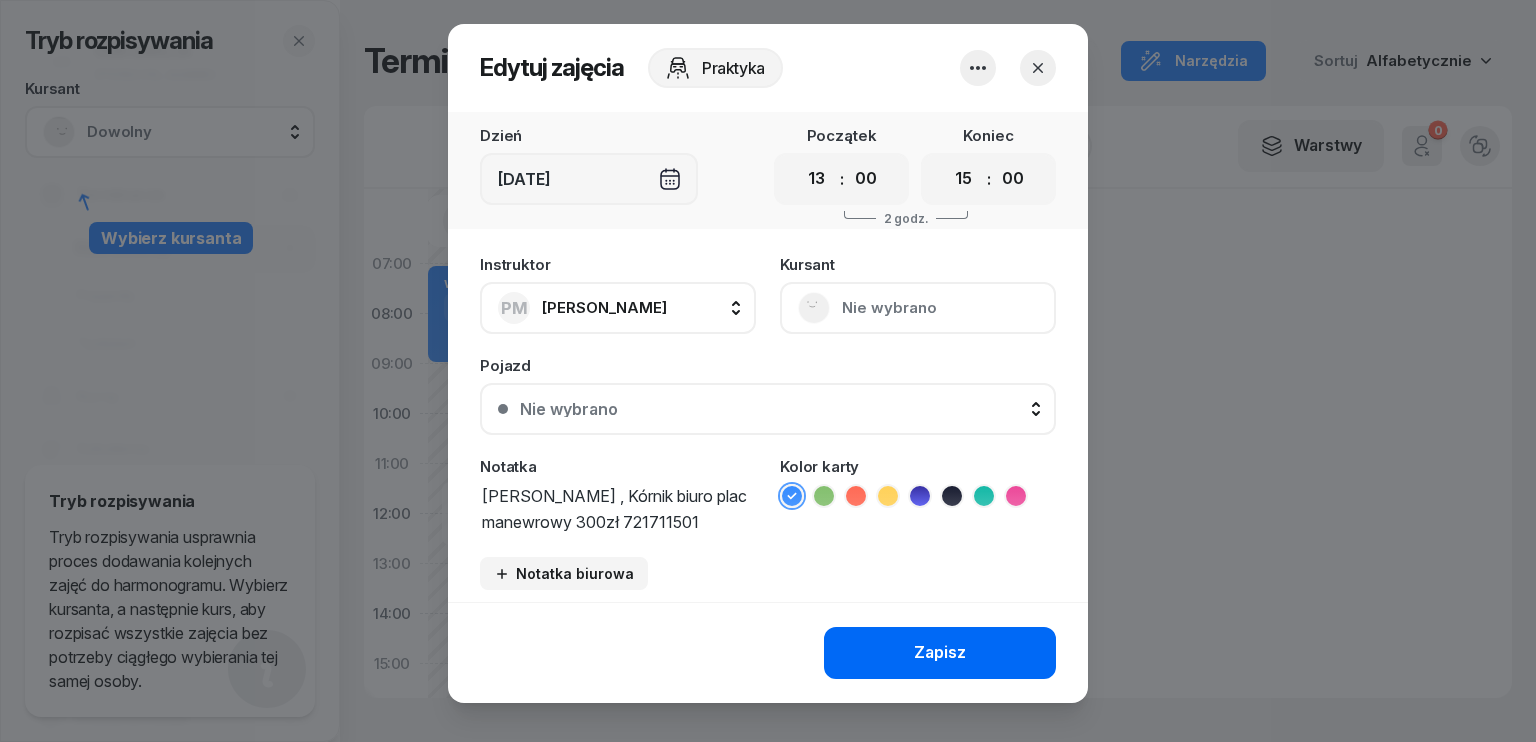 type on "[PERSON_NAME] , Kórnik biuro plac manewrowy 300zł 721711501" 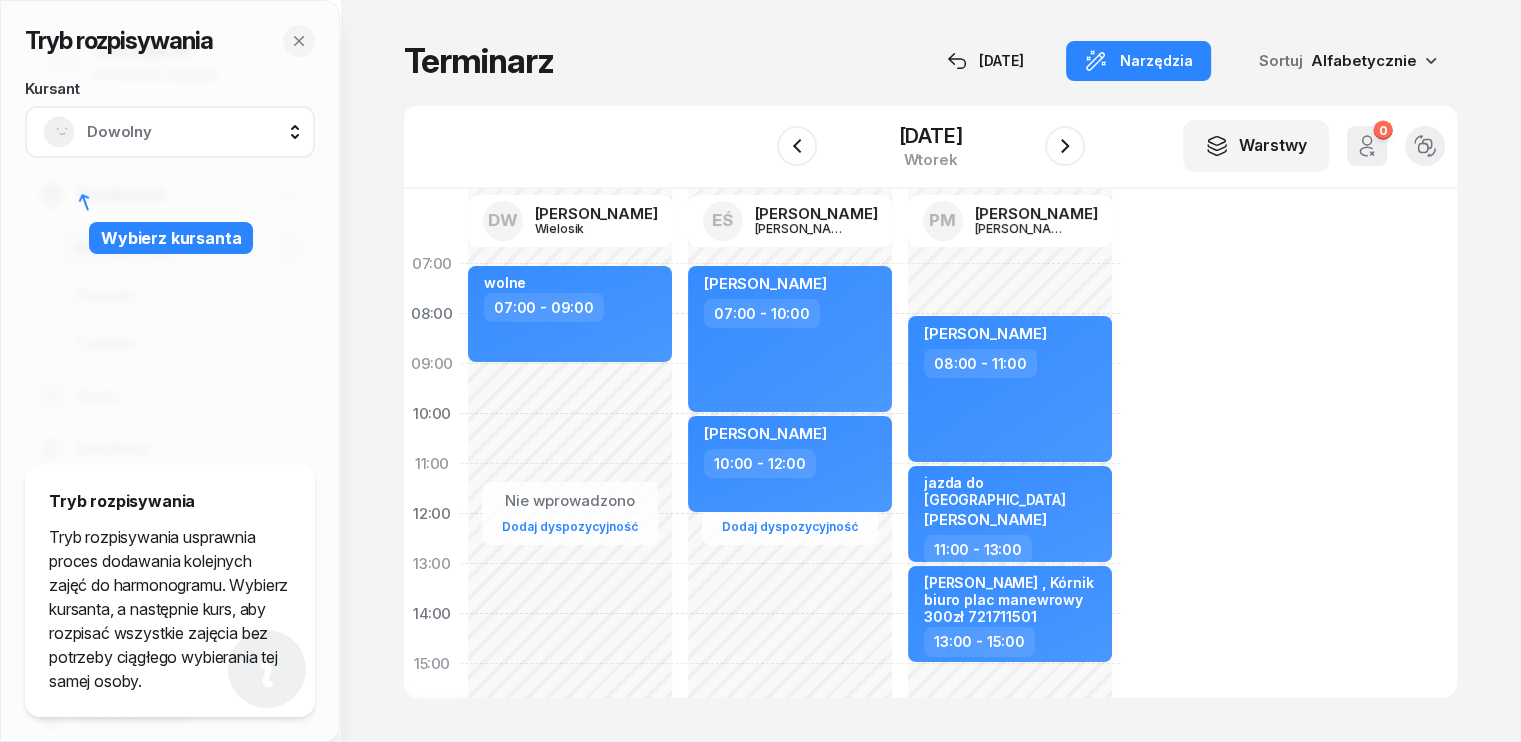 click on "07:00 08:00 09:00 10:00 11:00 12:00 13:00 14:00 15:00 16:00 17:00 18:00 19:00 20:00 21:00 DW [PERSON_NAME] EŚ [PERSON_NAME] PM [PERSON_NAME] Nie wprowadzono Dodaj dyspozycyjność wolne 07:00 - 09:00 Nie wprowadzono Dodaj dyspozycyjność [PERSON_NAME] Złoty  07:00 - 10:00 [PERSON_NAME]  10:00 - 12:00 ZAniemyśl wyklady 17:00 - 19:00 Nie wprowadzono Dodaj dyspozycyjność [PERSON_NAME]  08:00 - 11:00 jazda do [GEOGRAPHIC_DATA] [PERSON_NAME]  11:00 - 13:00 [PERSON_NAME] , Kórnik biuro plac manewrowy 300zł 721711501 13:00 - 15:00" at bounding box center [930, 443] 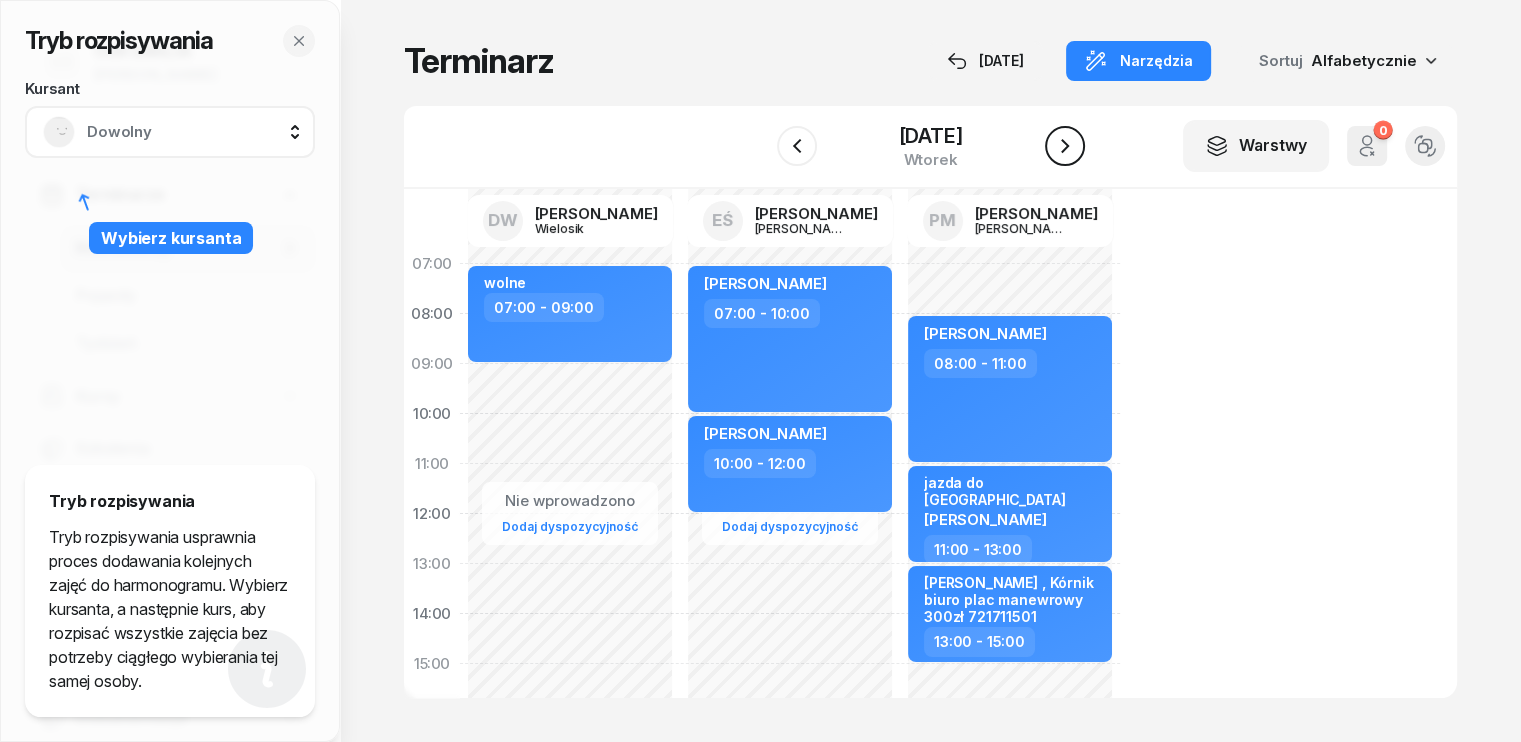 click 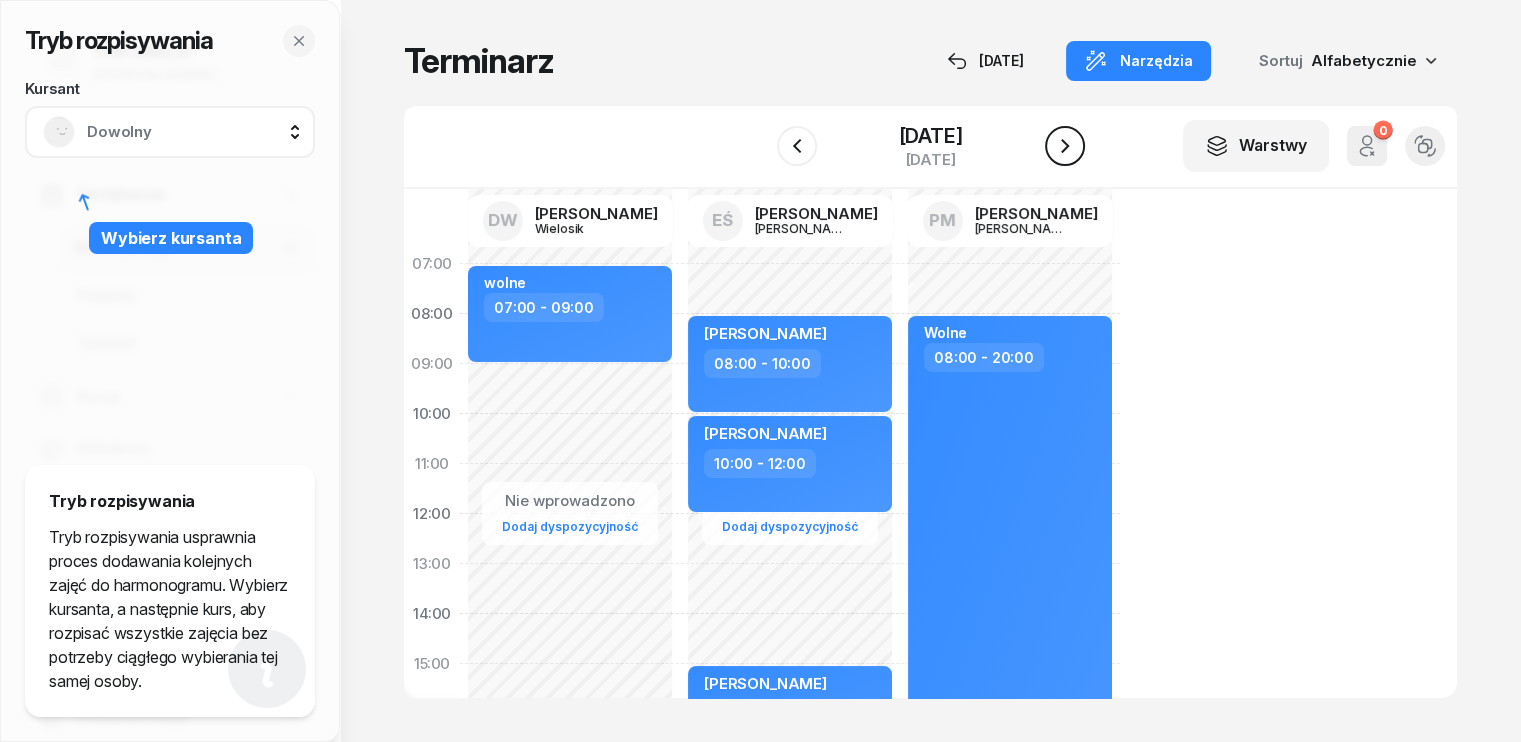 click 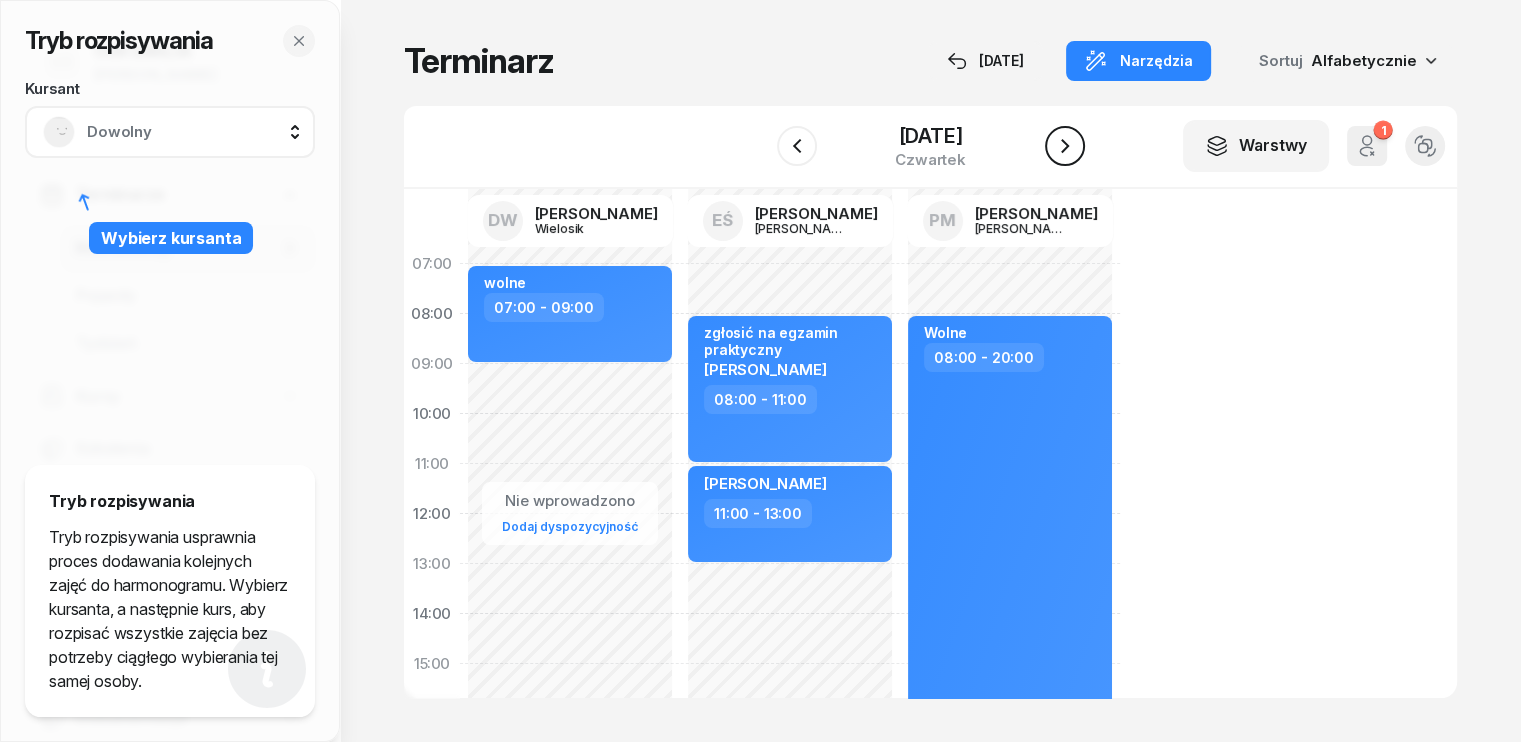click 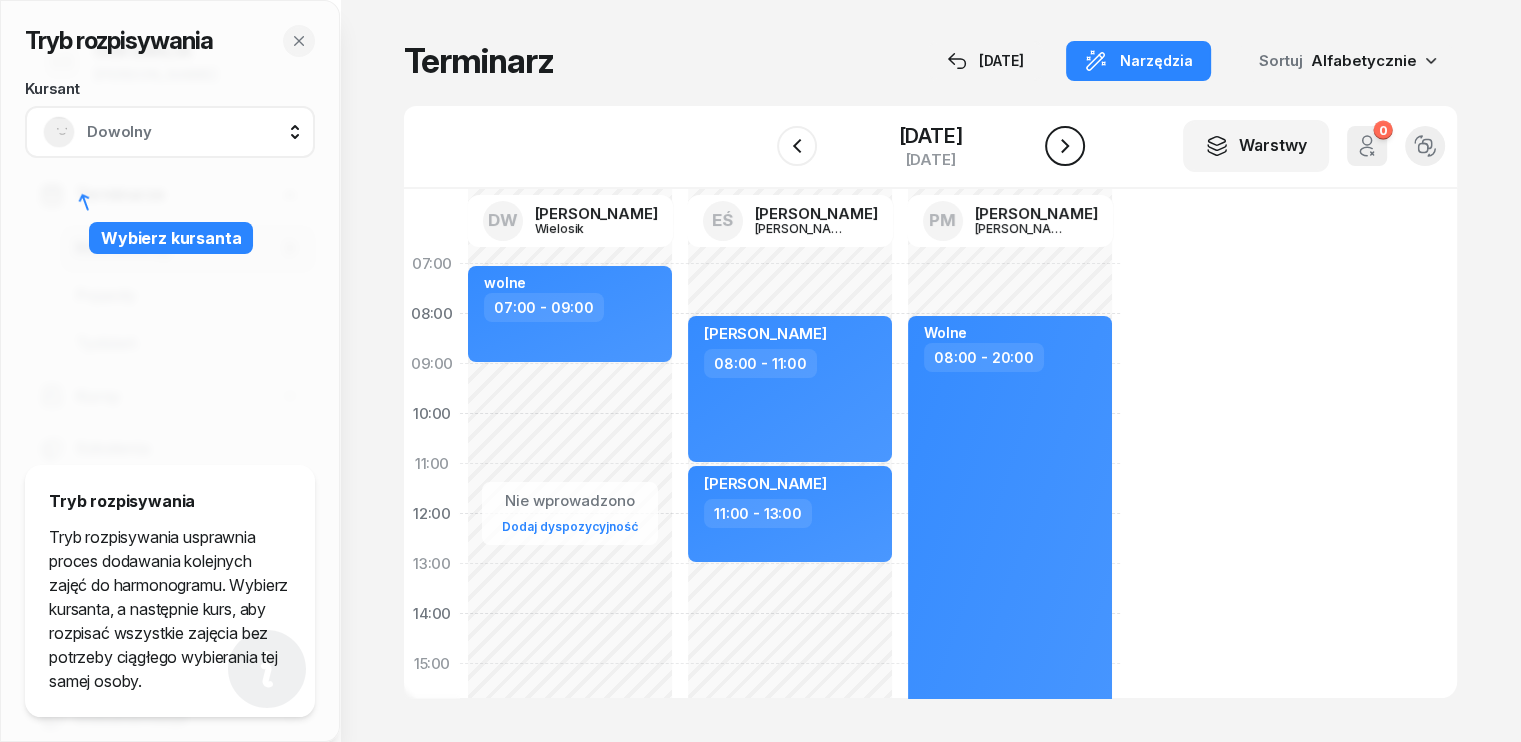 click 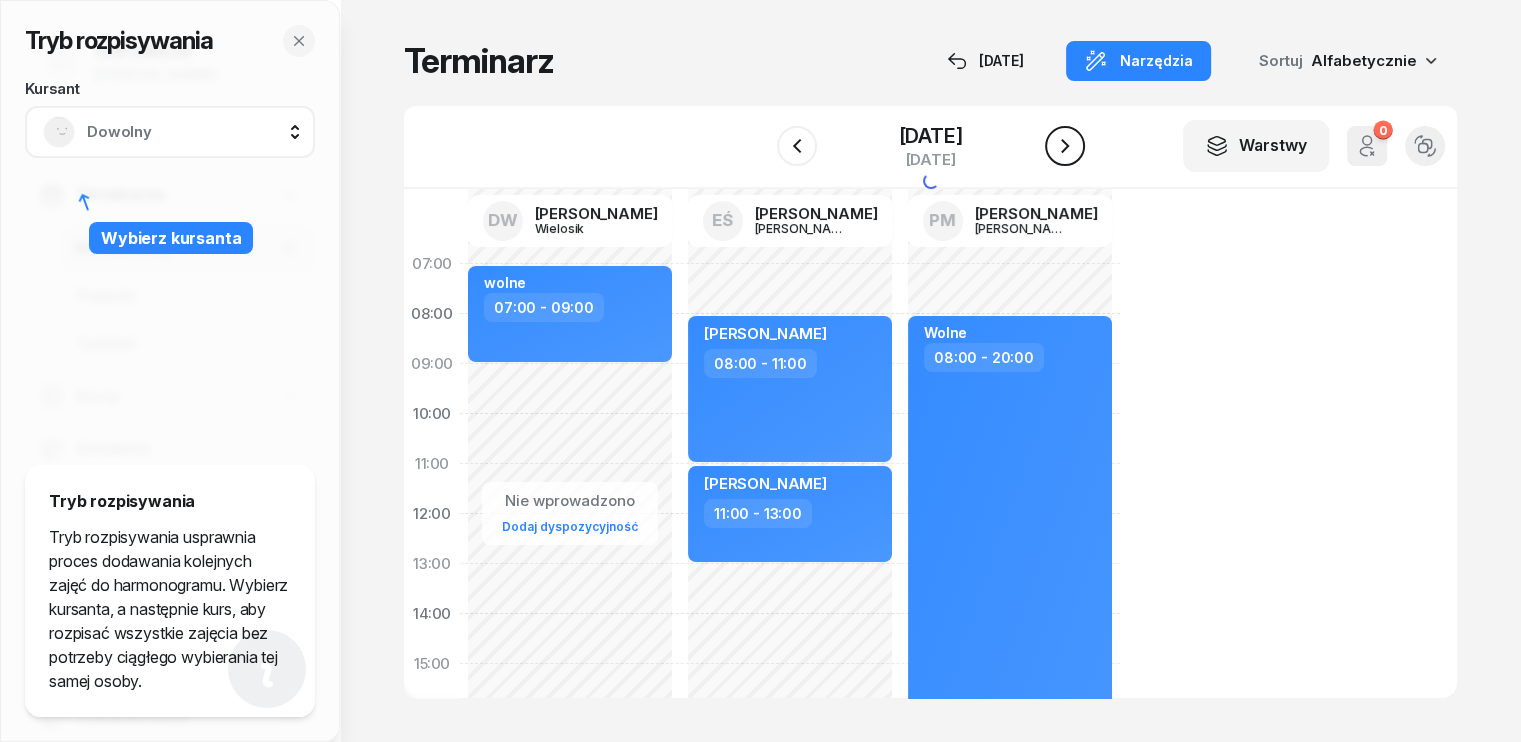 click 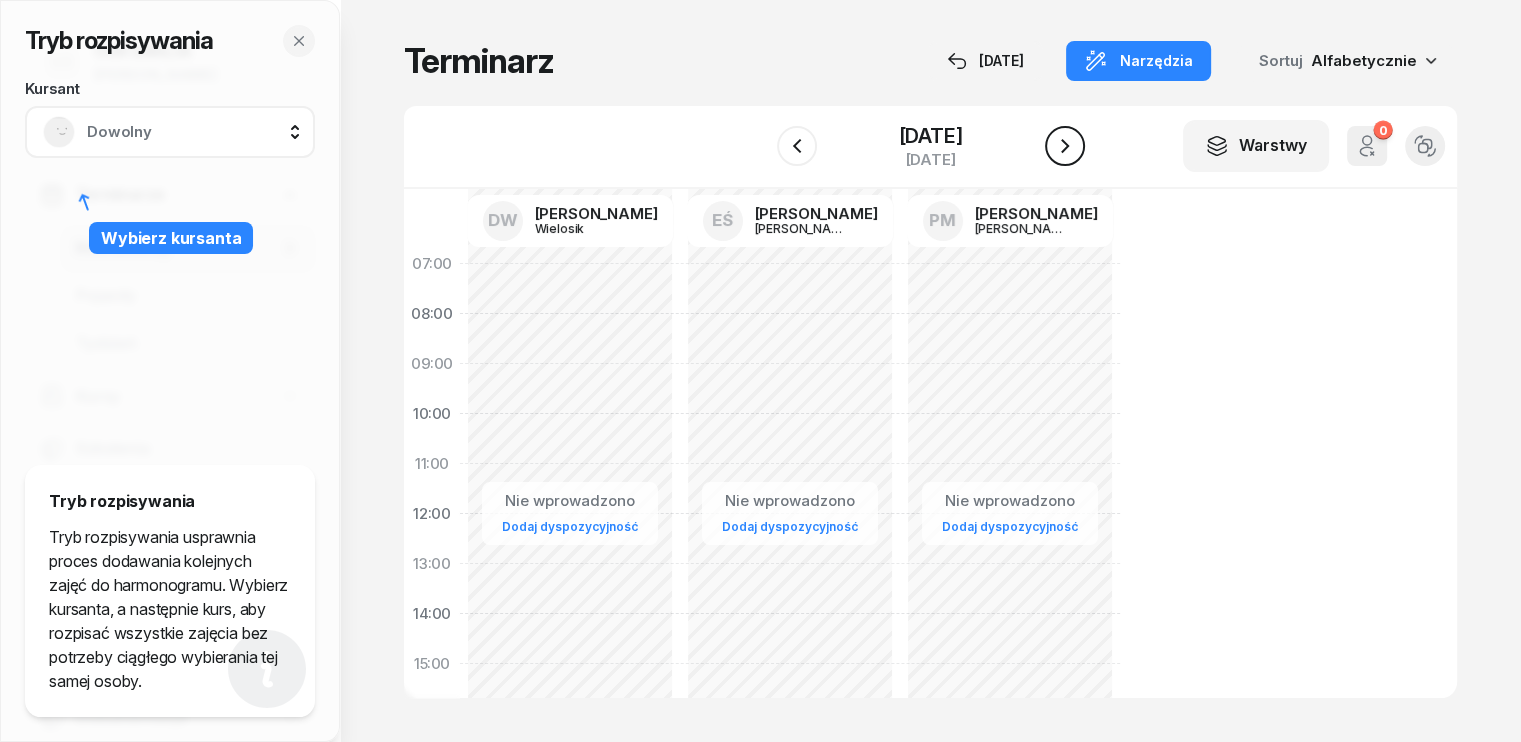 click 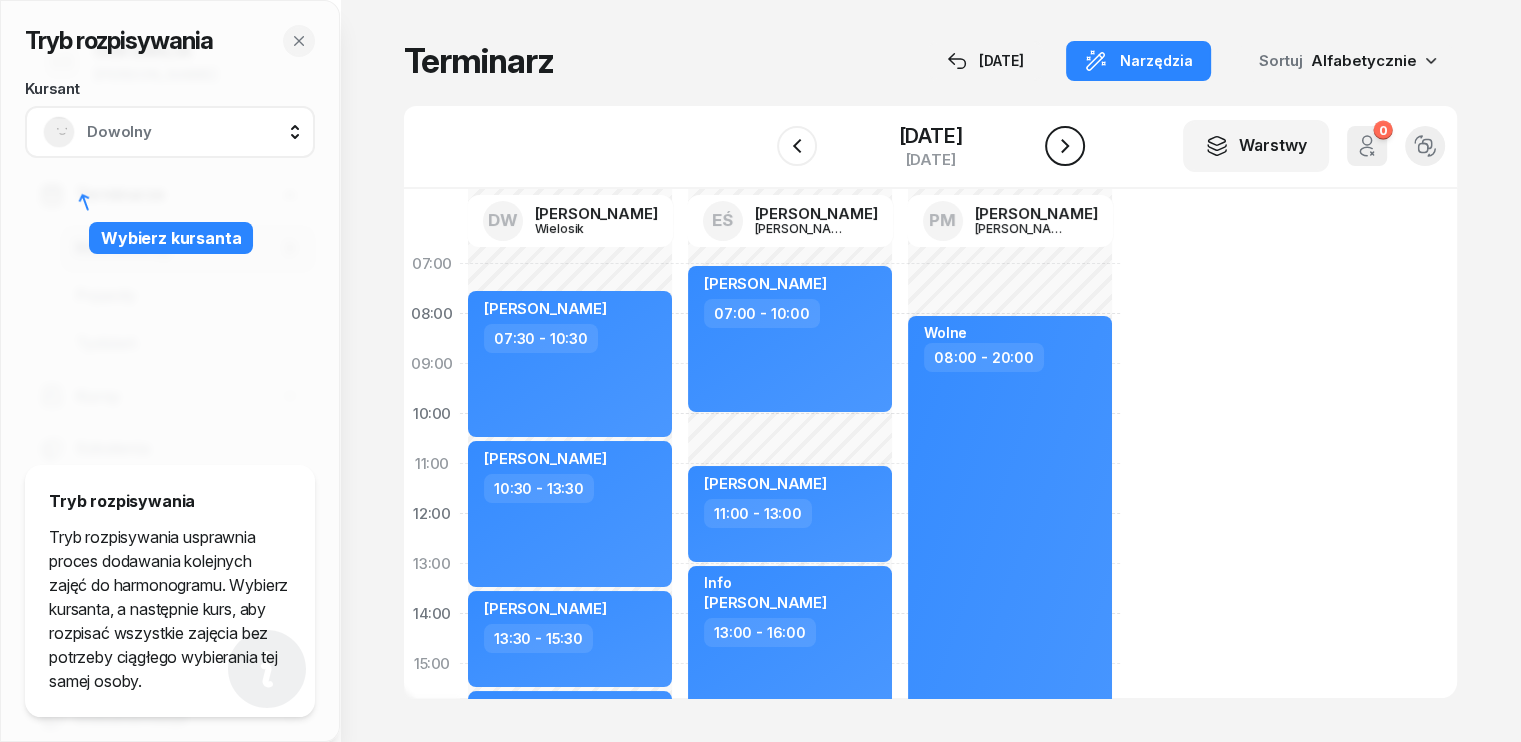 click 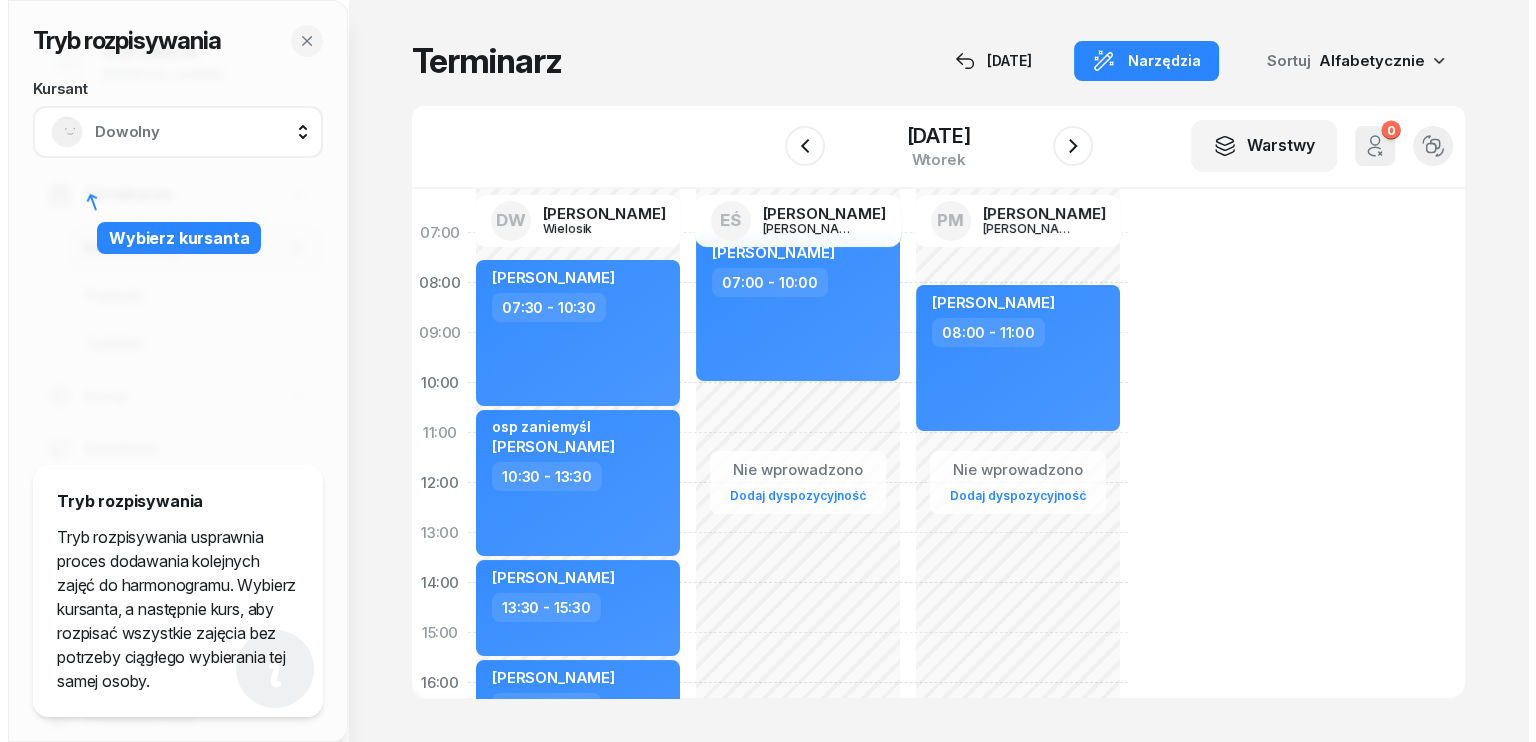 scroll, scrollTop: 0, scrollLeft: 0, axis: both 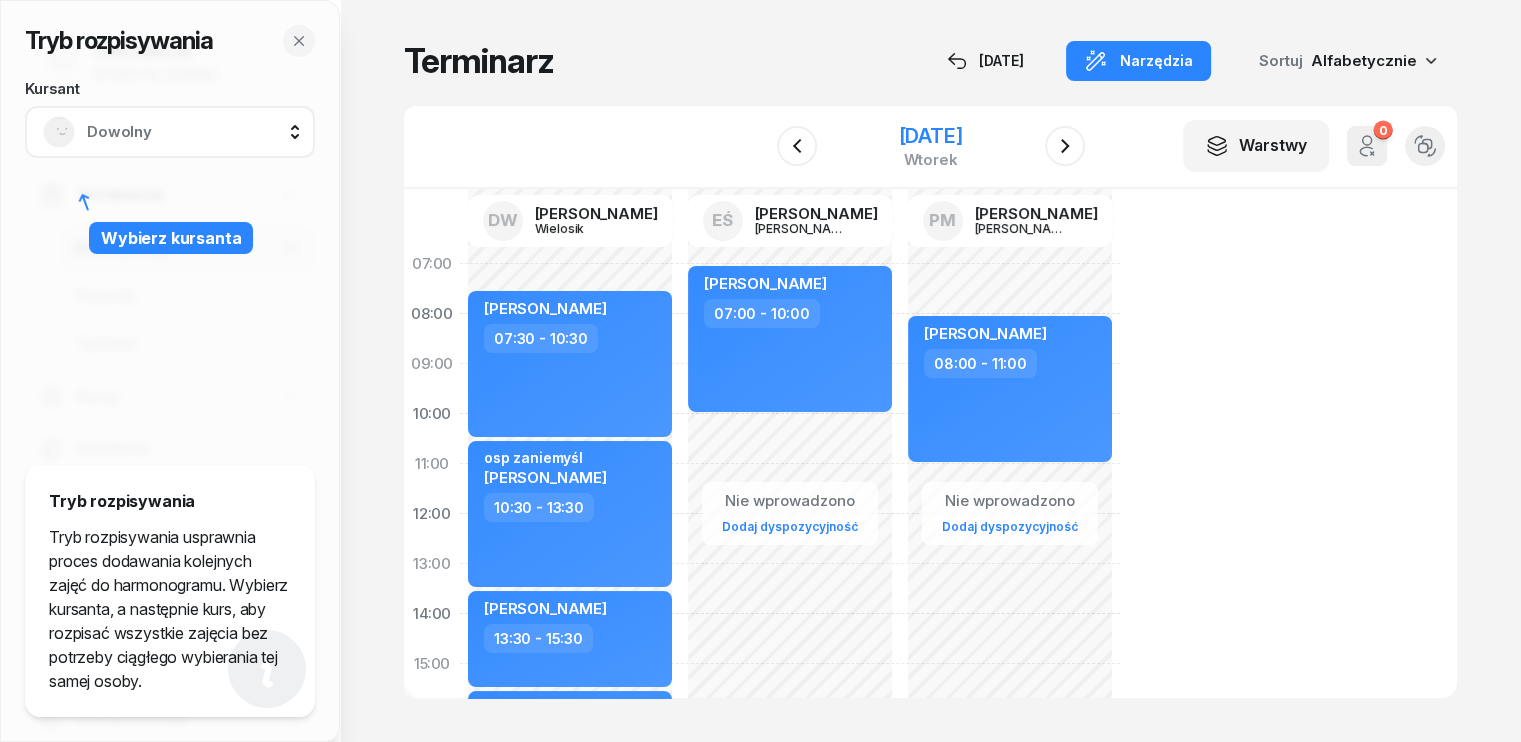 click on "[DATE]" at bounding box center (930, 136) 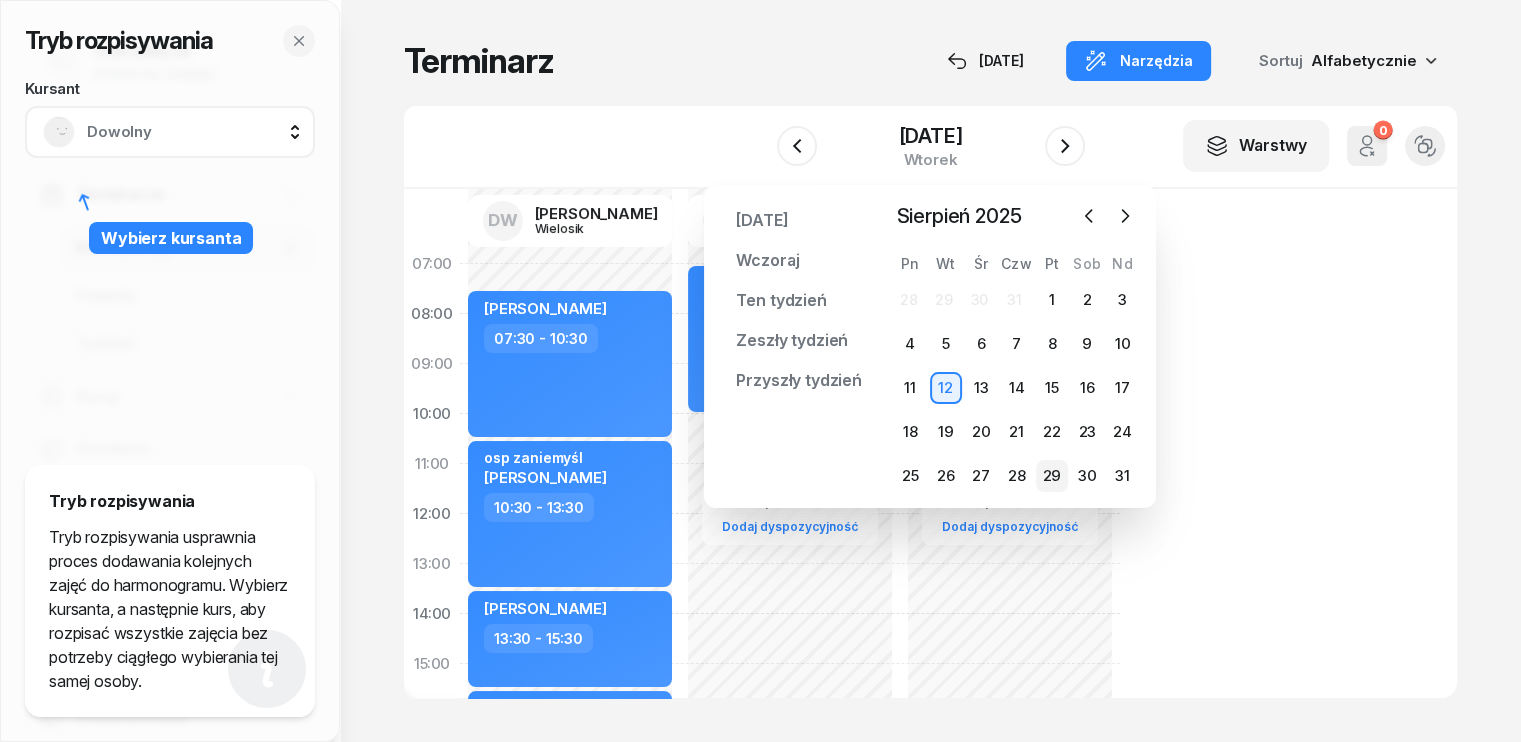 click on "29" at bounding box center (1052, 476) 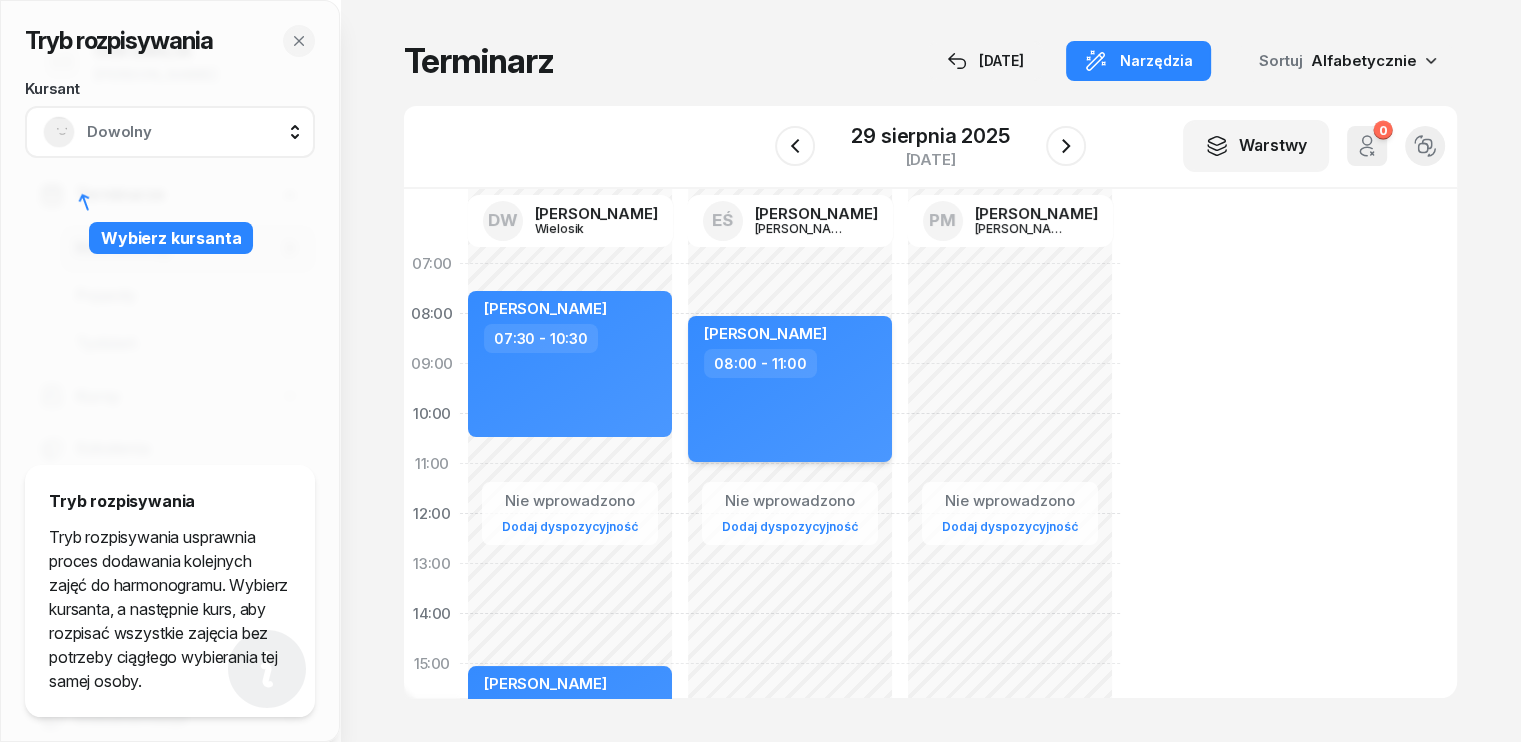 click on "[PERSON_NAME]  08:00 - 11:00" at bounding box center [790, 389] 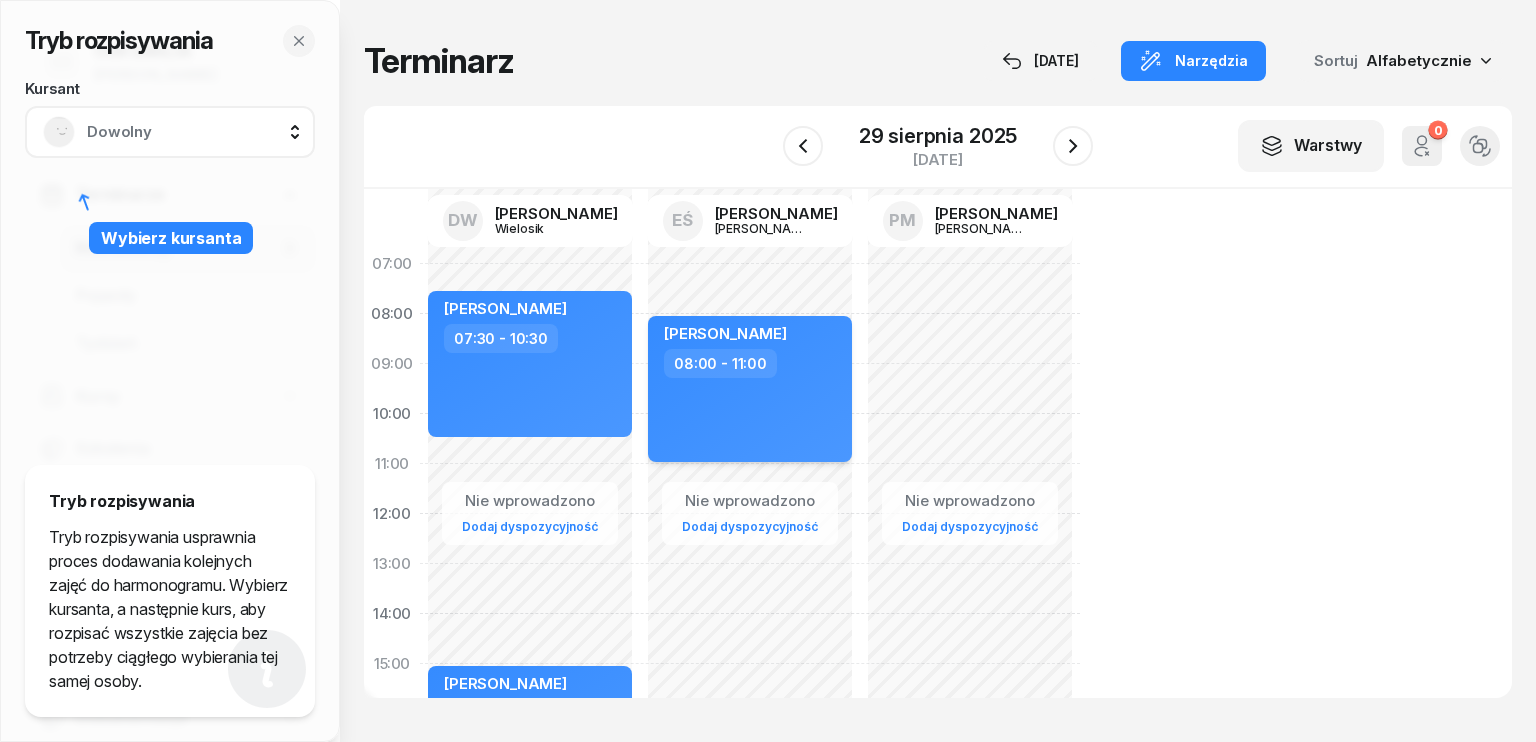 select on "08" 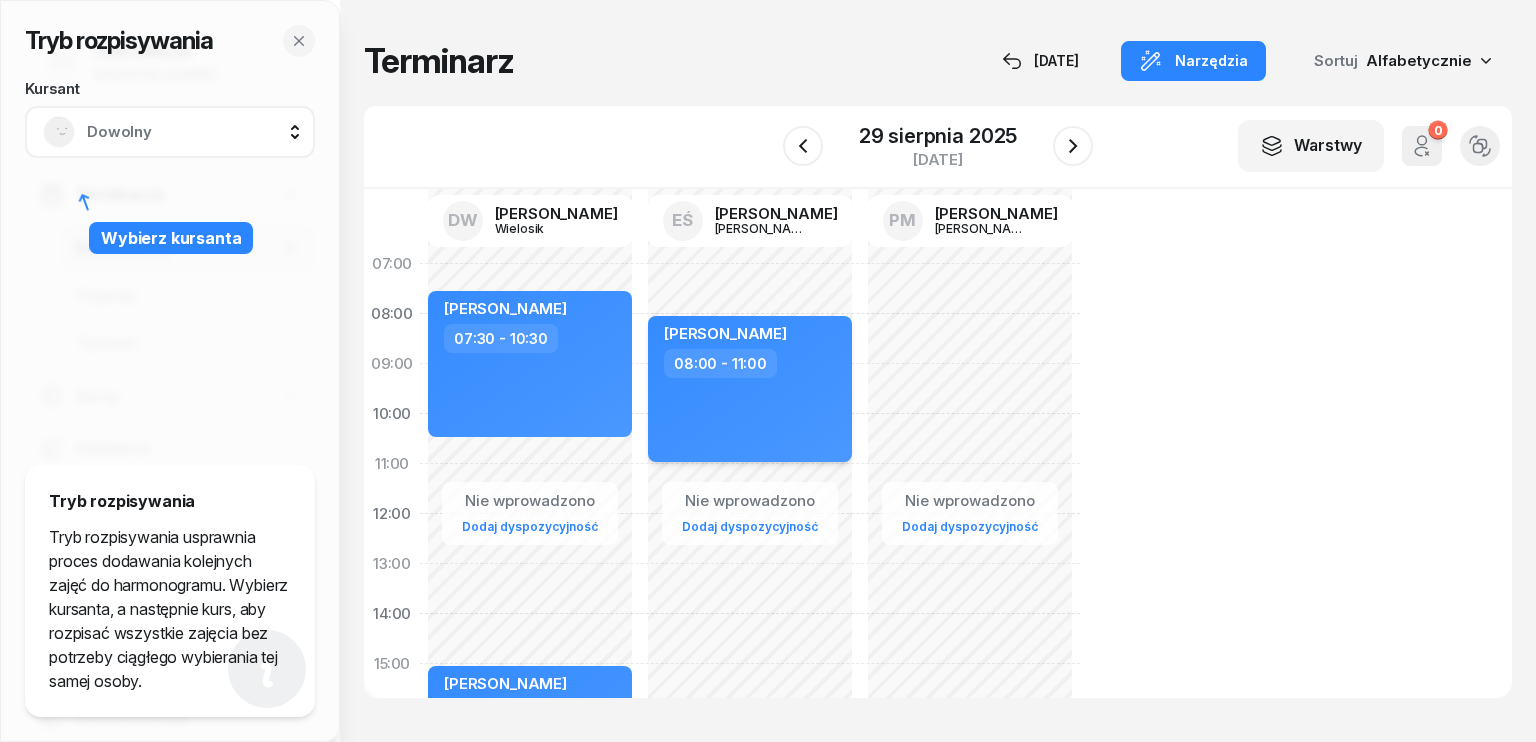 select on "11" 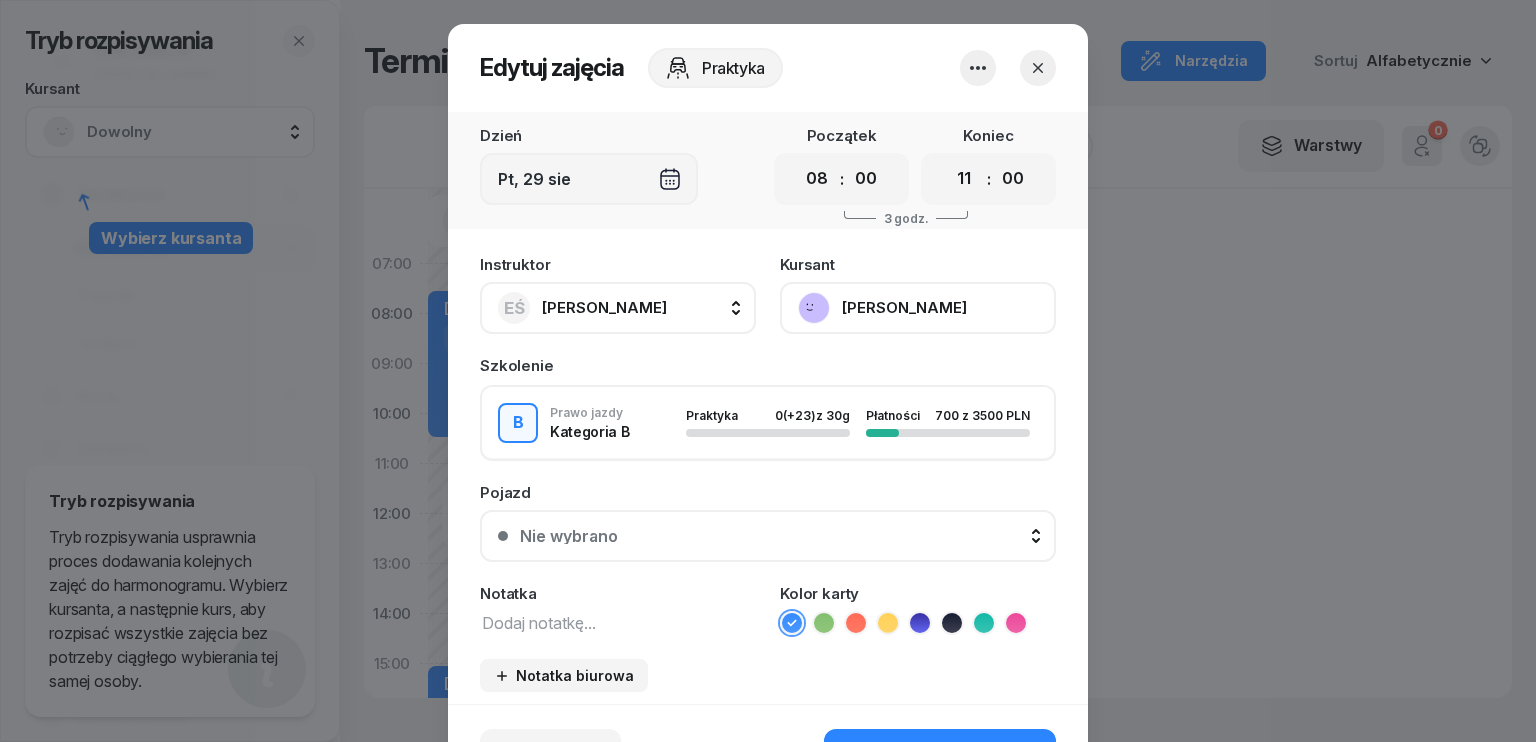 click on "[PERSON_NAME]" at bounding box center [604, 307] 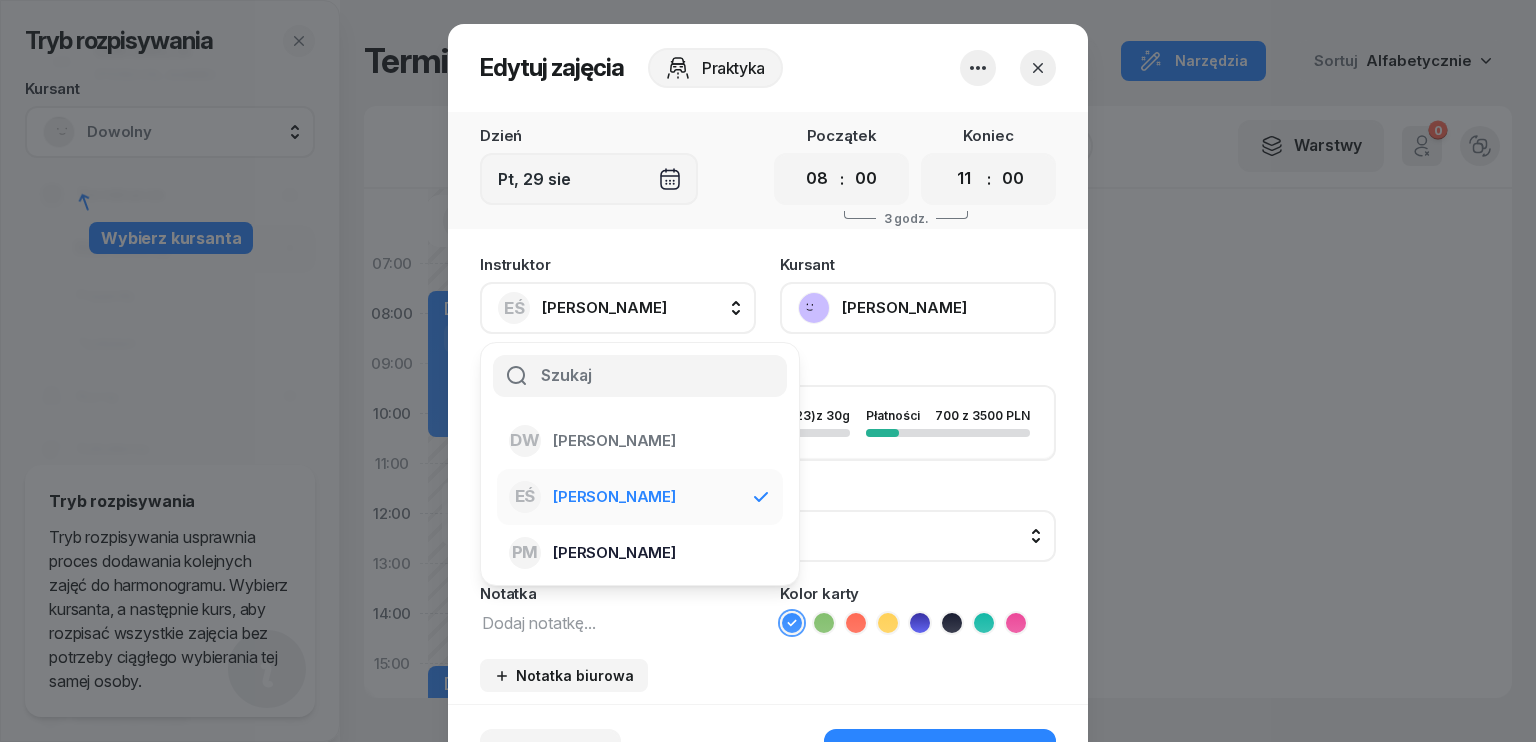 click on "[PERSON_NAME]" at bounding box center (614, 553) 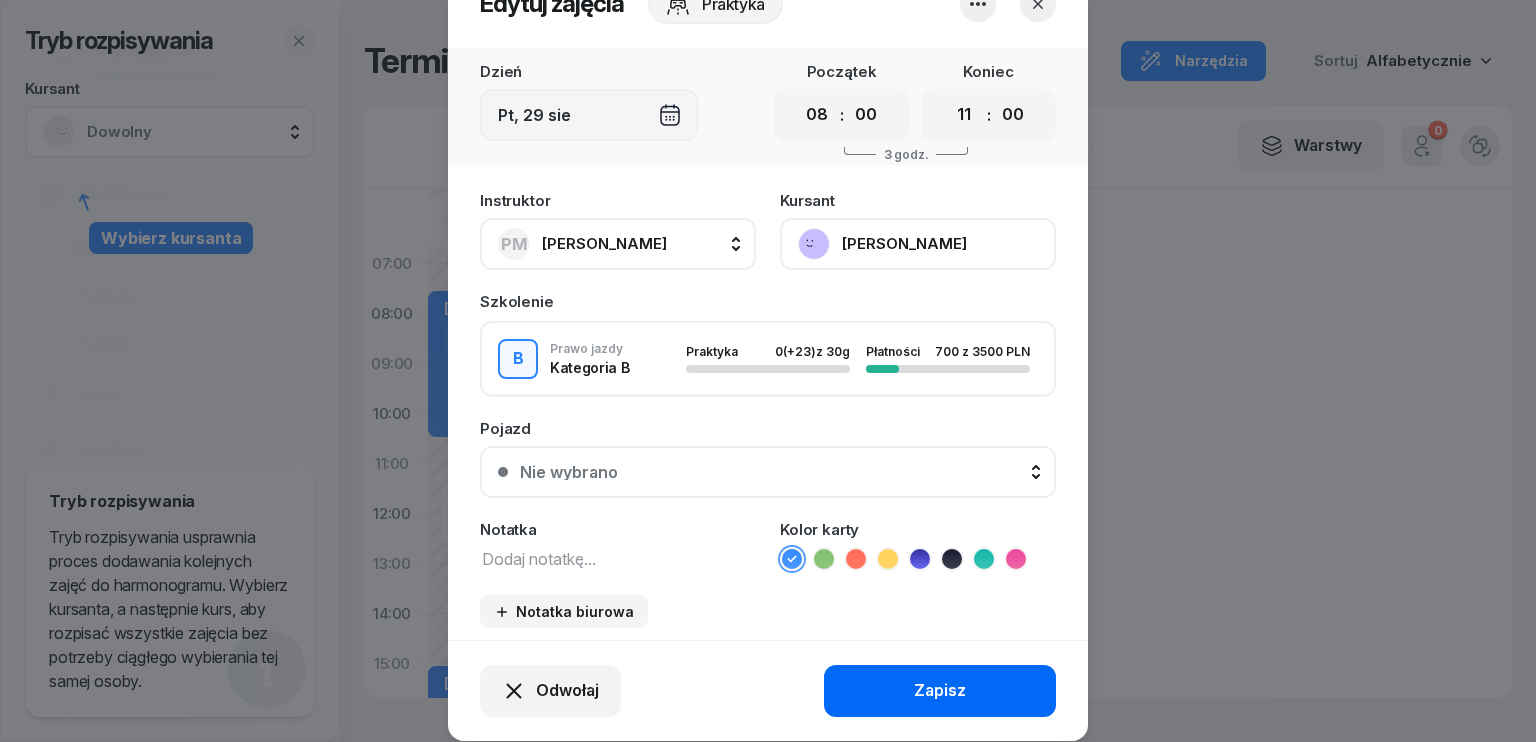 scroll, scrollTop: 124, scrollLeft: 0, axis: vertical 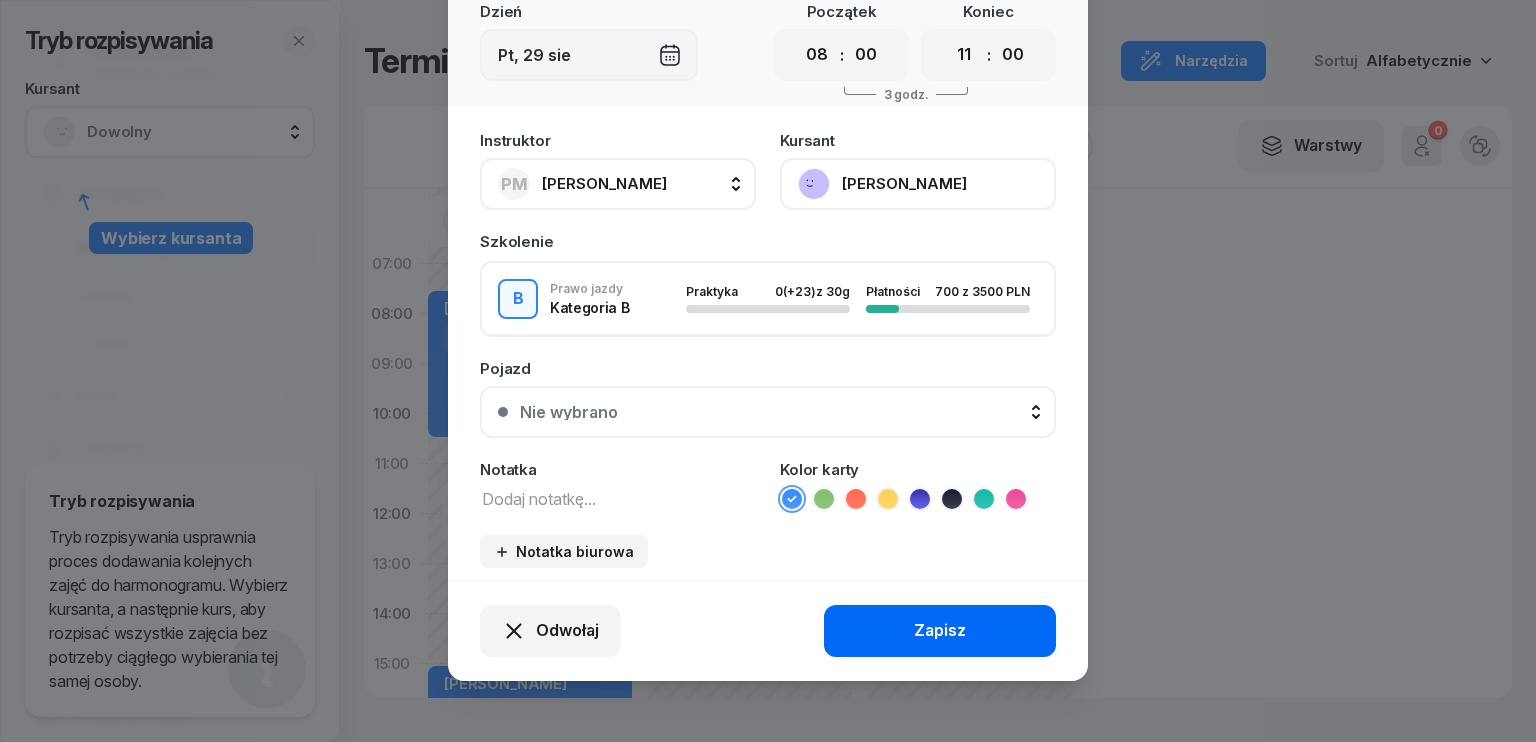 click on "Zapisz" at bounding box center (940, 631) 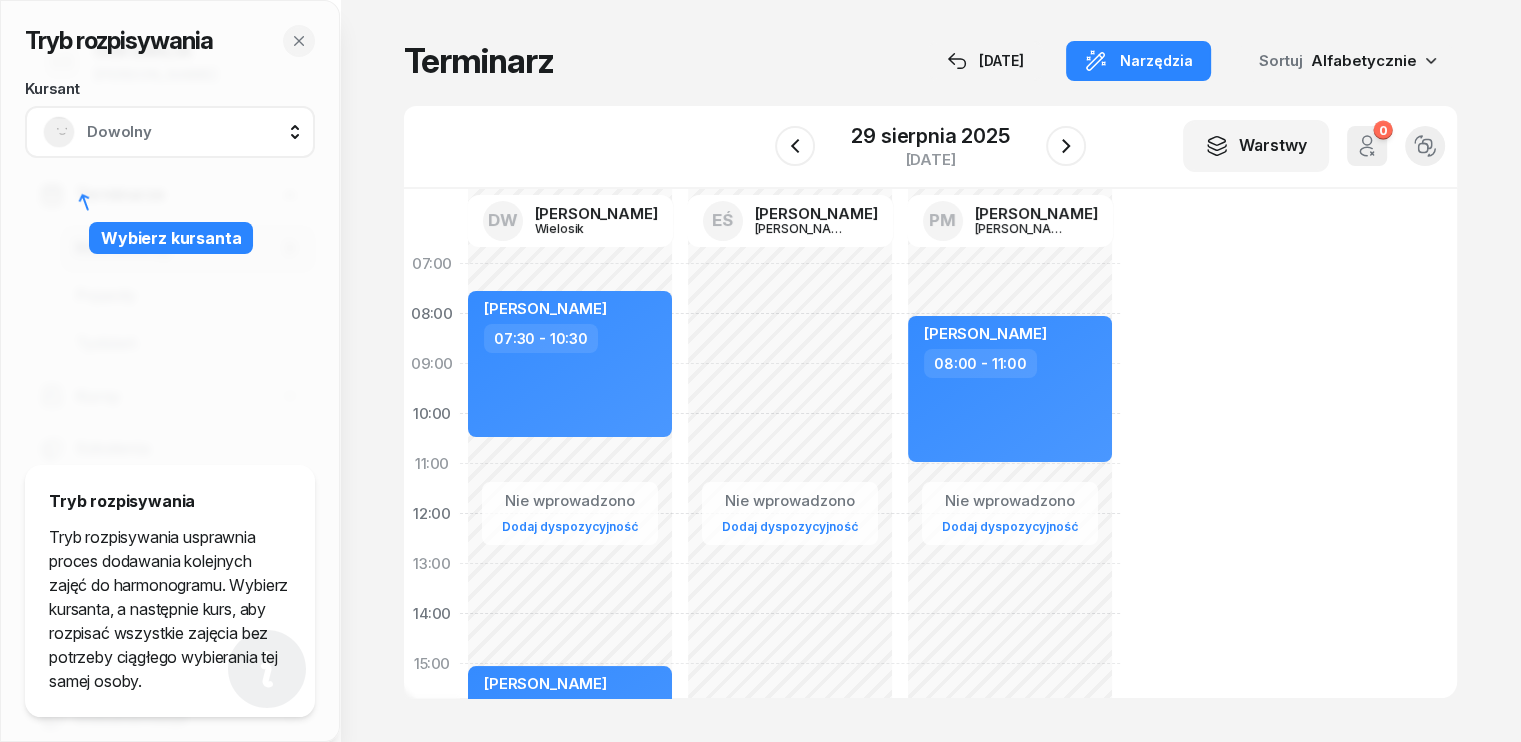 click on "Dowolny" at bounding box center (192, 132) 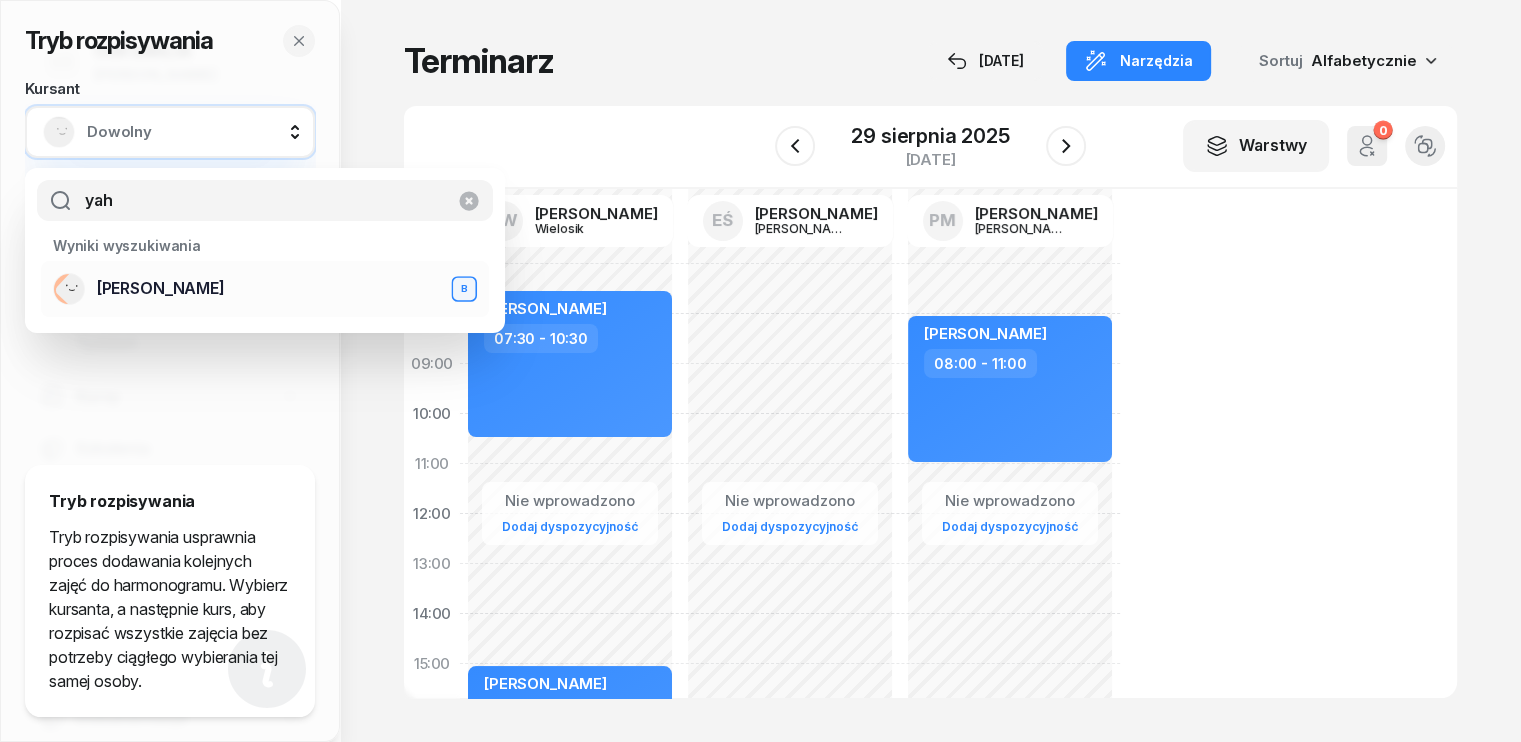 type on "yah" 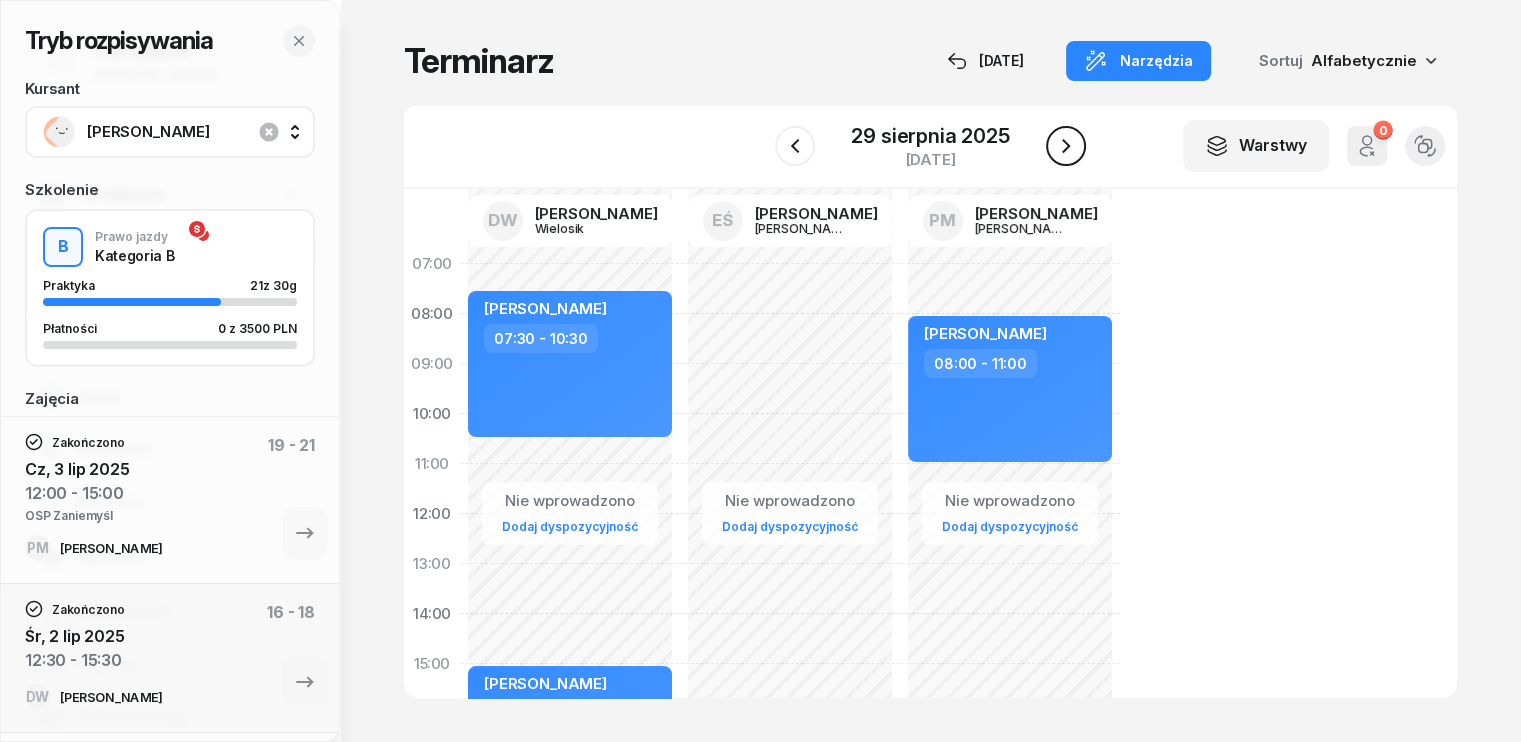 click 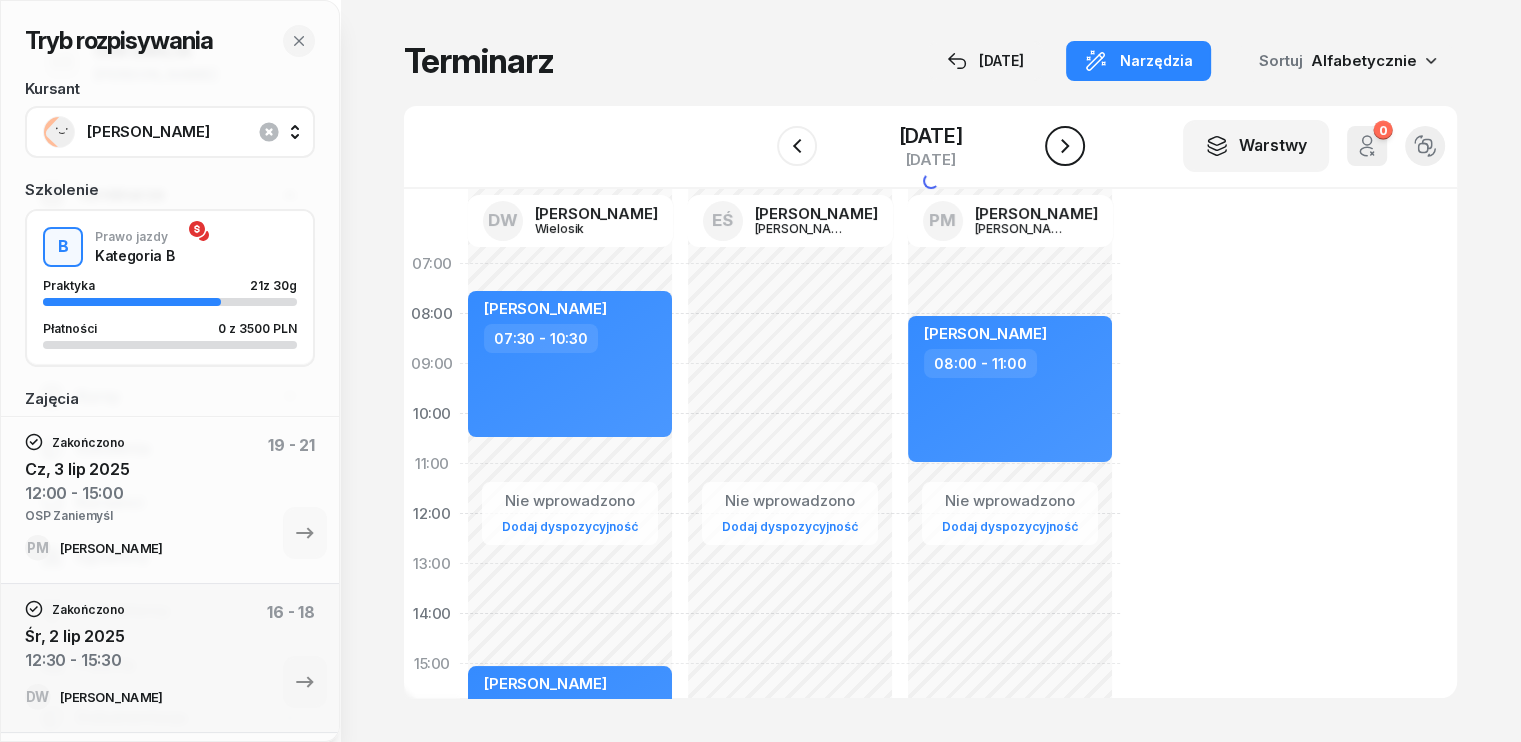 click 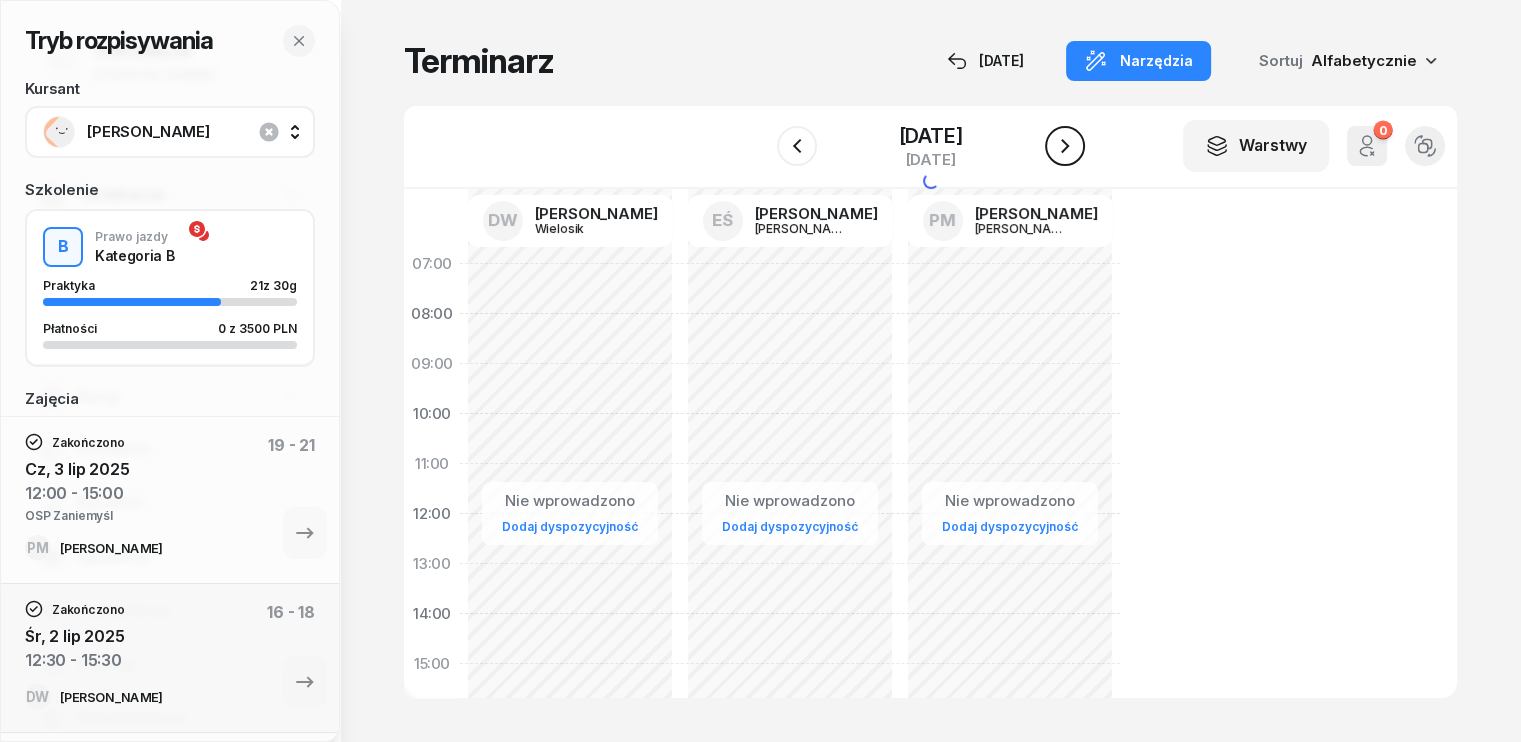 click 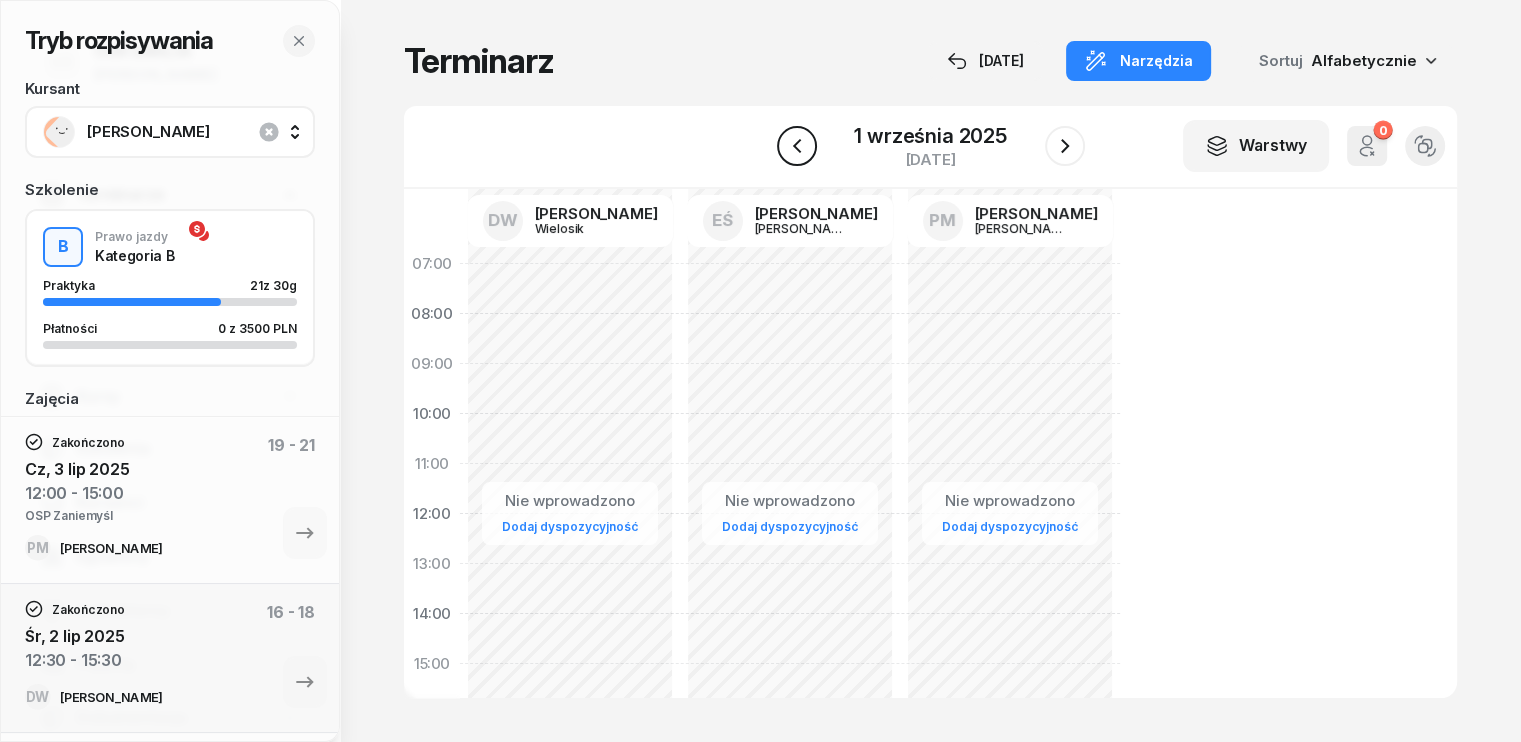 click 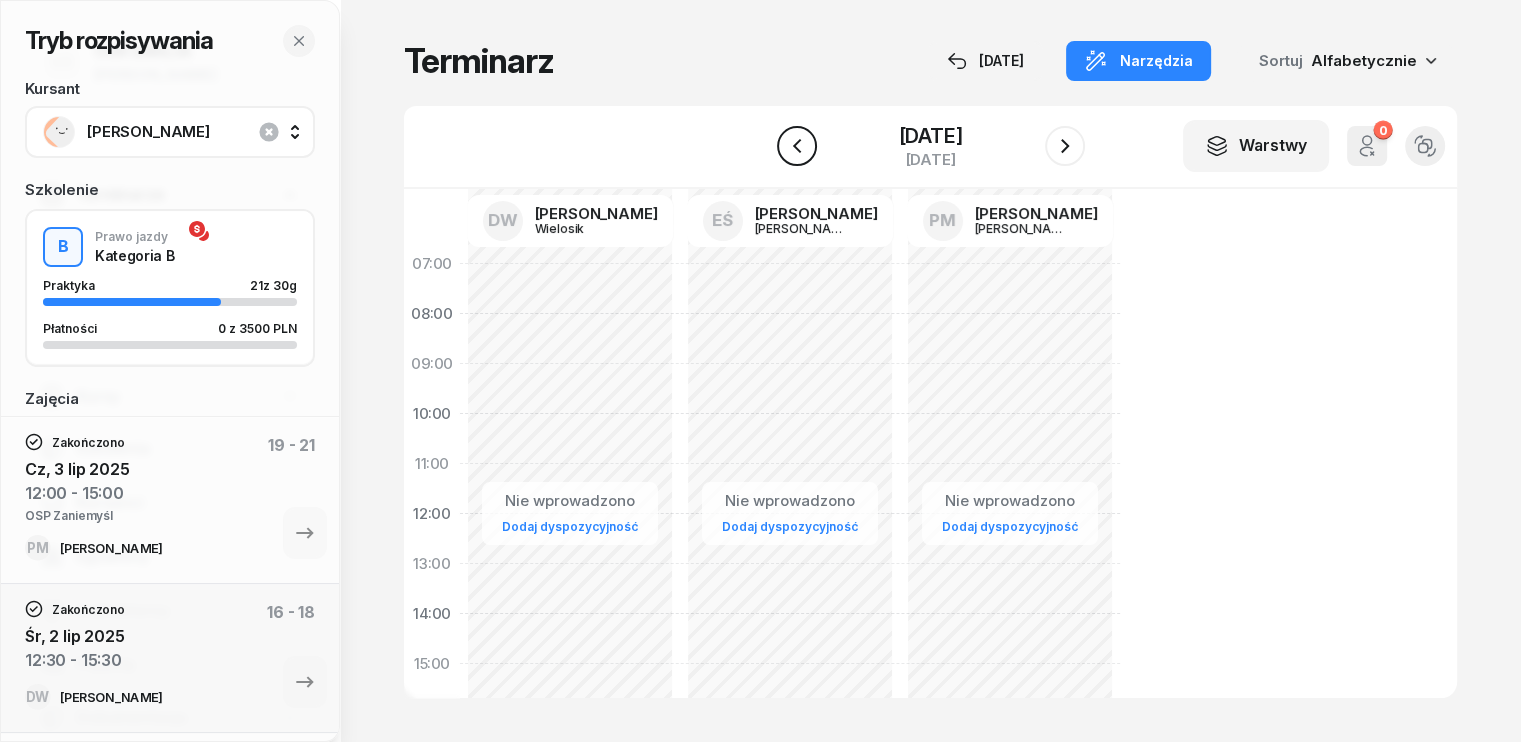 click 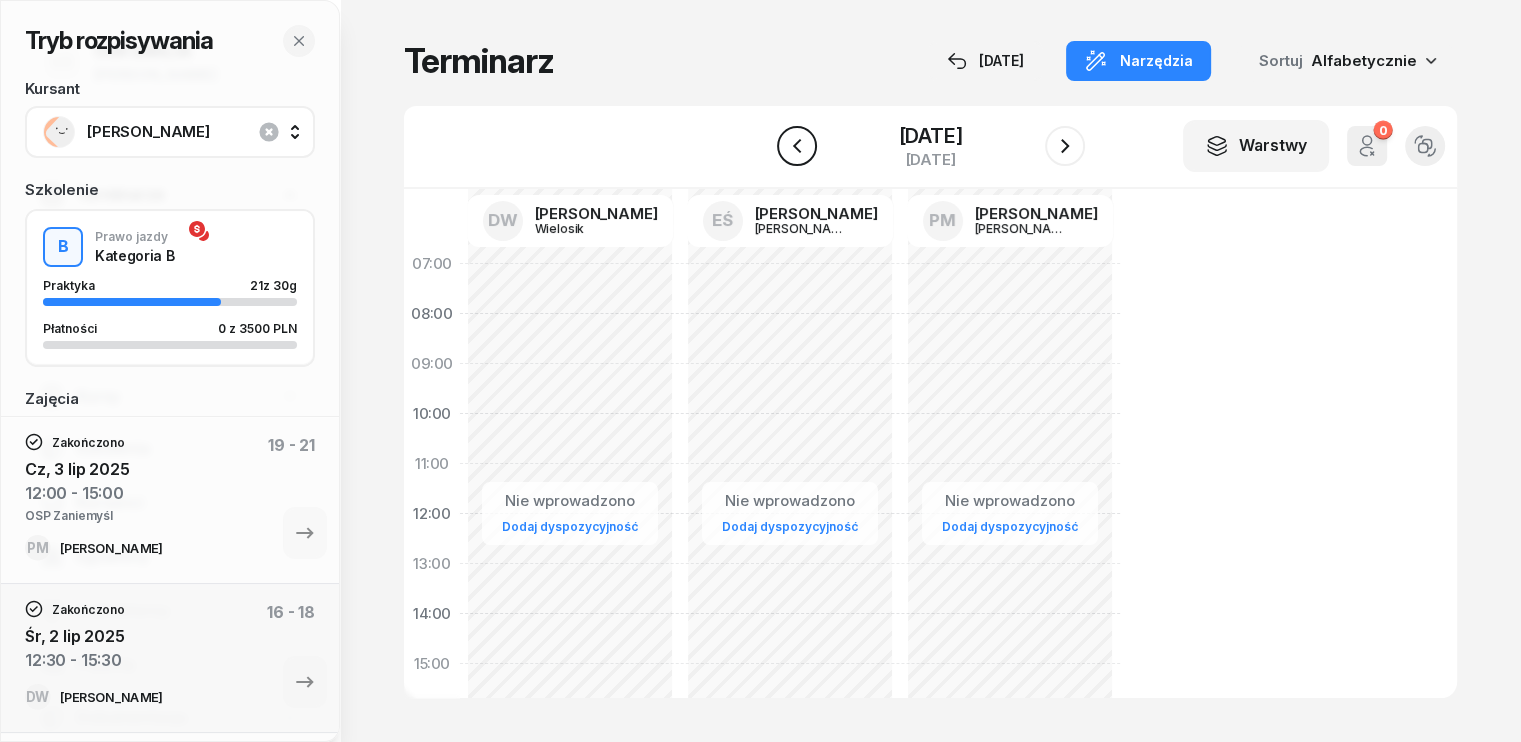 click 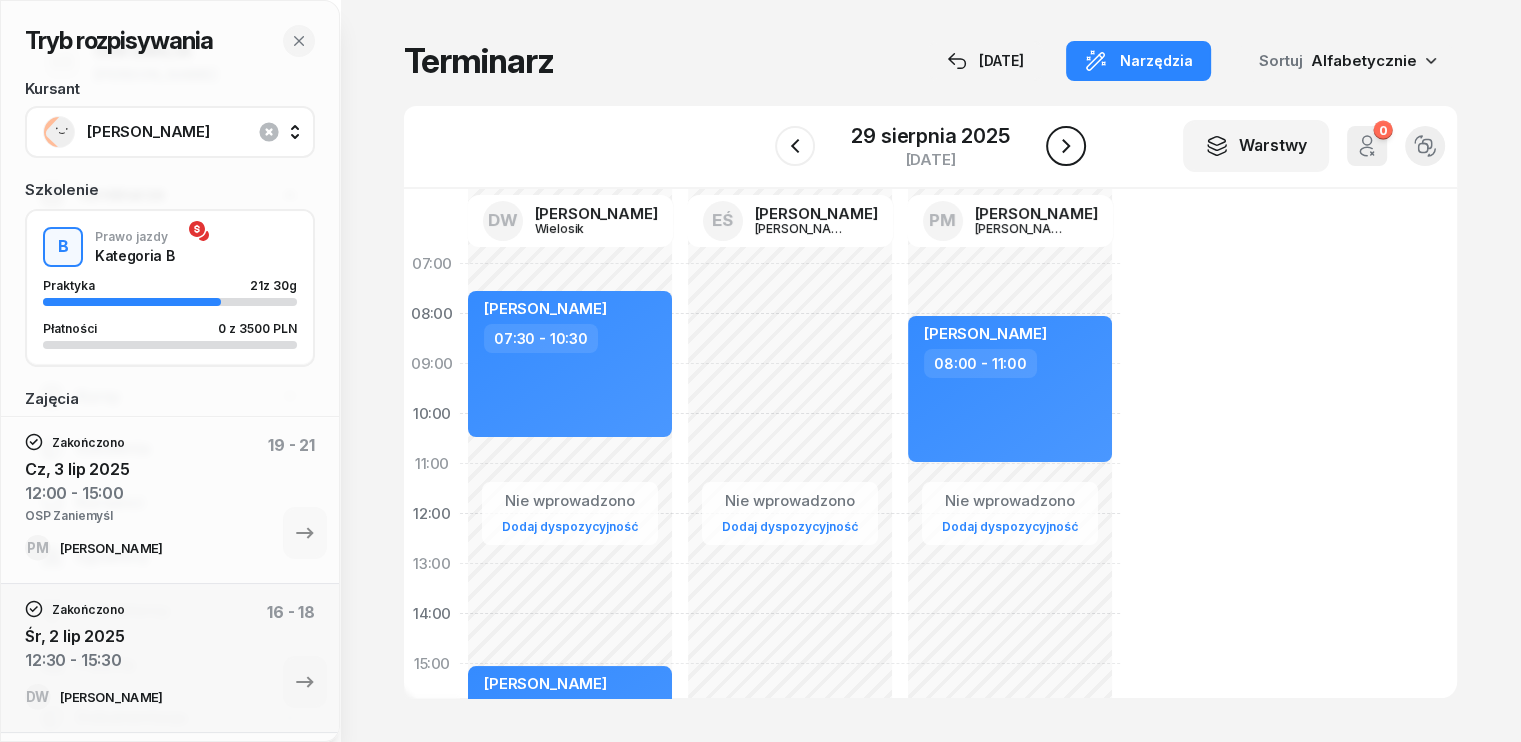 click 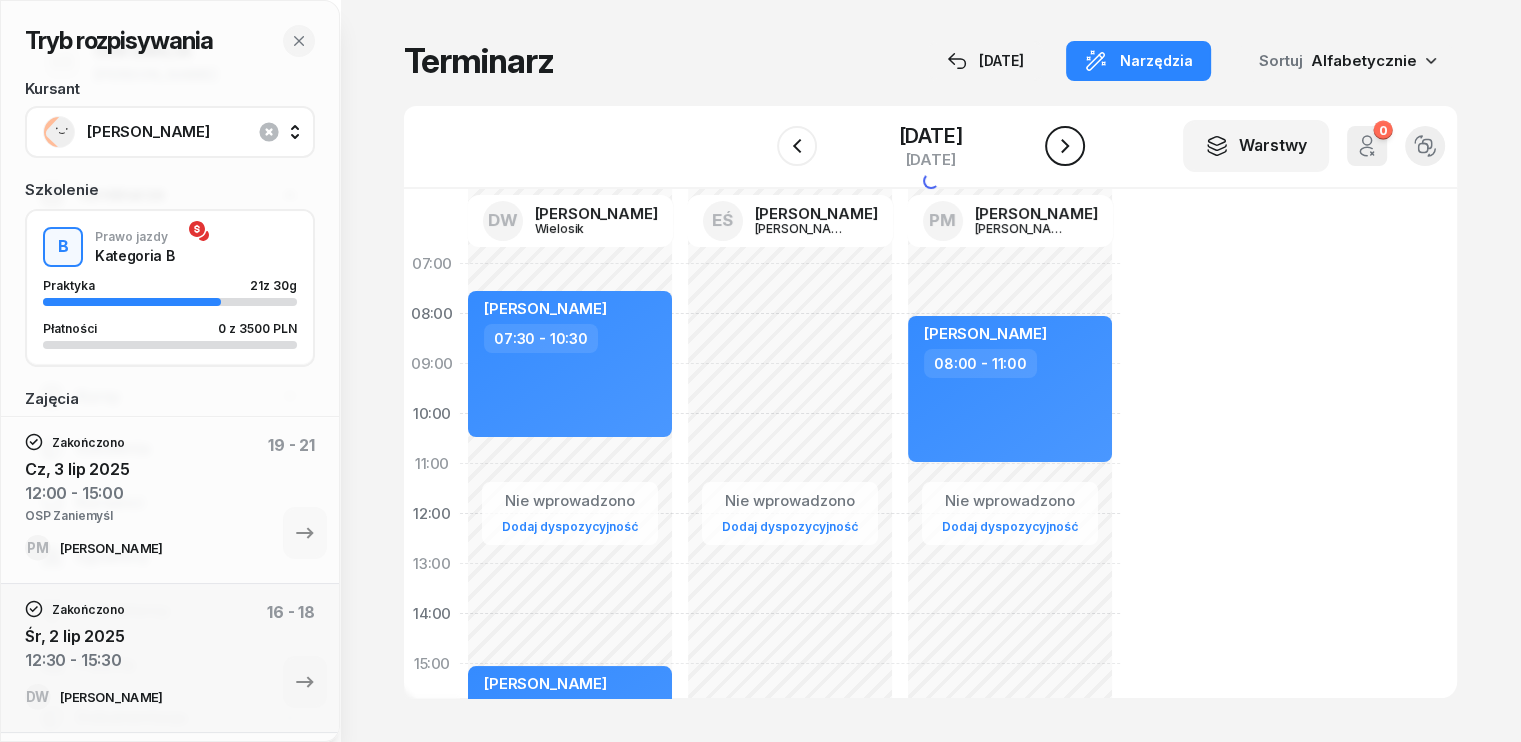 click 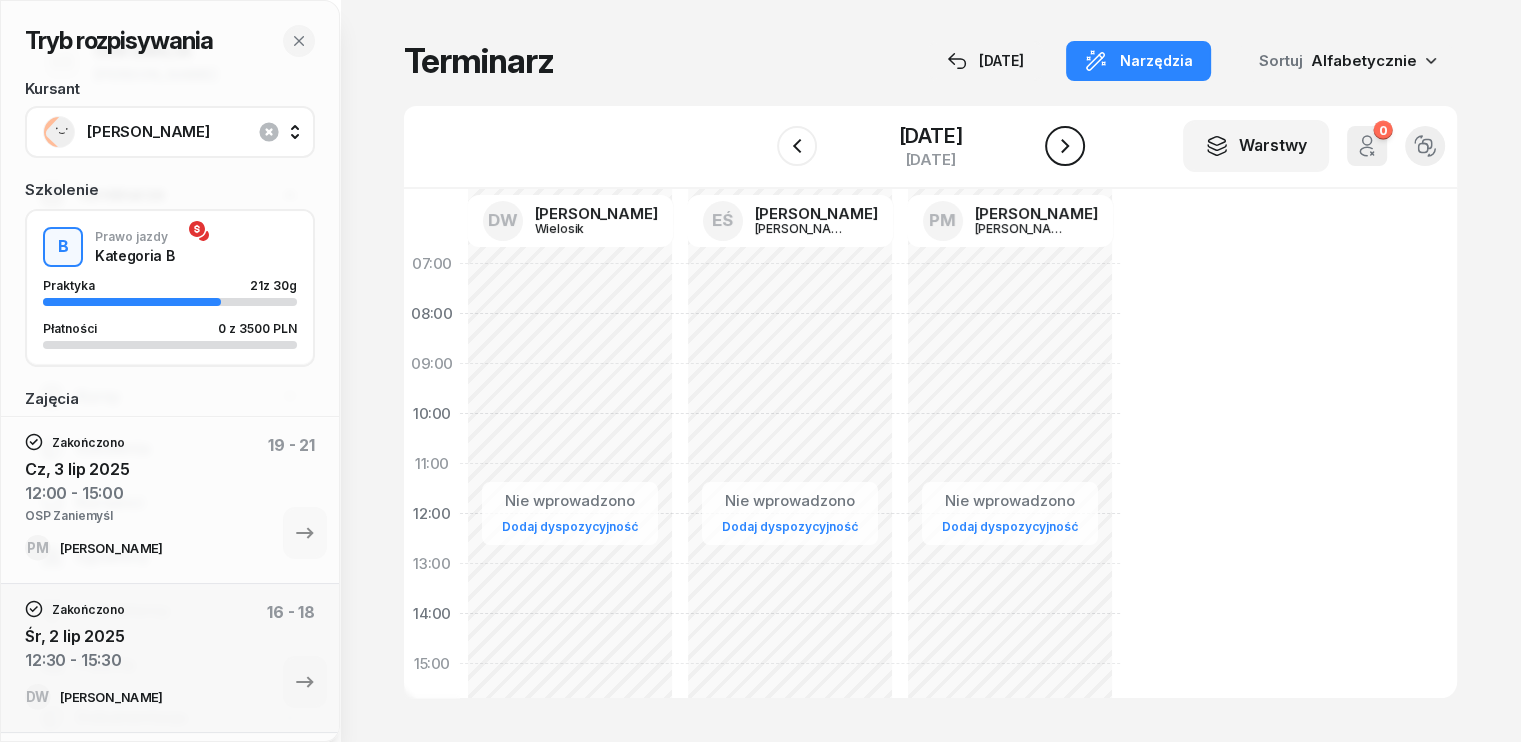 click 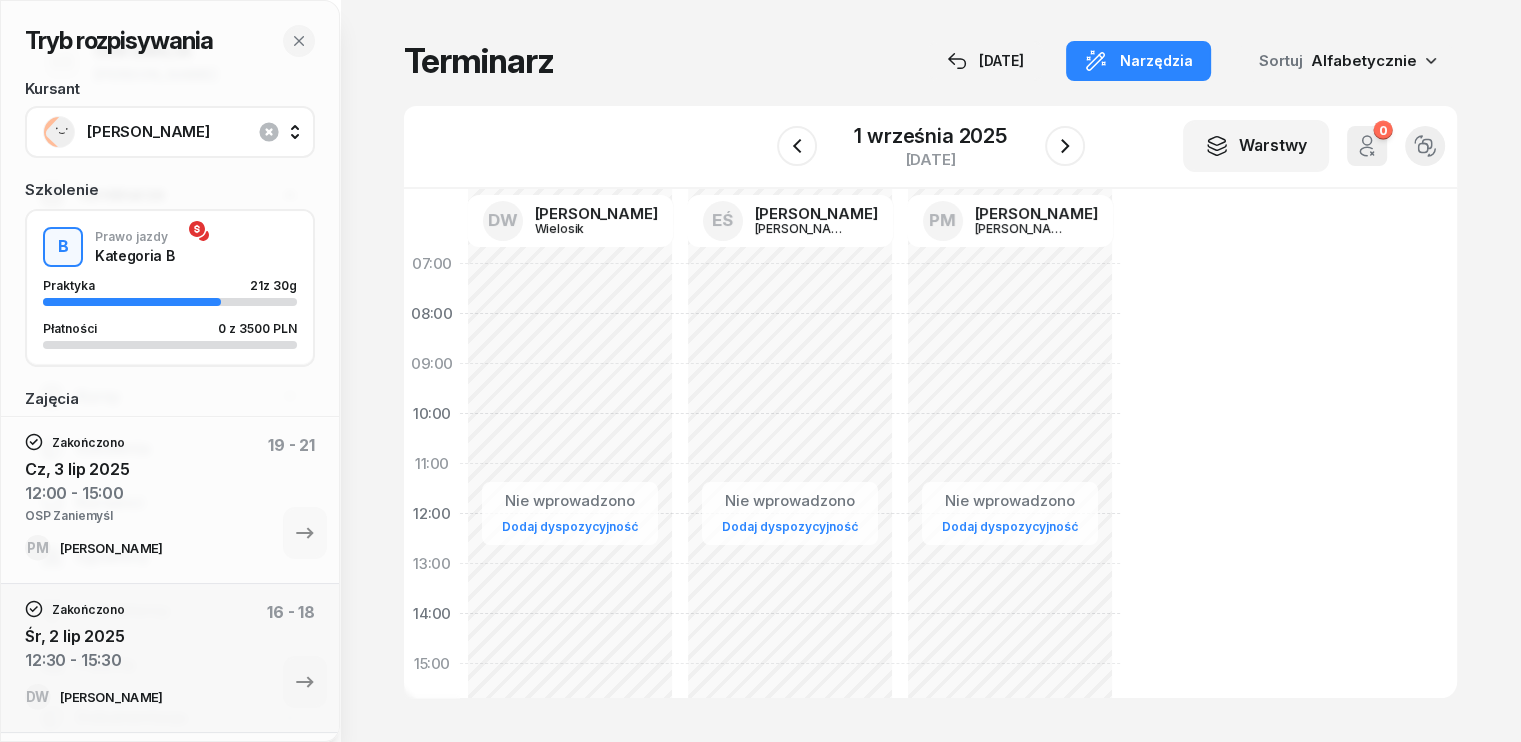 click on "Nie wprowadzono Dodaj dyspozycyjność" 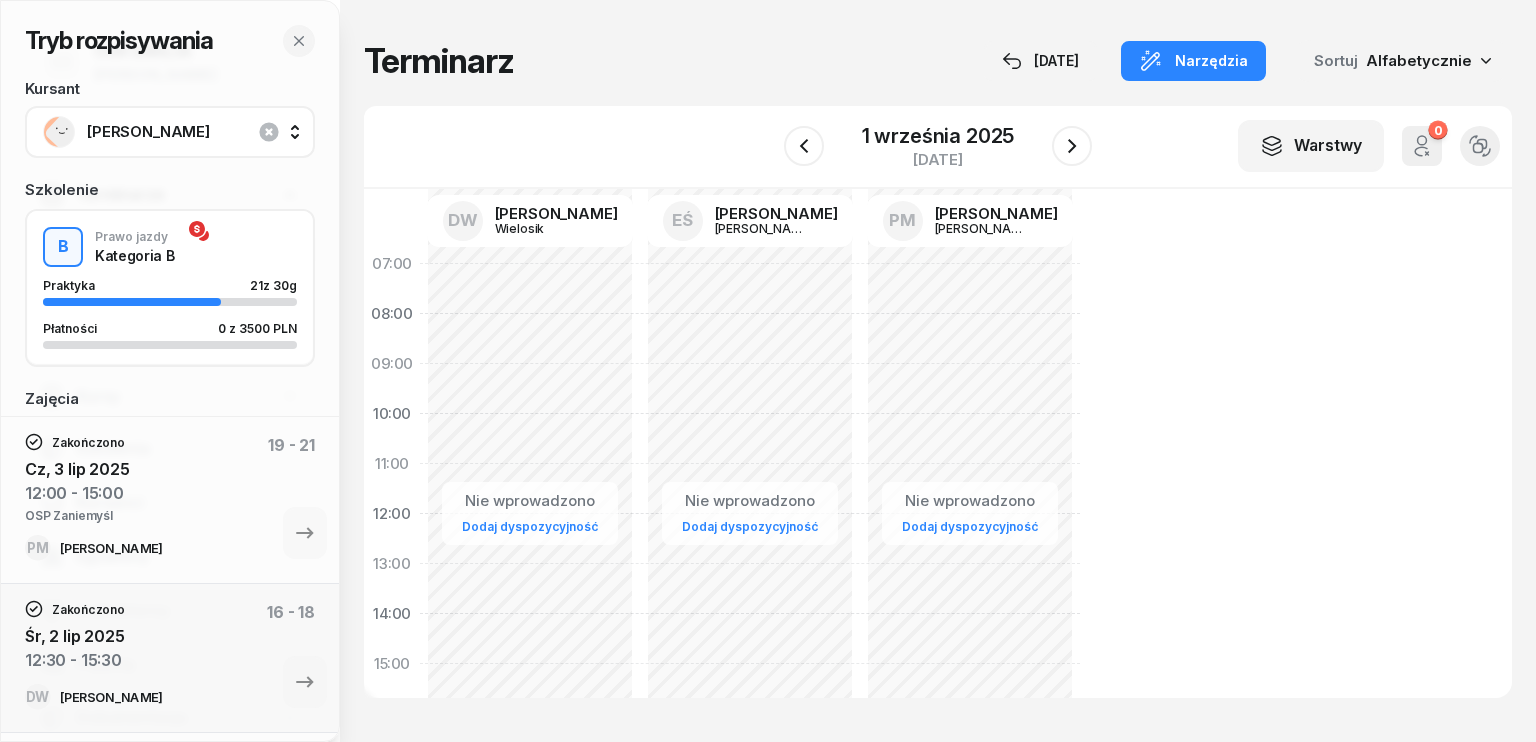 select on "06" 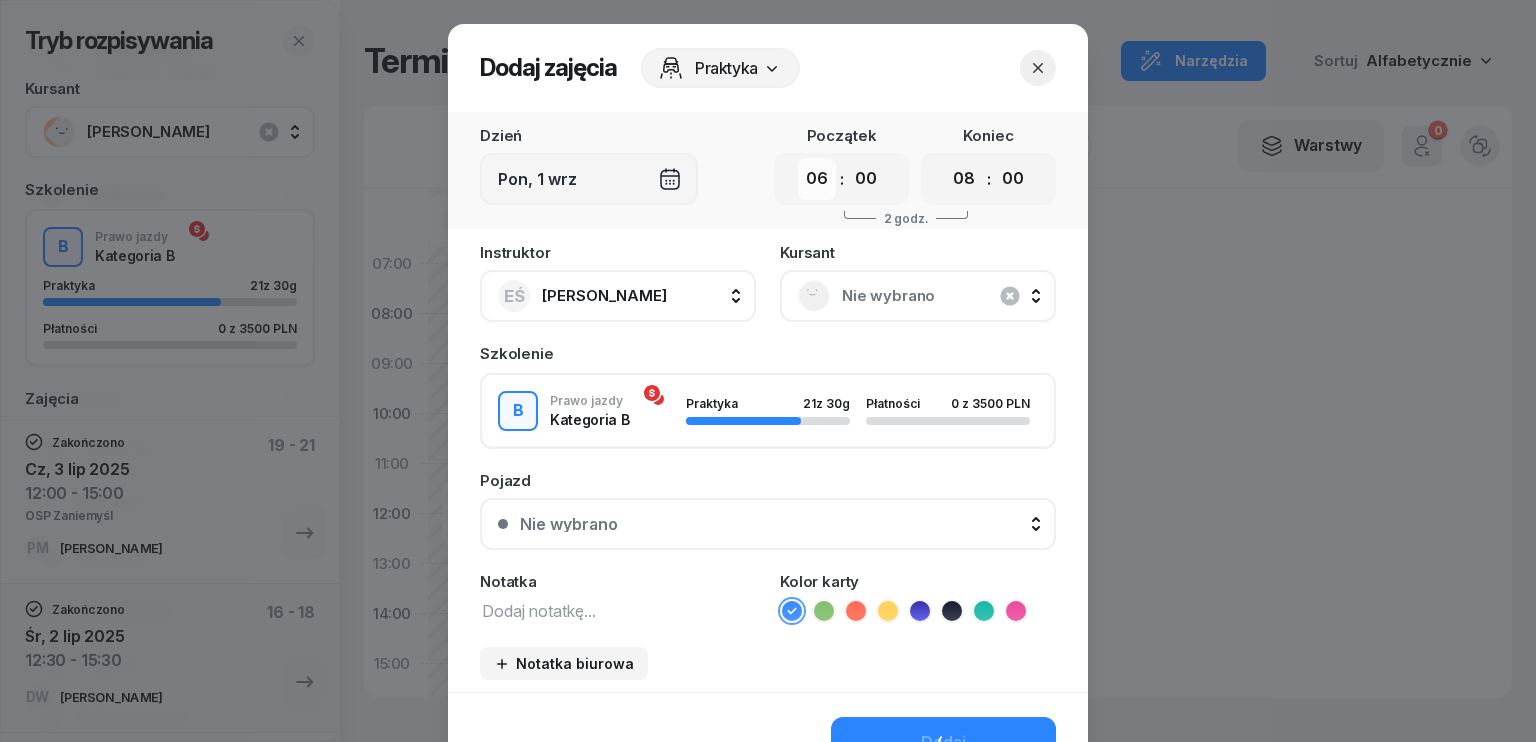 click on "00 01 02 03 04 05 06 07 08 09 10 11 12 13 14 15 16 17 18 19 20 21 22 23" at bounding box center [817, 179] 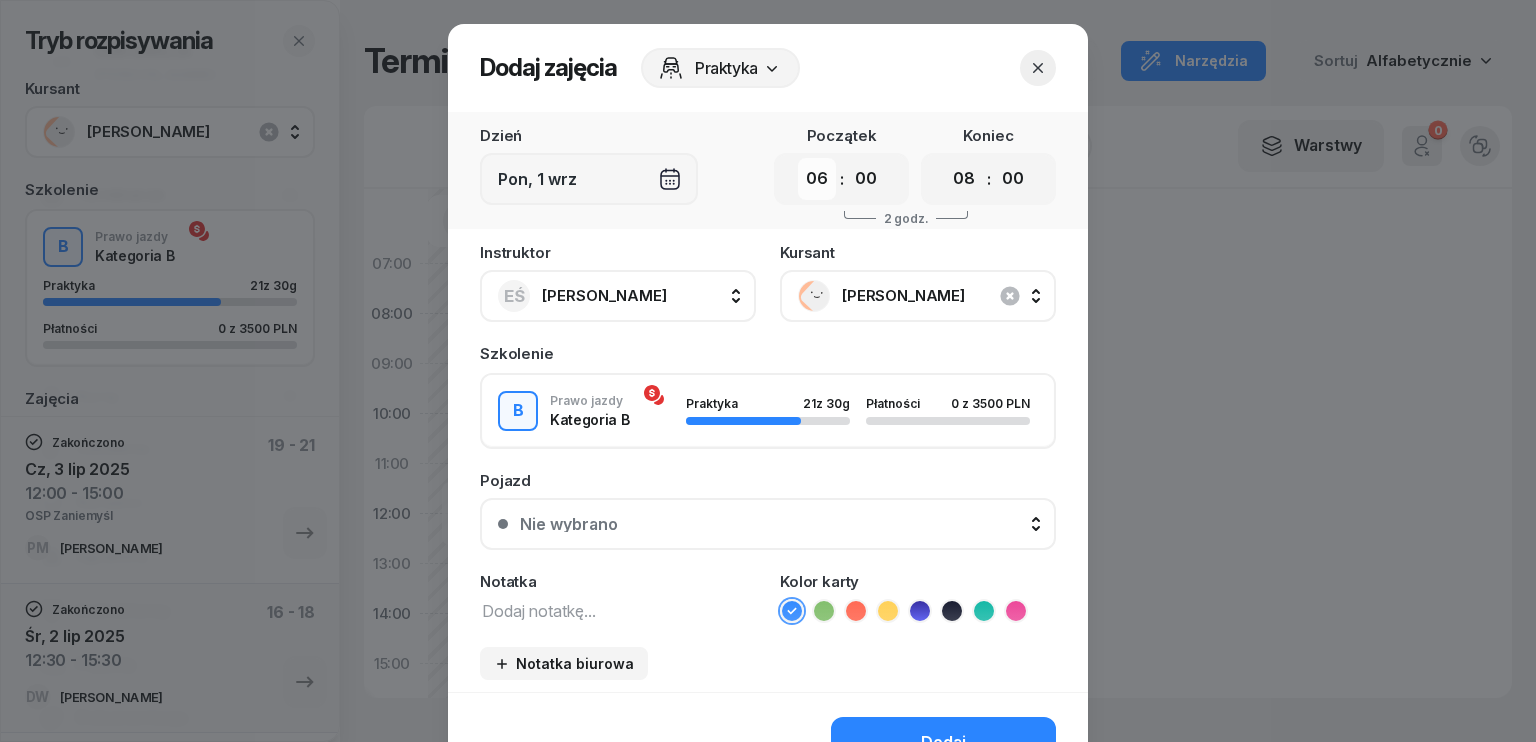 select on "07" 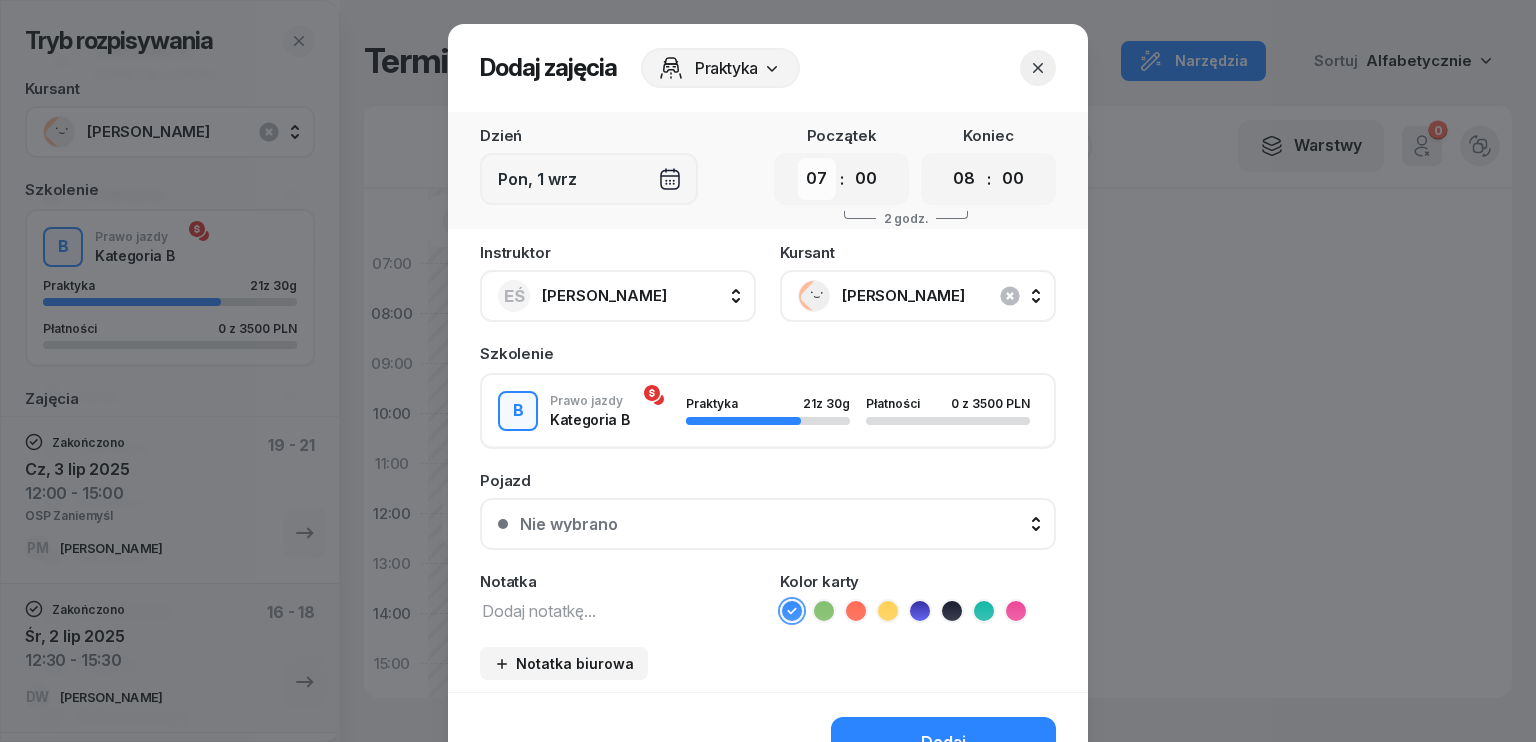 click on "00 01 02 03 04 05 06 07 08 09 10 11 12 13 14 15 16 17 18 19 20 21 22 23" at bounding box center (817, 179) 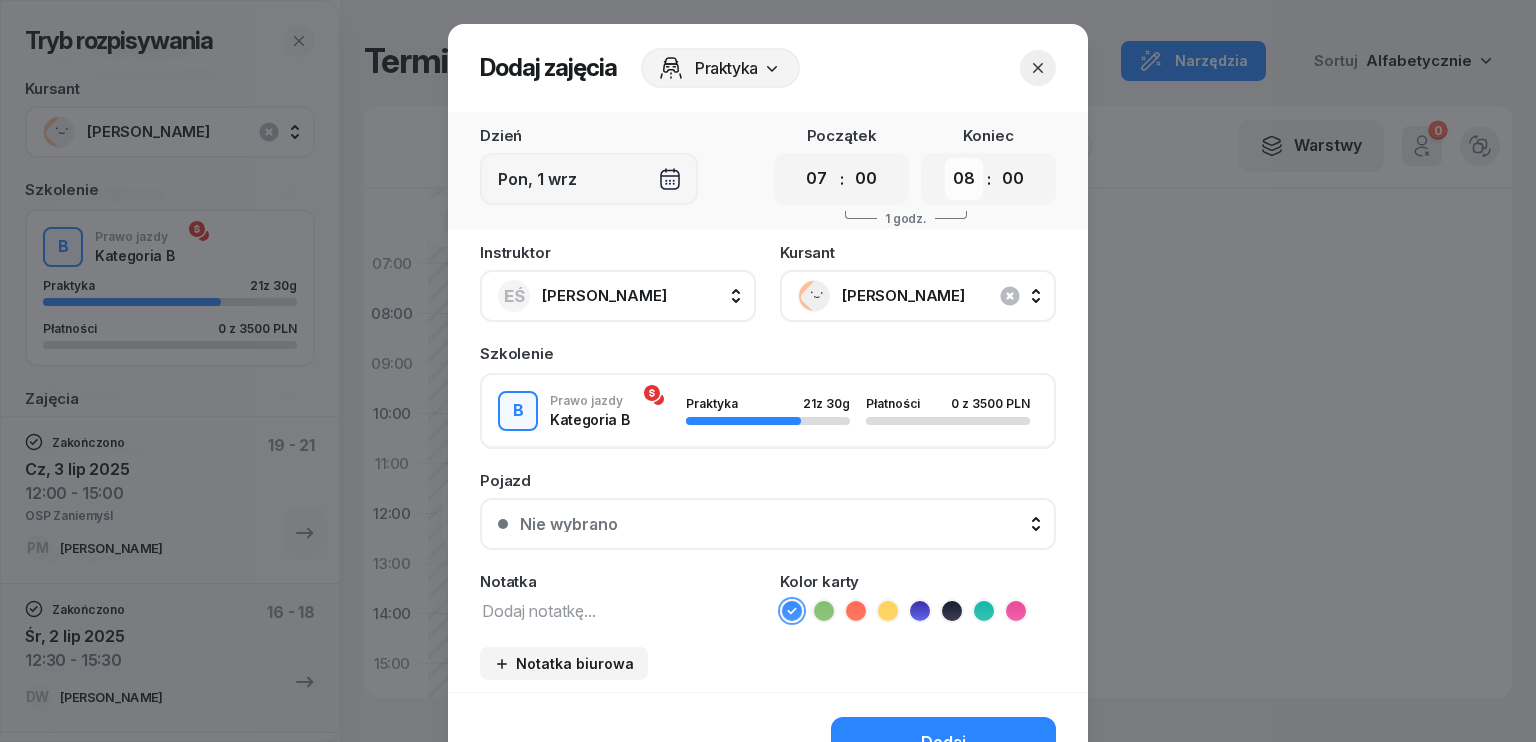click on "00 01 02 03 04 05 06 07 08 09 10 11 12 13 14 15 16 17 18 19 20 21 22 23" at bounding box center [964, 179] 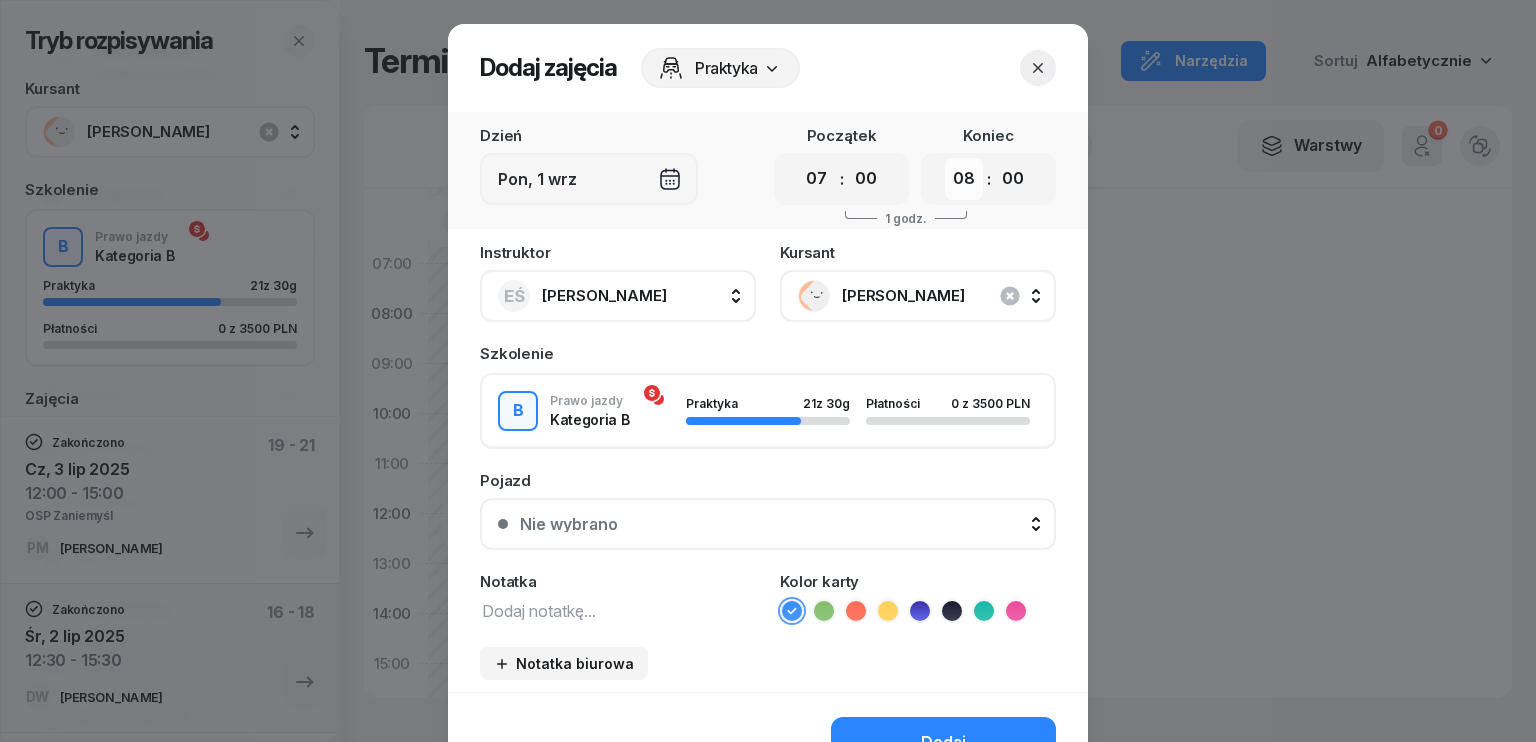 select on "10" 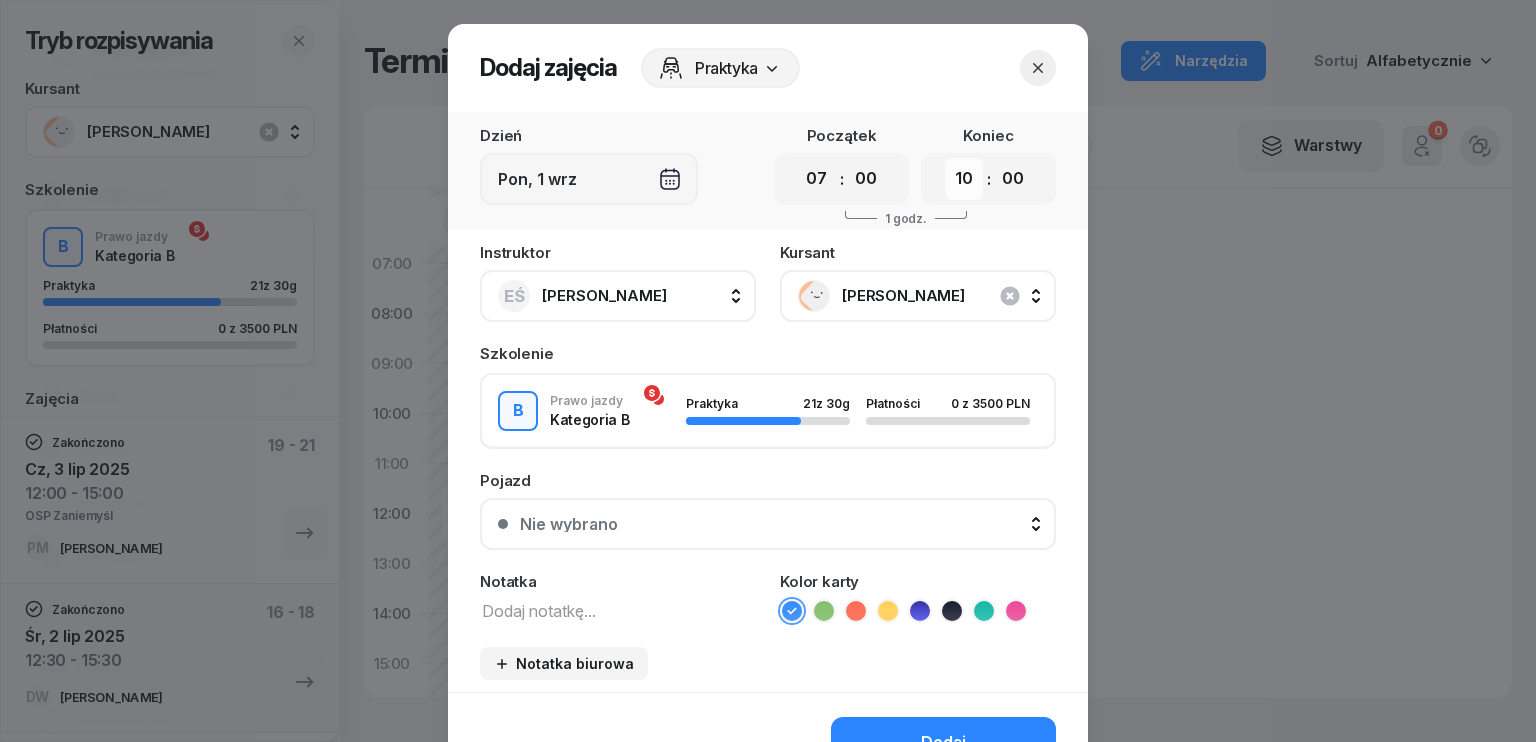 click on "00 01 02 03 04 05 06 07 08 09 10 11 12 13 14 15 16 17 18 19 20 21 22 23" at bounding box center [964, 179] 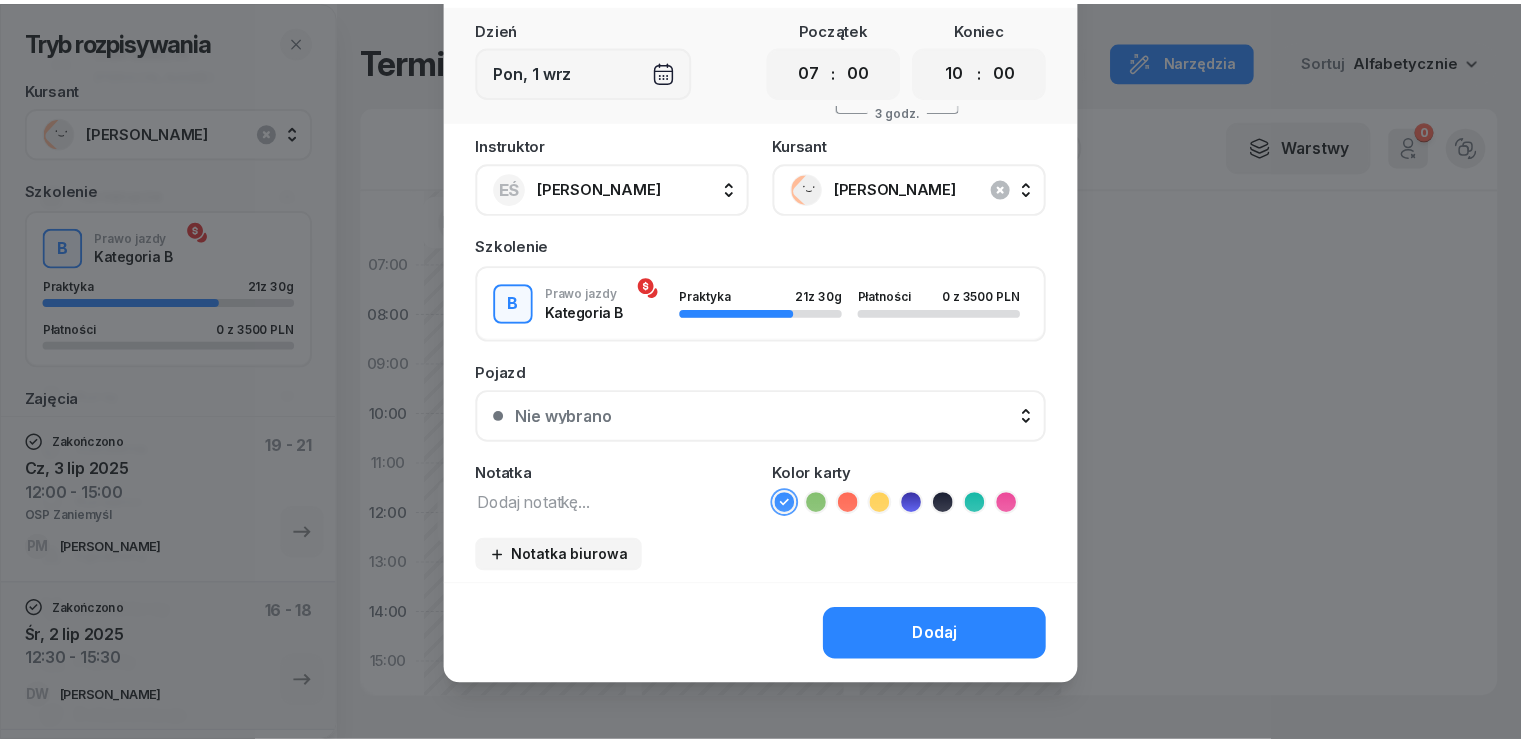 scroll, scrollTop: 112, scrollLeft: 0, axis: vertical 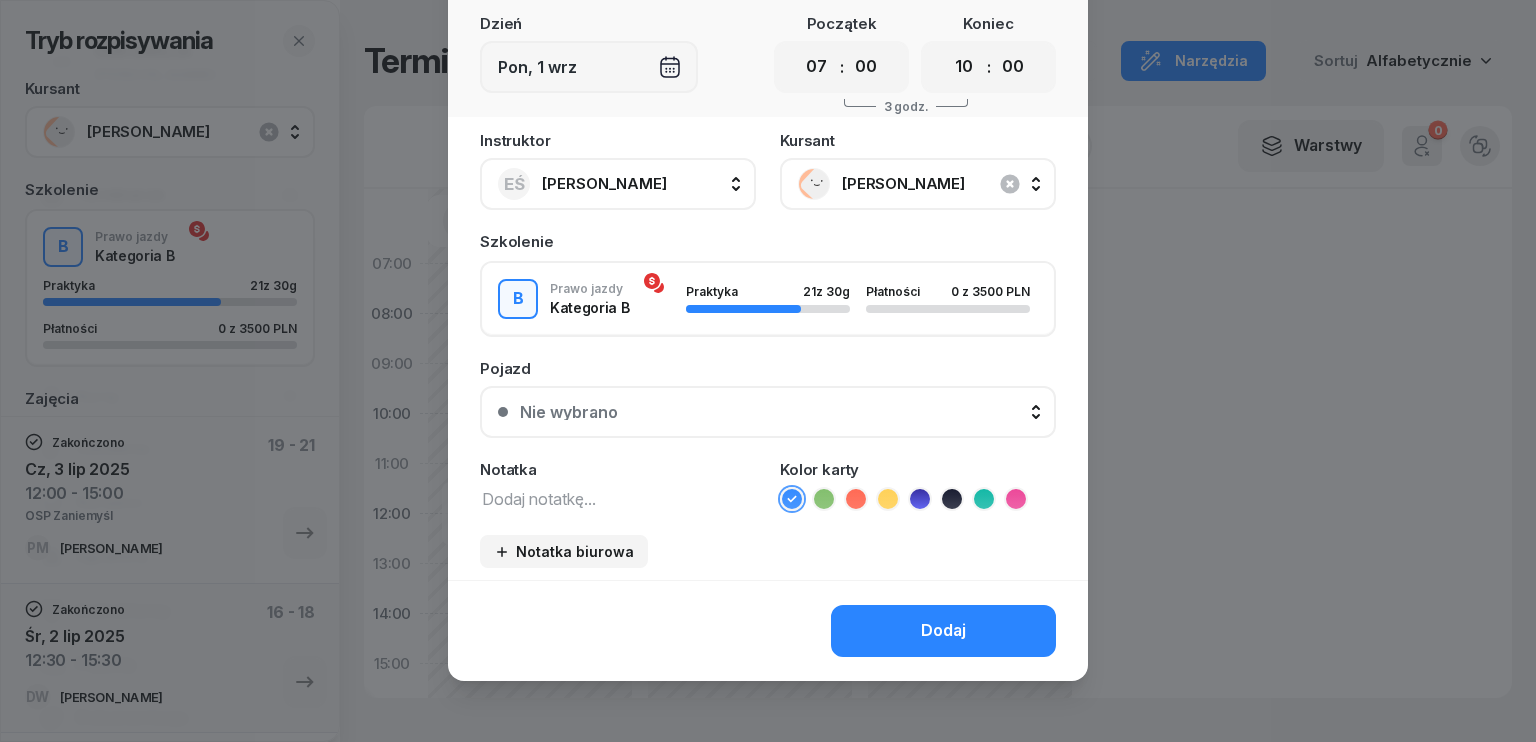 click at bounding box center [618, 498] 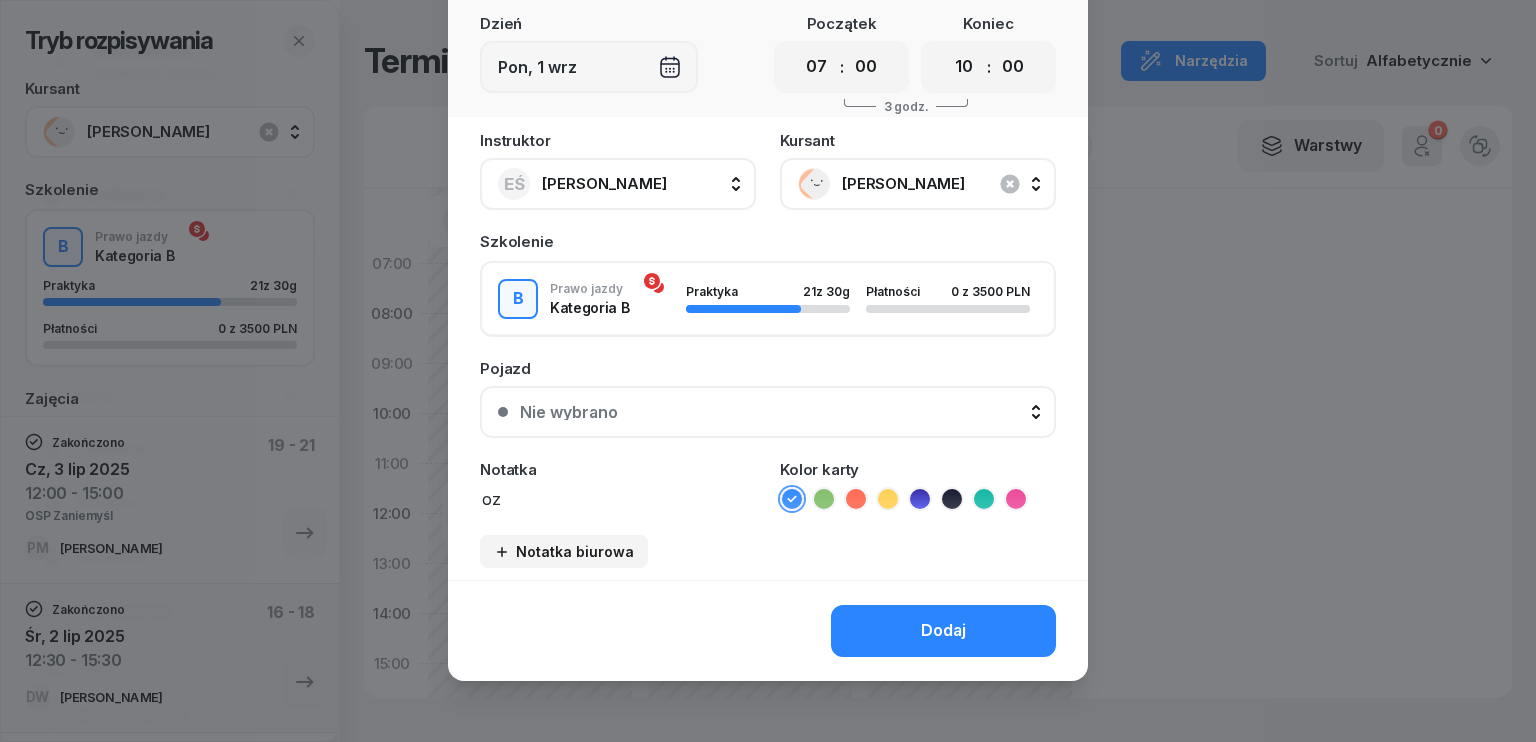 type on "o" 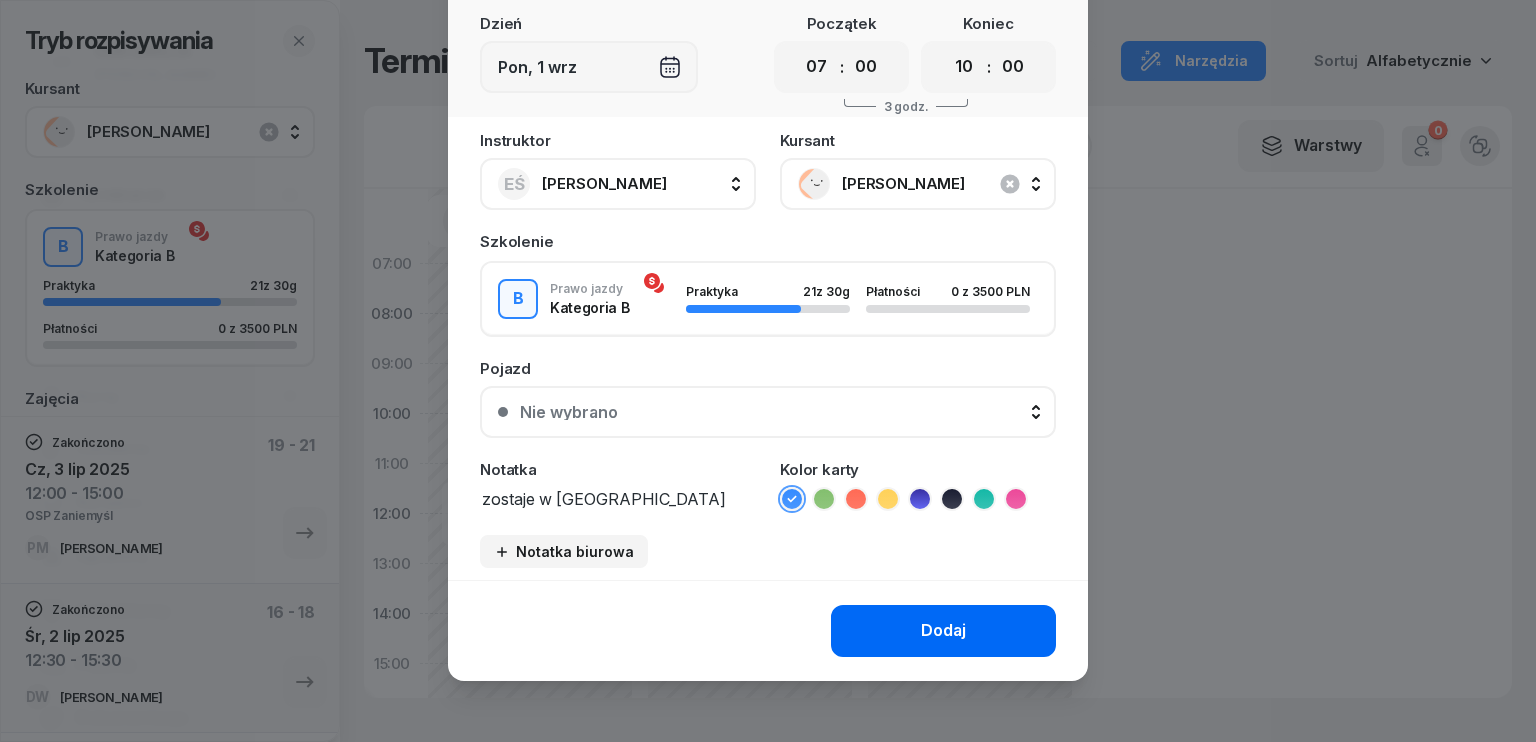 type on "zostaje w [GEOGRAPHIC_DATA] egz na 10:40" 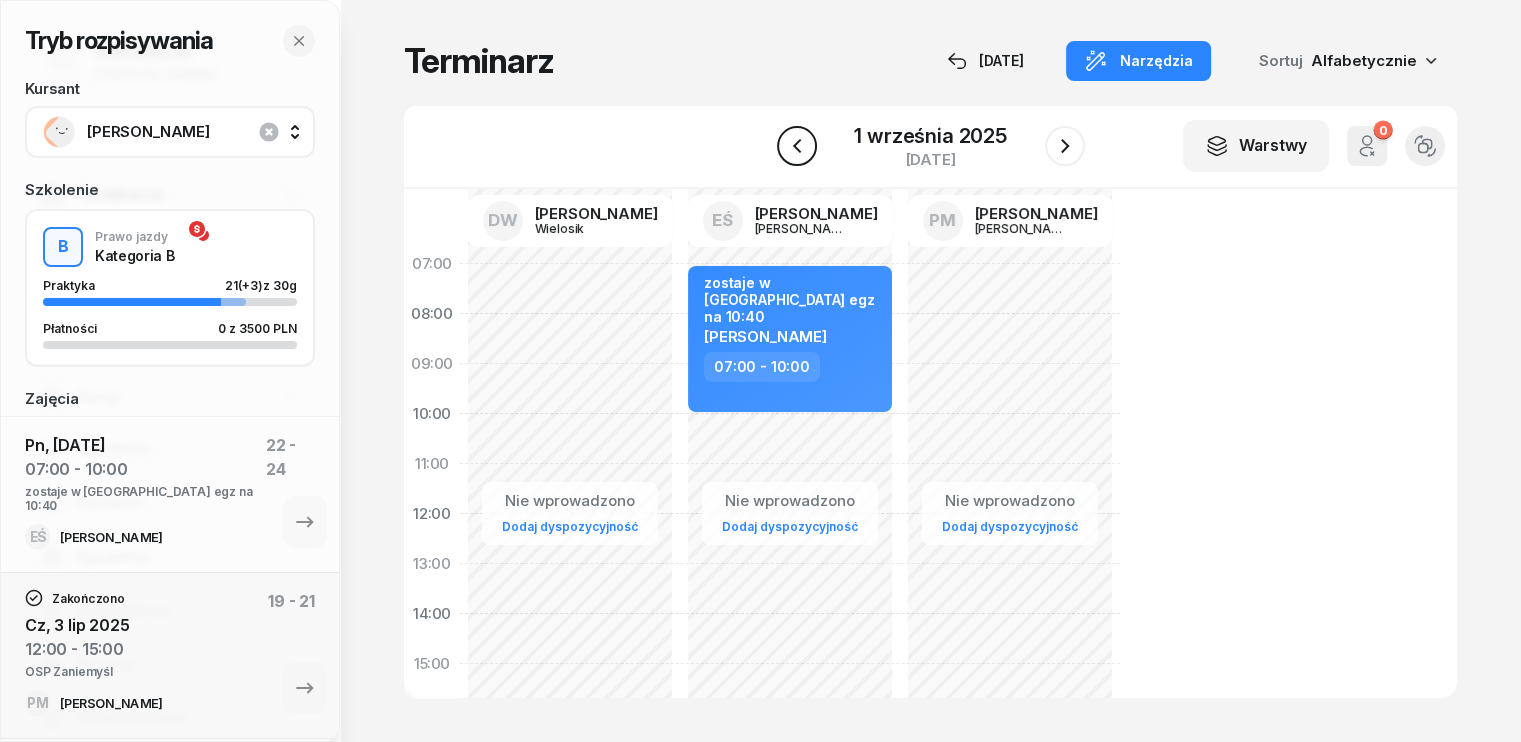 click 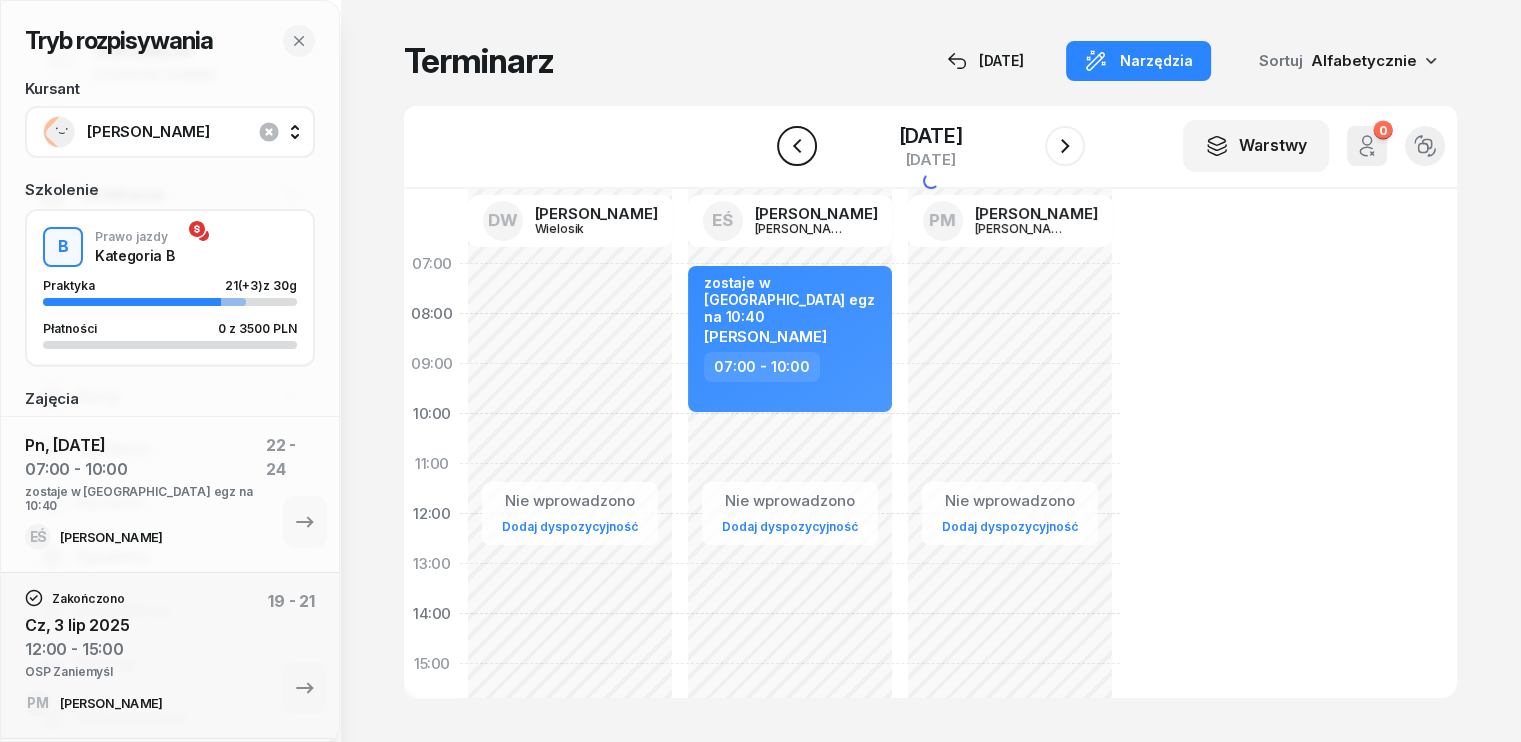 click 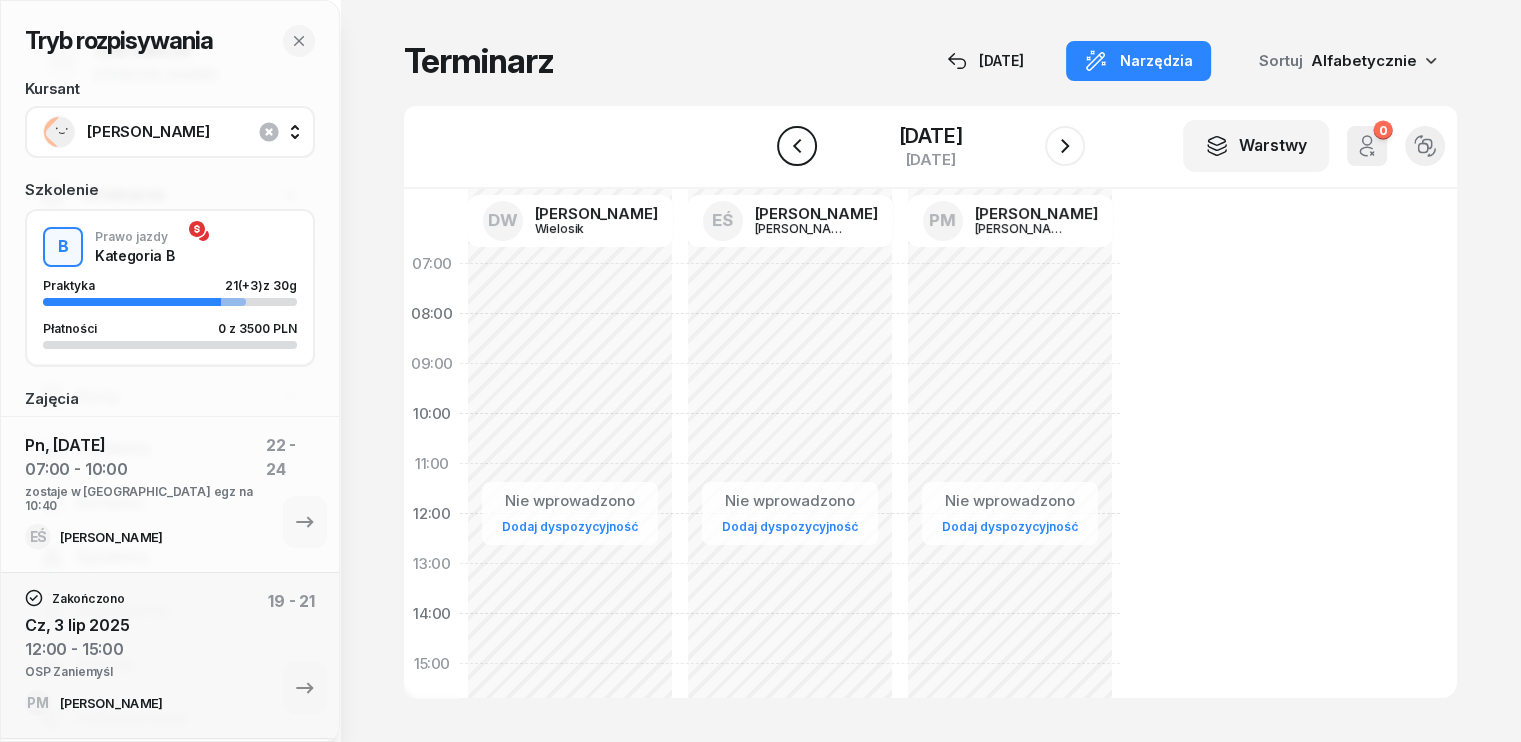 click 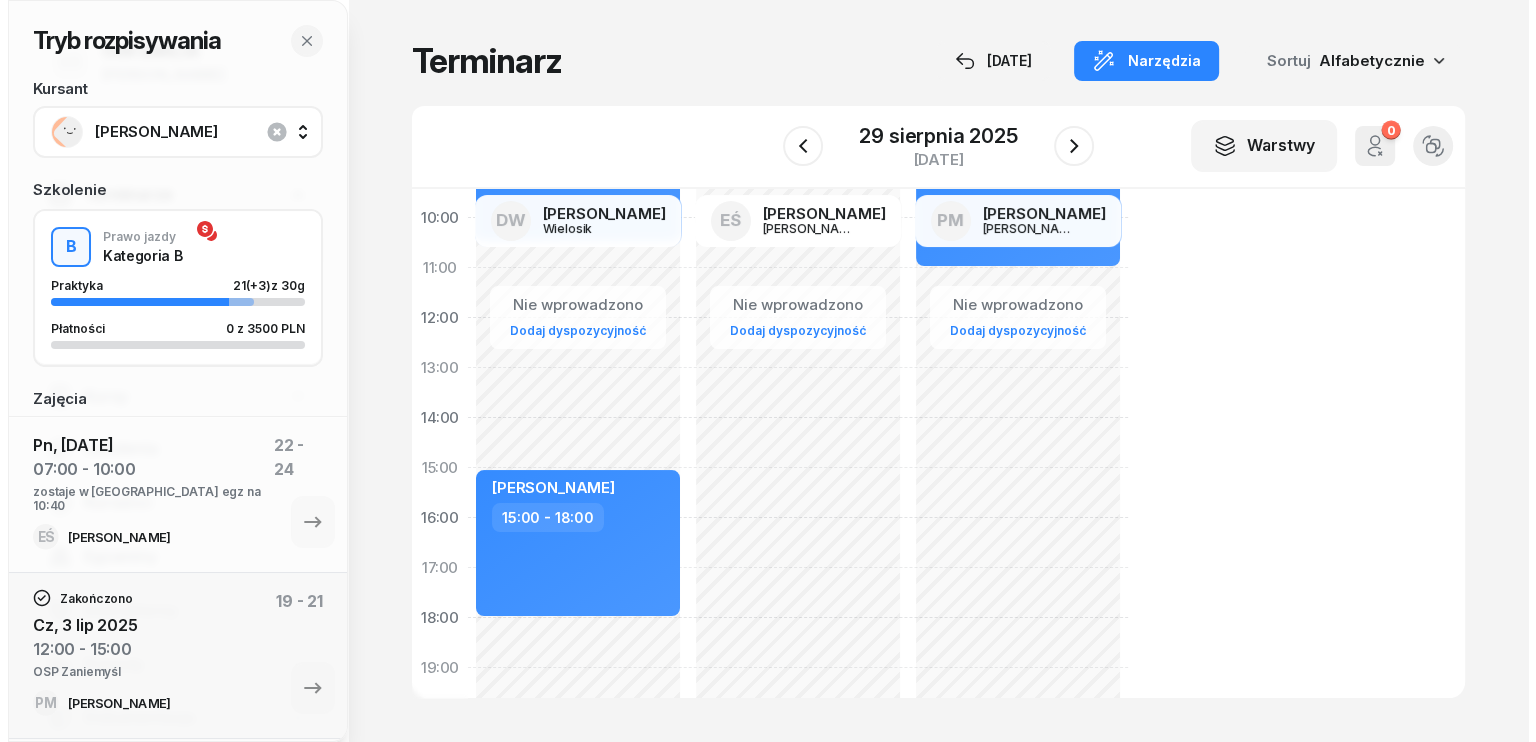 scroll, scrollTop: 200, scrollLeft: 0, axis: vertical 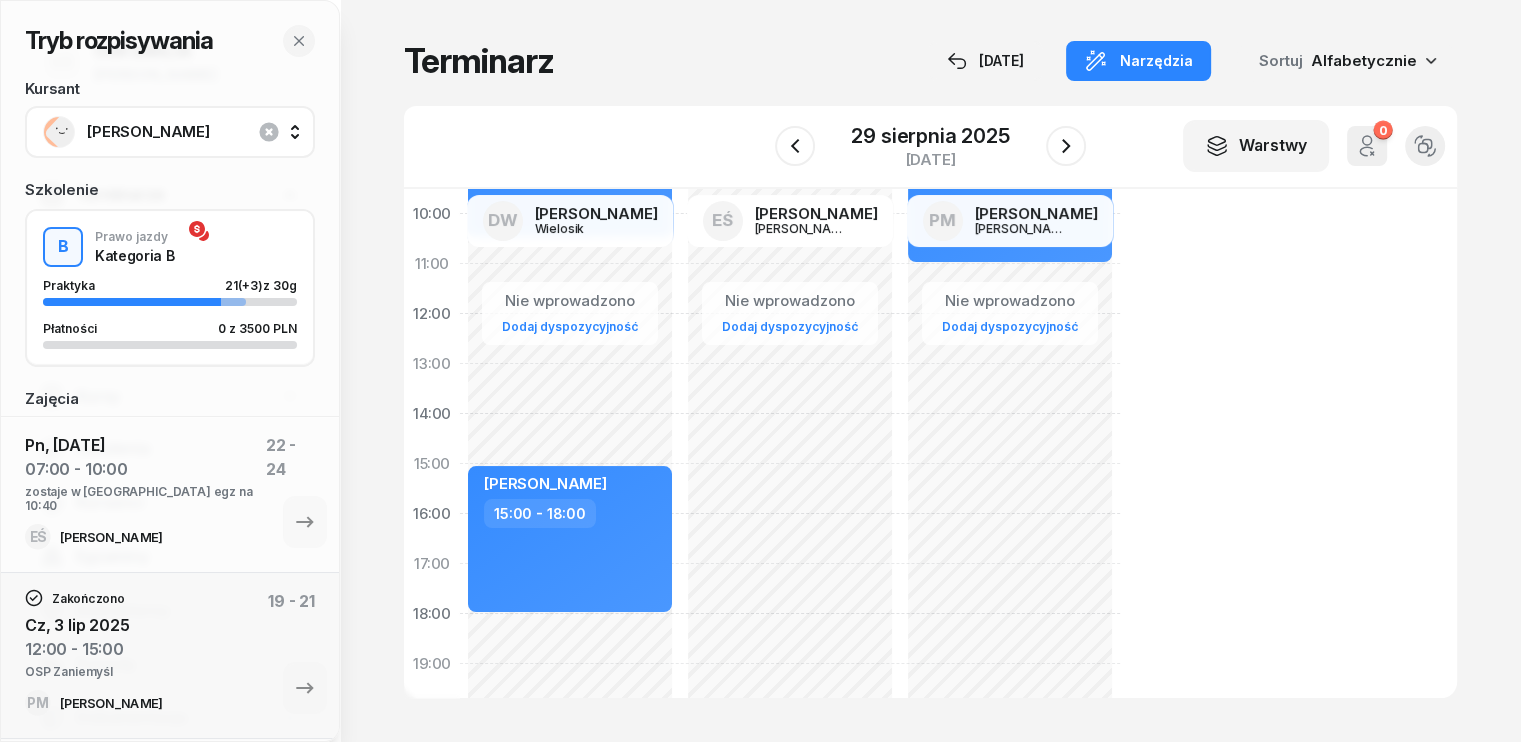 click on "Nie wprowadzono Dodaj dyspozycyjność" 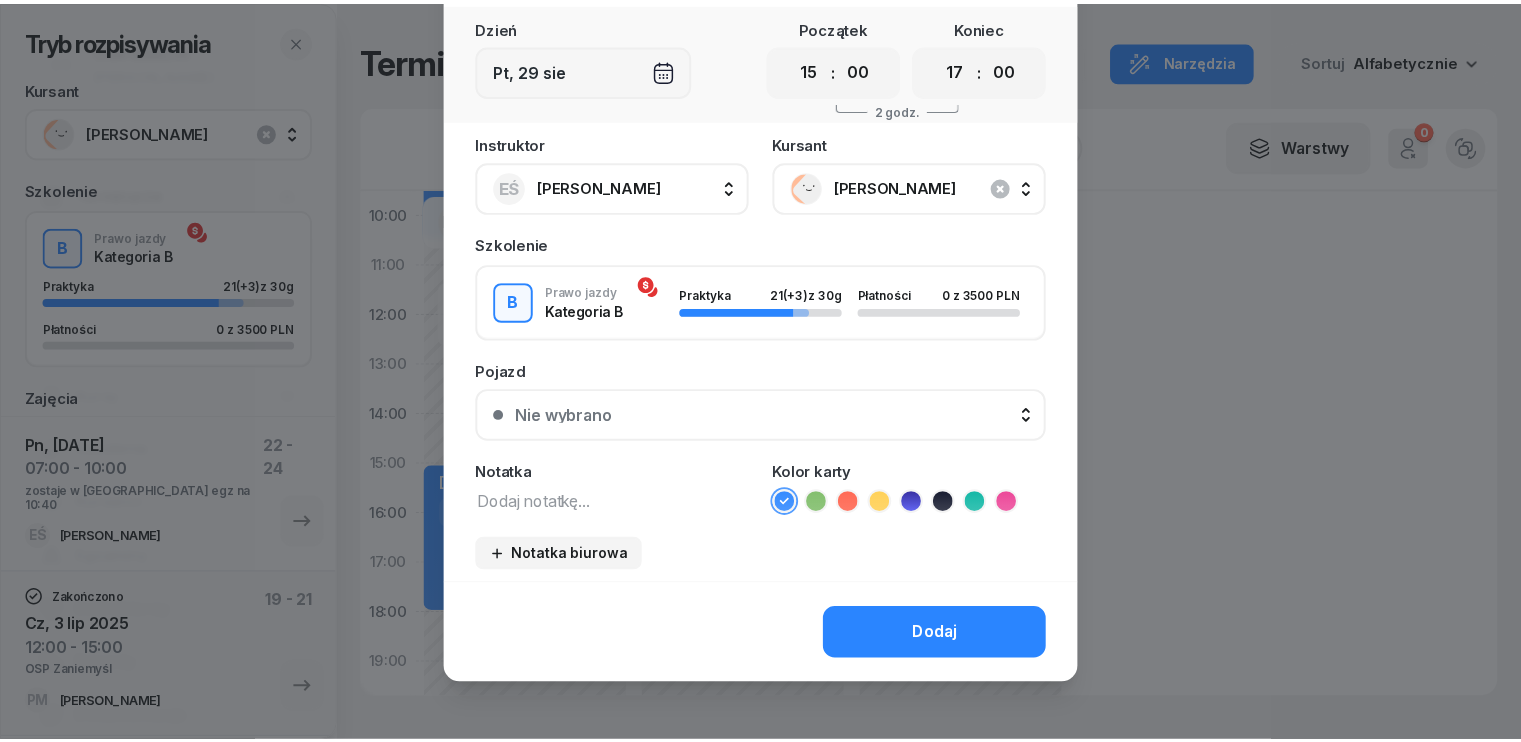 scroll, scrollTop: 112, scrollLeft: 0, axis: vertical 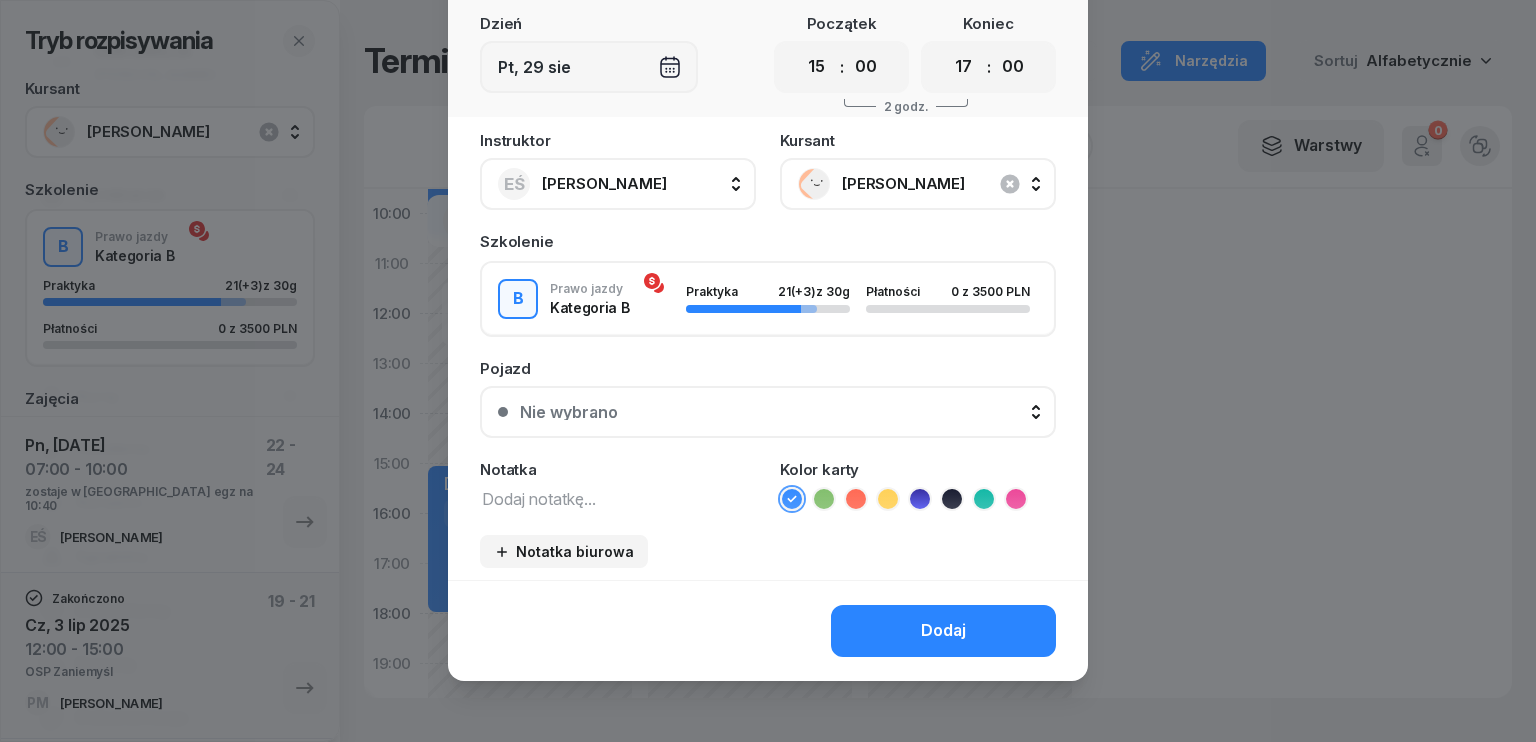 click at bounding box center (618, 498) 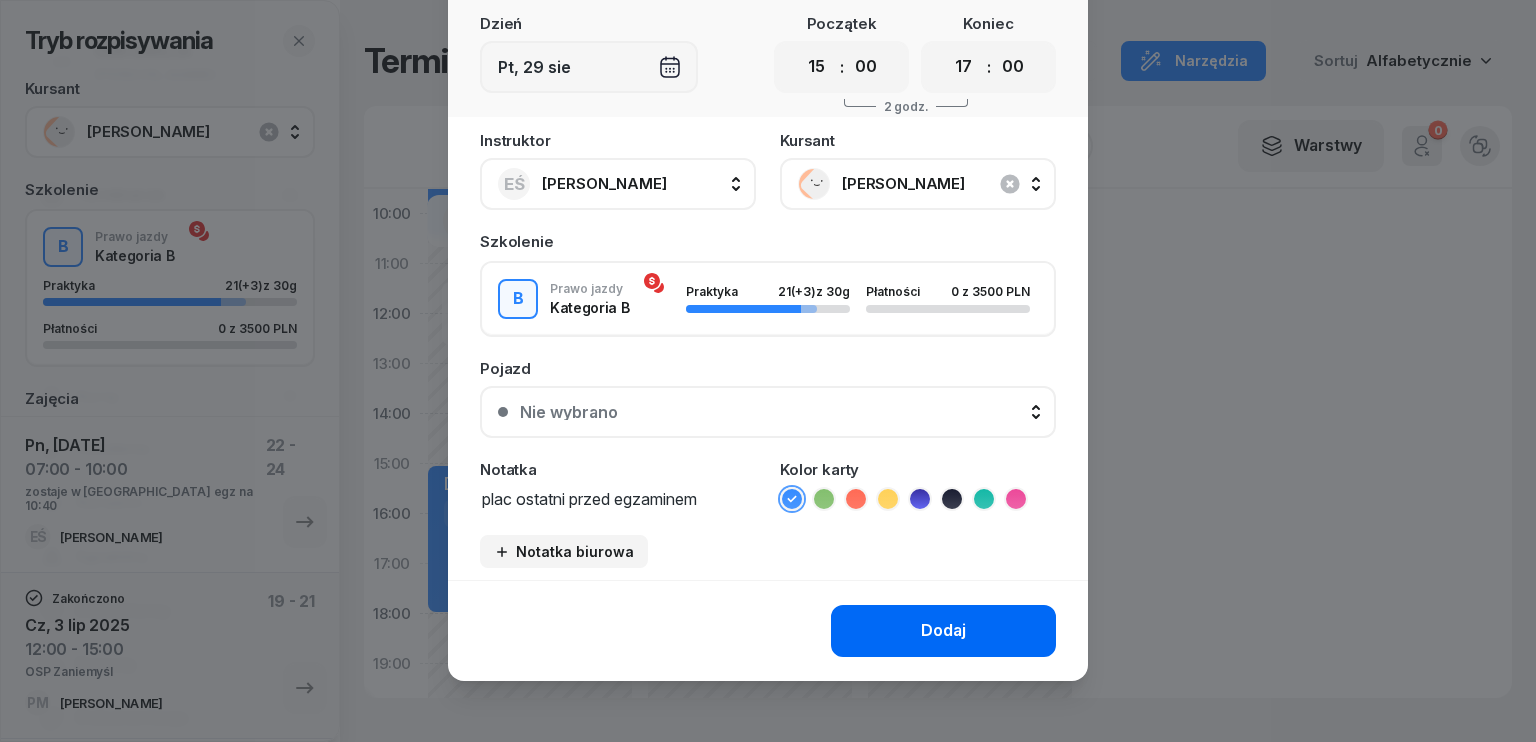 type on "plac ostatni przed egzaminem" 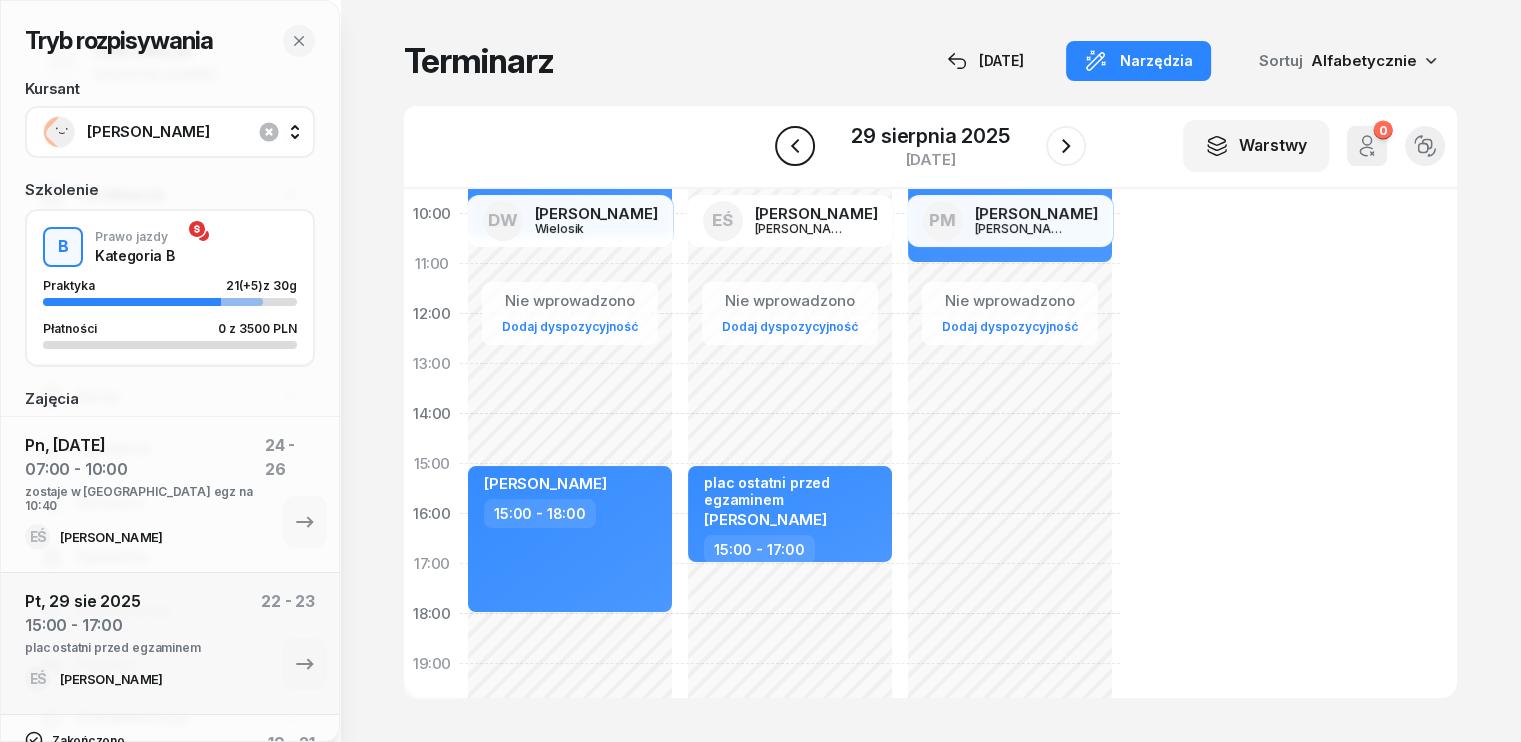 click 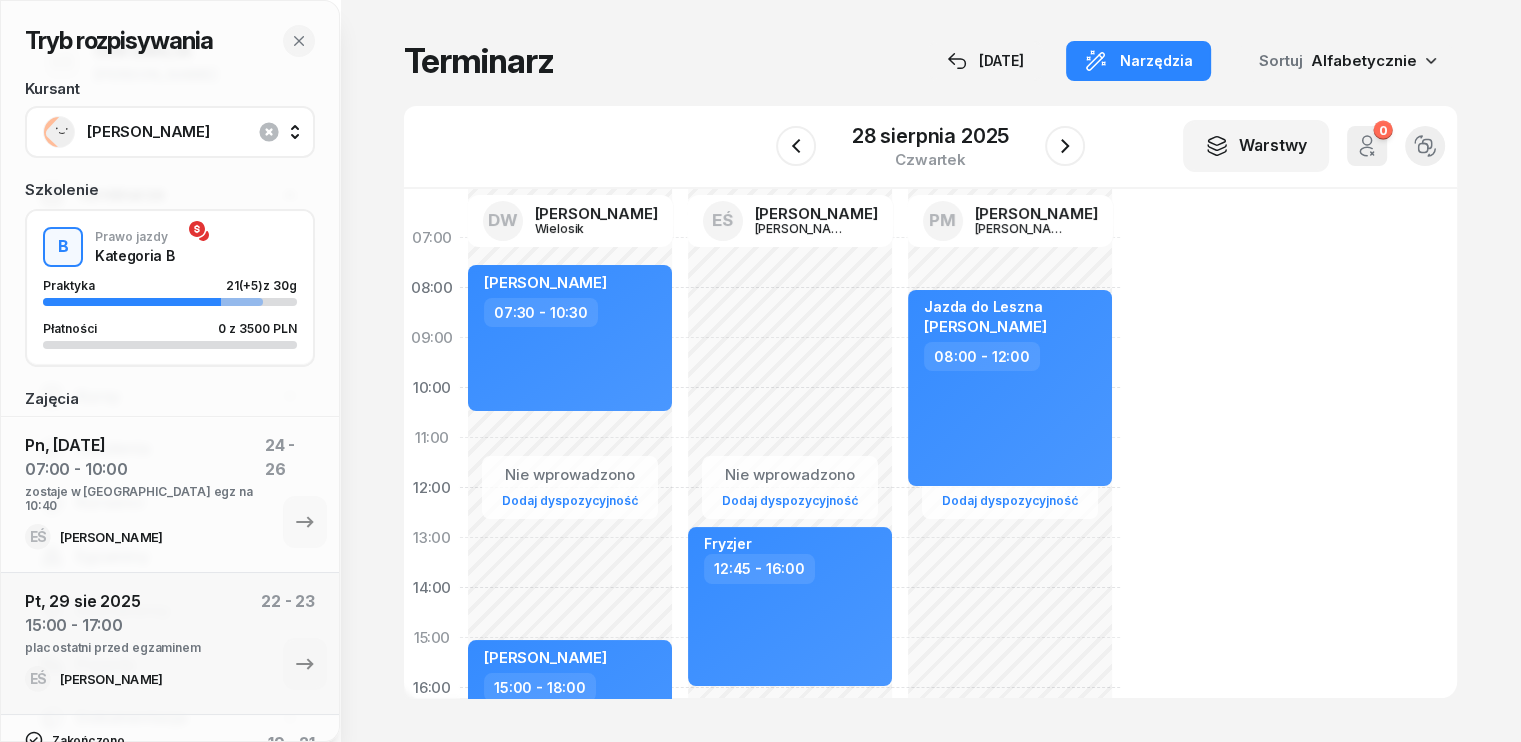 scroll, scrollTop: 100, scrollLeft: 0, axis: vertical 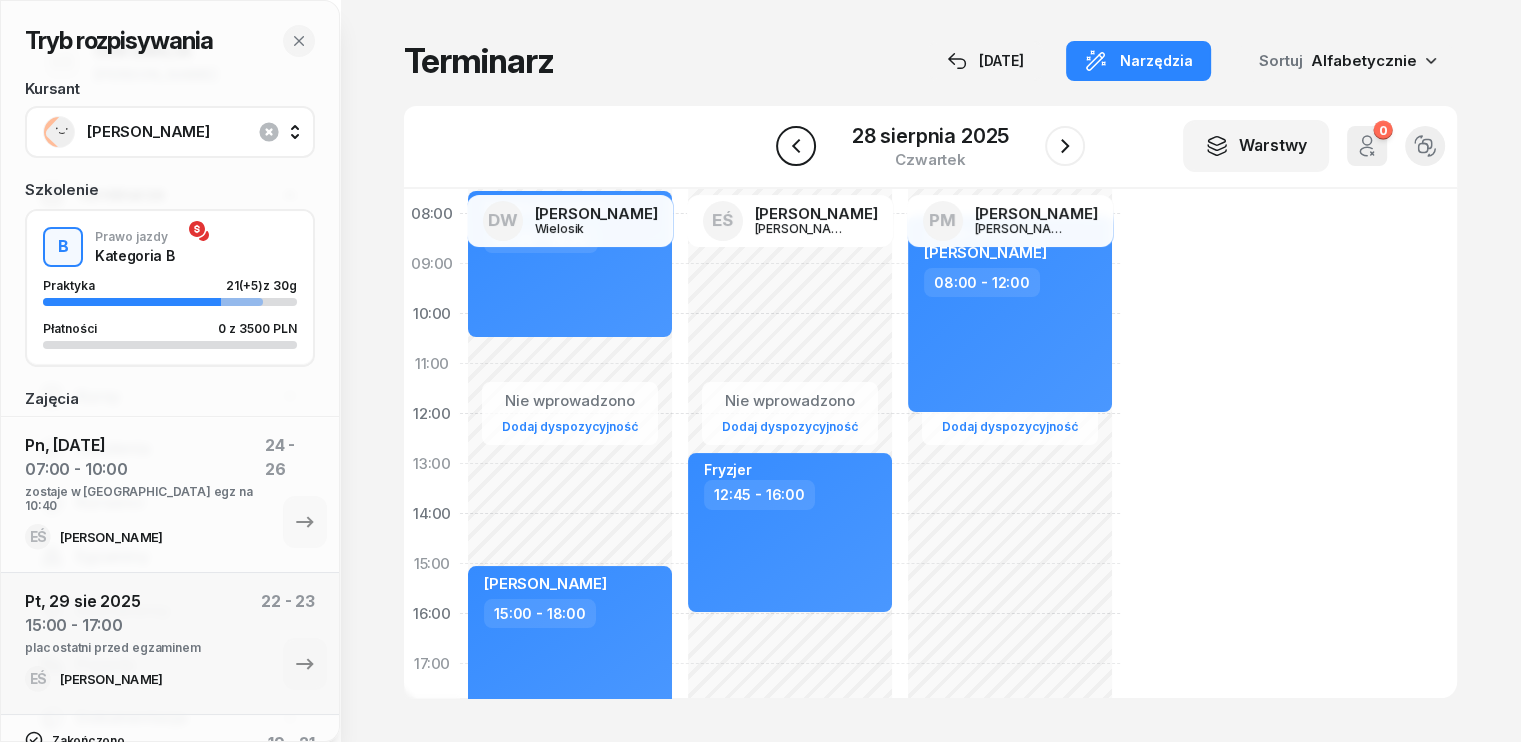 click 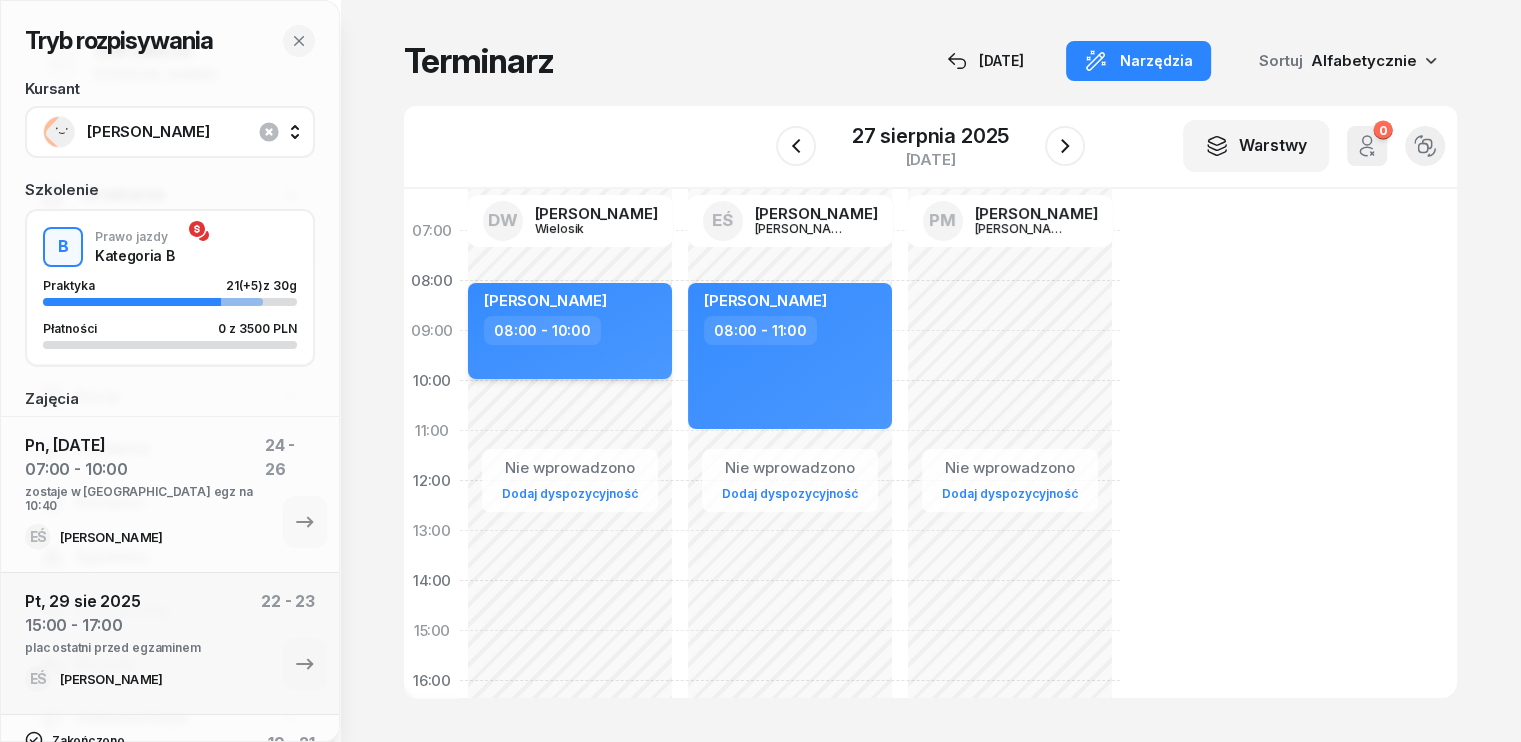 scroll, scrollTop: 0, scrollLeft: 0, axis: both 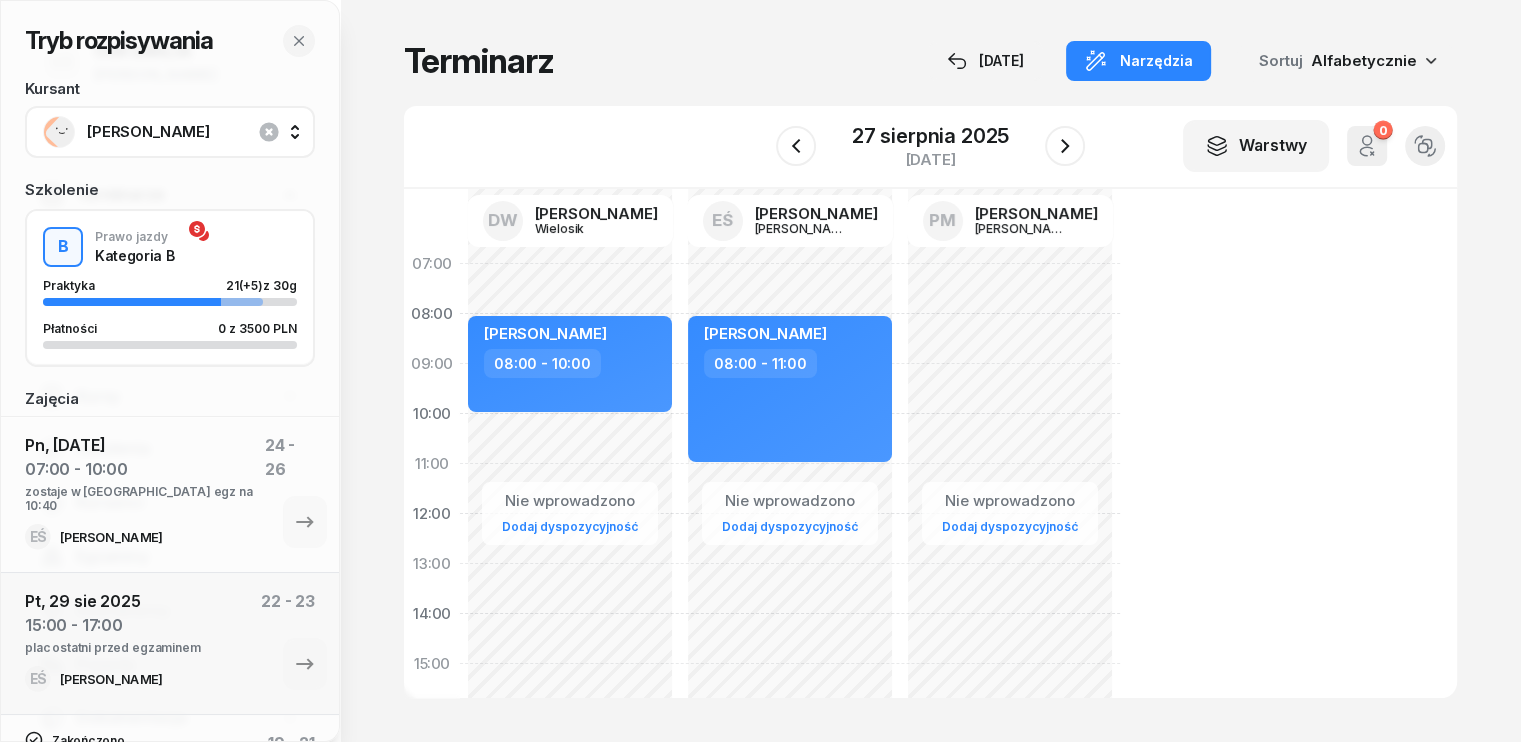 click on "Nie wprowadzono Dodaj dyspozycyjność [PERSON_NAME]  08:00 - 10:00" 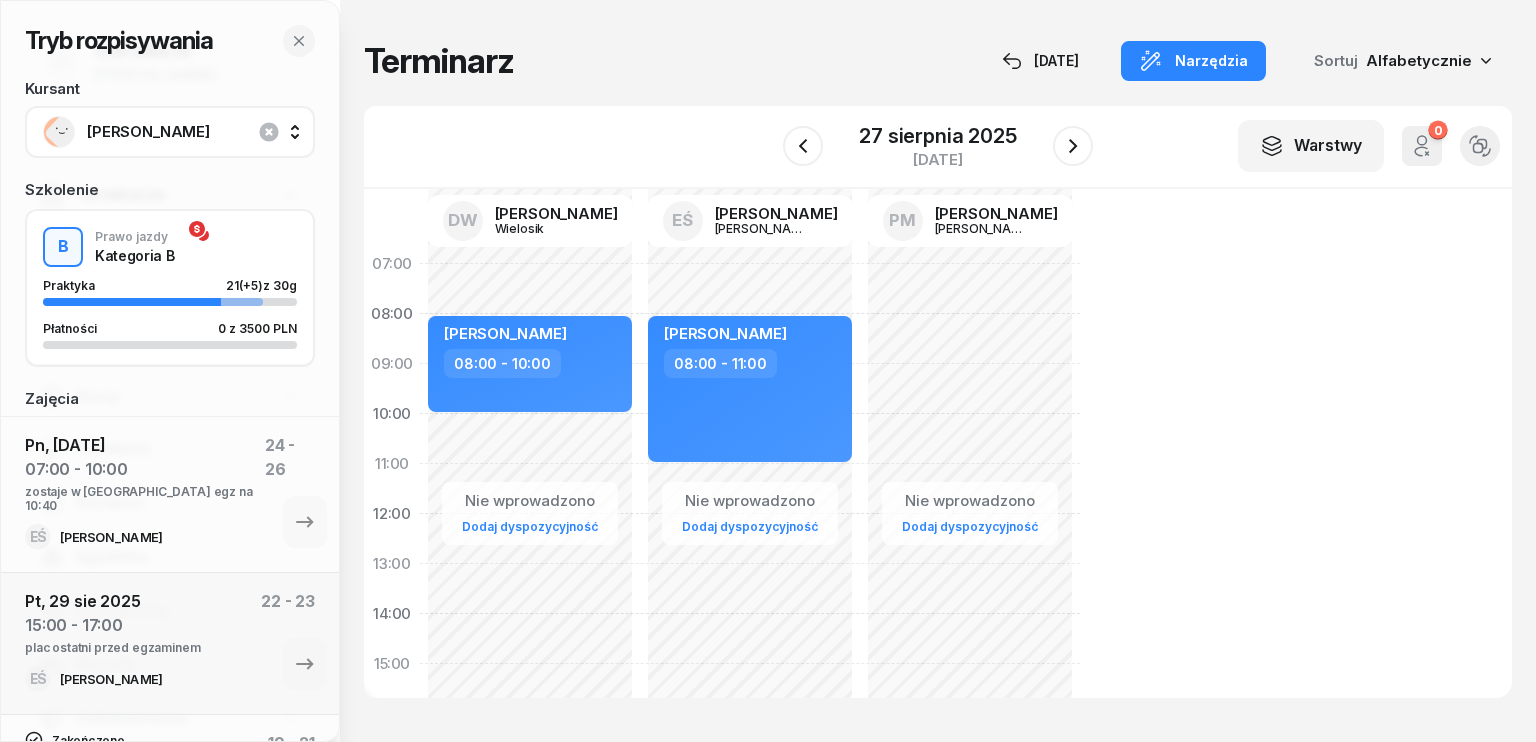 select on "10" 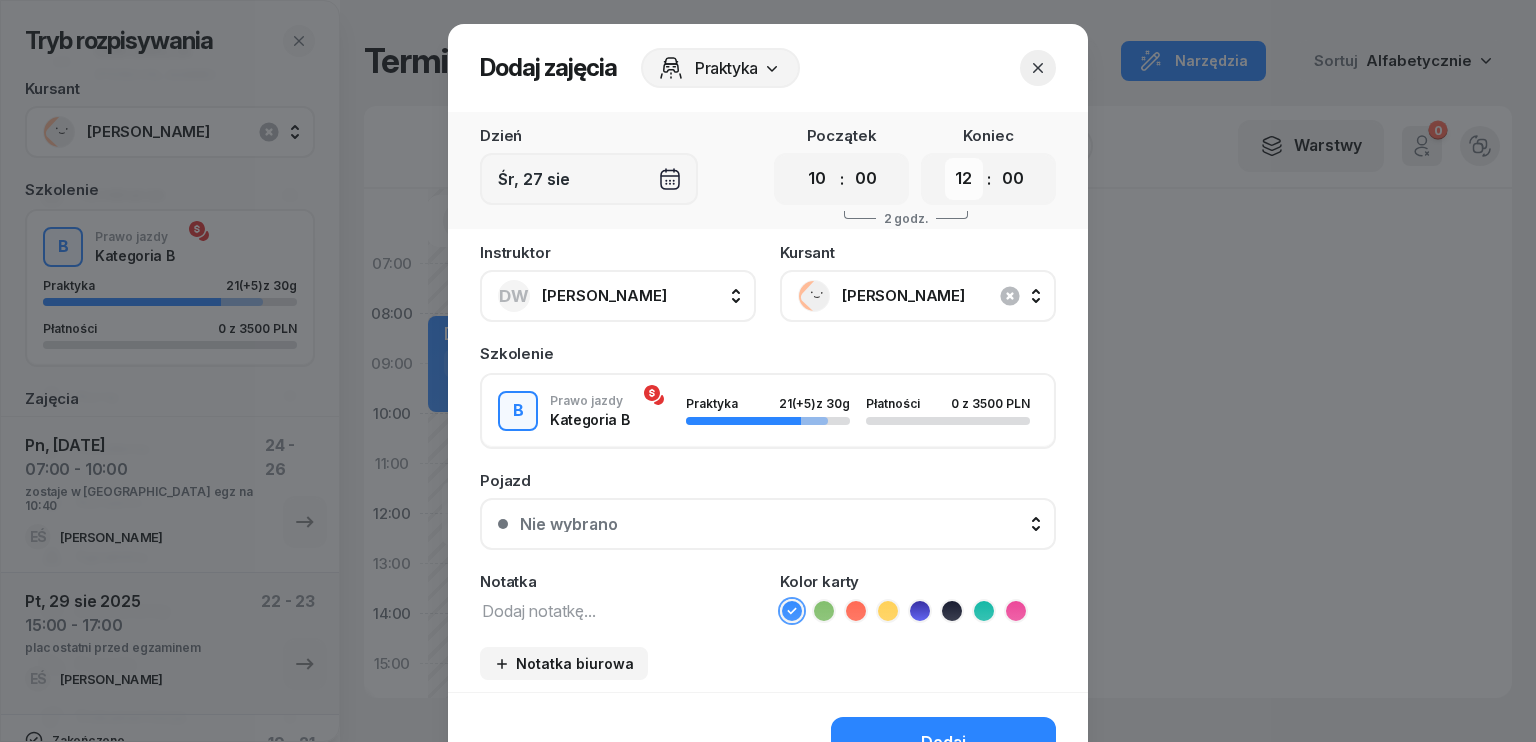 drag, startPoint x: 952, startPoint y: 178, endPoint x: 944, endPoint y: 192, distance: 16.124516 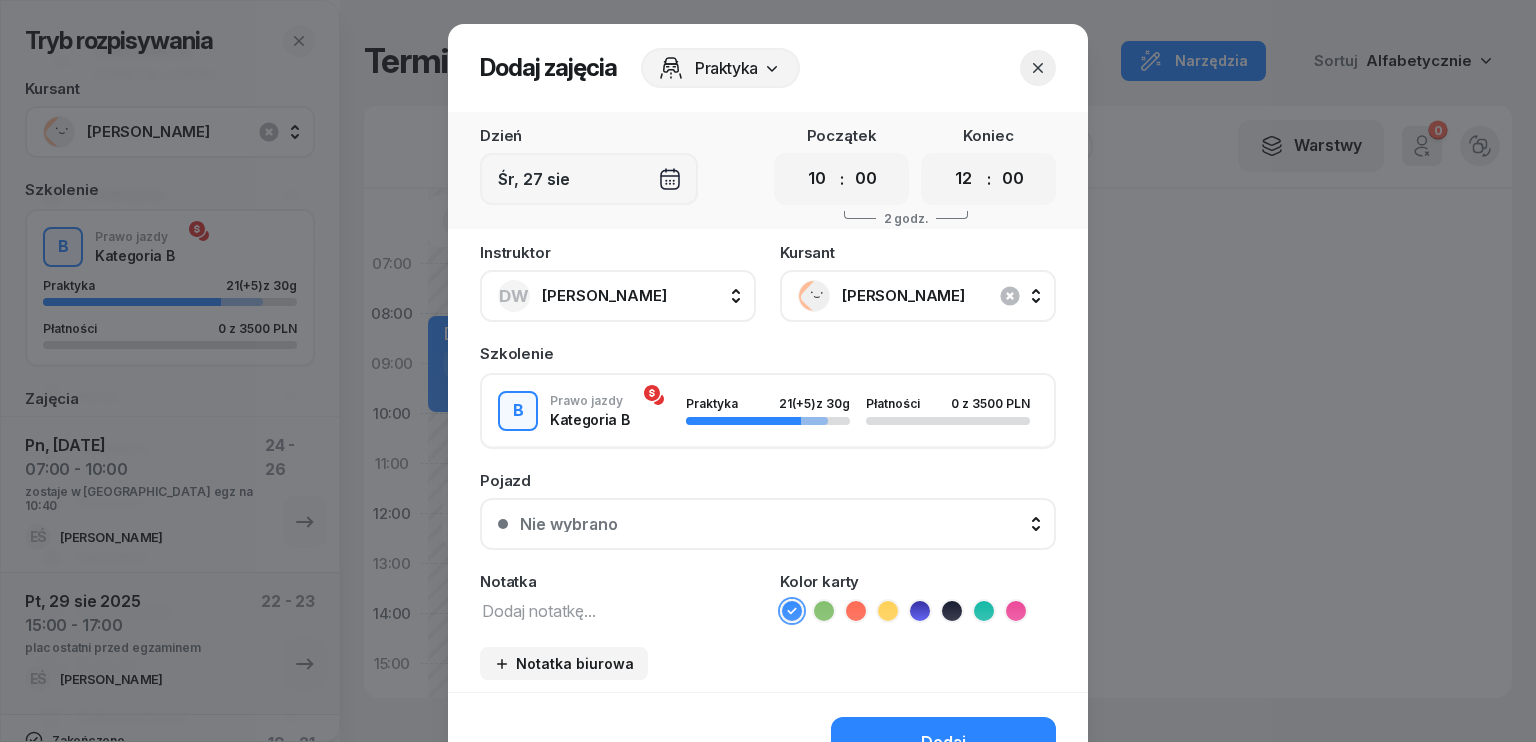 click 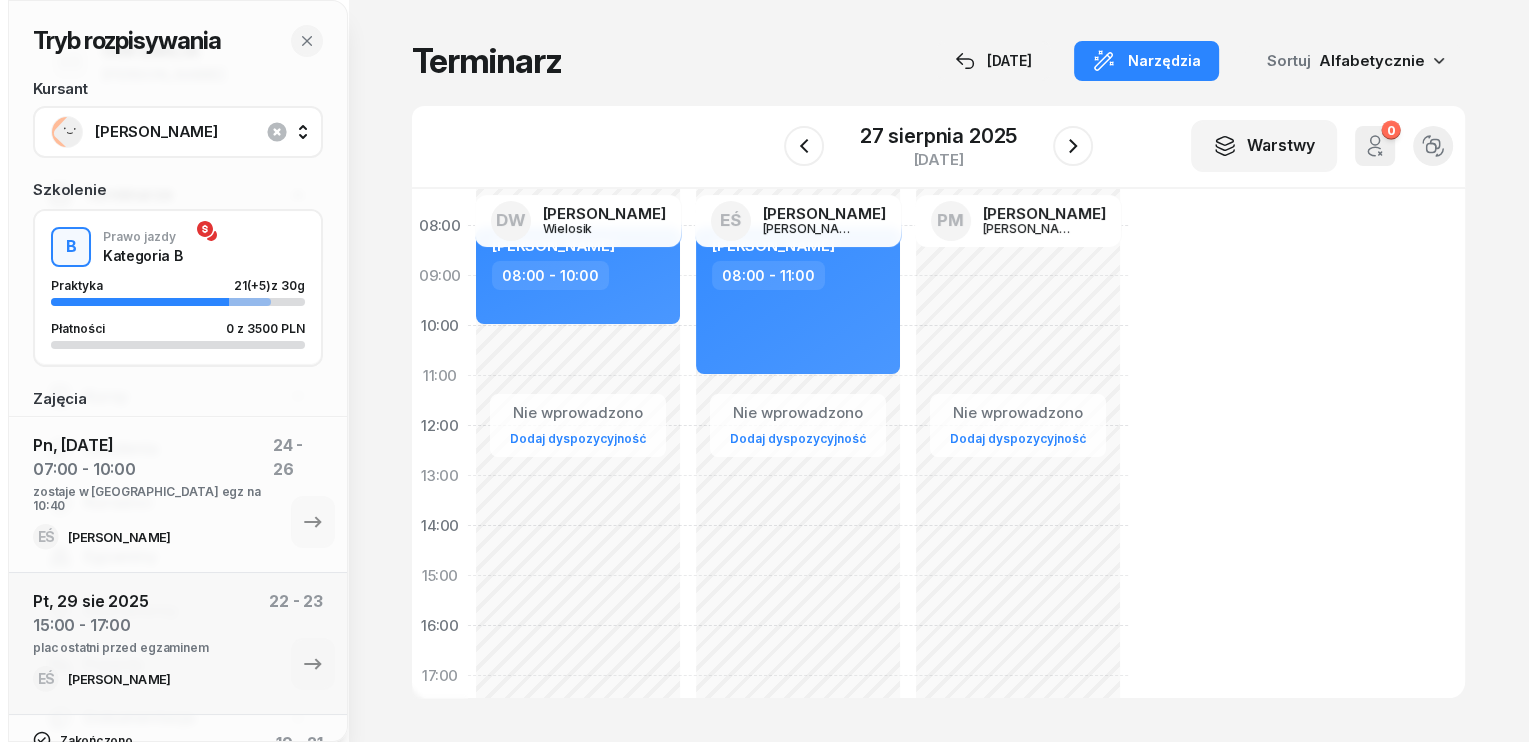 scroll, scrollTop: 200, scrollLeft: 0, axis: vertical 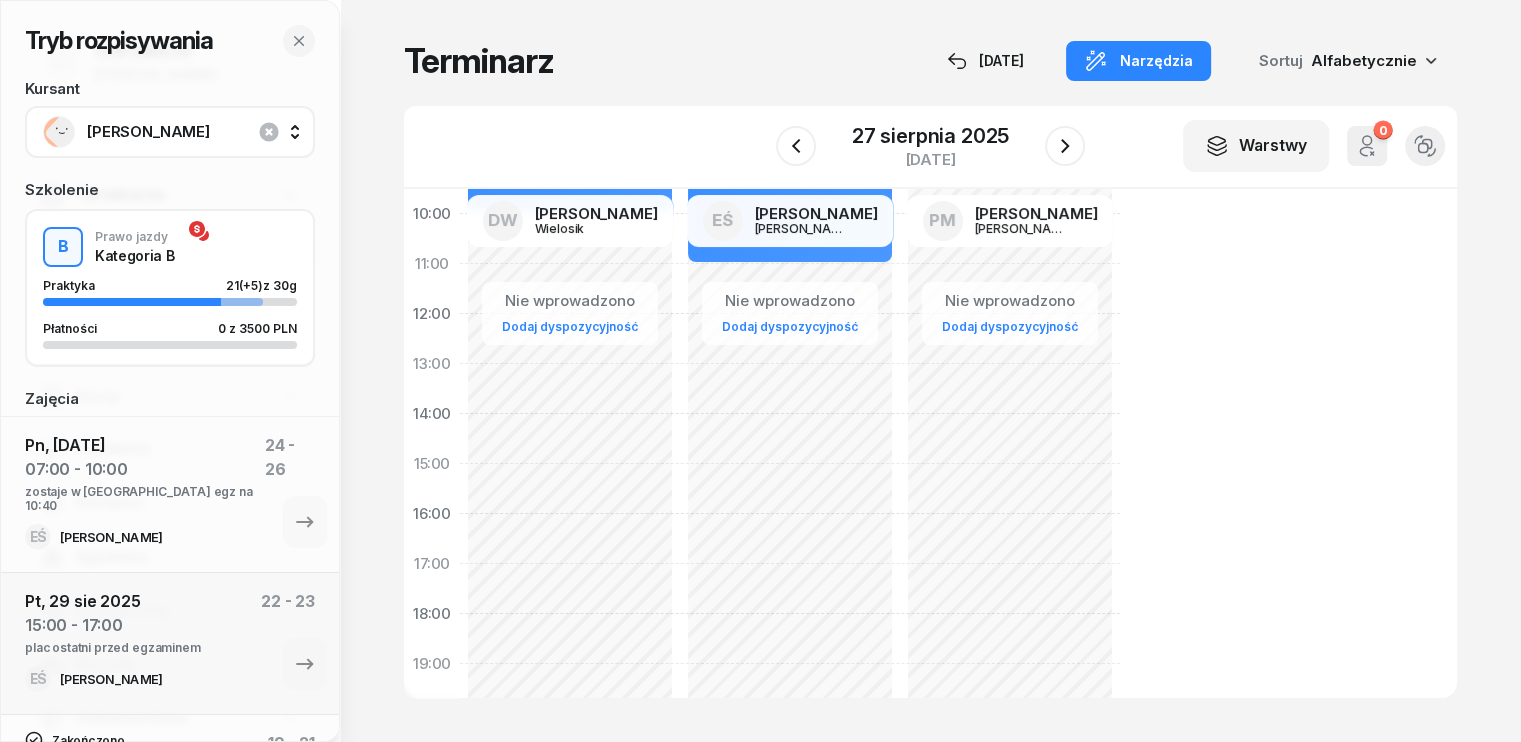 click on "Nie wprowadzono Dodaj dyspozycyjność [PERSON_NAME]  08:00 - 10:00" 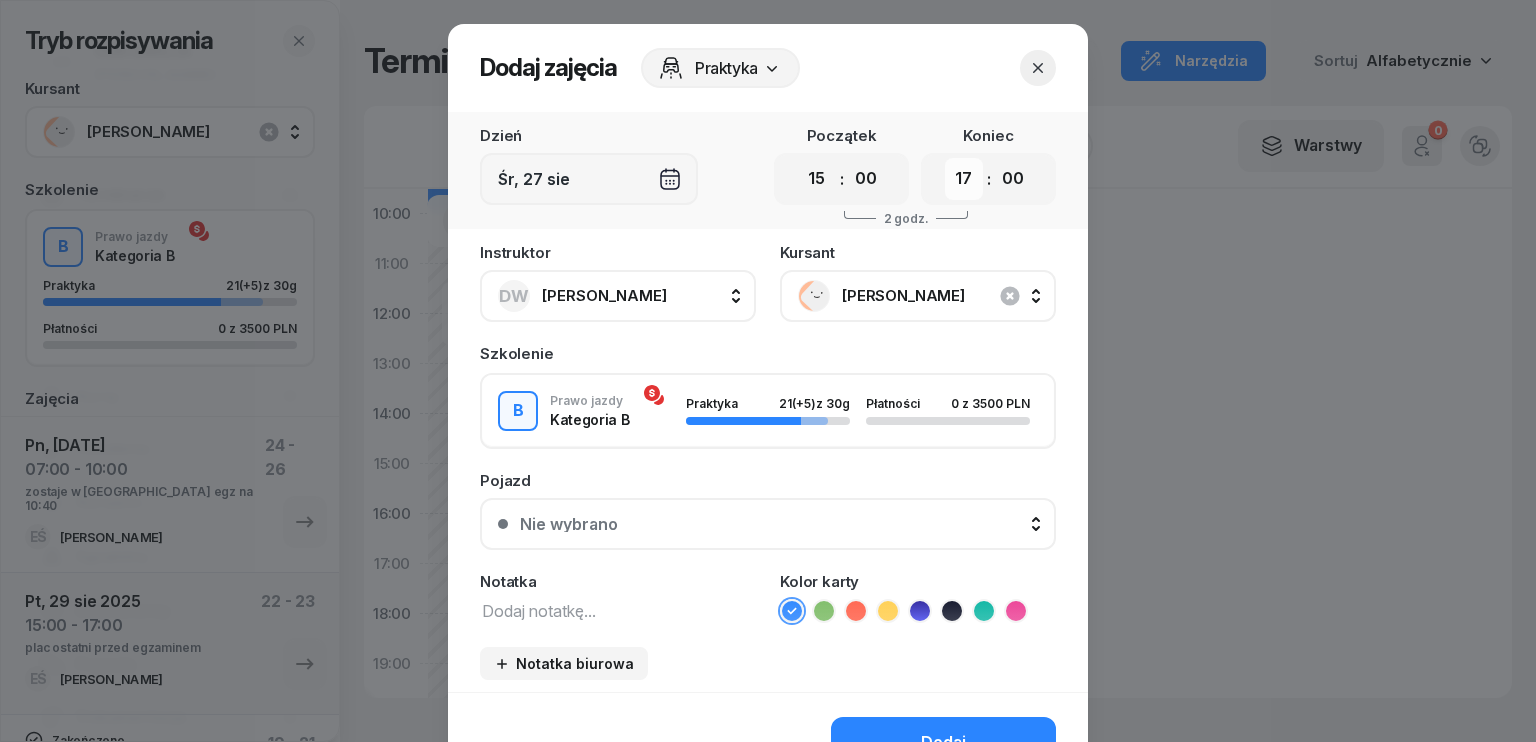 click on "00 01 02 03 04 05 06 07 08 09 10 11 12 13 14 15 16 17 18 19 20 21 22 23" at bounding box center [964, 179] 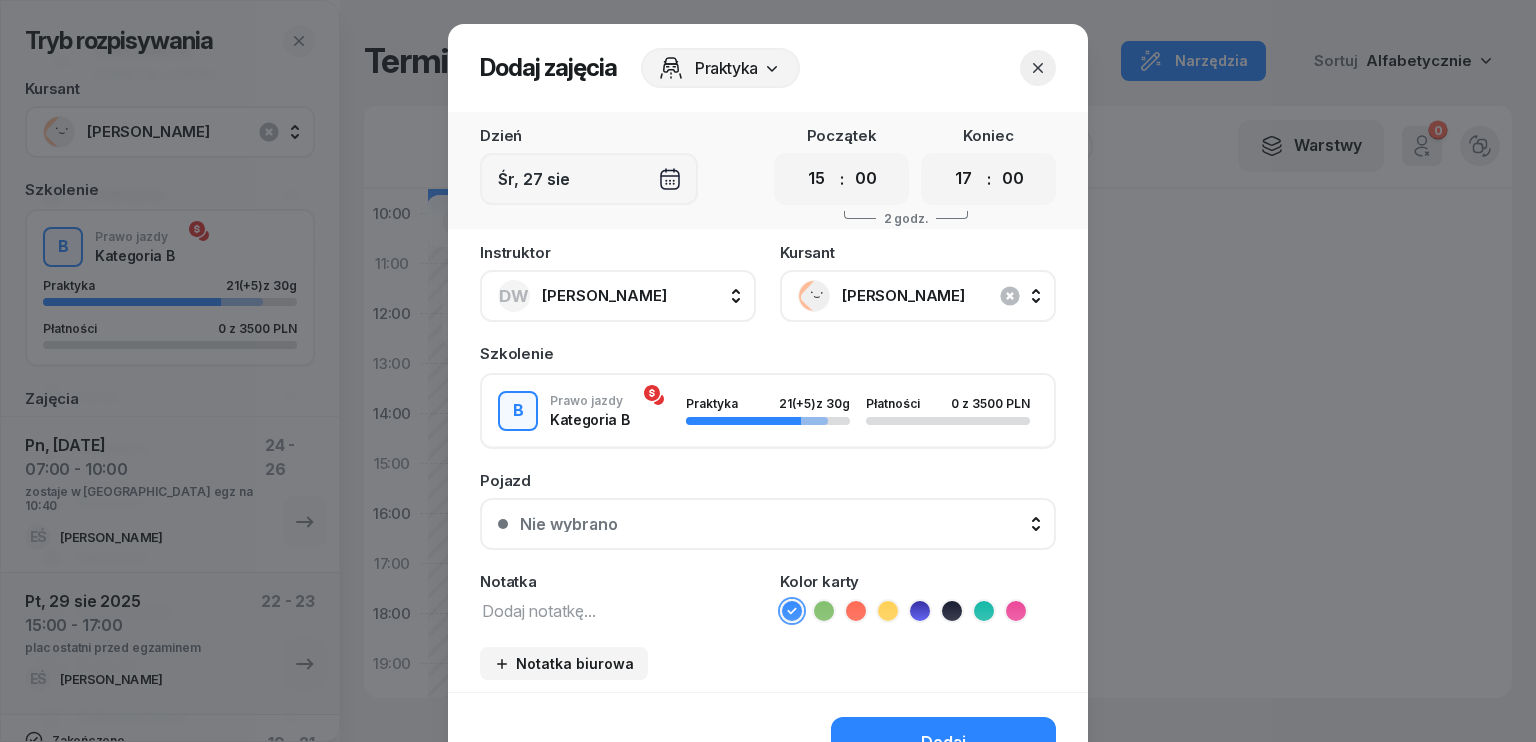 select on "19" 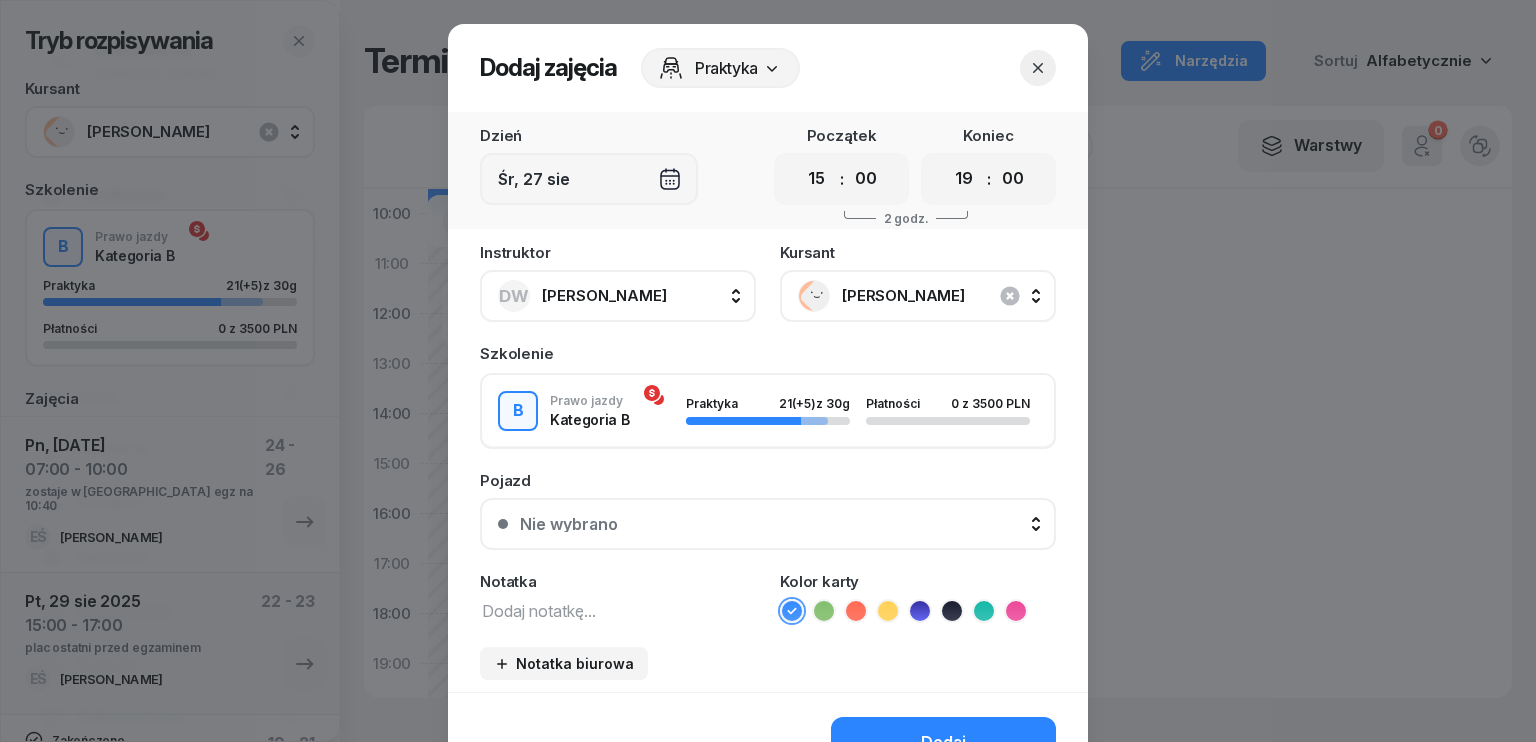 click on "00 01 02 03 04 05 06 07 08 09 10 11 12 13 14 15 16 17 18 19 20 21 22 23" at bounding box center [964, 179] 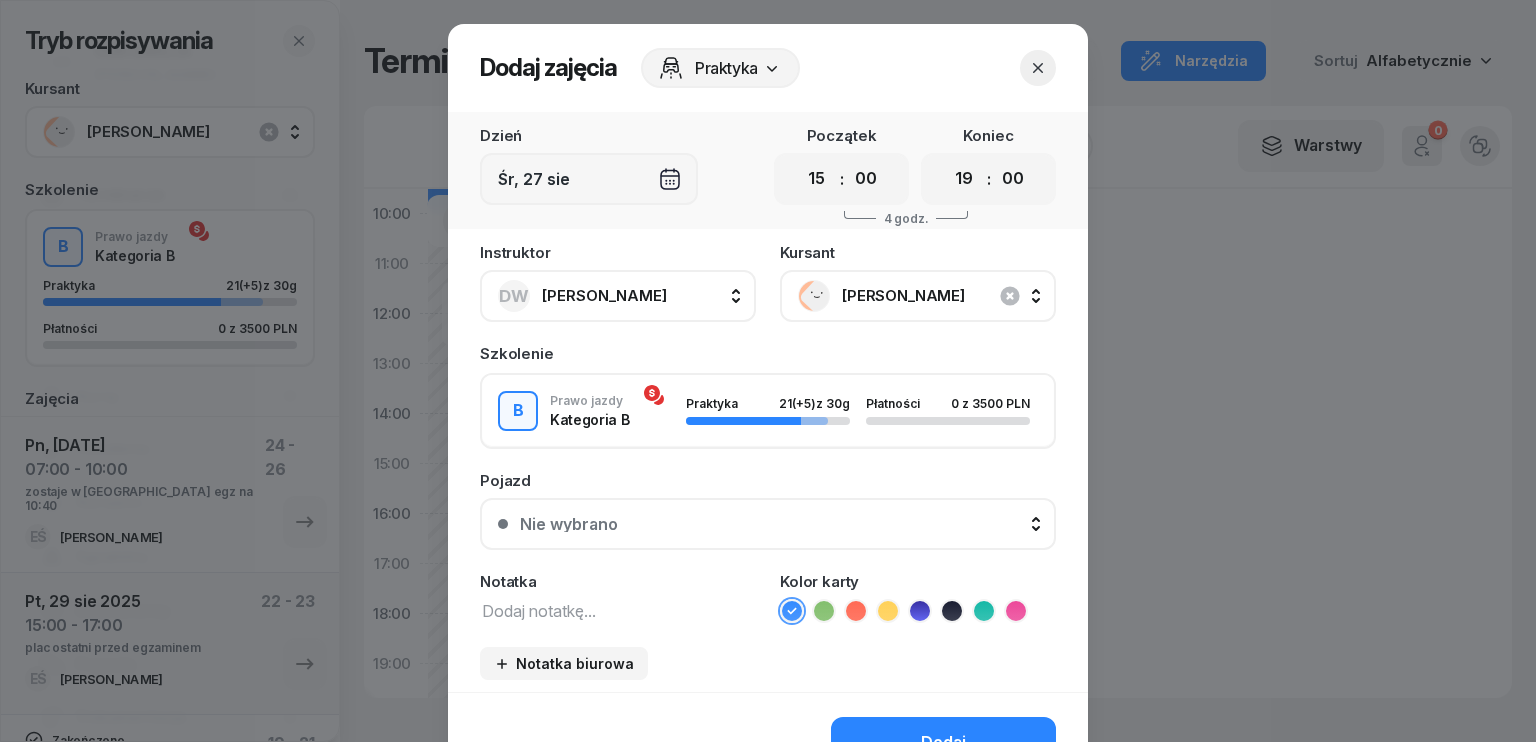 click at bounding box center (618, 610) 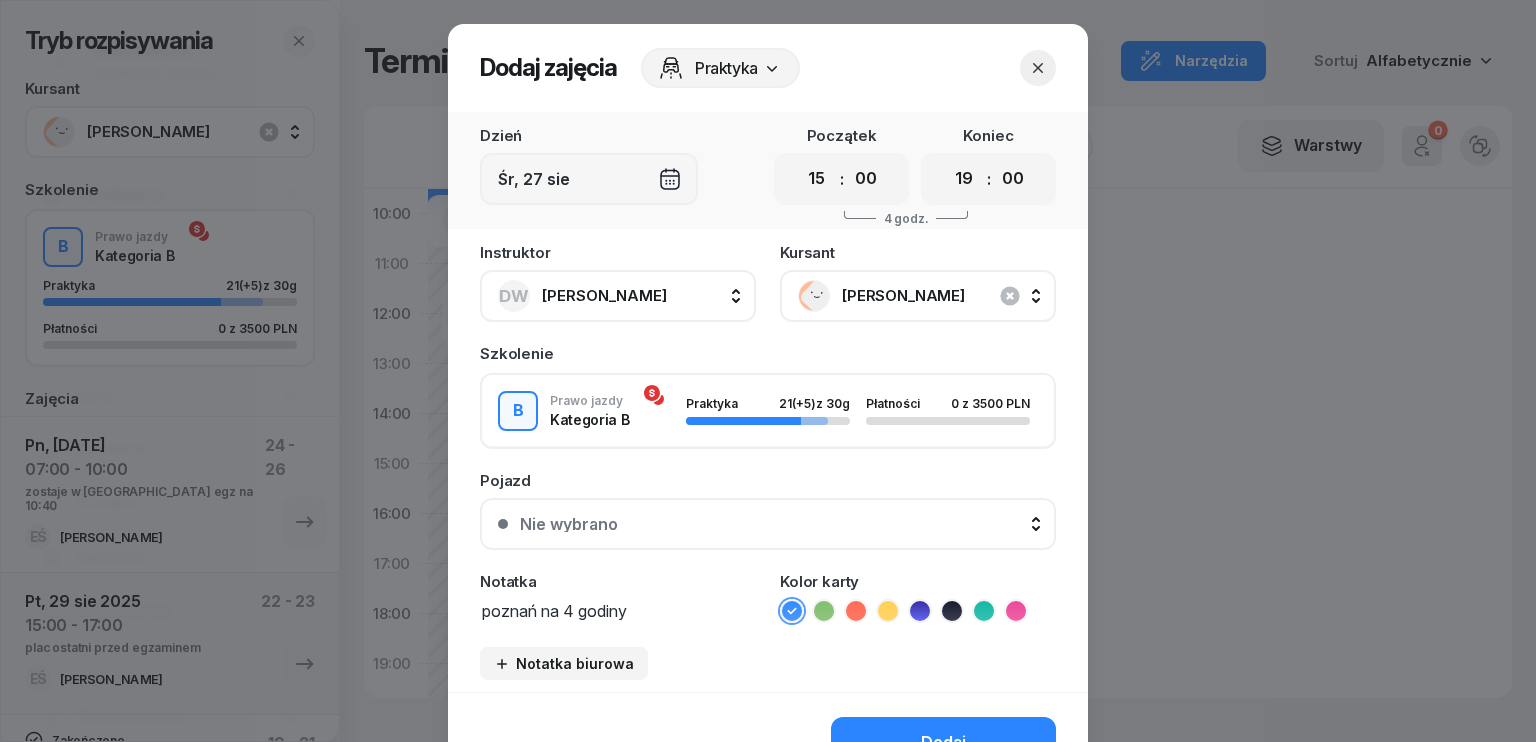click on "poznań na 4 godiny" at bounding box center (618, 610) 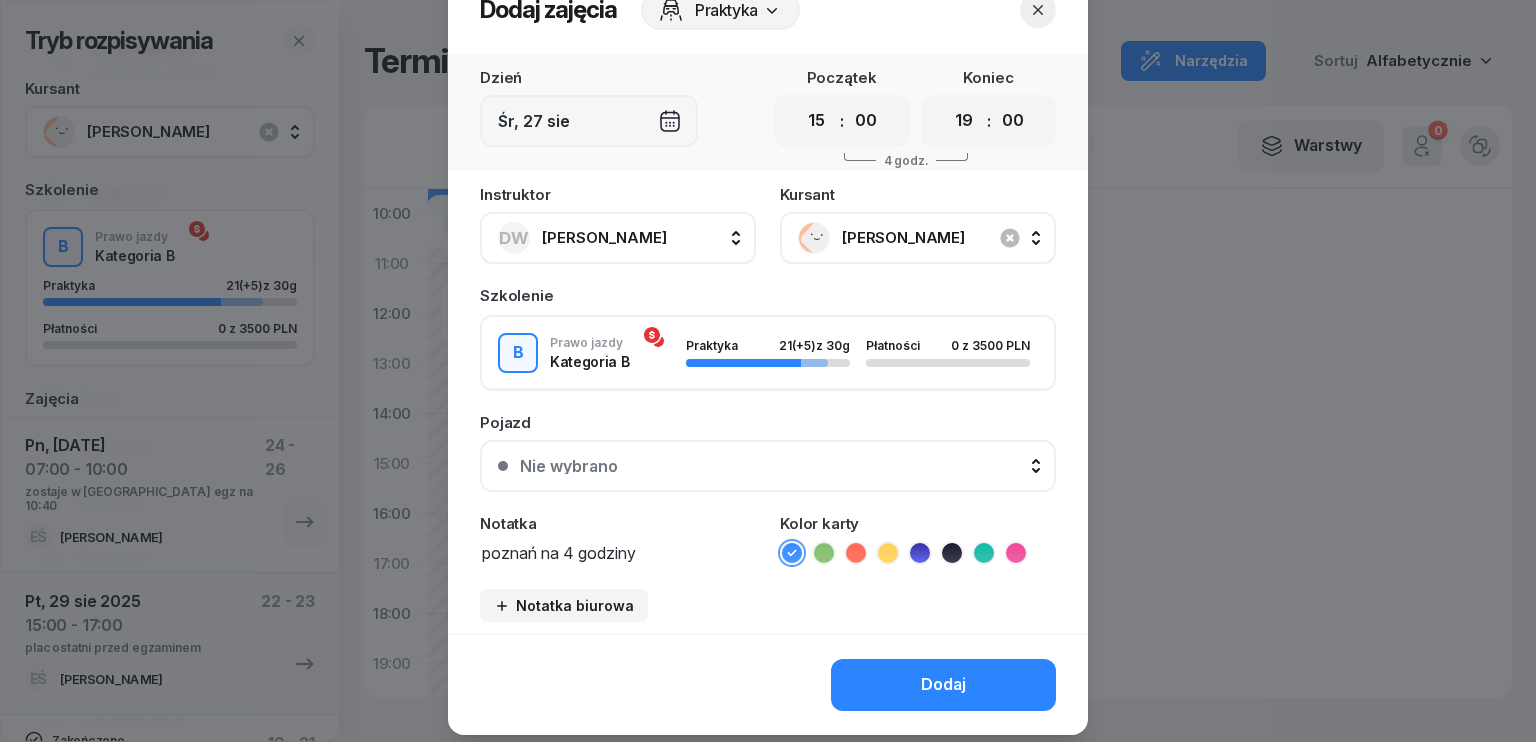 scroll, scrollTop: 112, scrollLeft: 0, axis: vertical 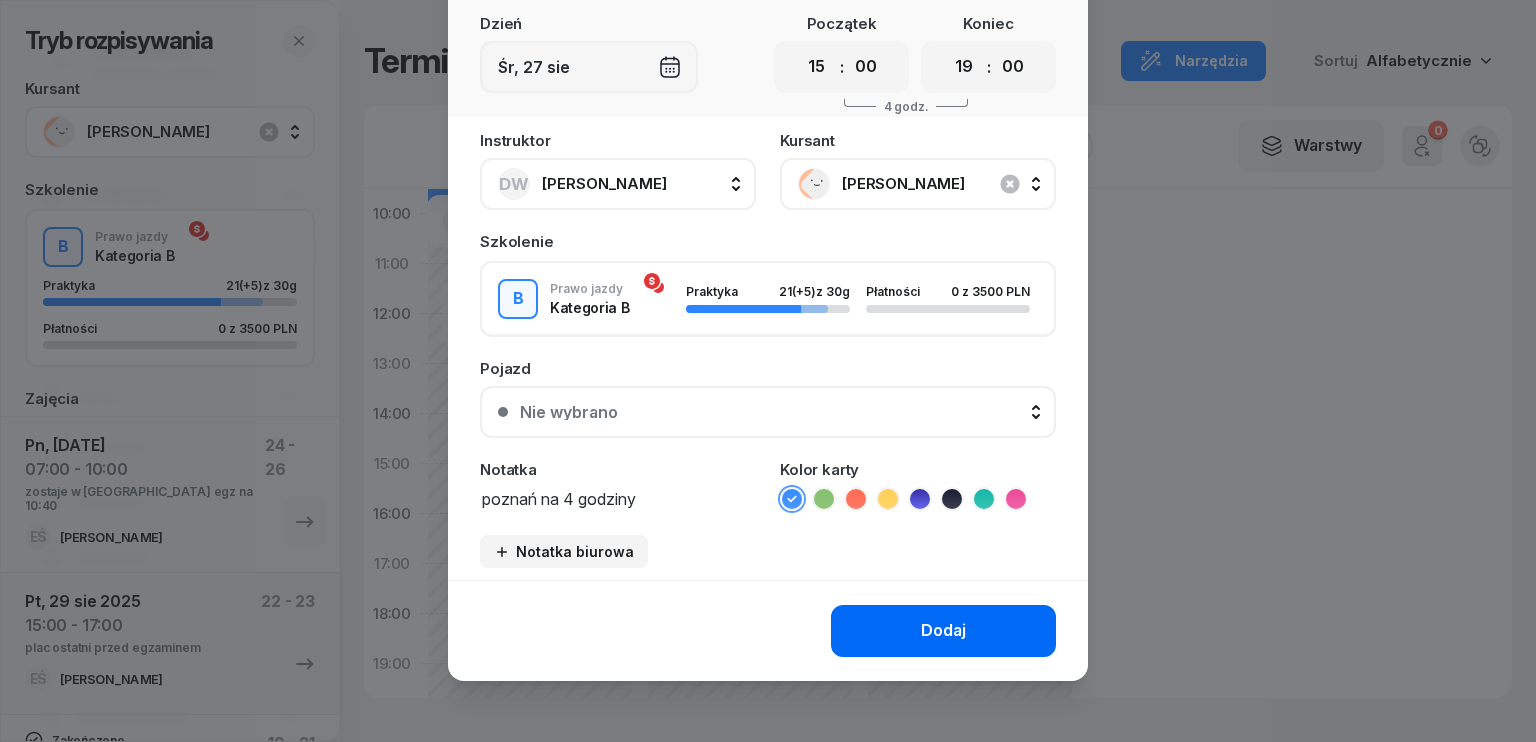 type on "poznań na 4 godziny" 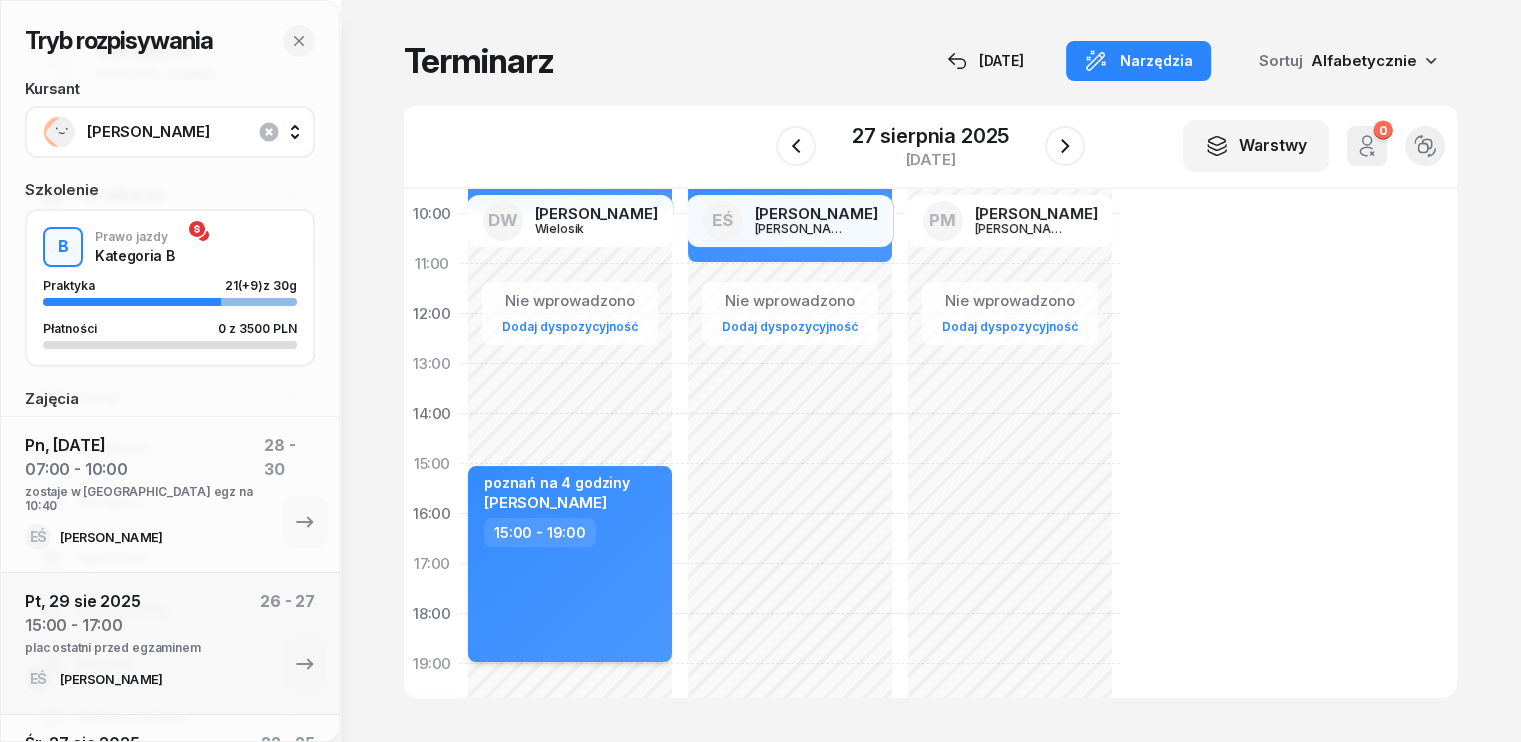 click on "poznań na 4 godziny [PERSON_NAME]  15:00 - 19:00" at bounding box center [570, 564] 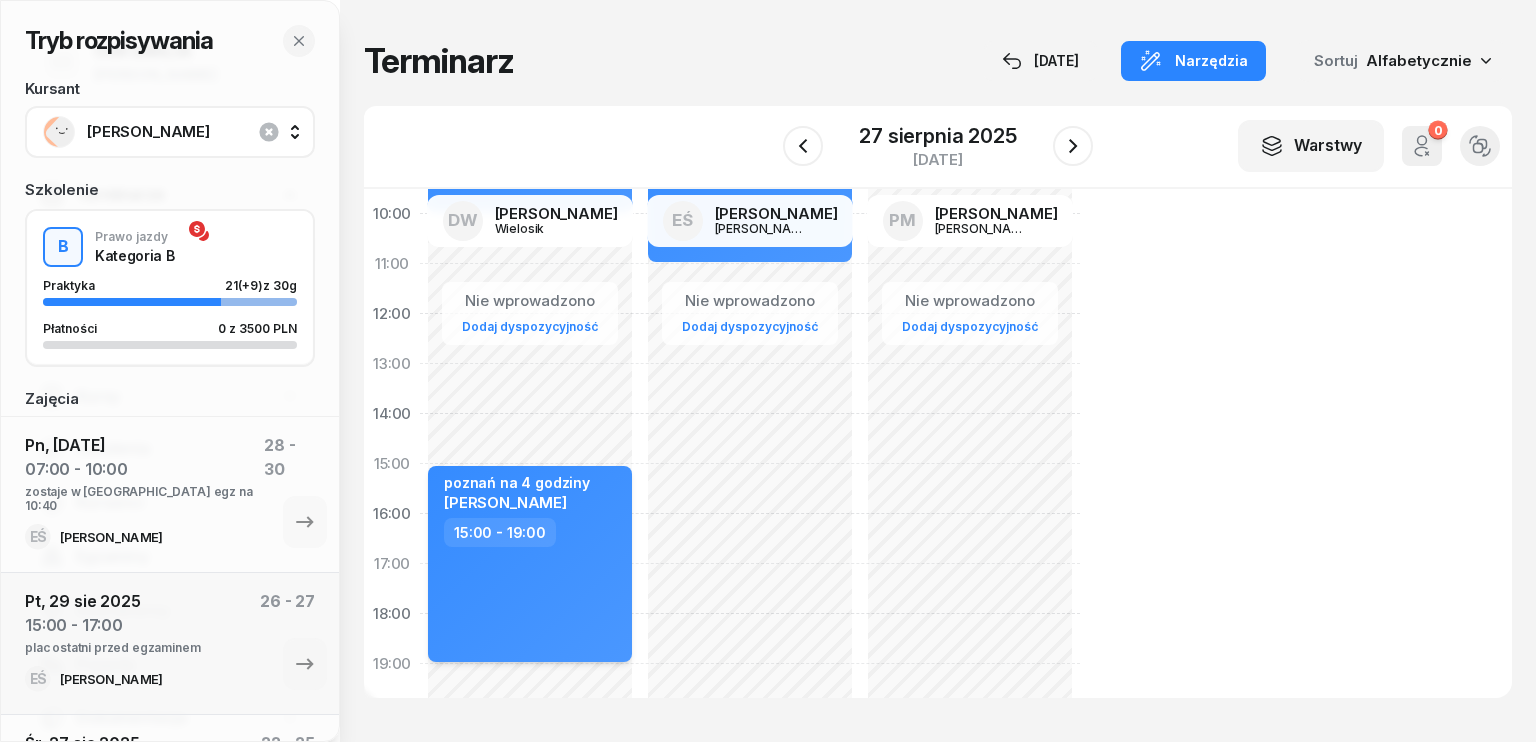 select on "15" 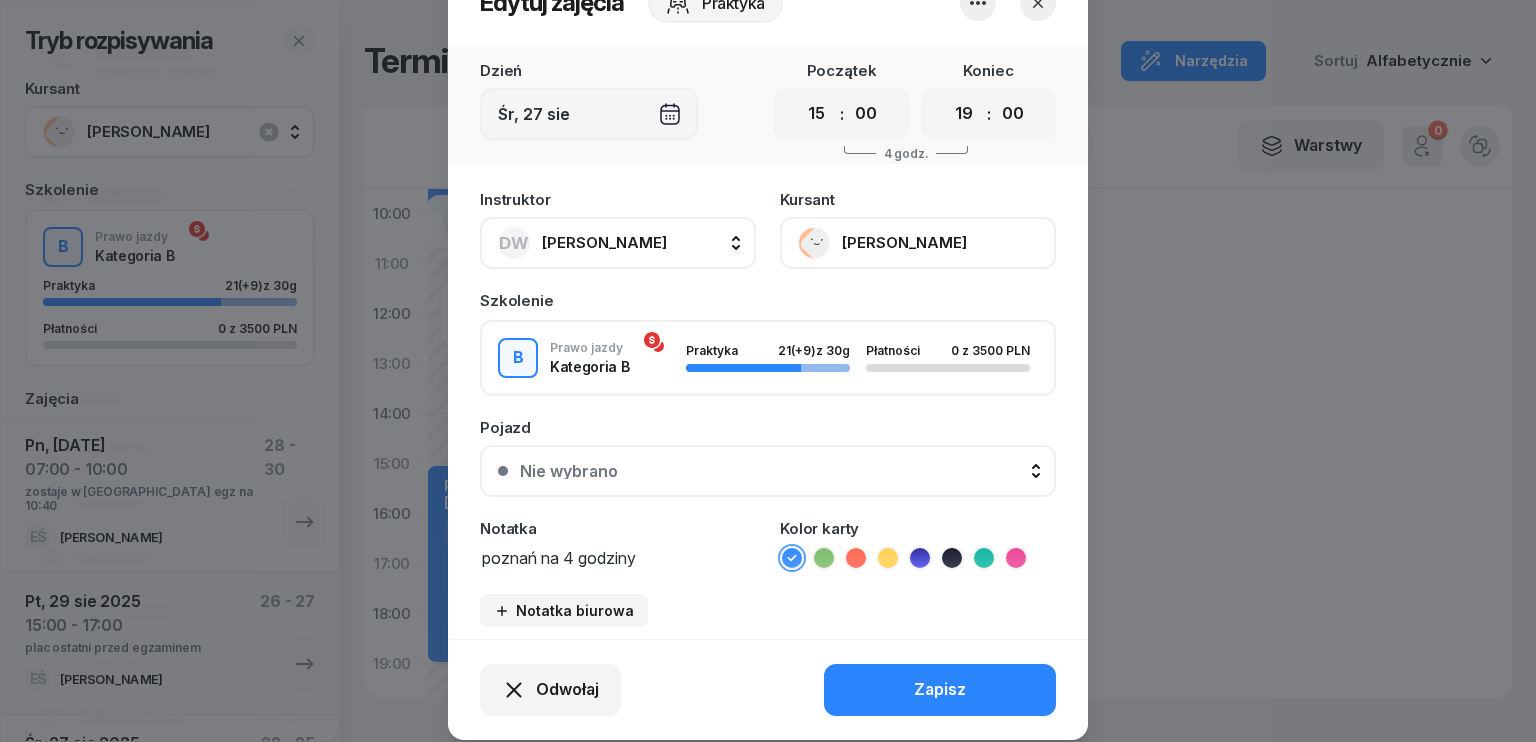 scroll, scrollTop: 100, scrollLeft: 0, axis: vertical 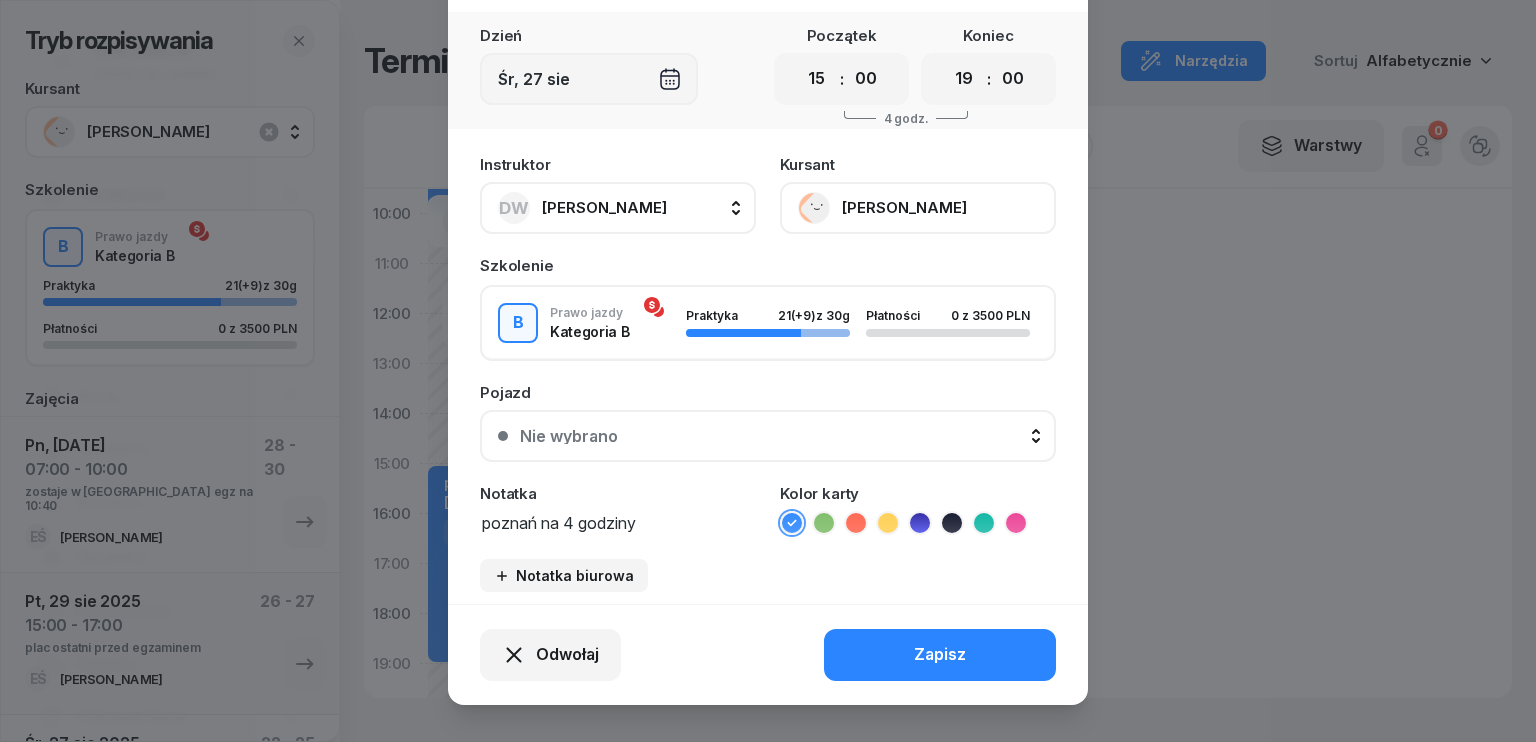 click on "poznań na 4 godziny" at bounding box center [618, 522] 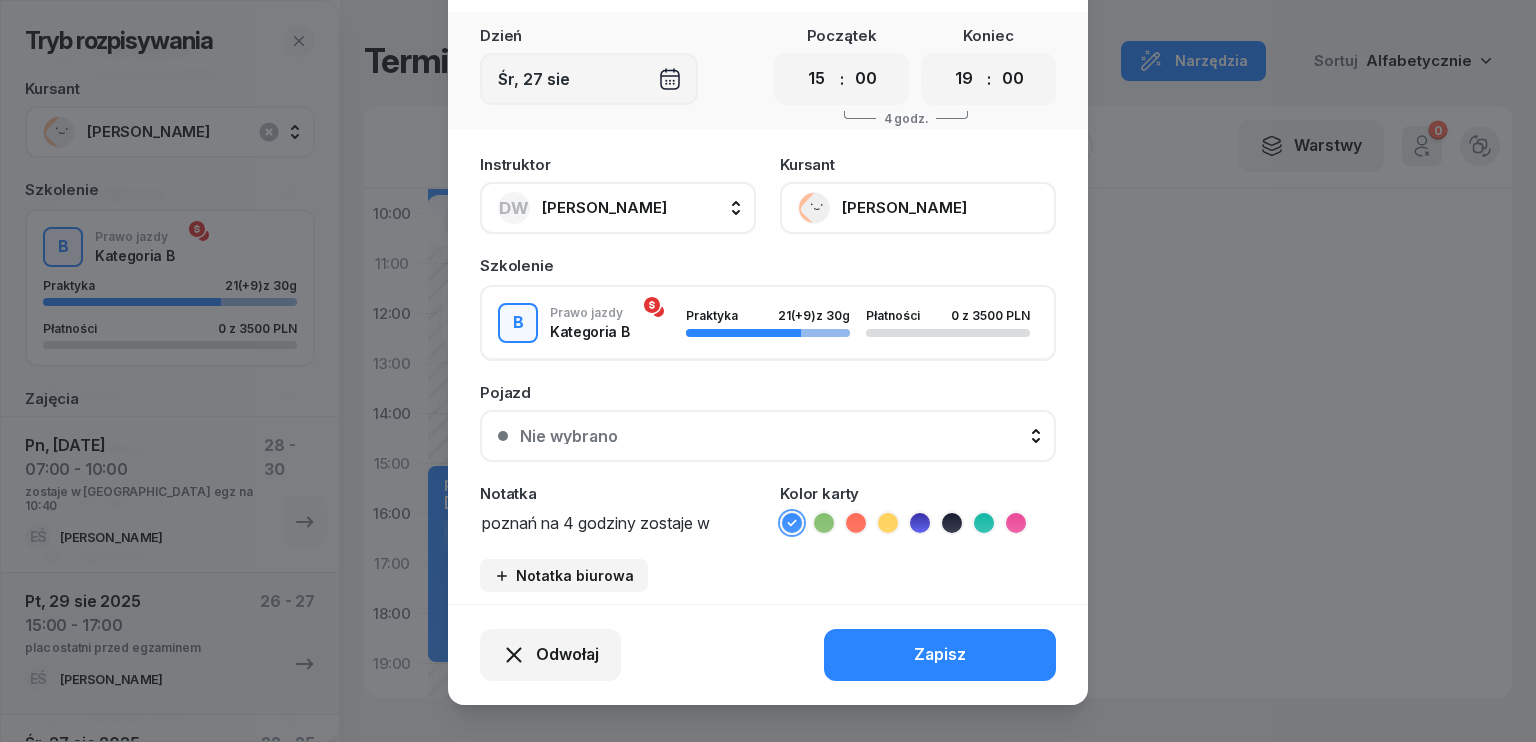 scroll, scrollTop: 0, scrollLeft: 0, axis: both 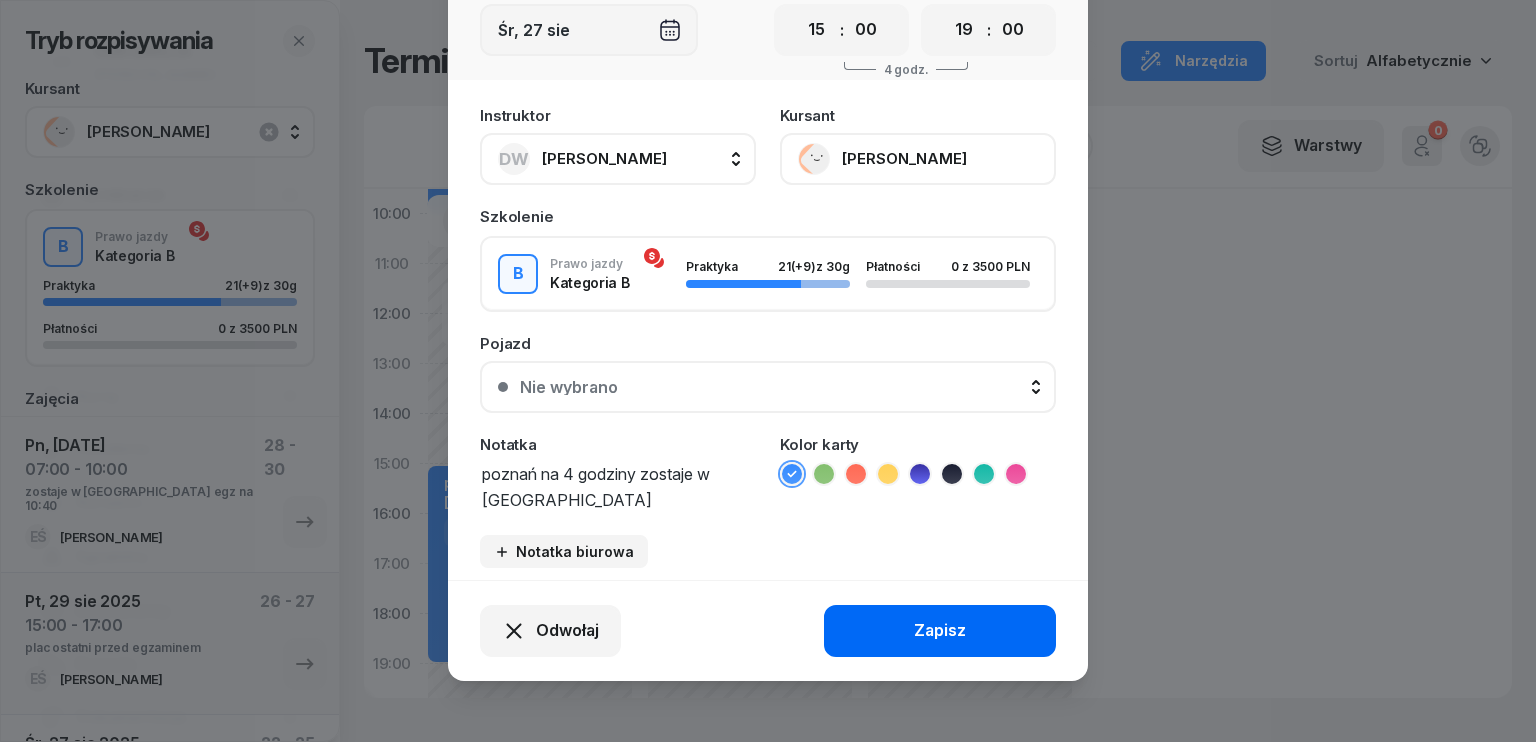 type on "poznań na 4 godziny zostaje w [GEOGRAPHIC_DATA]" 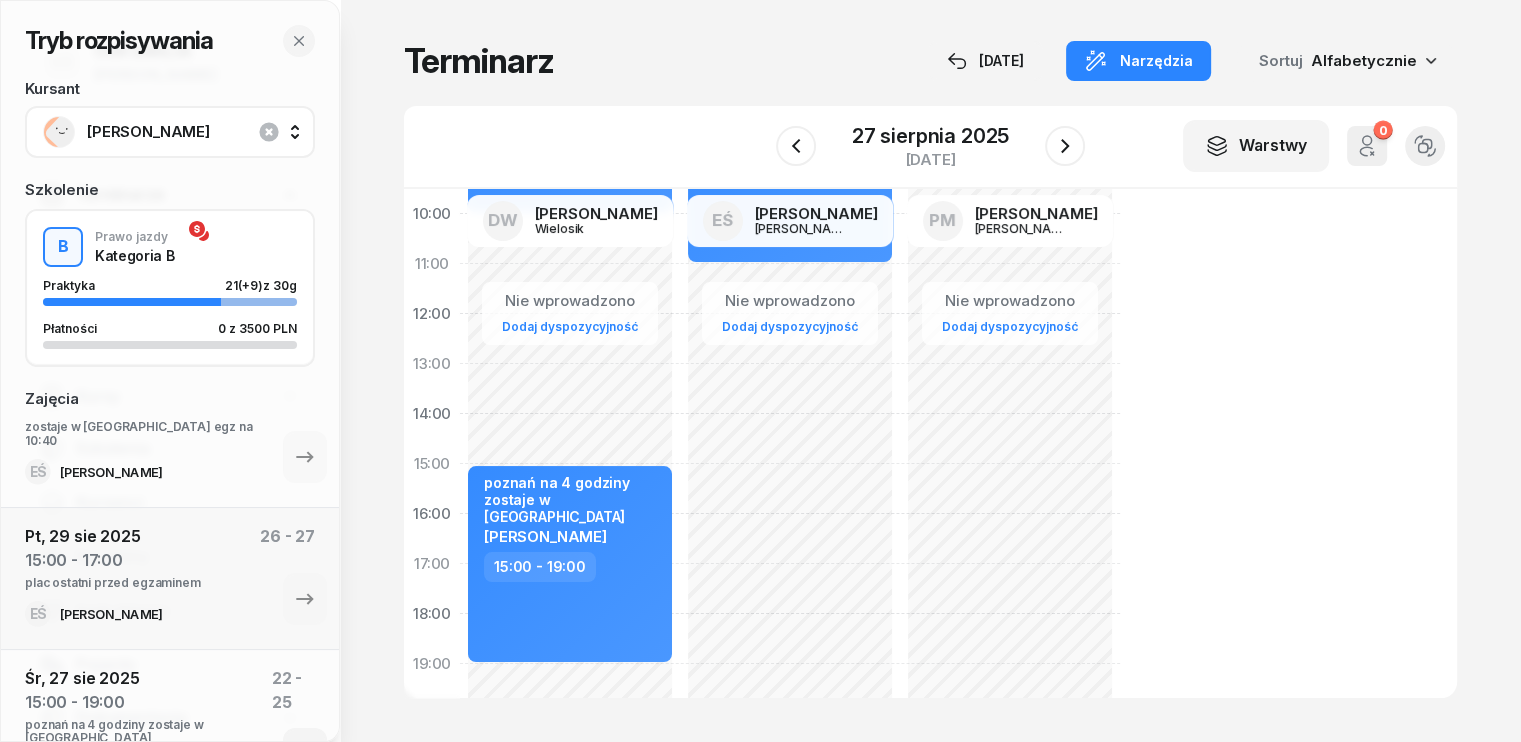 scroll, scrollTop: 100, scrollLeft: 0, axis: vertical 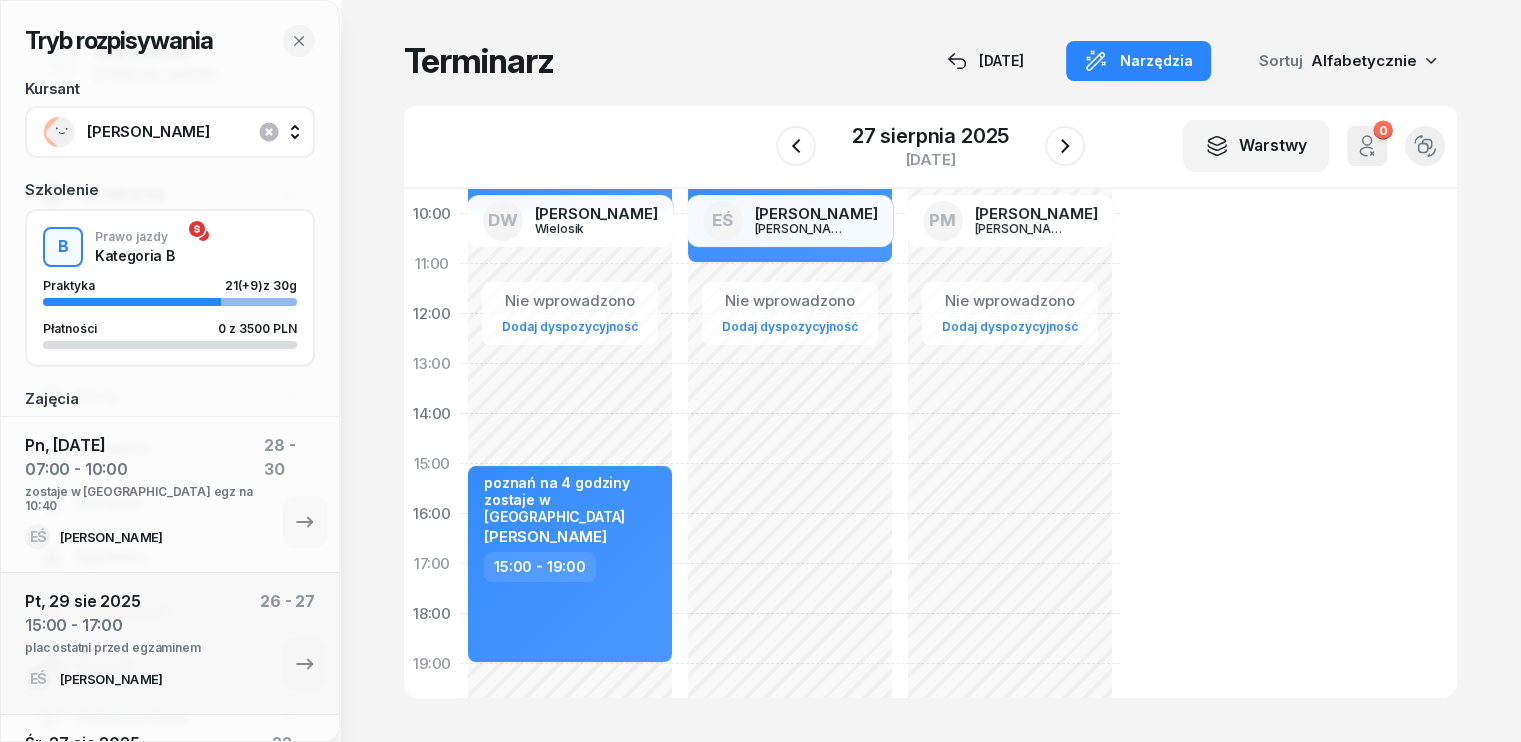 click on "[PERSON_NAME]" at bounding box center (192, 132) 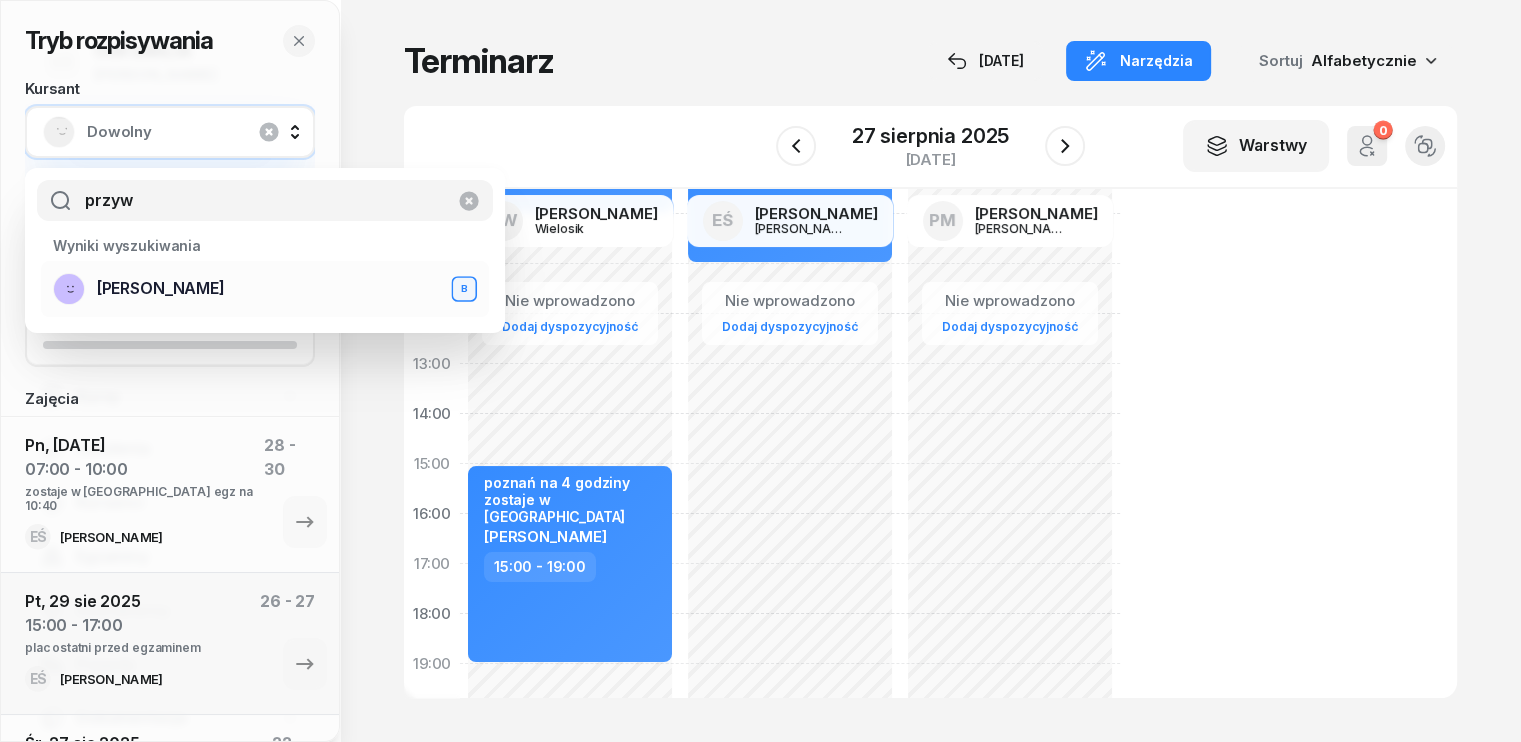 type on "przyw" 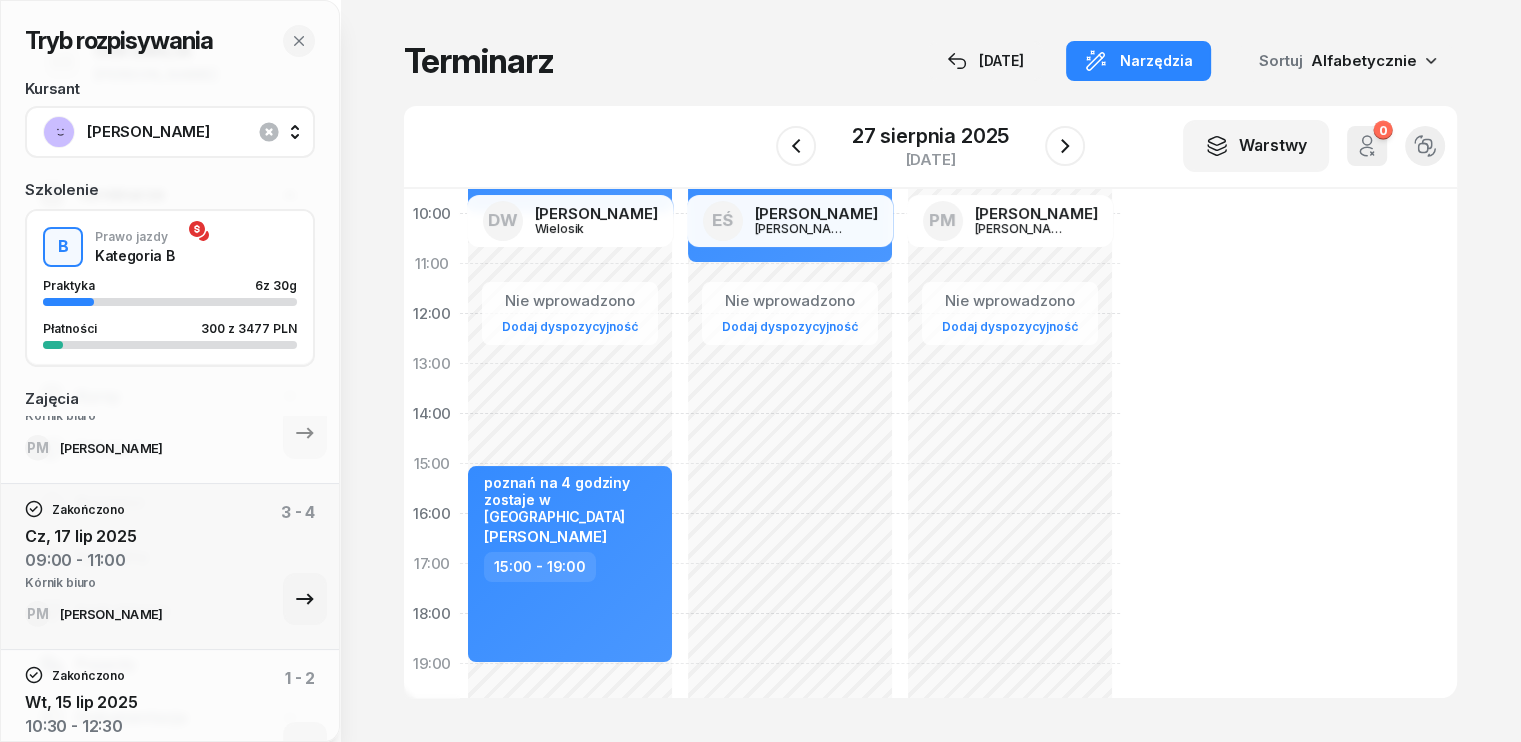 scroll, scrollTop: 0, scrollLeft: 0, axis: both 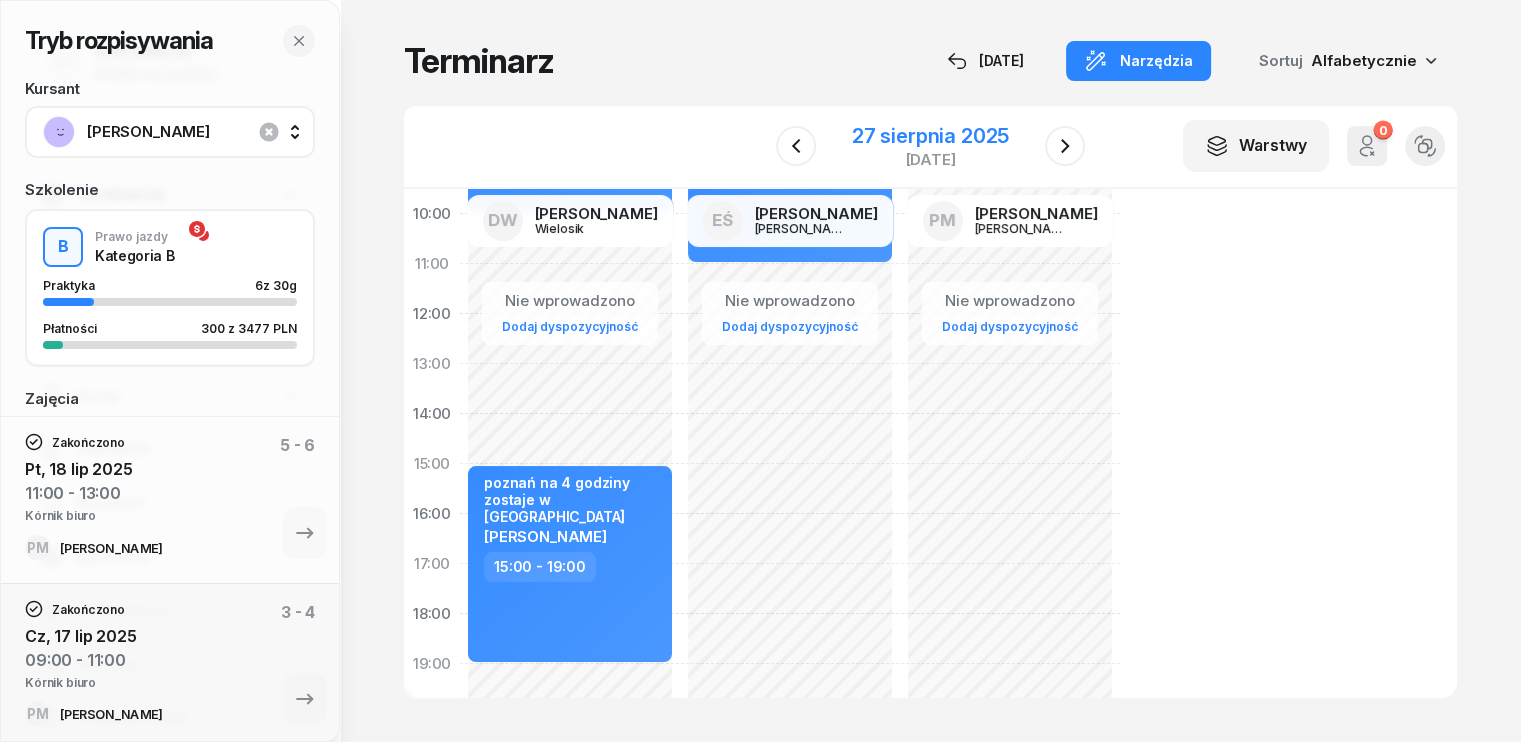 click on "27 sierpnia 2025" at bounding box center (930, 136) 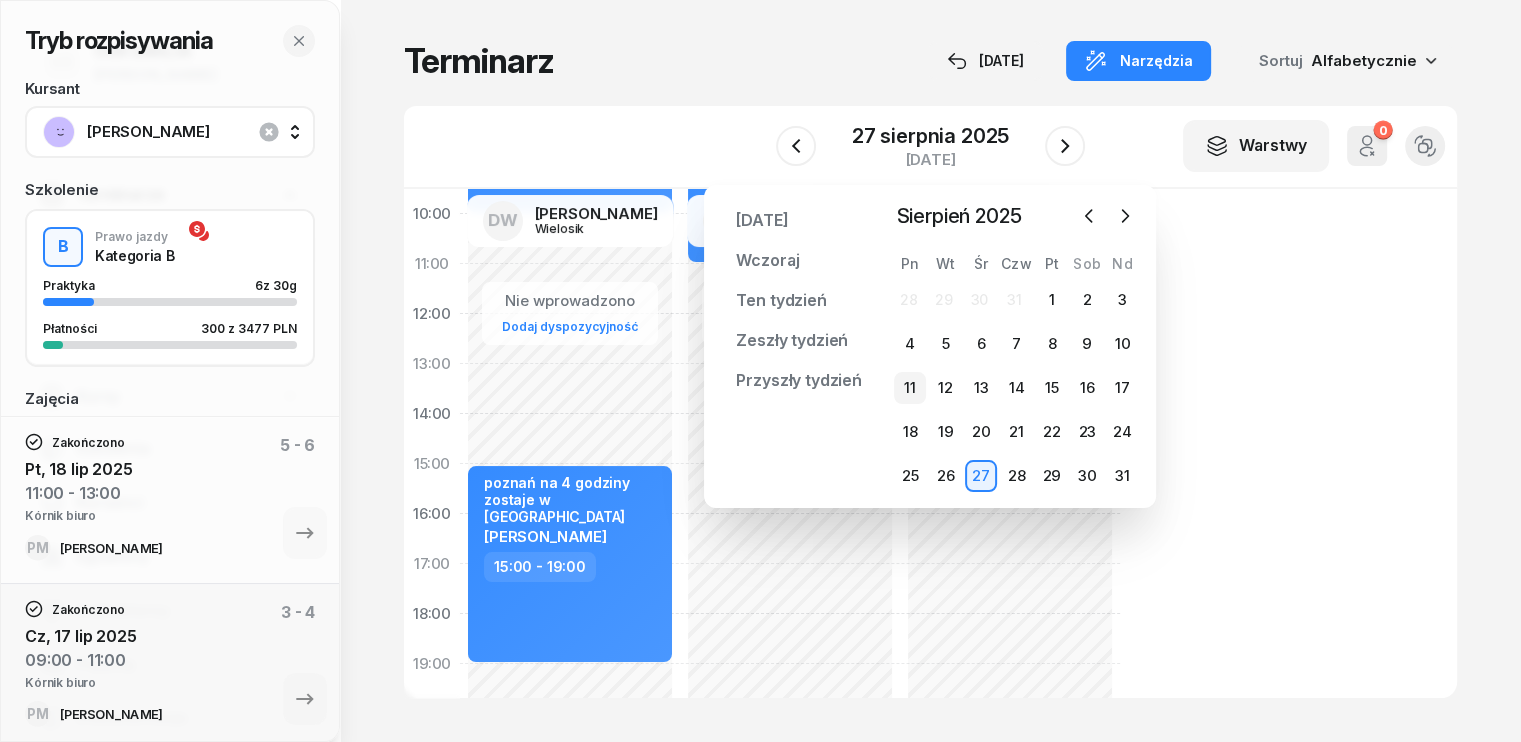 click on "11" at bounding box center (910, 388) 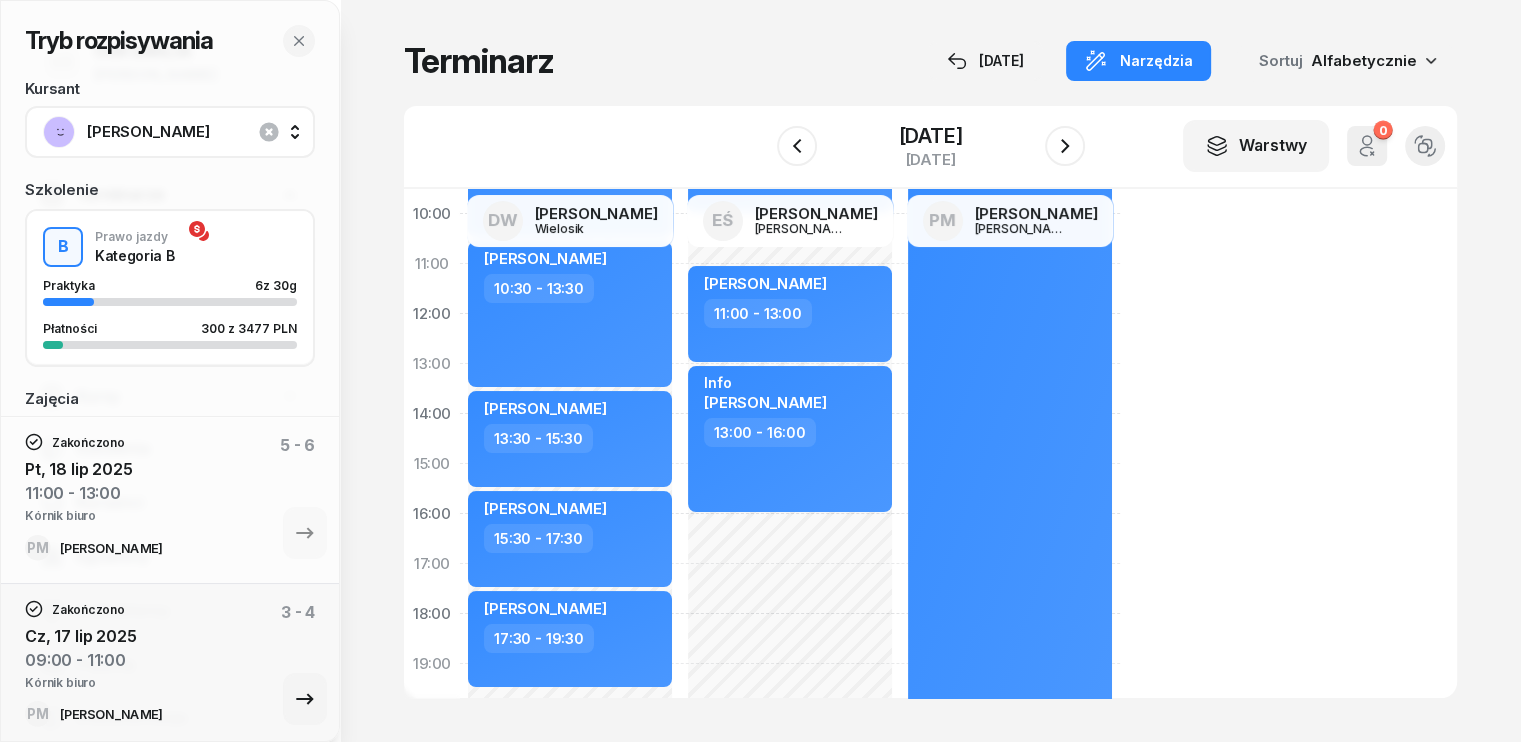 scroll, scrollTop: 0, scrollLeft: 0, axis: both 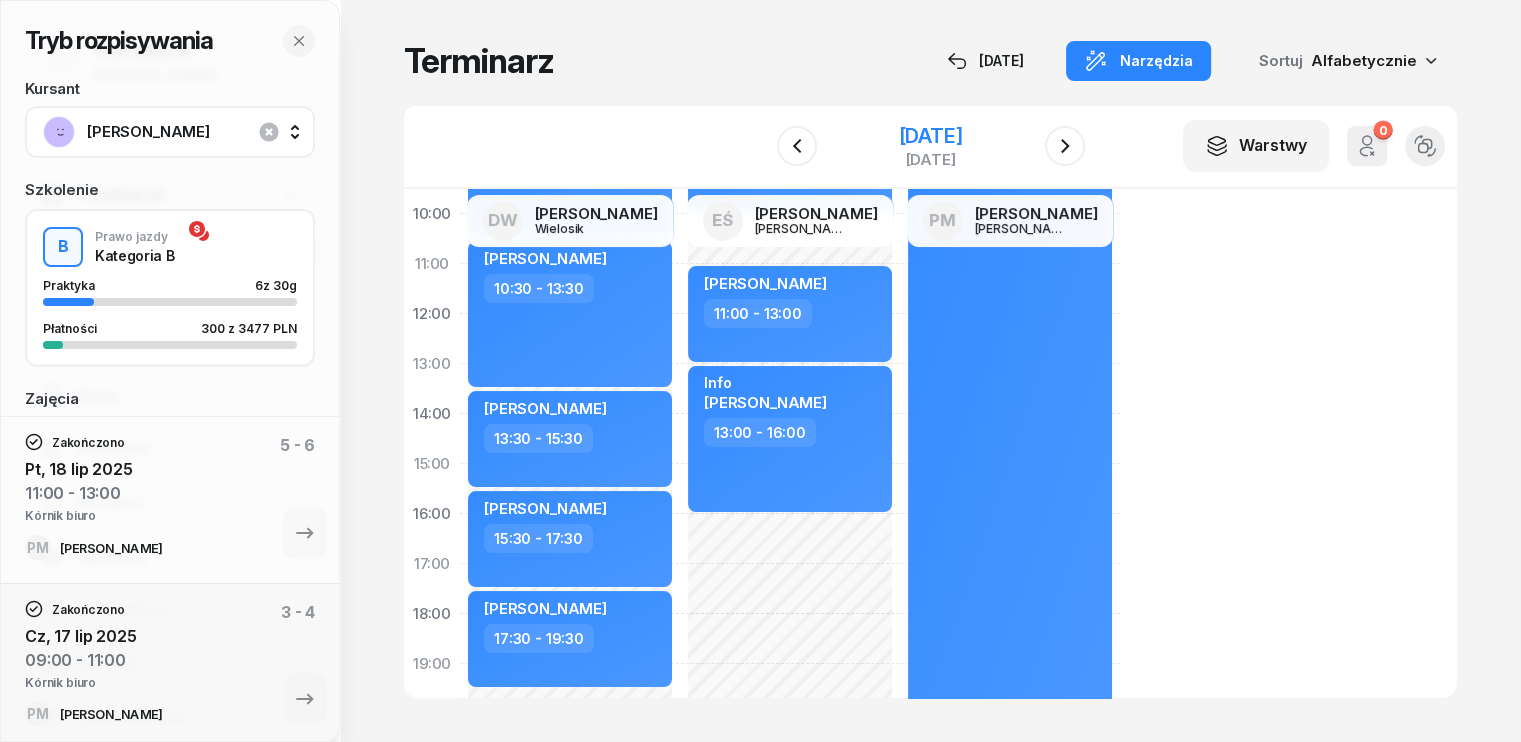 click on "[DATE]" at bounding box center (930, 136) 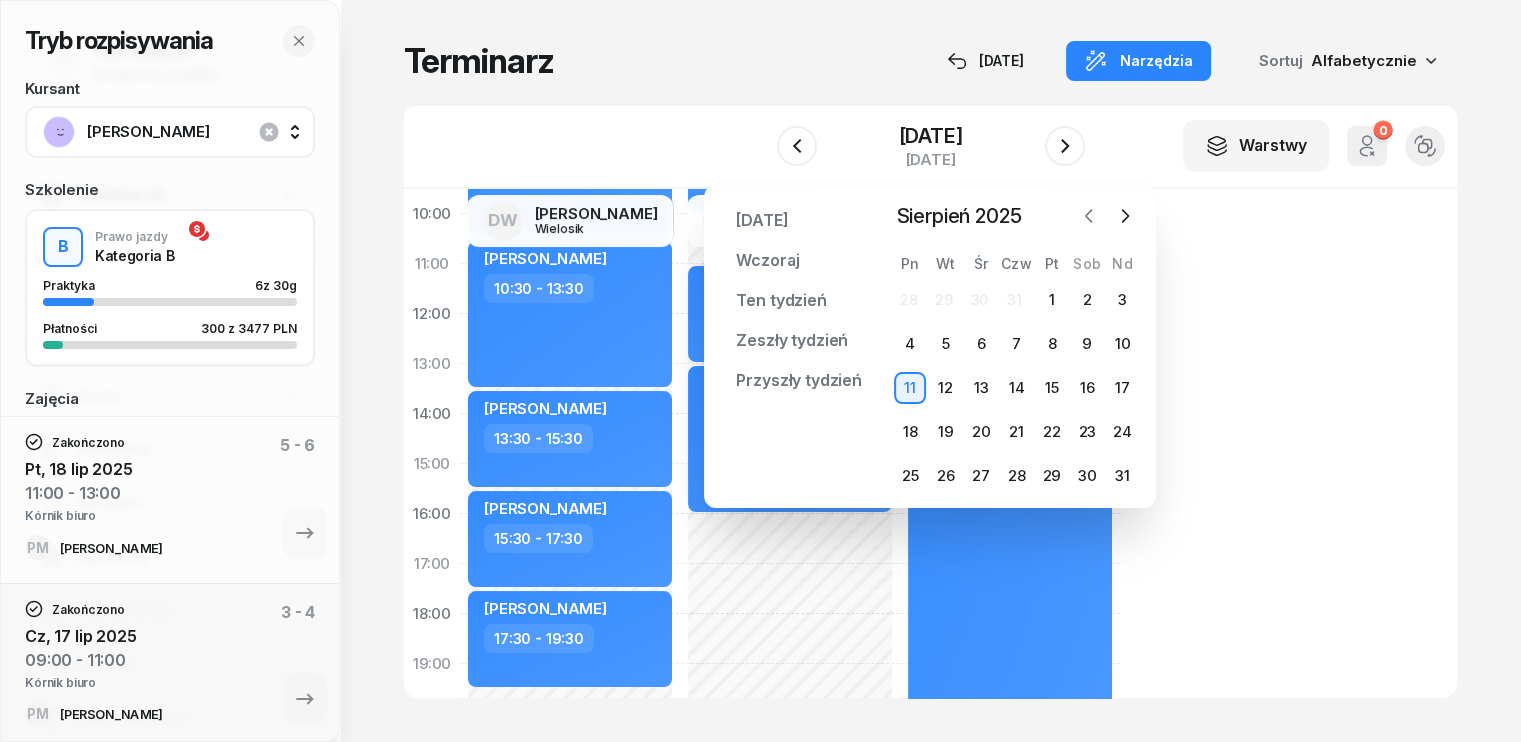 click 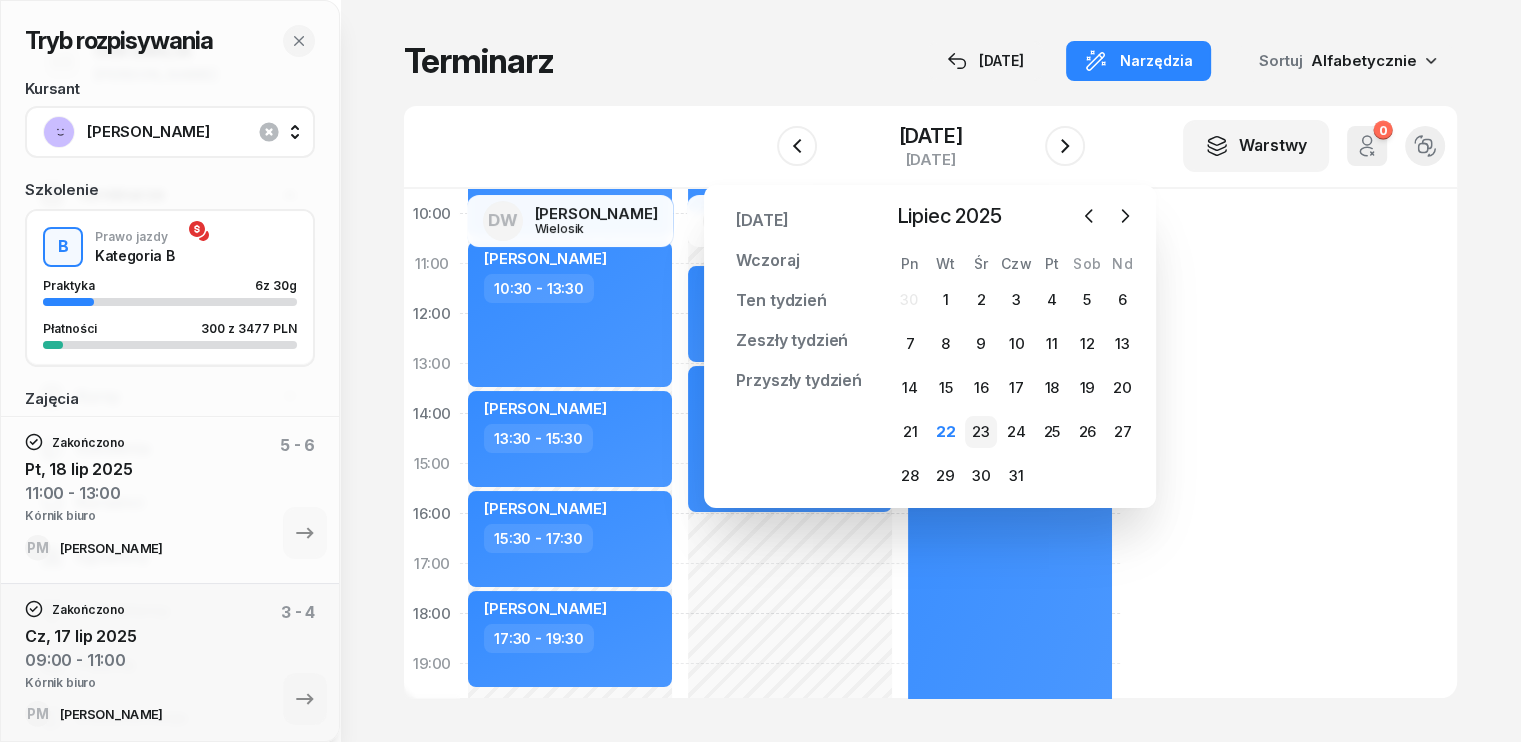 click on "23" at bounding box center [981, 432] 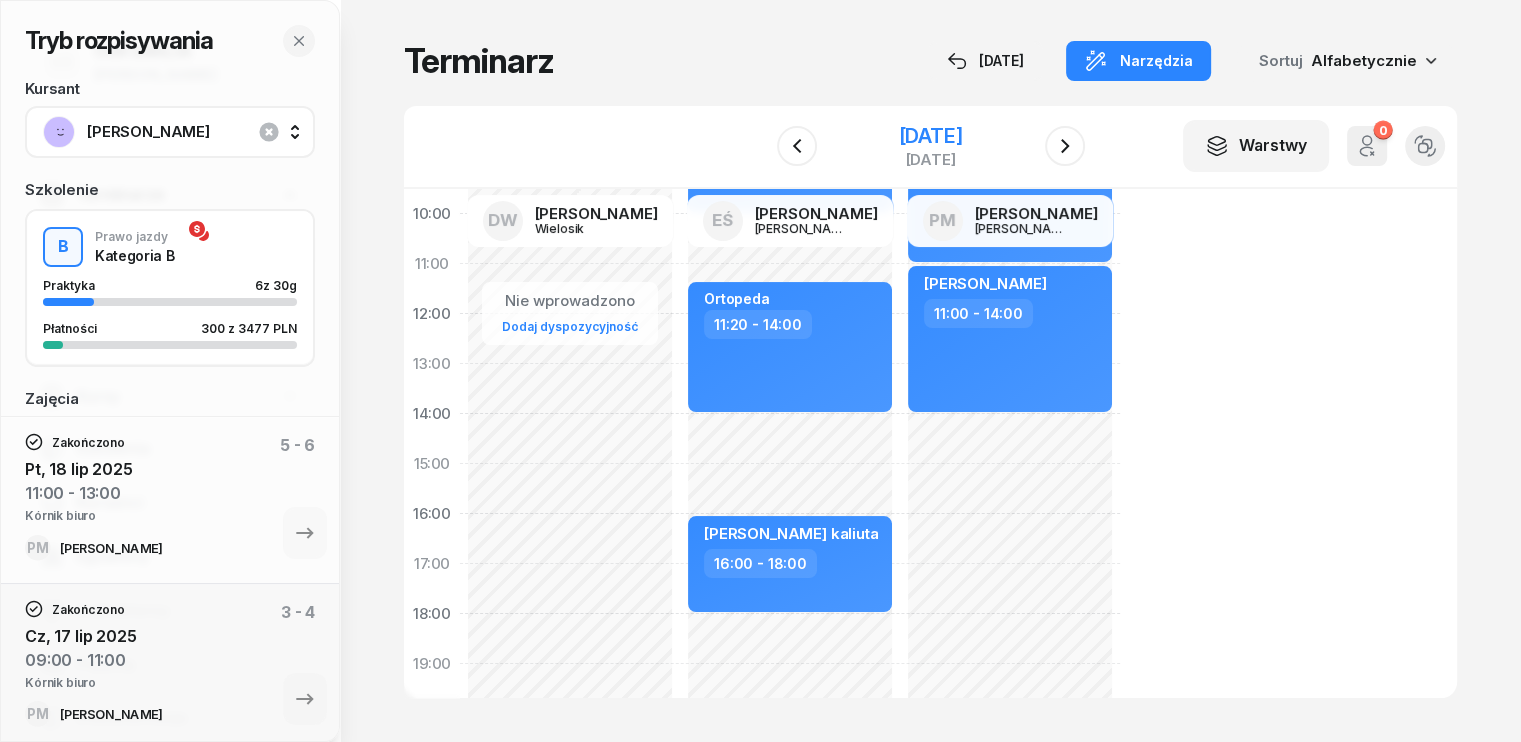 click on "[DATE]" at bounding box center [930, 136] 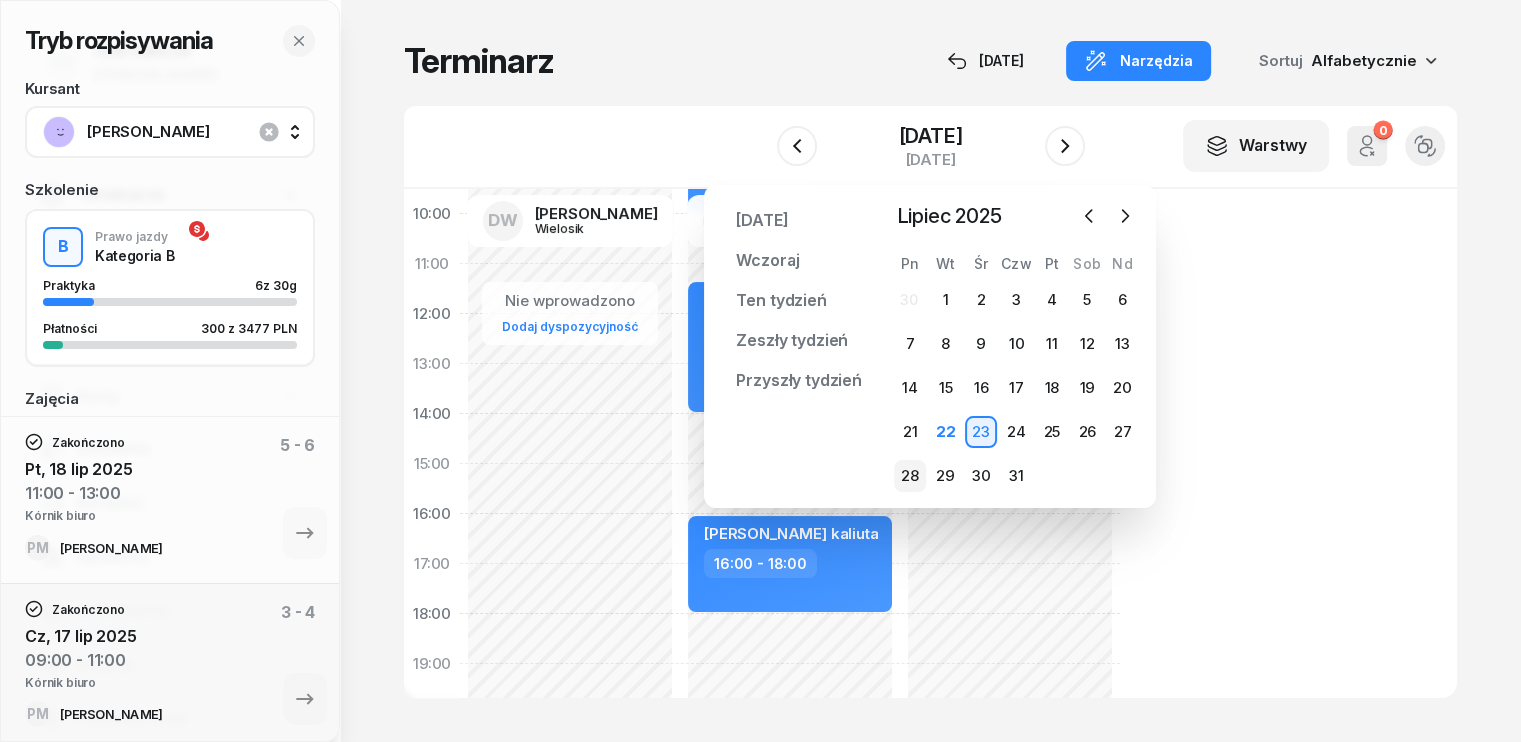 click on "28" at bounding box center [910, 476] 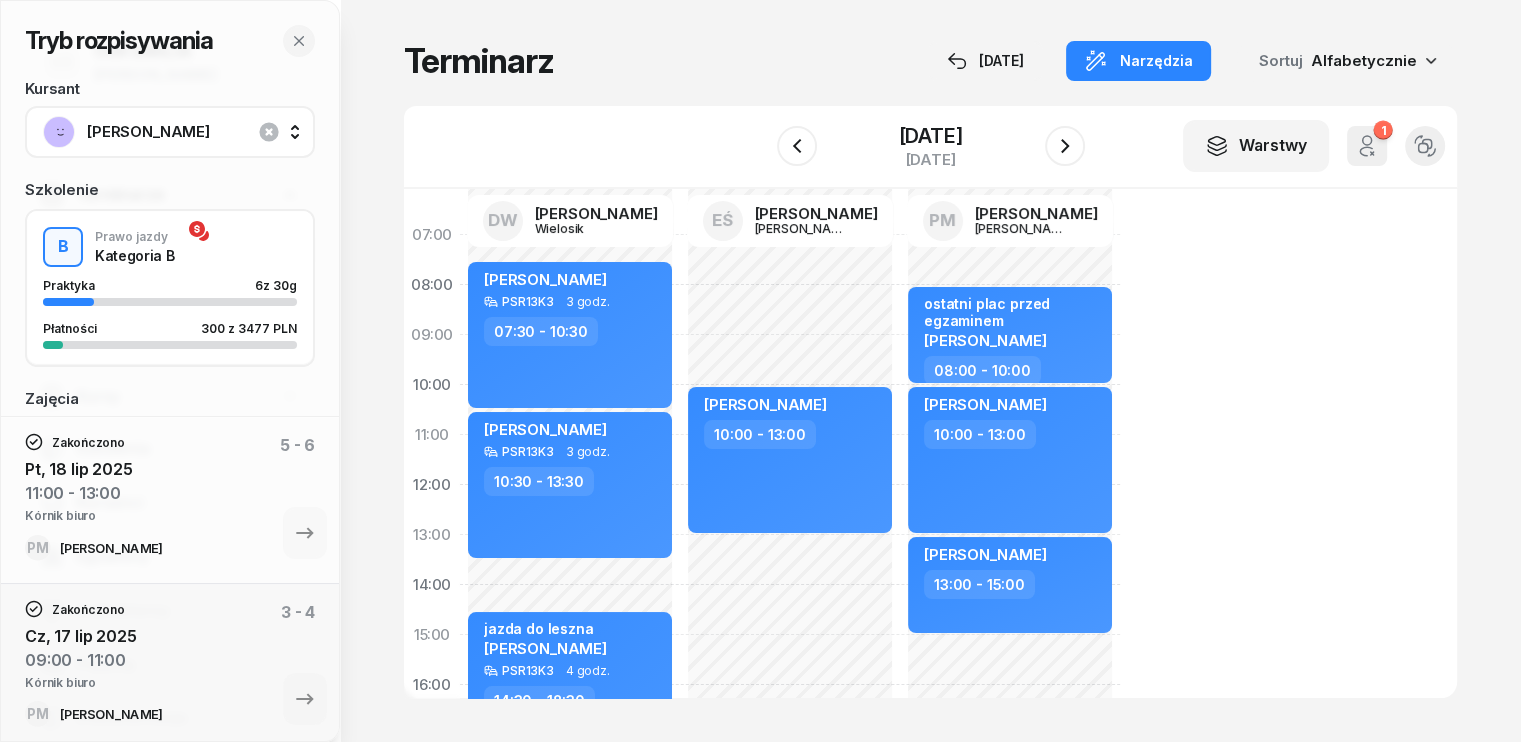 scroll, scrollTop: 0, scrollLeft: 0, axis: both 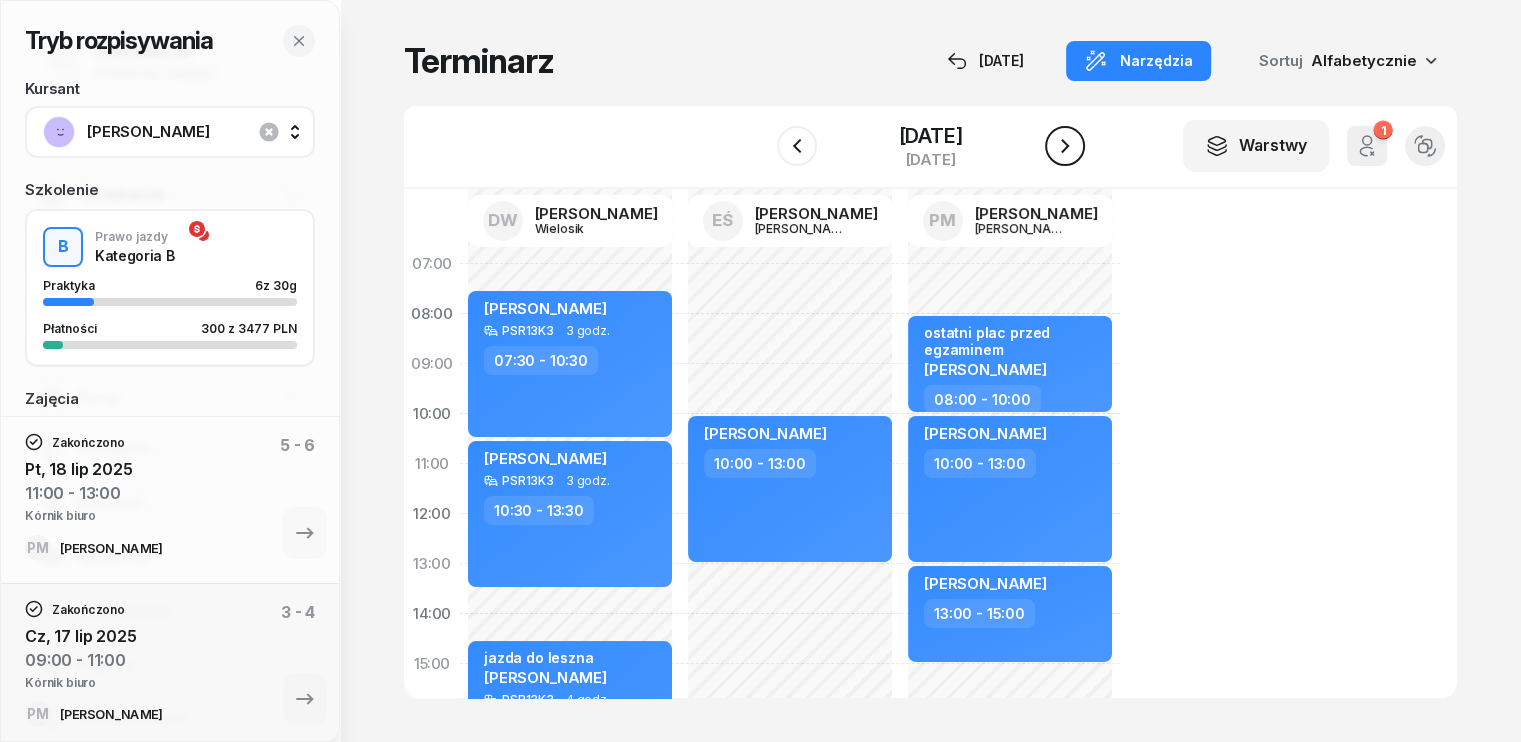 click 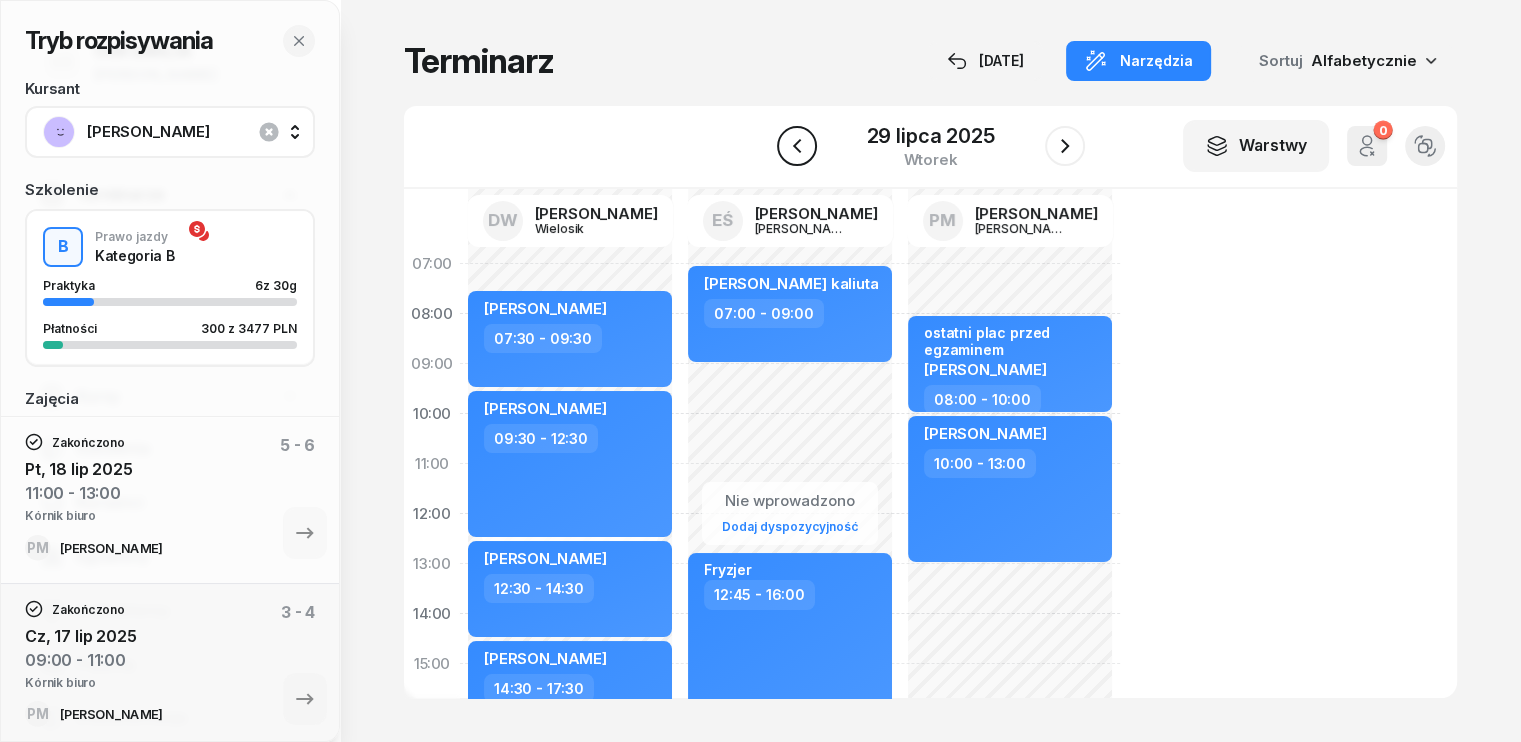 click at bounding box center (797, 146) 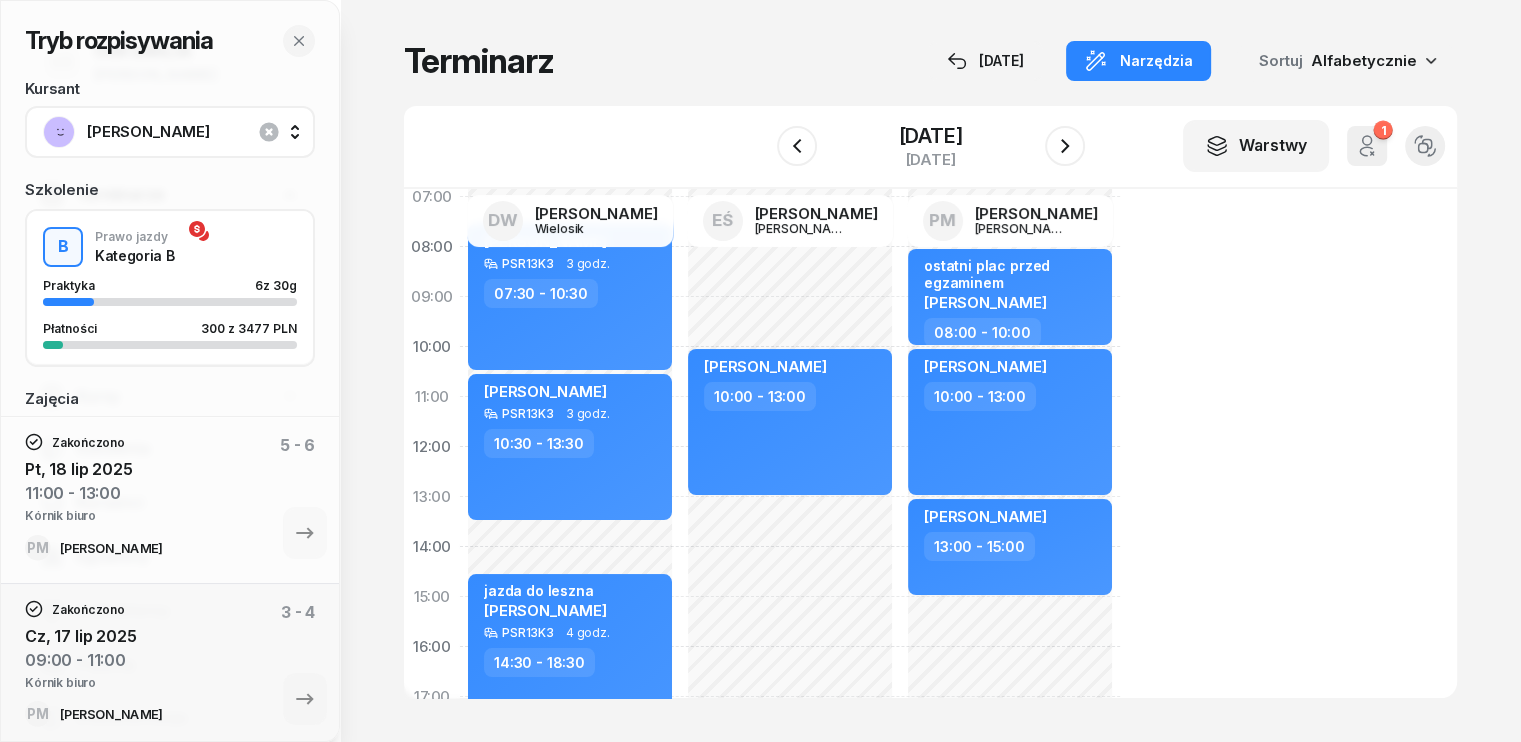 scroll, scrollTop: 200, scrollLeft: 0, axis: vertical 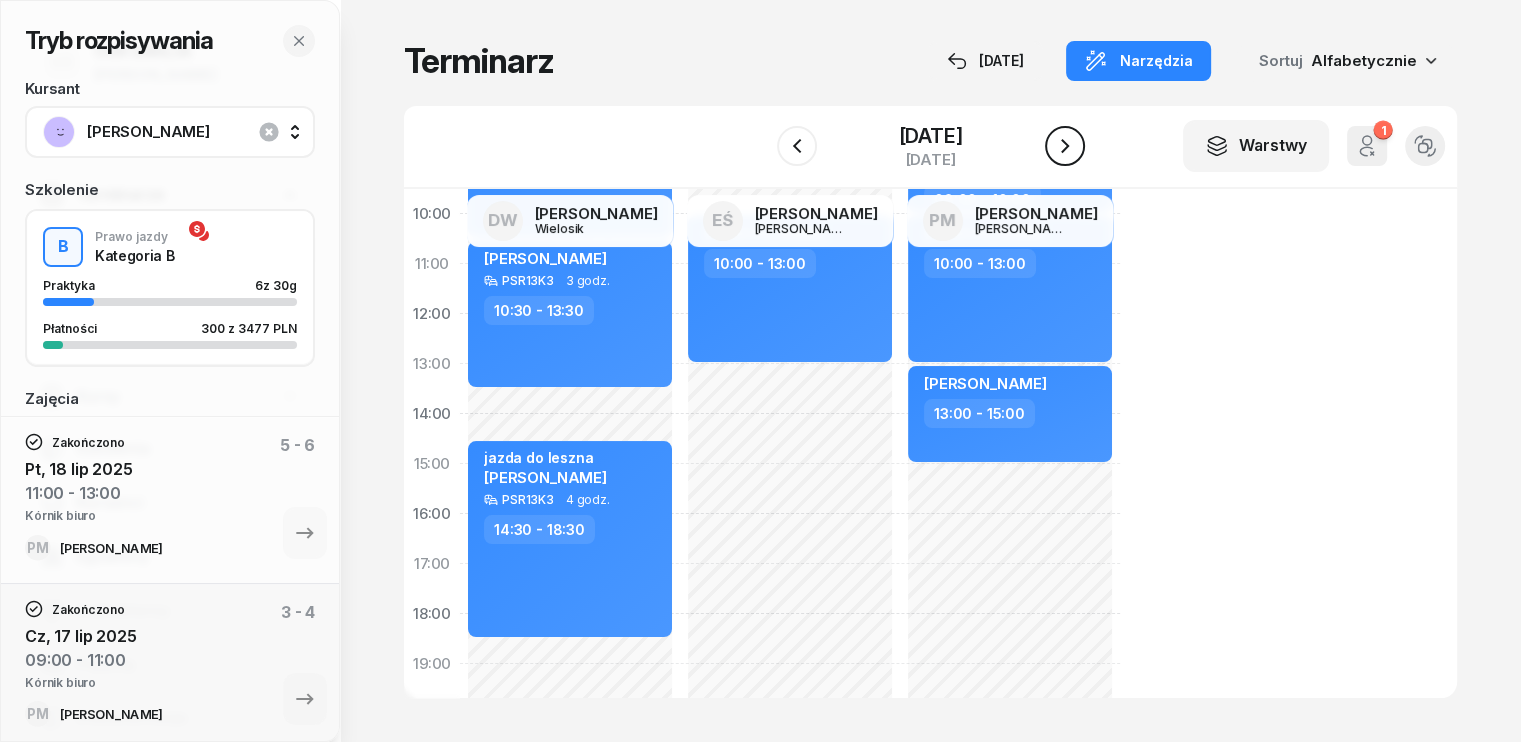 click 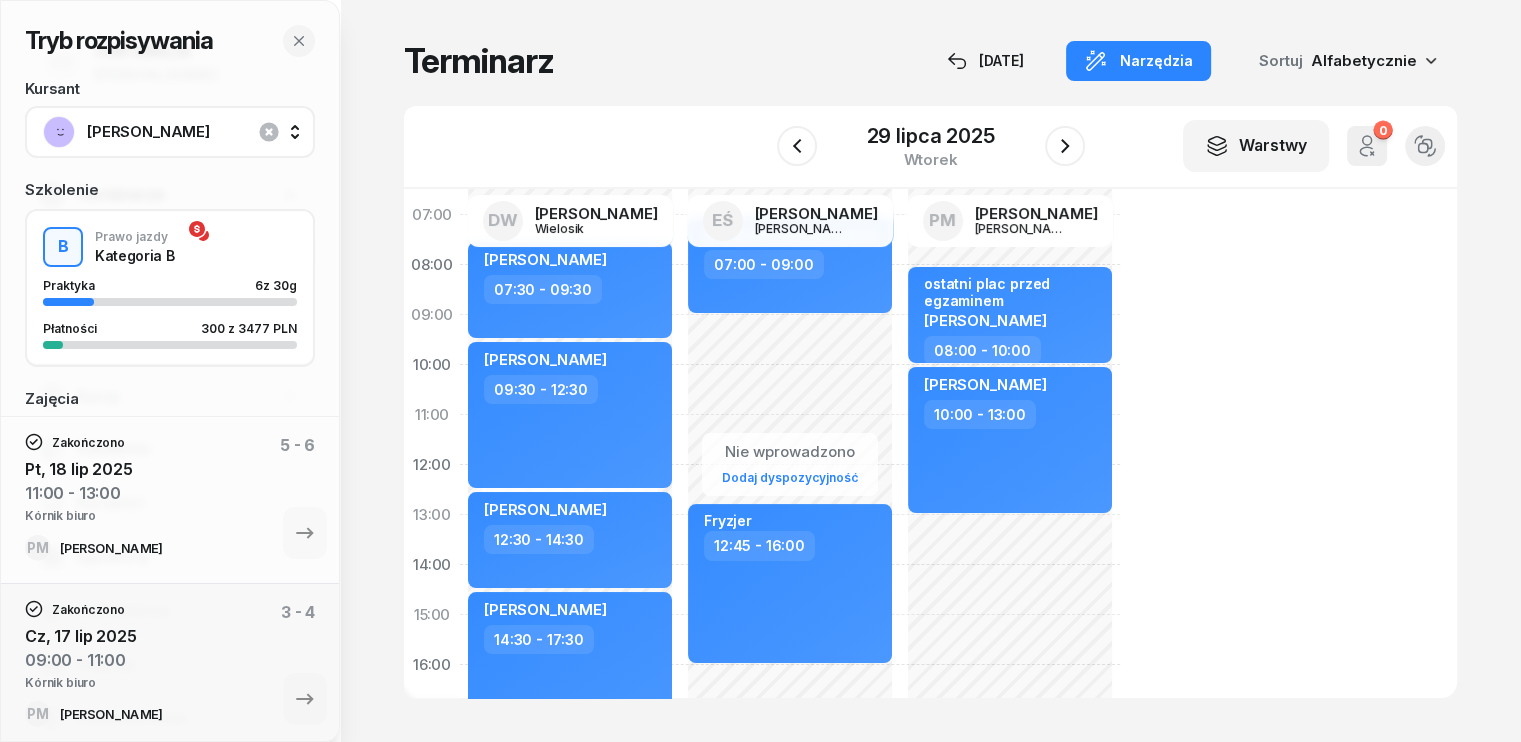 scroll, scrollTop: 0, scrollLeft: 0, axis: both 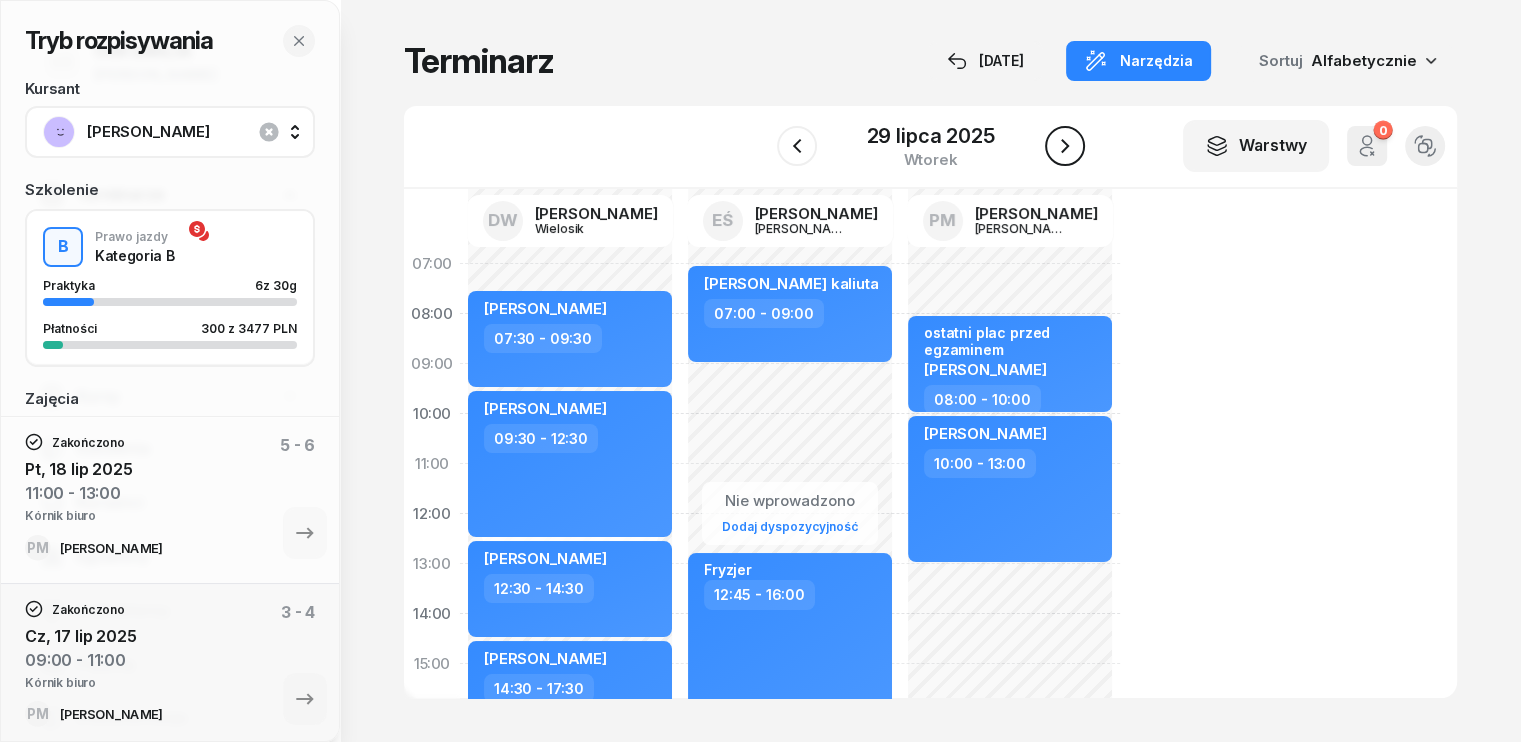click 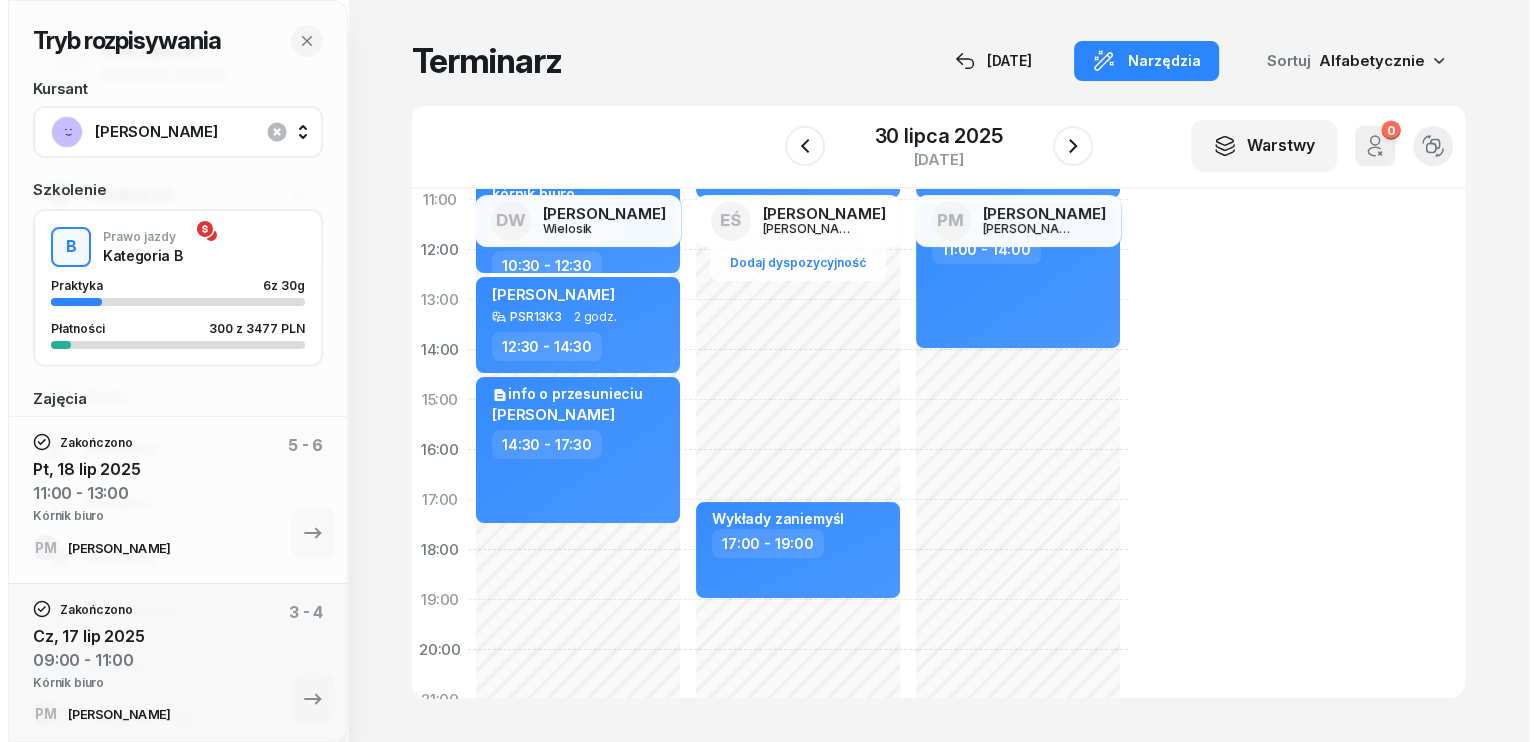 scroll, scrollTop: 300, scrollLeft: 0, axis: vertical 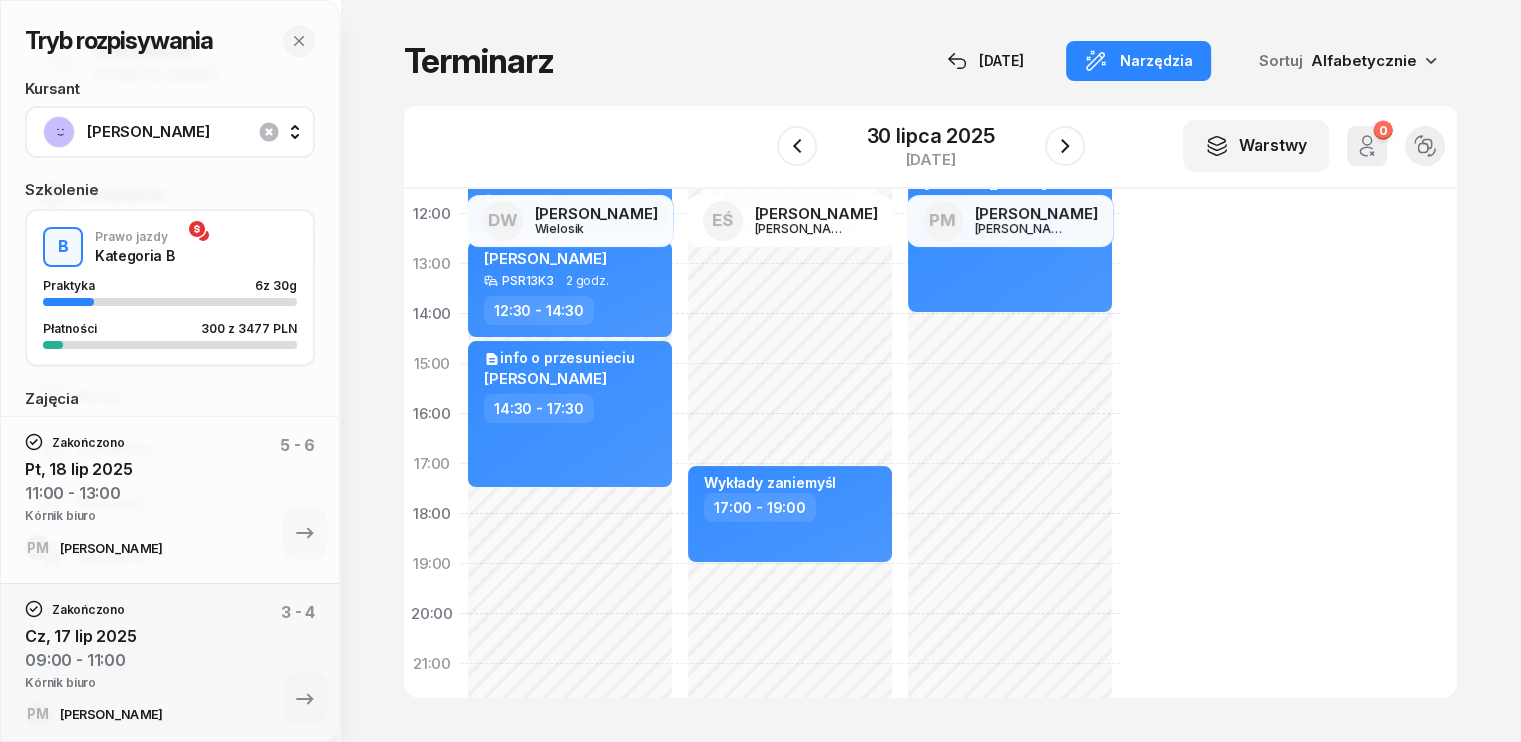 click on "Nie wprowadzono Dodaj dyspozycyjność [PERSON_NAME]  07:30 - 10:30 kórnik biuro [PERSON_NAME]  PSR13K3 2 godz. 10:30 - 12:30 [PERSON_NAME]  PSR13K3 2 godz. 12:30 - 14:30  info o przesunieciu [PERSON_NAME]  14:30 - 17:30" 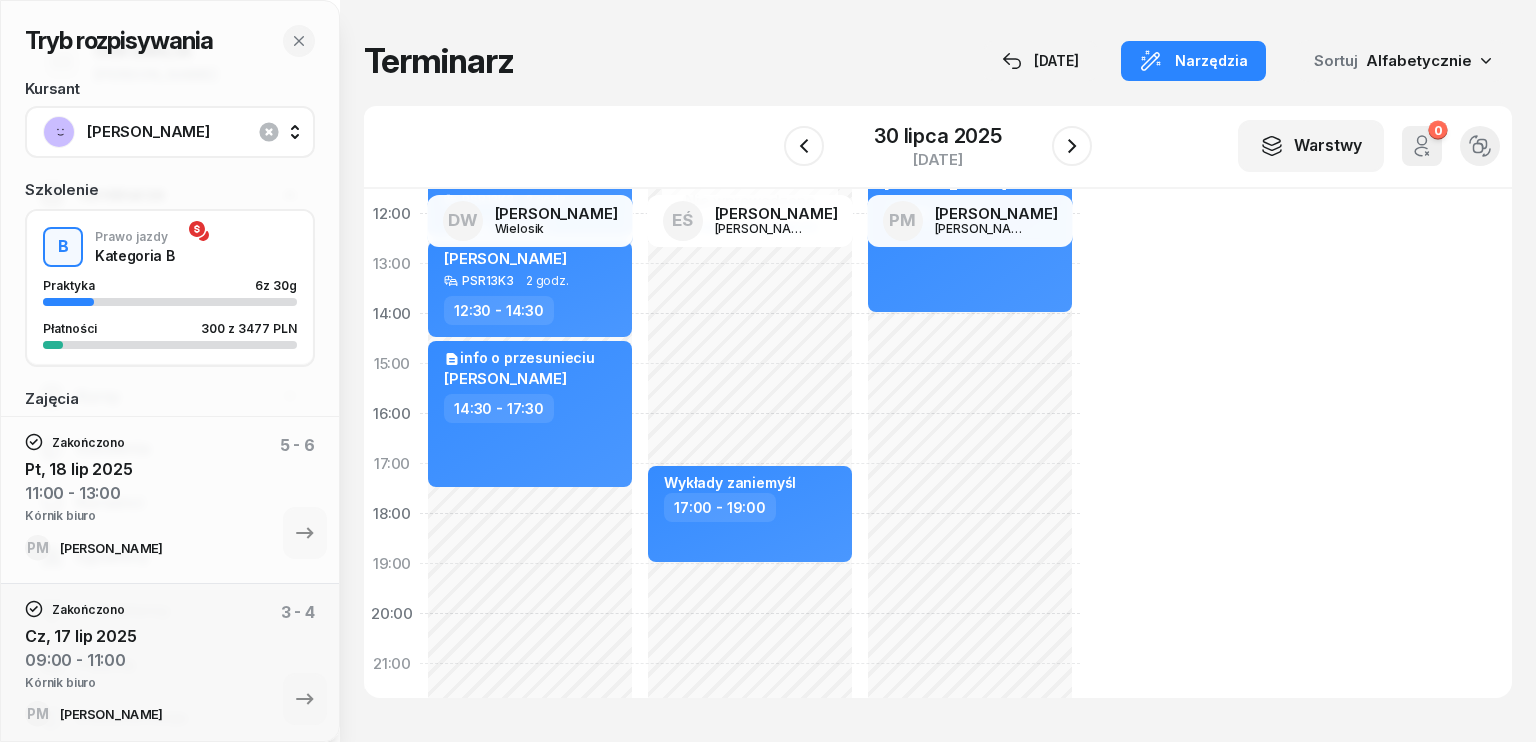 select on "17" 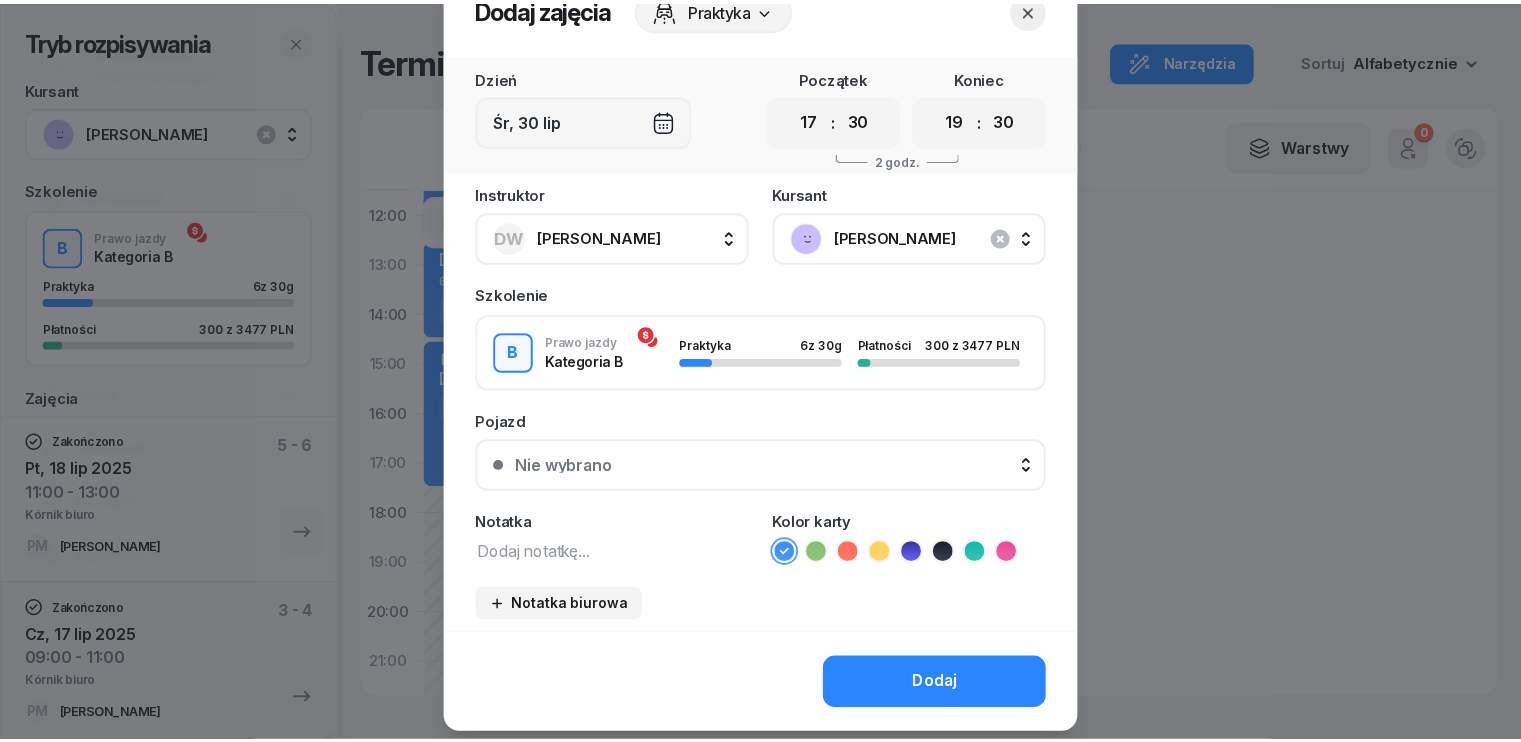scroll, scrollTop: 112, scrollLeft: 0, axis: vertical 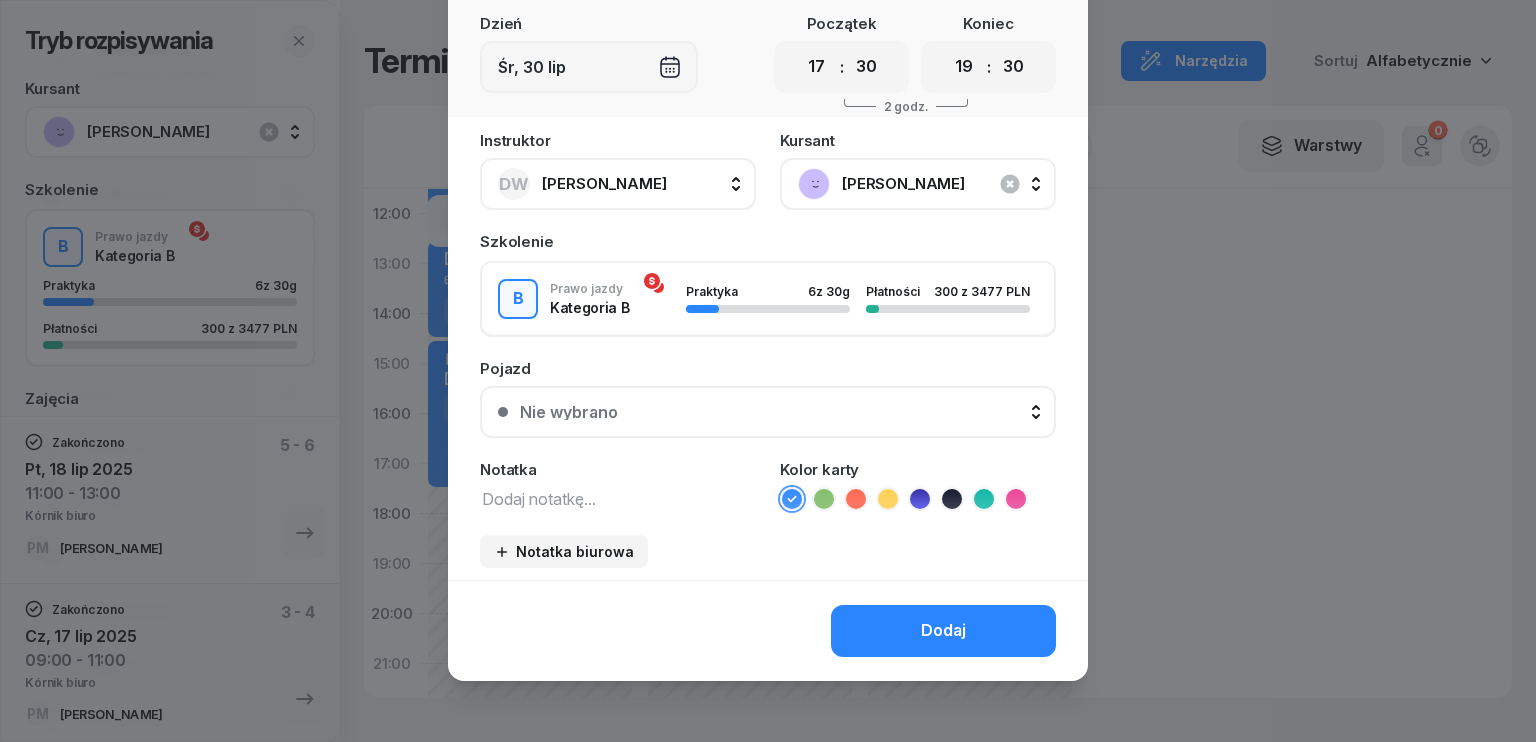 drag, startPoint x: 902, startPoint y: 637, endPoint x: 905, endPoint y: 600, distance: 37.12142 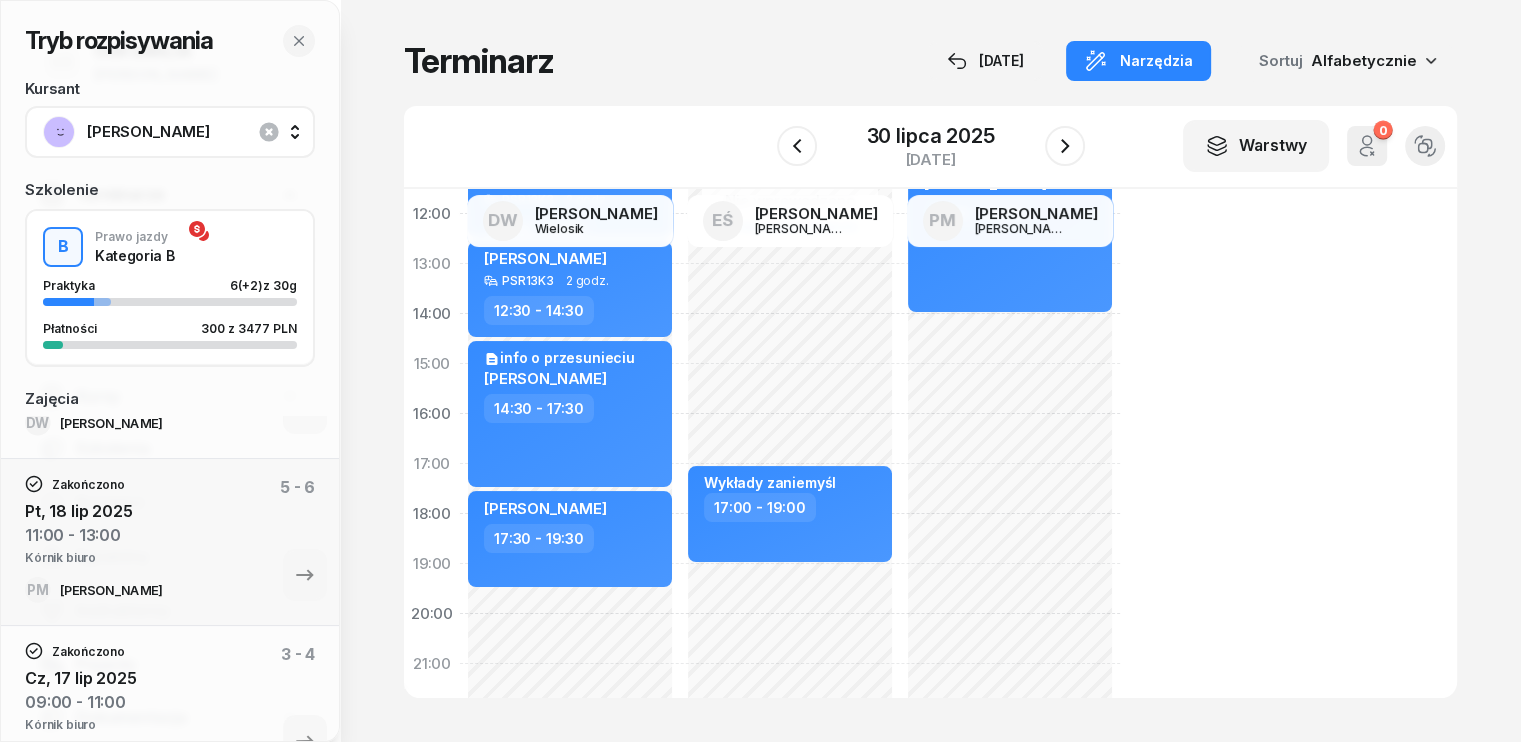 scroll, scrollTop: 0, scrollLeft: 0, axis: both 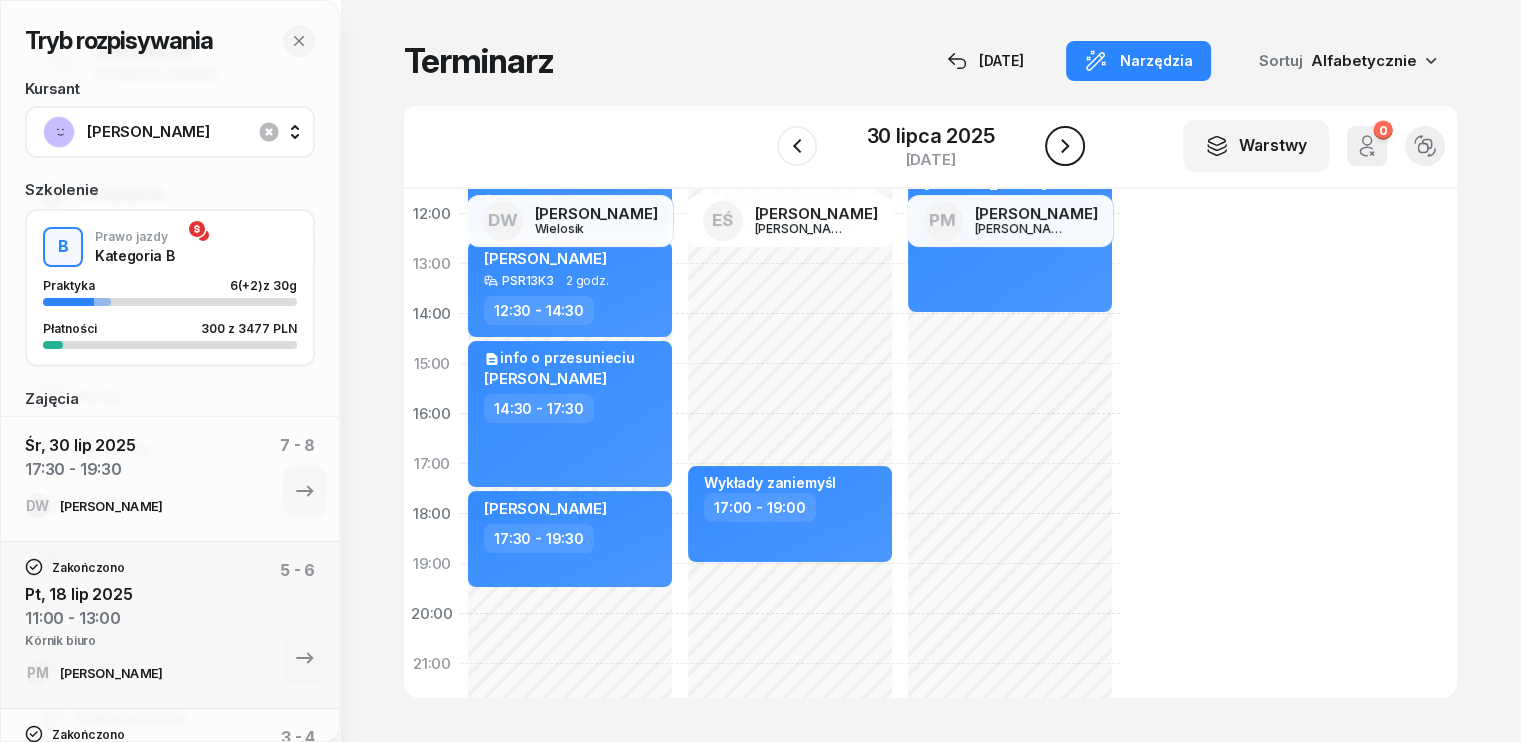 click 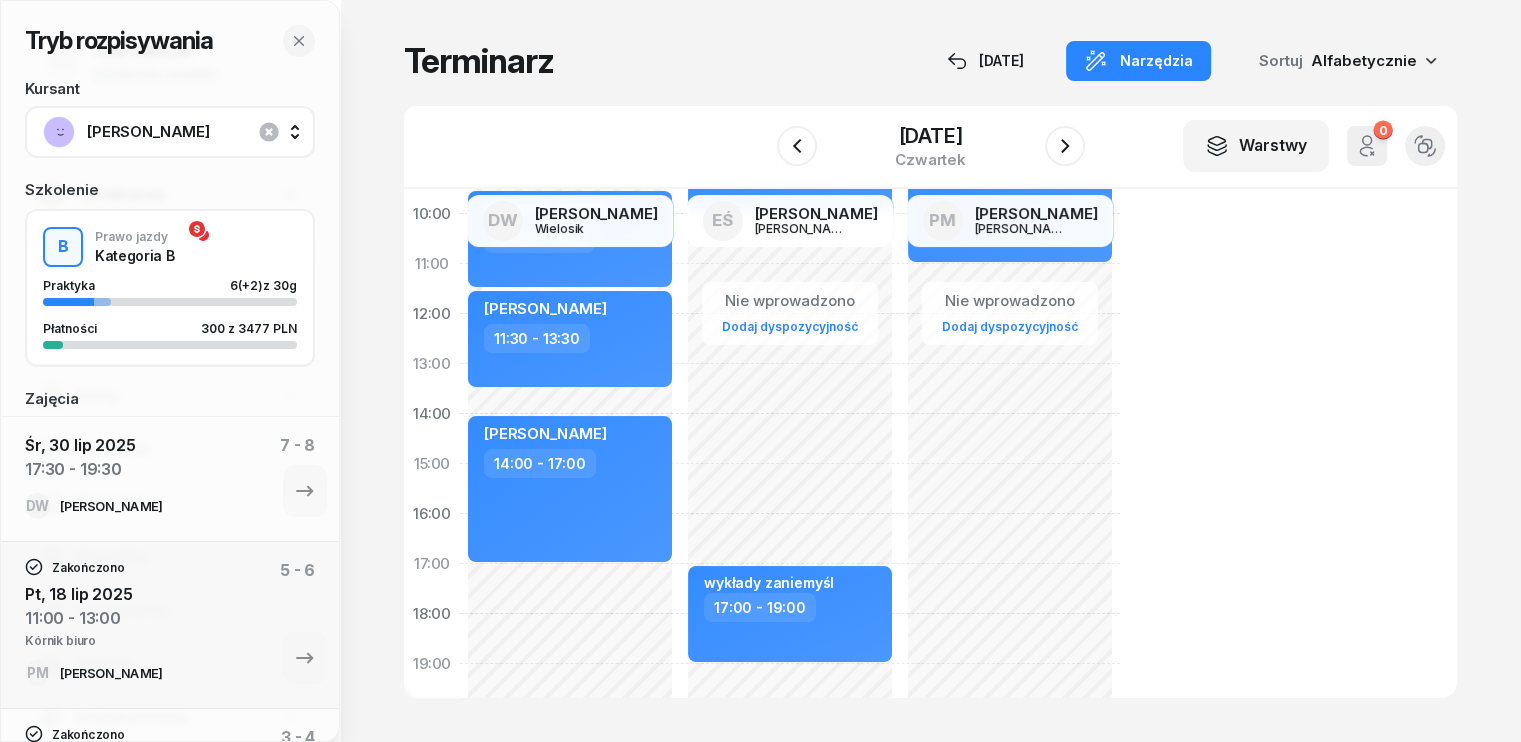 scroll, scrollTop: 0, scrollLeft: 0, axis: both 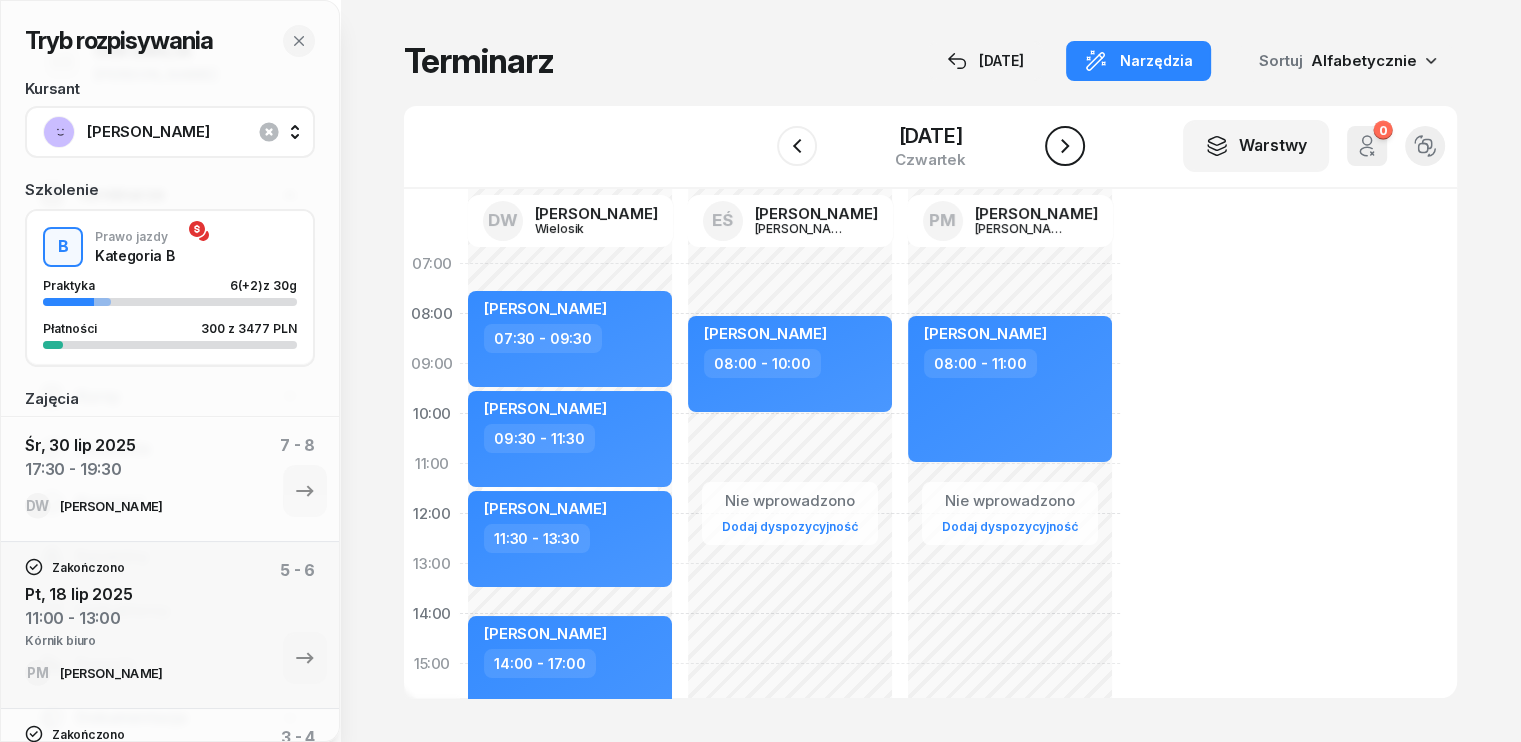 click 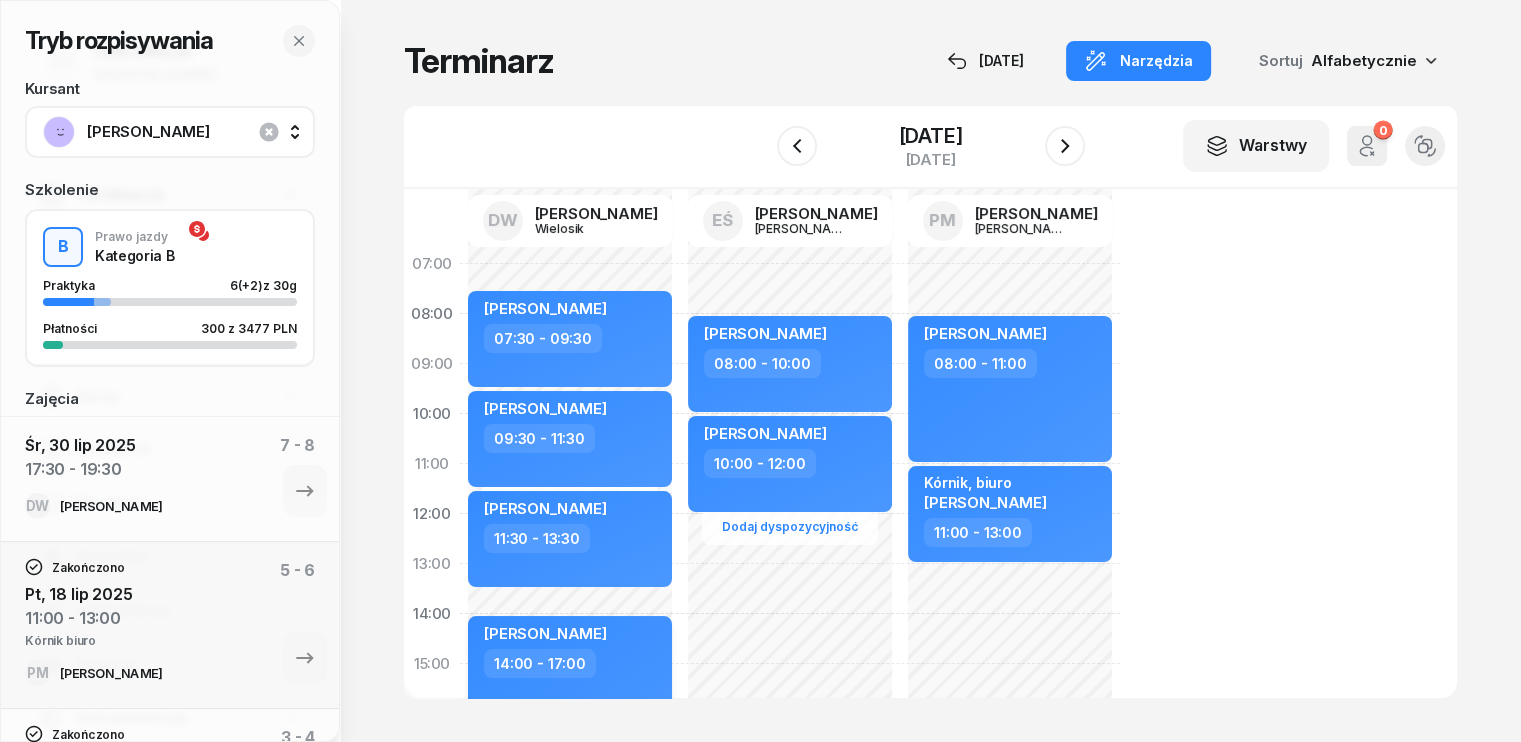 scroll, scrollTop: 200, scrollLeft: 0, axis: vertical 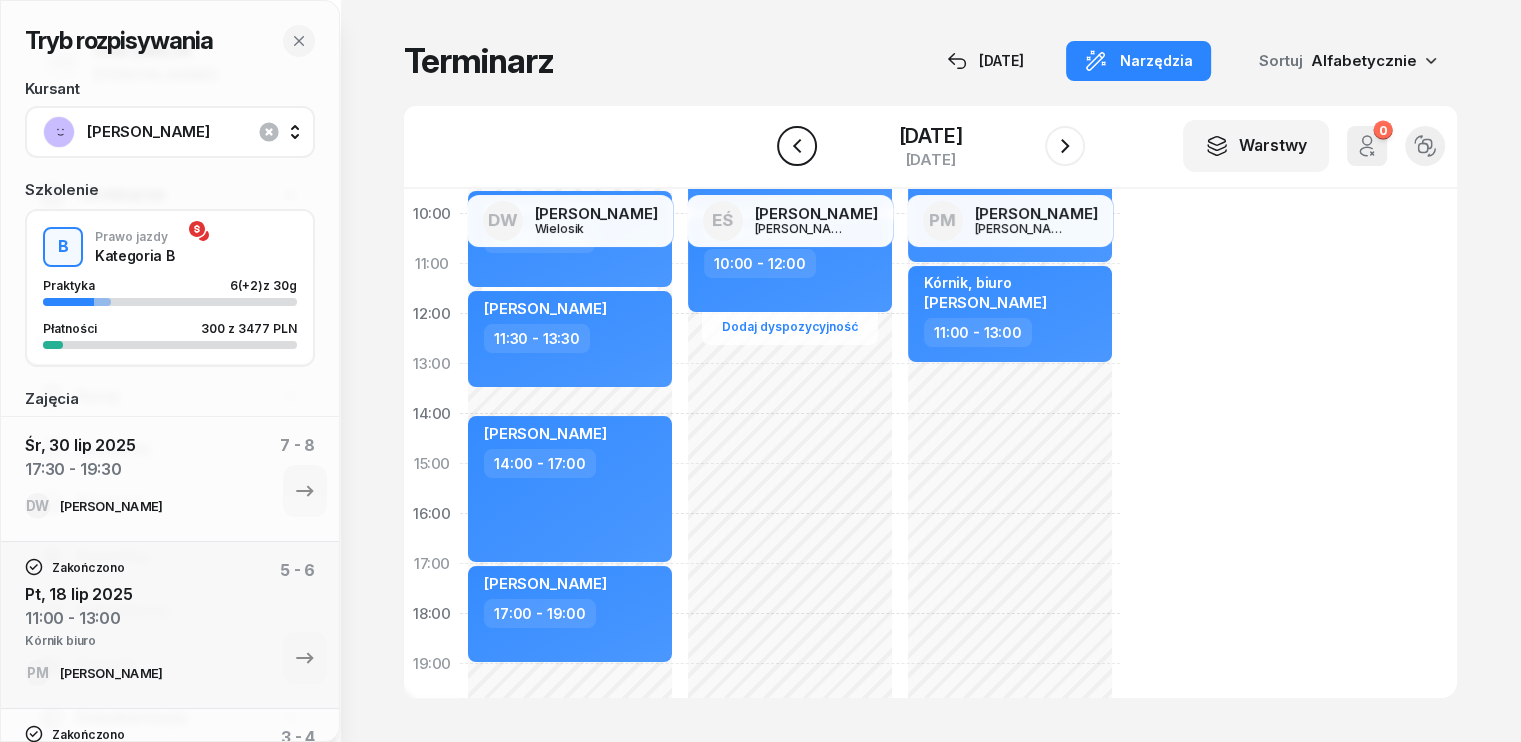 click at bounding box center (797, 146) 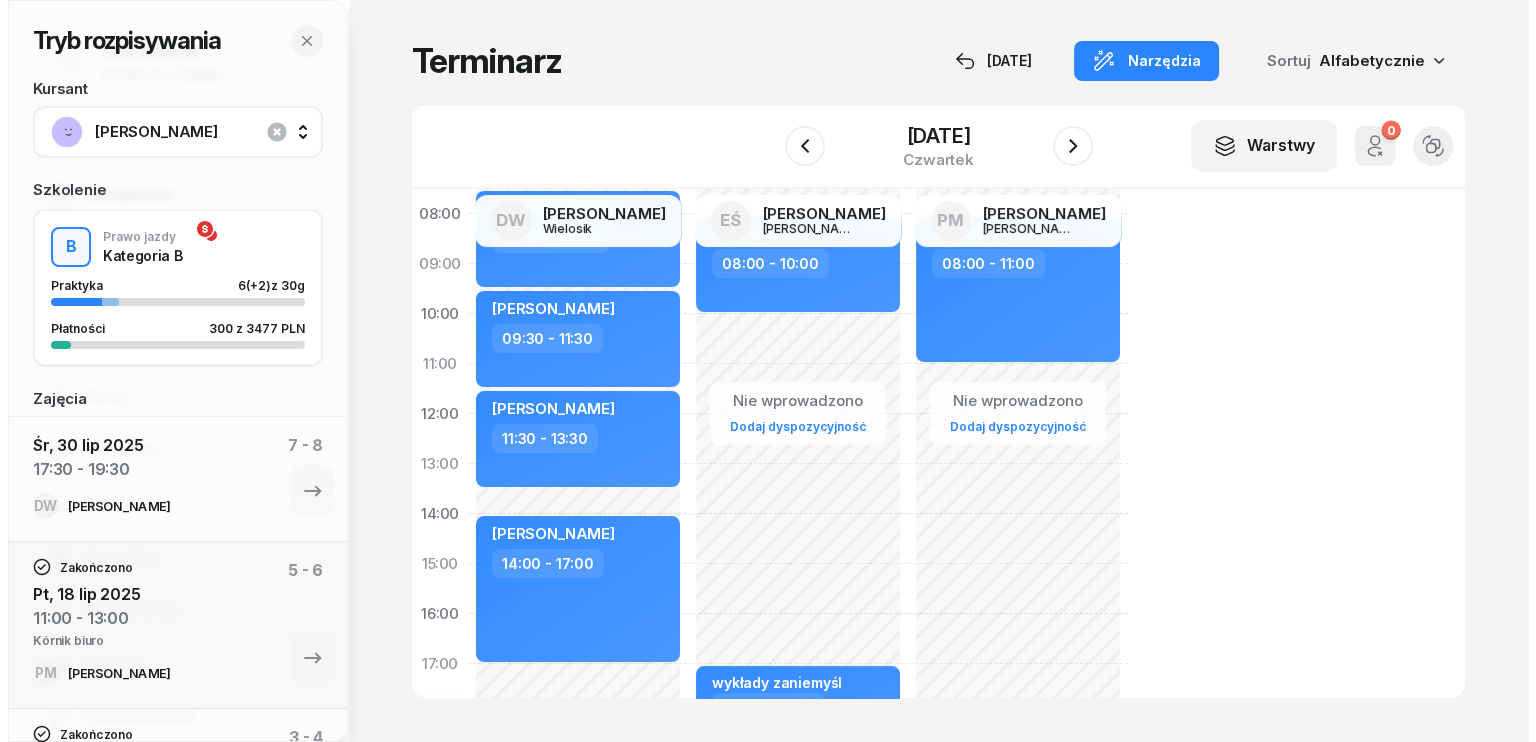 scroll, scrollTop: 0, scrollLeft: 0, axis: both 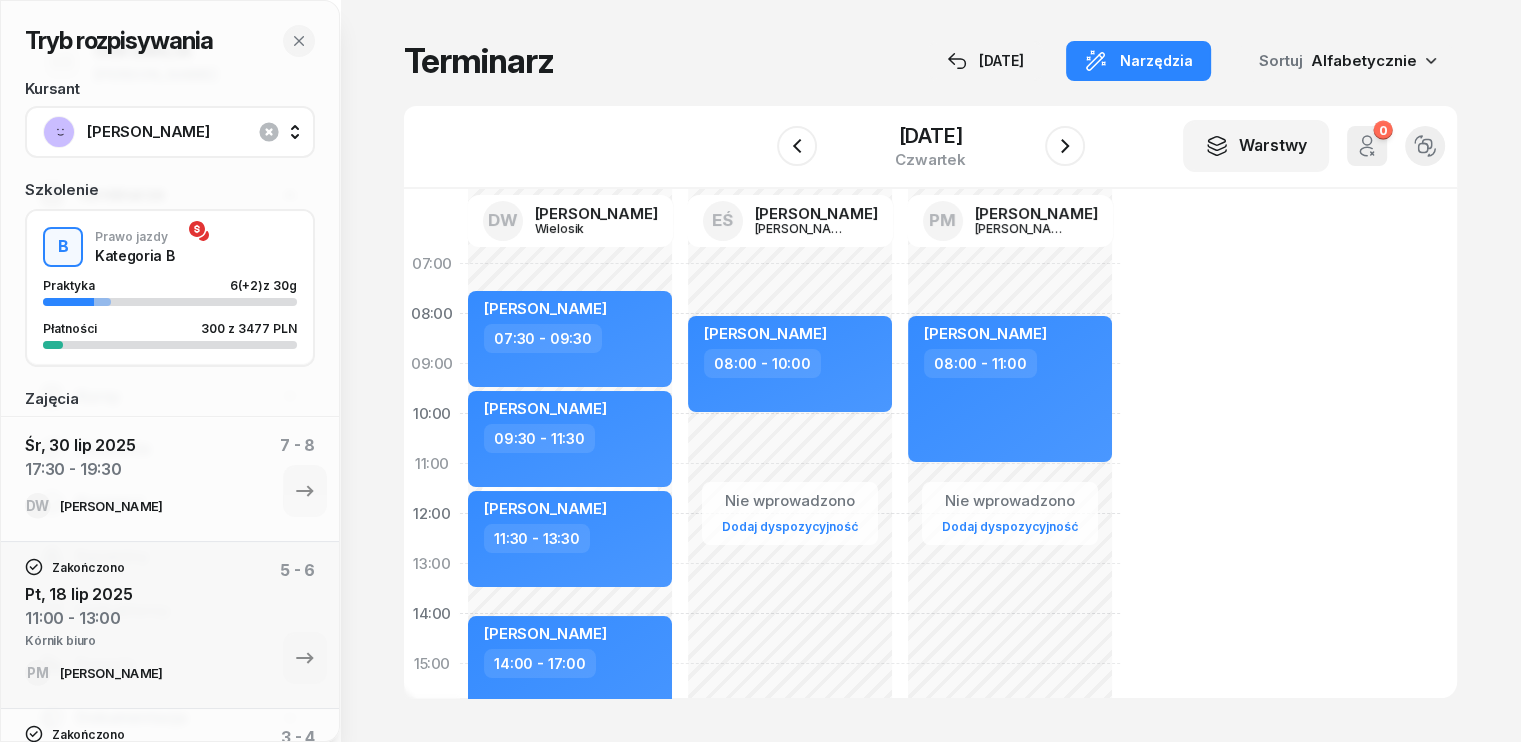 click on "Nie wprowadzono Dodaj dyspozycyjność [PERSON_NAME]  08:00 - 10:00 wykłady zaniemyśl 17:00 - 19:00" 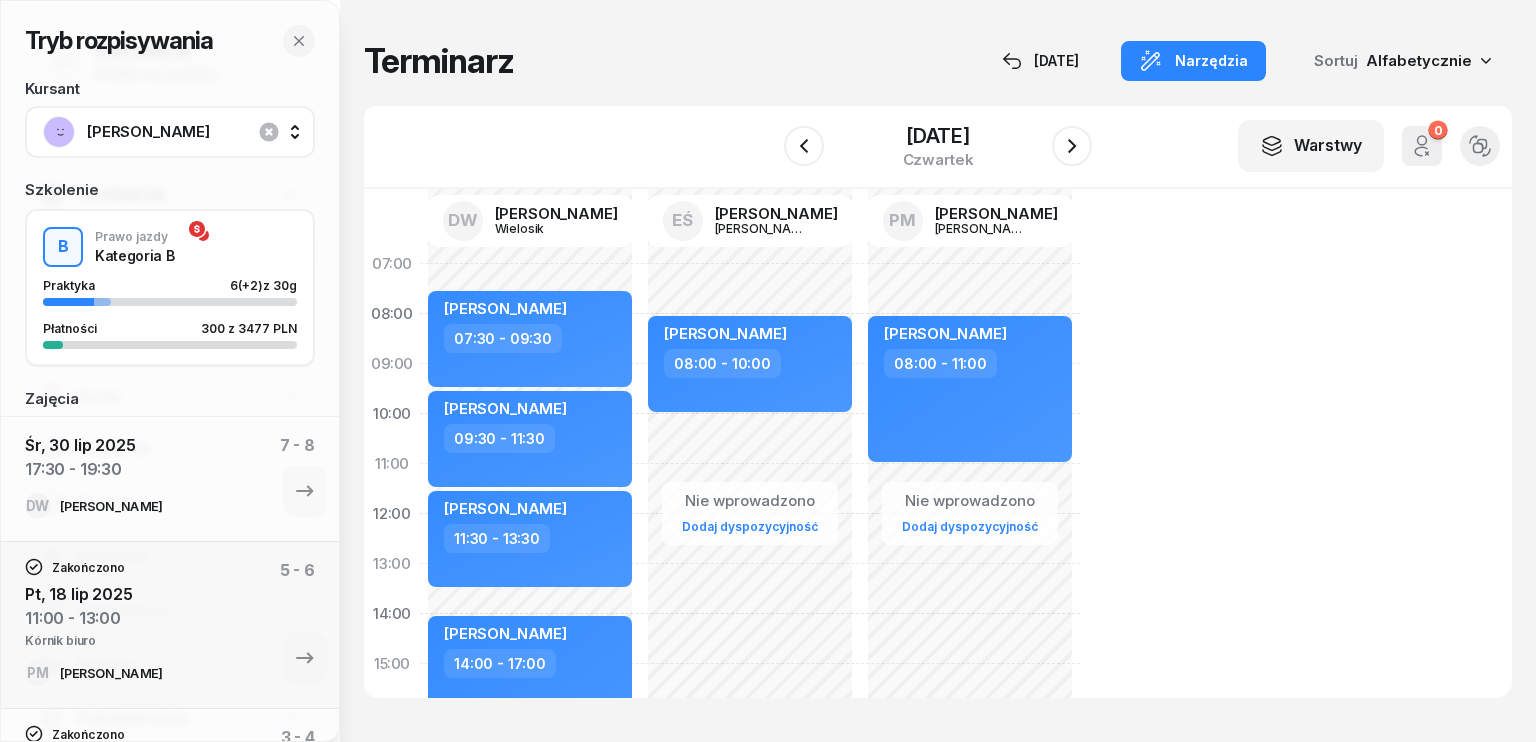 select on "10" 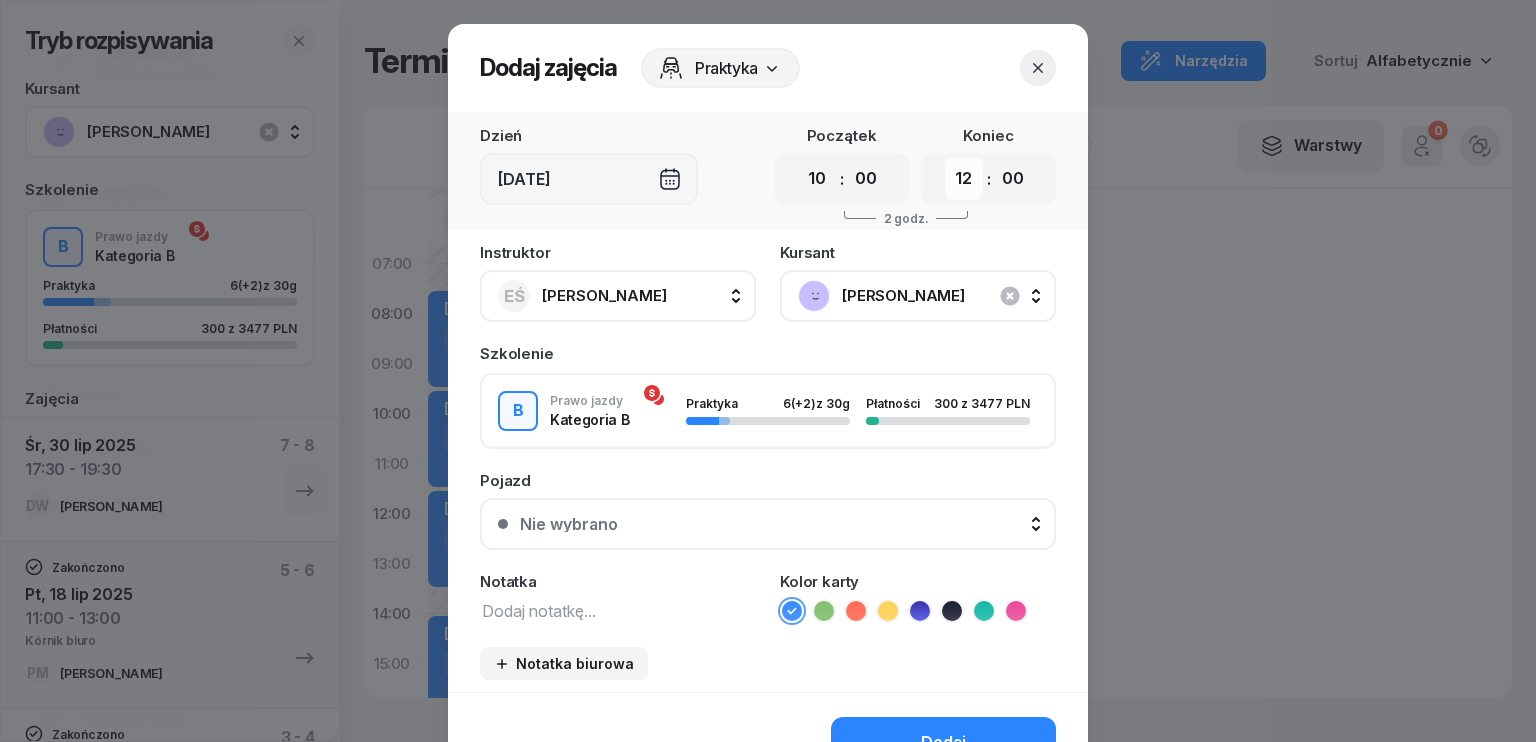 drag, startPoint x: 967, startPoint y: 174, endPoint x: 963, endPoint y: 194, distance: 20.396078 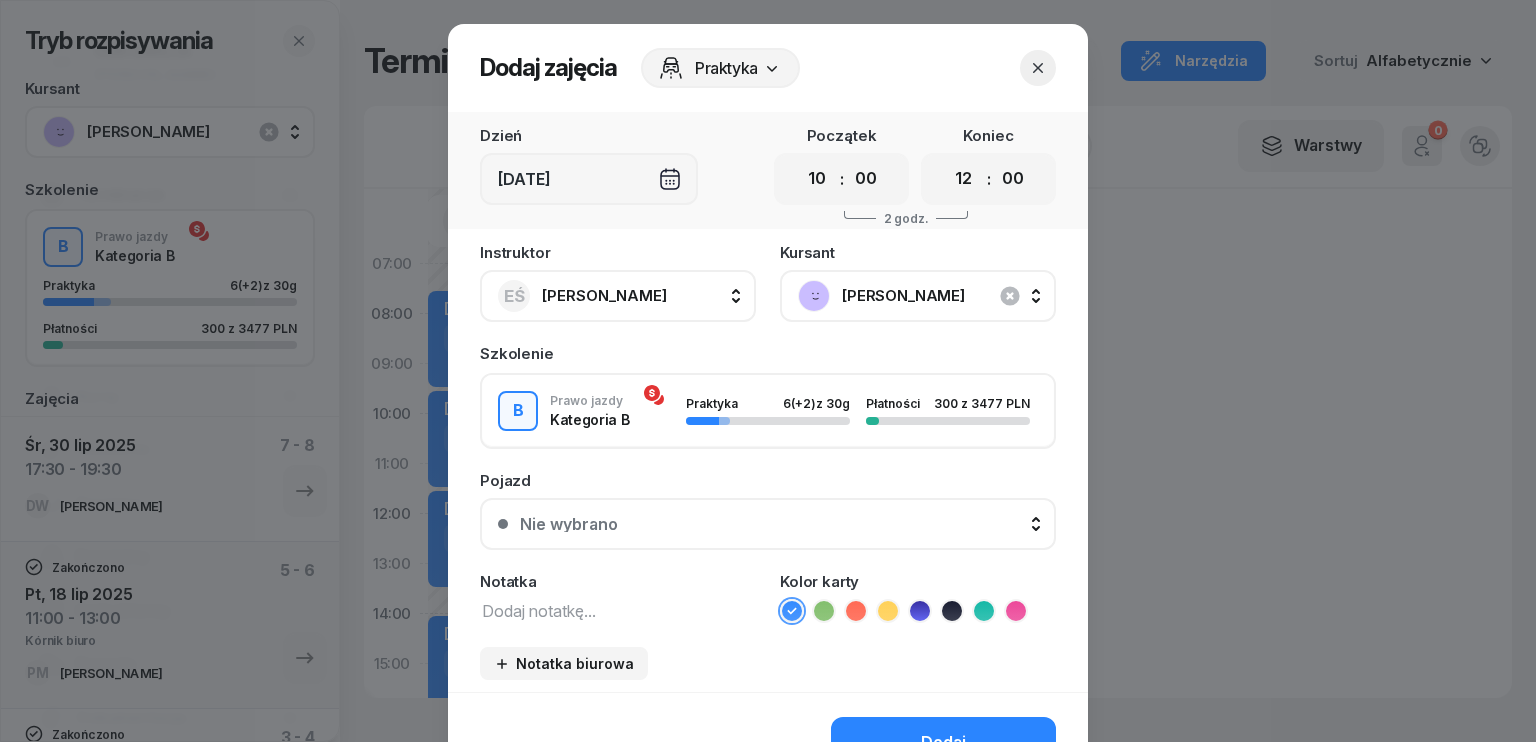 select on "13" 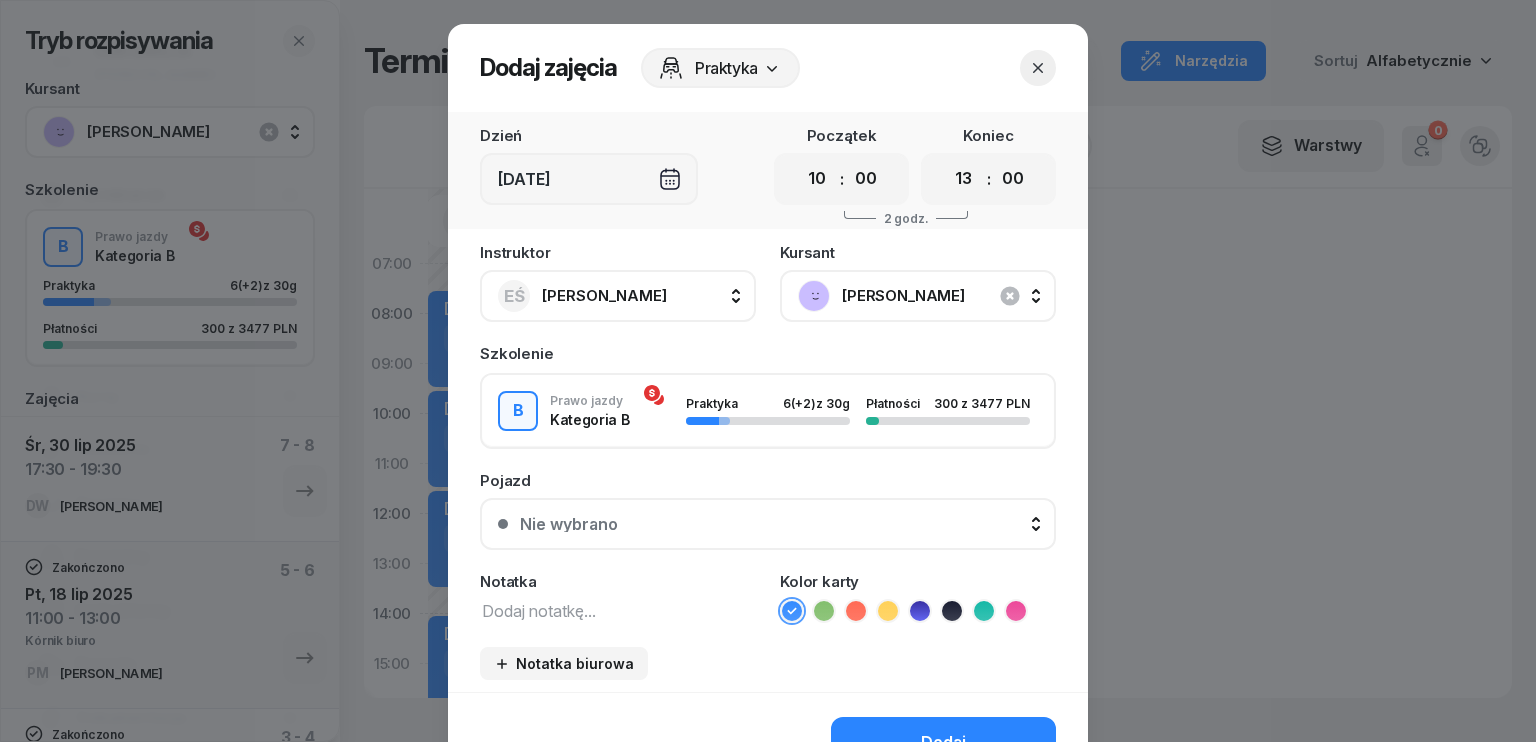 click on "00 01 02 03 04 05 06 07 08 09 10 11 12 13 14 15 16 17 18 19 20 21 22 23" at bounding box center (964, 179) 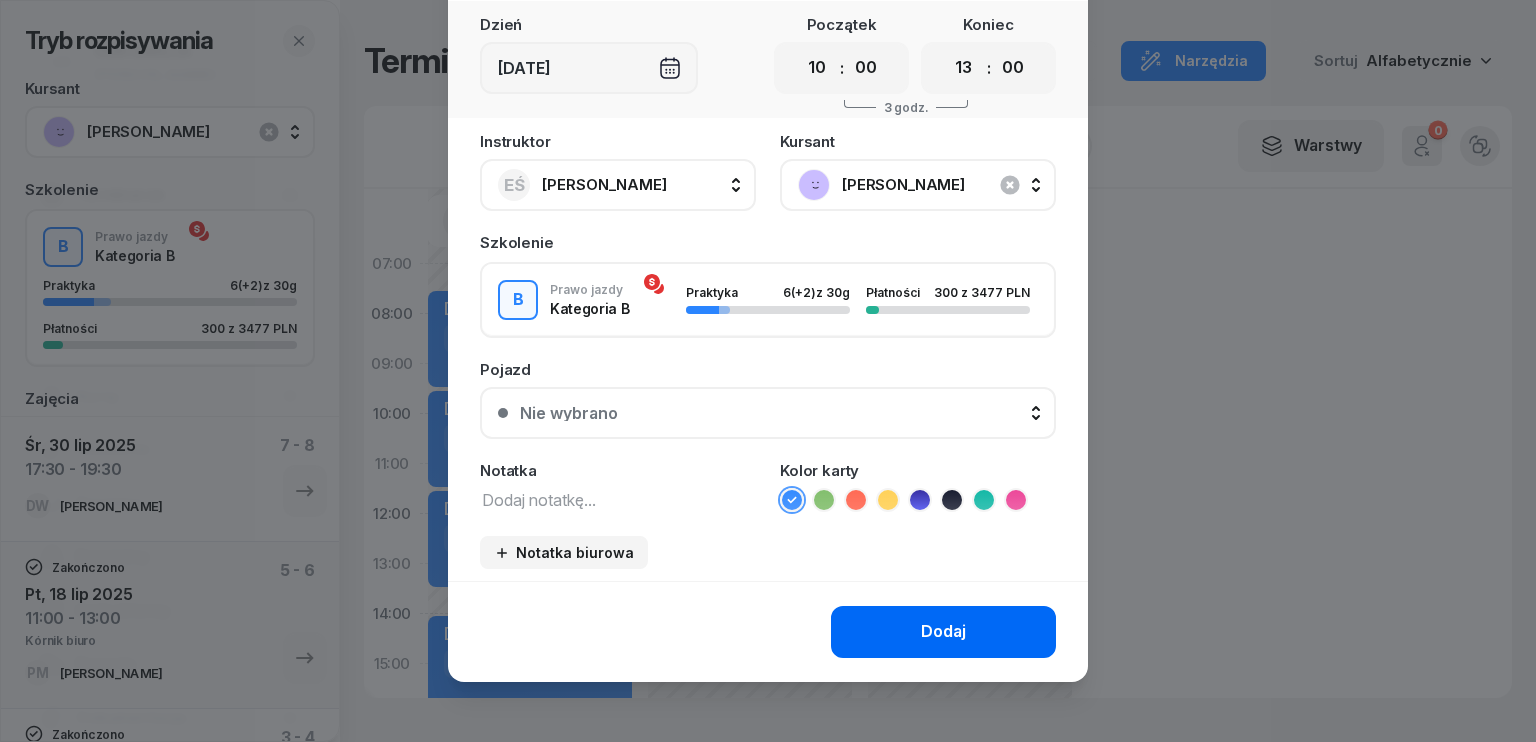 scroll, scrollTop: 112, scrollLeft: 0, axis: vertical 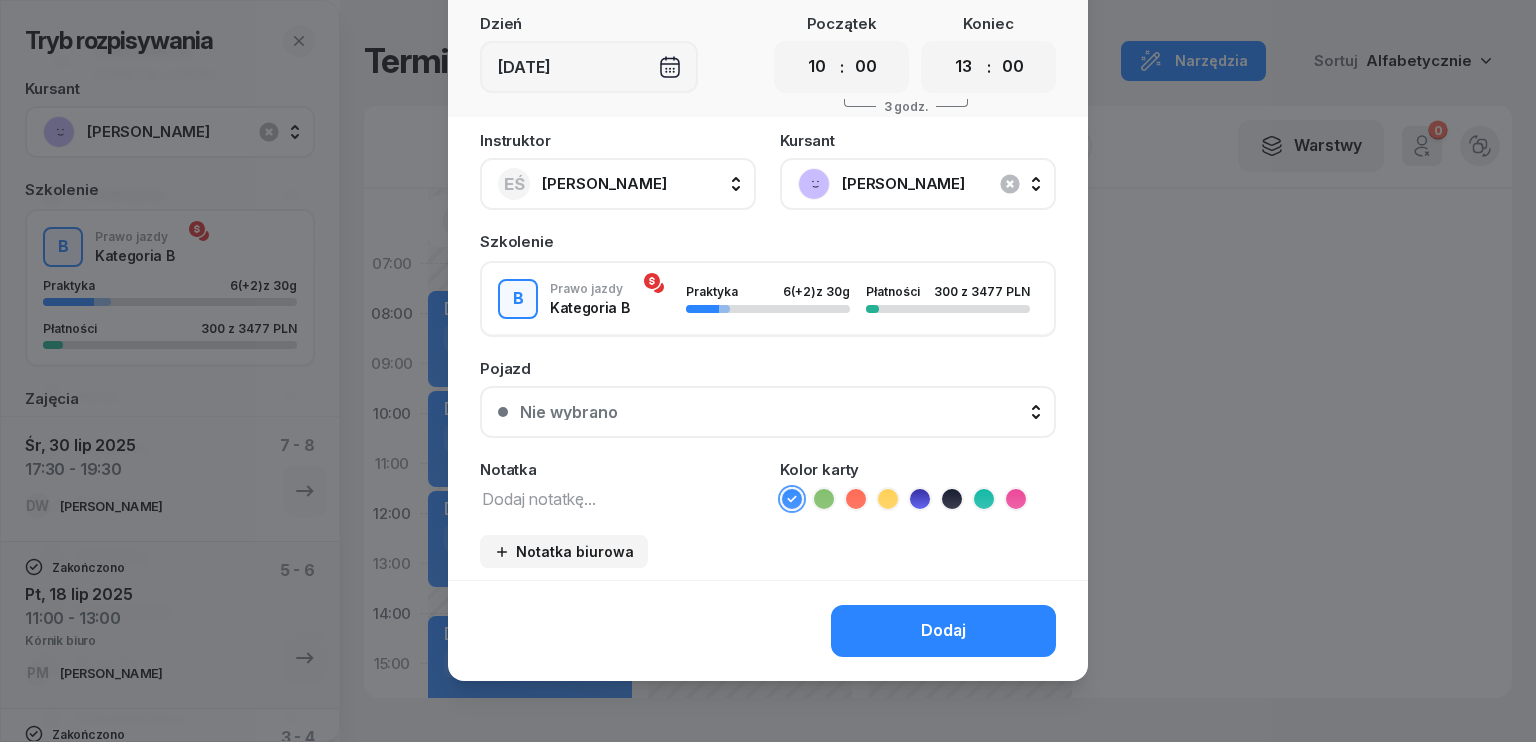 drag, startPoint x: 904, startPoint y: 627, endPoint x: 929, endPoint y: 597, distance: 39.051247 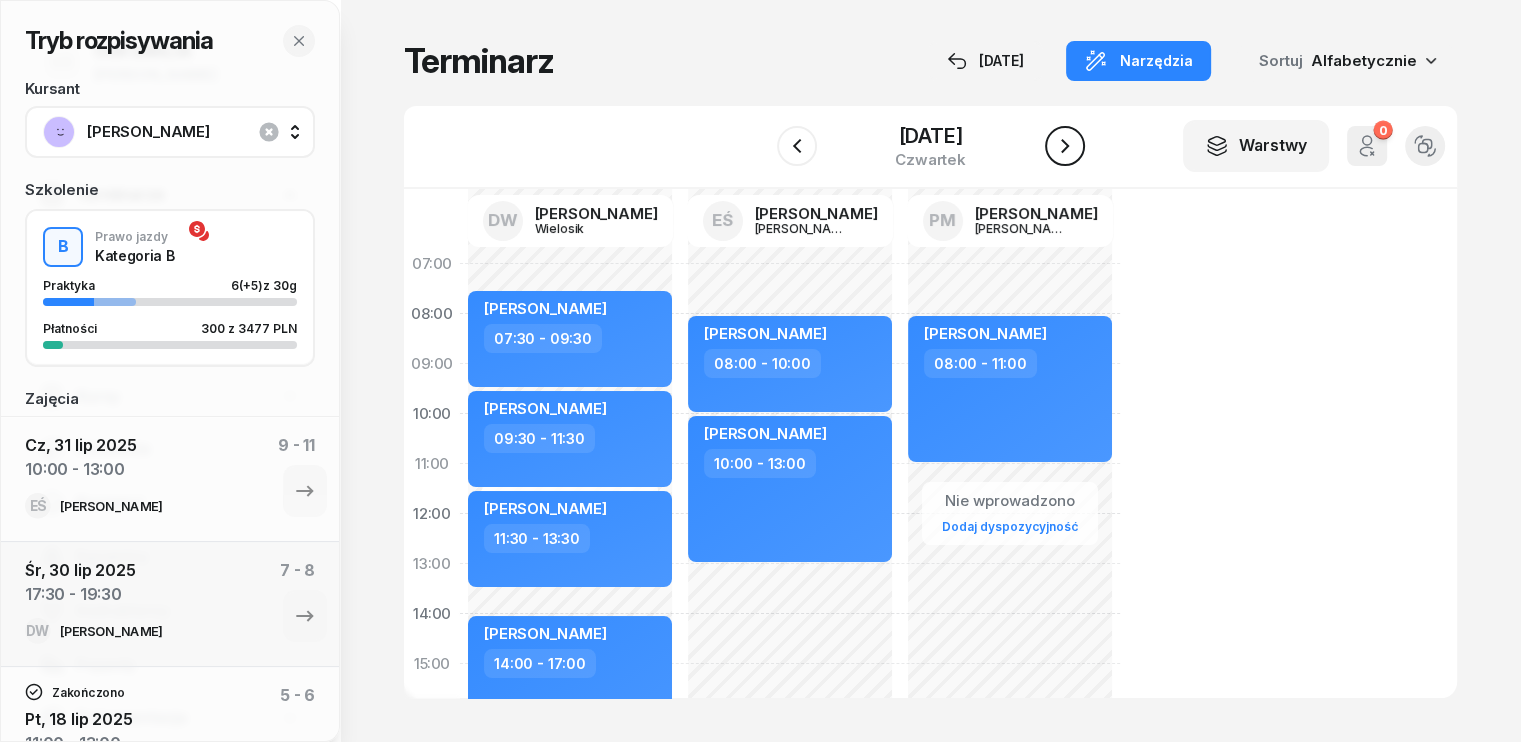 click 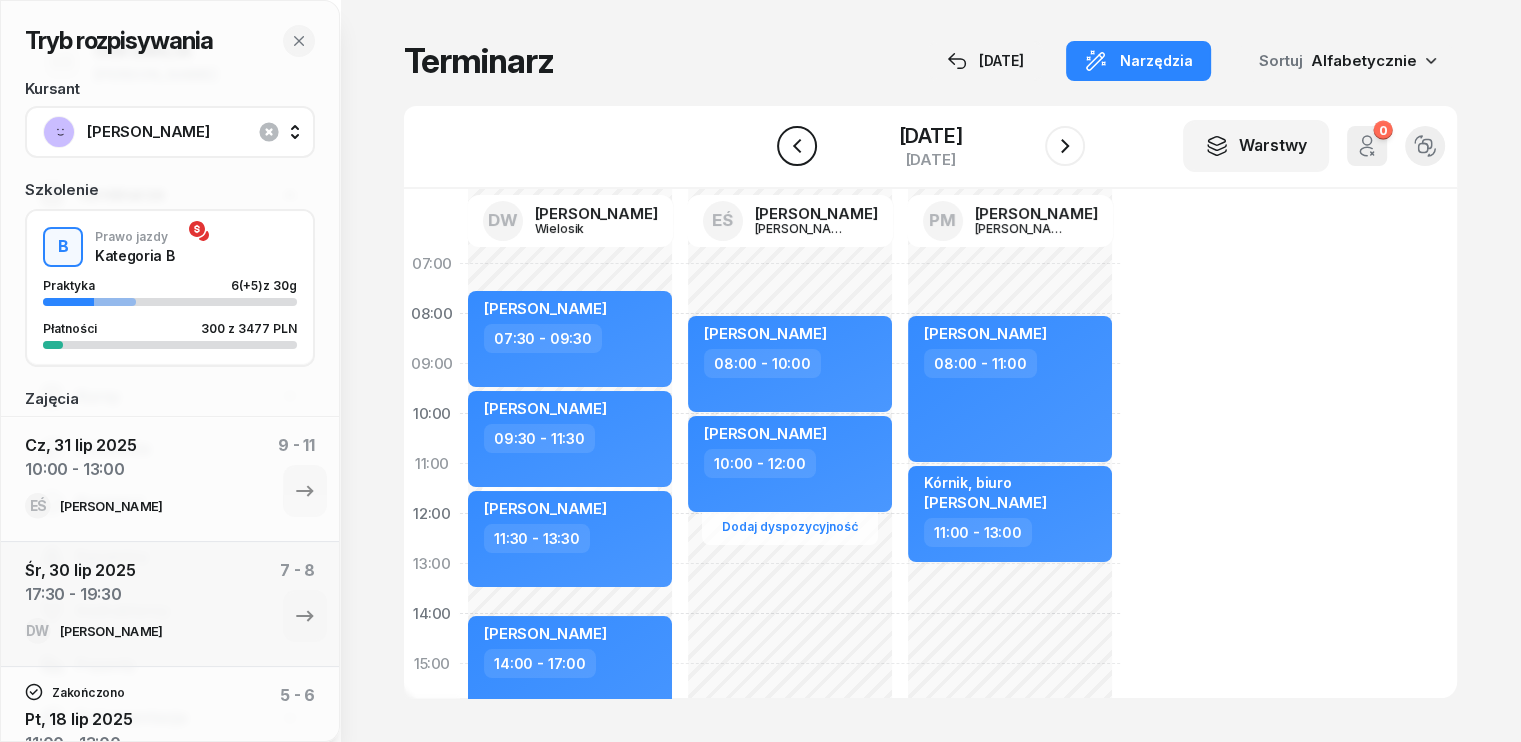 click 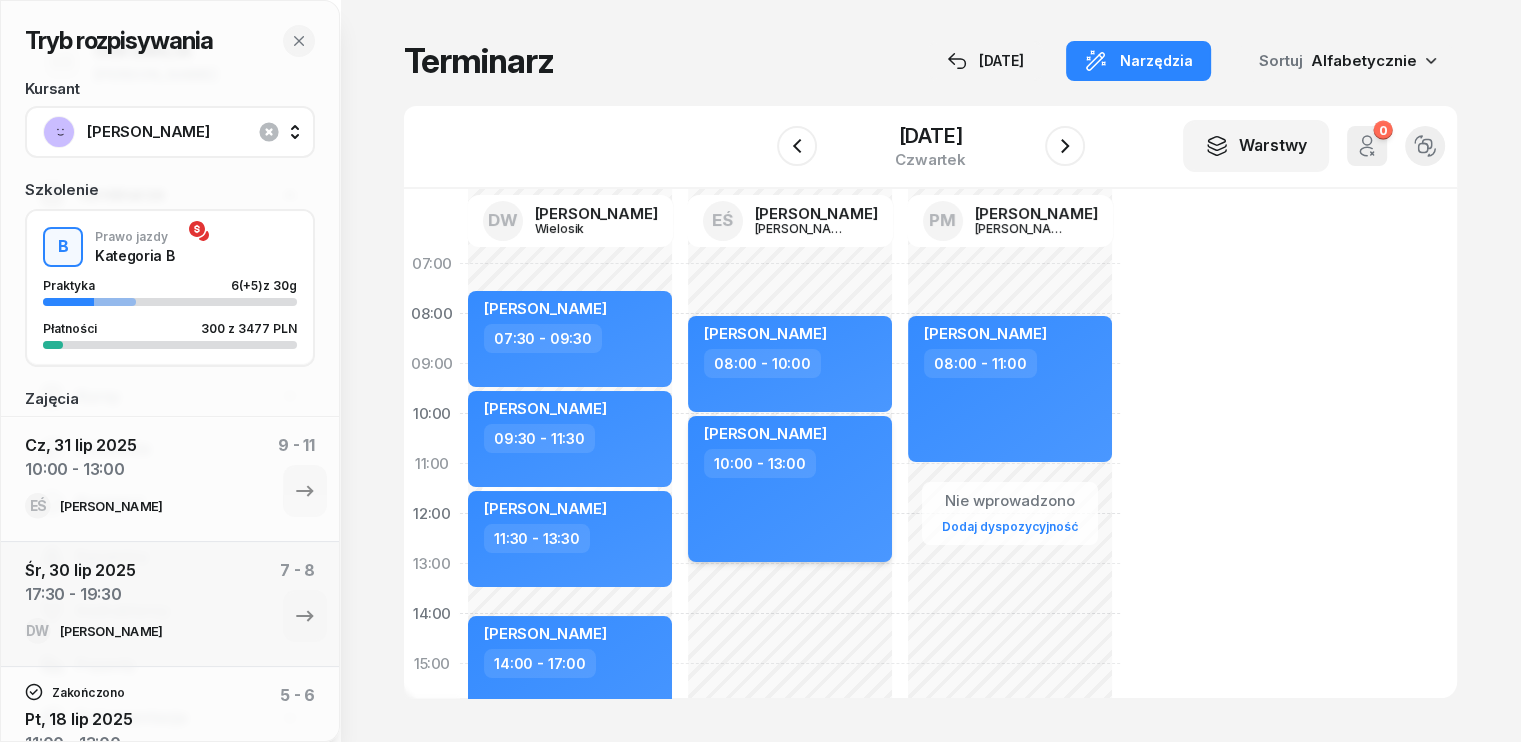 click on "10:00 - 13:00" at bounding box center [792, 463] 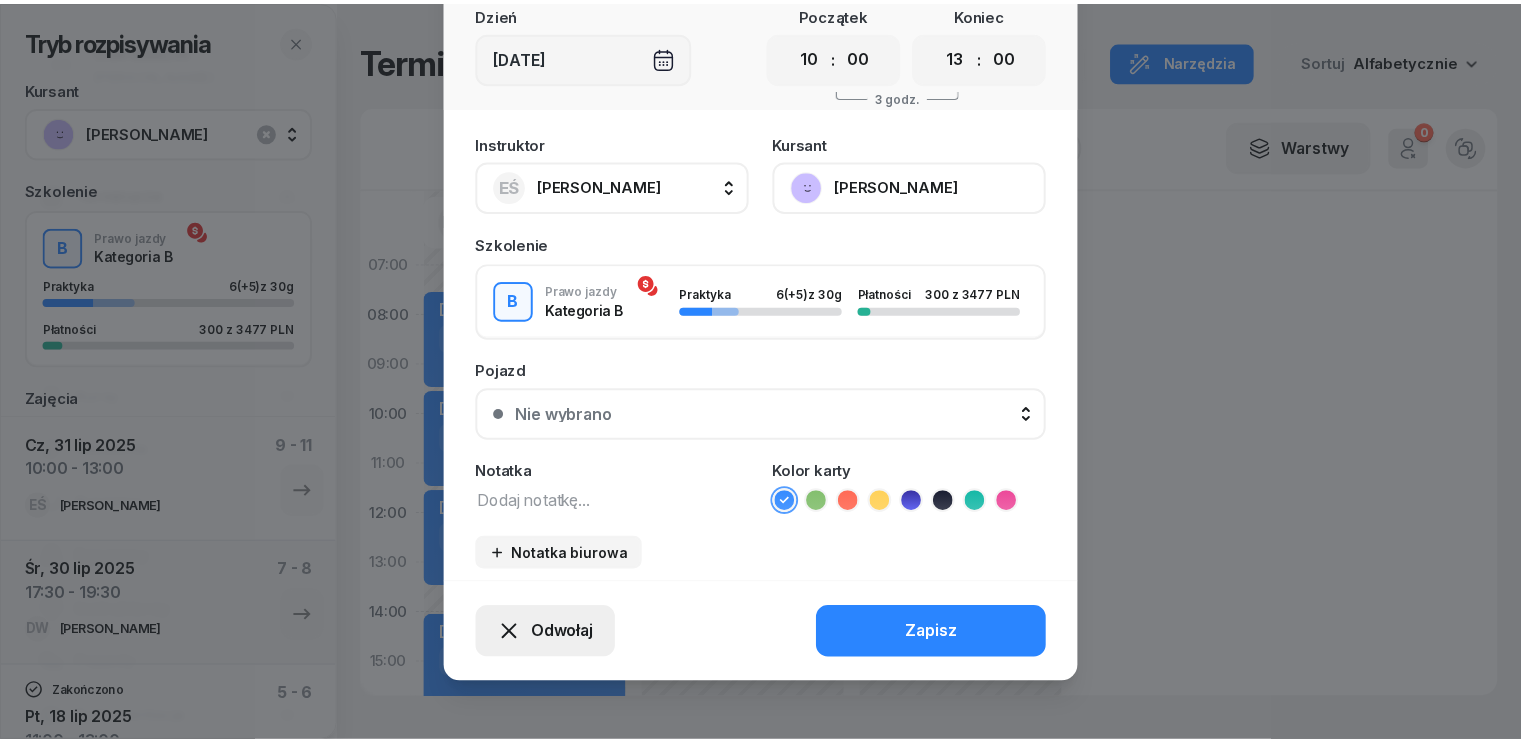 scroll, scrollTop: 124, scrollLeft: 0, axis: vertical 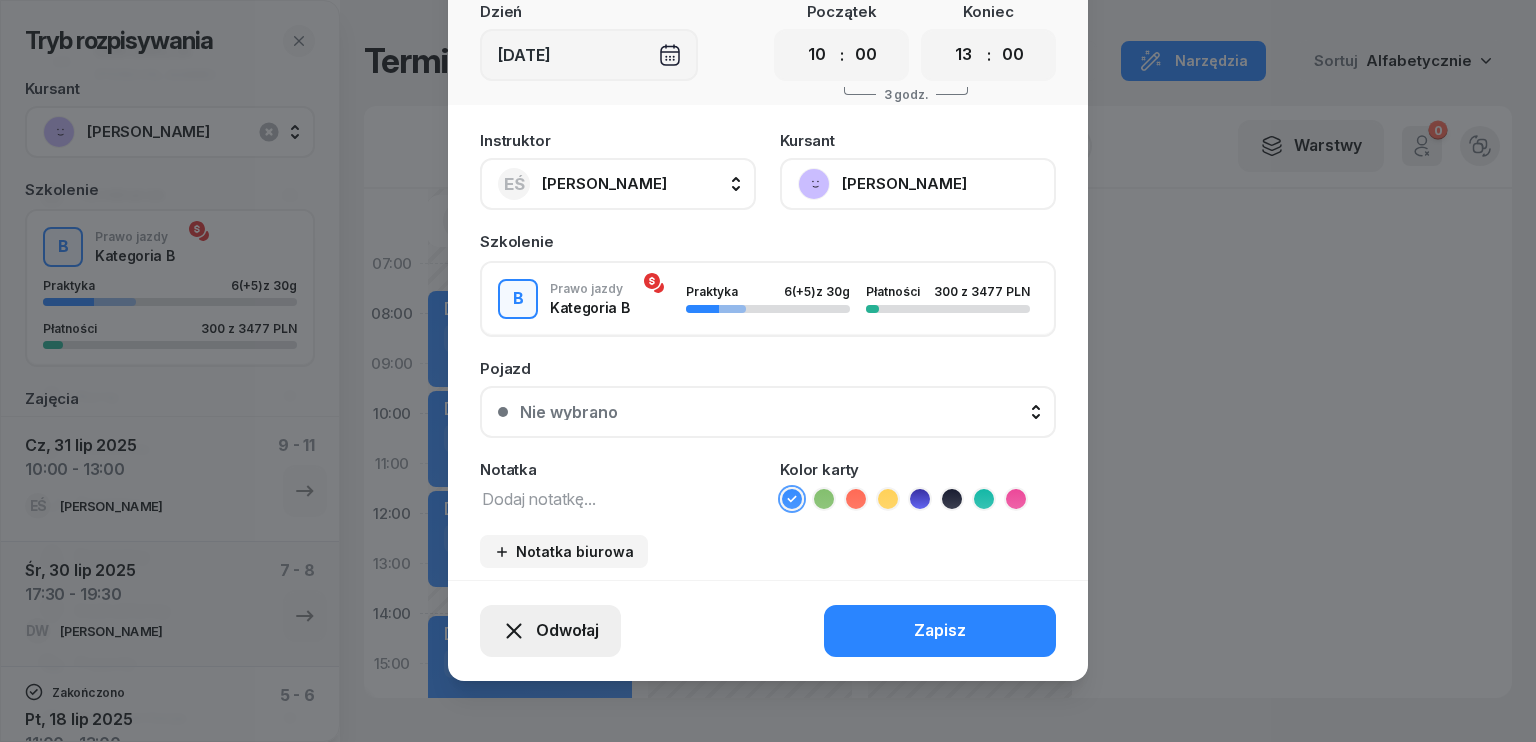 click on "Odwołaj" 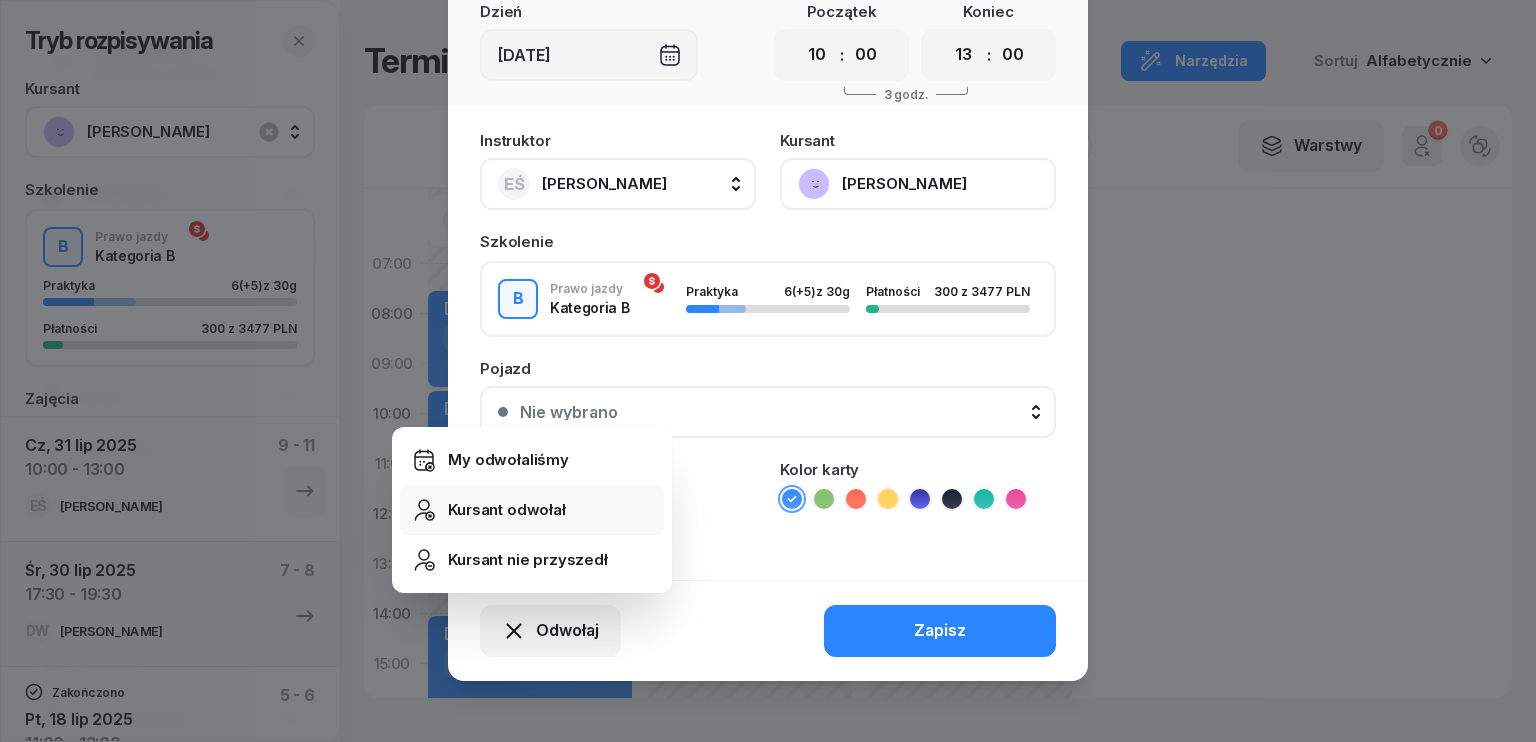 click on "Kursant odwołał" at bounding box center (507, 510) 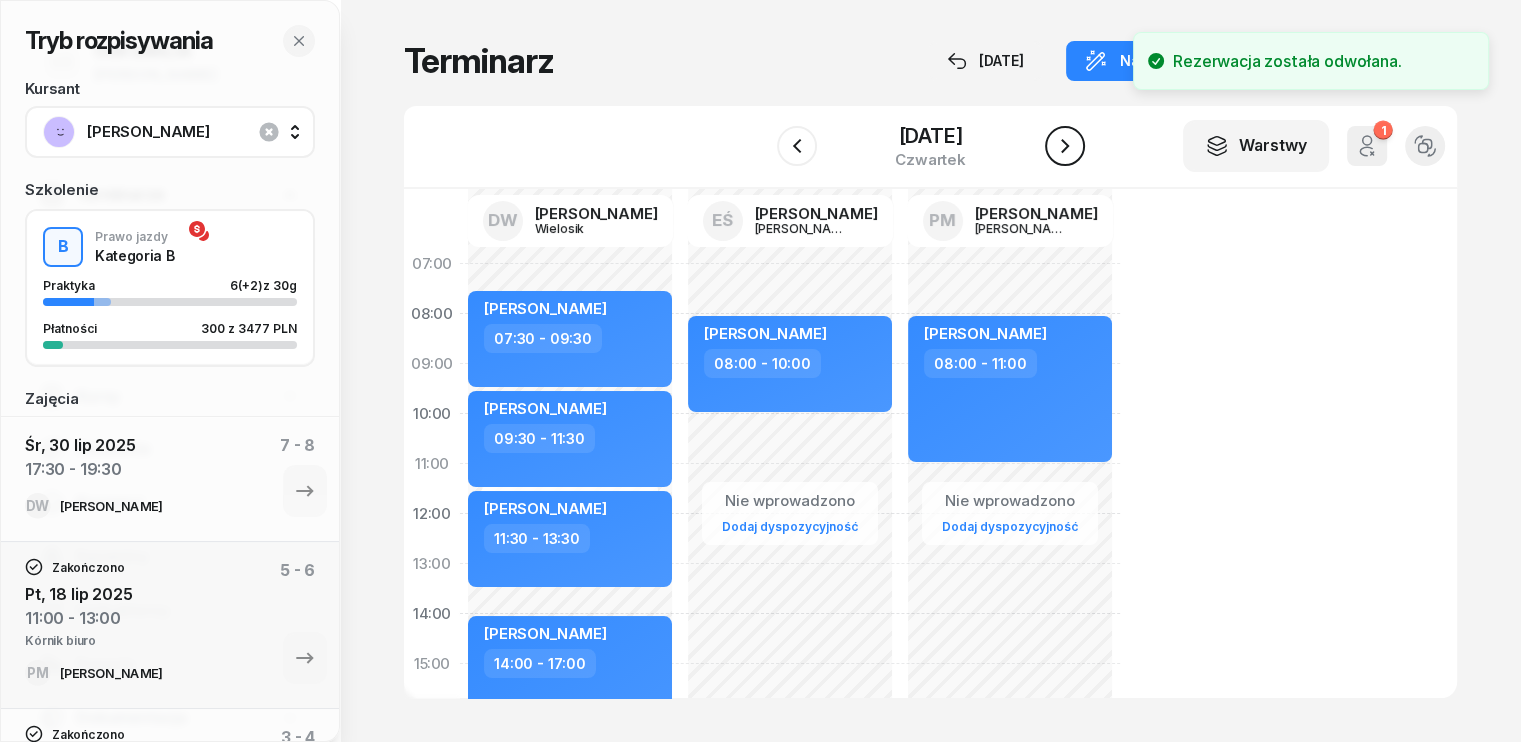 click 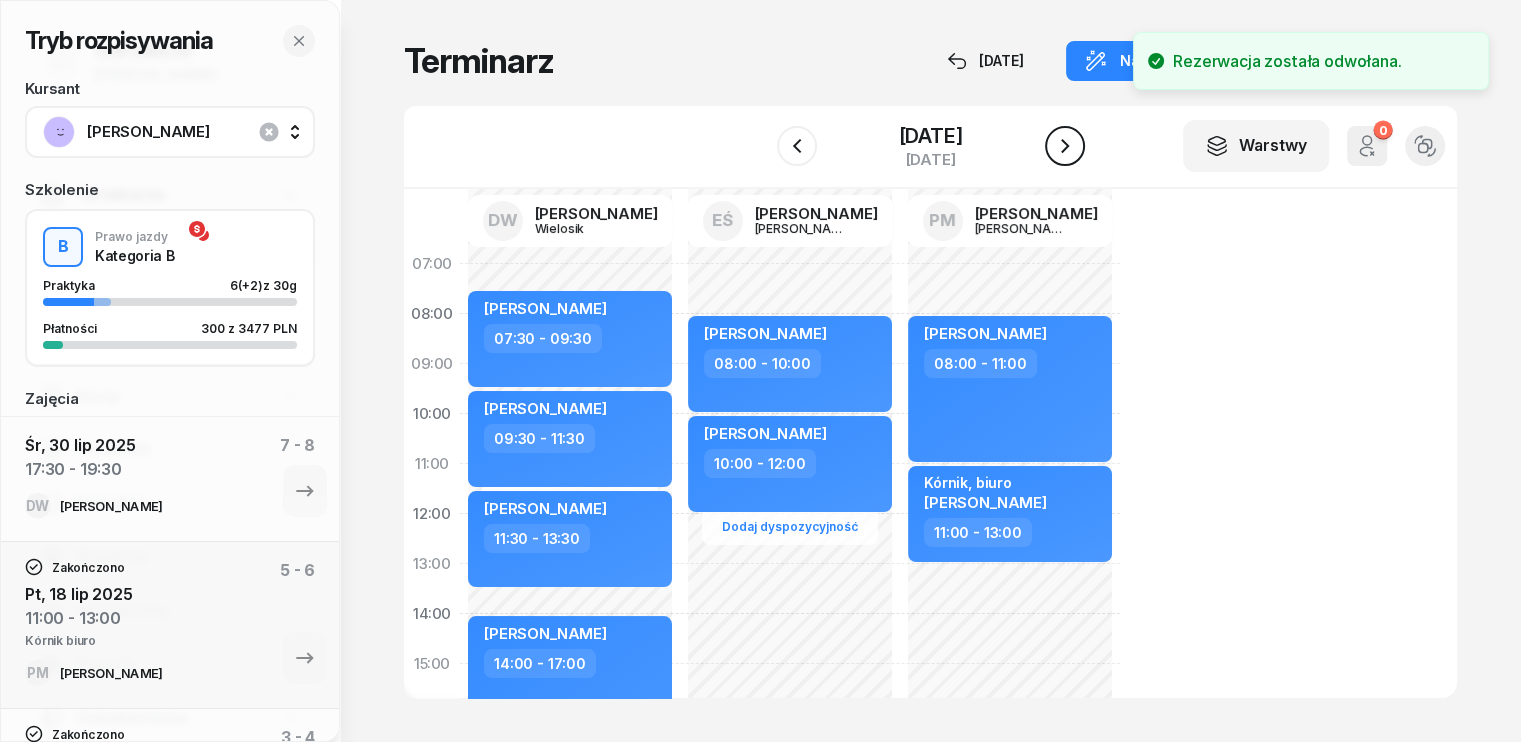click 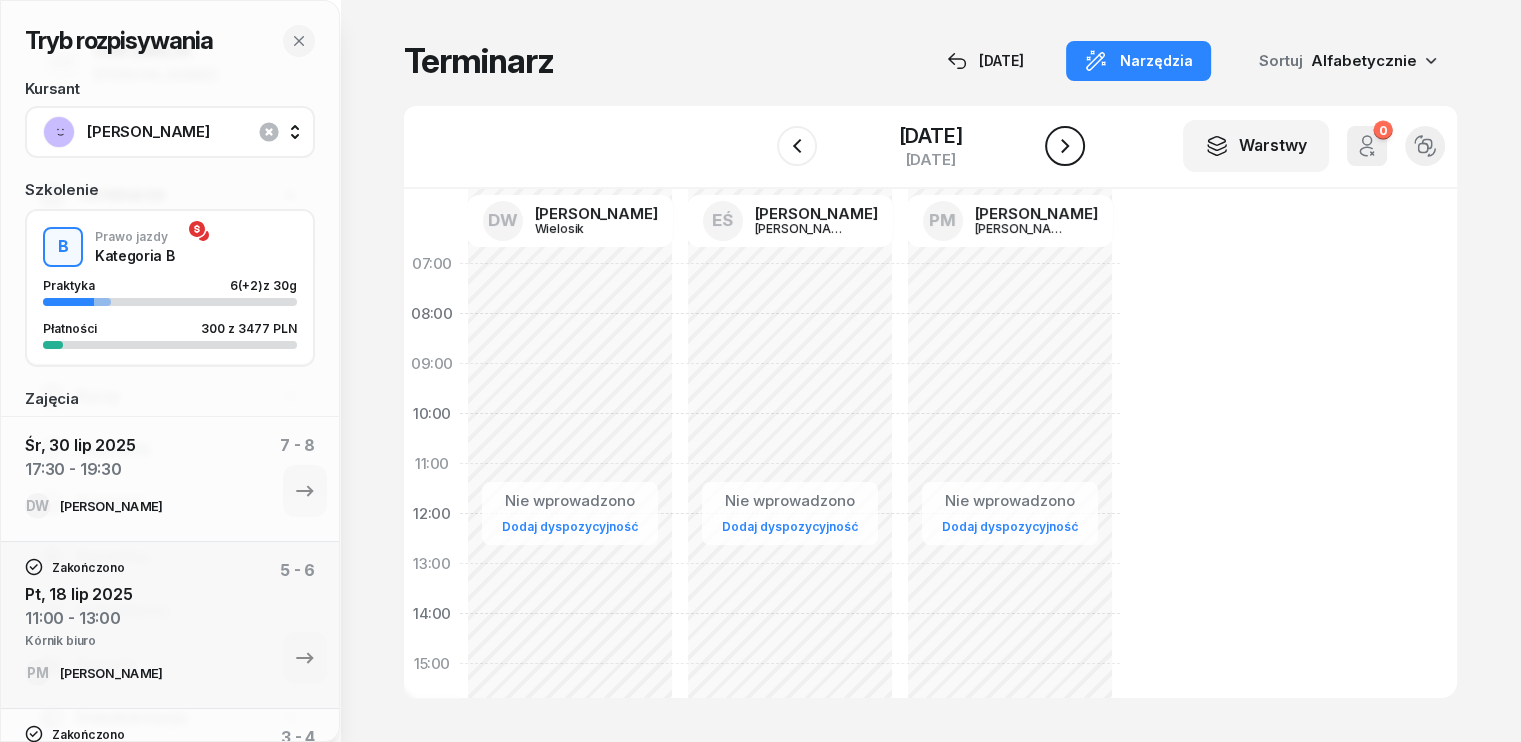 click 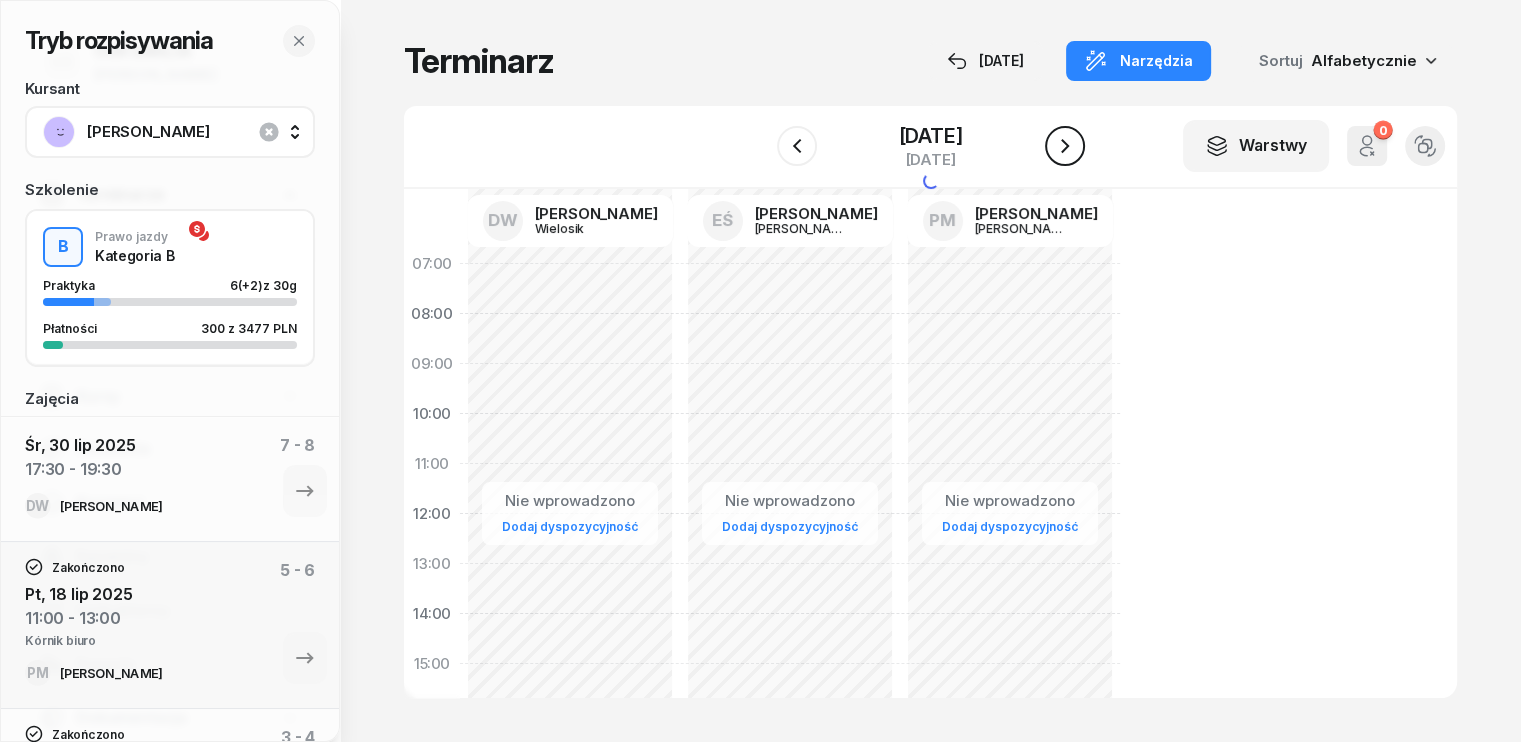 click 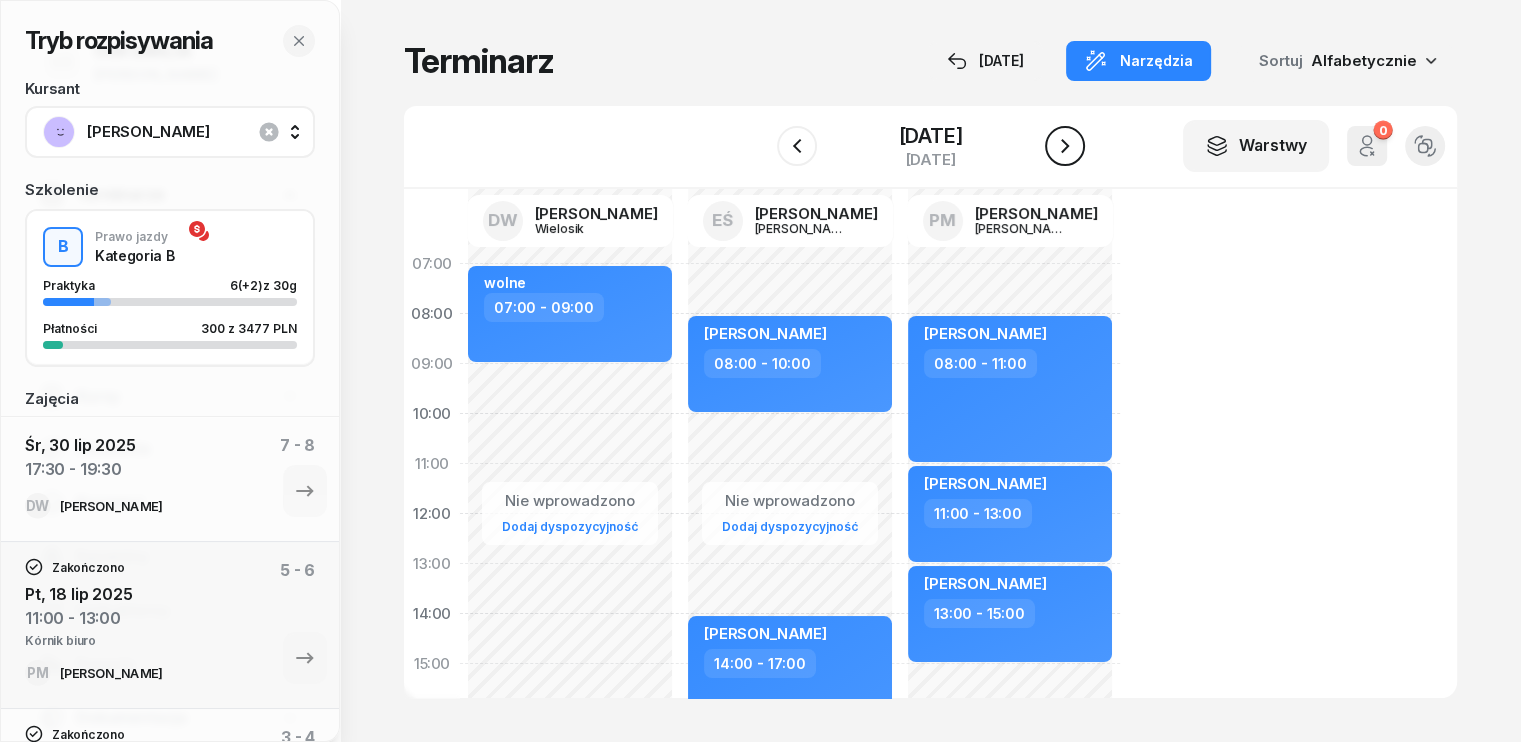 click 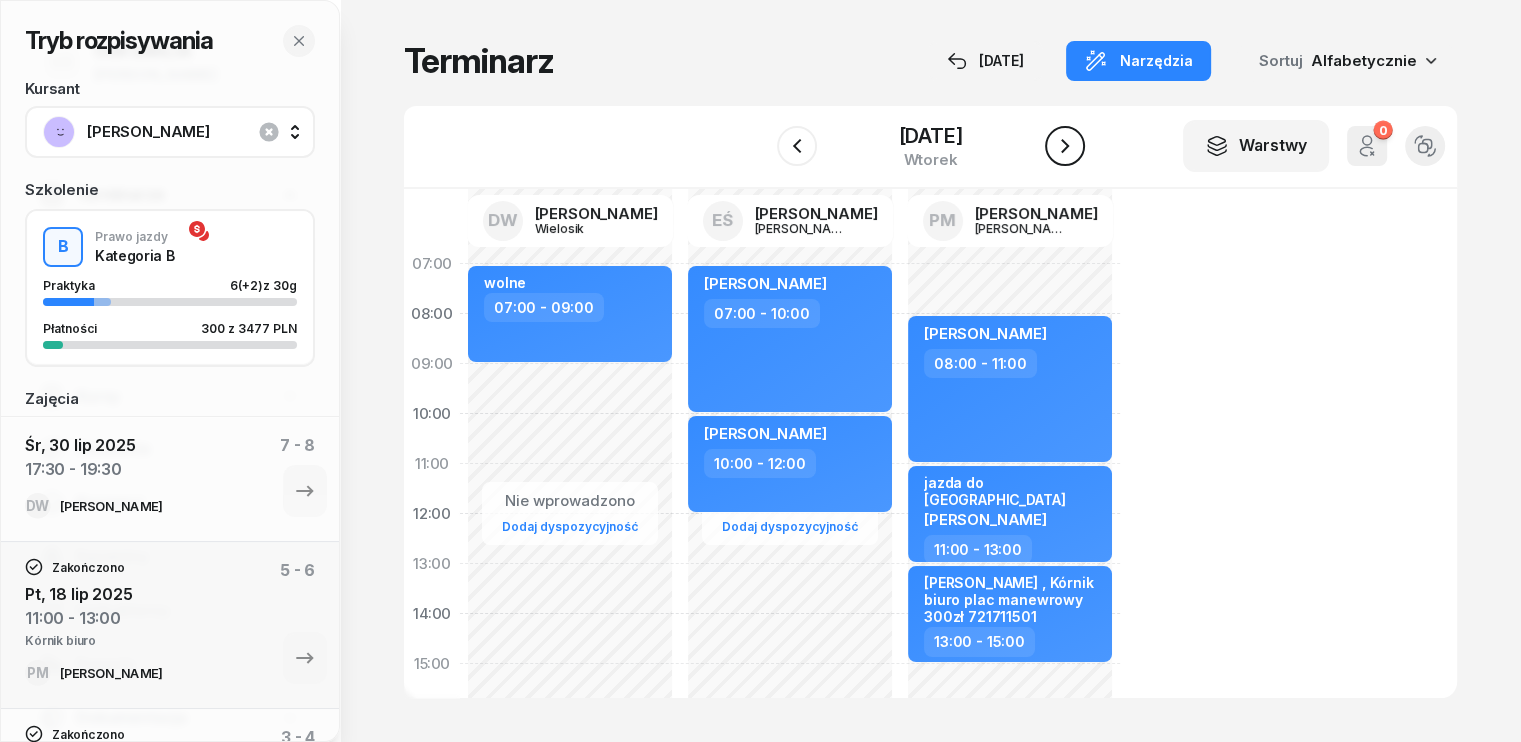 click 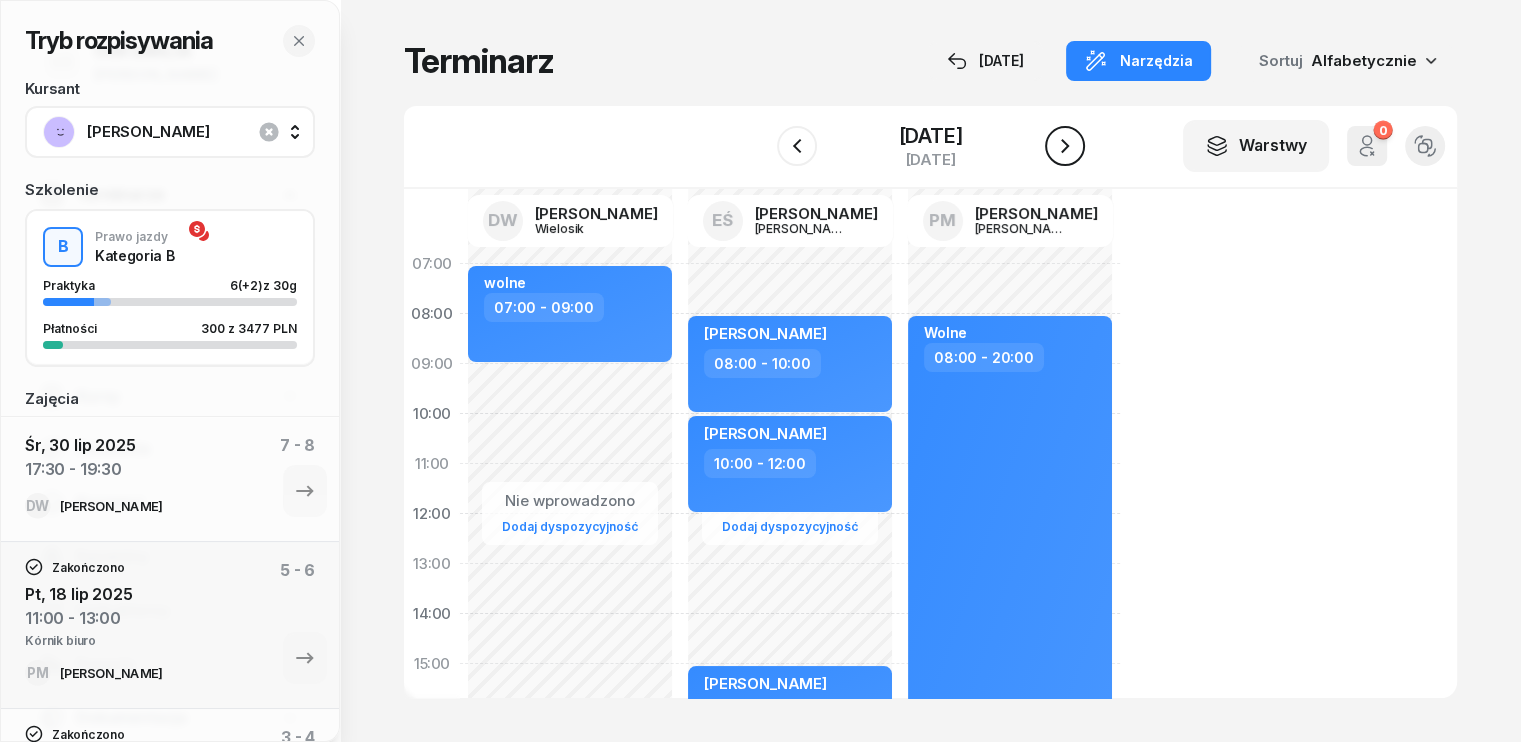 click 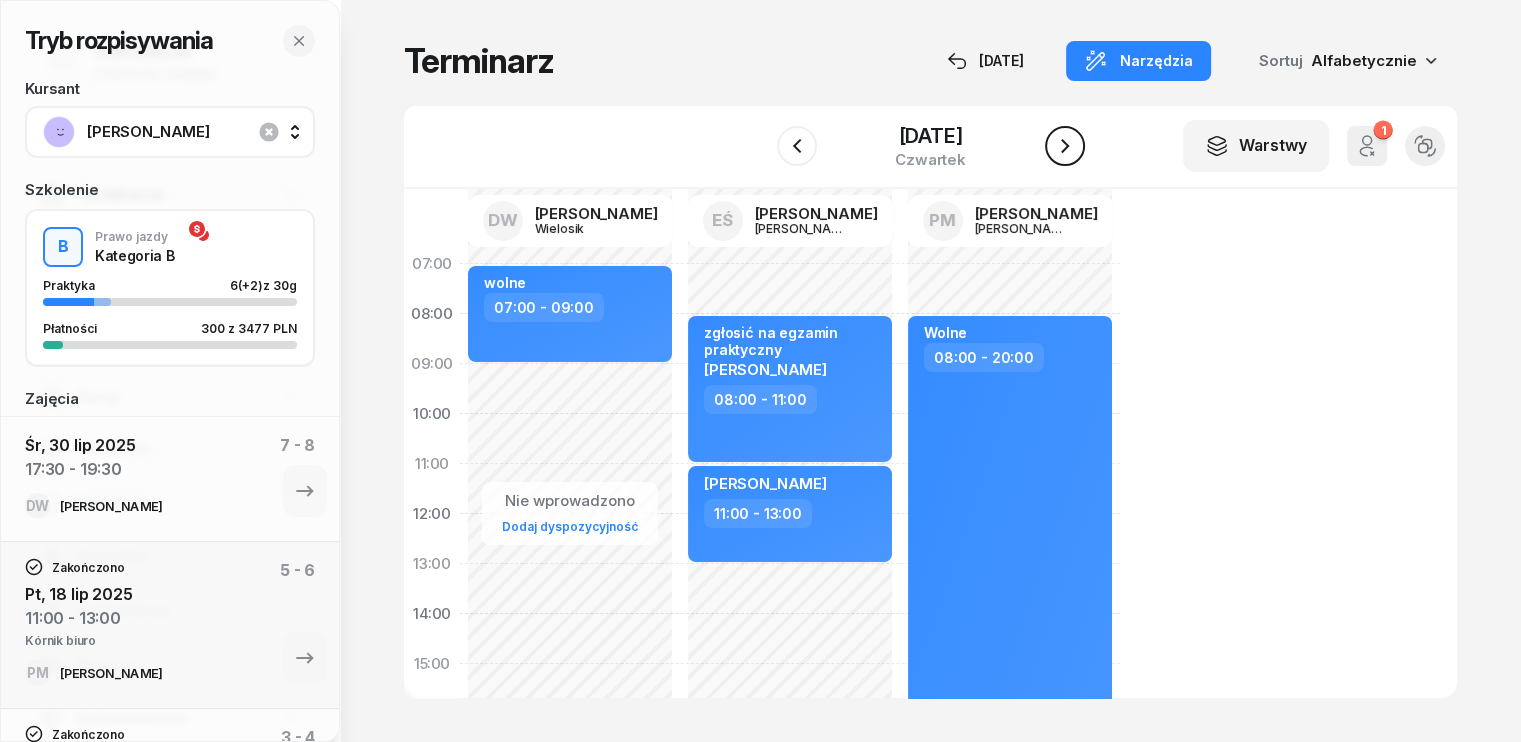 click 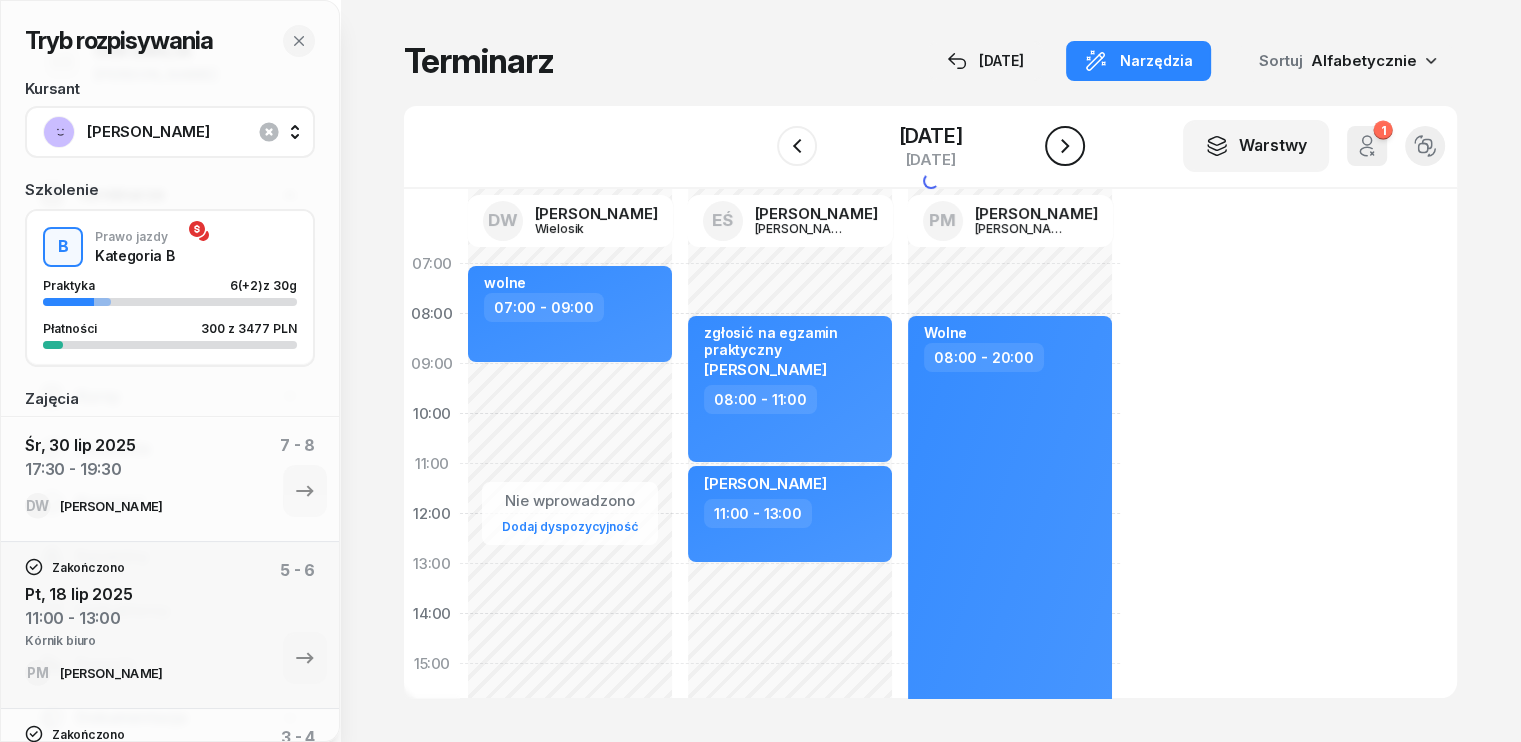 click 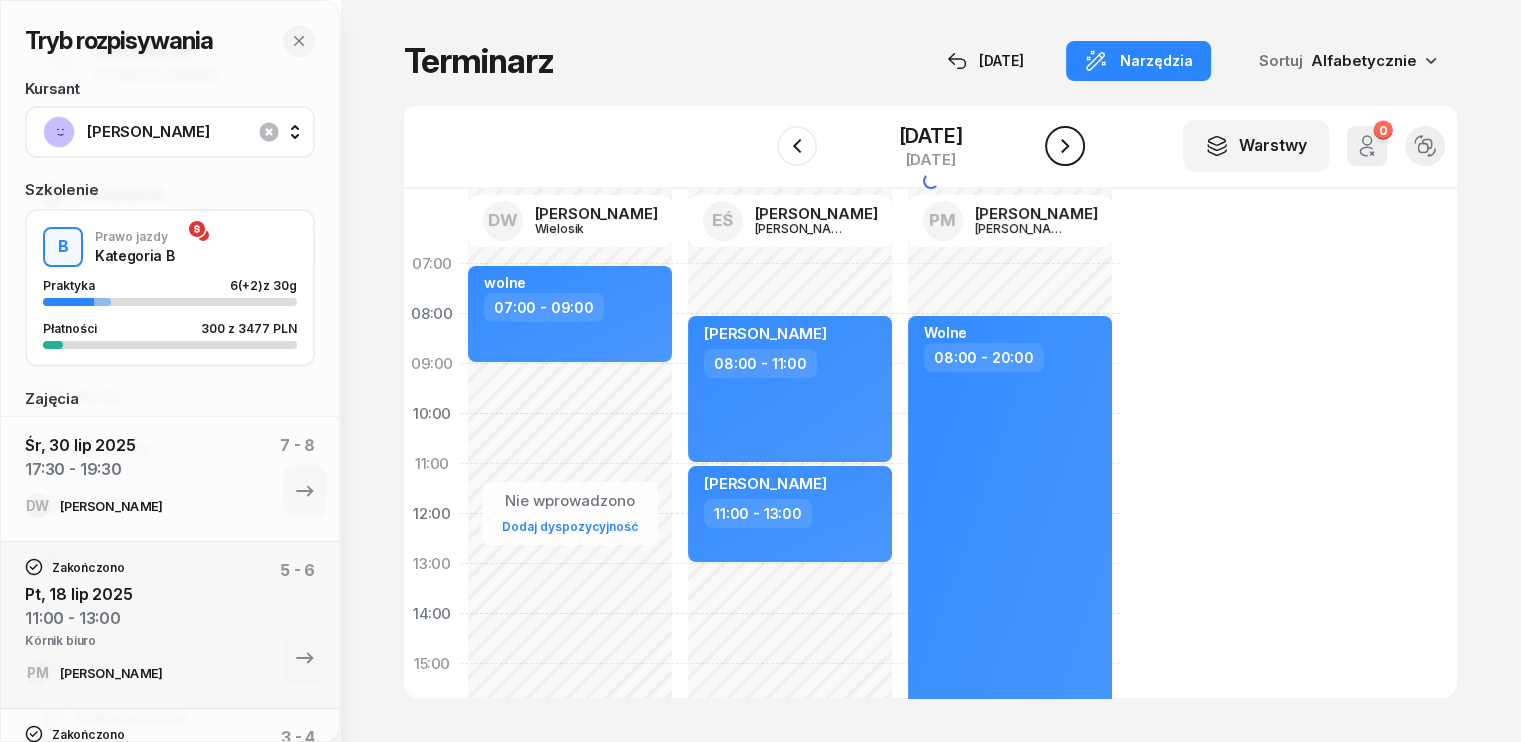 click 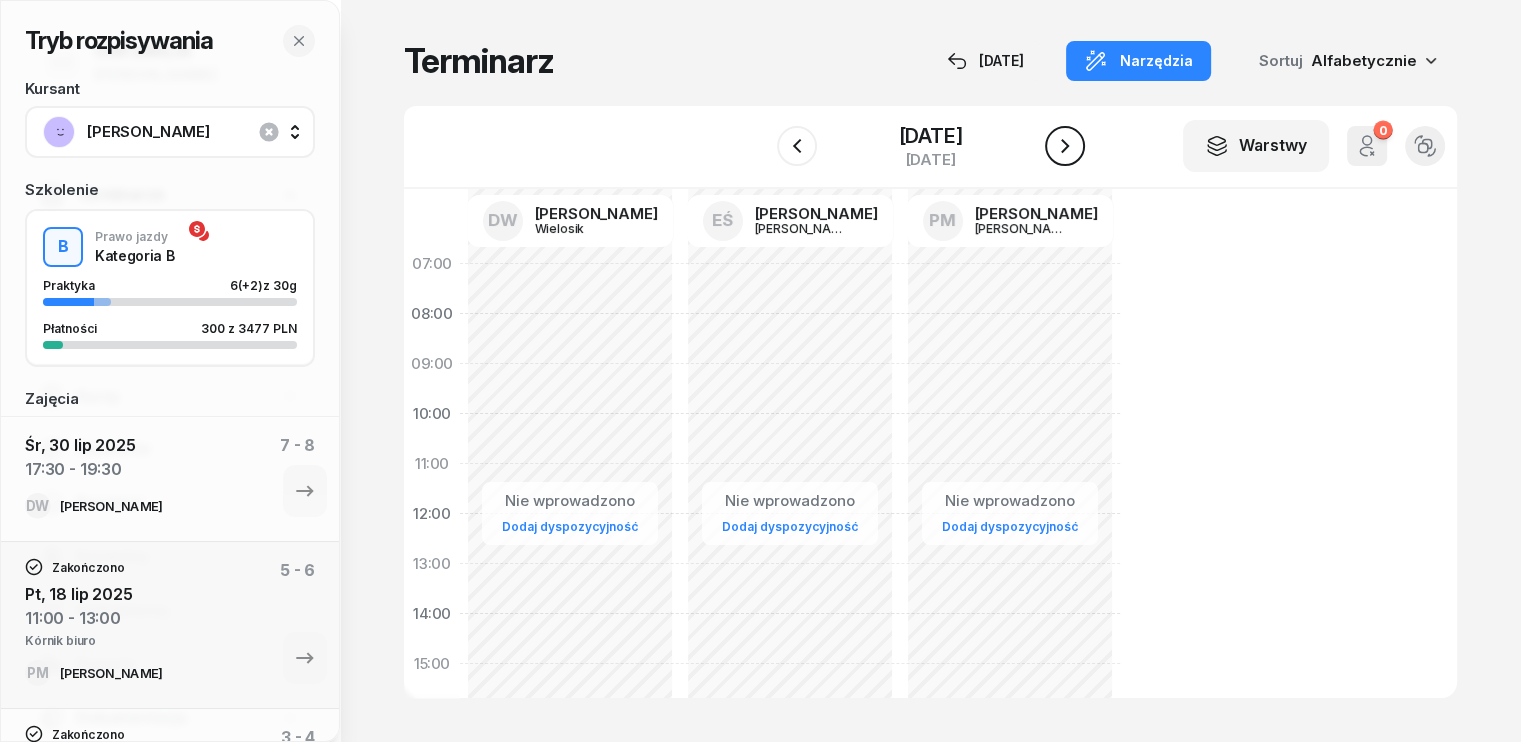 click 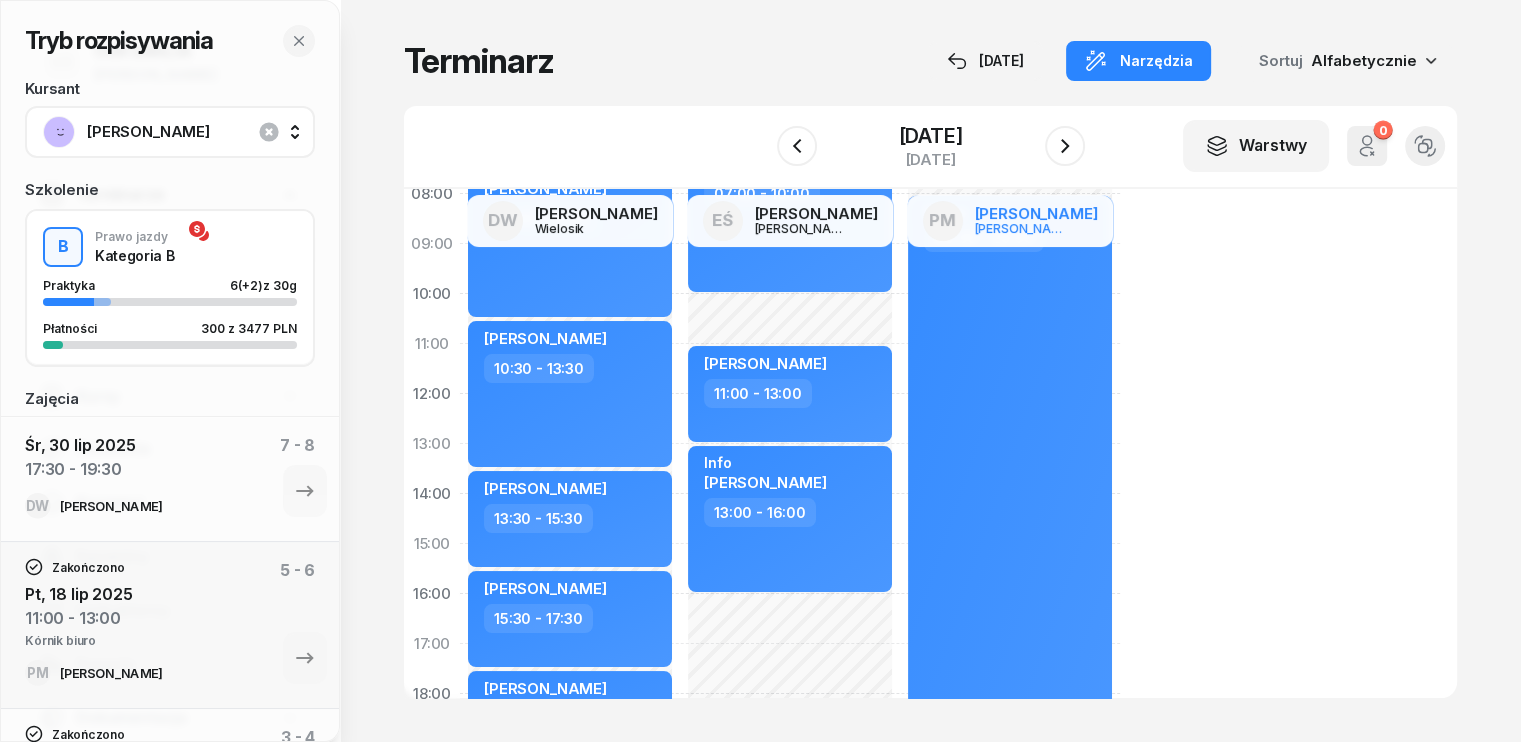 scroll, scrollTop: 100, scrollLeft: 0, axis: vertical 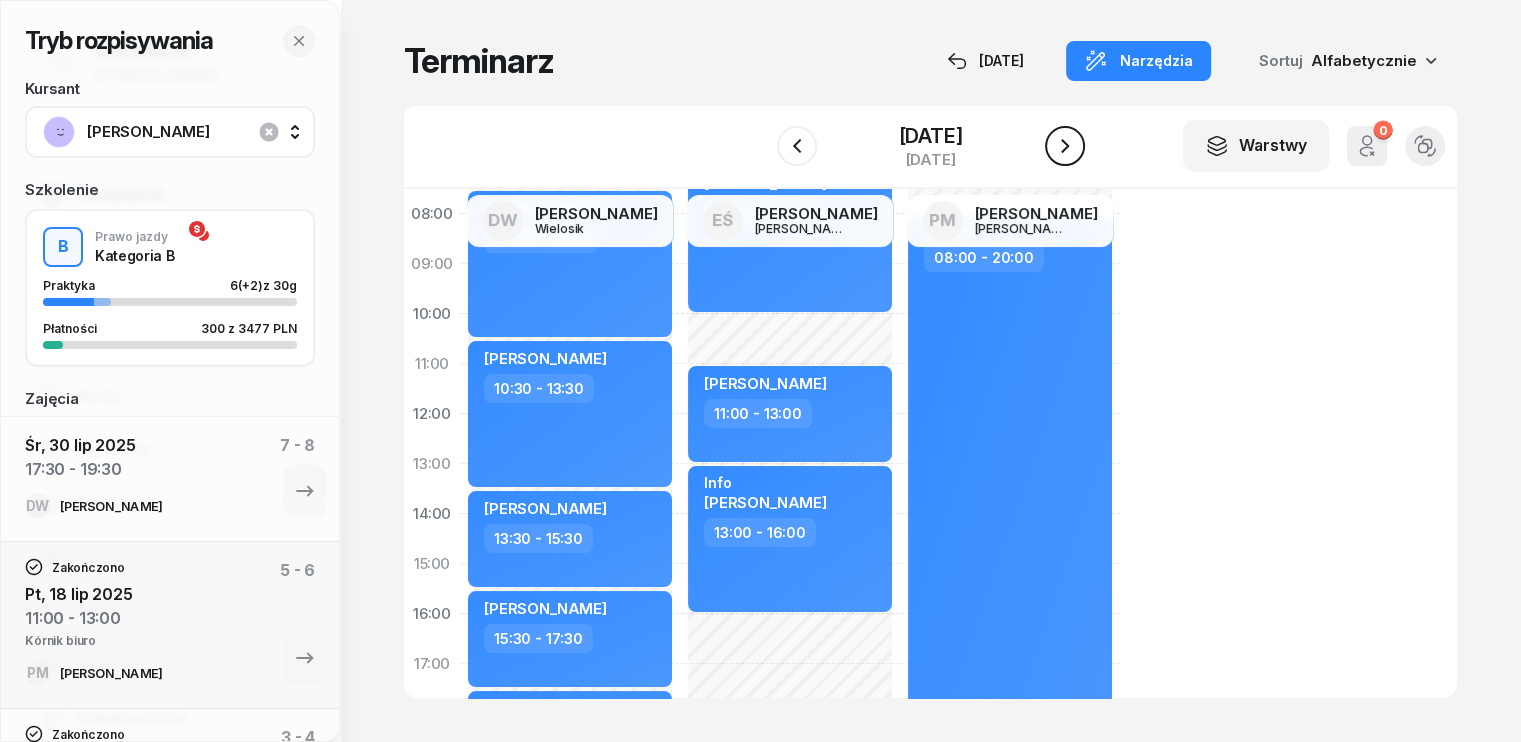 click 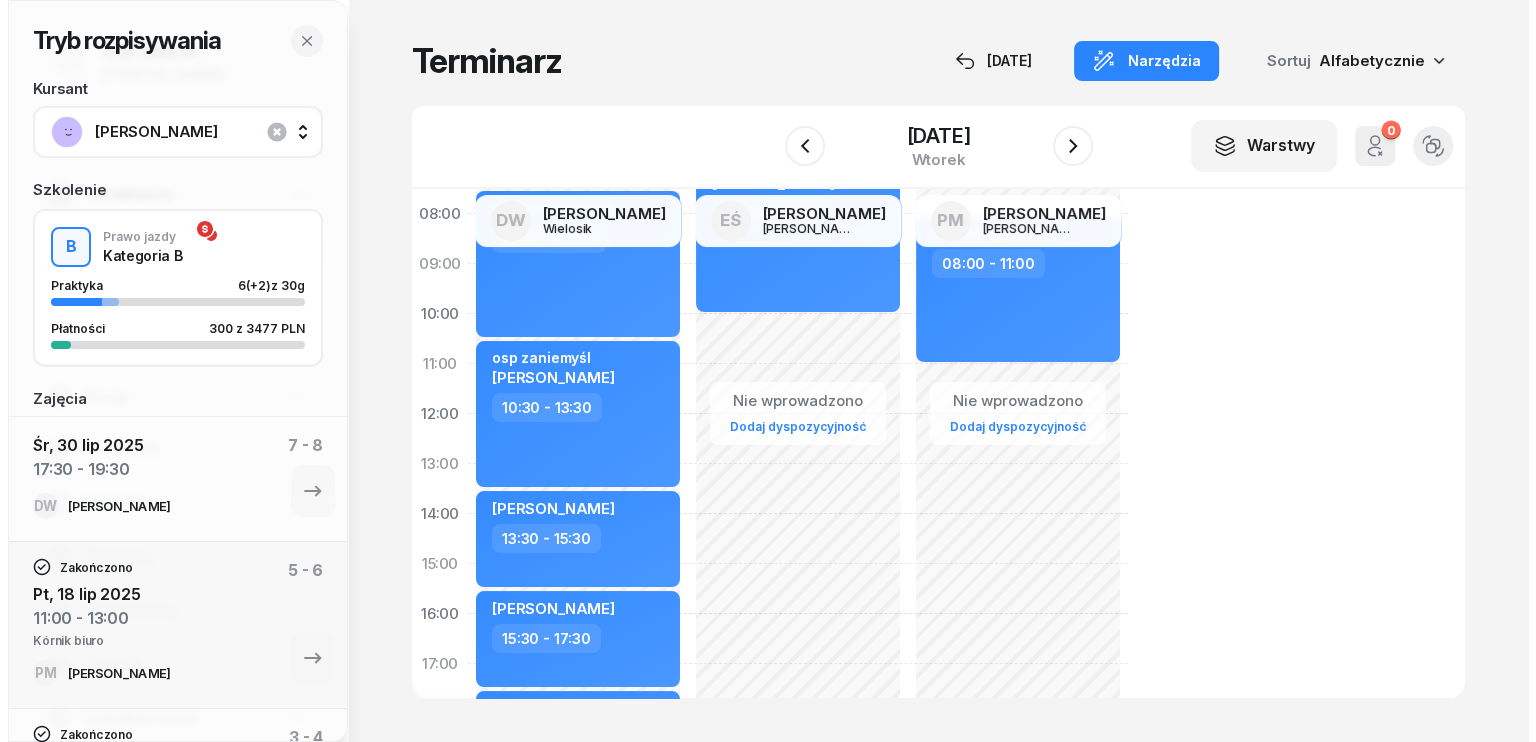 scroll, scrollTop: 0, scrollLeft: 0, axis: both 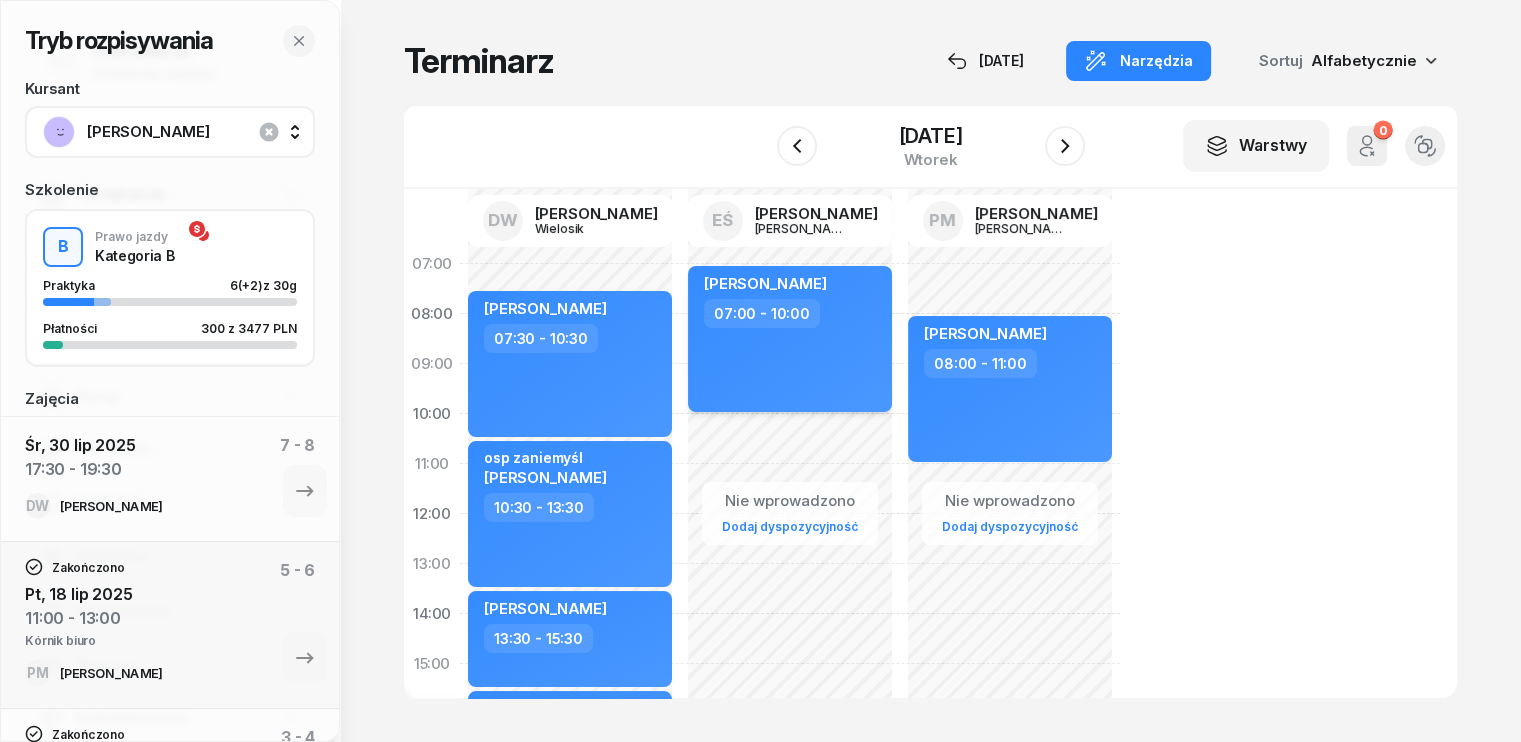 click on "[PERSON_NAME]  07:00 - 10:00" at bounding box center (790, 339) 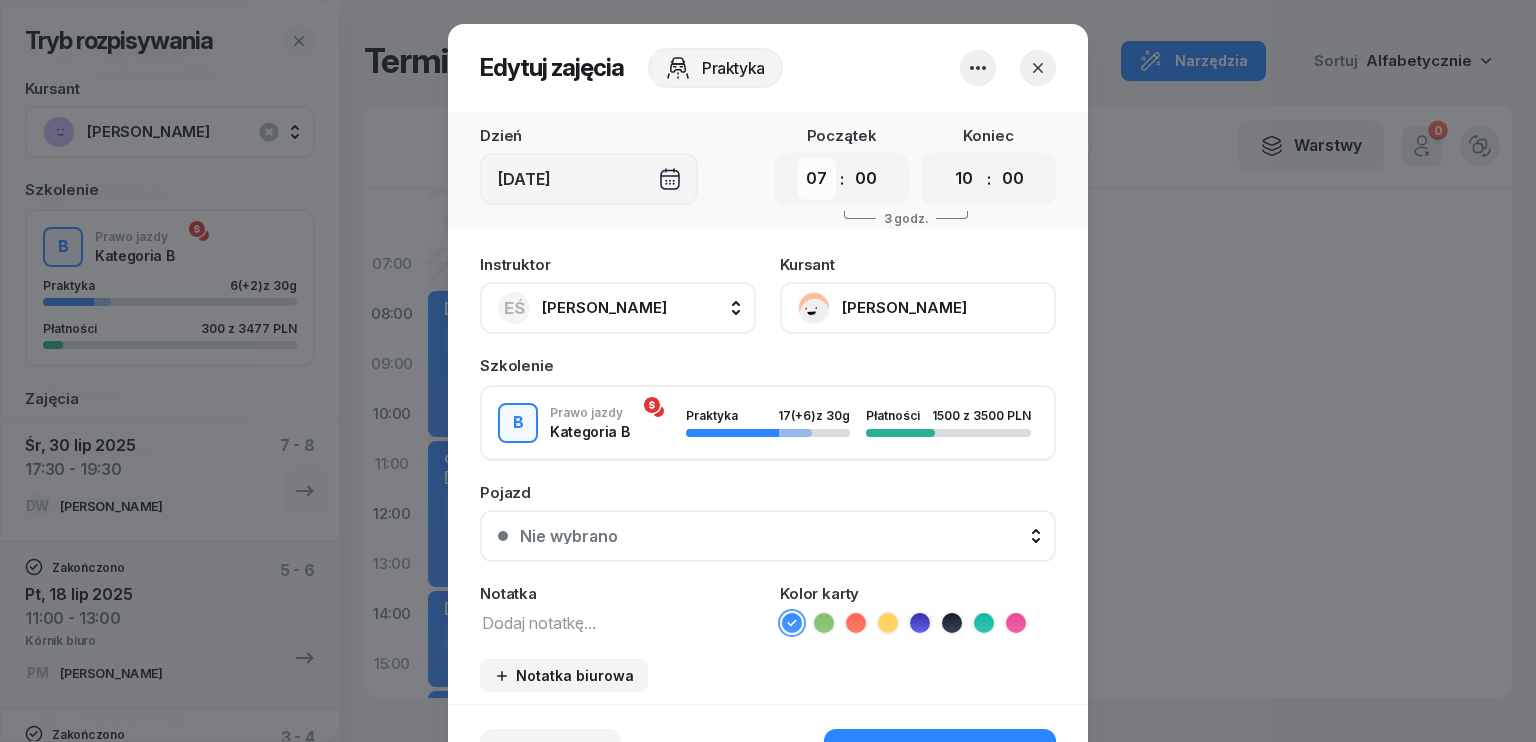 click on "00 01 02 03 04 05 06 07 08 09 10 11 12 13 14 15 16 17 18 19 20 21 22 23" at bounding box center (817, 179) 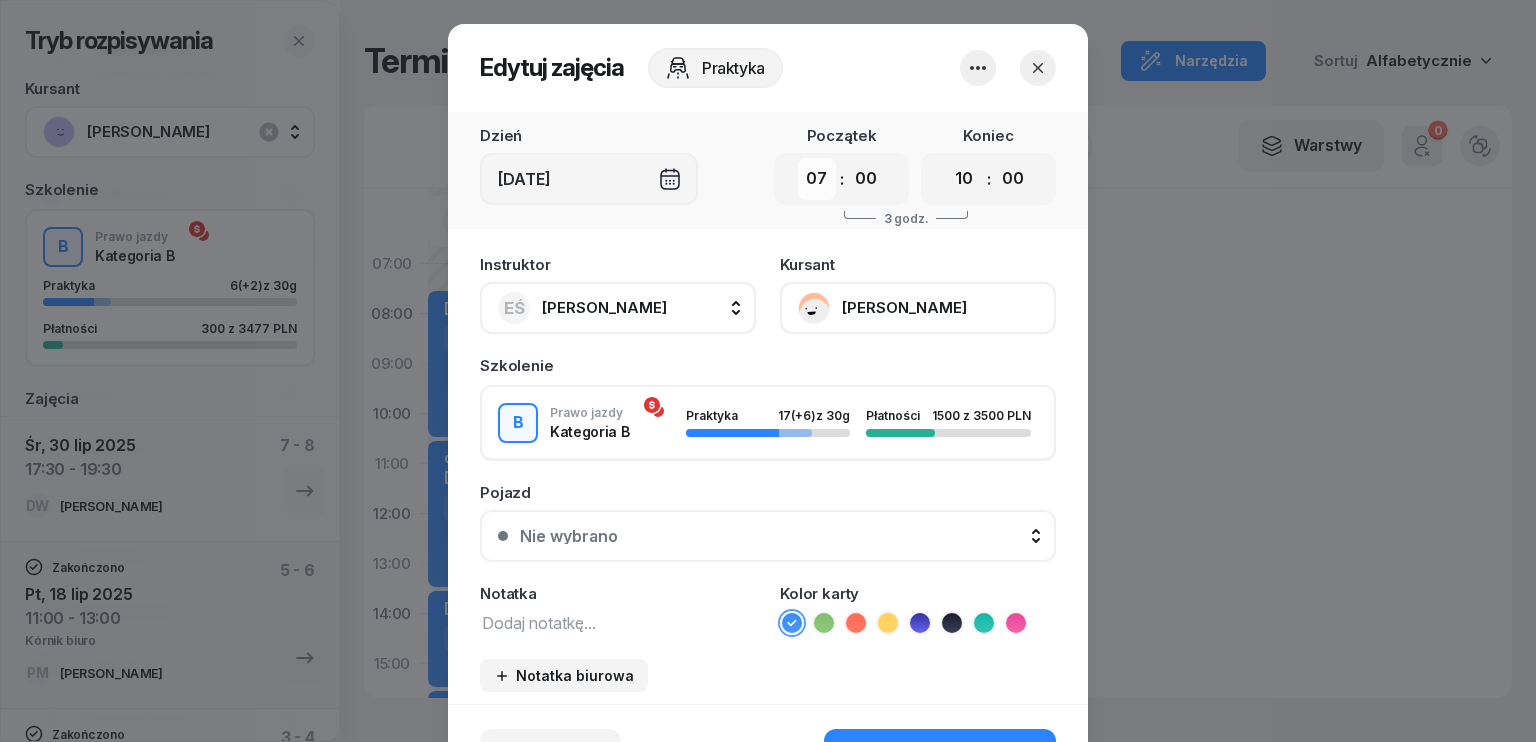 select on "10" 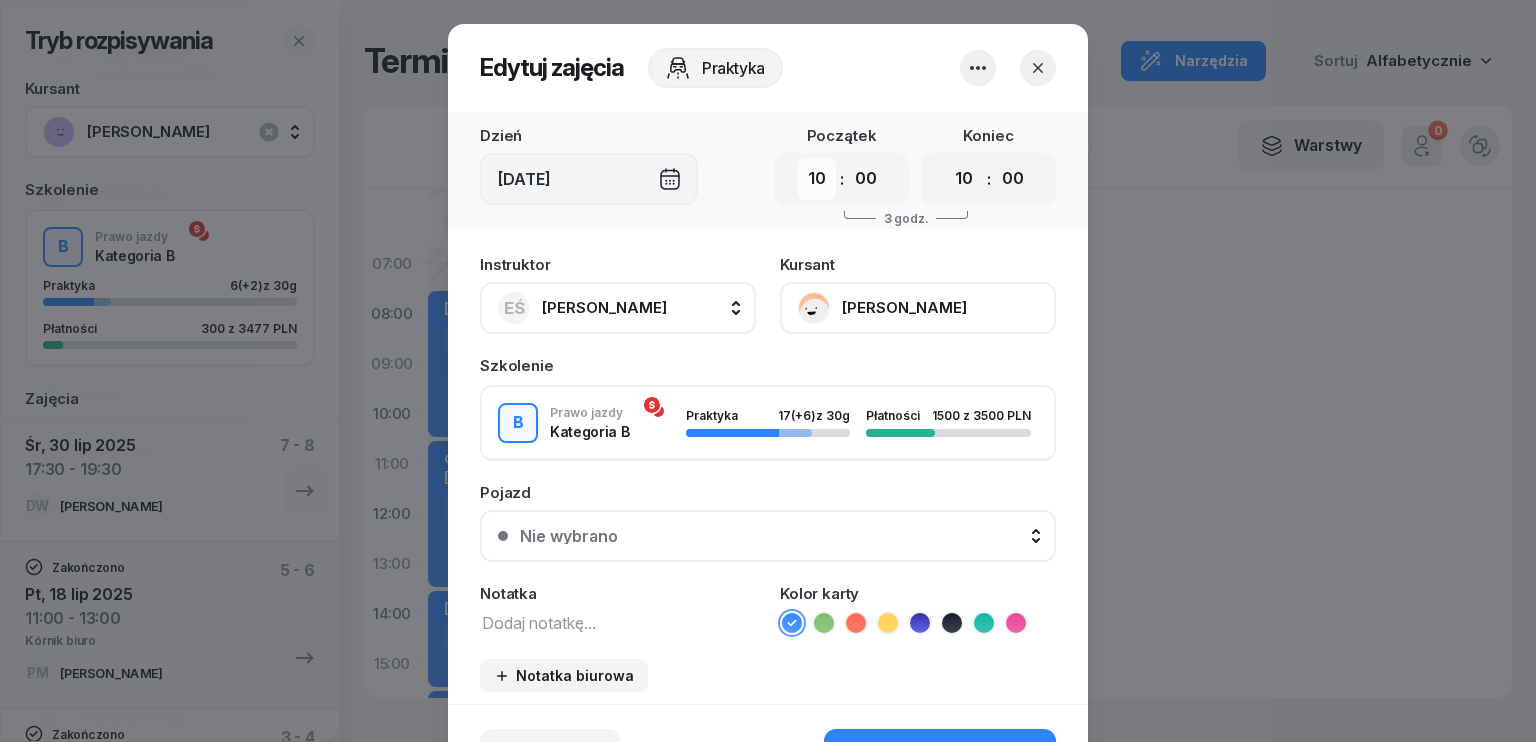 click on "00 01 02 03 04 05 06 07 08 09 10 11 12 13 14 15 16 17 18 19 20 21 22 23" at bounding box center (817, 179) 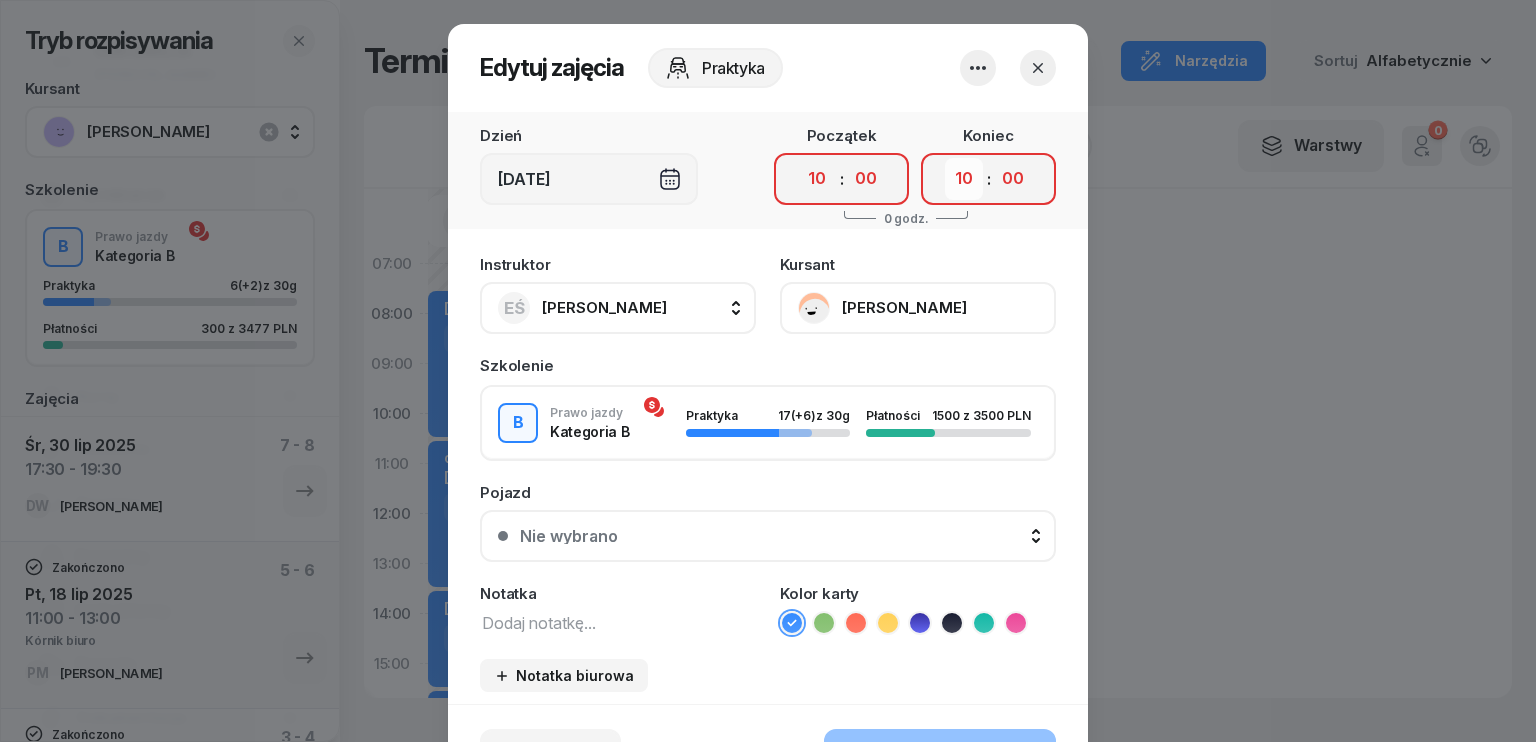 click on "00 01 02 03 04 05 06 07 08 09 10 11 12 13 14 15 16 17 18 19 20 21 22 23" at bounding box center (964, 179) 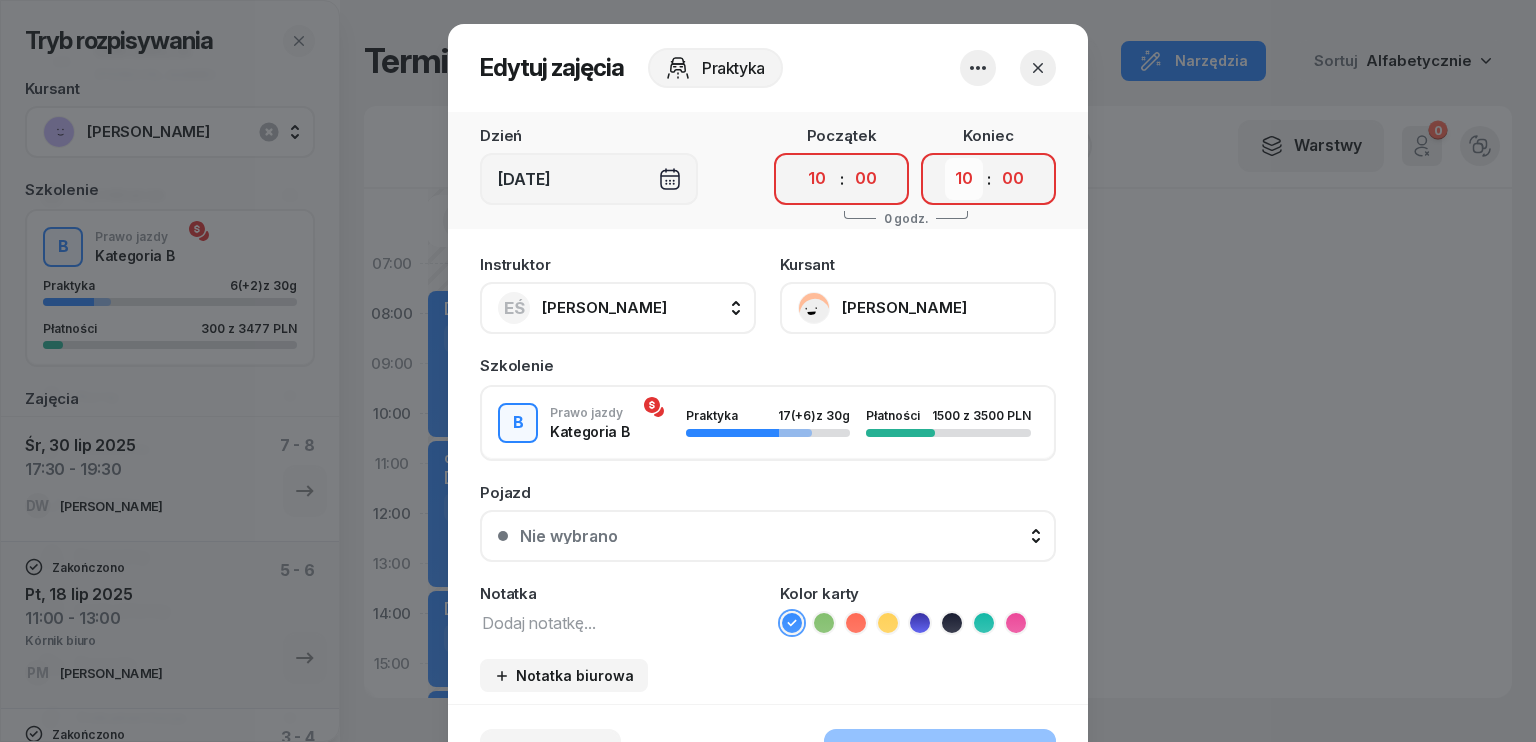 select on "13" 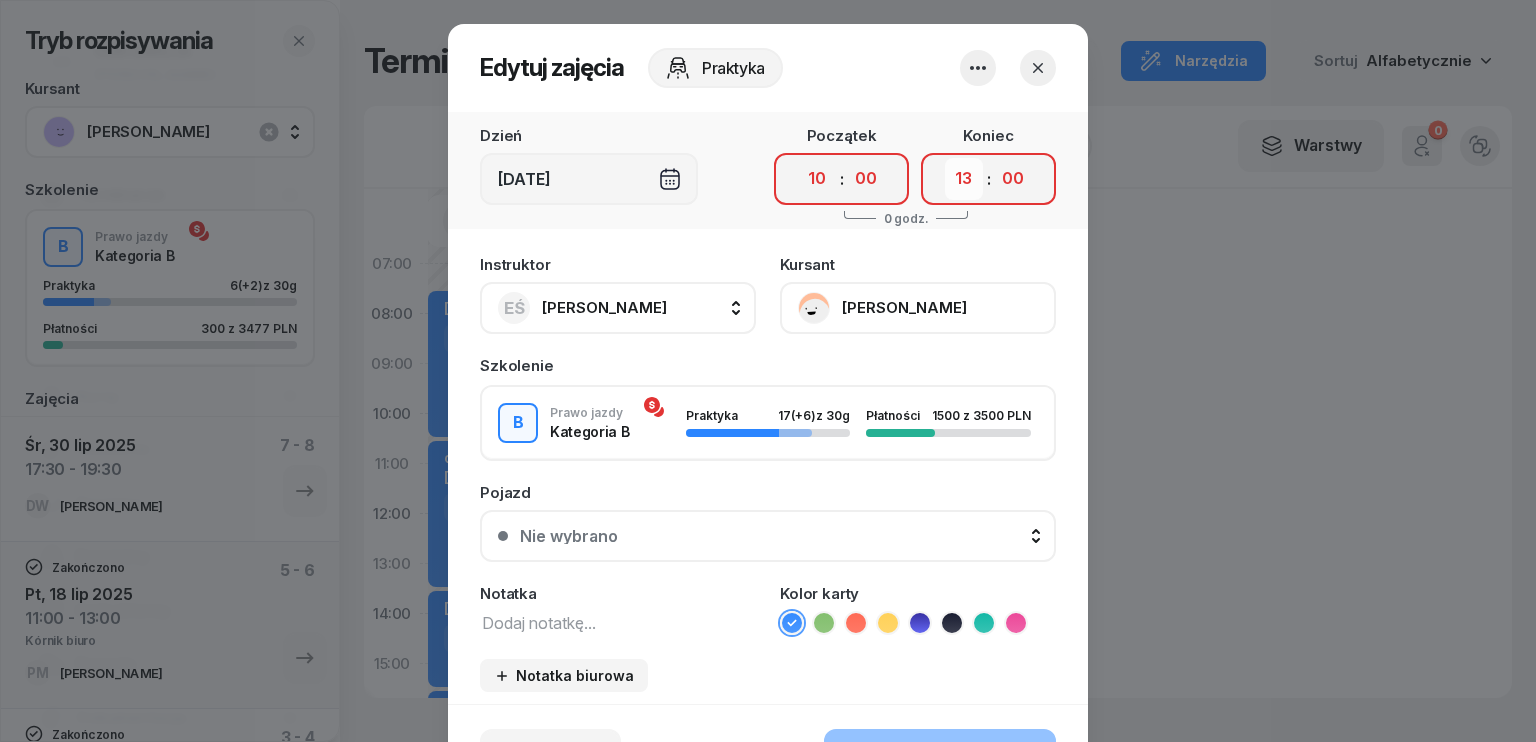 click on "00 01 02 03 04 05 06 07 08 09 10 11 12 13 14 15 16 17 18 19 20 21 22 23" at bounding box center [964, 179] 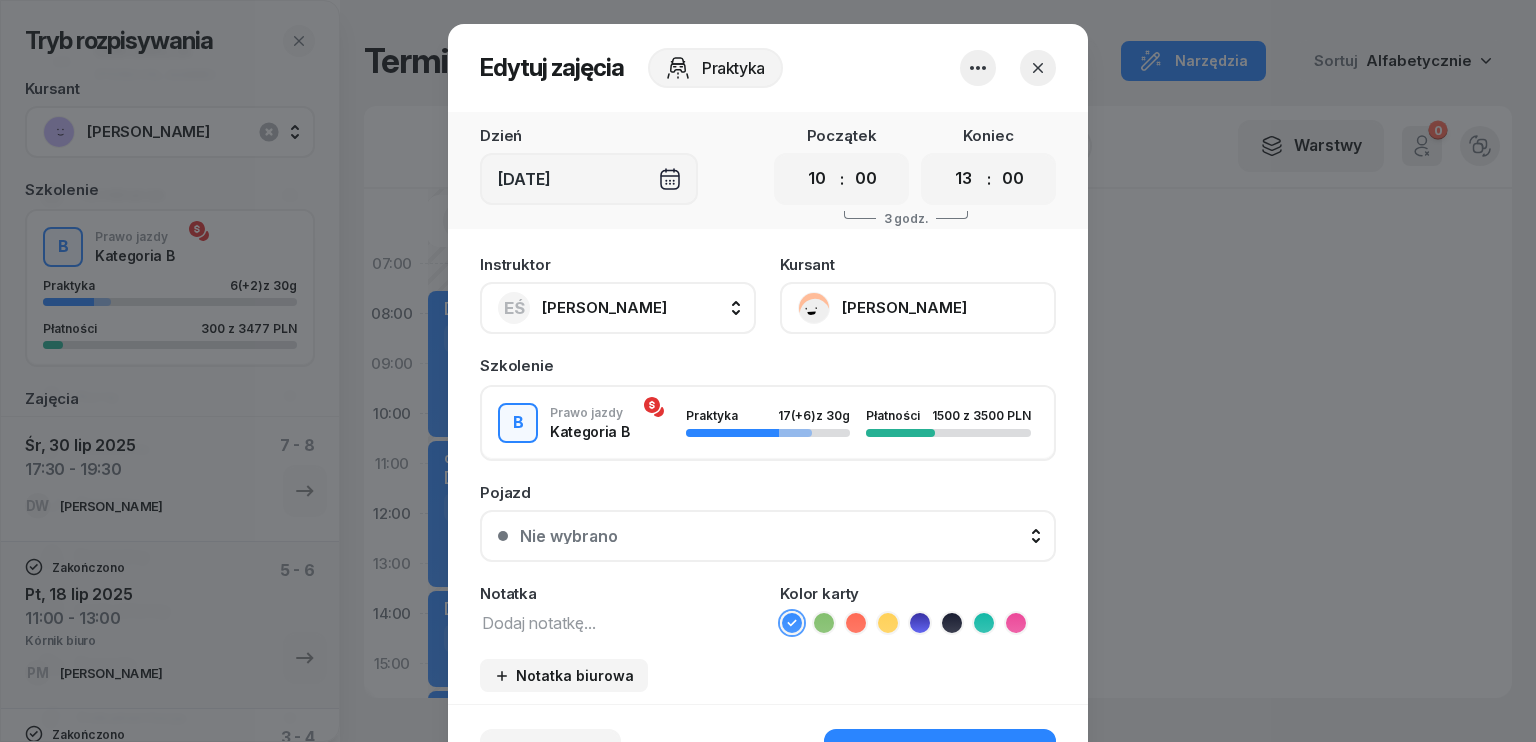 click at bounding box center (618, 622) 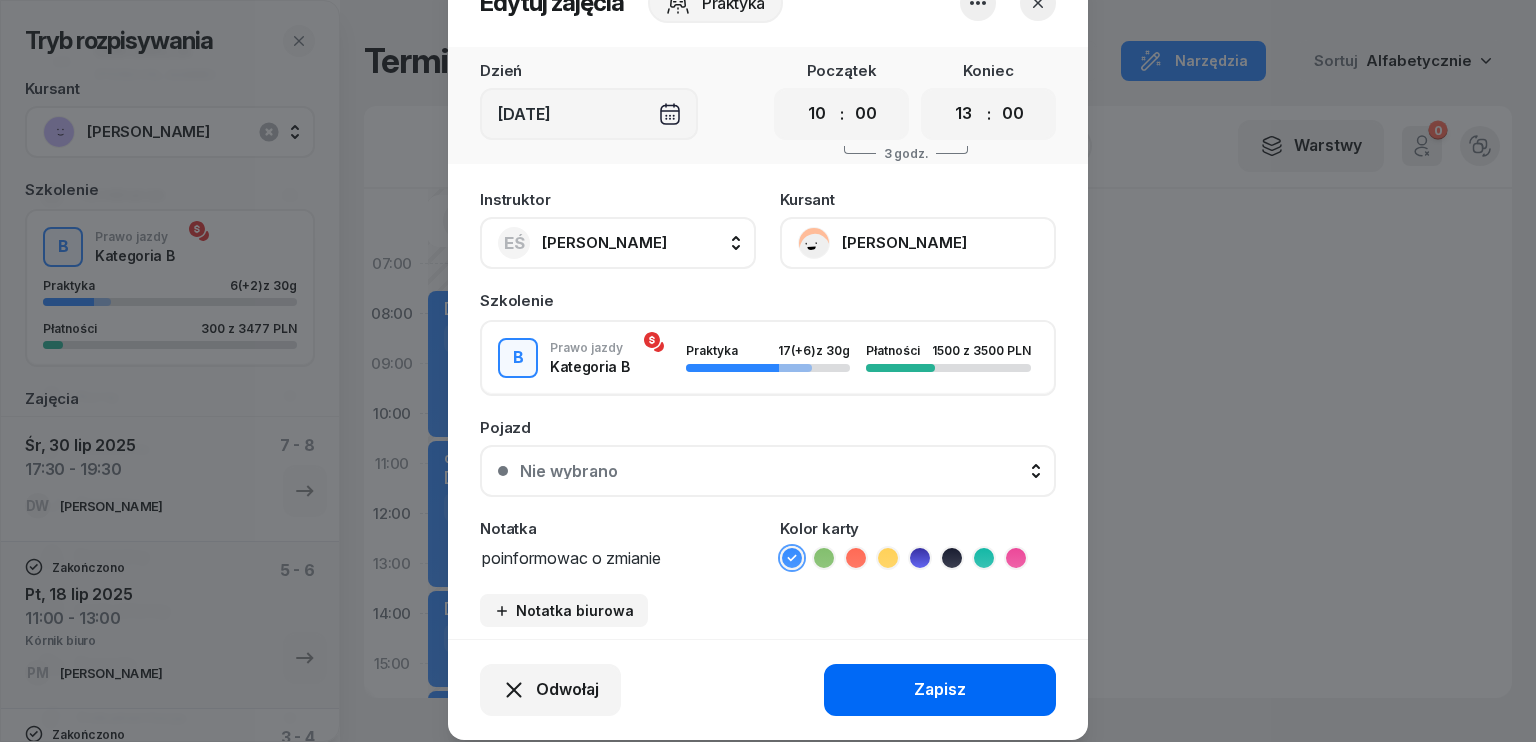 scroll, scrollTop: 124, scrollLeft: 0, axis: vertical 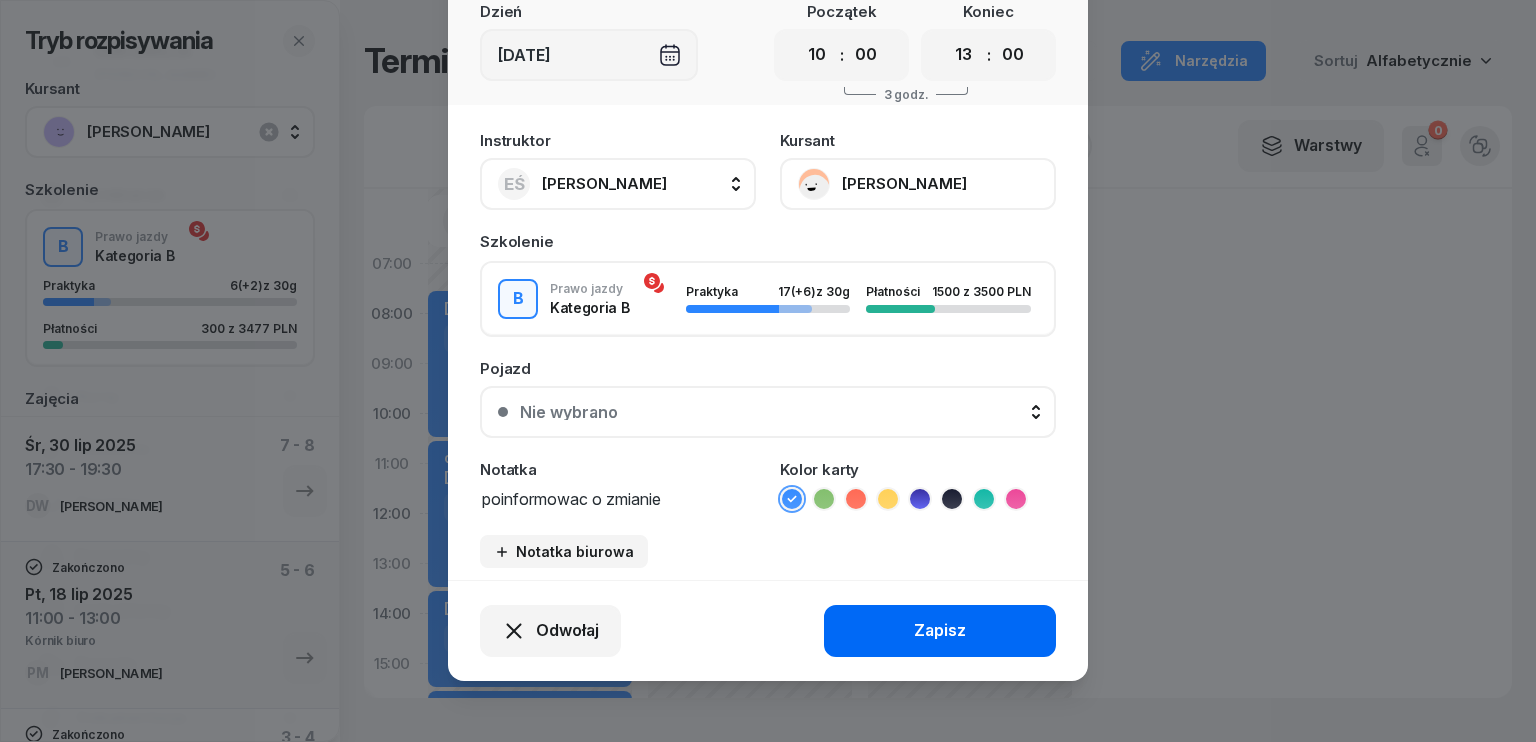 type on "poinformowac o zmianie" 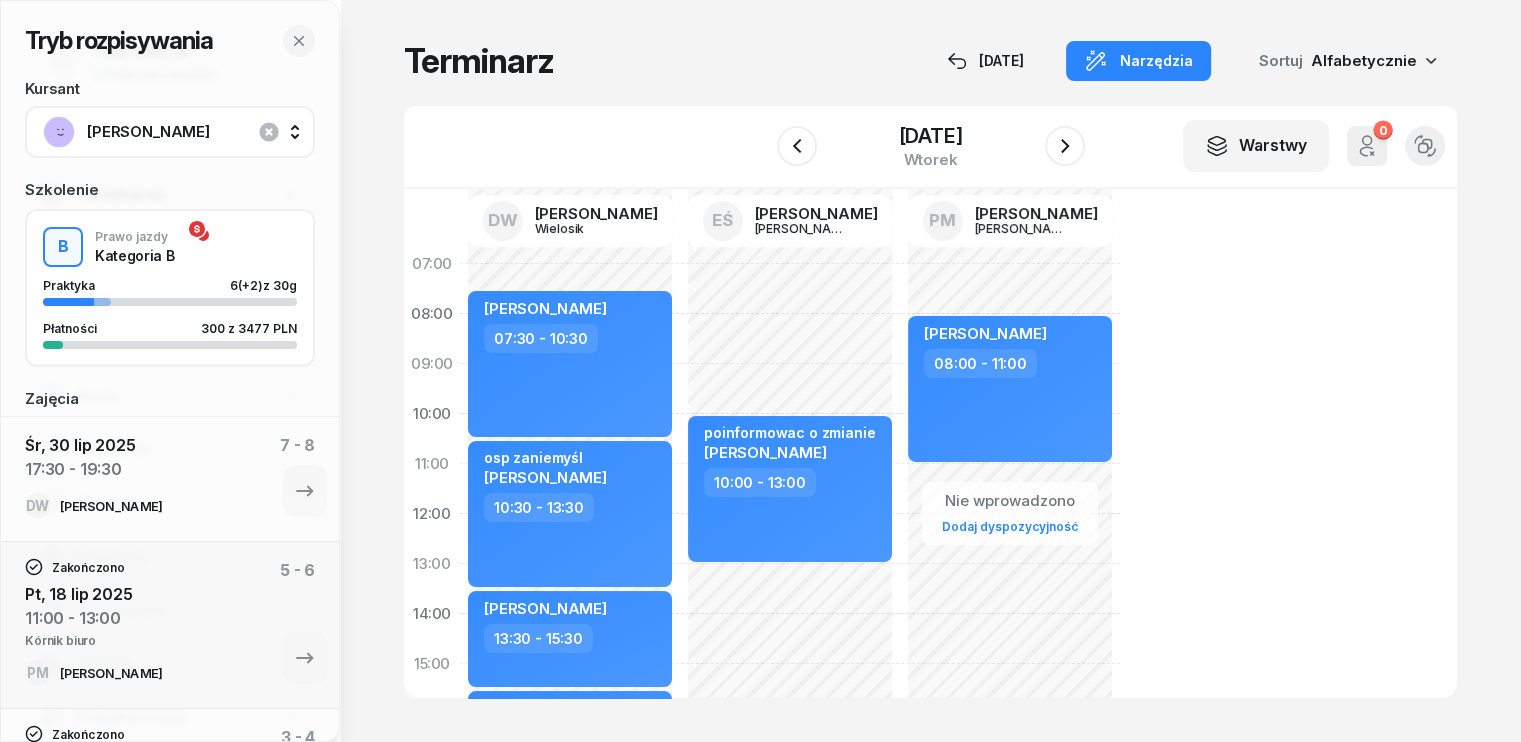 click on "Nie wprowadzono Dodaj dyspozycyjność poinformowac o zmianie [PERSON_NAME]  10:00 - 13:00" 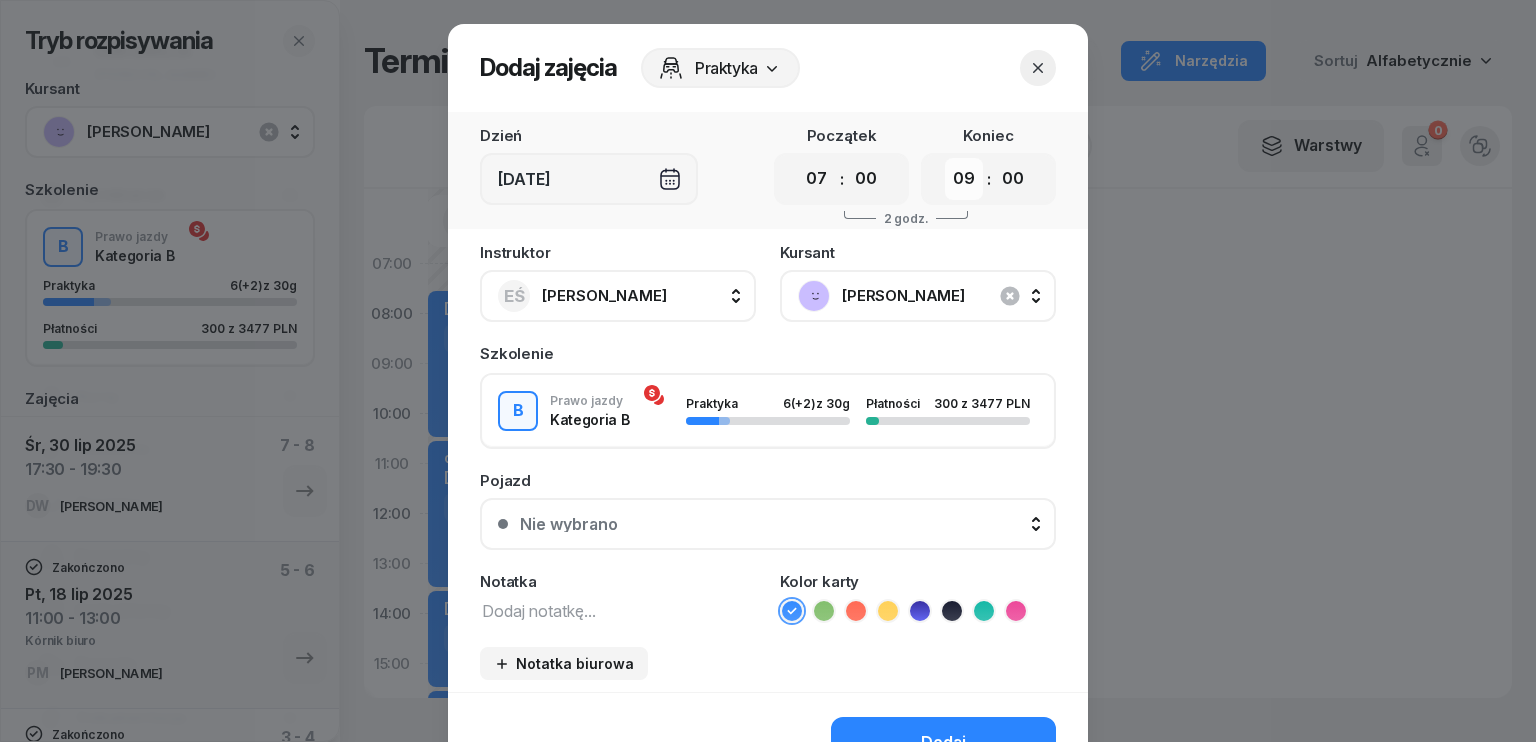 click on "00 01 02 03 04 05 06 07 08 09 10 11 12 13 14 15 16 17 18 19 20 21 22 23" at bounding box center [964, 179] 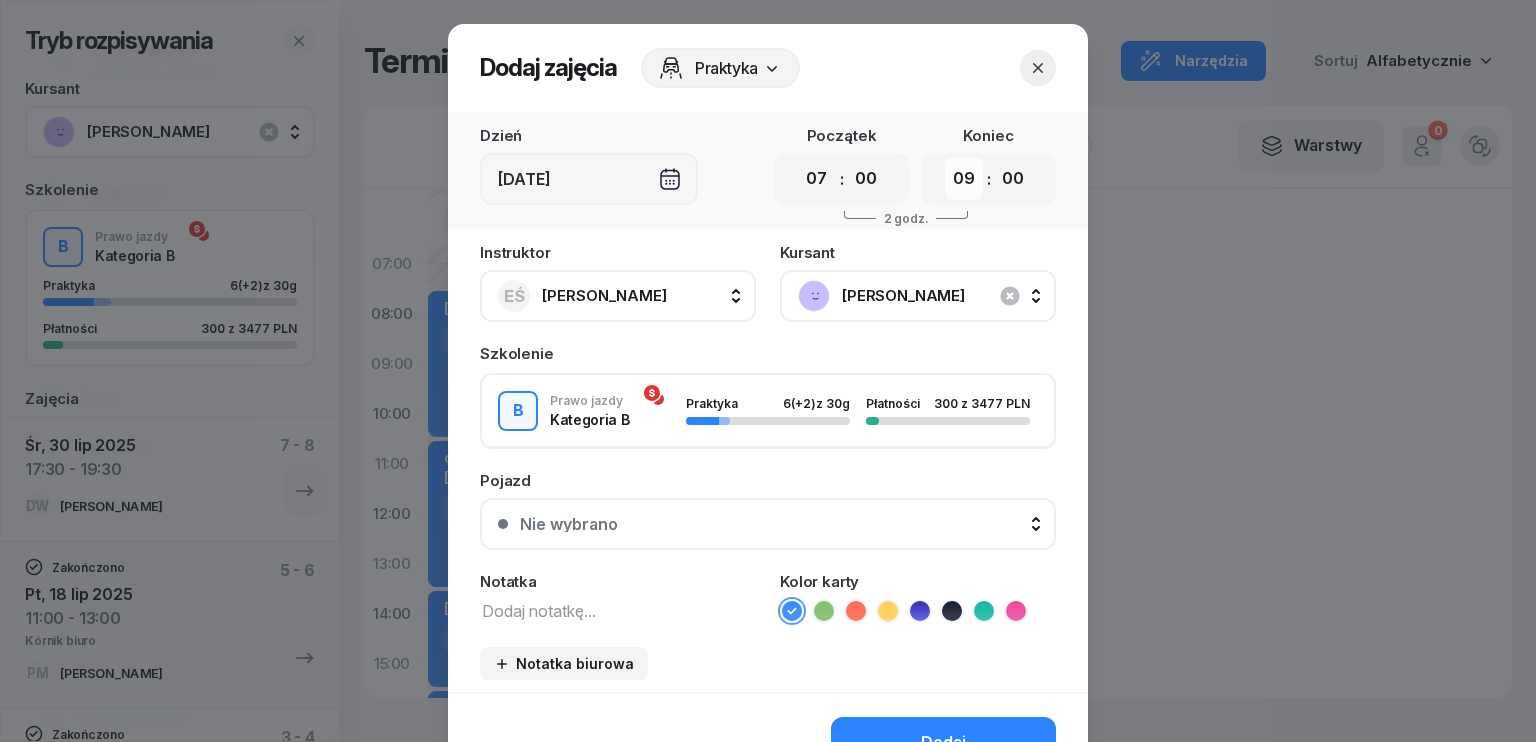 select on "10" 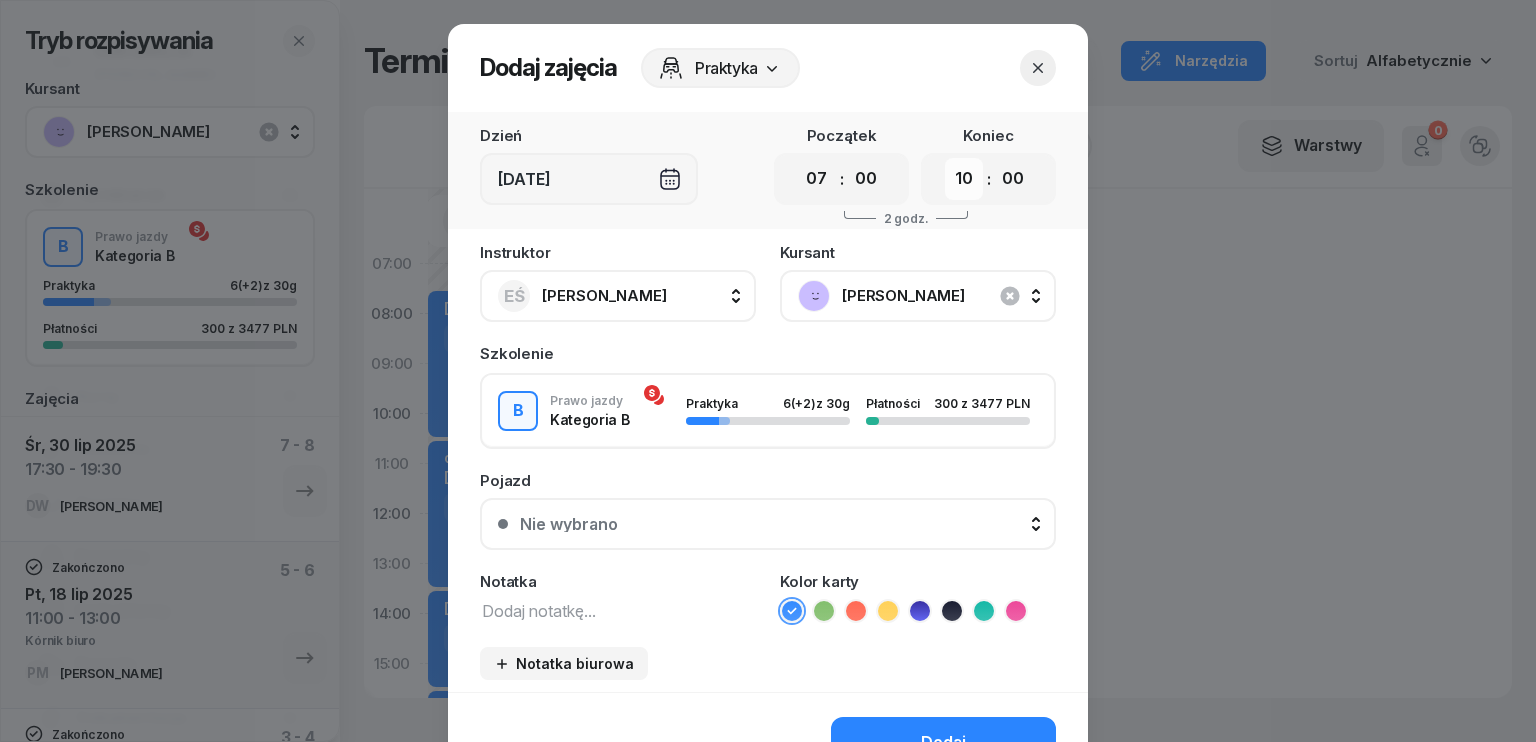 click on "00 01 02 03 04 05 06 07 08 09 10 11 12 13 14 15 16 17 18 19 20 21 22 23" at bounding box center [964, 179] 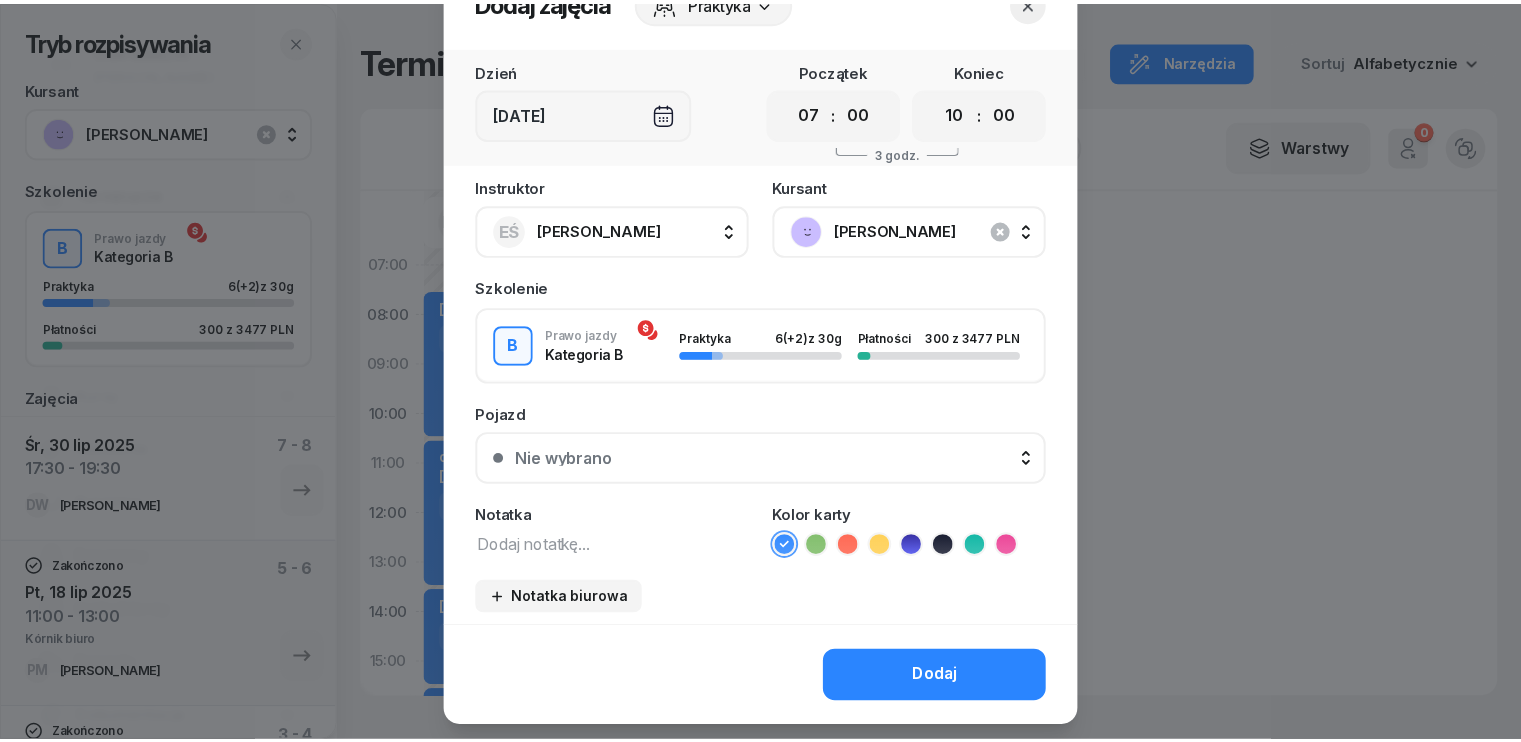 scroll, scrollTop: 112, scrollLeft: 0, axis: vertical 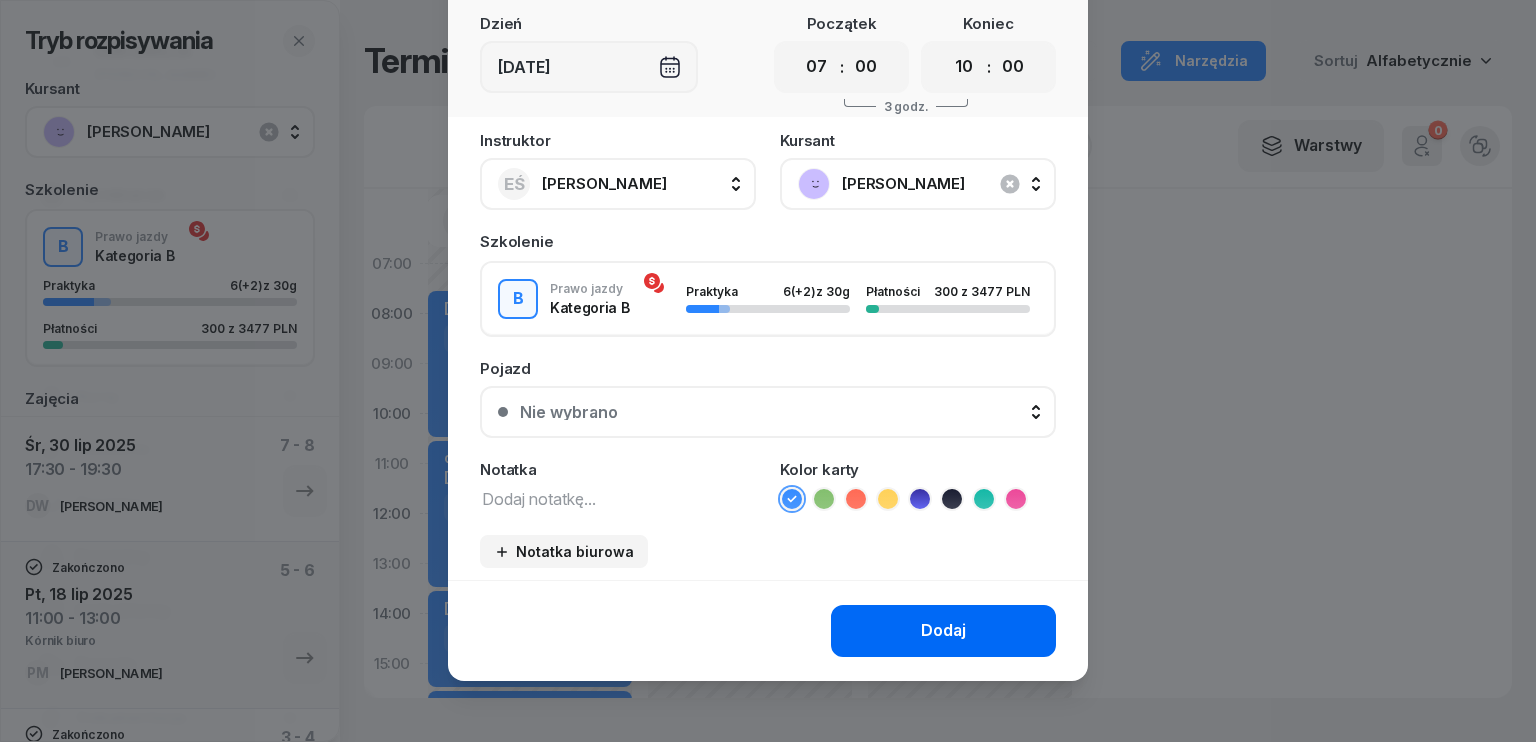 click on "Dodaj" 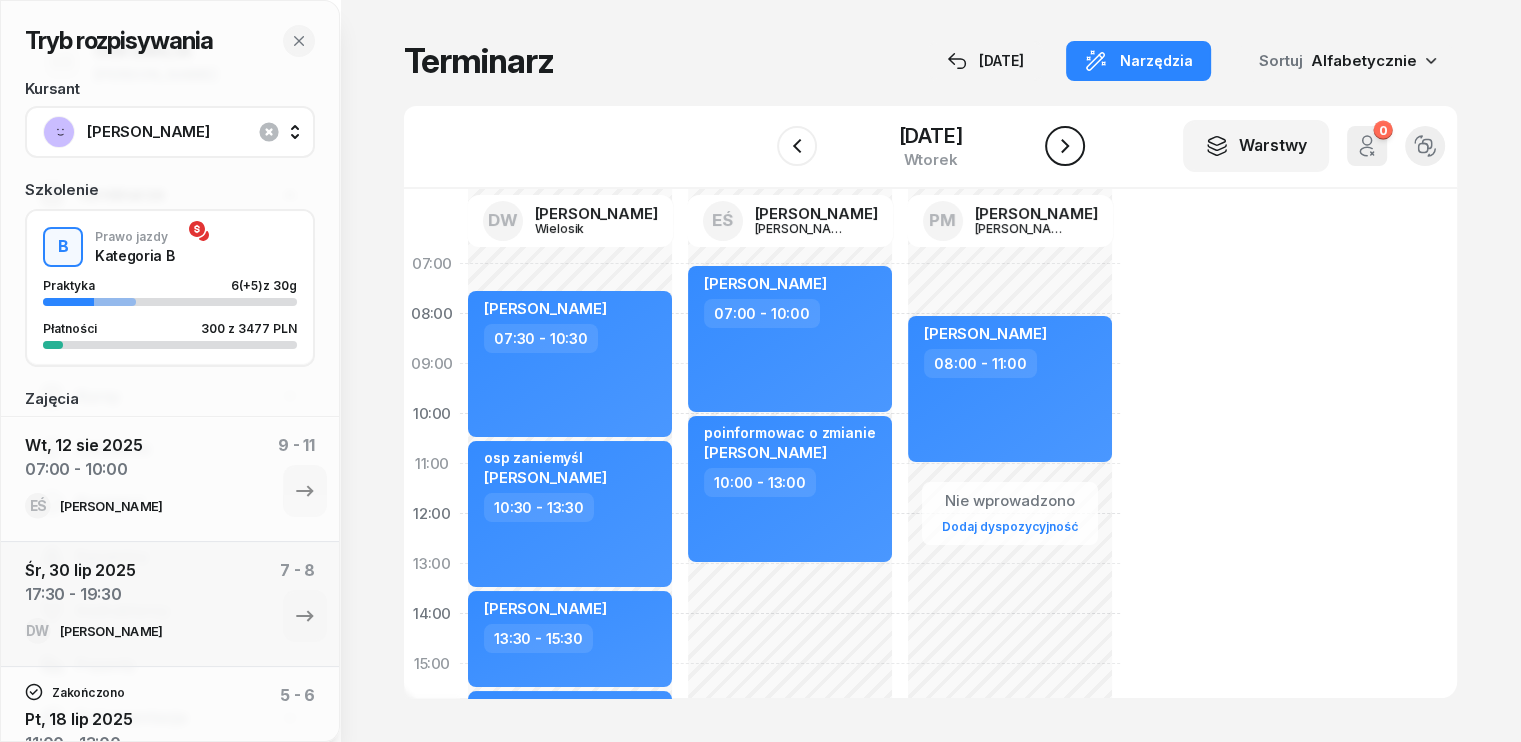click 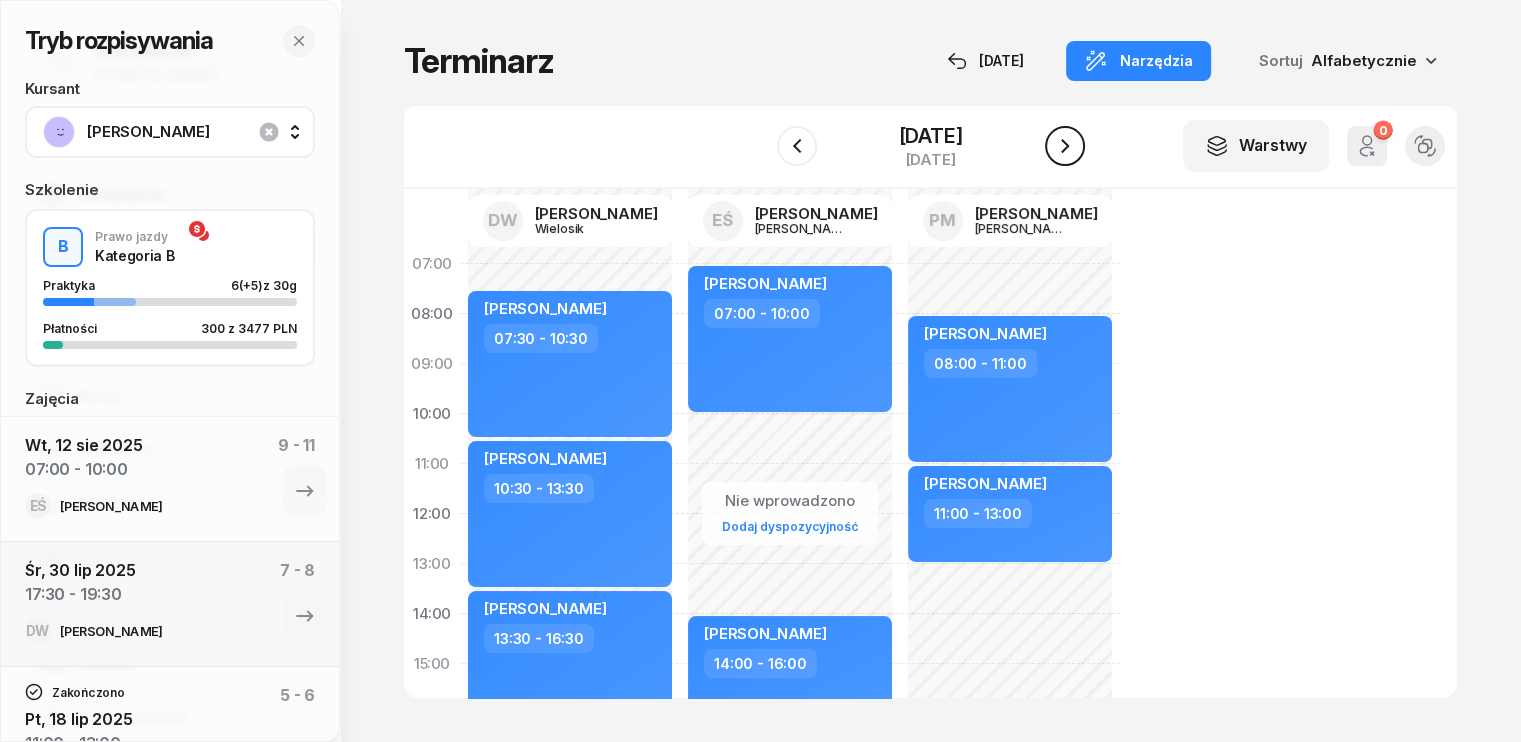 click 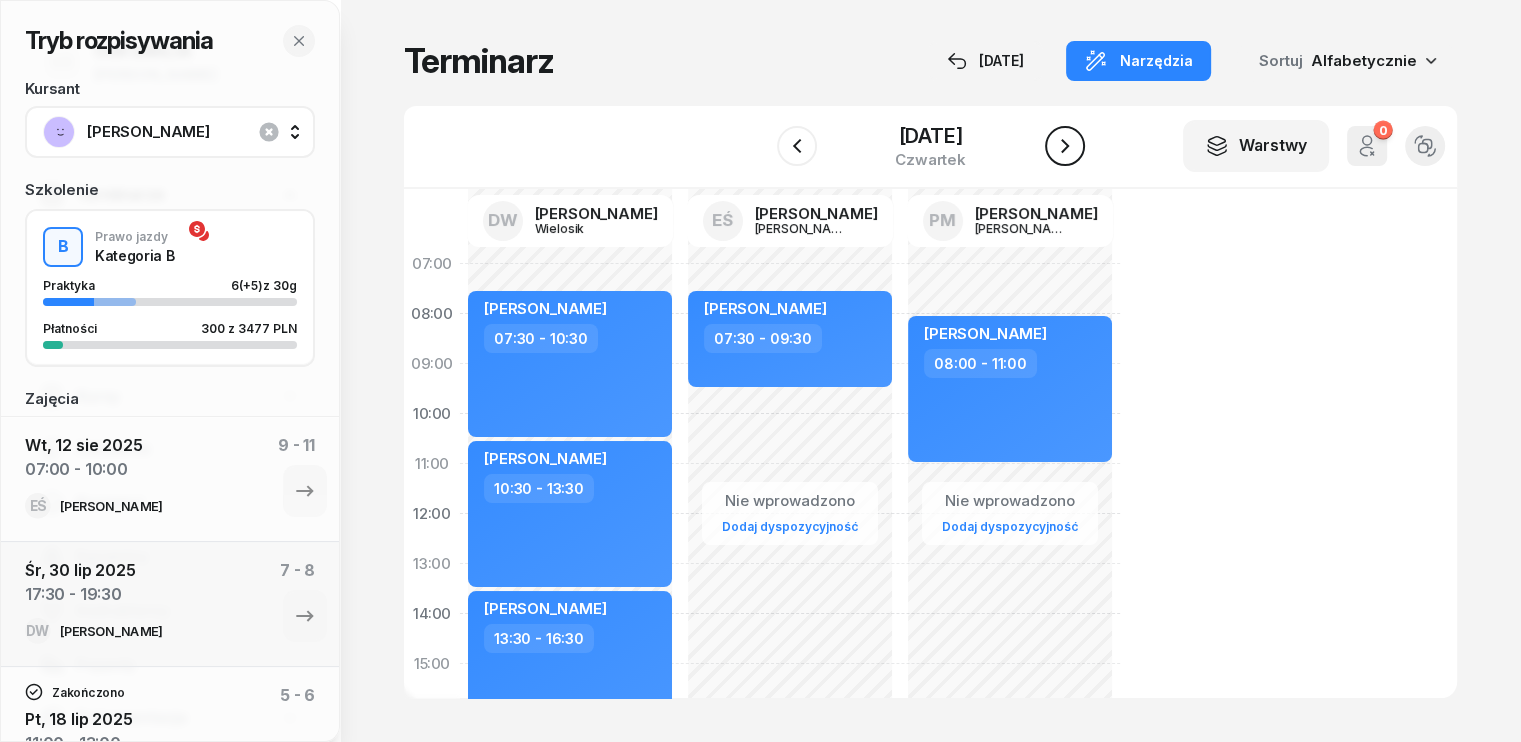 click 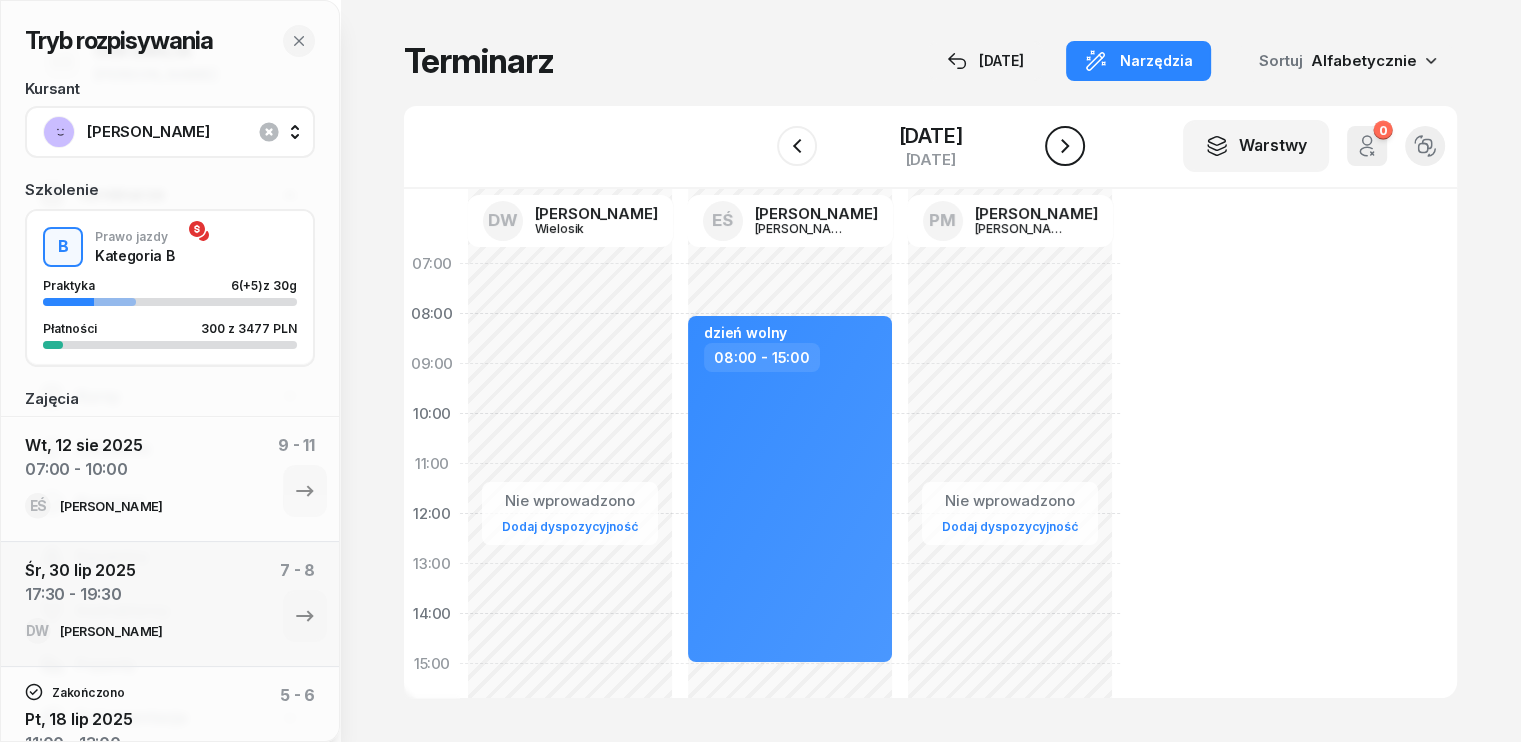click 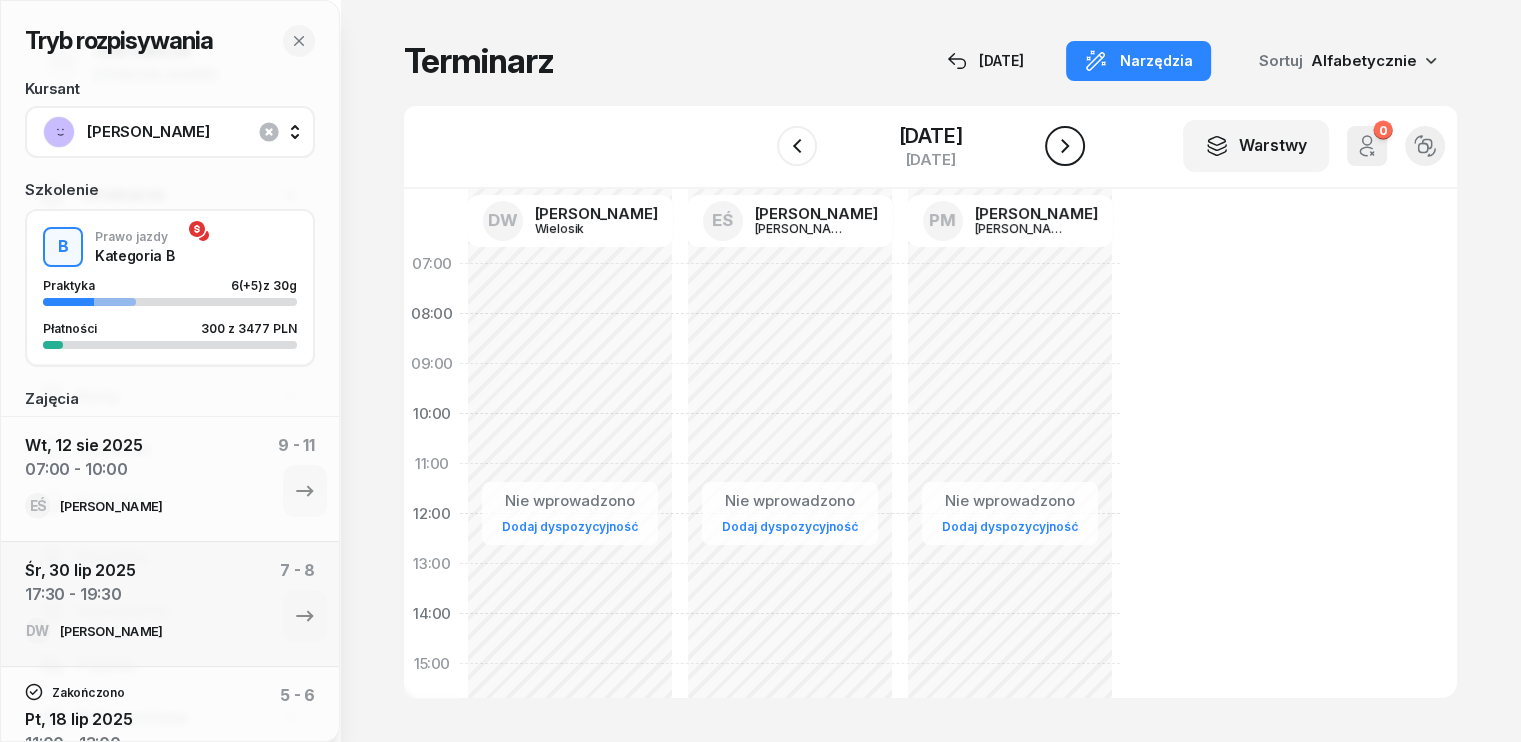 click 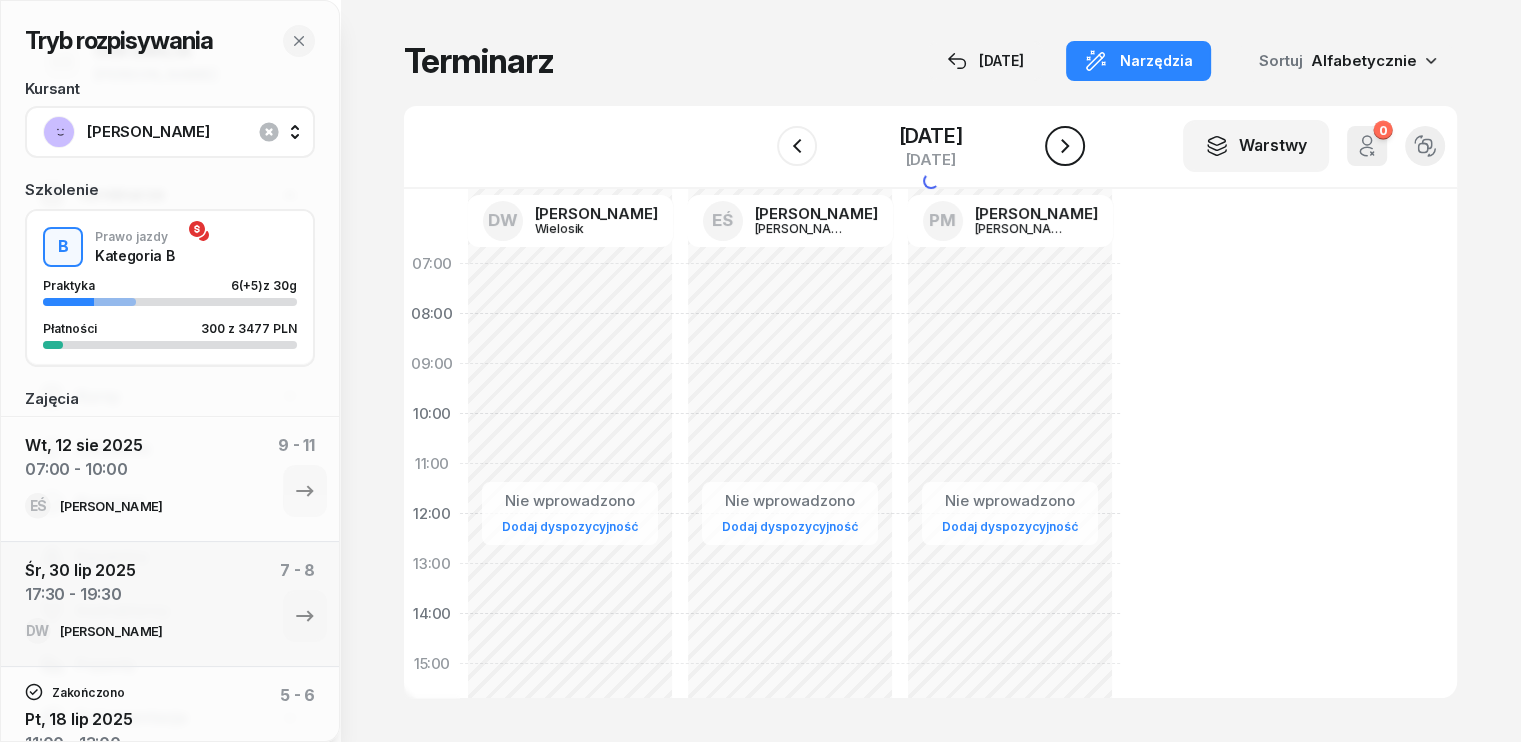 click 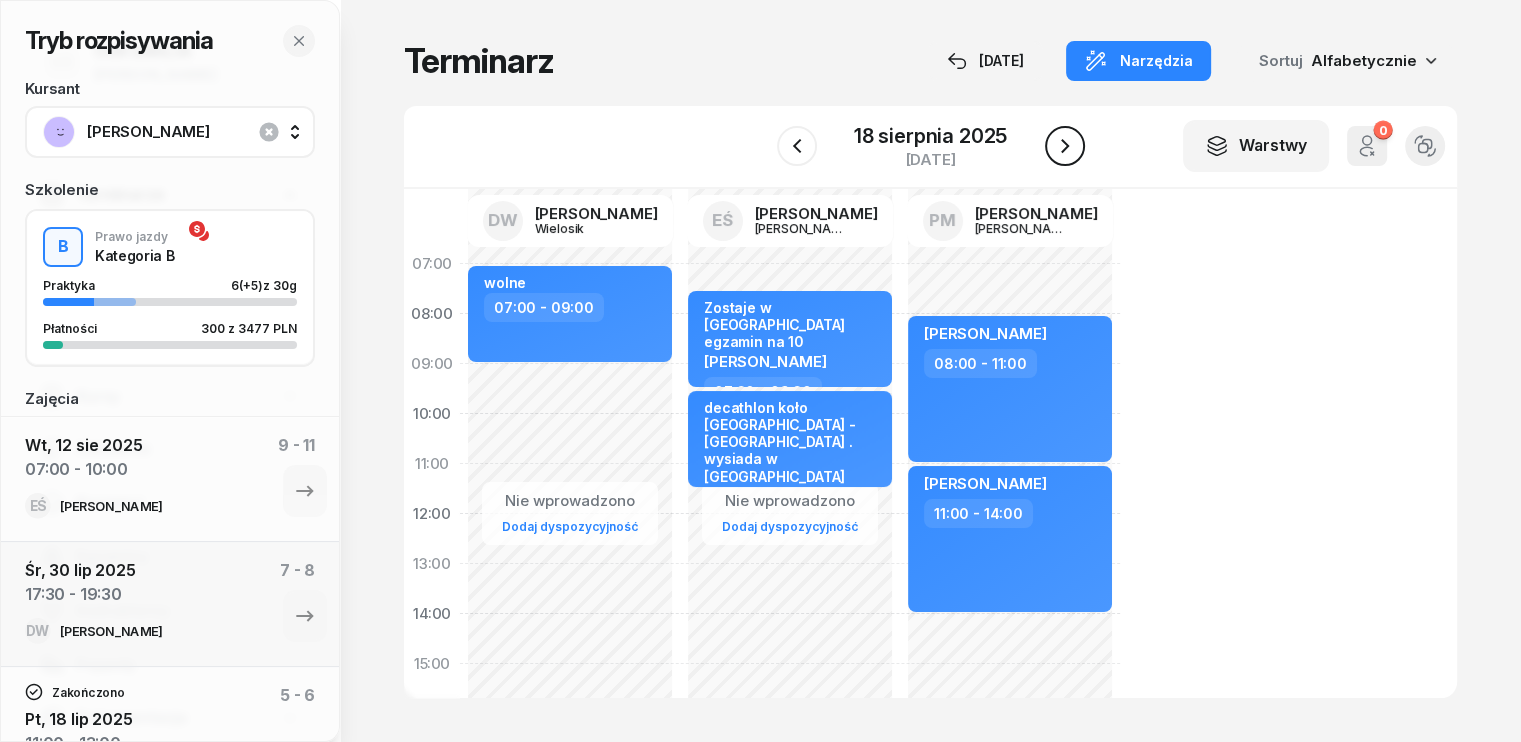 click 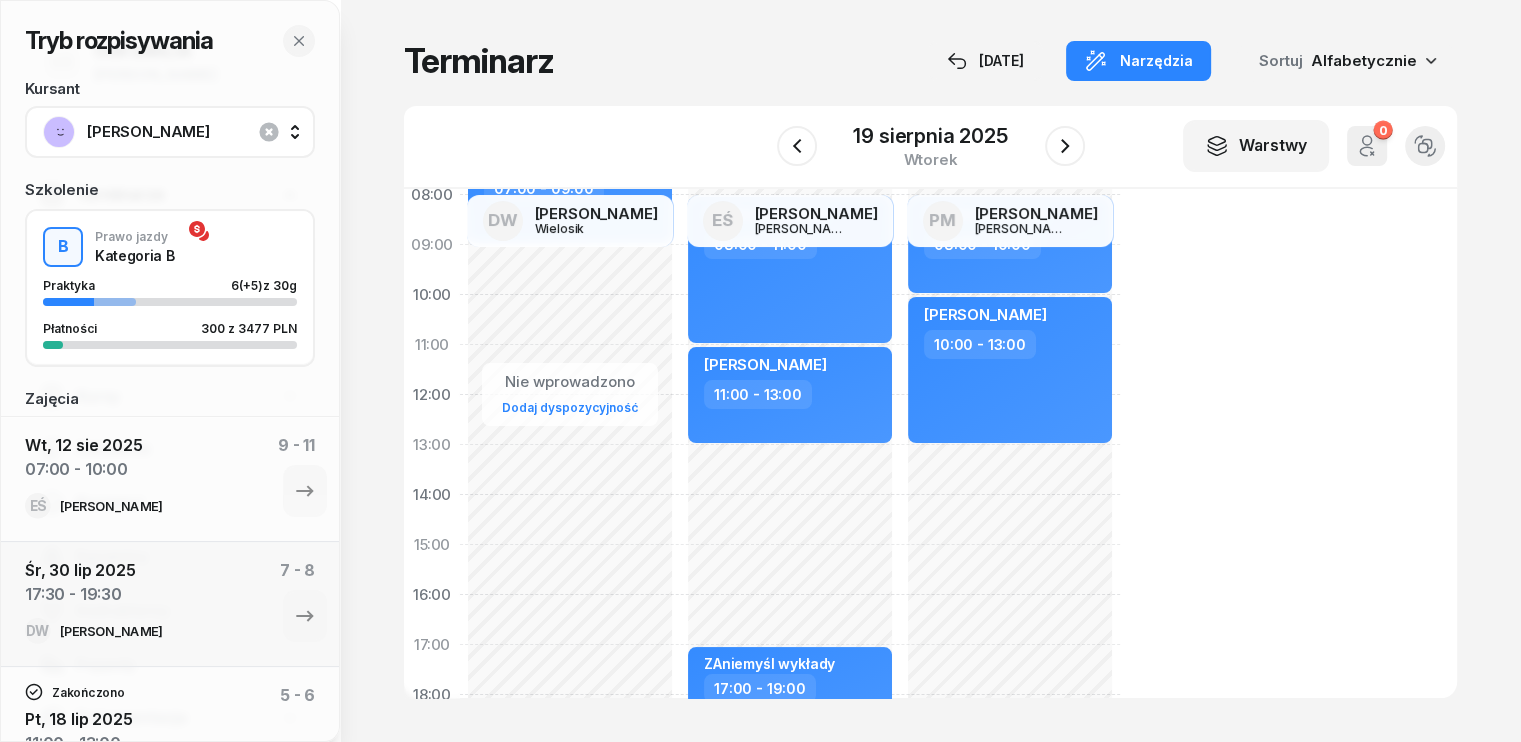 scroll, scrollTop: 100, scrollLeft: 0, axis: vertical 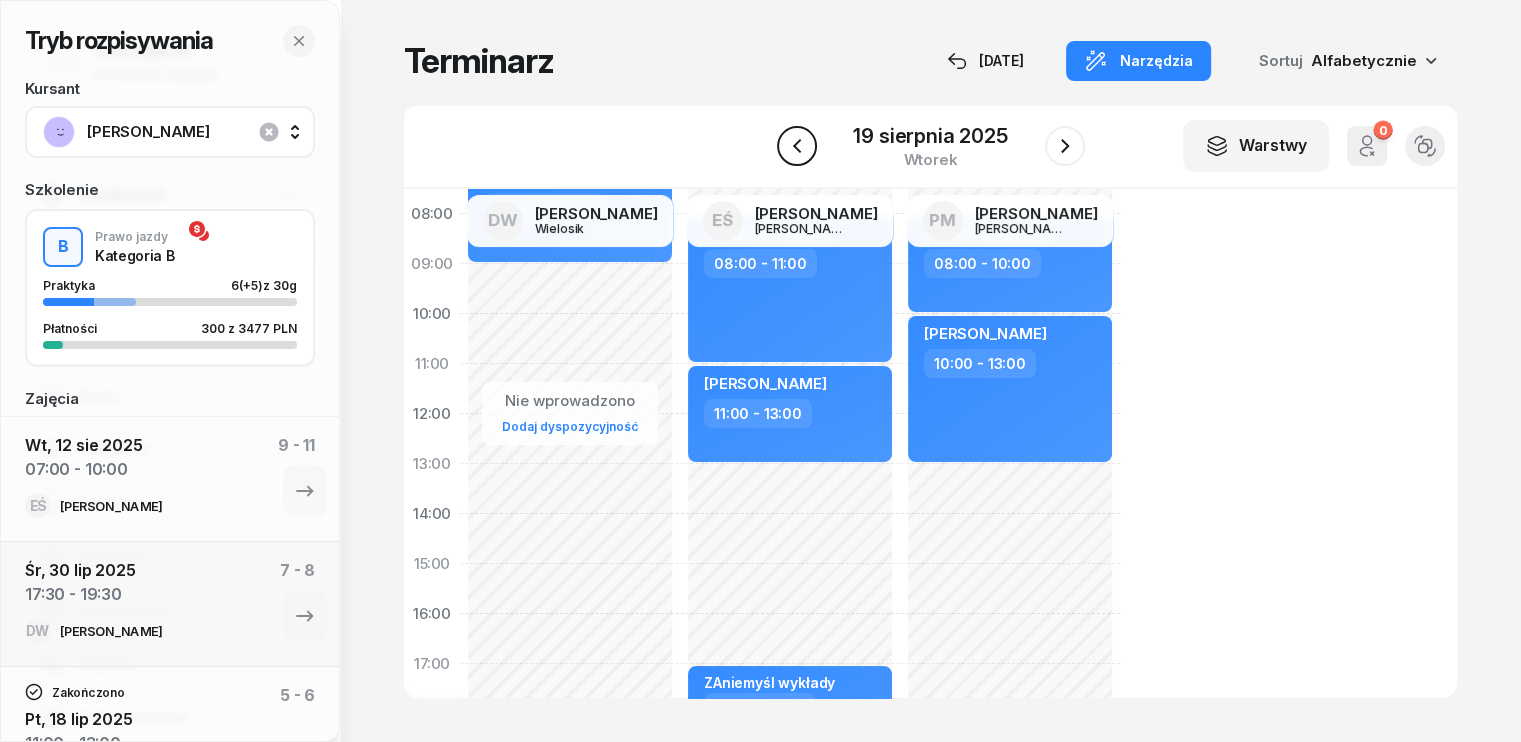 click 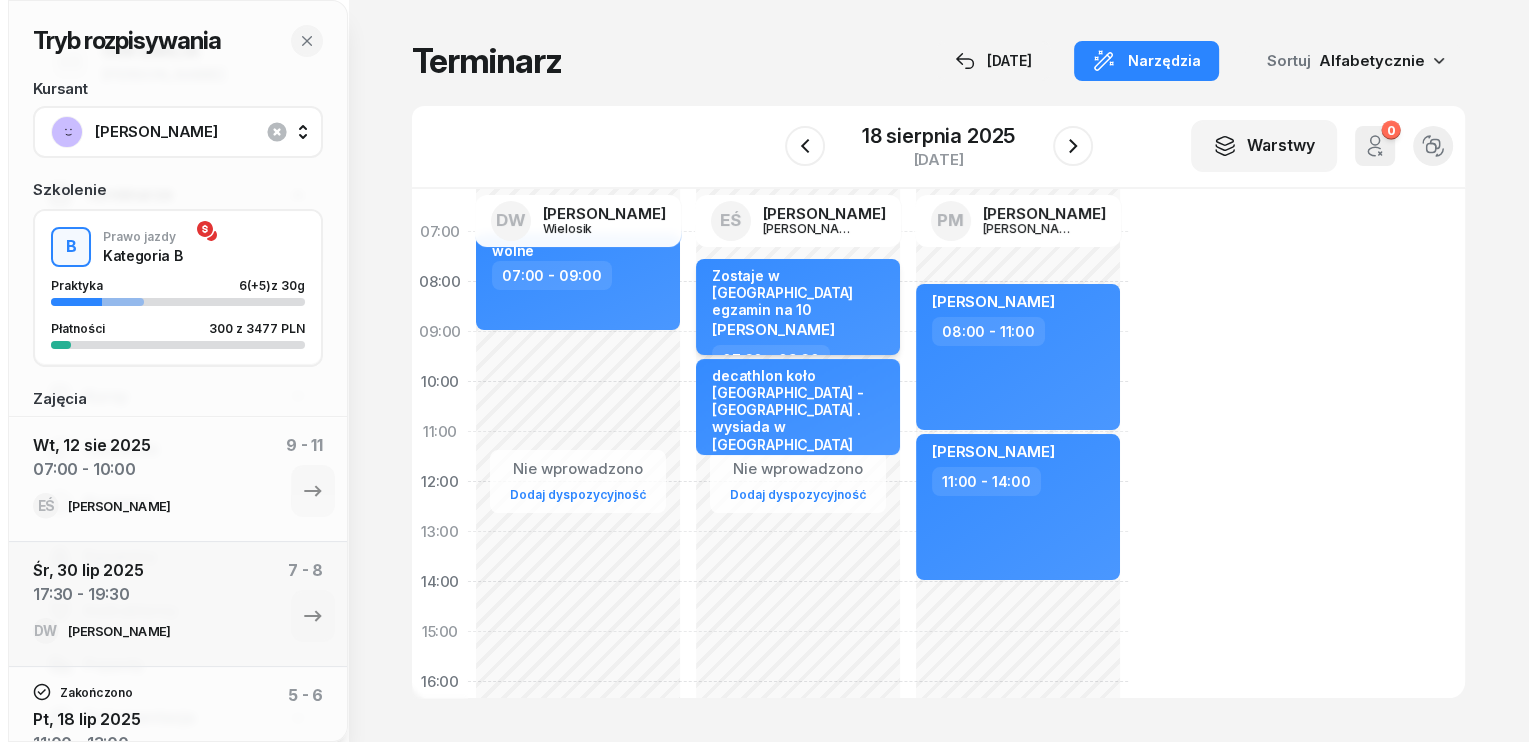 scroll, scrollTop: 0, scrollLeft: 0, axis: both 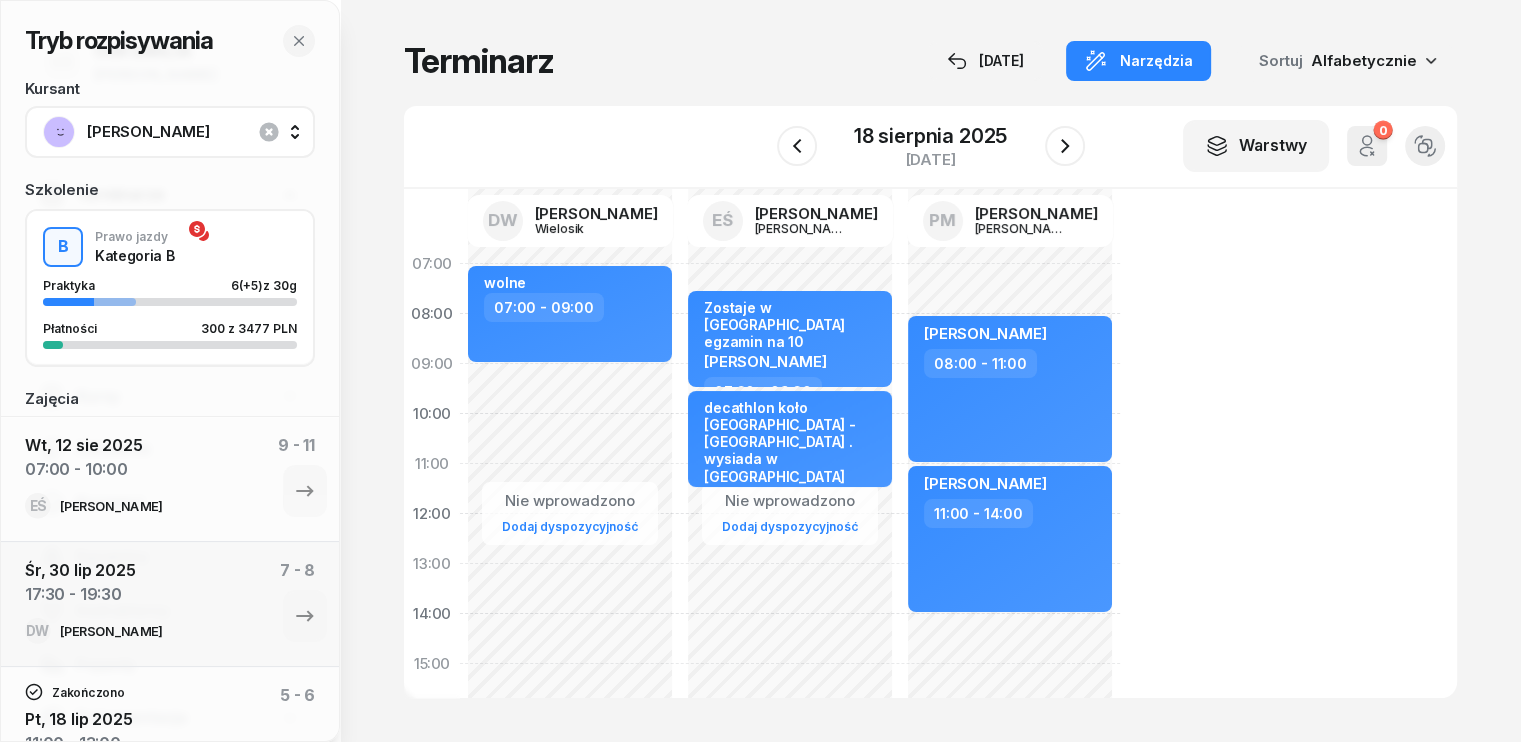 click on "Nie wprowadzono Dodaj dyspozycyjność Zostaje w [GEOGRAPHIC_DATA] egzamin na 10 [PERSON_NAME]  07:30 - 09:30 decathlon koło [GEOGRAPHIC_DATA] - [GEOGRAPHIC_DATA] . [GEOGRAPHIC_DATA] w [GEOGRAPHIC_DATA] [PERSON_NAME]  09:30 - 11:30" 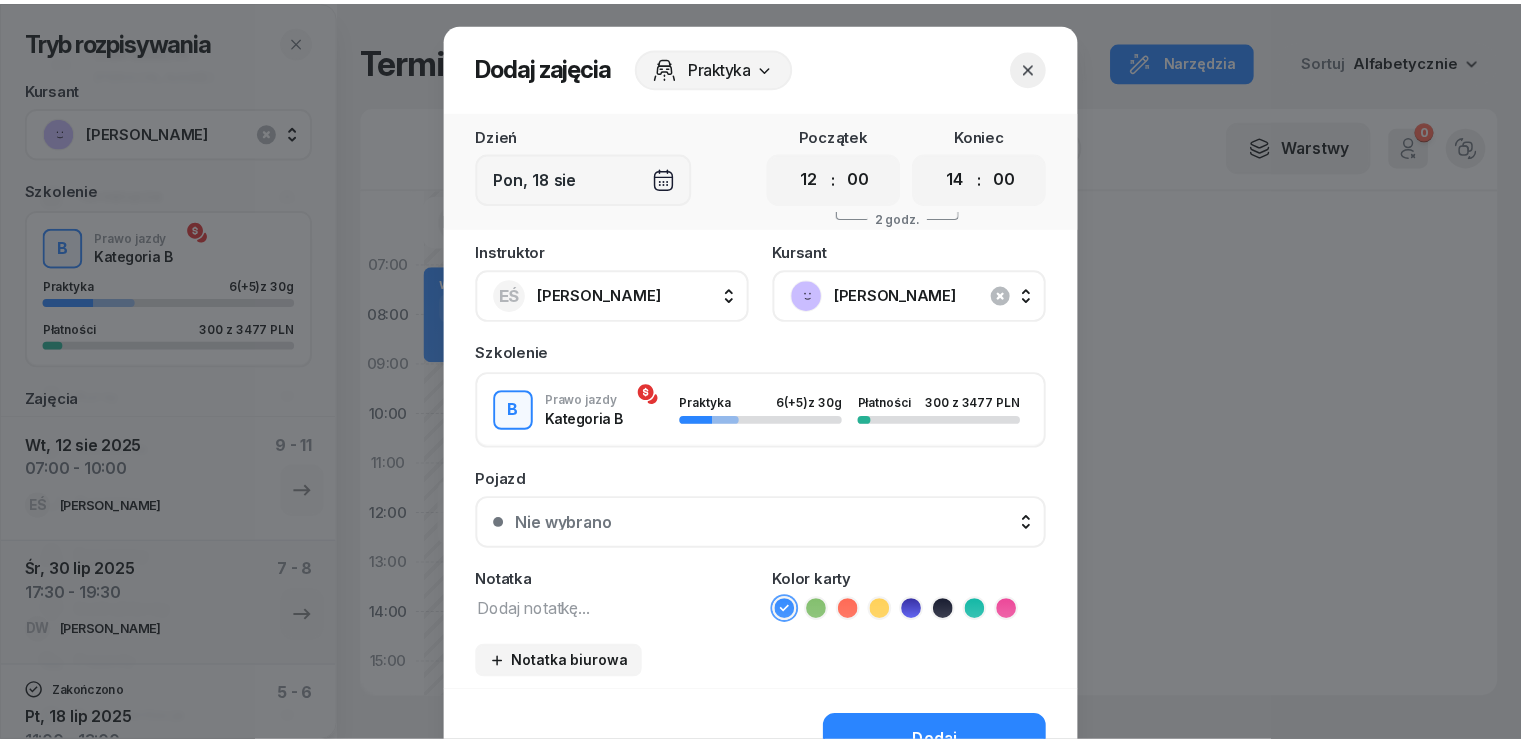 scroll, scrollTop: 0, scrollLeft: 0, axis: both 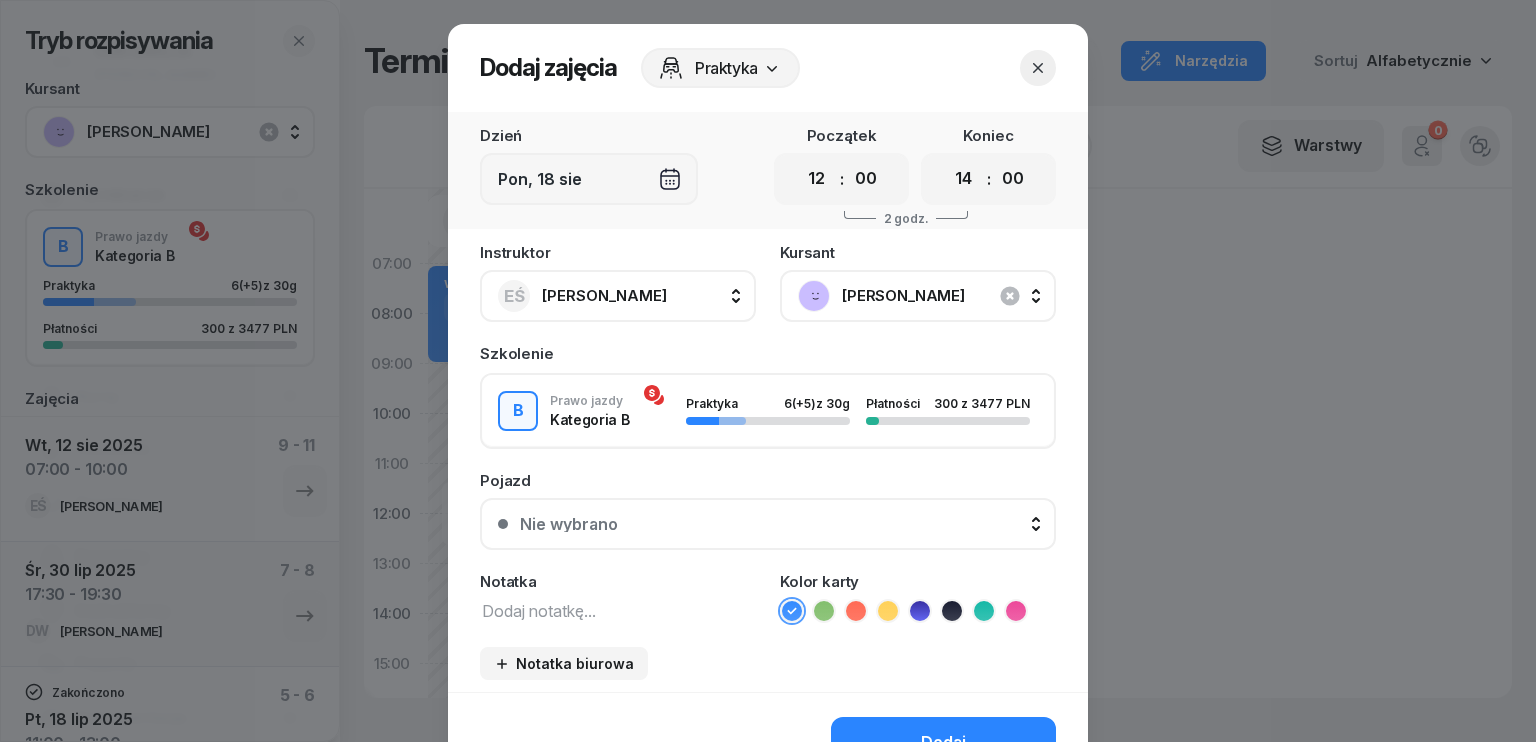 click 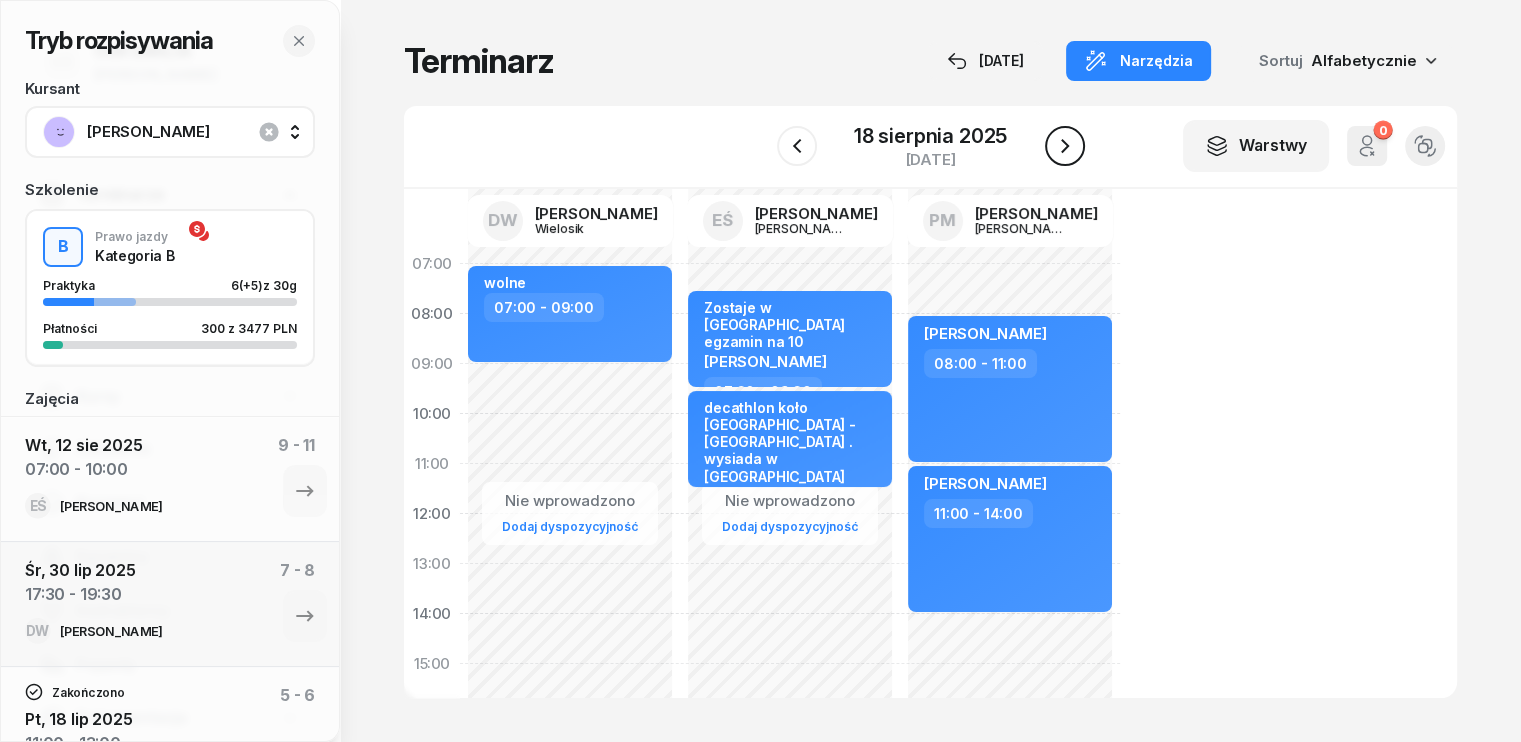 click 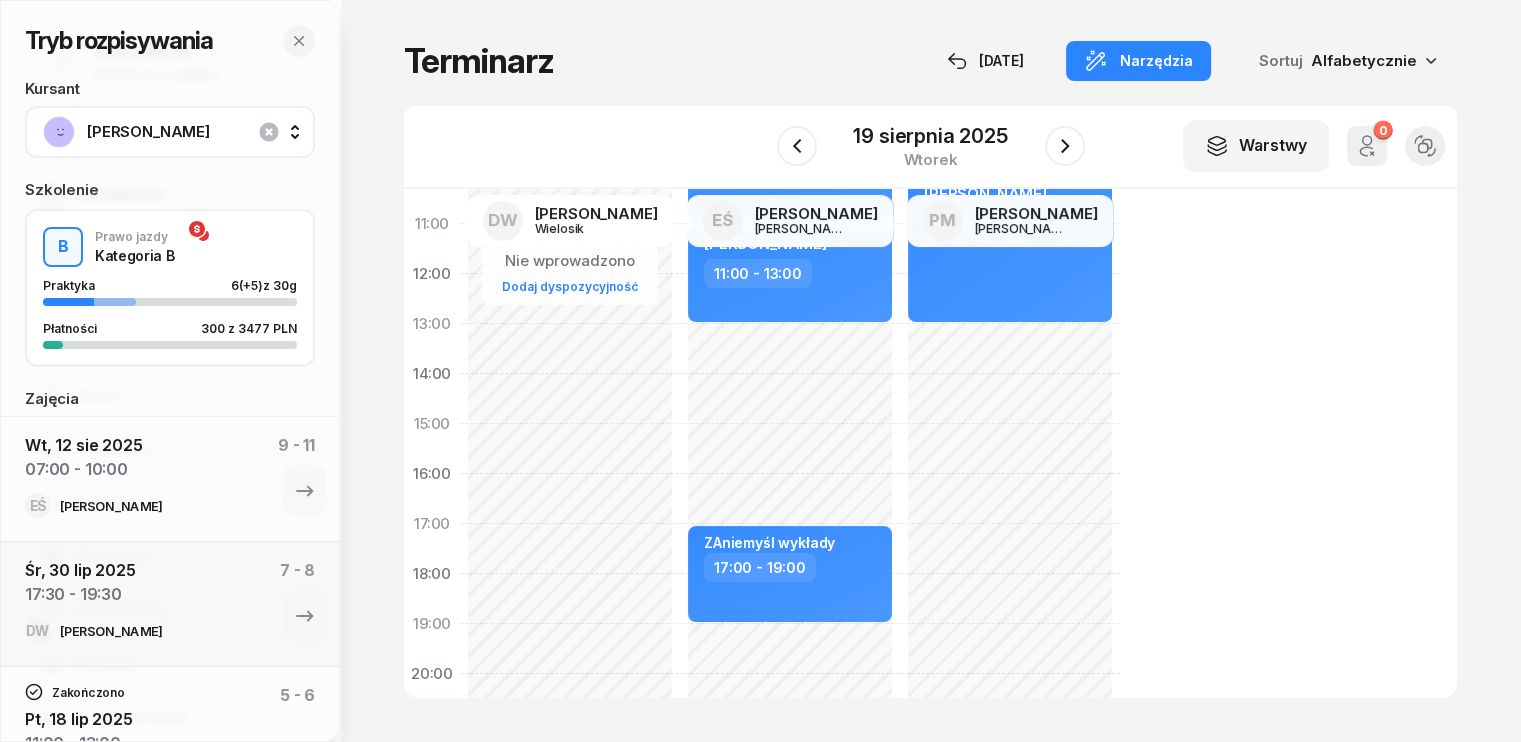 scroll, scrollTop: 400, scrollLeft: 0, axis: vertical 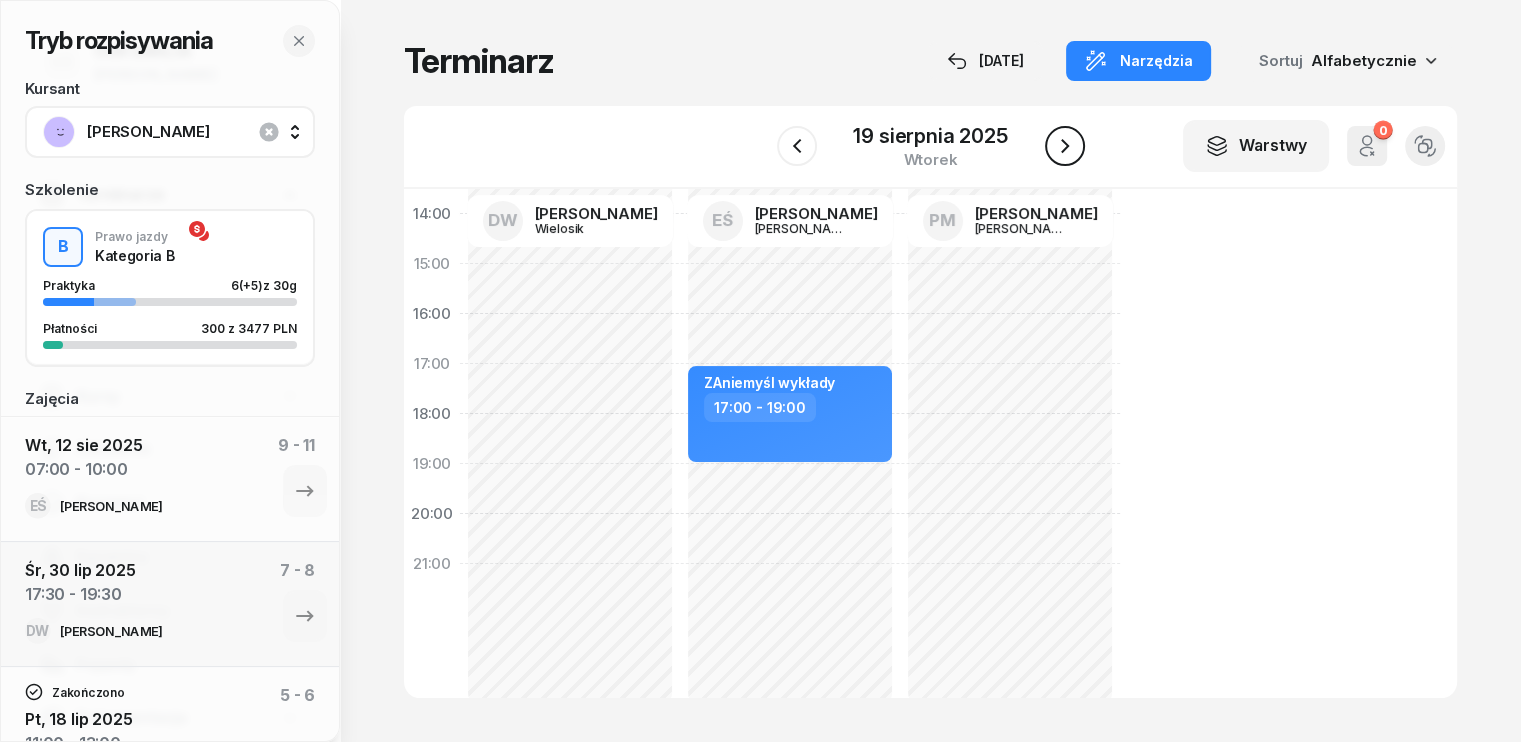 click 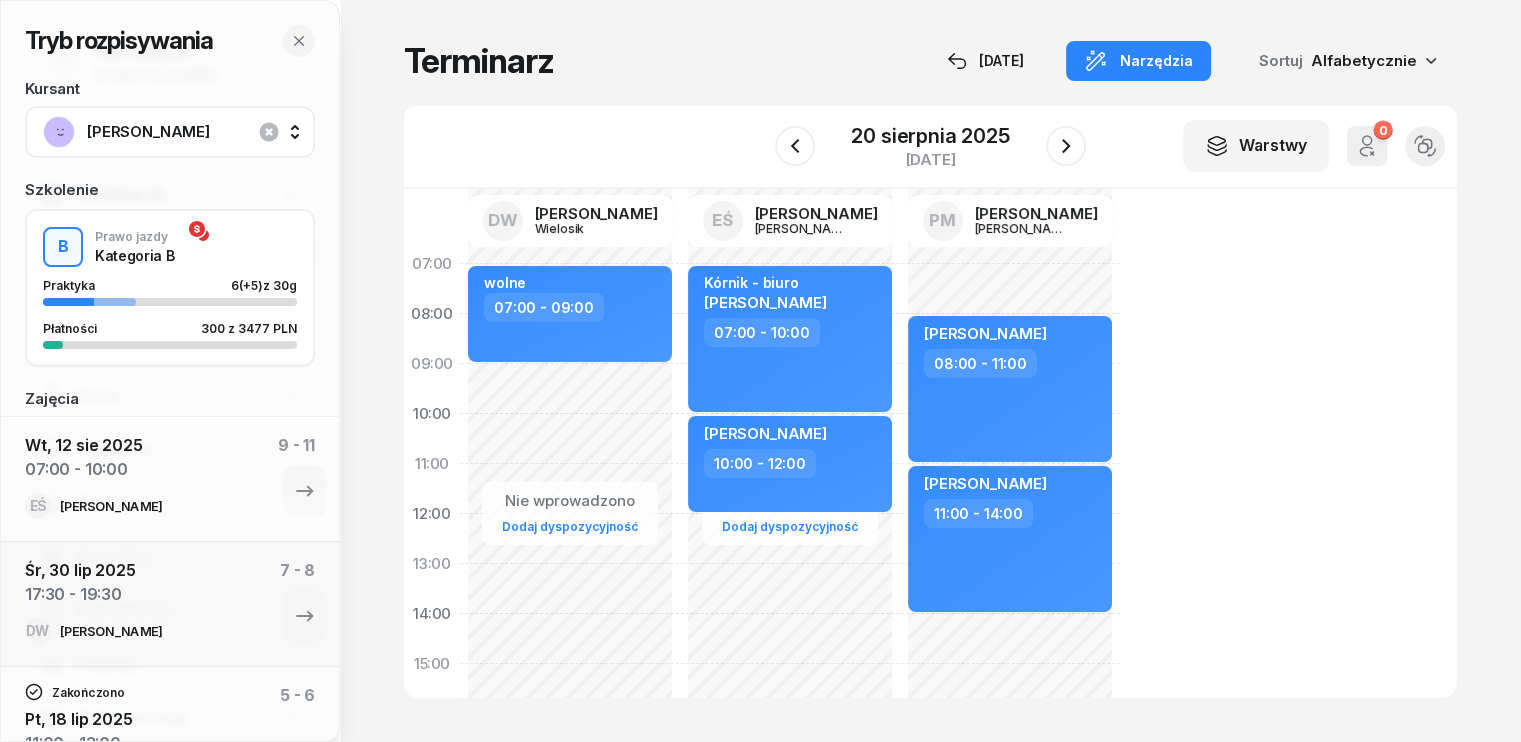 scroll, scrollTop: 100, scrollLeft: 0, axis: vertical 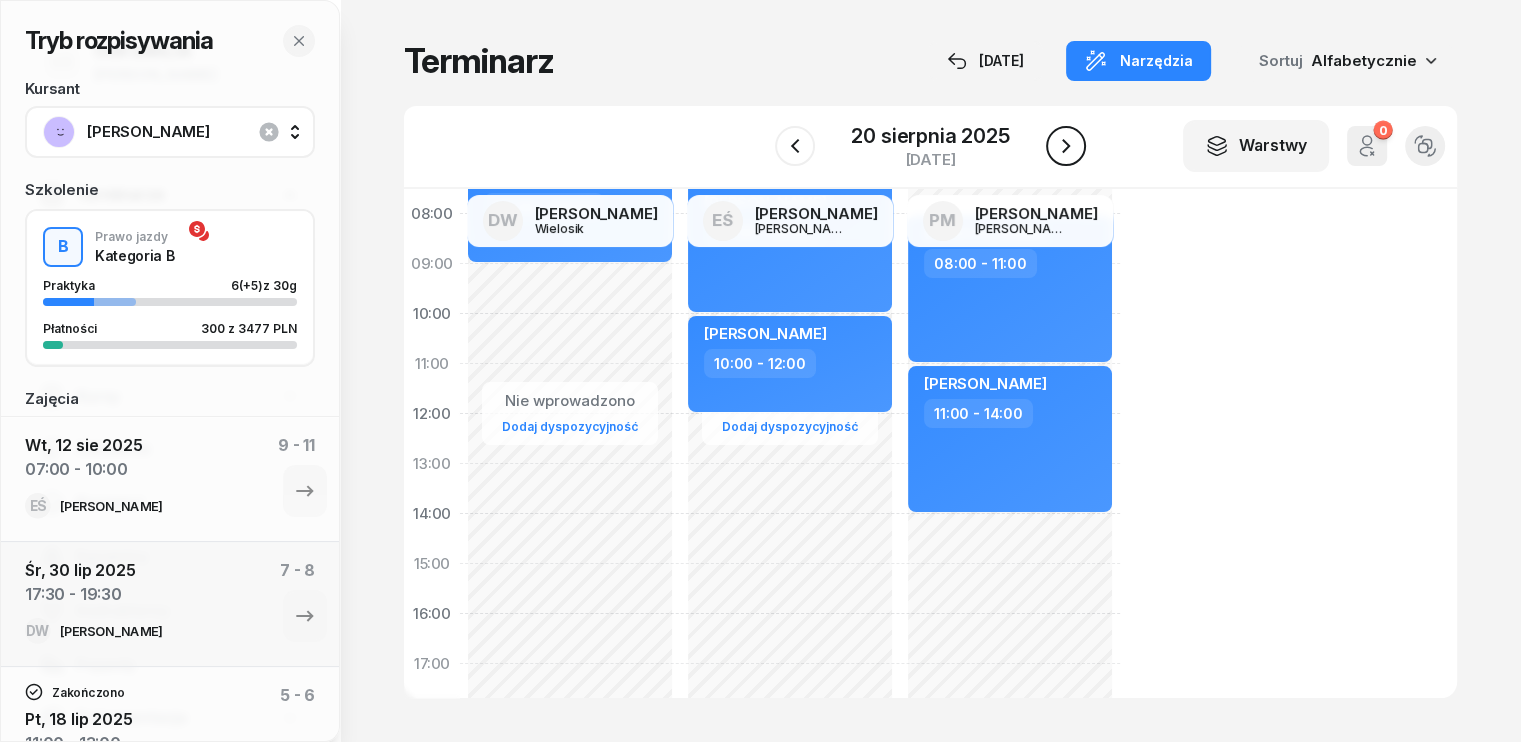 click 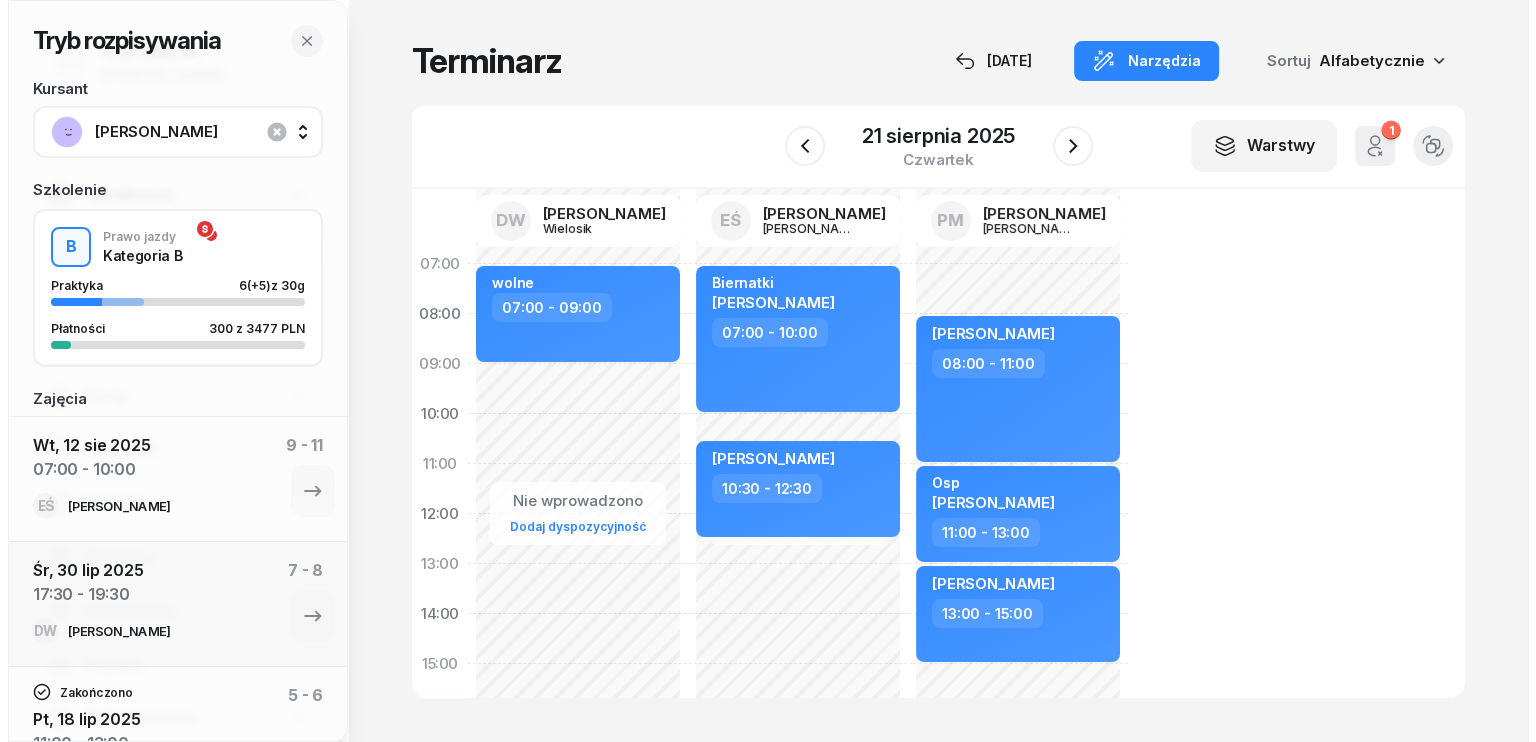 scroll, scrollTop: 100, scrollLeft: 0, axis: vertical 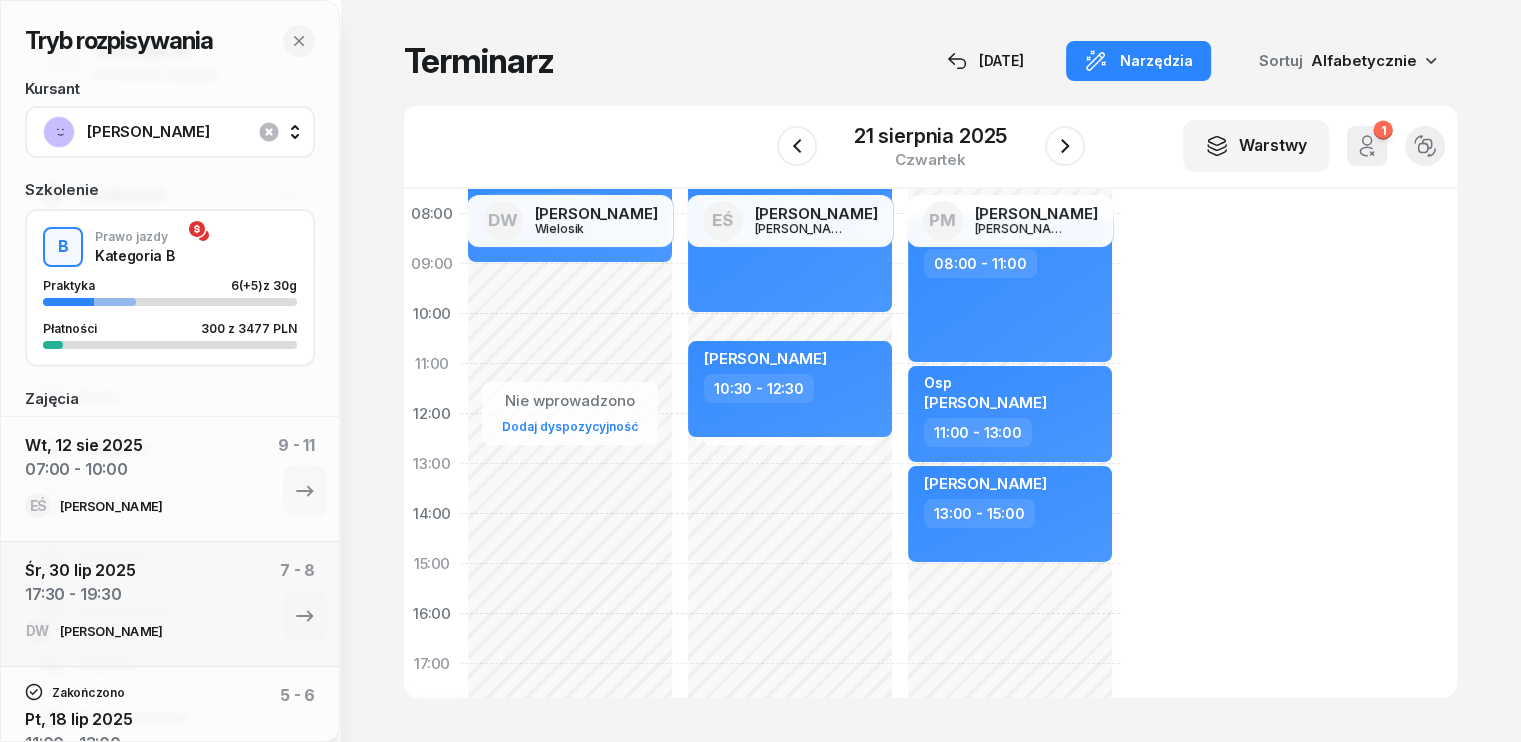 click on "Nie wprowadzono Dodaj dyspozycyjność my odwołaliśmy [PERSON_NAME]  07:00 - 10:00 Biernatki  [PERSON_NAME]  07:00 - 10:00 [PERSON_NAME]  10:30 - 12:30" 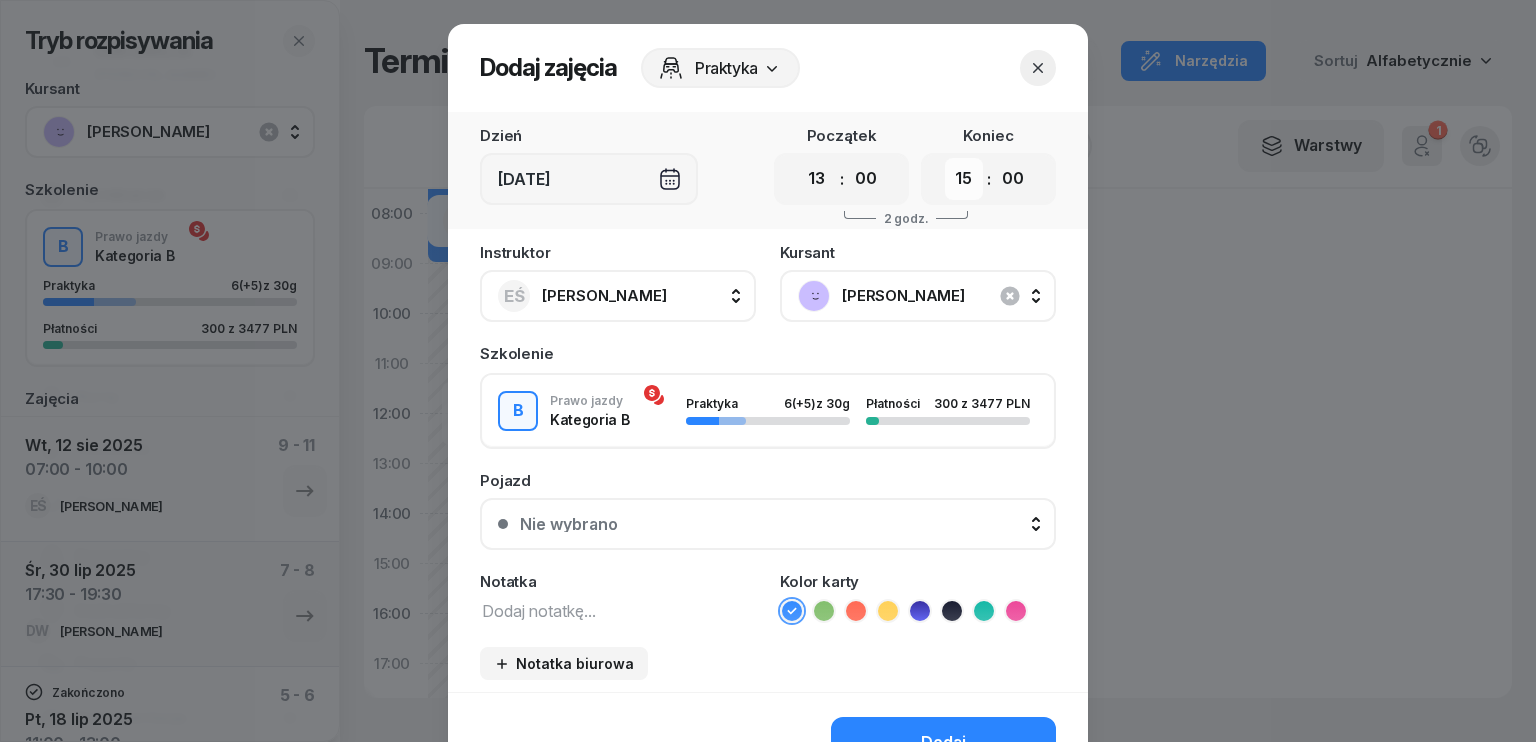 drag, startPoint x: 964, startPoint y: 174, endPoint x: 958, endPoint y: 190, distance: 17.088007 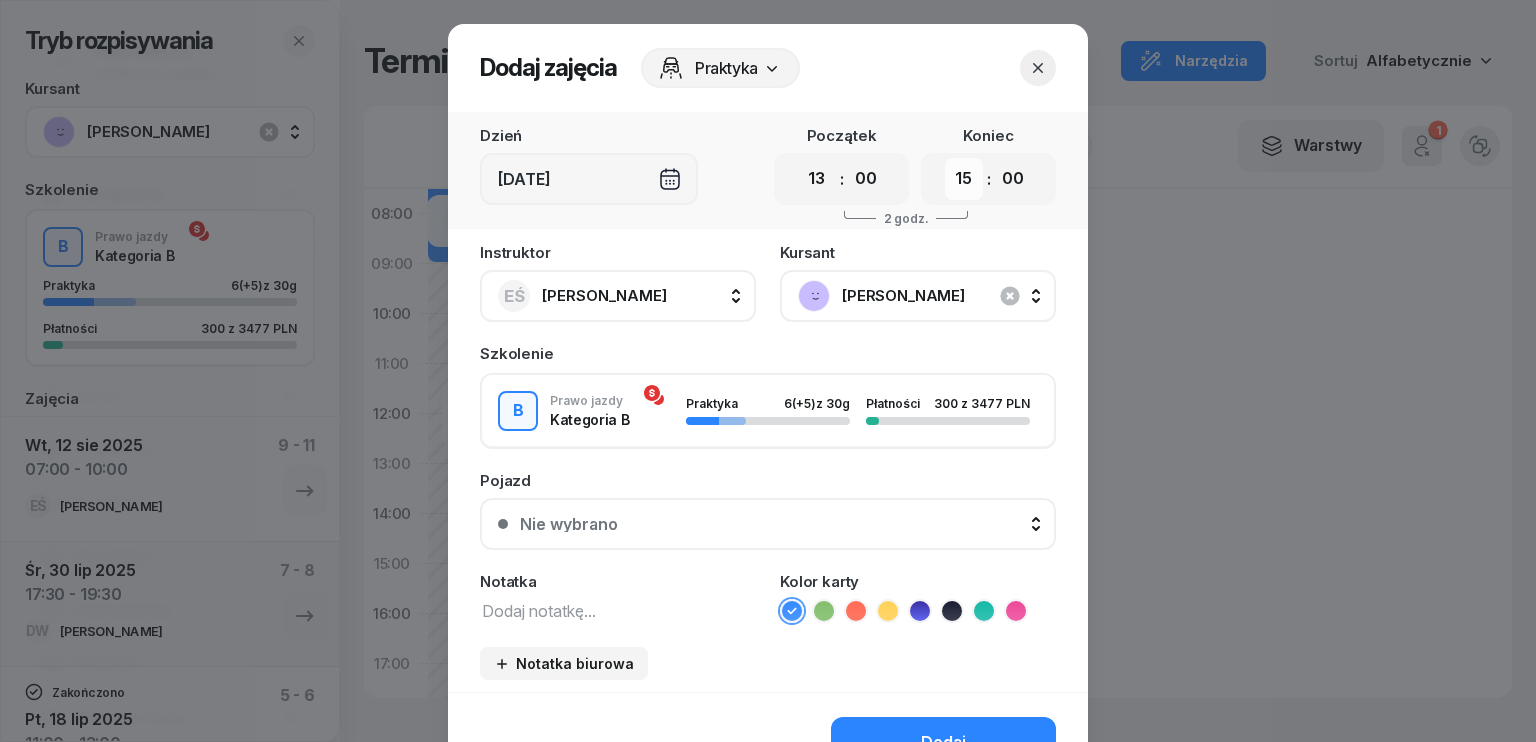 select on "16" 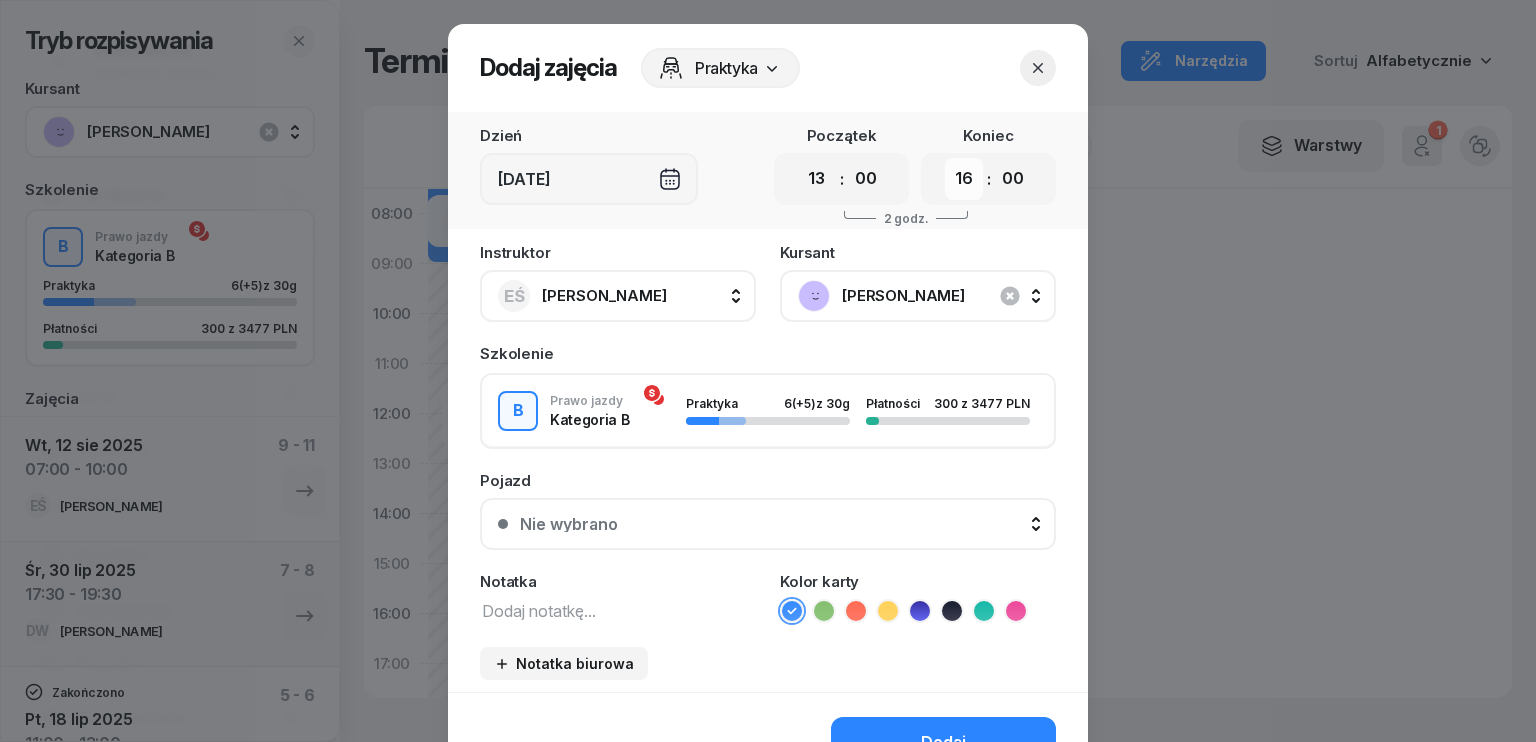 click on "00 01 02 03 04 05 06 07 08 09 10 11 12 13 14 15 16 17 18 19 20 21 22 23" at bounding box center (964, 179) 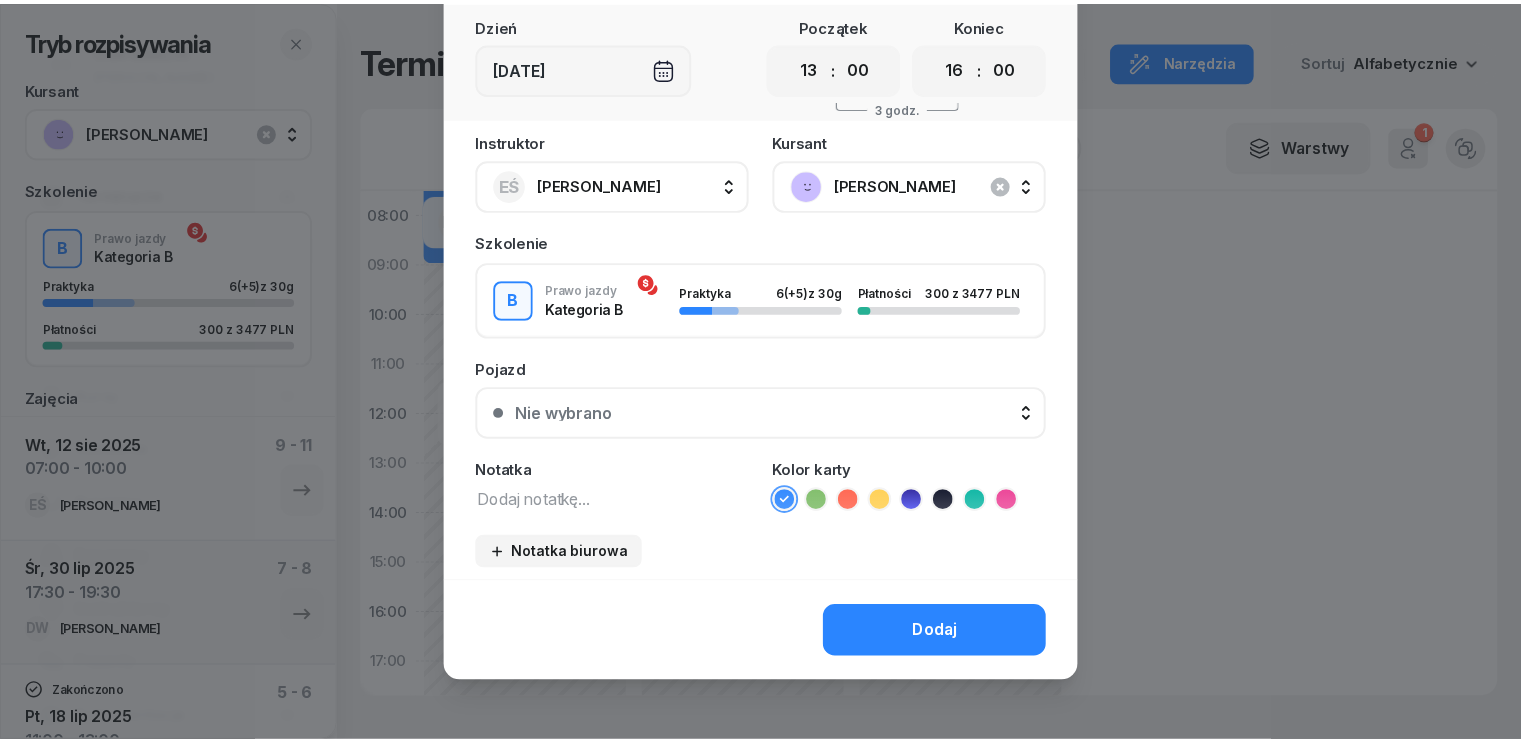scroll, scrollTop: 112, scrollLeft: 0, axis: vertical 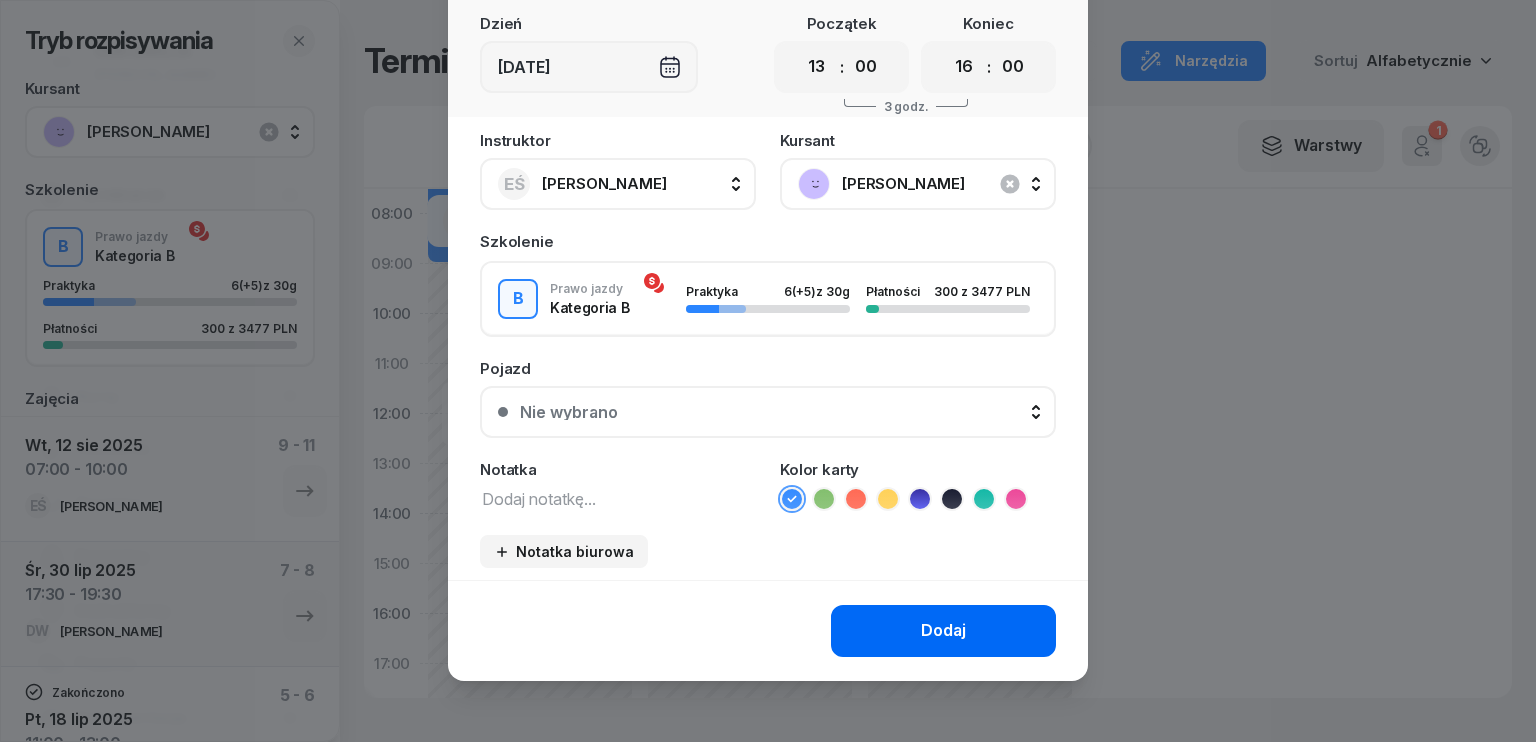 click on "Dodaj" at bounding box center [943, 631] 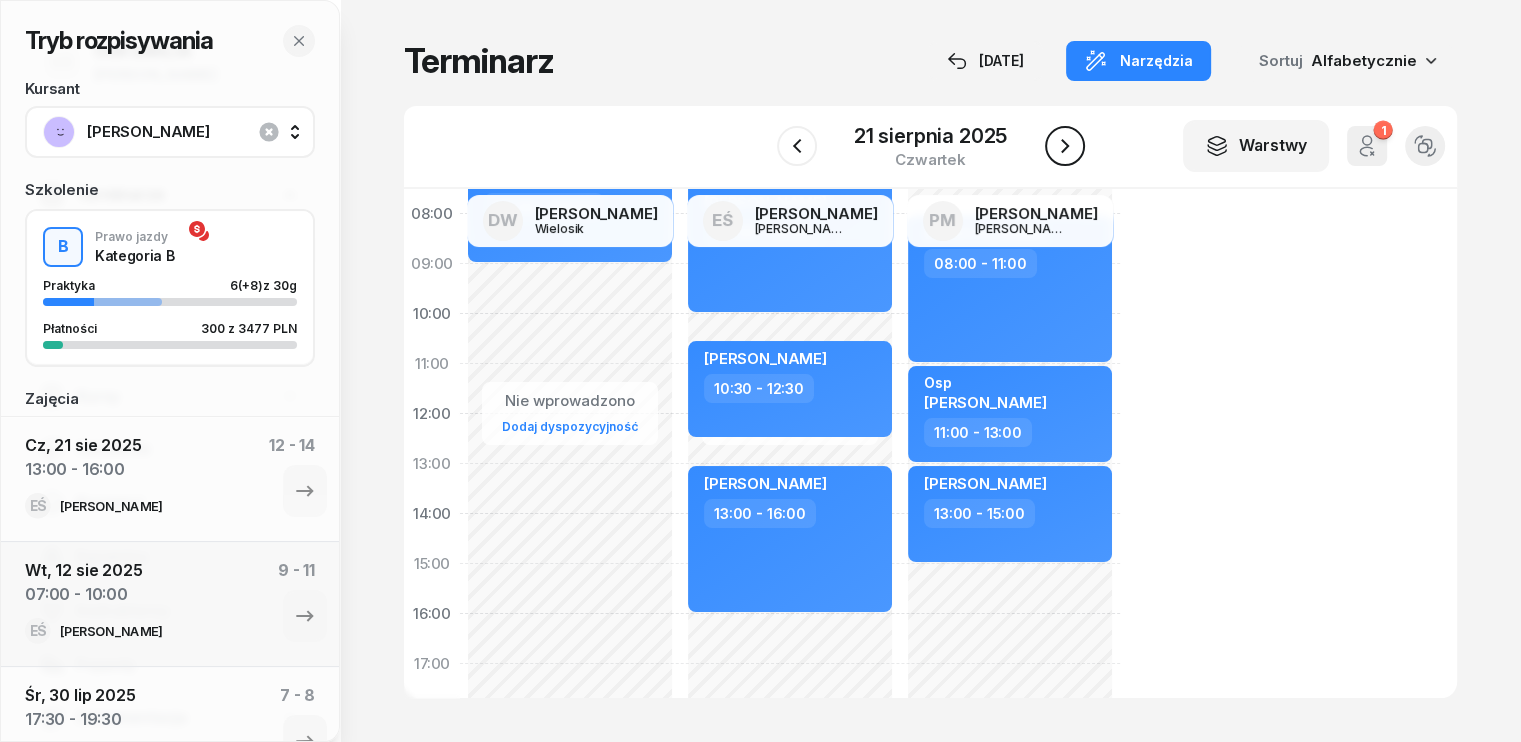 click 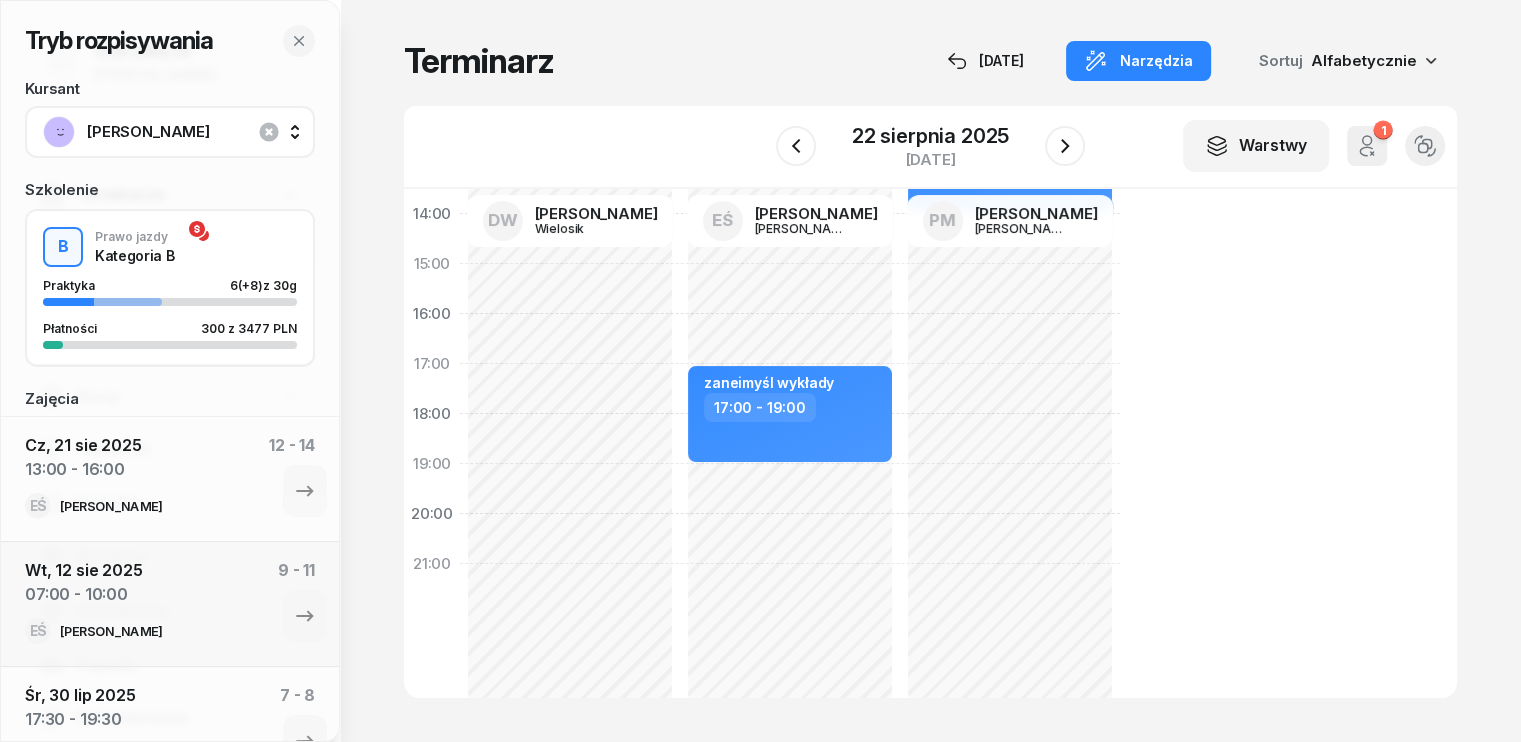scroll, scrollTop: 0, scrollLeft: 0, axis: both 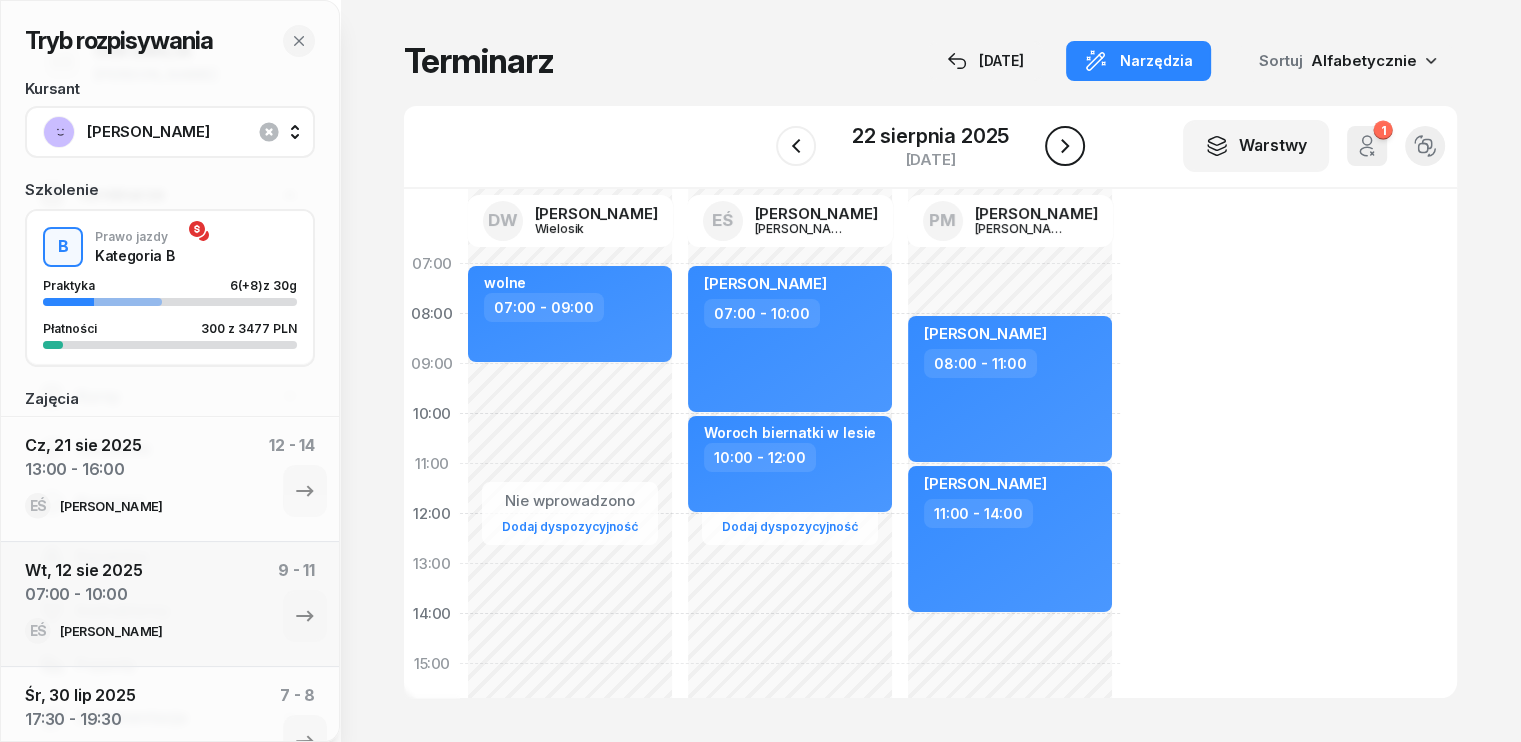 click 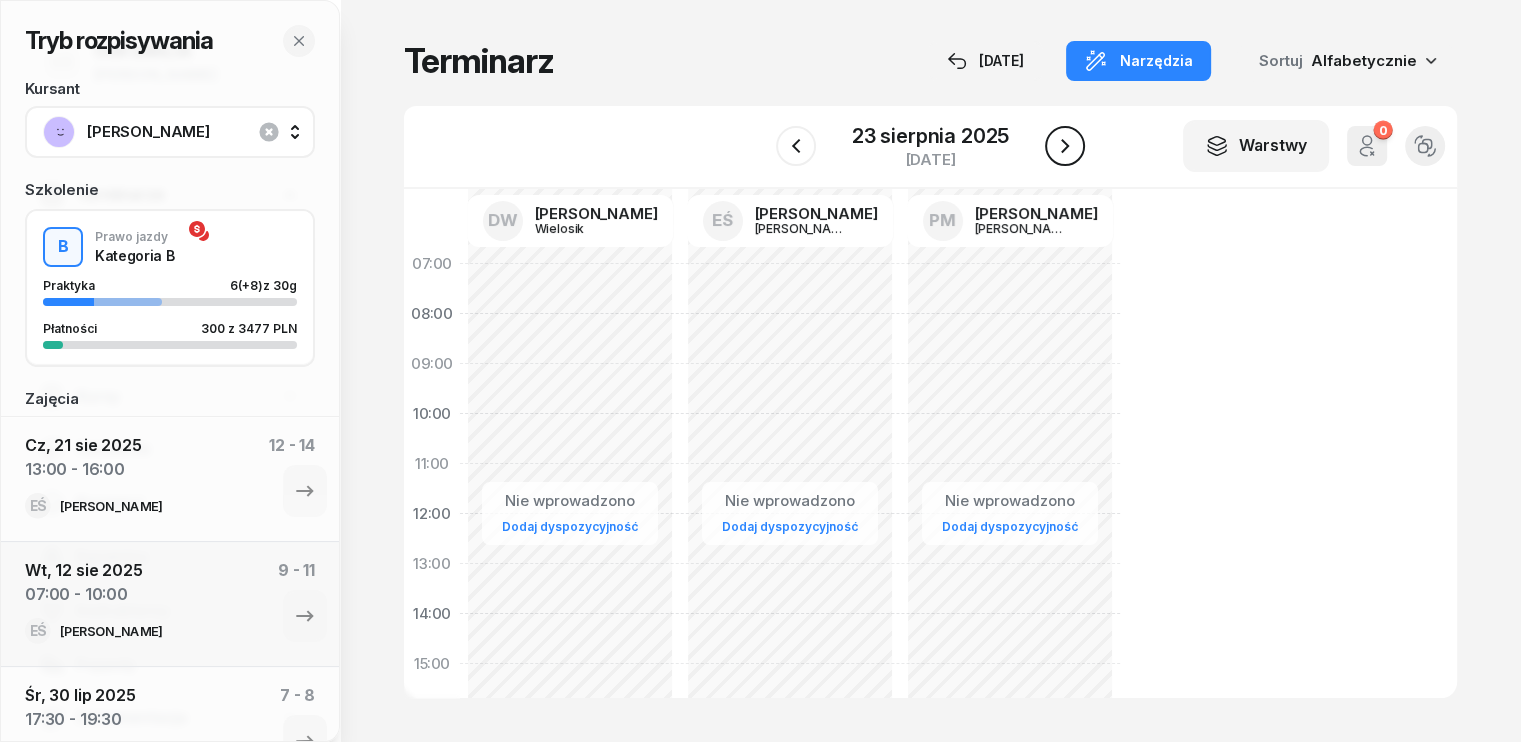 click 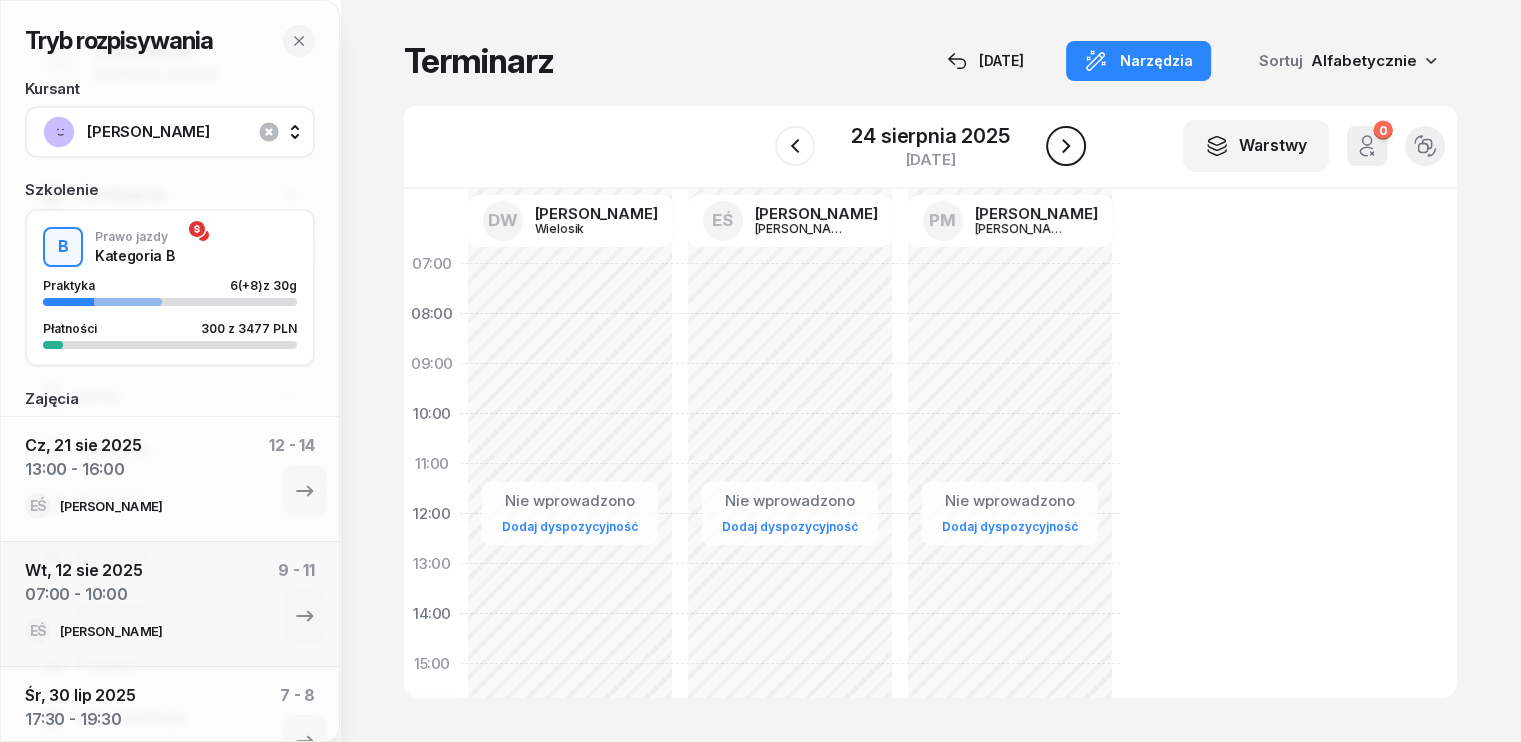 click 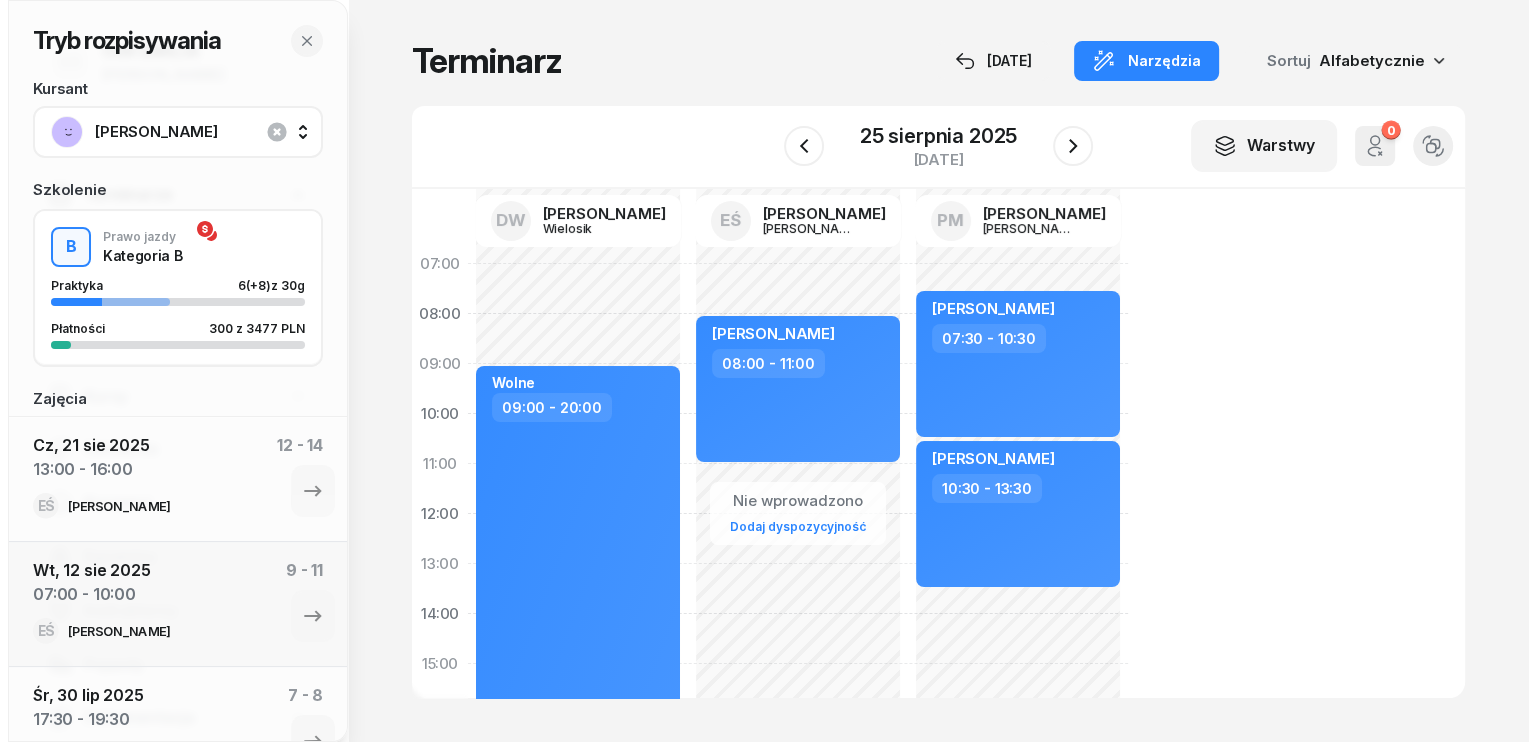 scroll, scrollTop: 100, scrollLeft: 0, axis: vertical 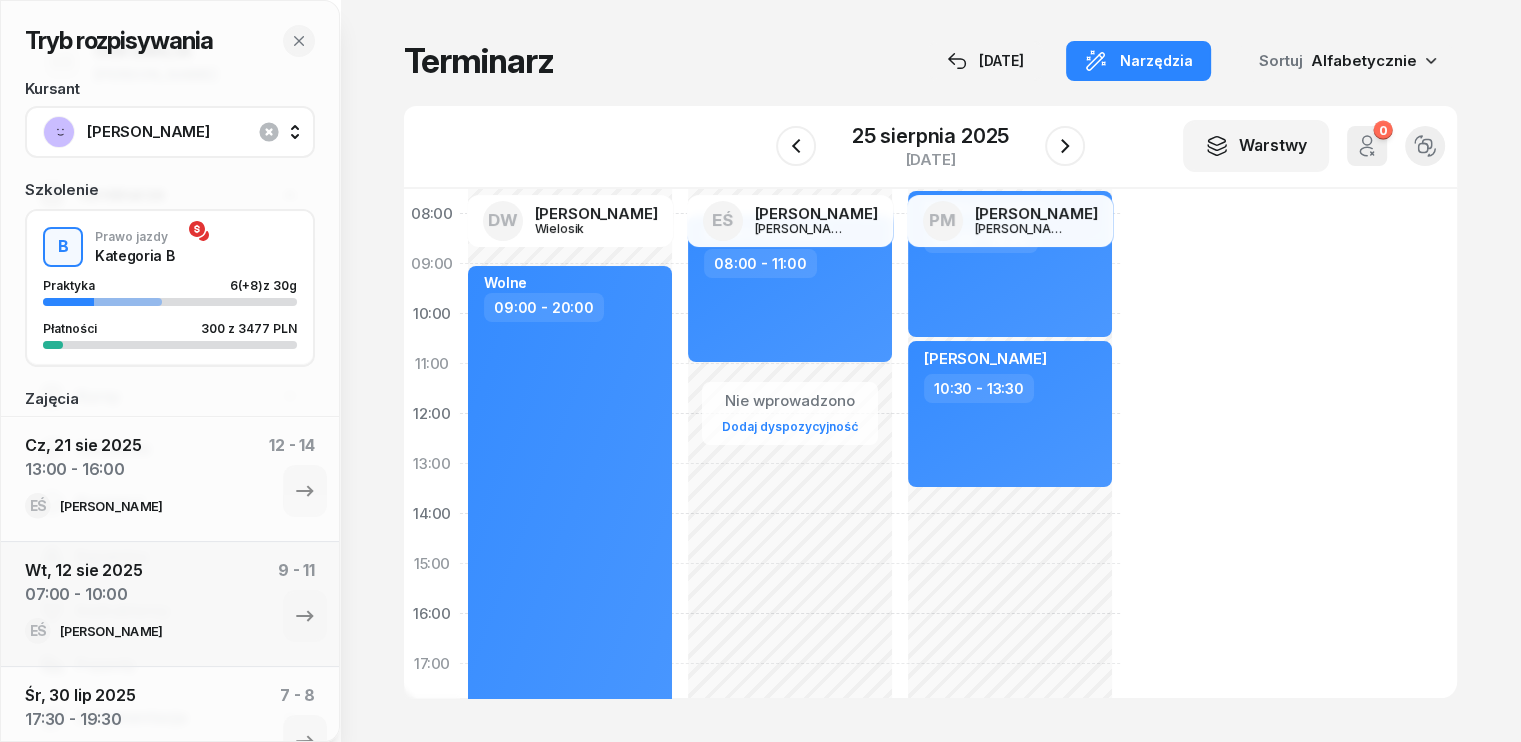 click on "Nie wprowadzono Dodaj dyspozycyjność [PERSON_NAME]  08:00 - 11:00" 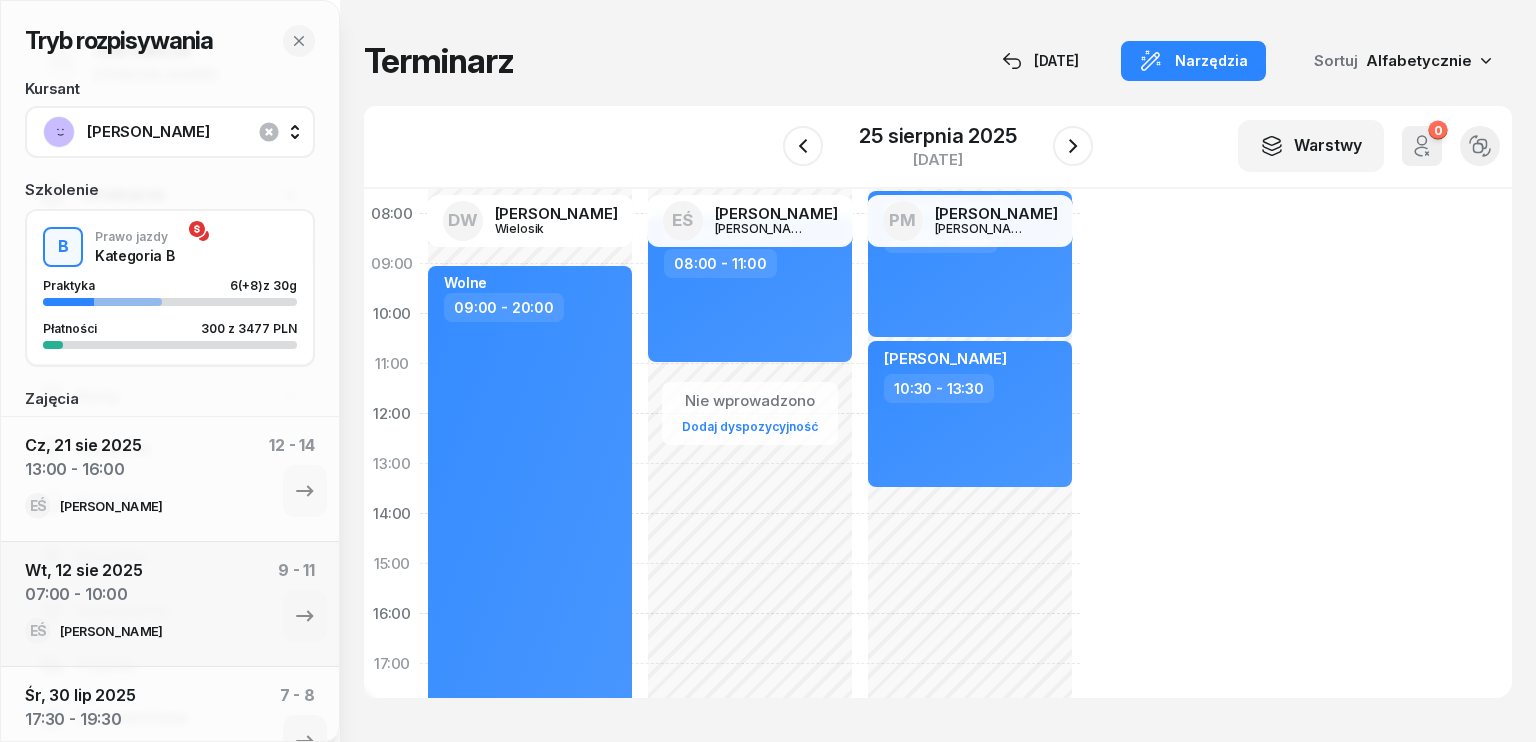 select on "11" 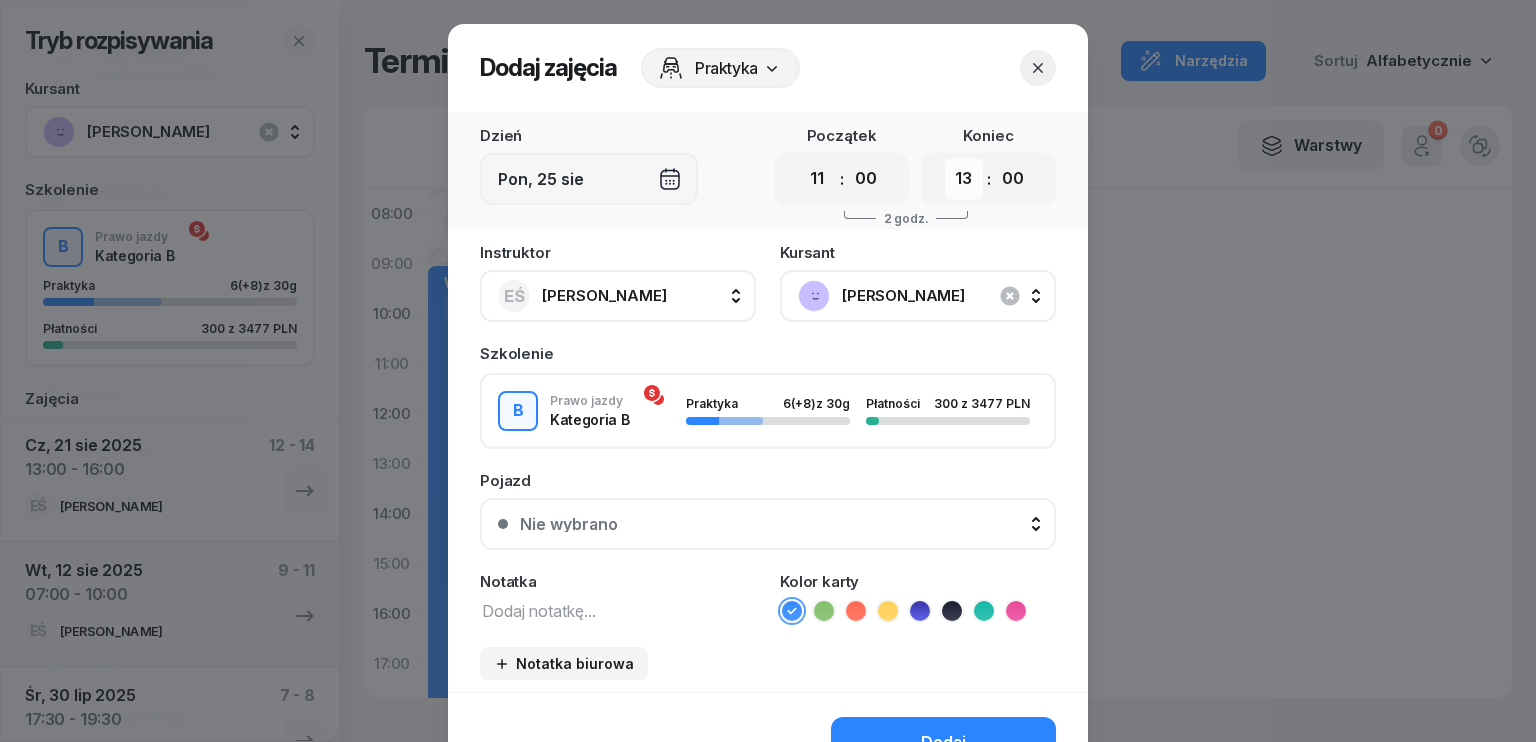 drag, startPoint x: 958, startPoint y: 182, endPoint x: 960, endPoint y: 193, distance: 11.18034 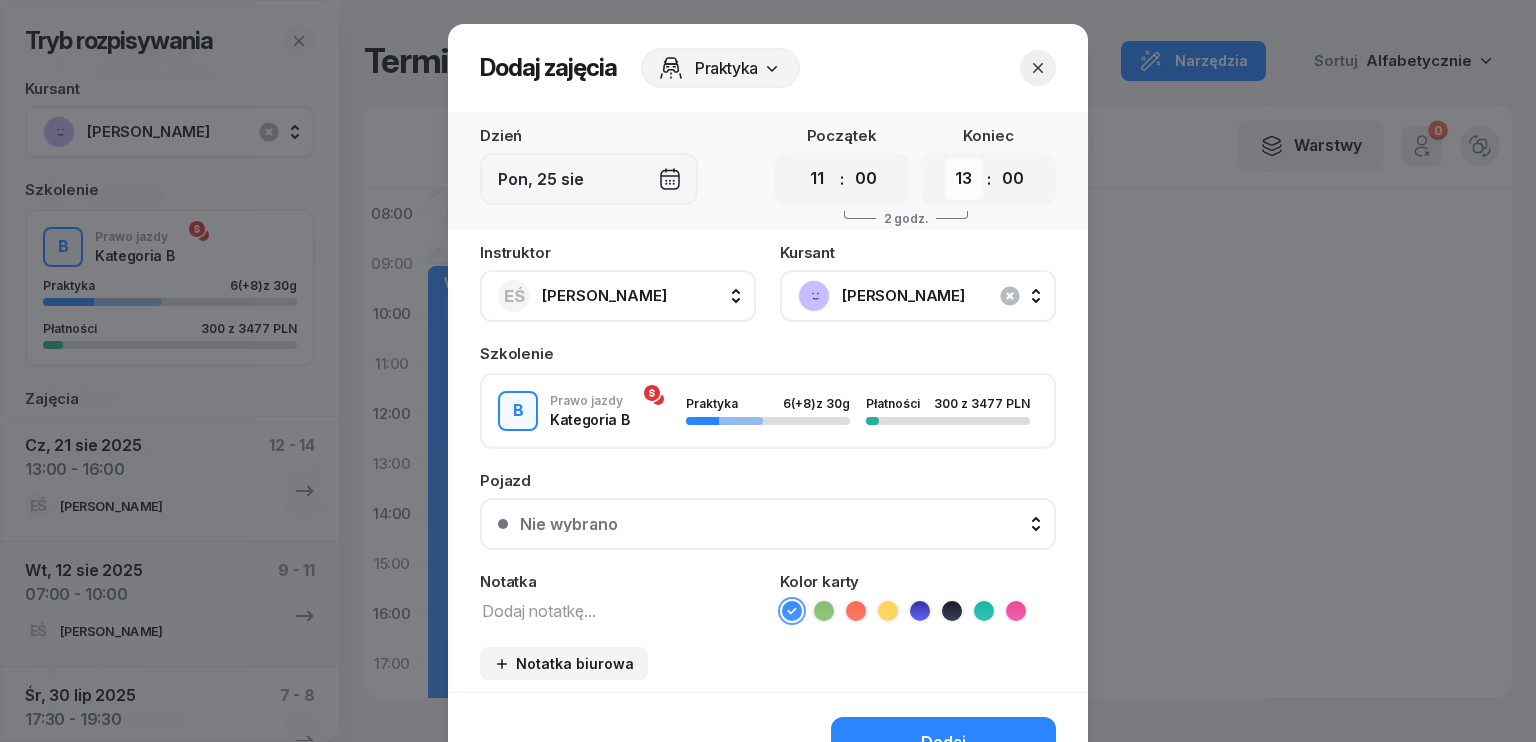 select on "14" 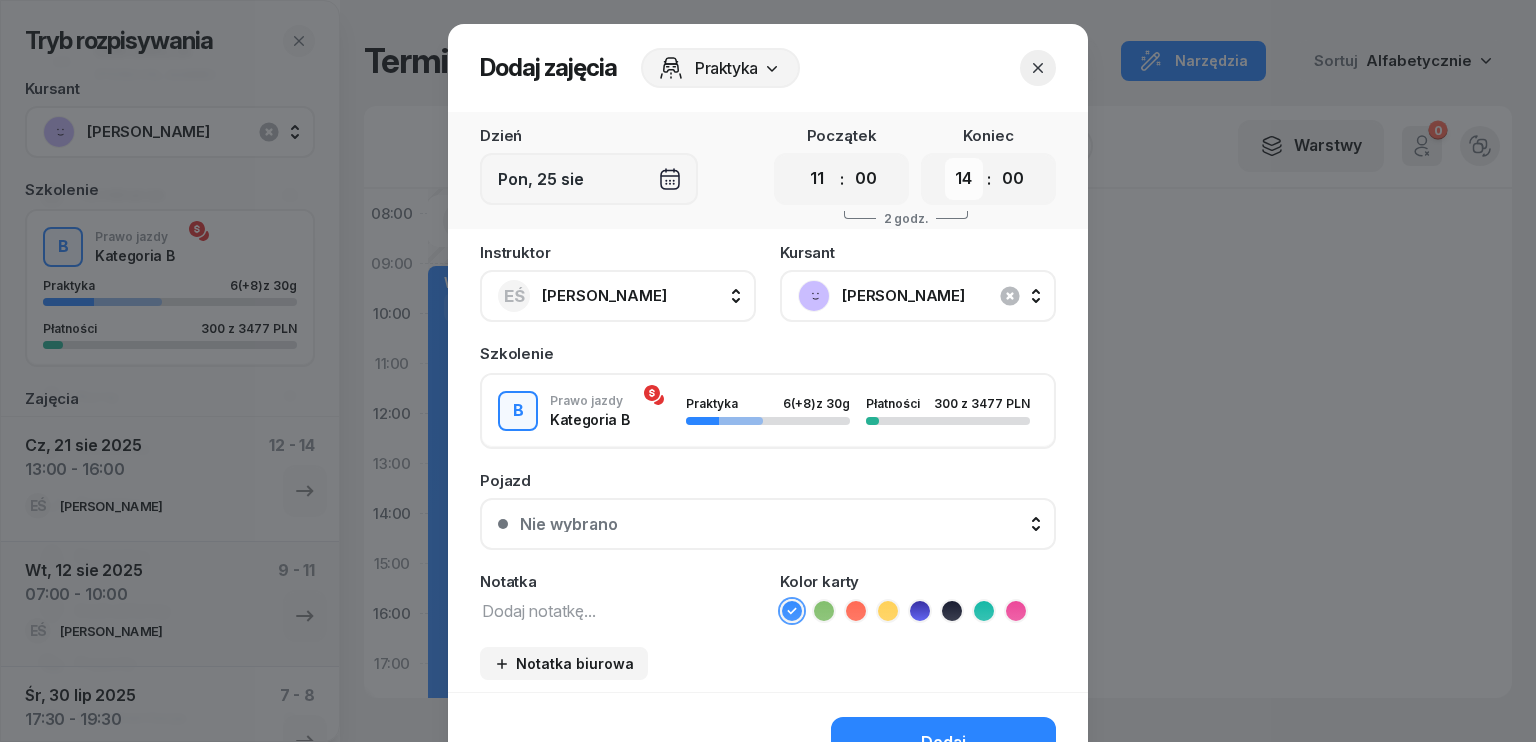 click on "00 01 02 03 04 05 06 07 08 09 10 11 12 13 14 15 16 17 18 19 20 21 22 23" at bounding box center (964, 179) 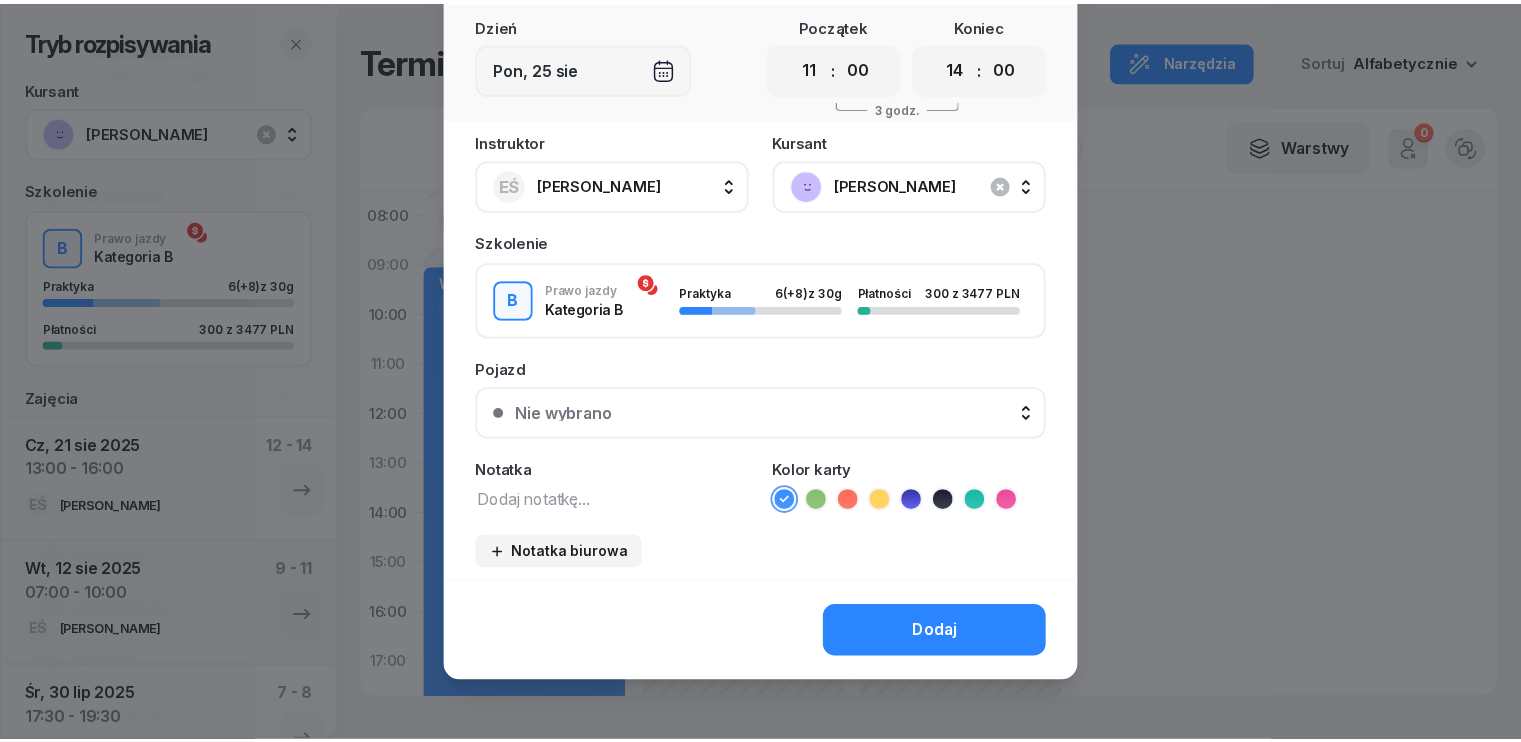 scroll, scrollTop: 112, scrollLeft: 0, axis: vertical 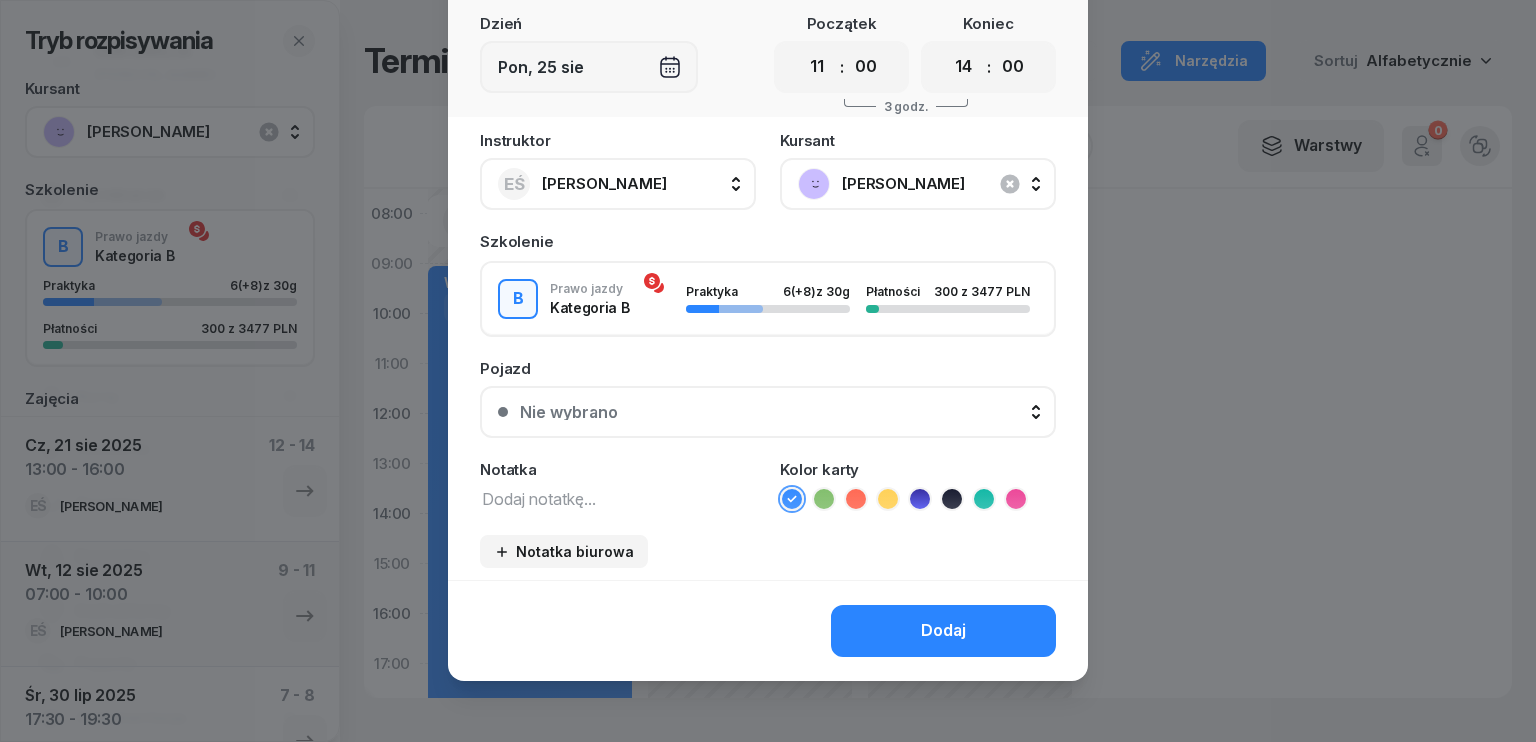 click on "Dodaj" 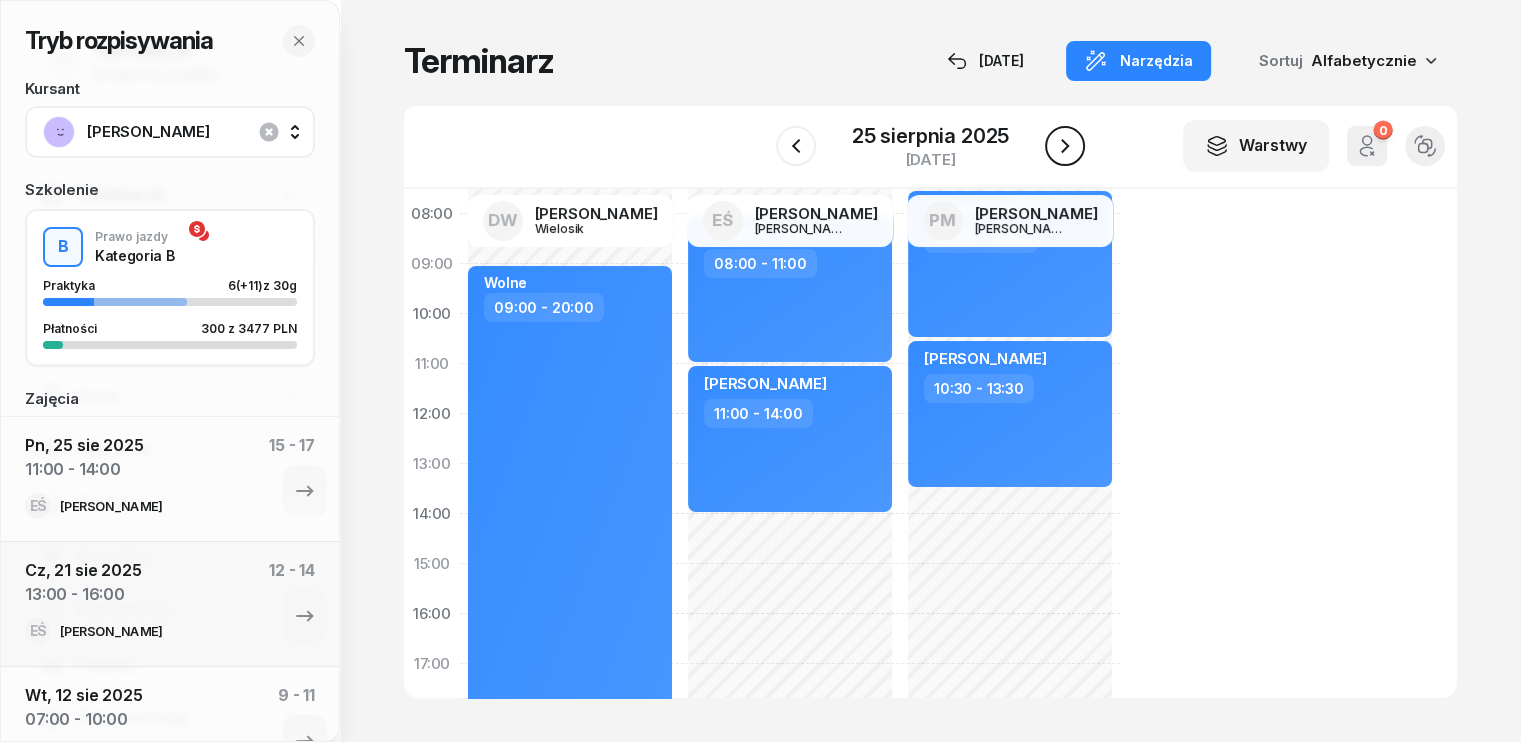 click 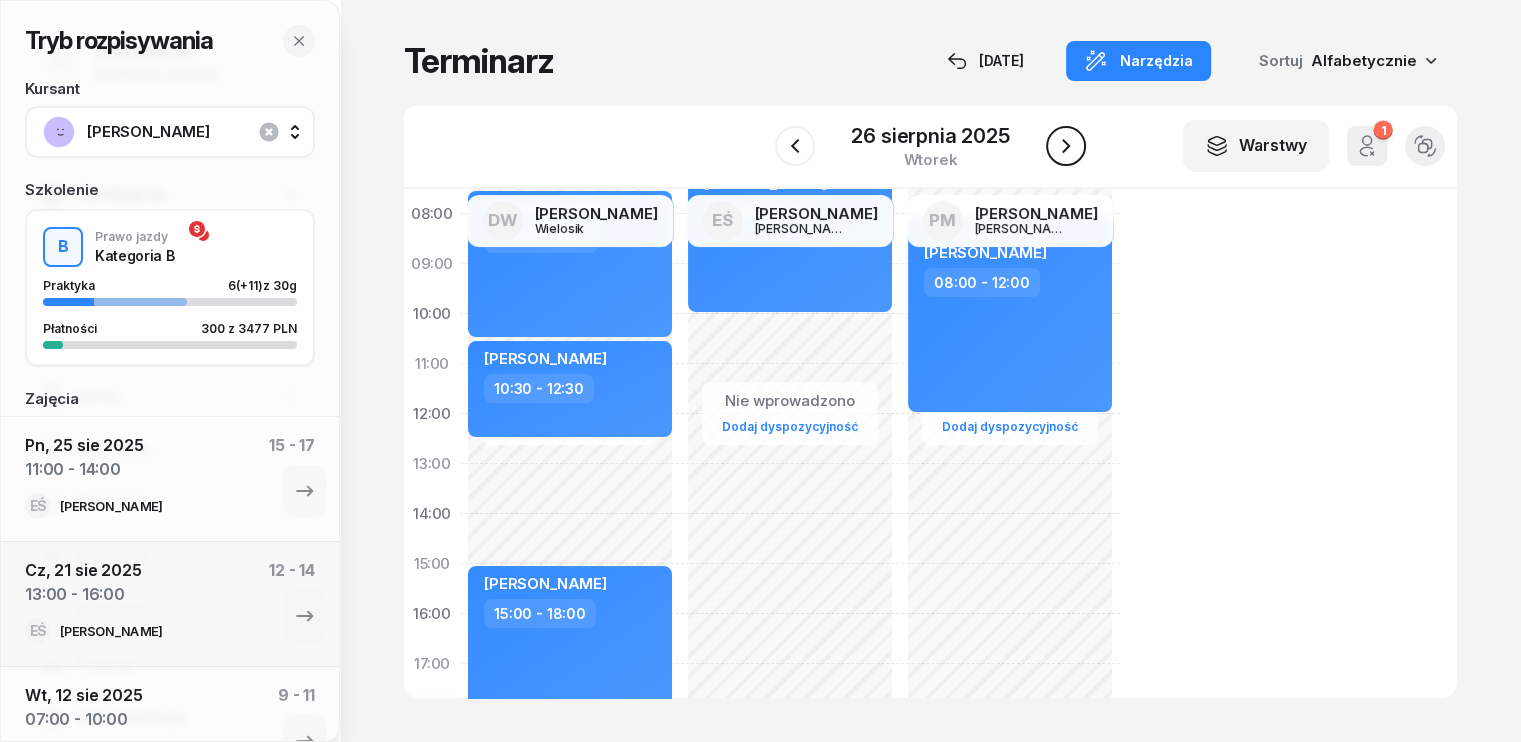 click 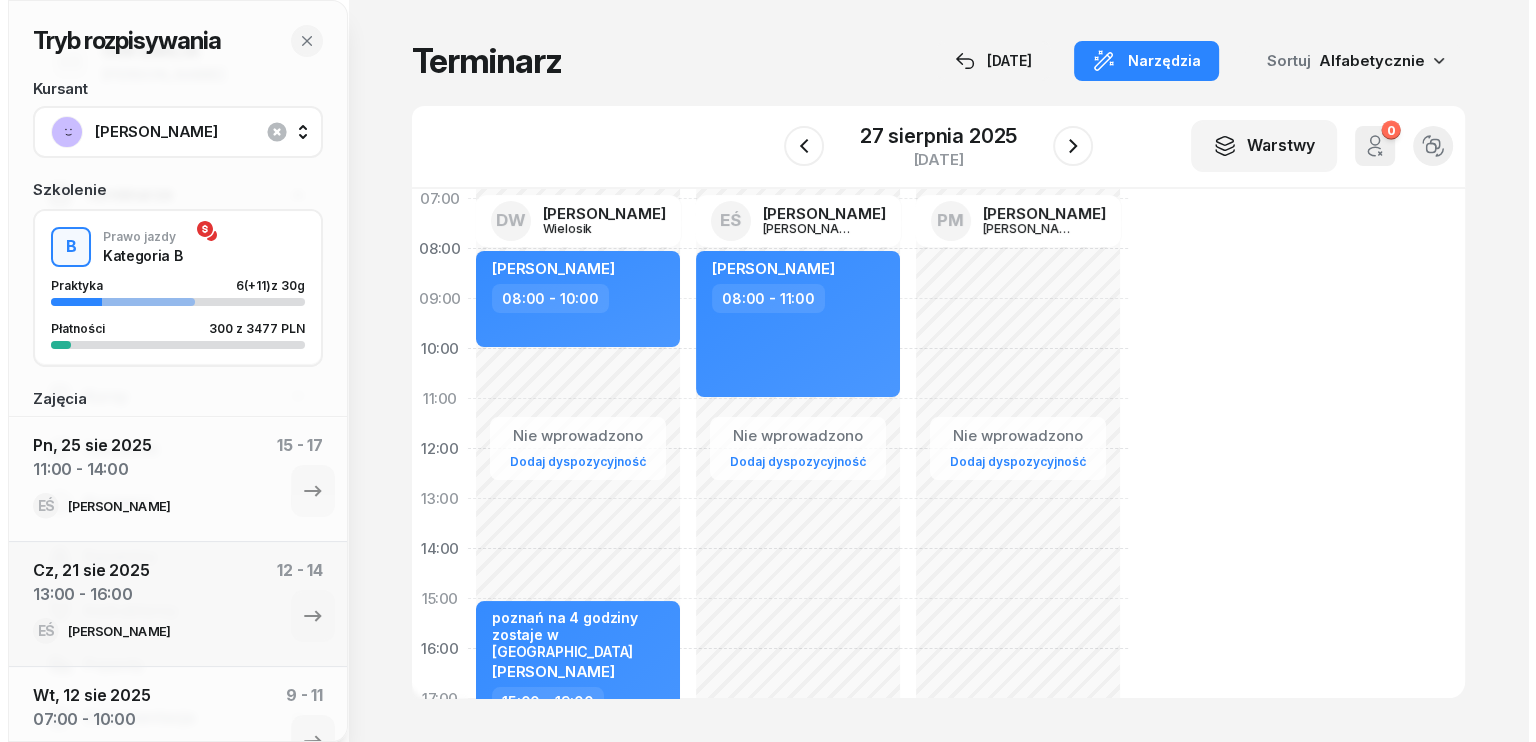 scroll, scrollTop: 100, scrollLeft: 0, axis: vertical 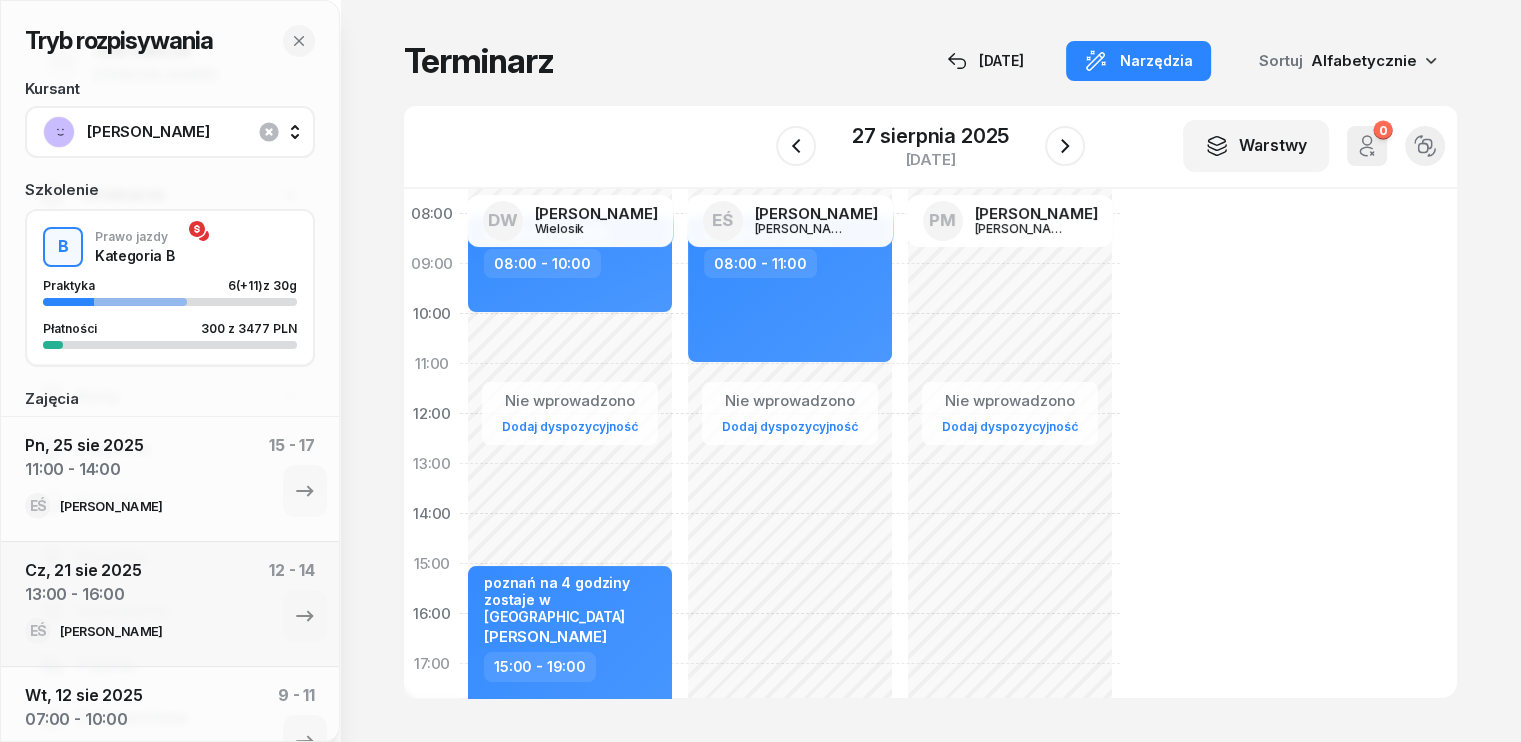 click on "Nie wprowadzono Dodaj dyspozycyjność [PERSON_NAME]  08:00 - 10:00 poznań na 4 godziny zostaje w [GEOGRAPHIC_DATA] [PERSON_NAME]  15:00 - 19:00" 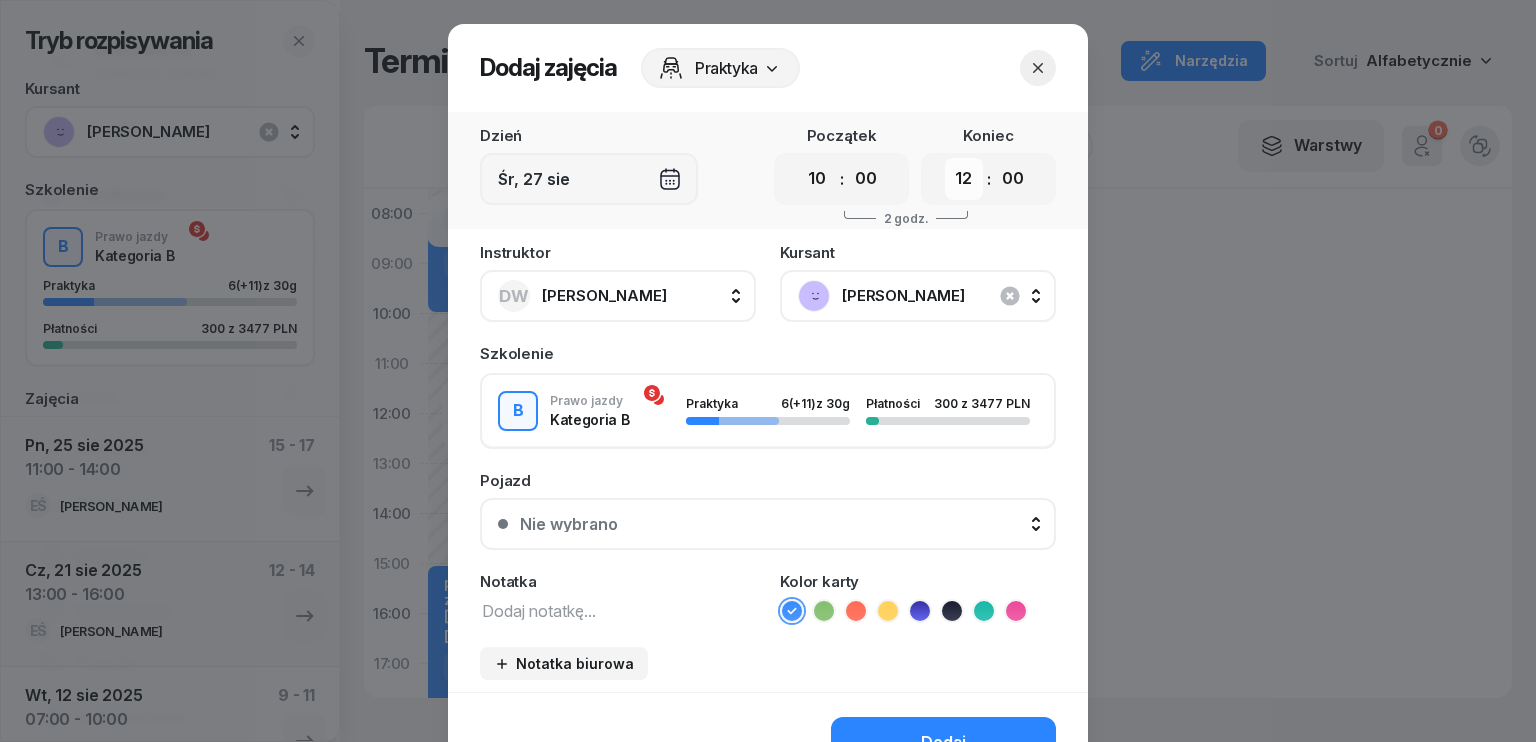 click on "00 01 02 03 04 05 06 07 08 09 10 11 12 13 14 15 16 17 18 19 20 21 22 23" at bounding box center [964, 179] 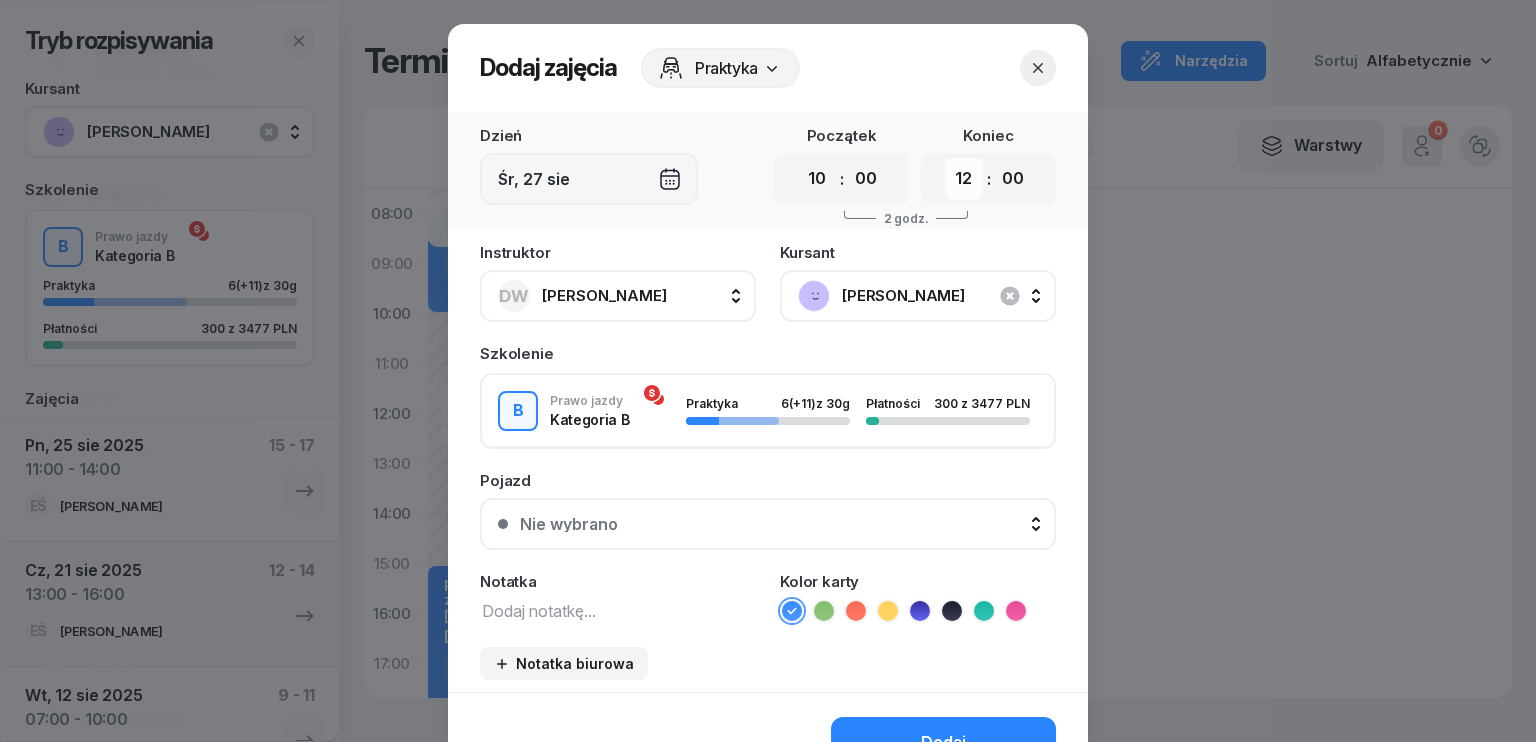 select on "13" 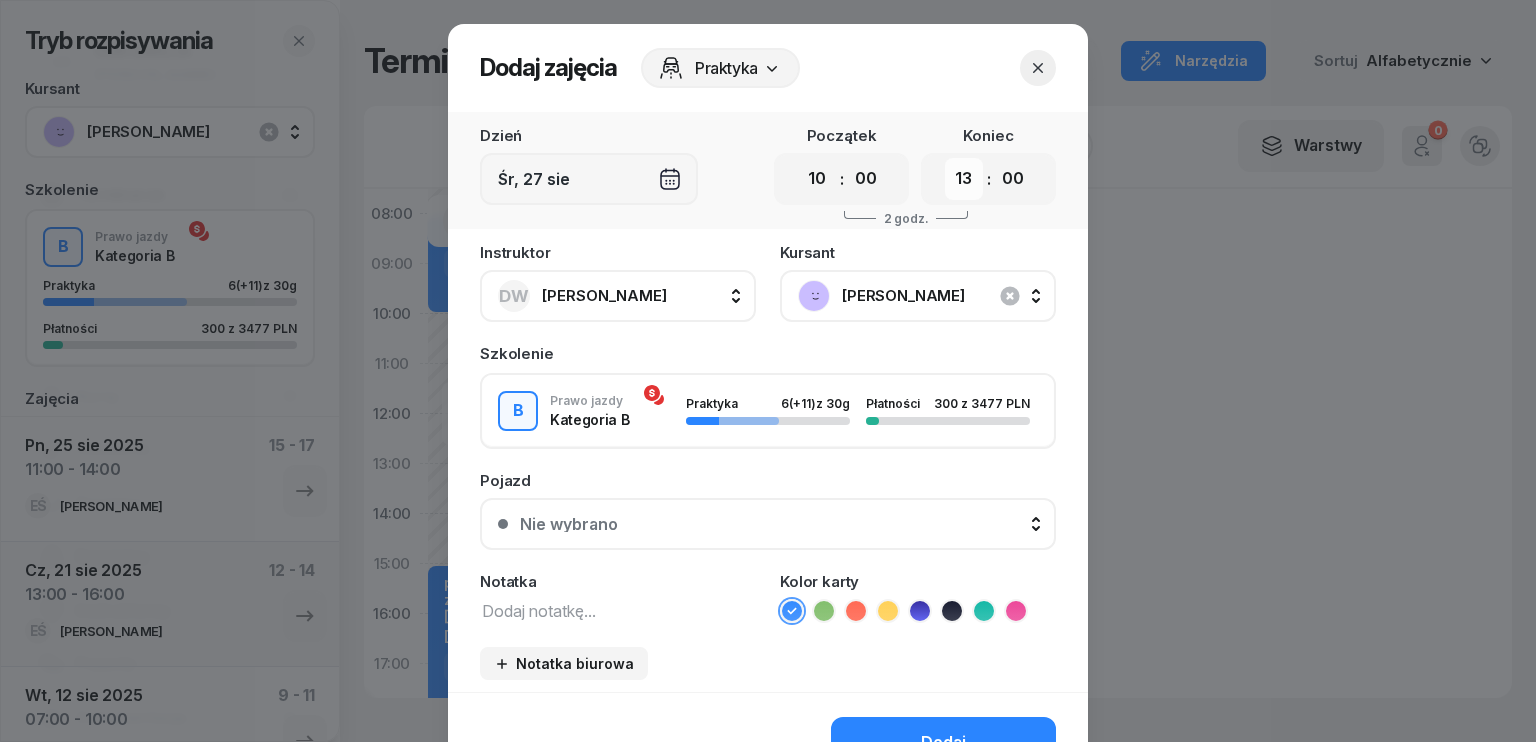 click on "00 01 02 03 04 05 06 07 08 09 10 11 12 13 14 15 16 17 18 19 20 21 22 23" at bounding box center (964, 179) 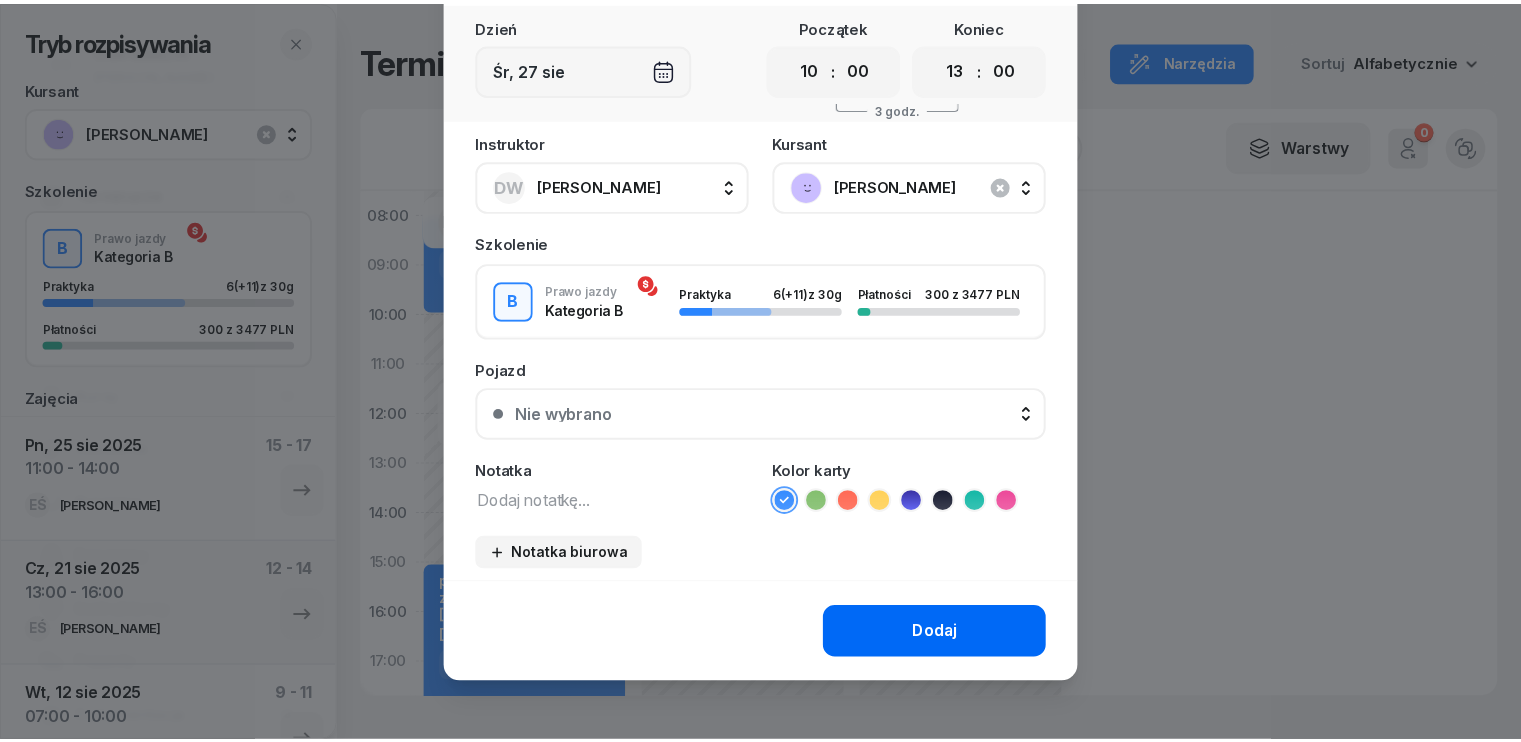 scroll, scrollTop: 112, scrollLeft: 0, axis: vertical 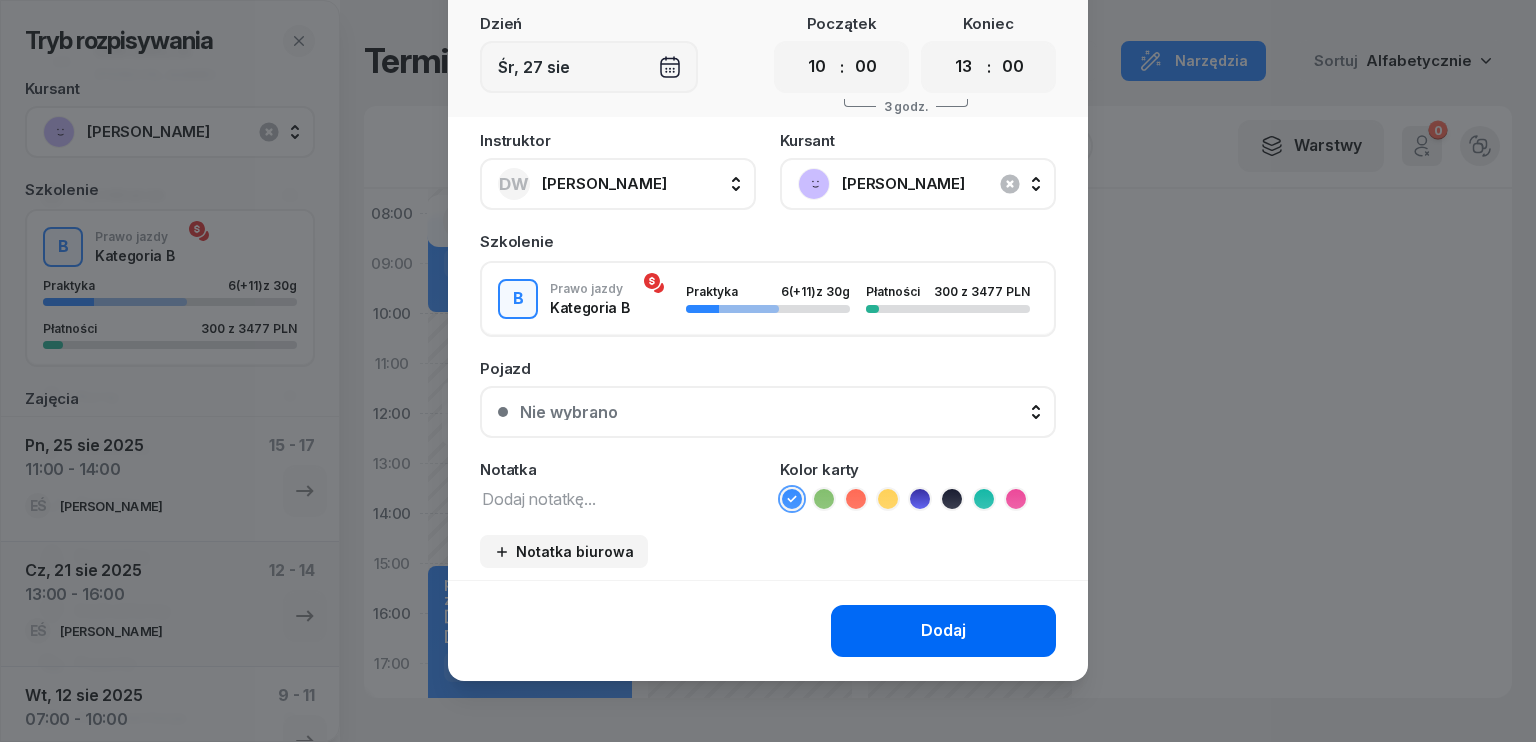 click on "Dodaj" at bounding box center (943, 631) 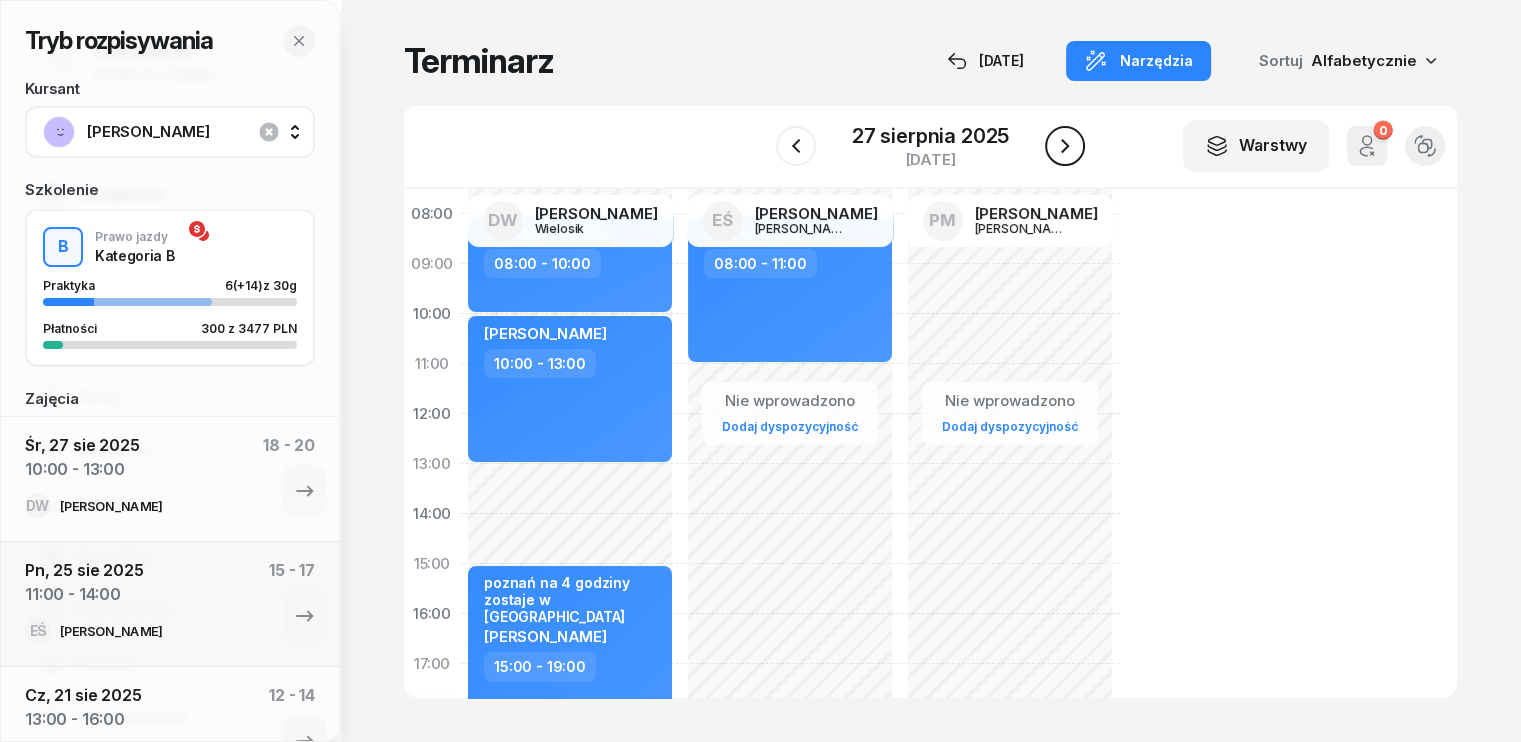 click 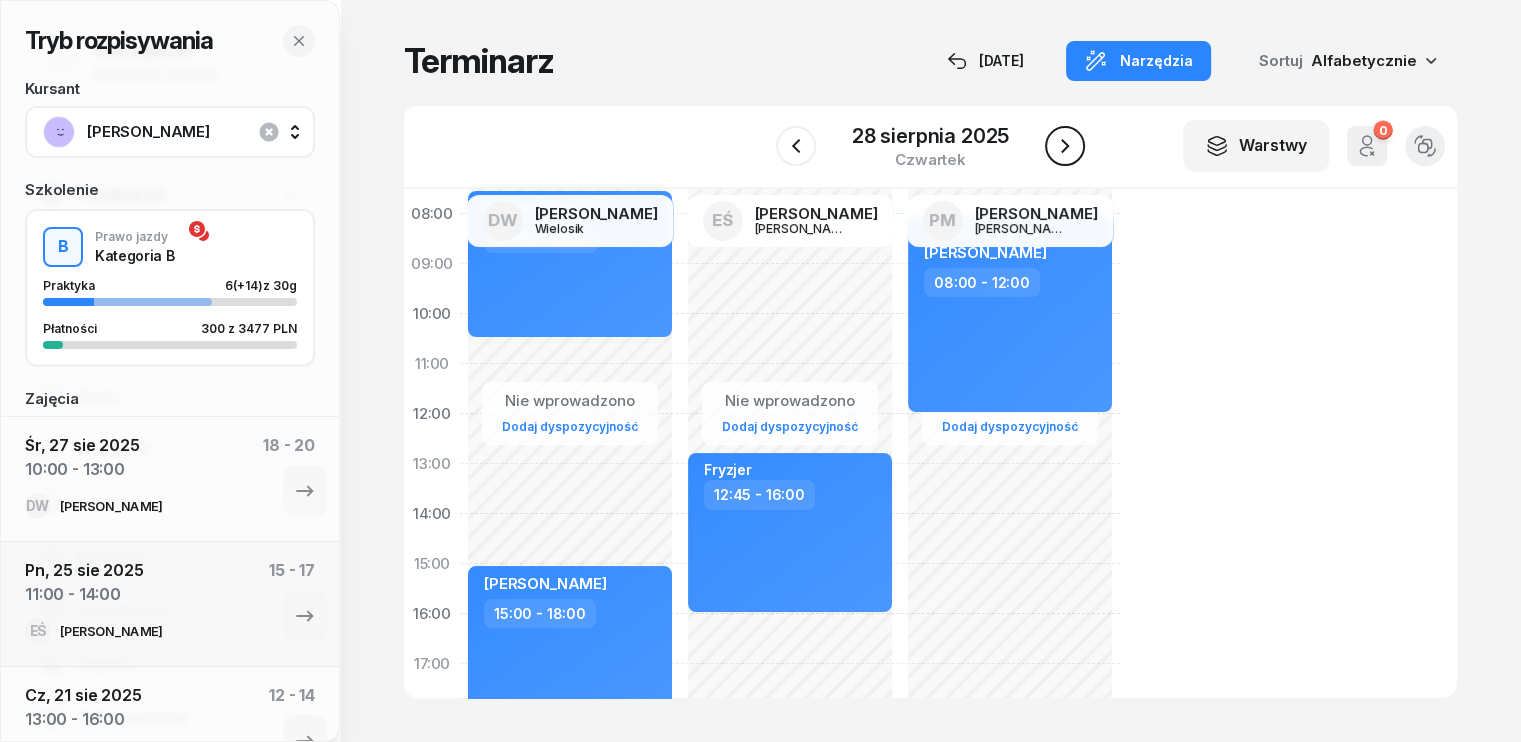 click 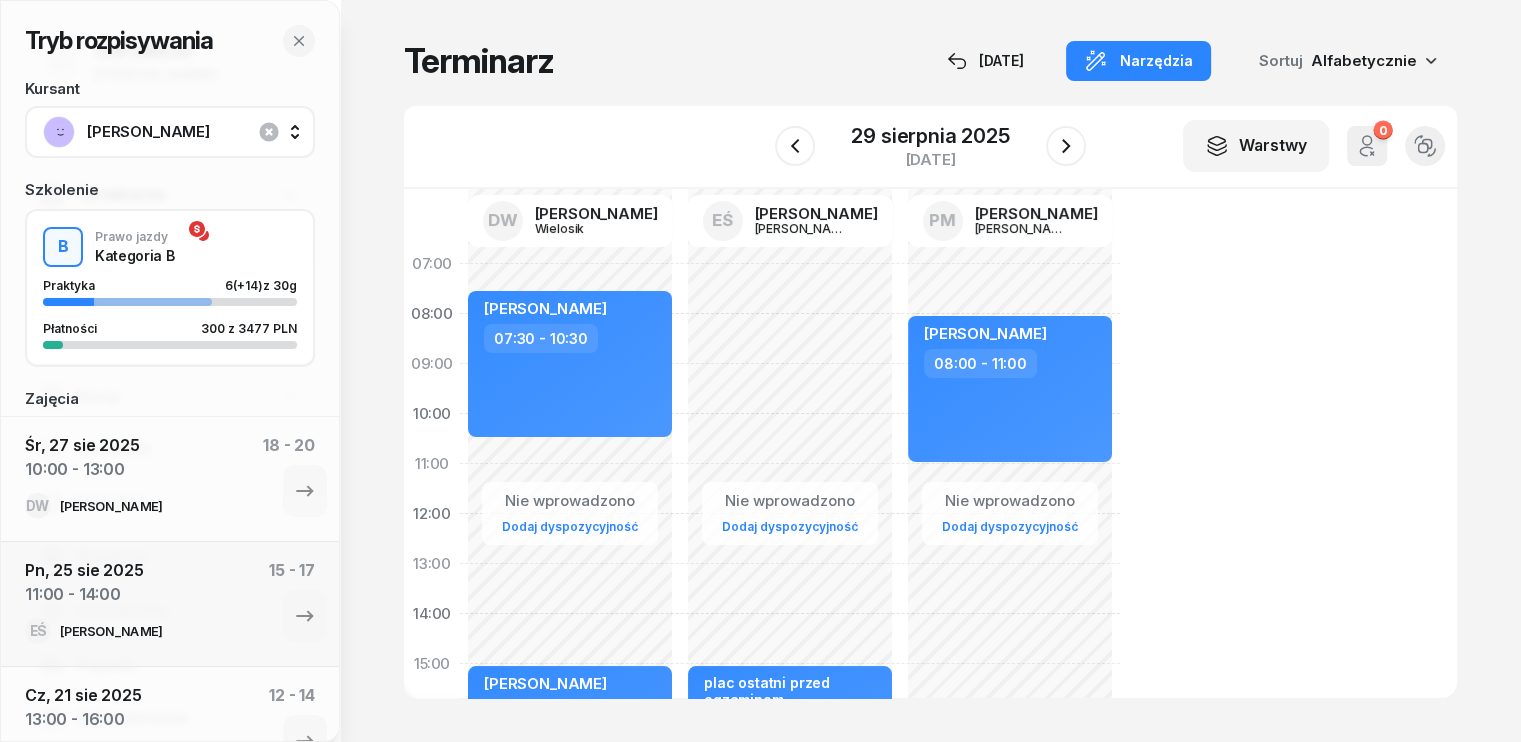 scroll, scrollTop: 100, scrollLeft: 0, axis: vertical 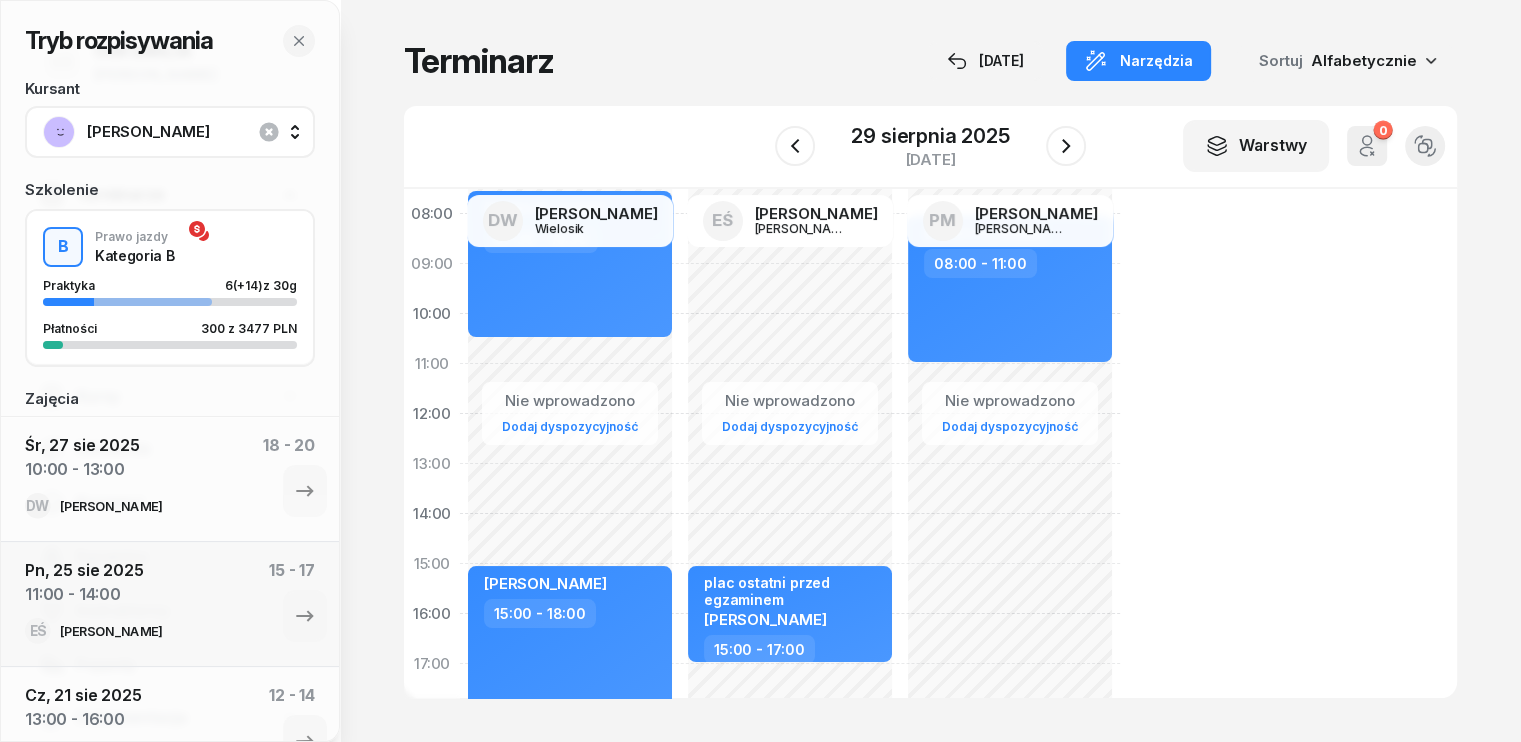 click on "Nie wprowadzono Dodaj dyspozycyjność [PERSON_NAME]  07:30 - 10:30 [PERSON_NAME]  15:00 - 18:00" 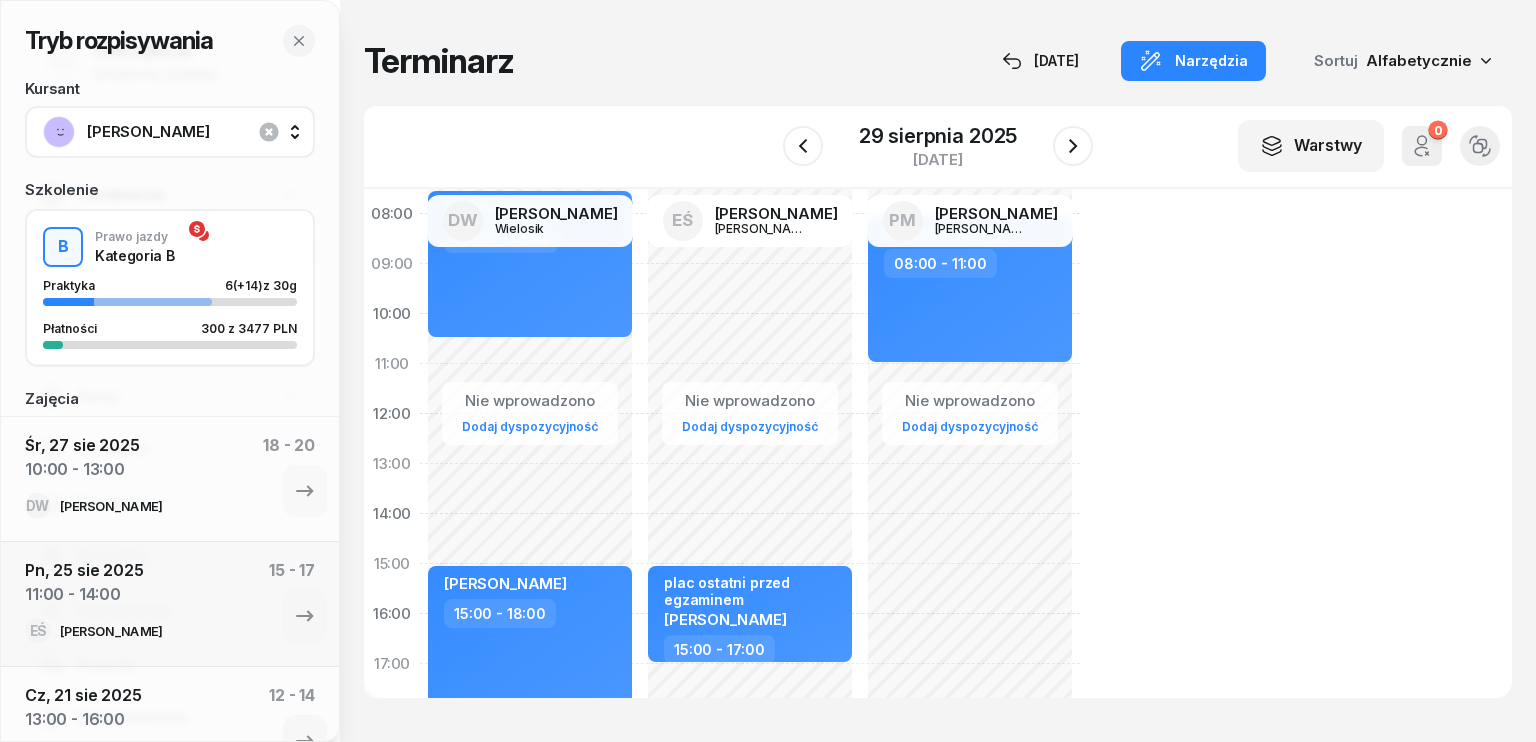 select on "10" 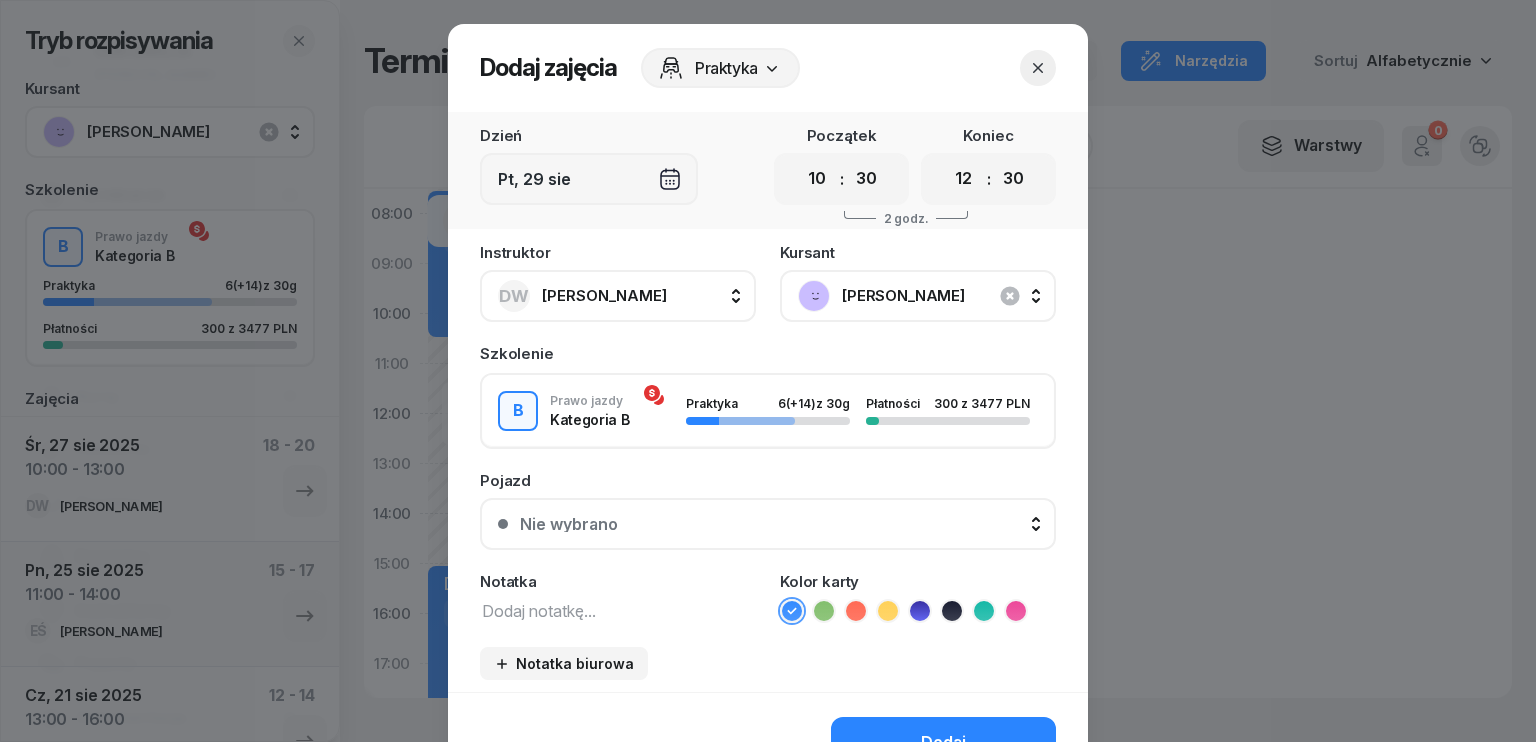 click 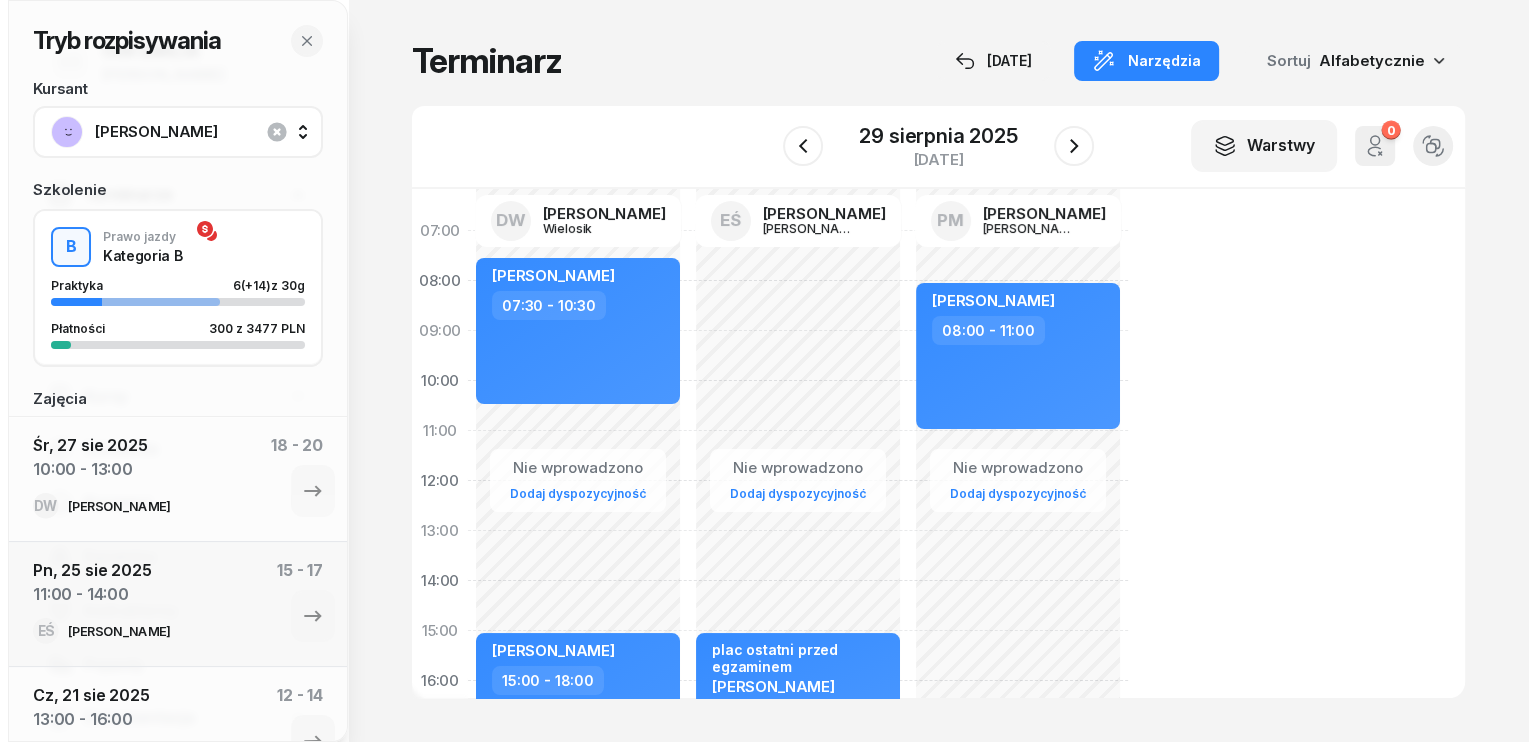 scroll, scrollTop: 0, scrollLeft: 0, axis: both 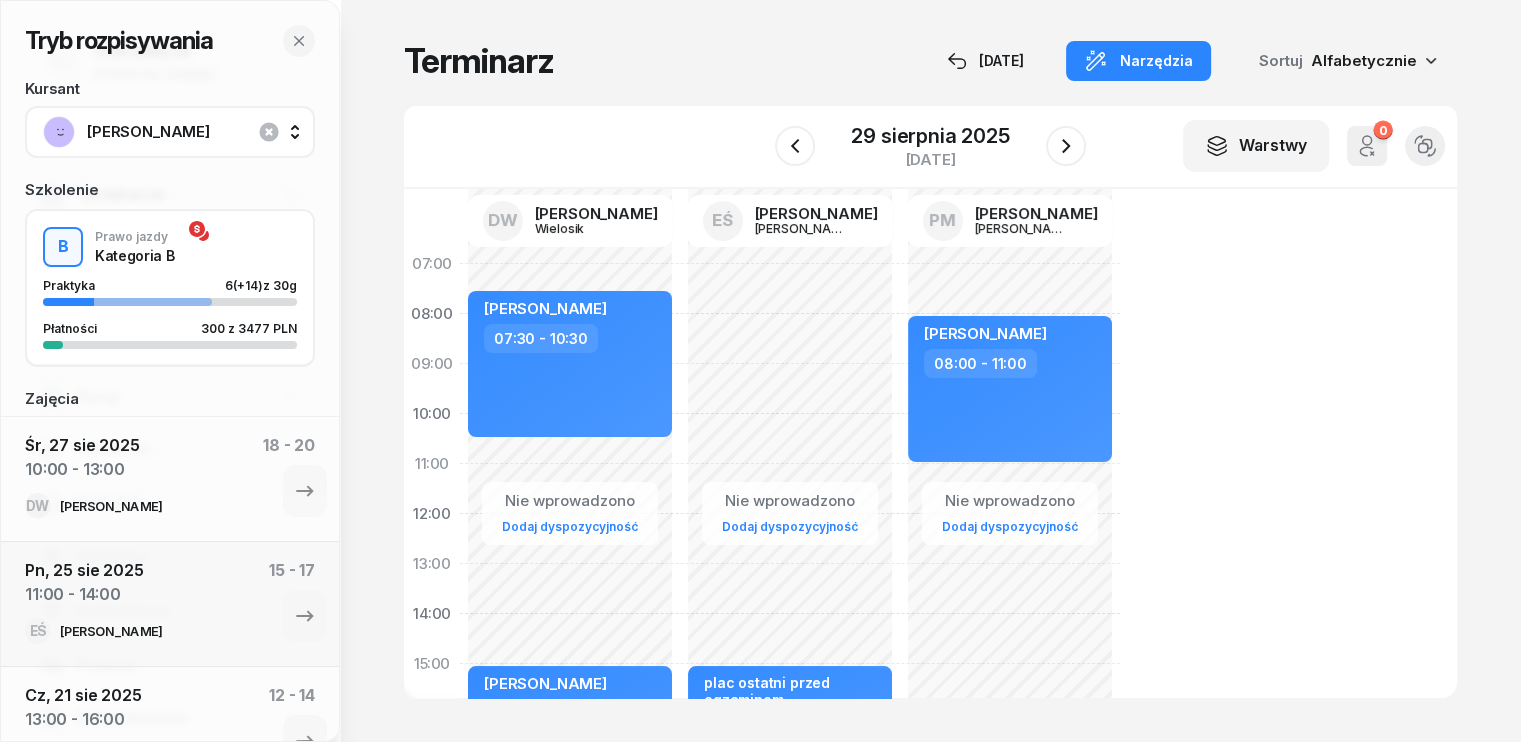 click on "Nie wprowadzono Dodaj dyspozycyjność [PERSON_NAME]  07:30 - 10:30 [PERSON_NAME]  15:00 - 18:00" 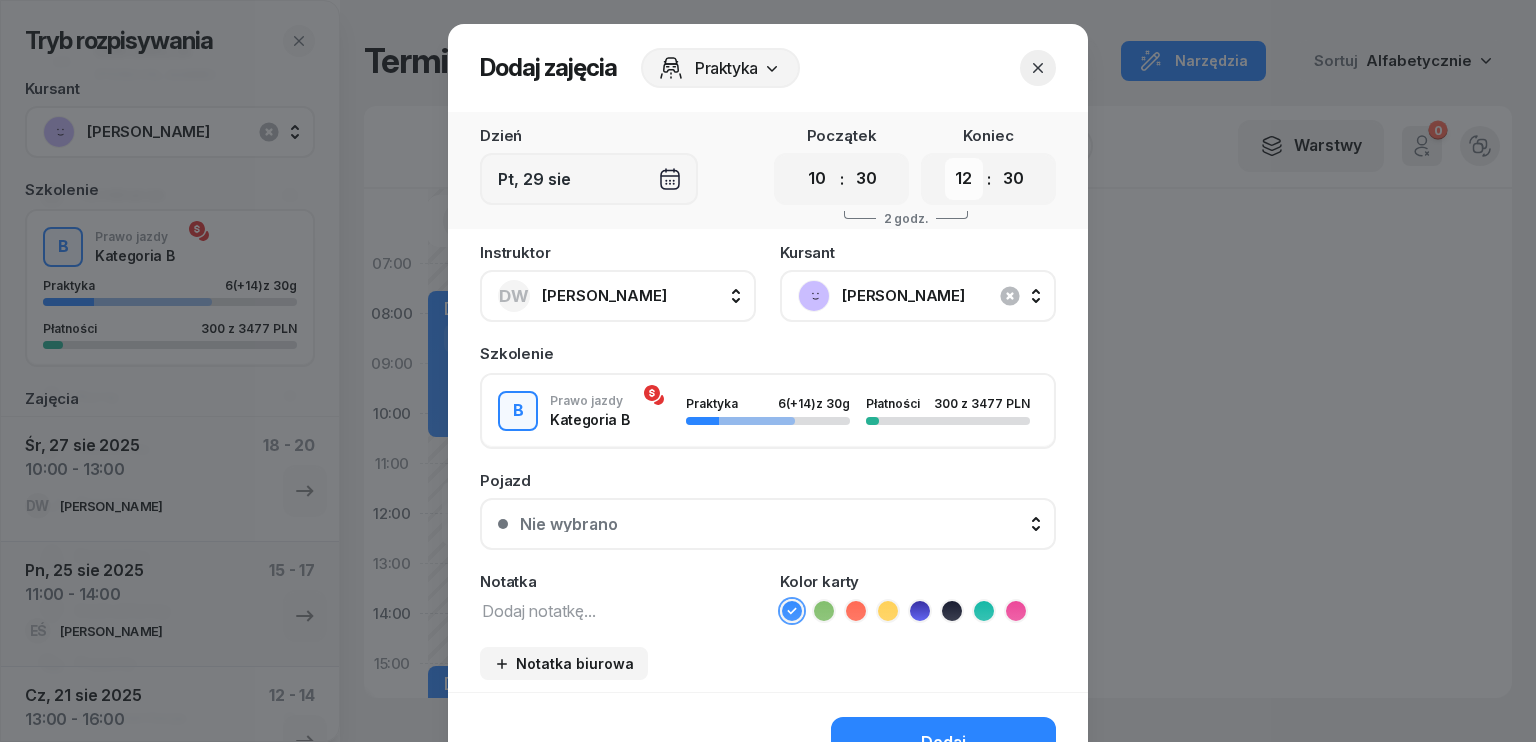 click on "00 01 02 03 04 05 06 07 08 09 10 11 12 13 14 15 16 17 18 19 20 21 22 23" at bounding box center [964, 179] 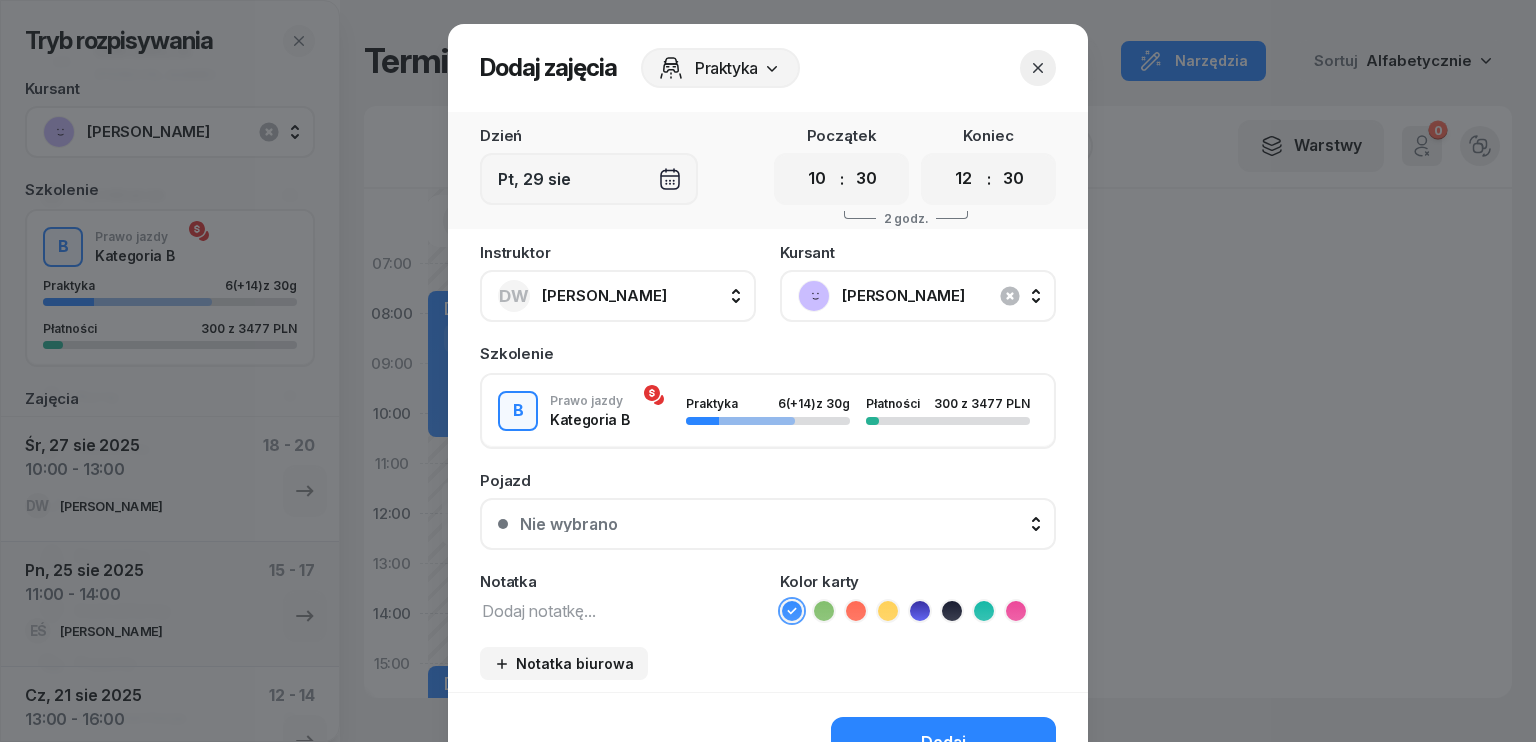 select on "13" 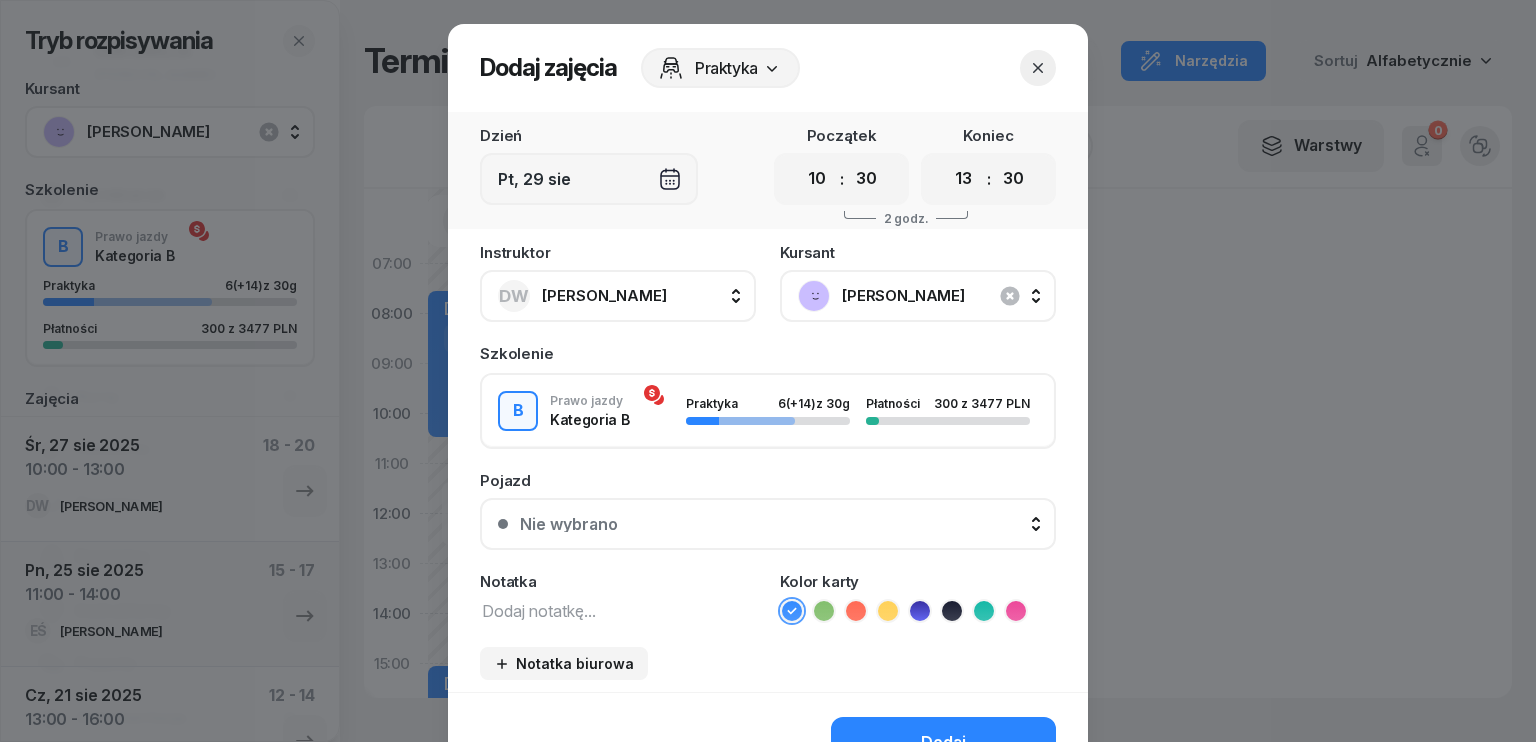 click on "00 01 02 03 04 05 06 07 08 09 10 11 12 13 14 15 16 17 18 19 20 21 22 23" at bounding box center (964, 179) 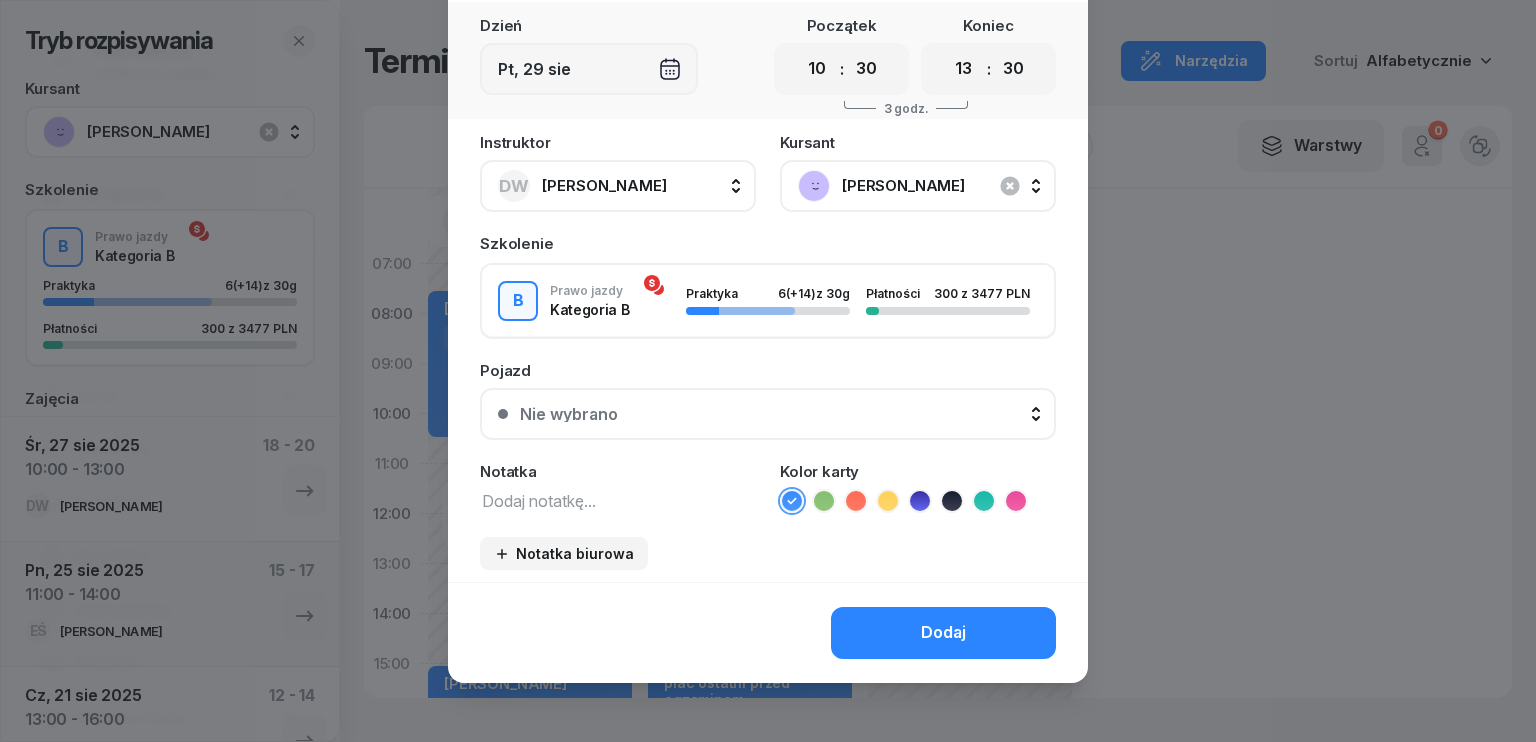 scroll, scrollTop: 112, scrollLeft: 0, axis: vertical 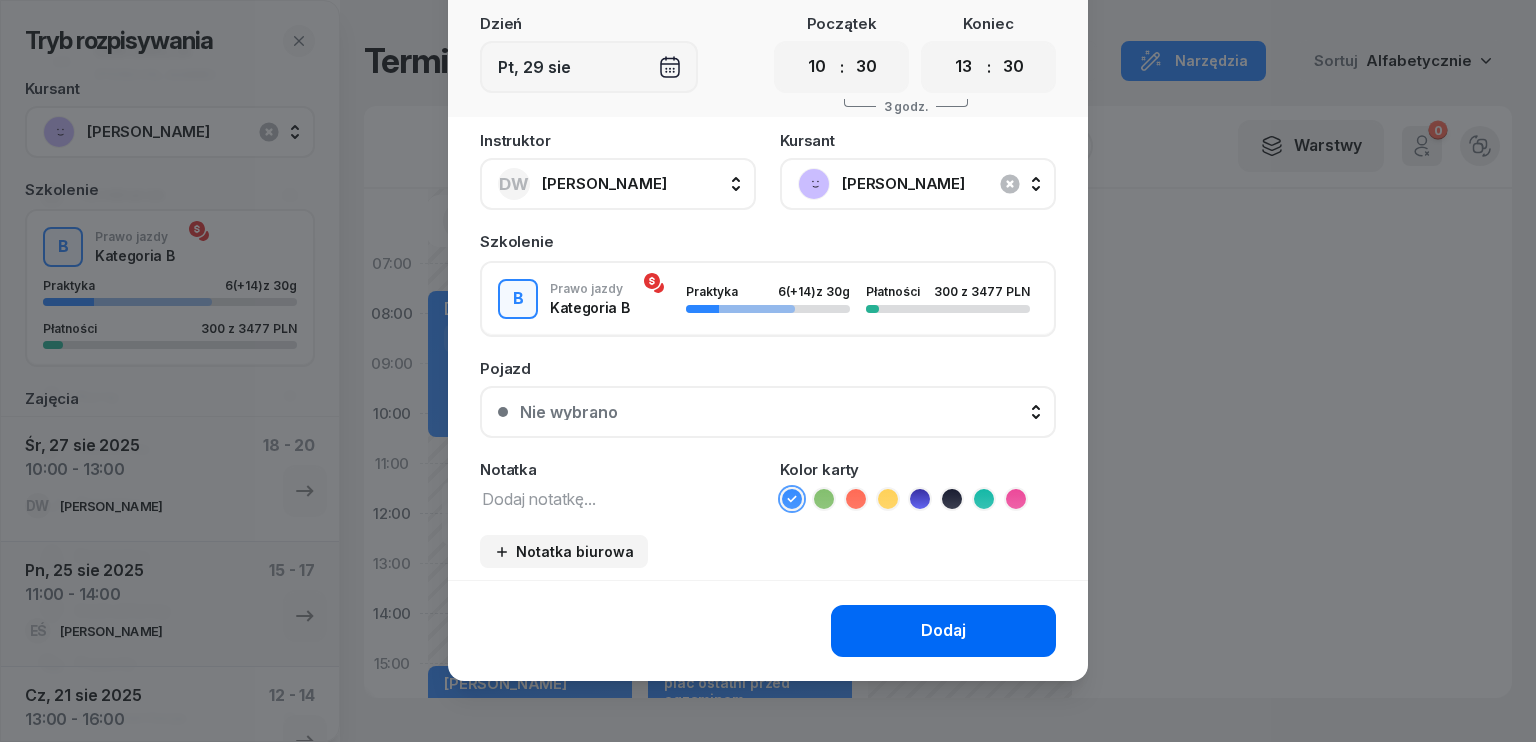 drag, startPoint x: 897, startPoint y: 621, endPoint x: 892, endPoint y: 602, distance: 19.646883 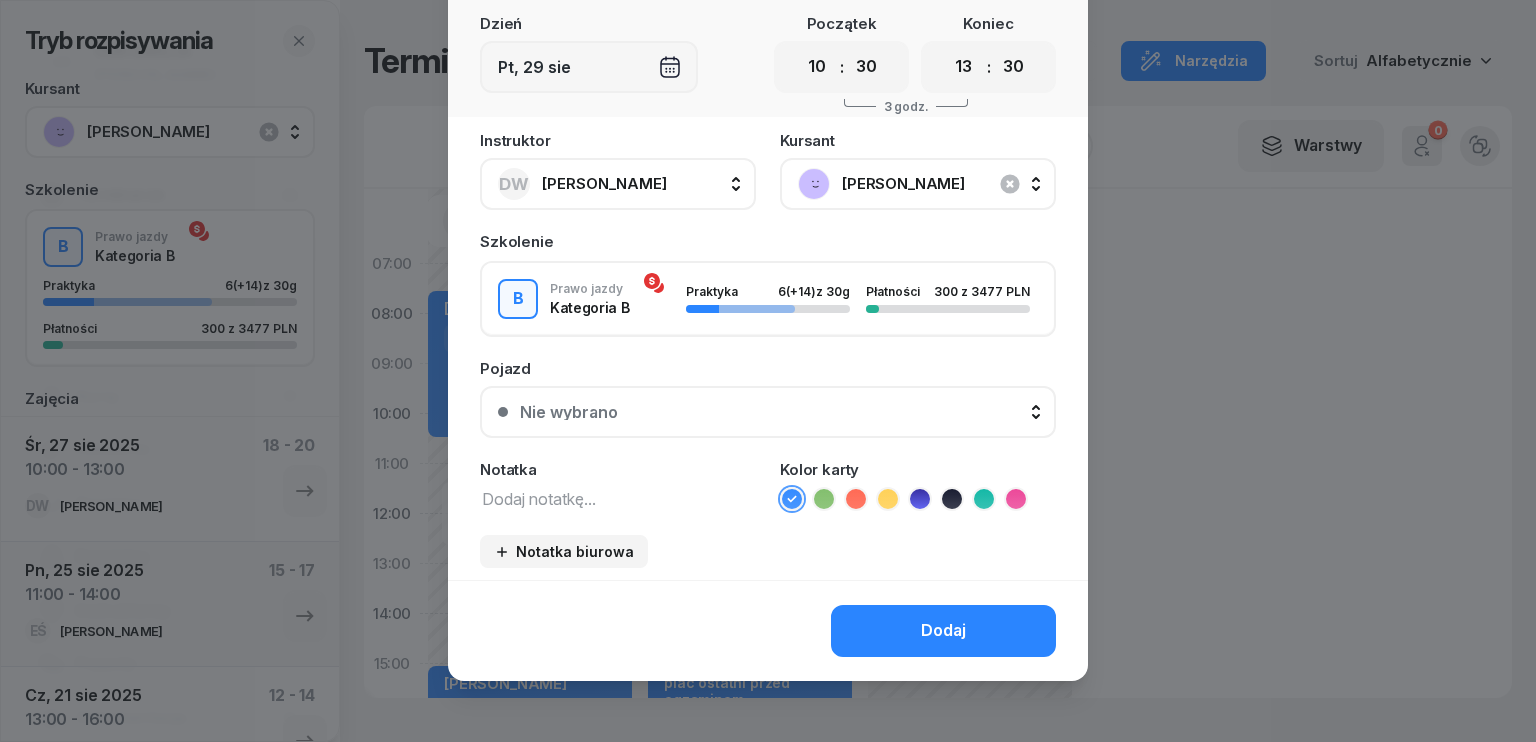 click on "Dodaj" 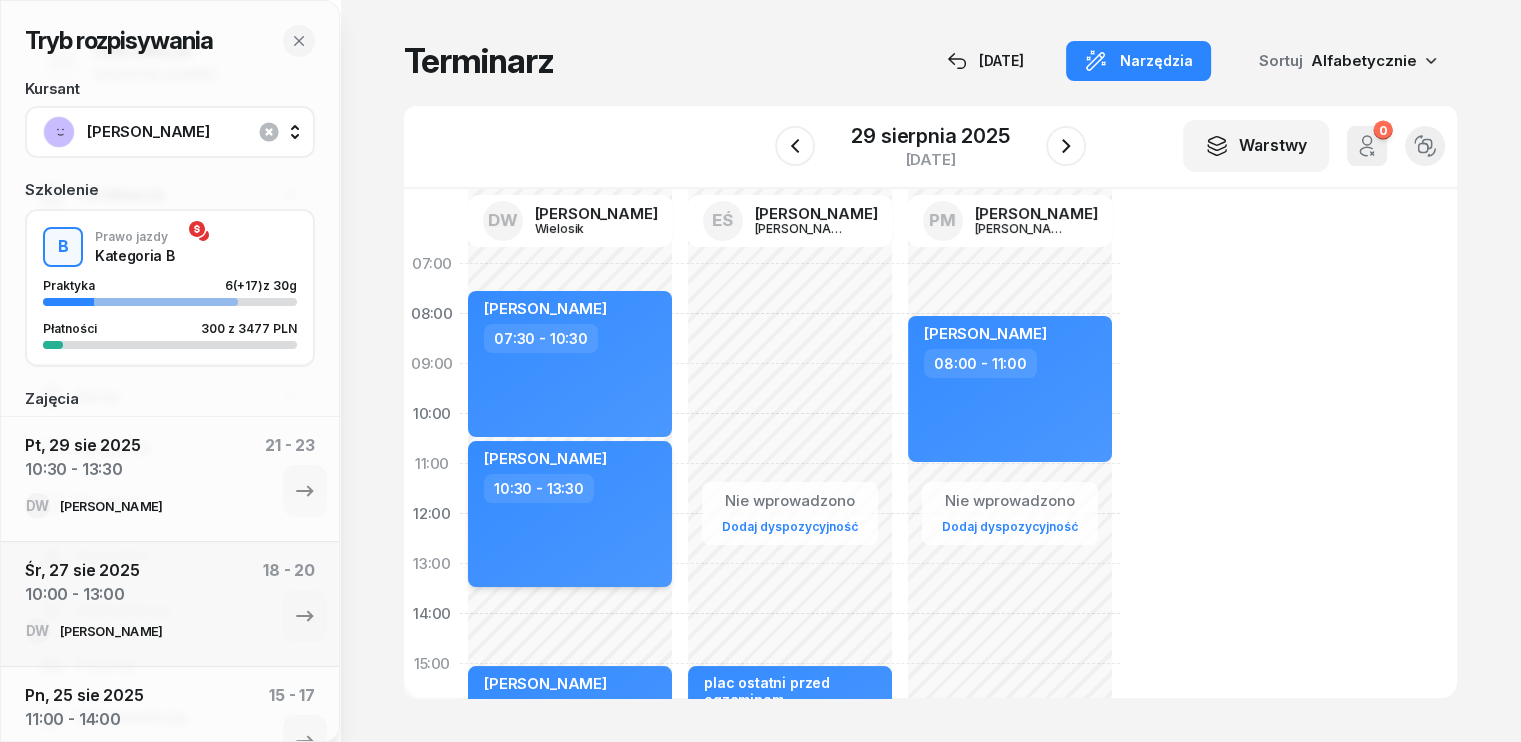 click on "[PERSON_NAME]  10:30 - 13:30" at bounding box center (570, 514) 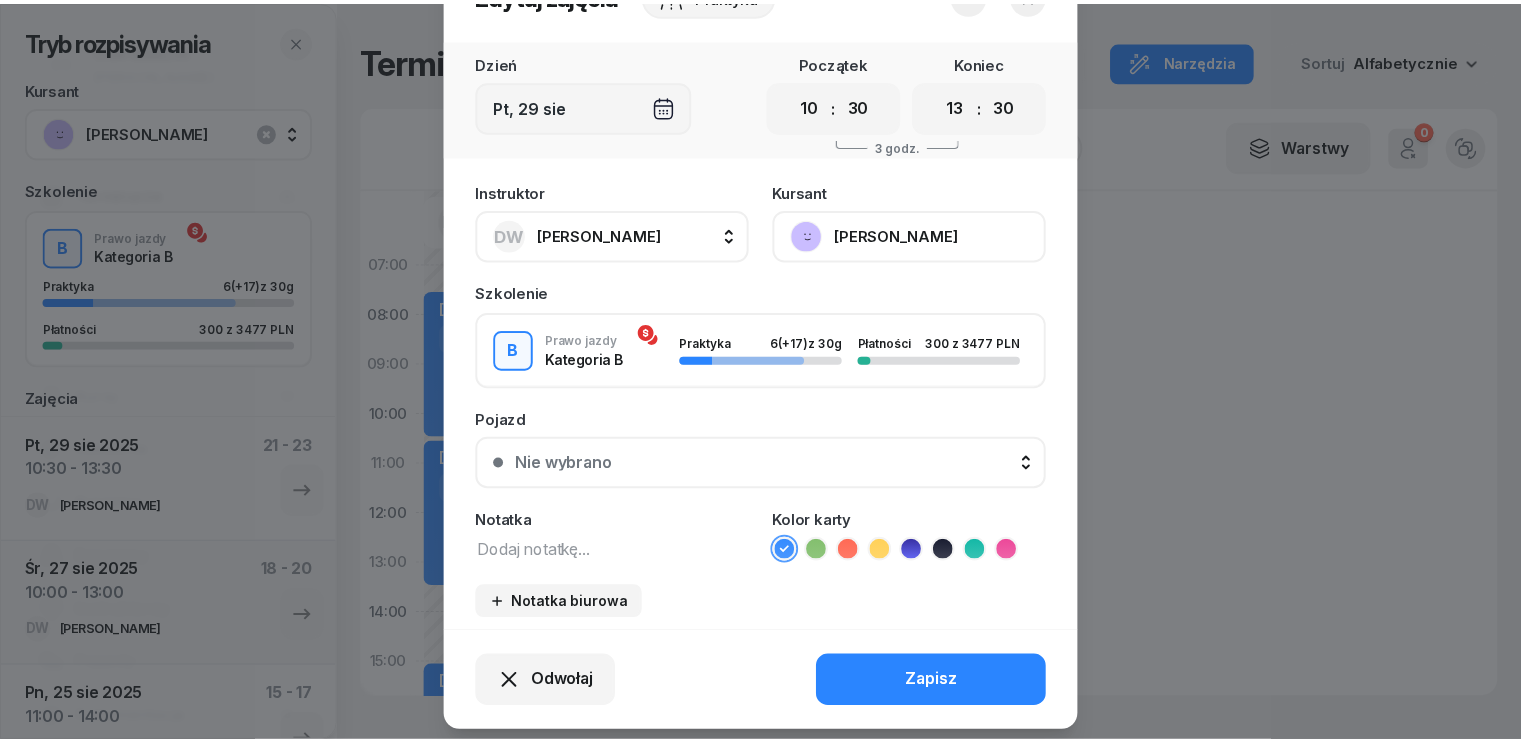 scroll, scrollTop: 124, scrollLeft: 0, axis: vertical 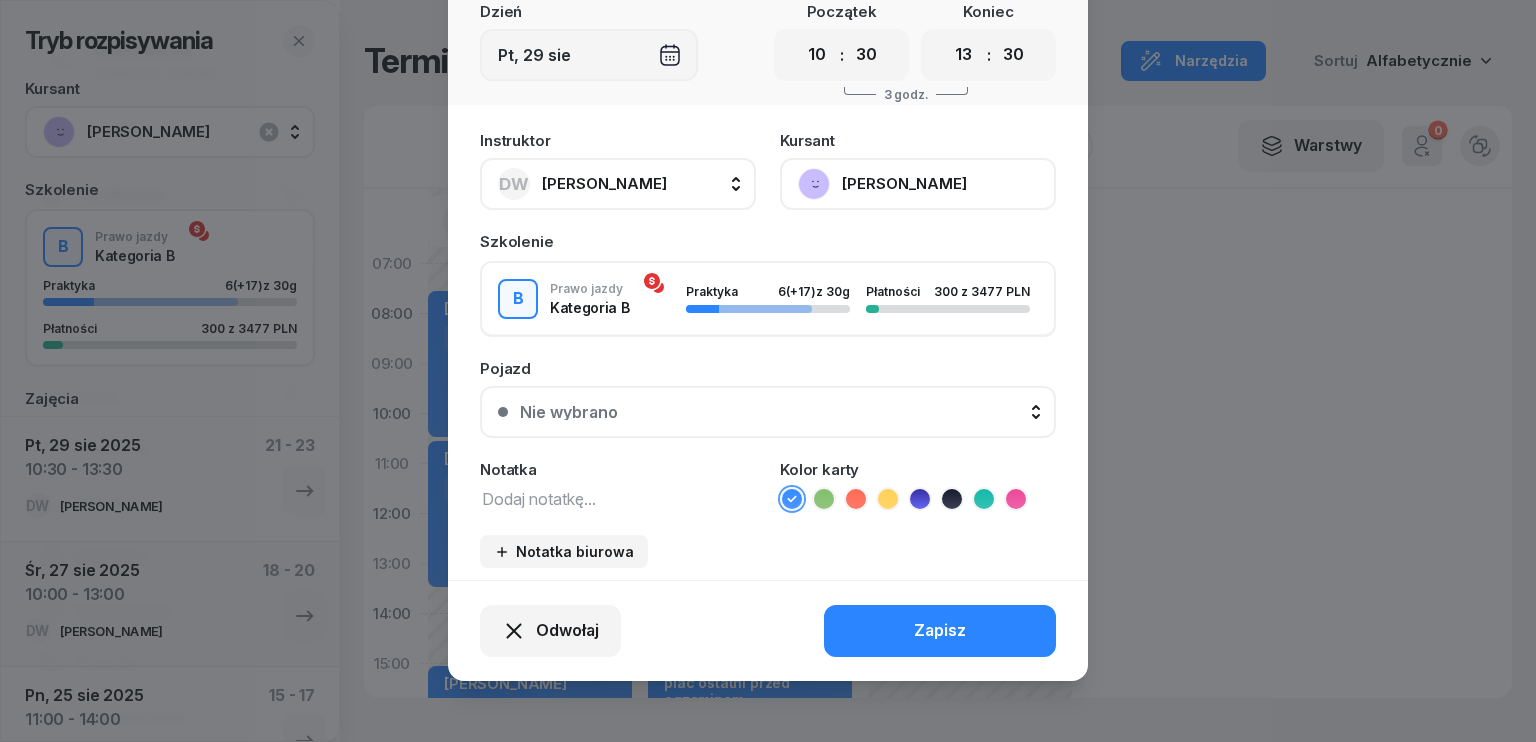 click at bounding box center (618, 498) 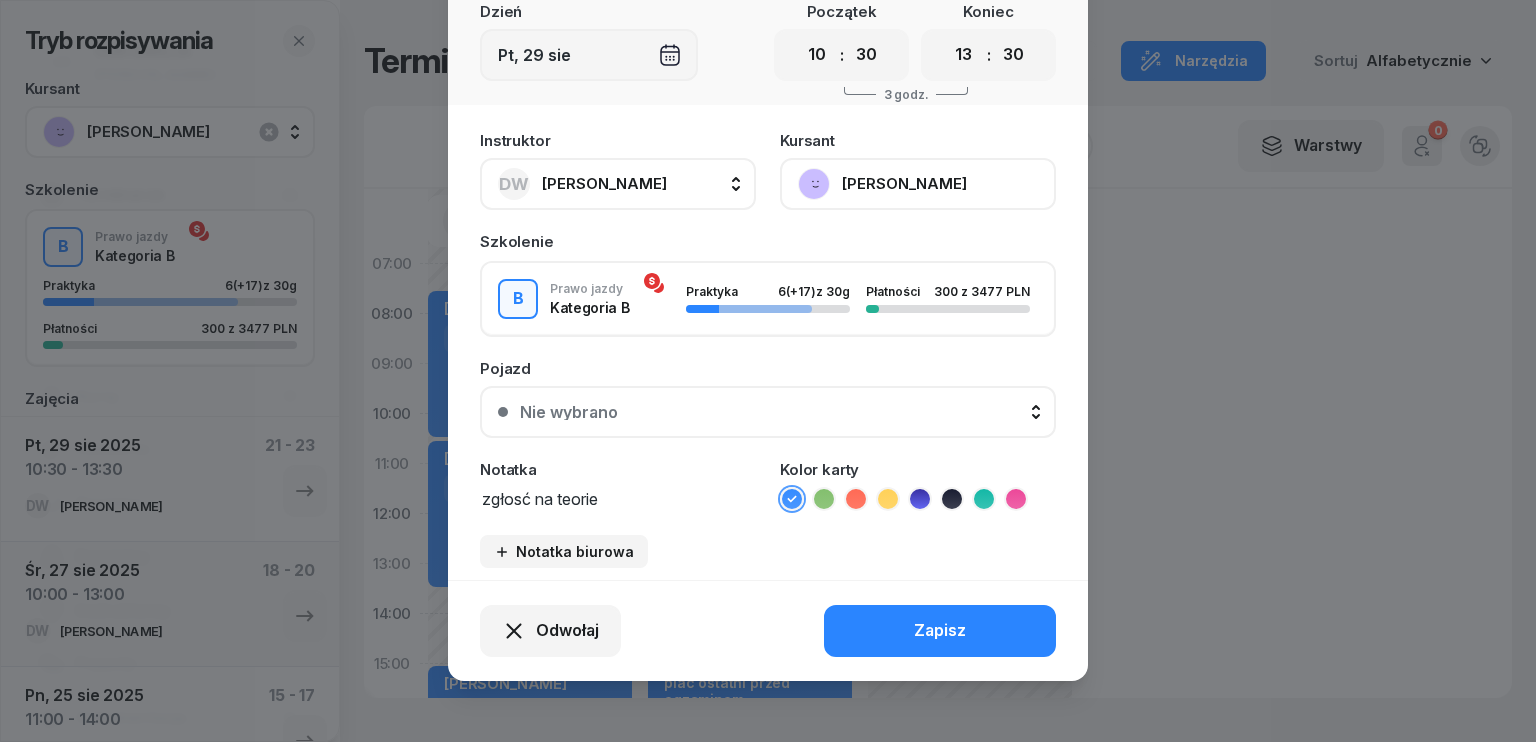 click on "zgłosć na teorie" at bounding box center (618, 498) 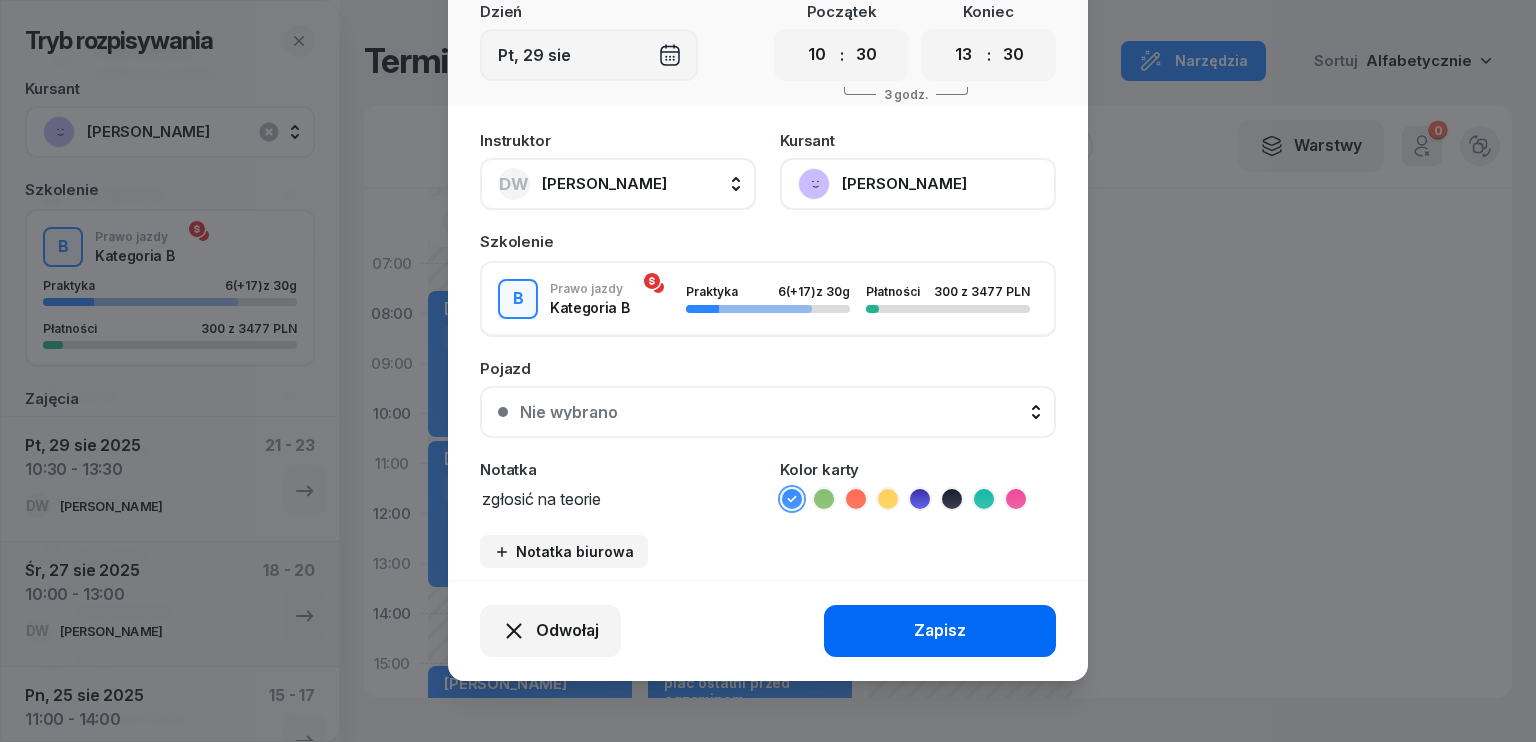 type on "zgłosić na teorie" 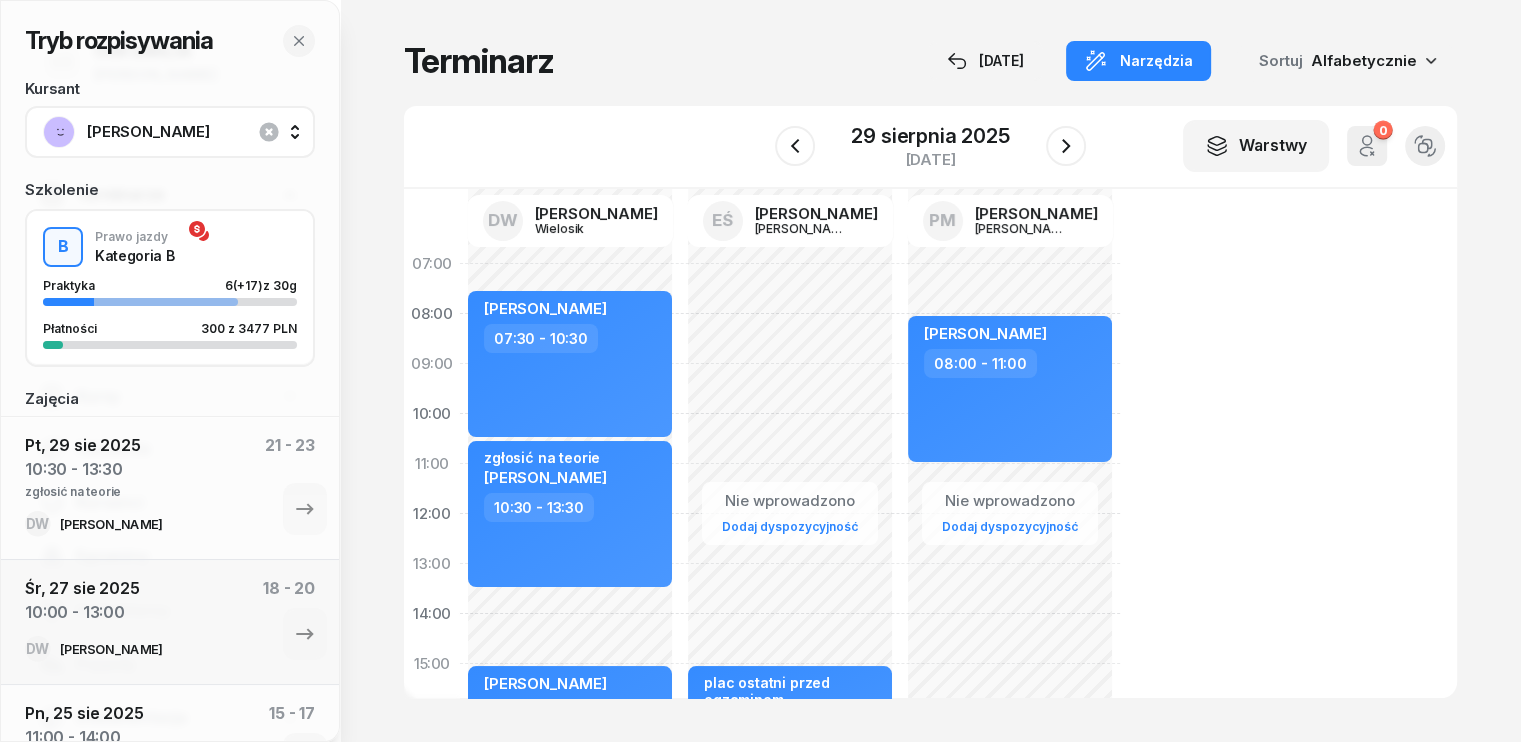 click on "Terminarz  [DATE]  Narzędzia  Sortuj   Alfabetycznie" at bounding box center [930, 61] 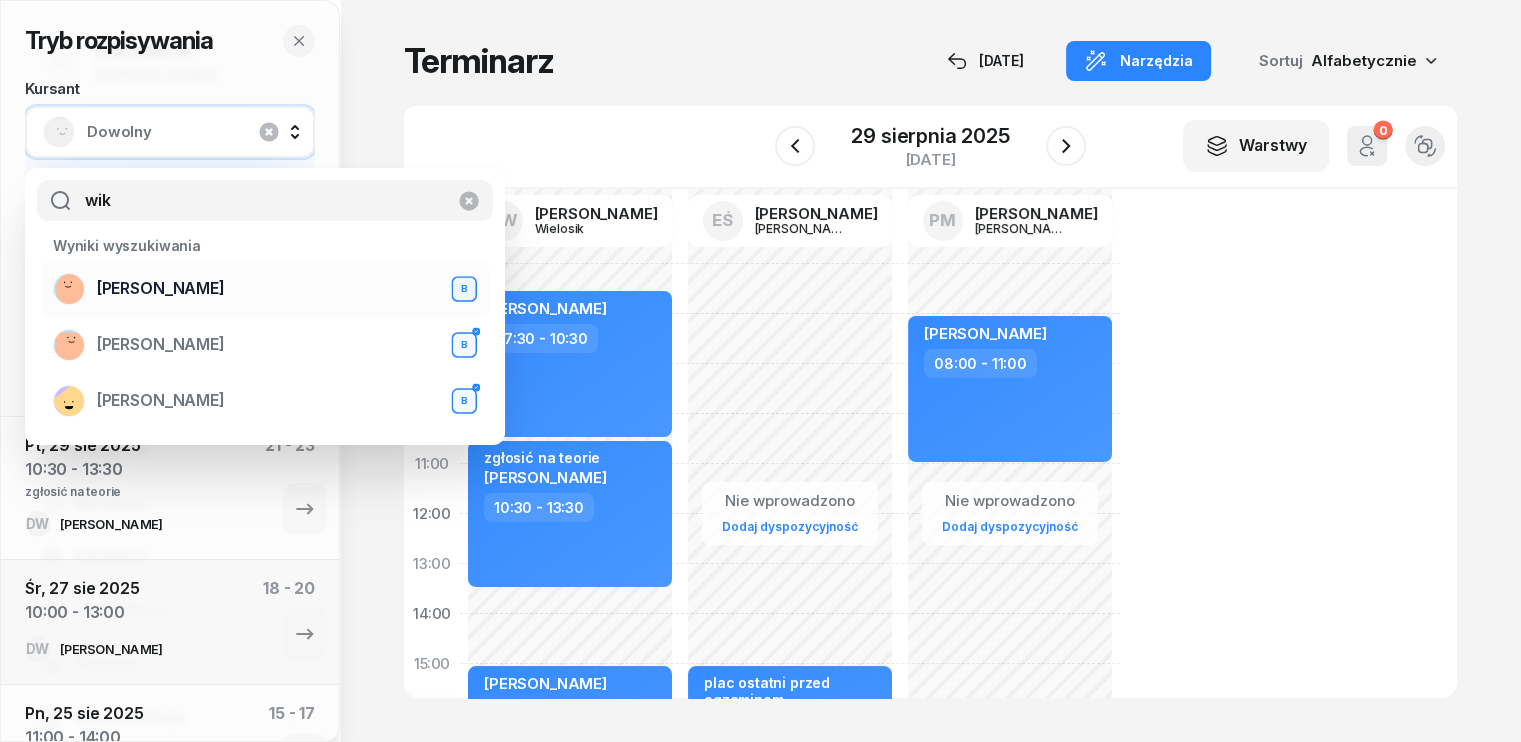 type on "wik" 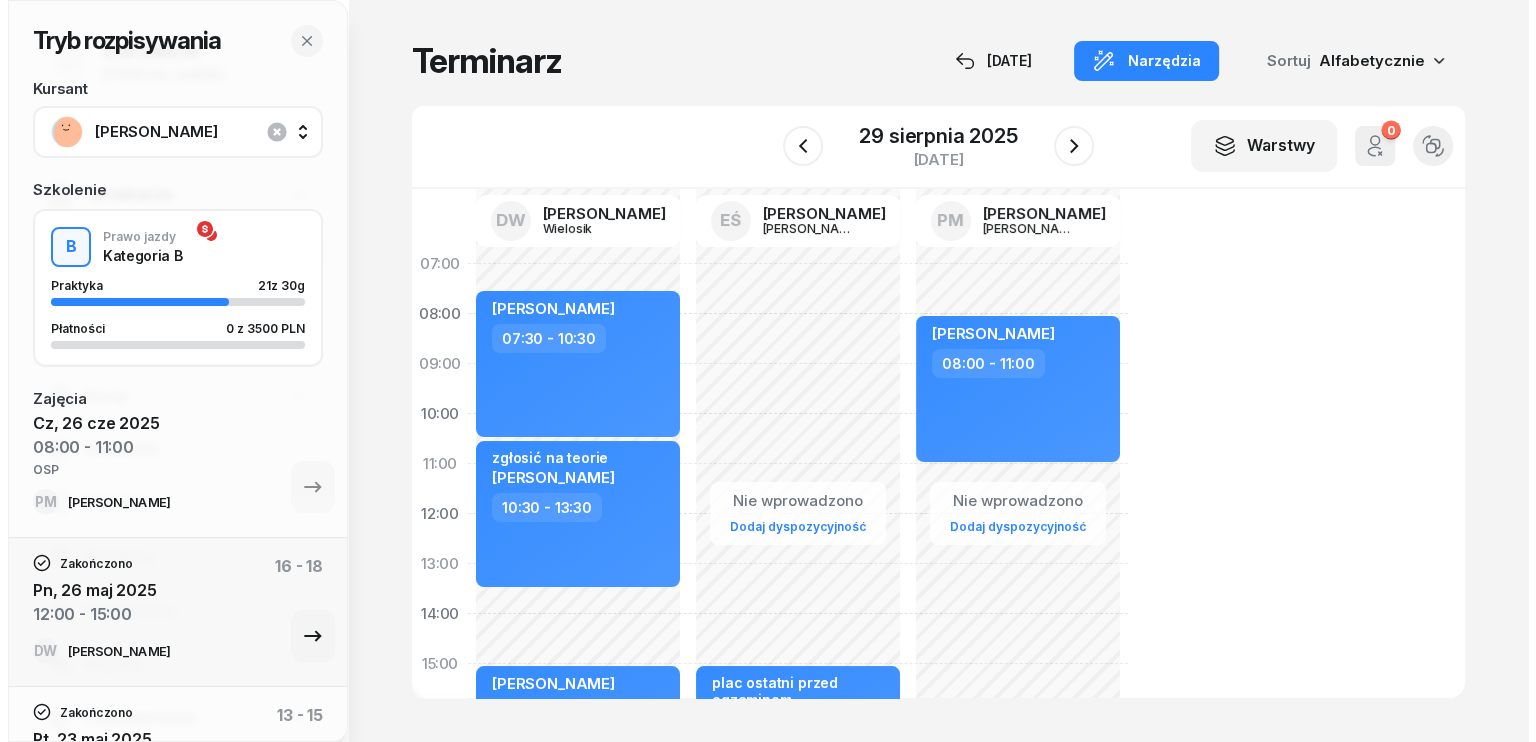 scroll, scrollTop: 0, scrollLeft: 0, axis: both 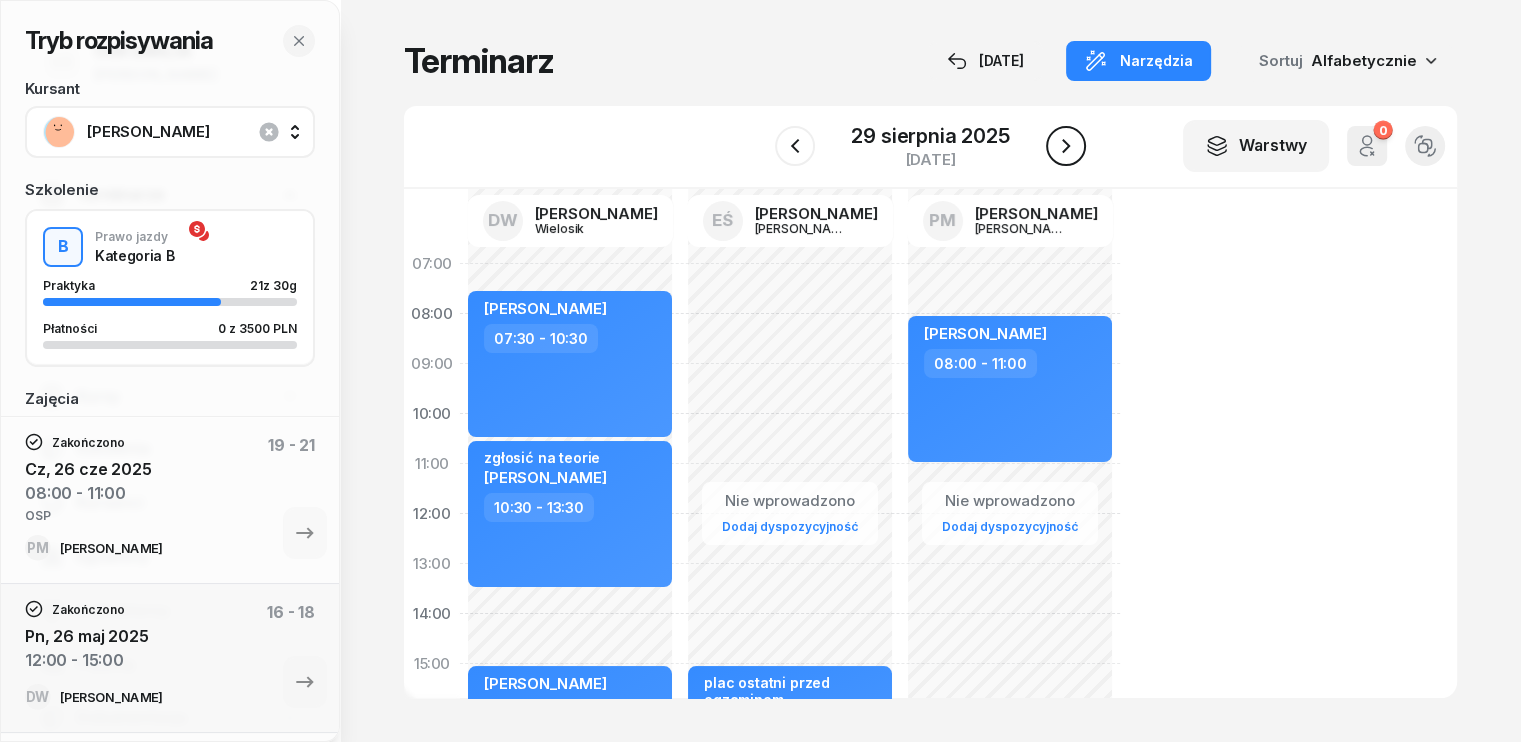 click 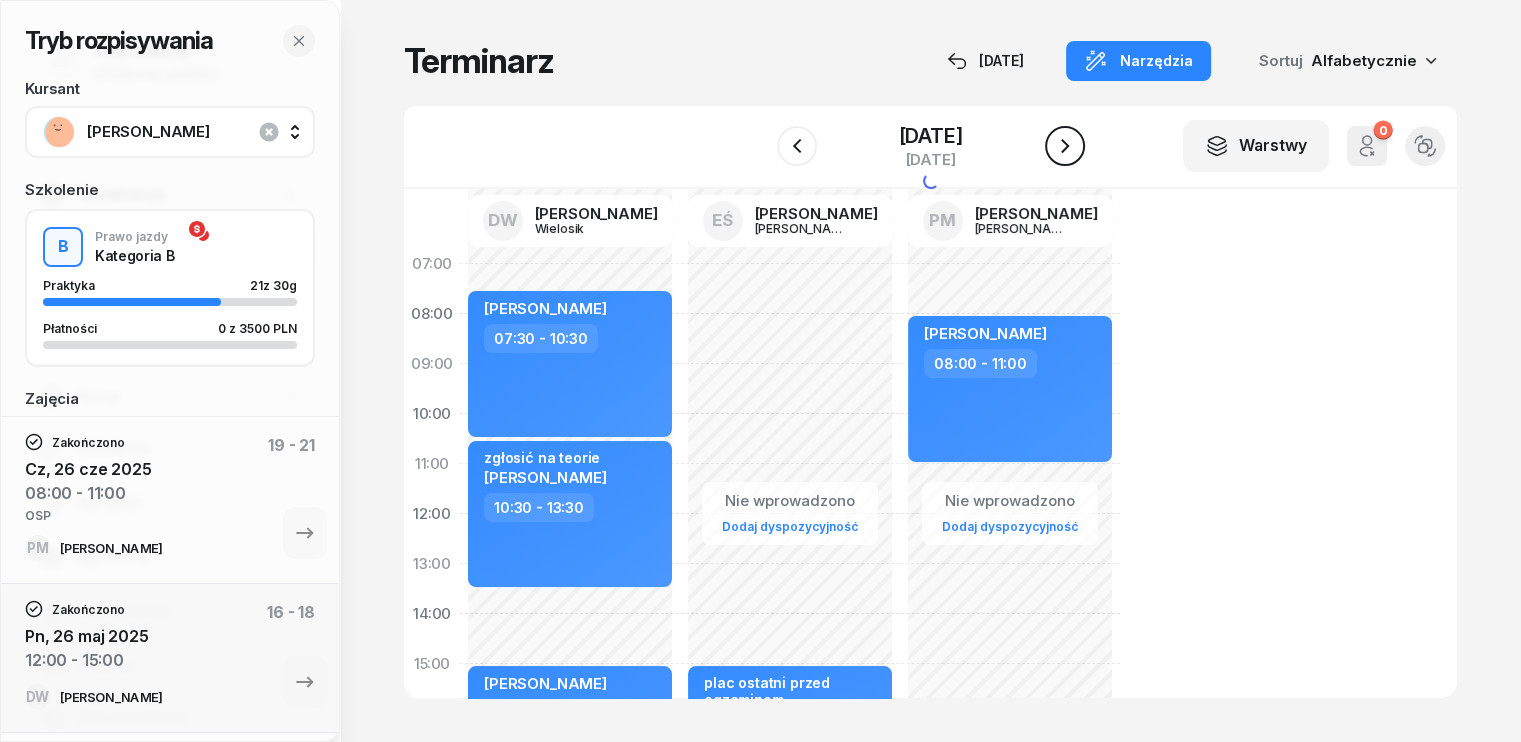 click 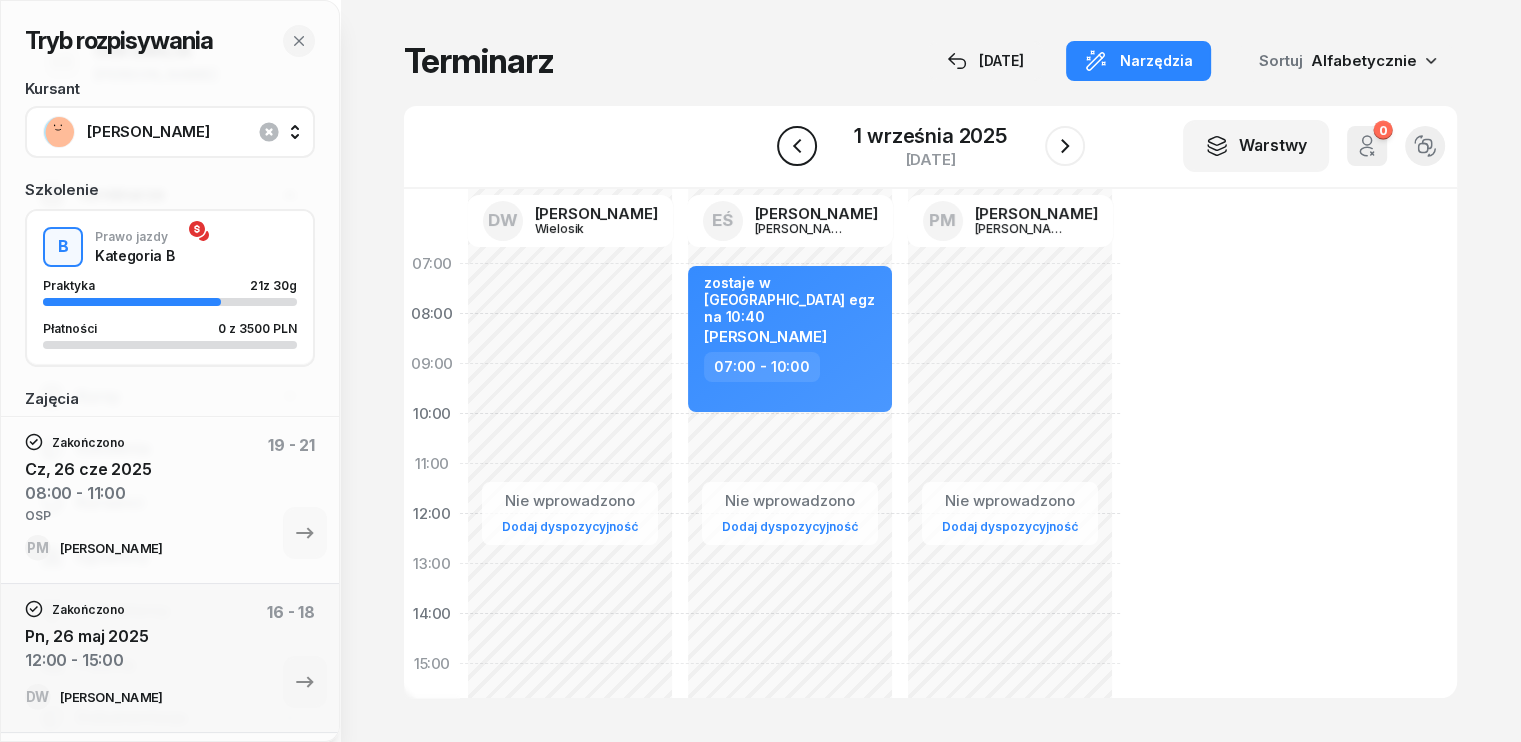 click 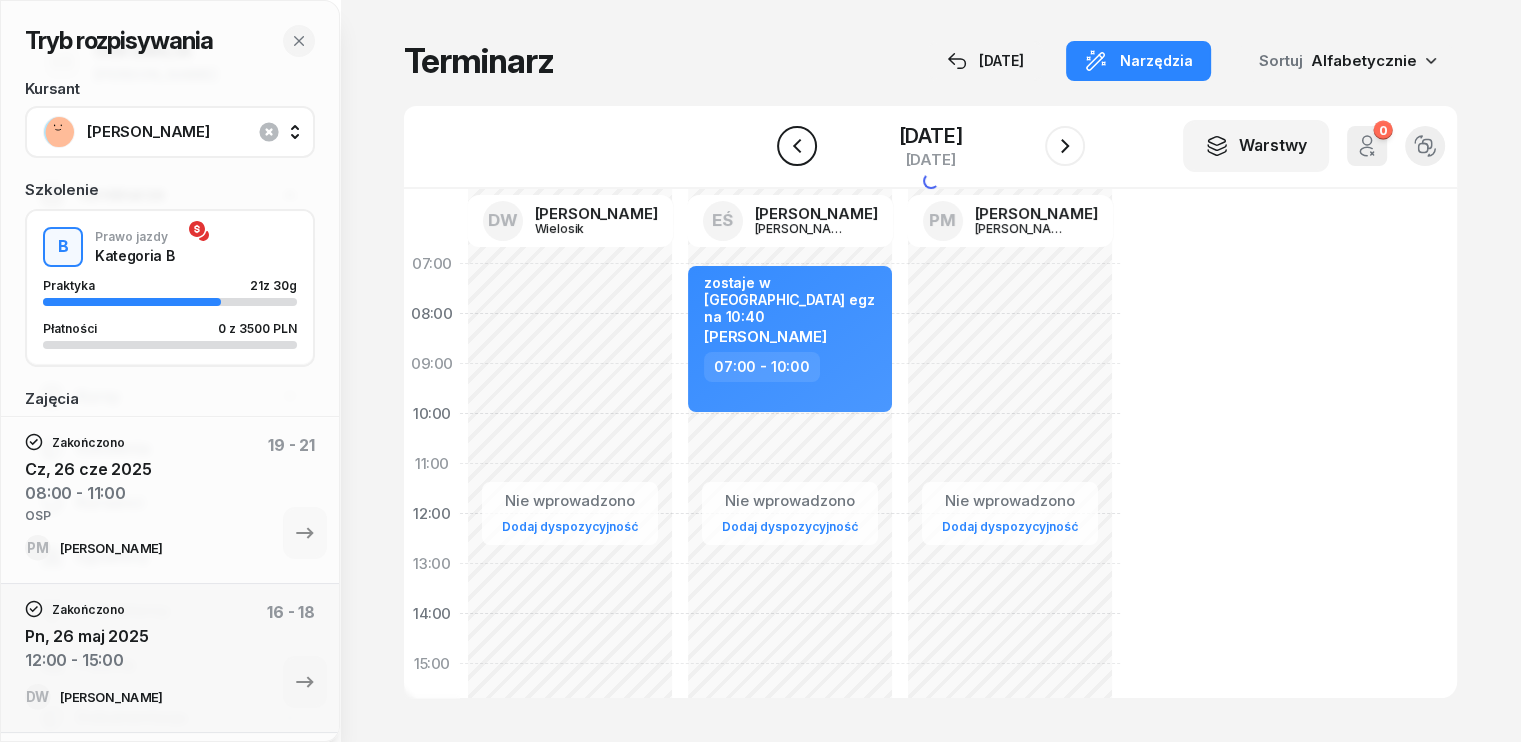 click 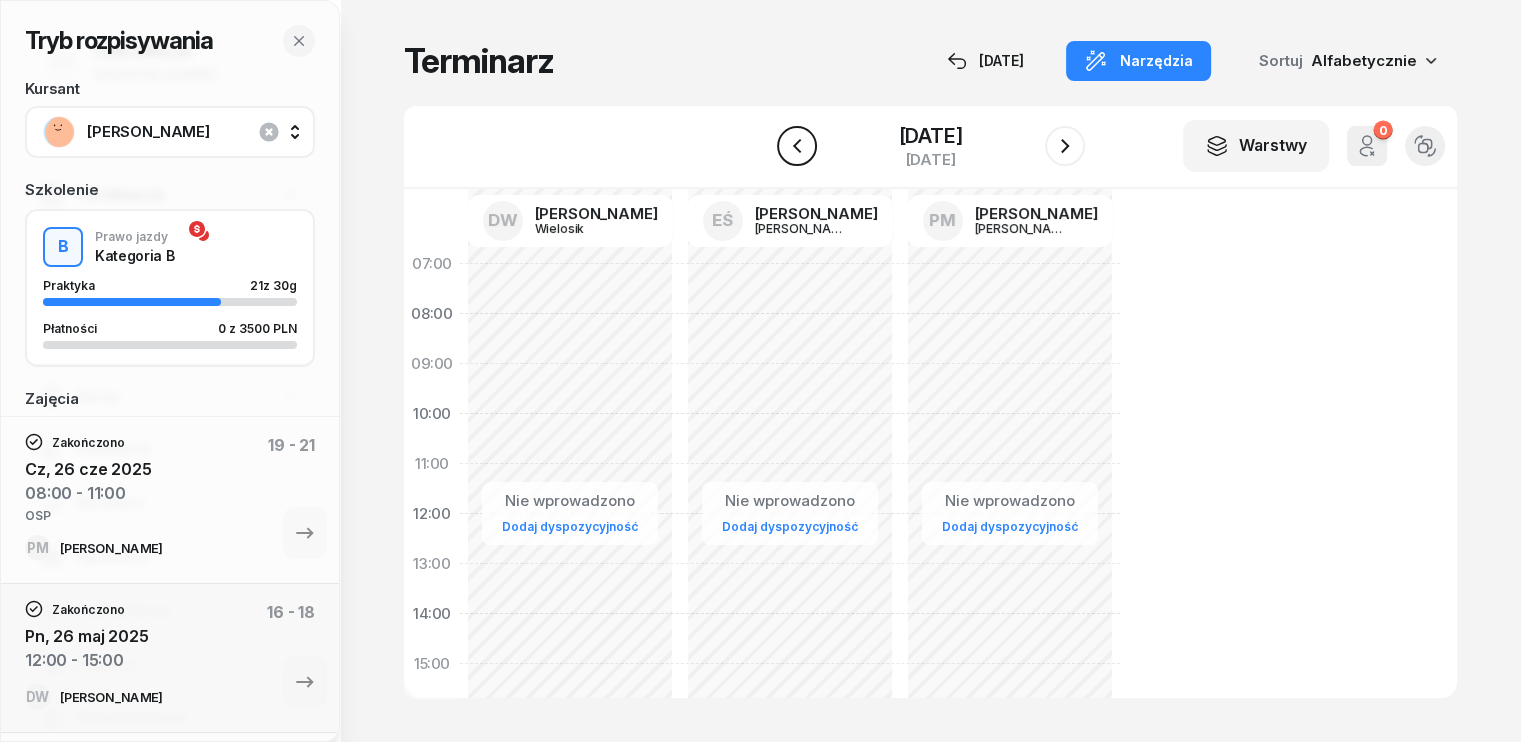 click 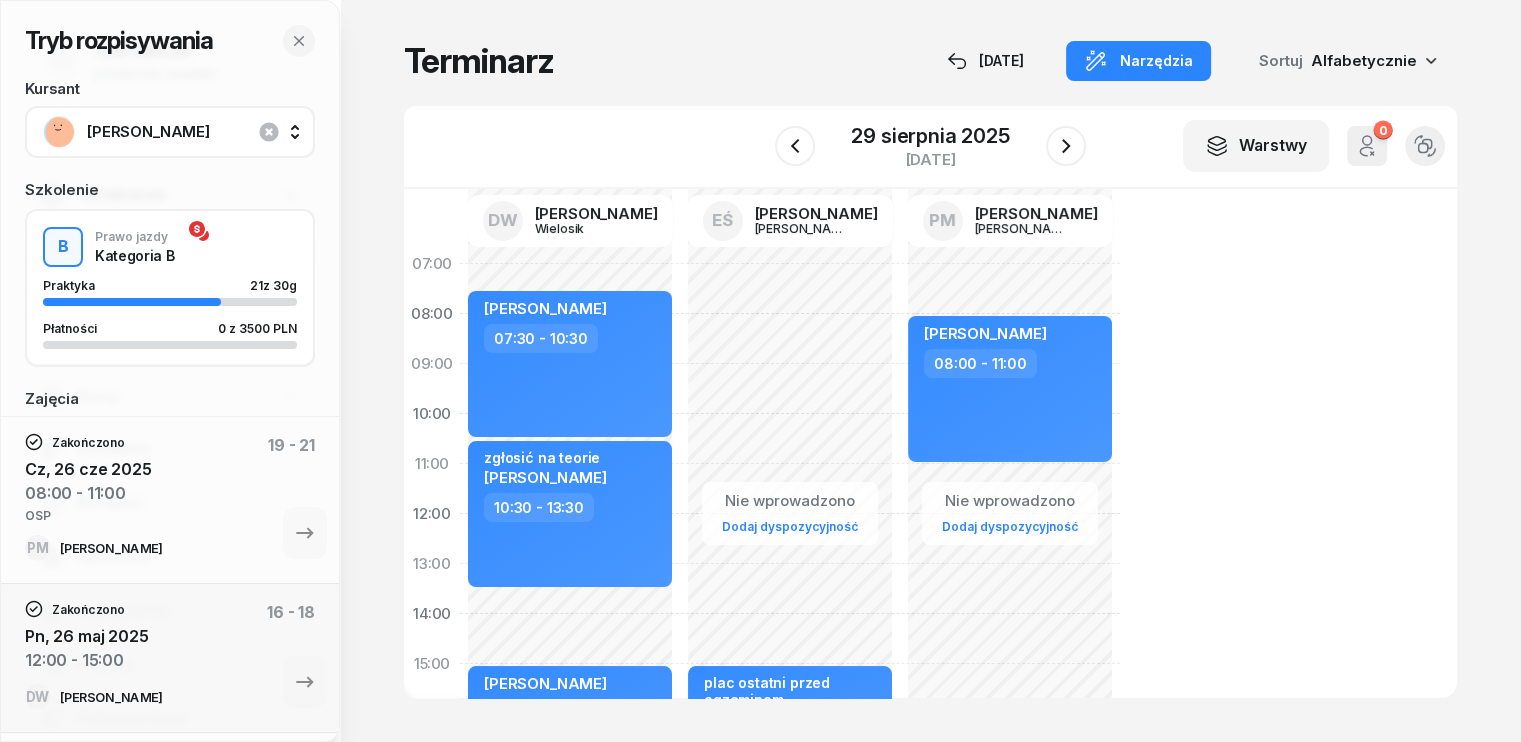 click on "Nie wprowadzono Dodaj dyspozycyjność plac ostatni przed egzaminem [PERSON_NAME]  15:00 - 17:00" 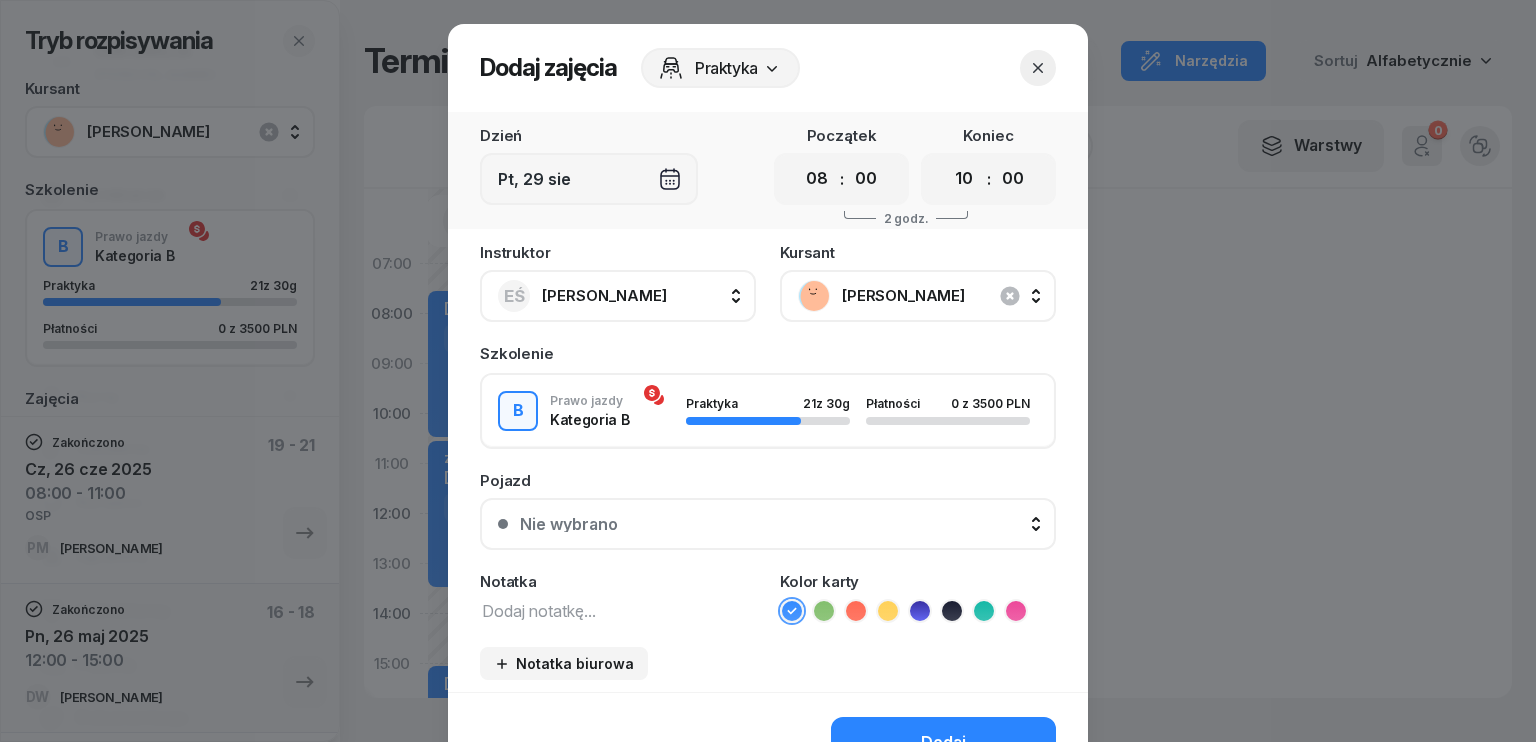 scroll, scrollTop: 112, scrollLeft: 0, axis: vertical 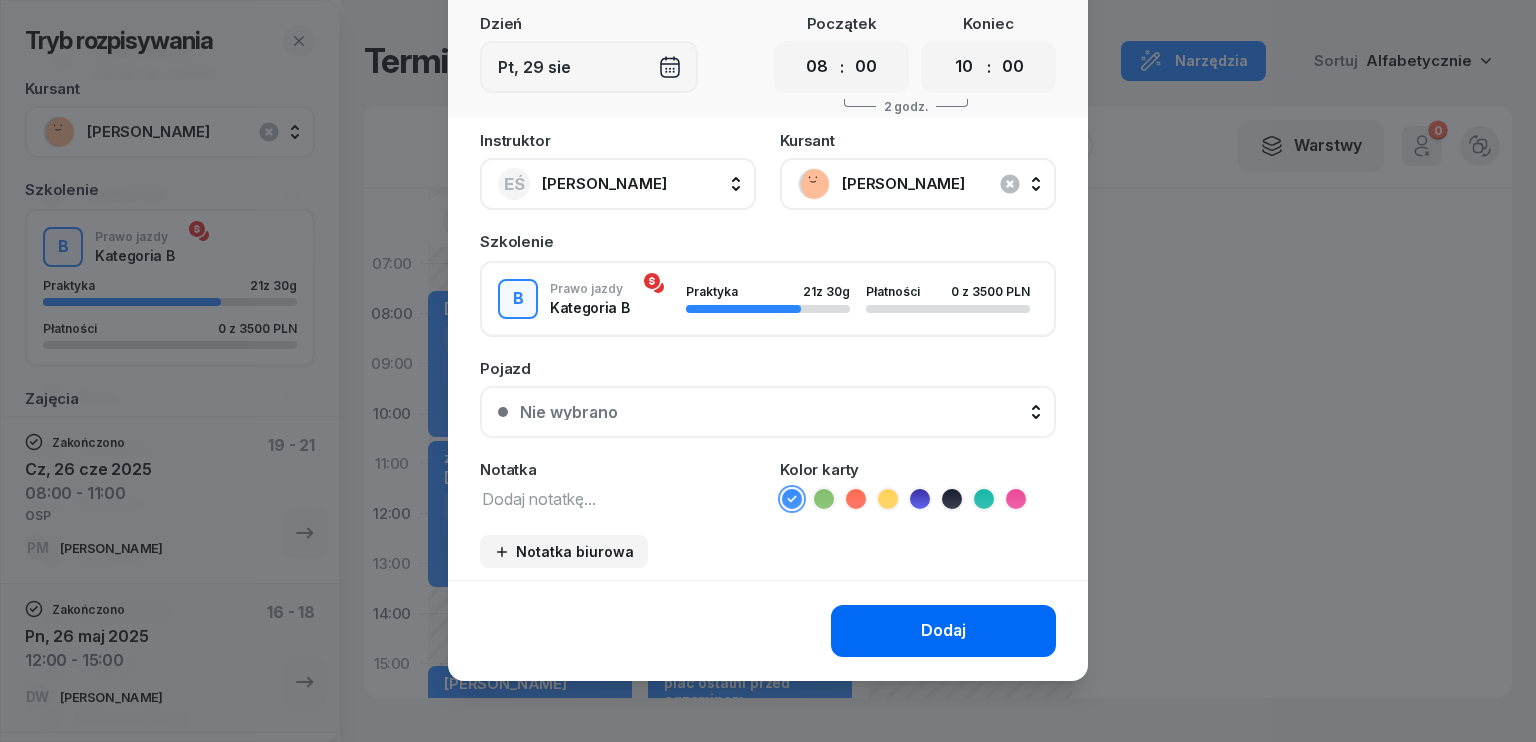 click on "Dodaj" at bounding box center (943, 631) 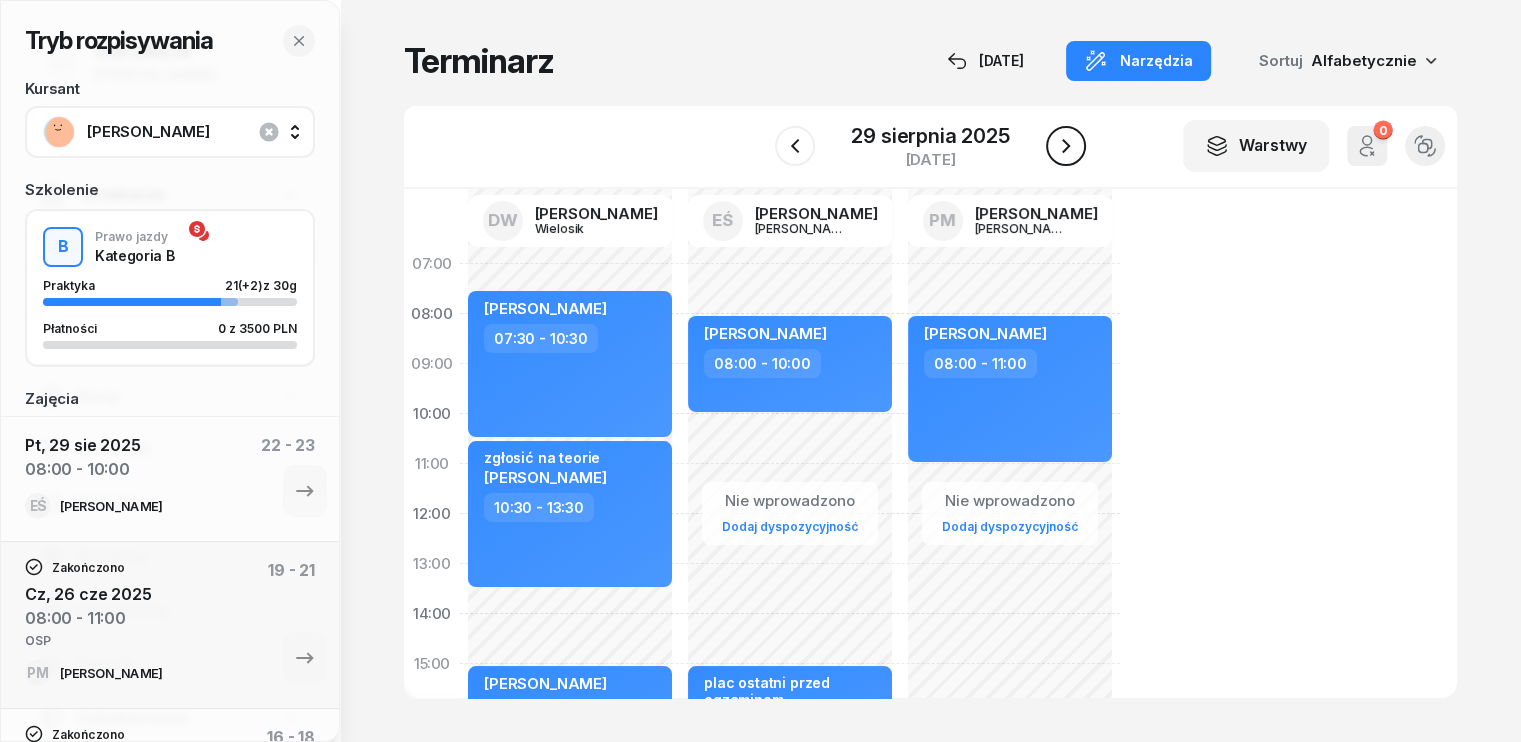 click 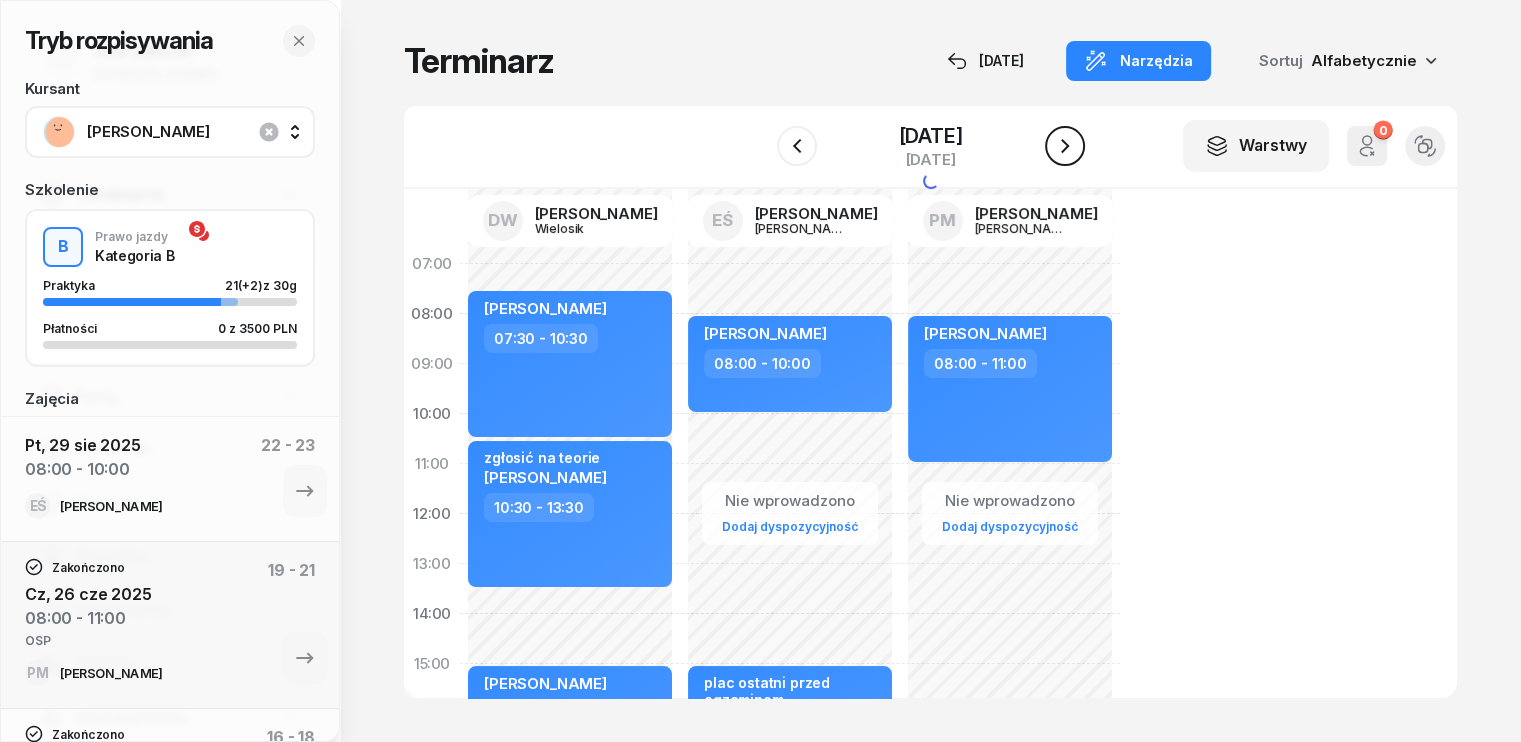 click 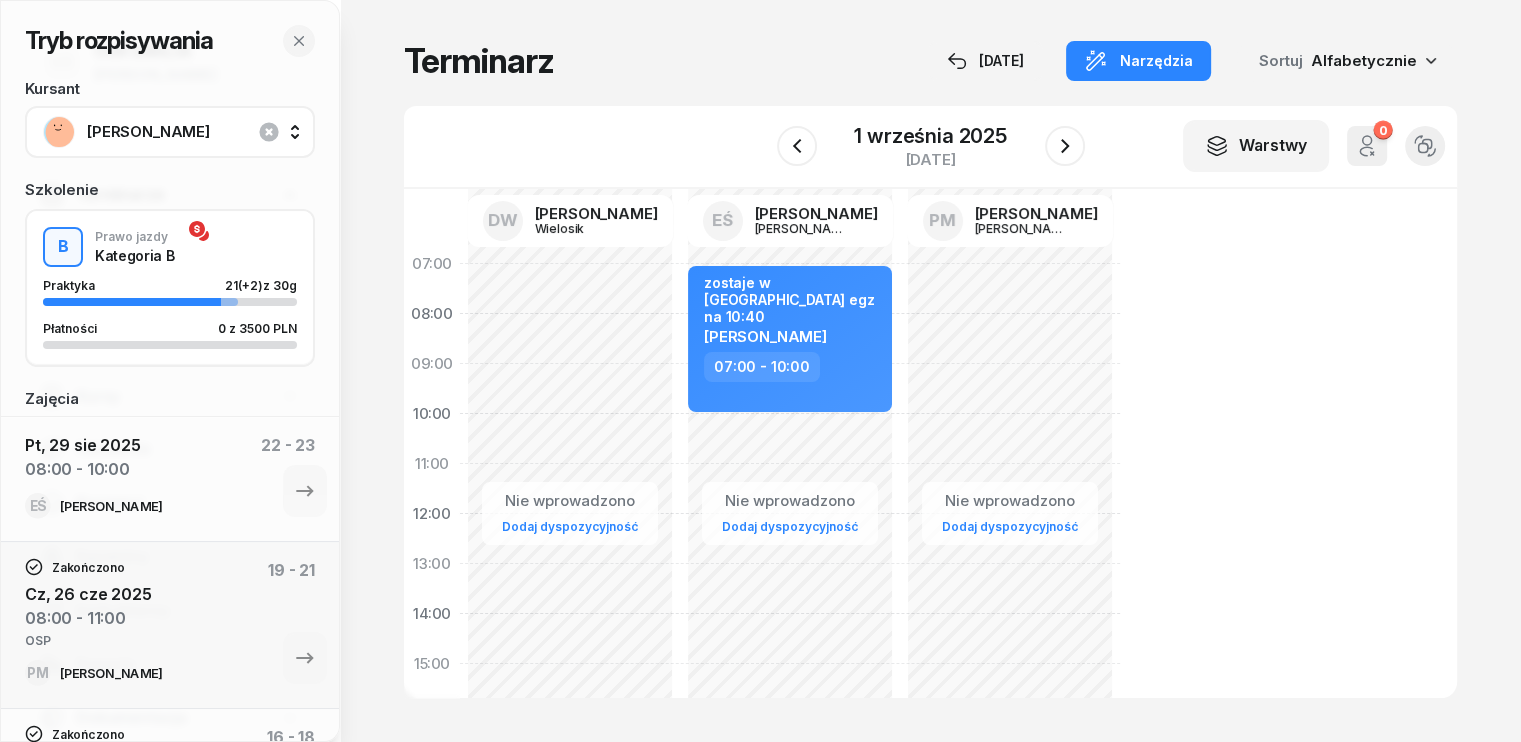 click on "Nie wprowadzono Dodaj dyspozycyjność" 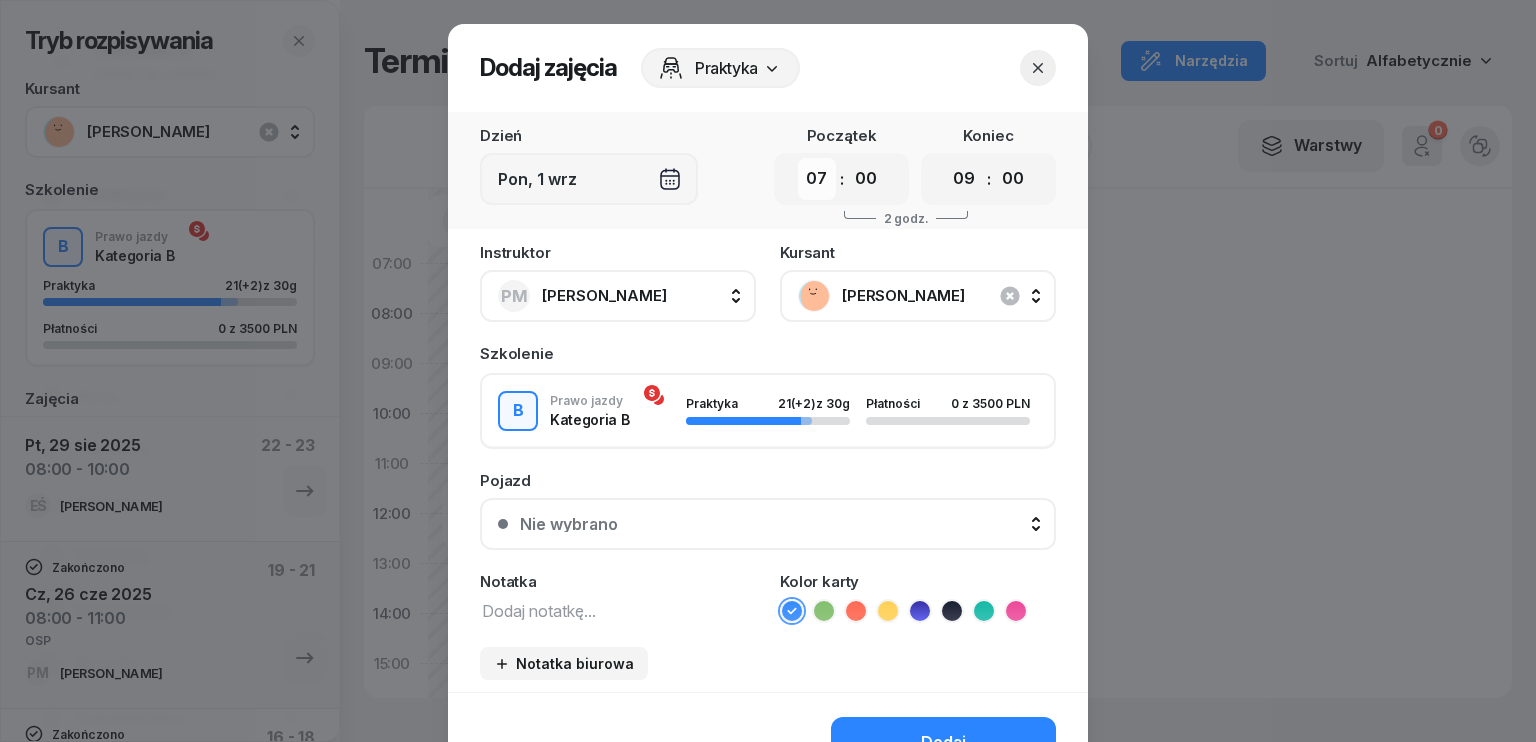 drag, startPoint x: 813, startPoint y: 183, endPoint x: 820, endPoint y: 194, distance: 13.038404 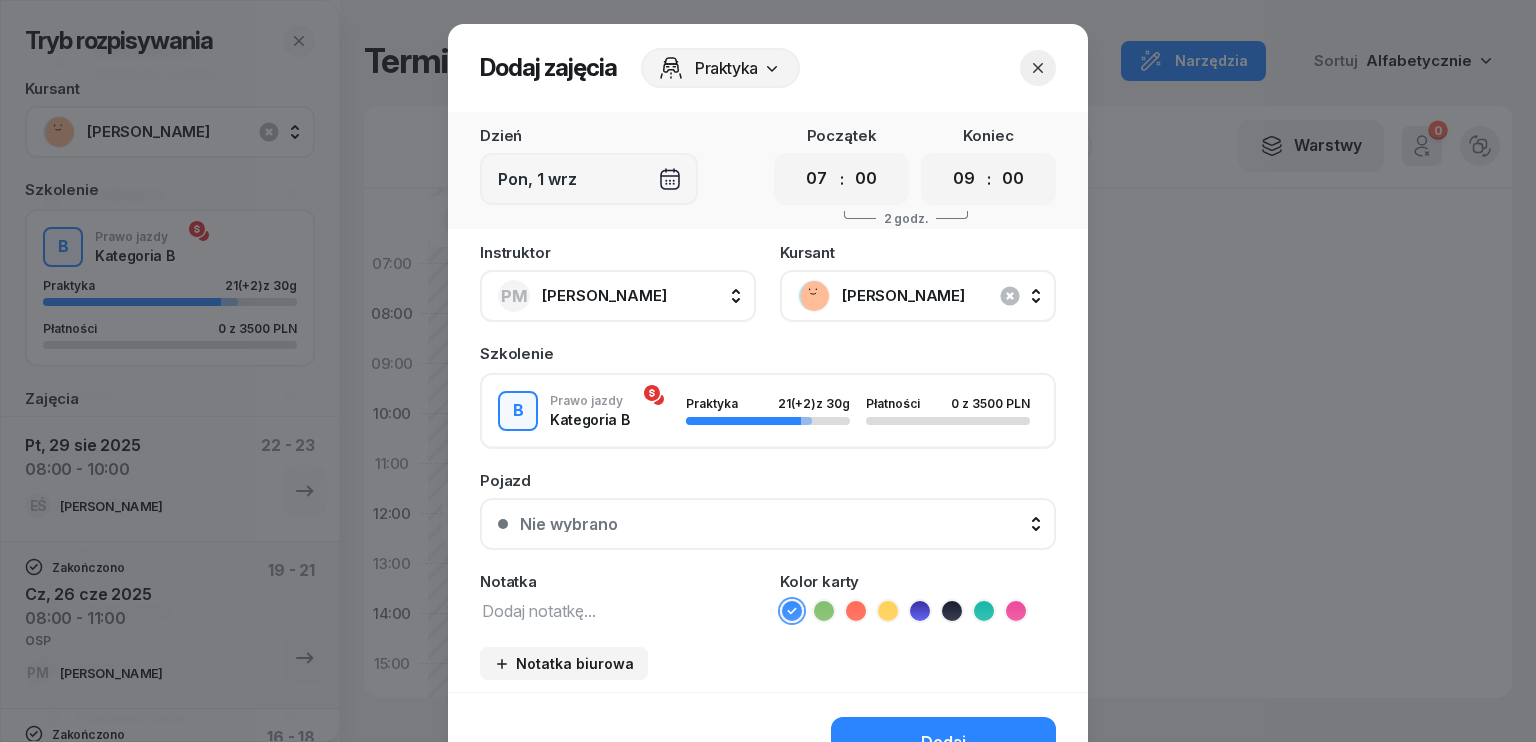 select on "08" 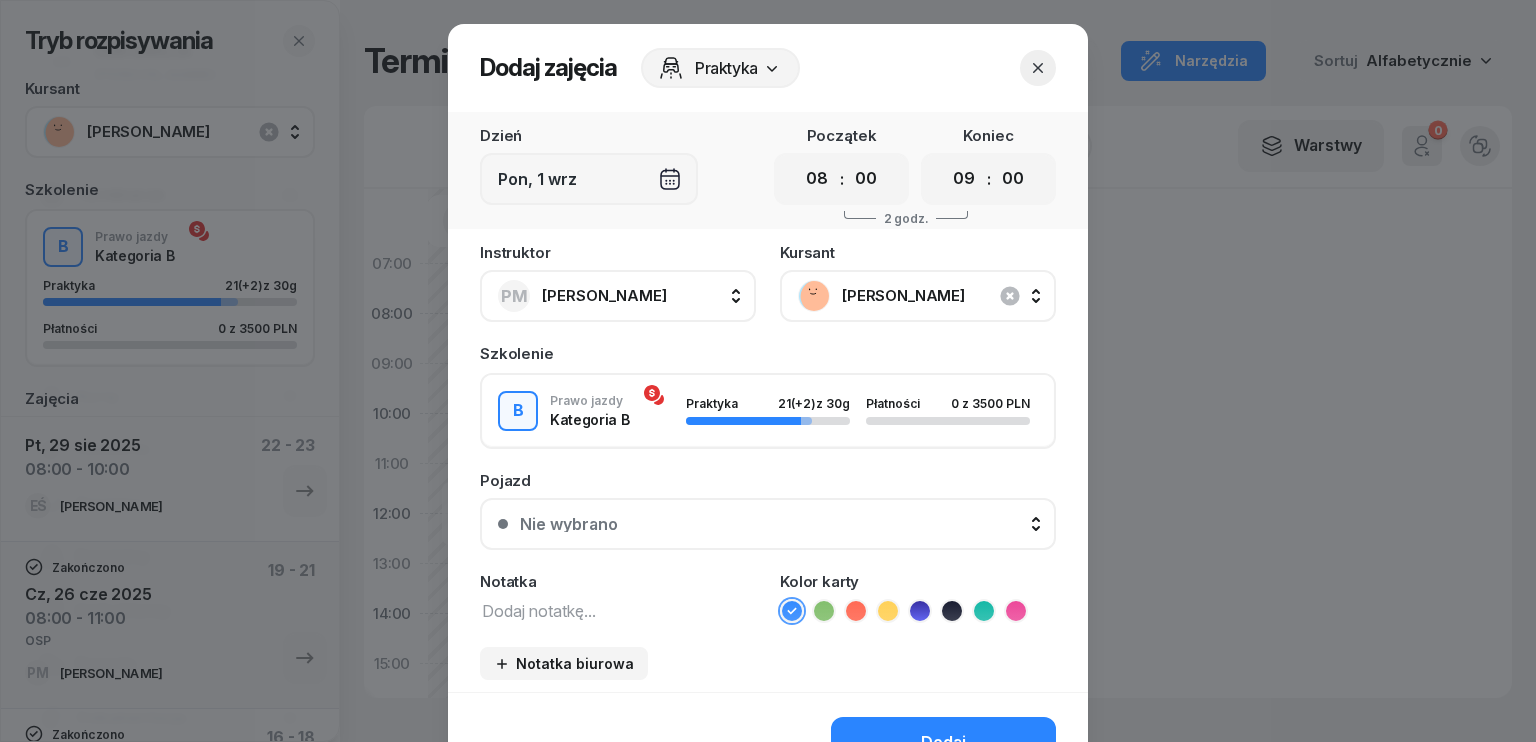 click on "00 01 02 03 04 05 06 07 08 09 10 11 12 13 14 15 16 17 18 19 20 21 22 23" at bounding box center [817, 179] 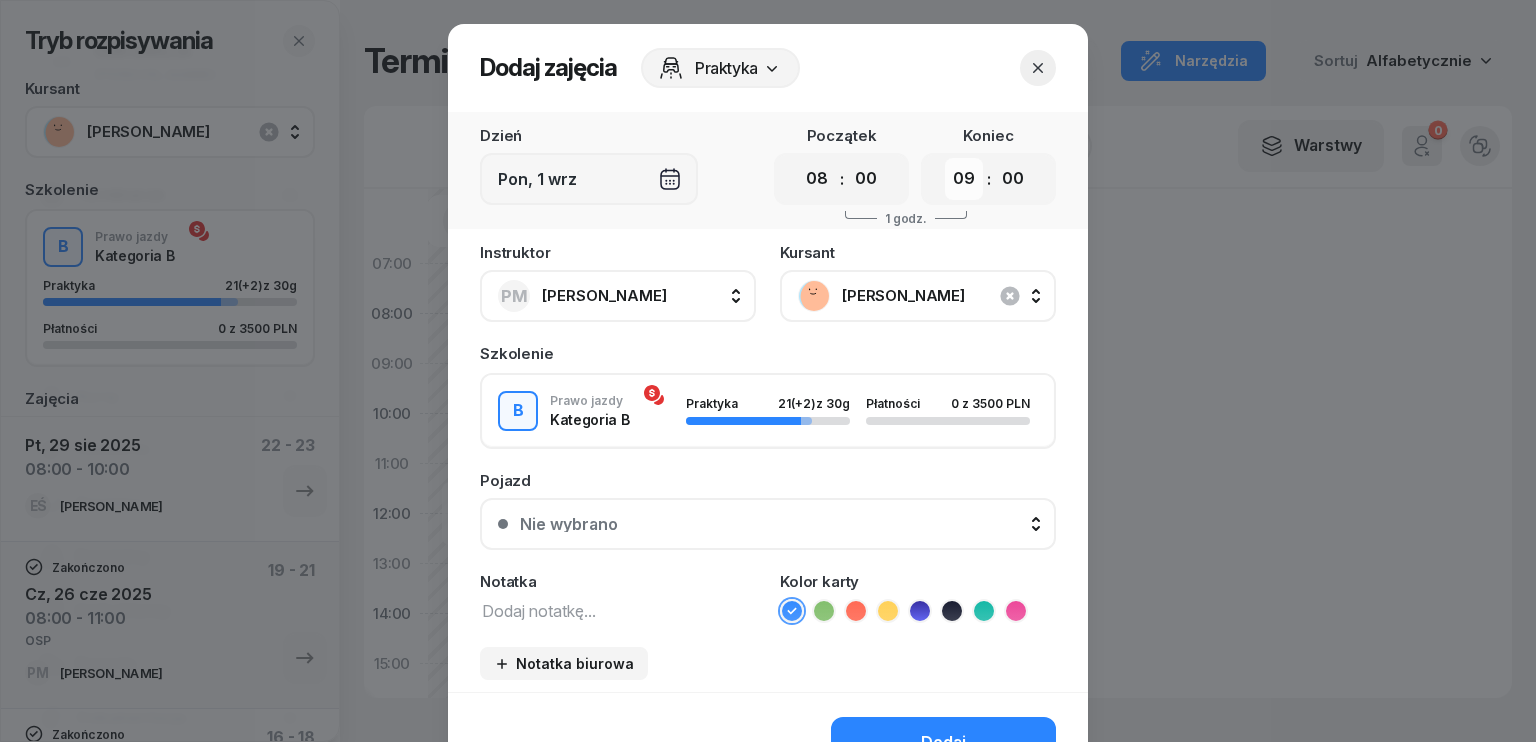 drag, startPoint x: 953, startPoint y: 182, endPoint x: 951, endPoint y: 195, distance: 13.152946 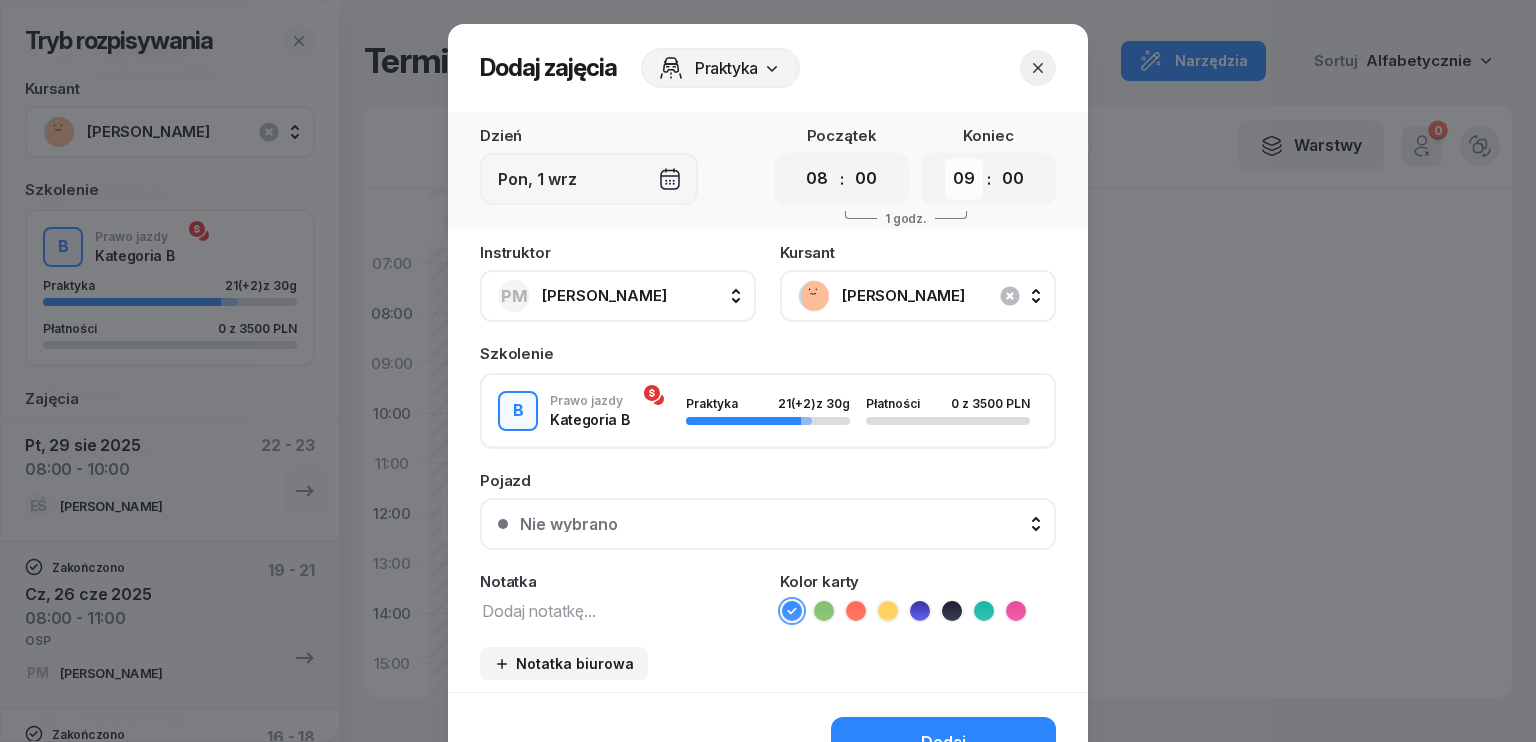 select on "11" 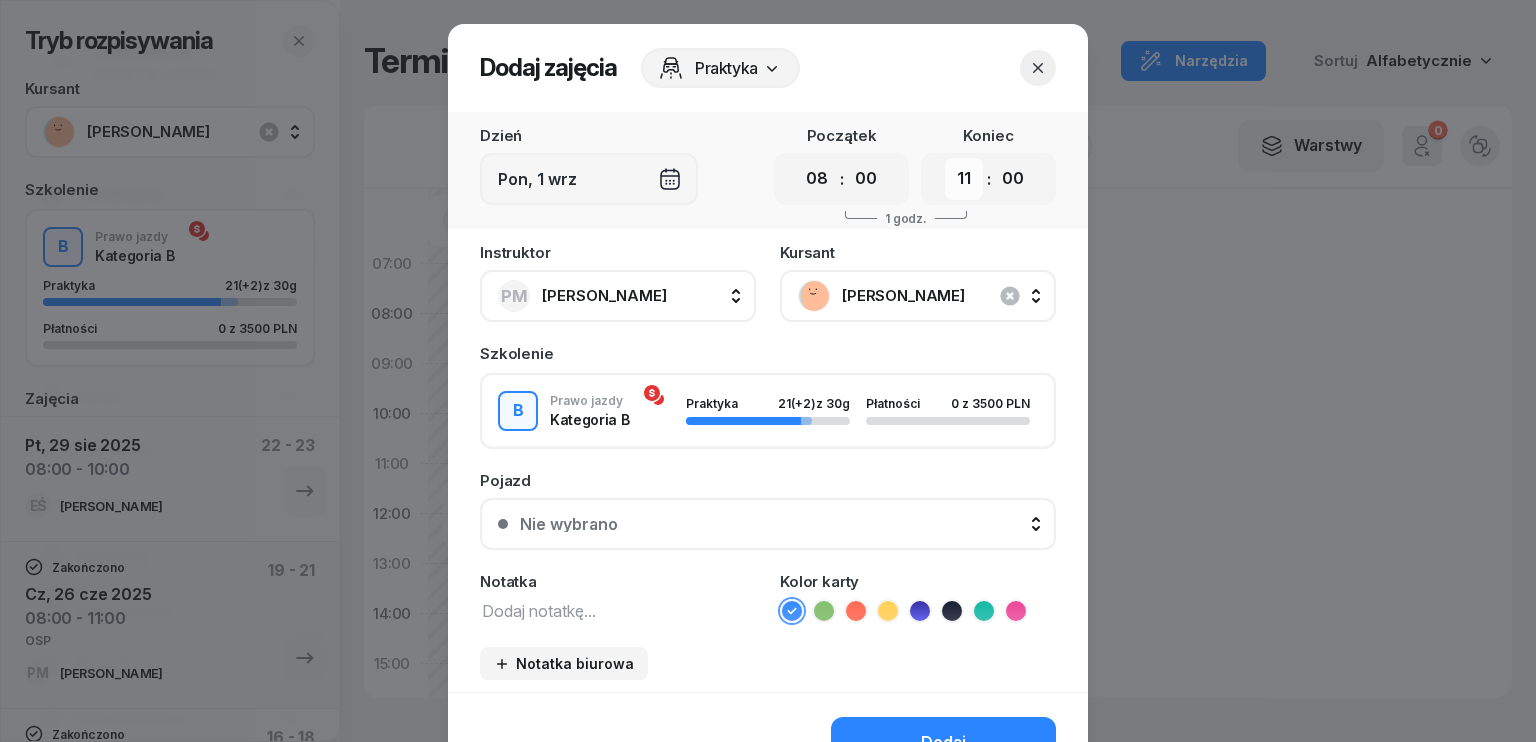 click on "00 01 02 03 04 05 06 07 08 09 10 11 12 13 14 15 16 17 18 19 20 21 22 23" at bounding box center [964, 179] 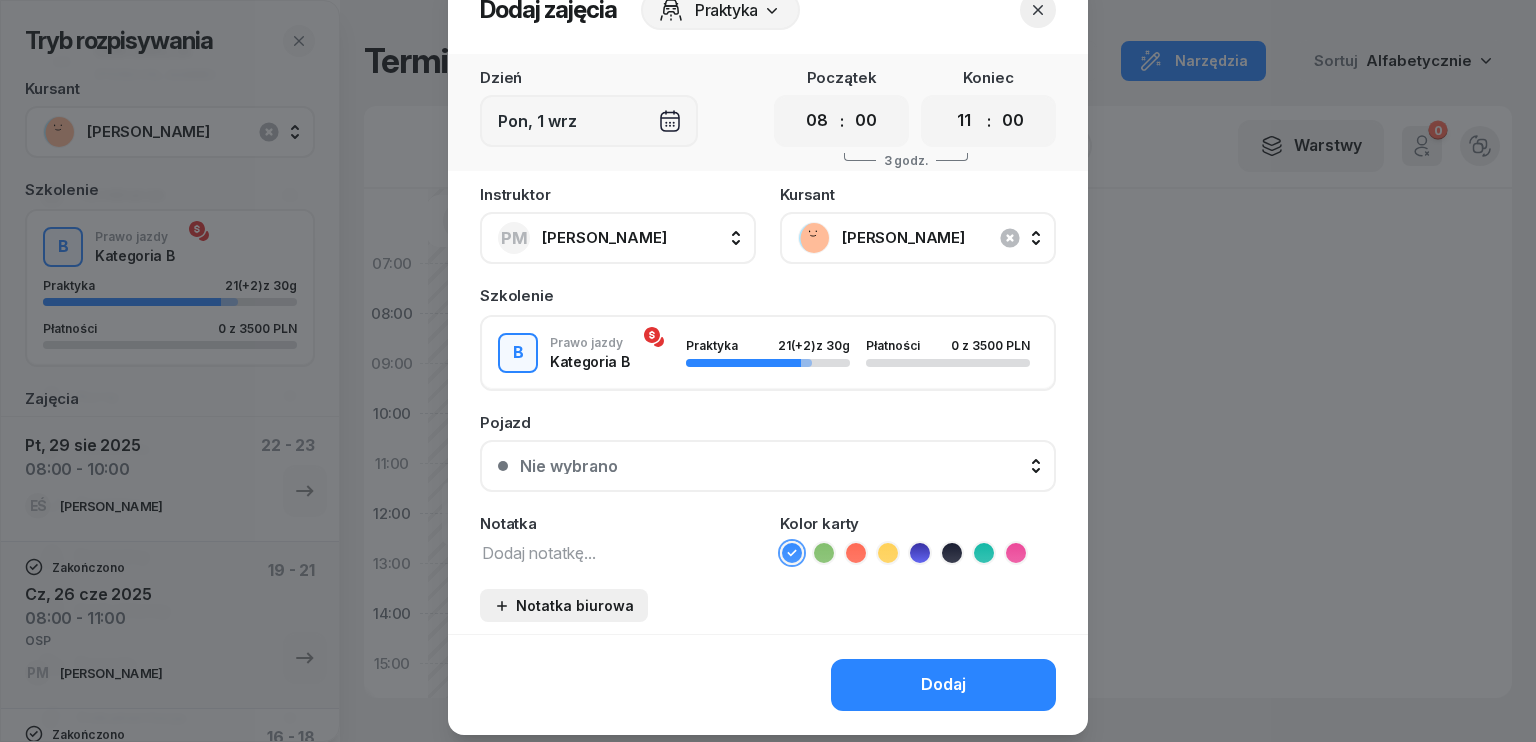 scroll, scrollTop: 112, scrollLeft: 0, axis: vertical 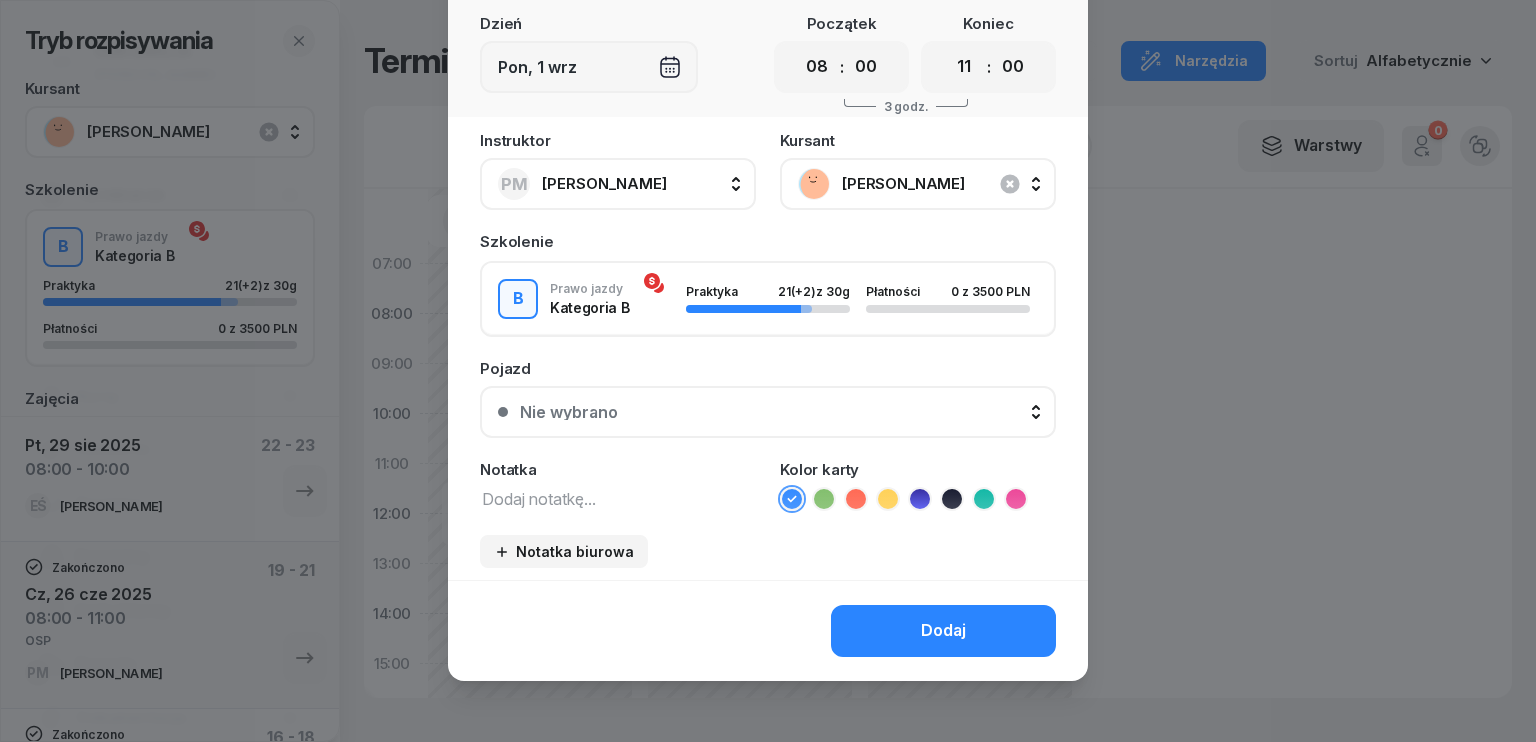 click at bounding box center (618, 498) 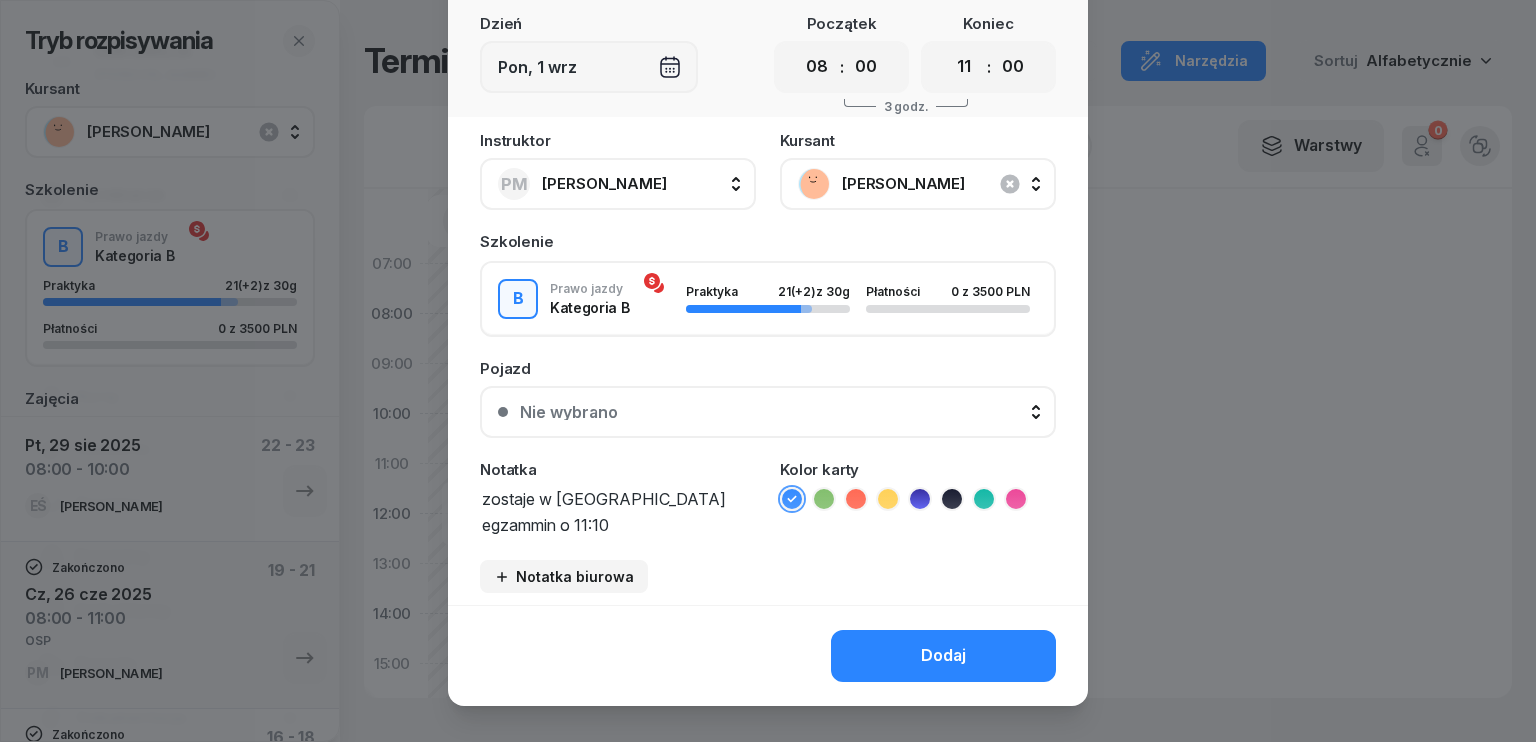 scroll, scrollTop: 0, scrollLeft: 0, axis: both 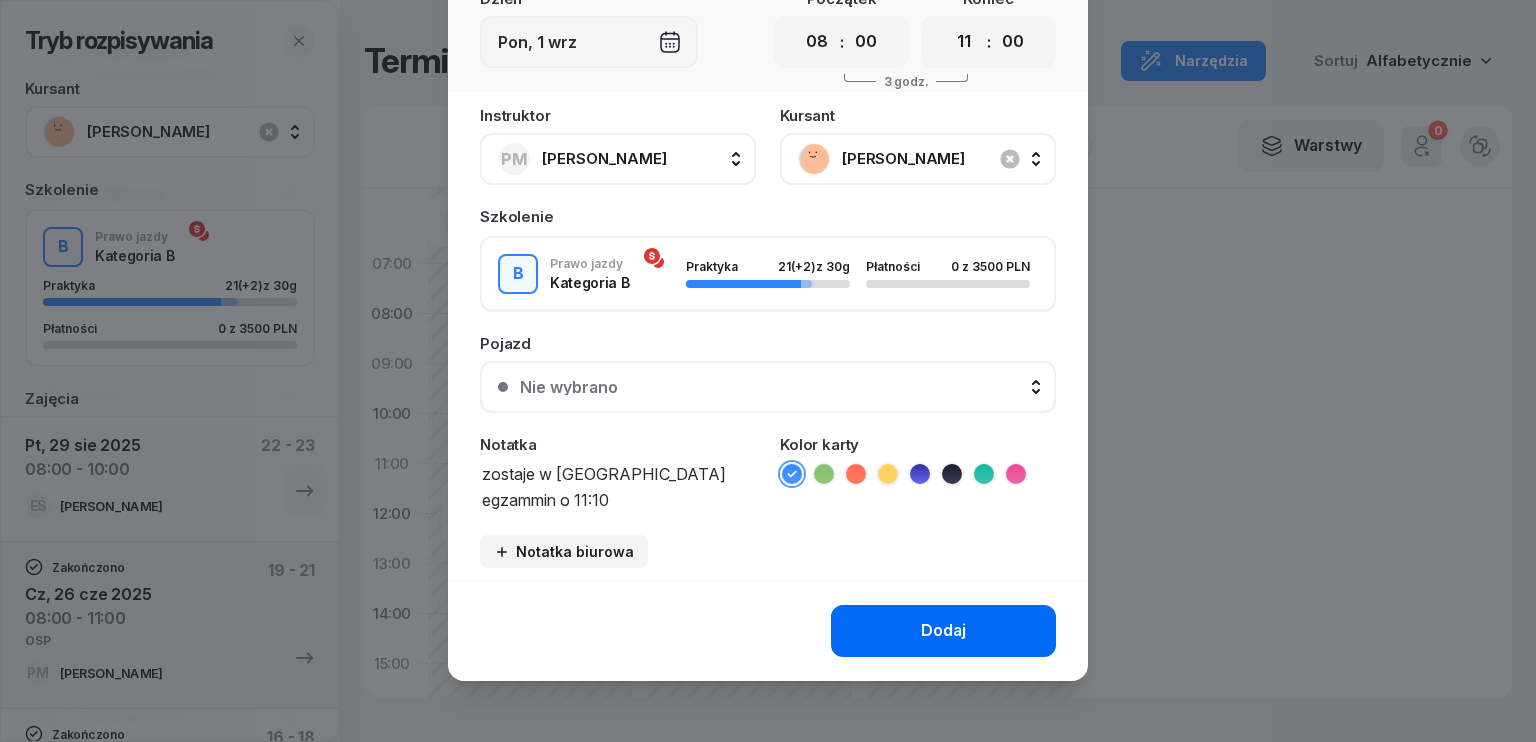 type on "zostaje w [GEOGRAPHIC_DATA] egzammin o 11:10" 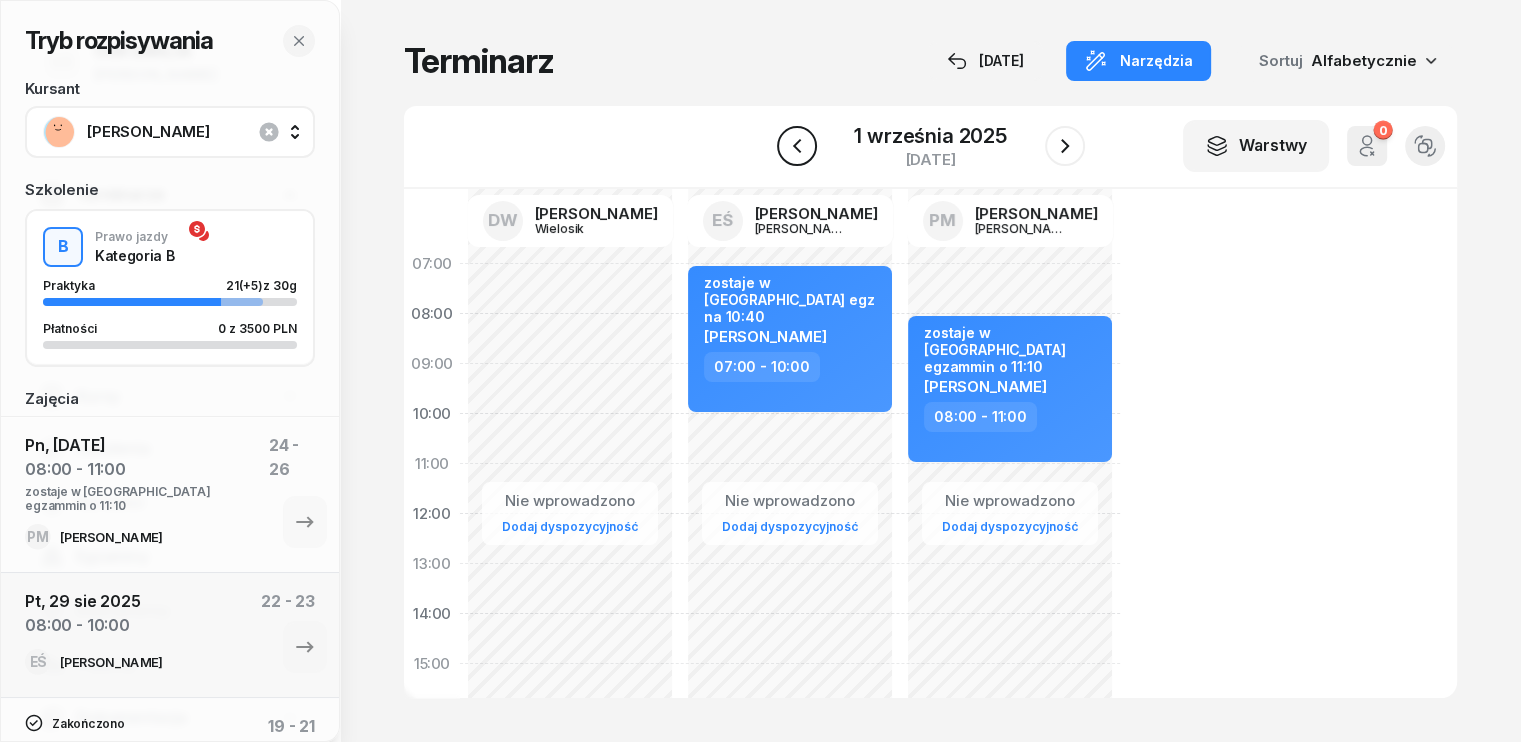 click 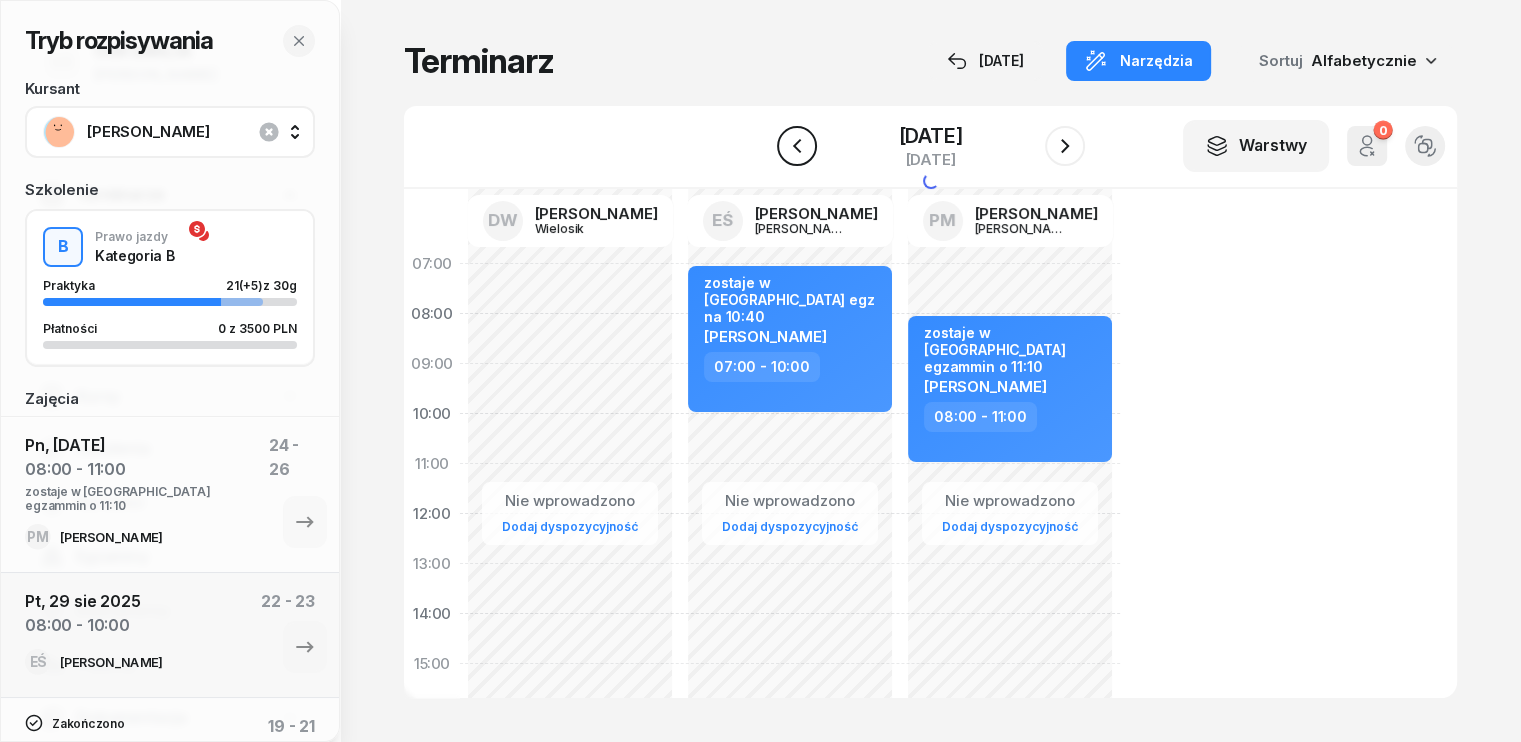click 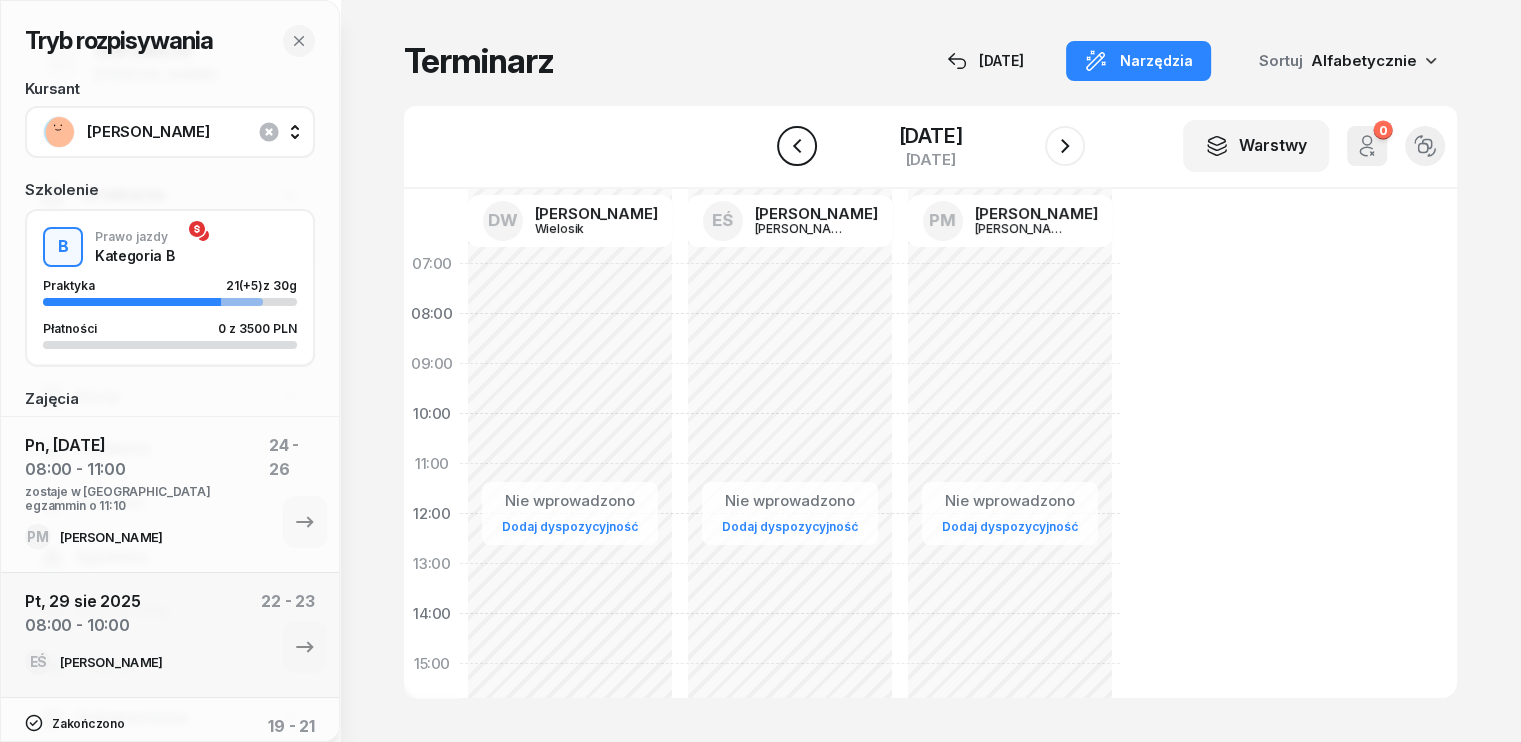 click 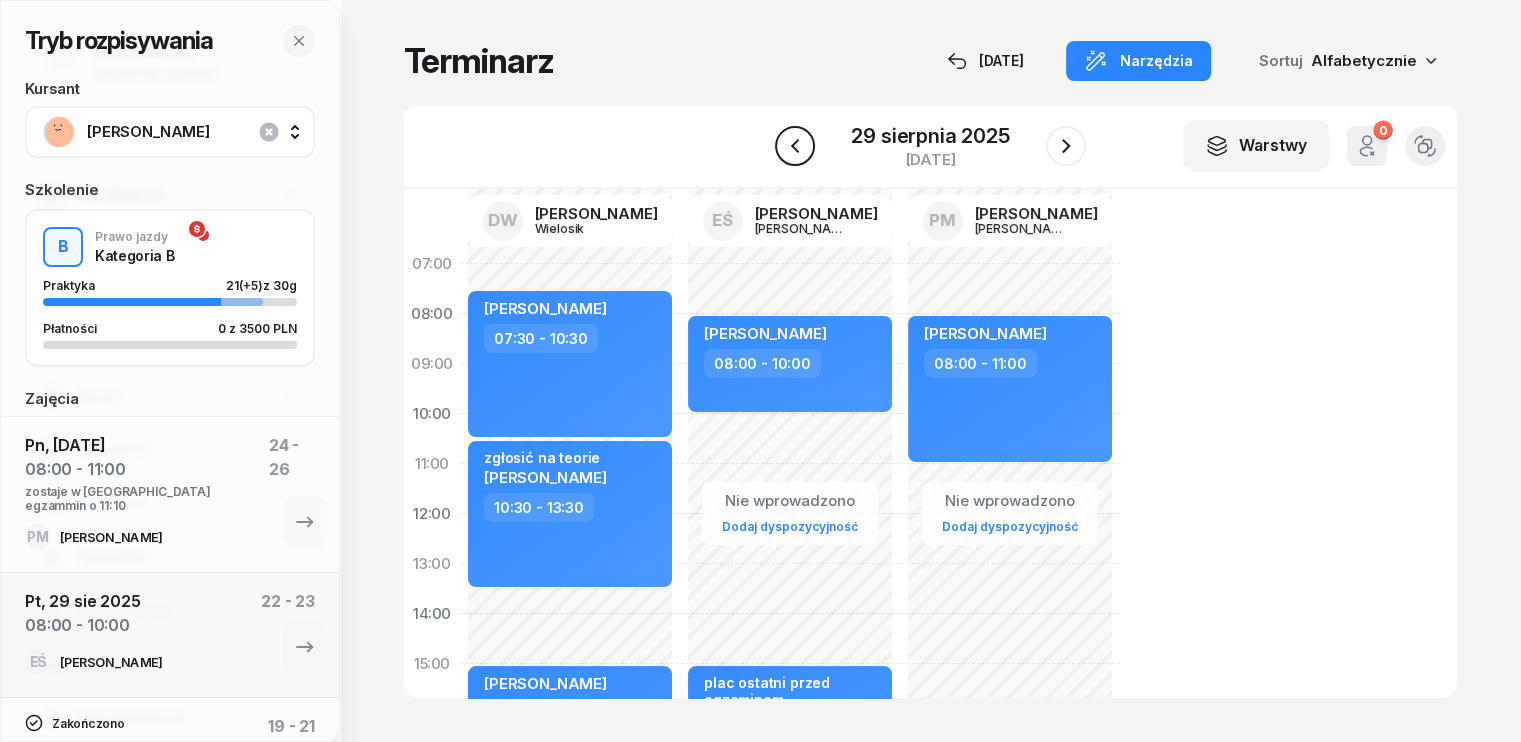 click 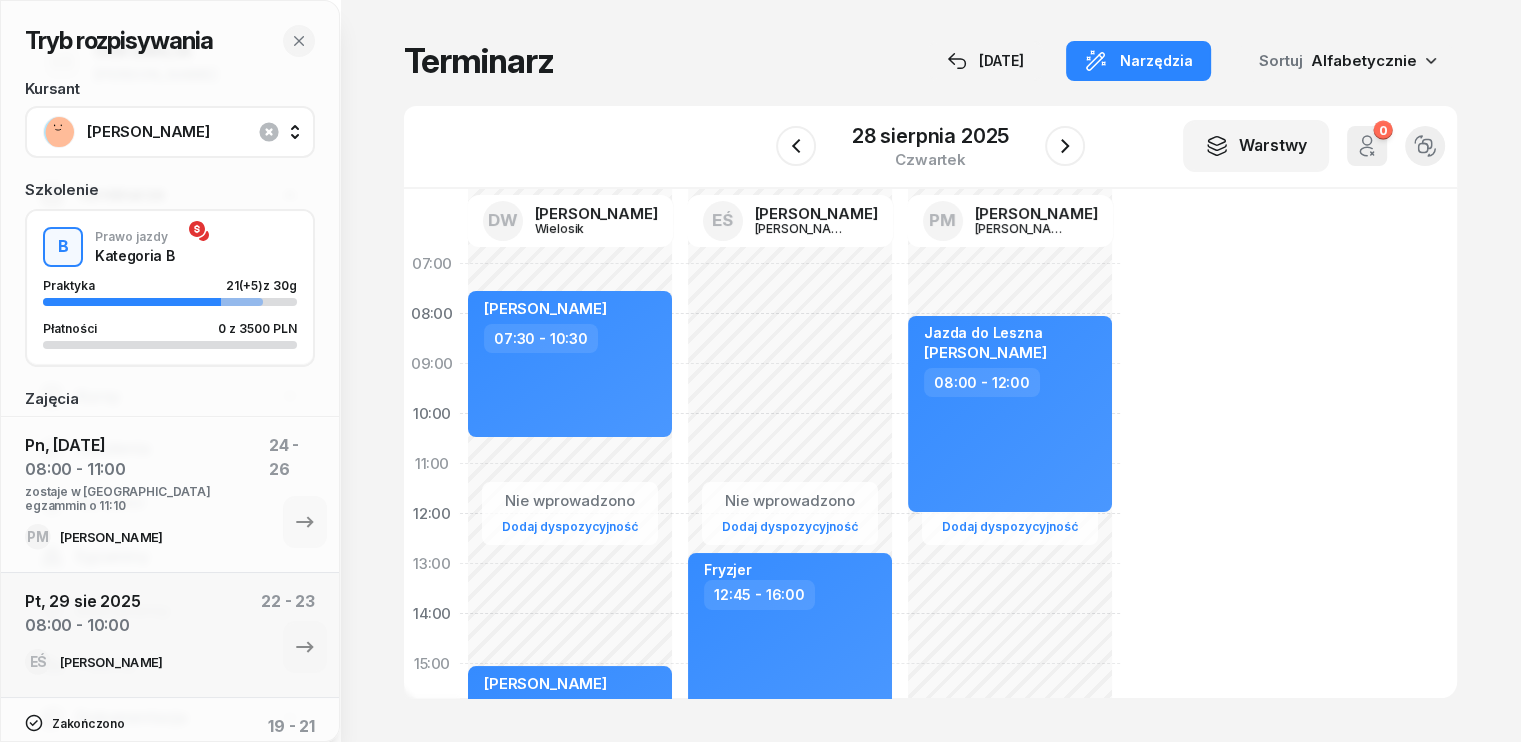 click on "Nie wprowadzono Dodaj dyspozycyjność Fryzjer  12:45 - 16:00" 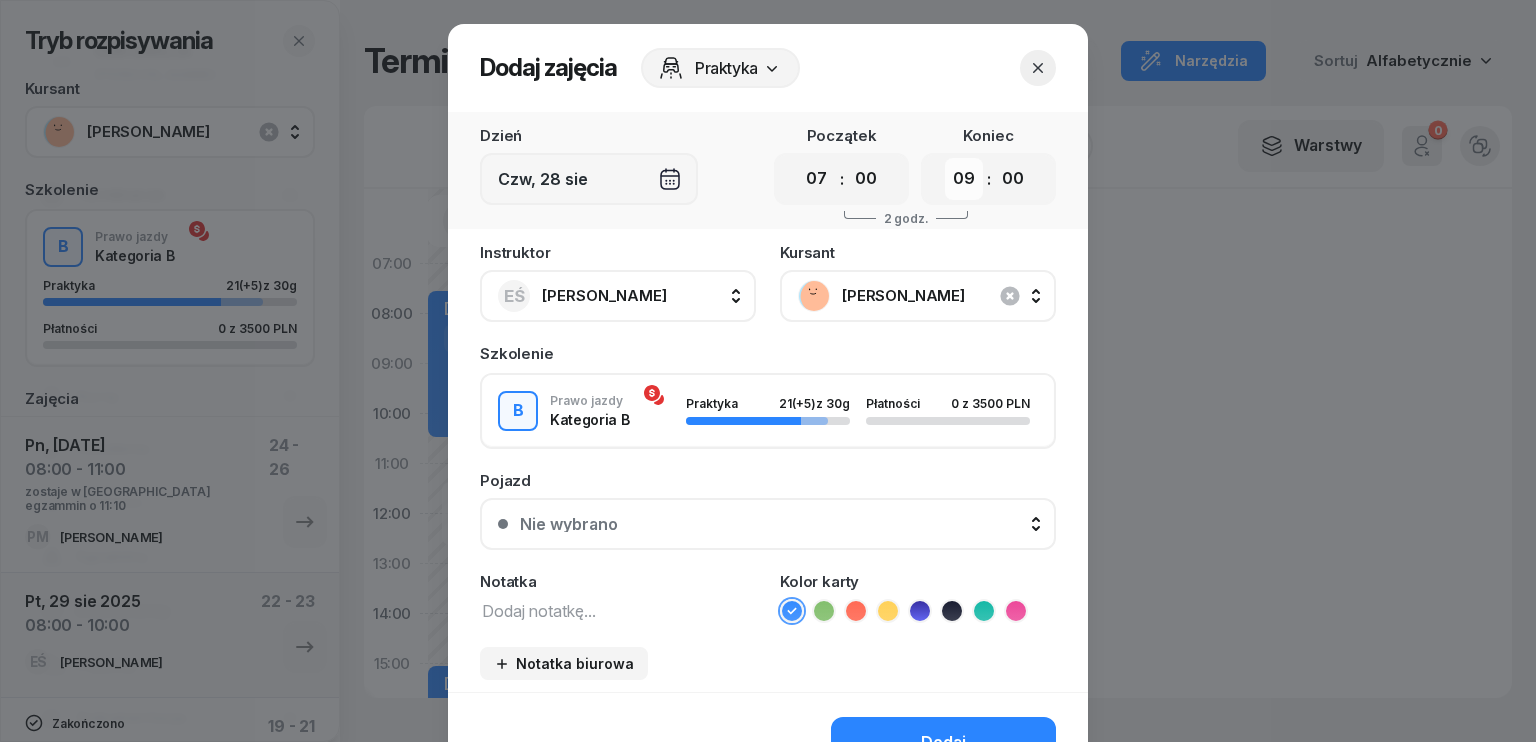 click on "00 01 02 03 04 05 06 07 08 09 10 11 12 13 14 15 16 17 18 19 20 21 22 23" at bounding box center [964, 179] 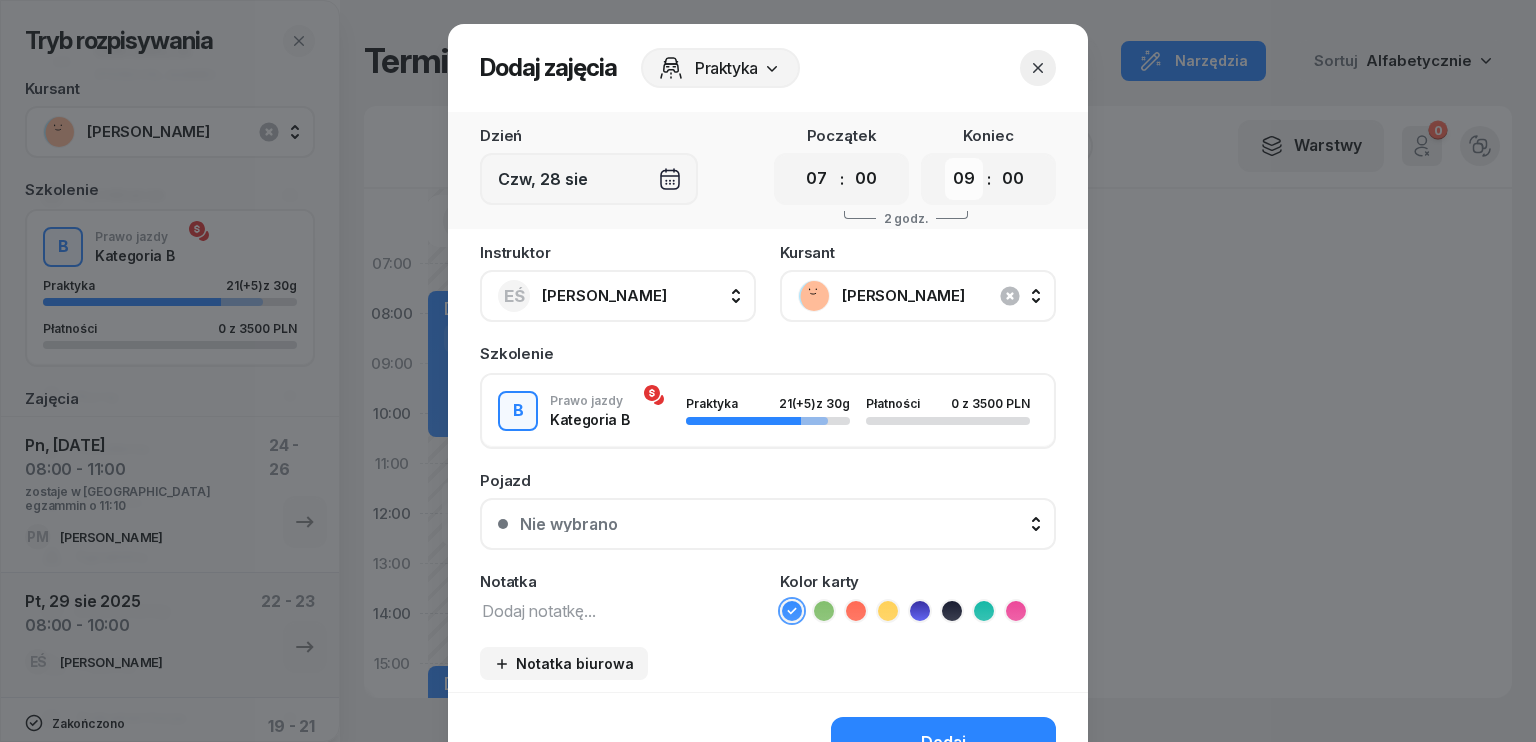 select on "11" 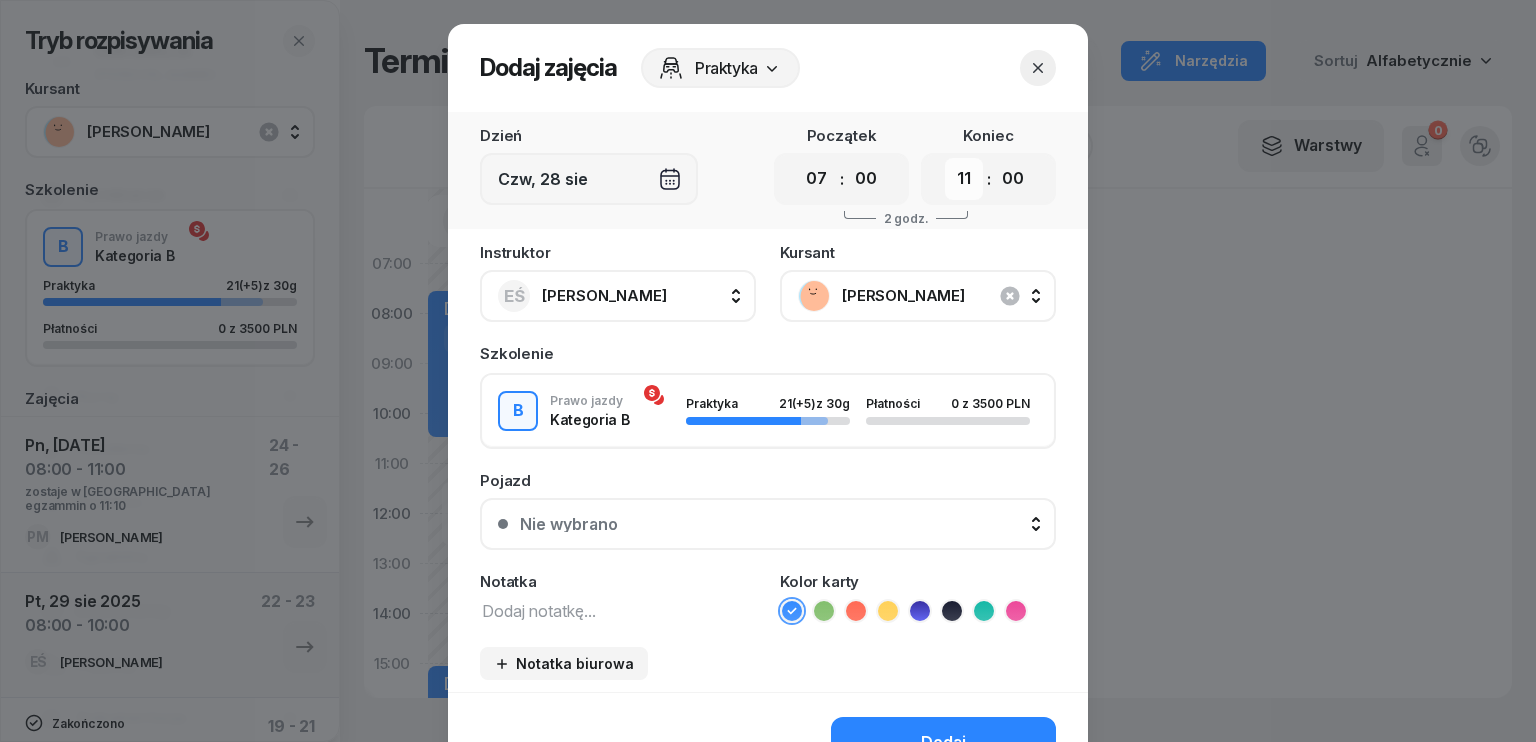 click on "00 01 02 03 04 05 06 07 08 09 10 11 12 13 14 15 16 17 18 19 20 21 22 23" at bounding box center (964, 179) 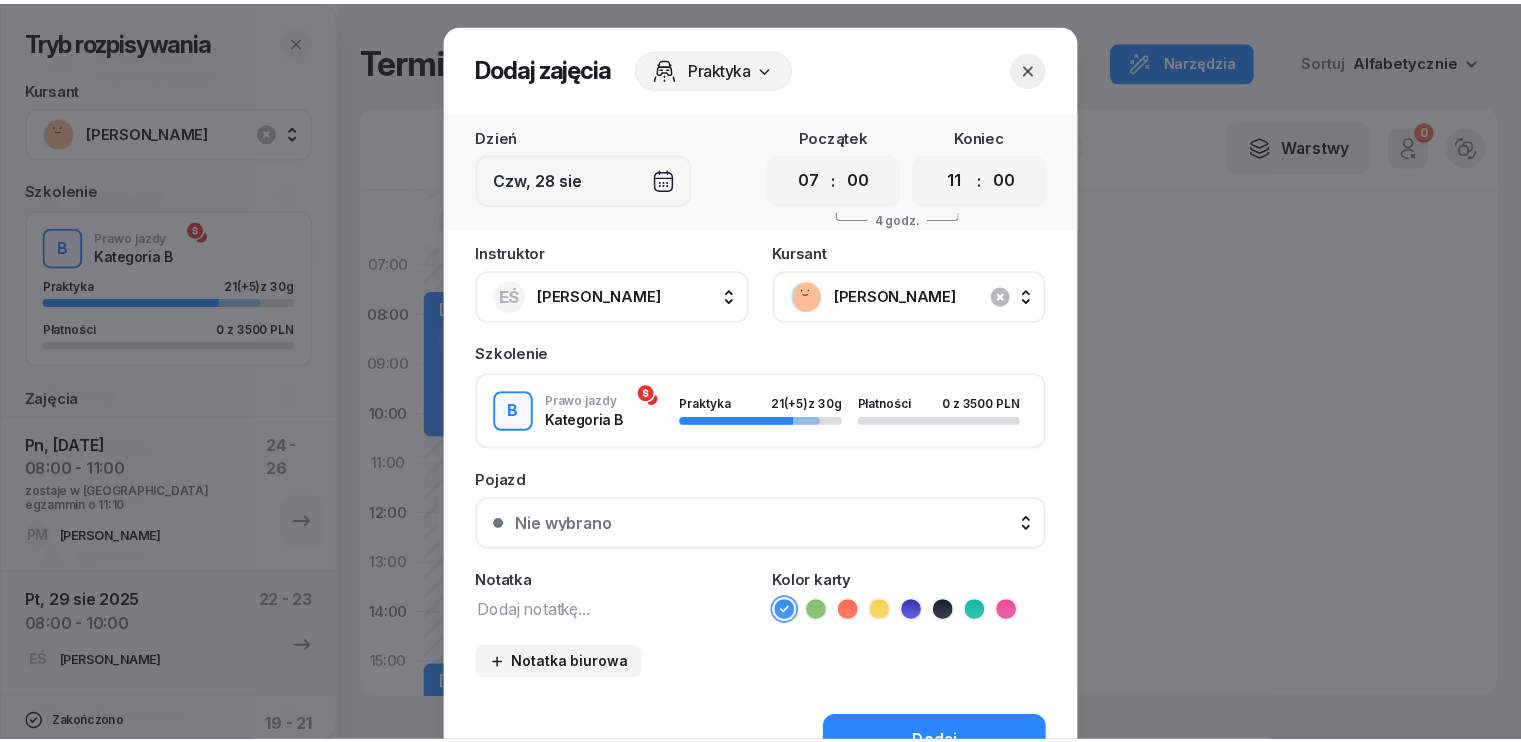 scroll, scrollTop: 112, scrollLeft: 0, axis: vertical 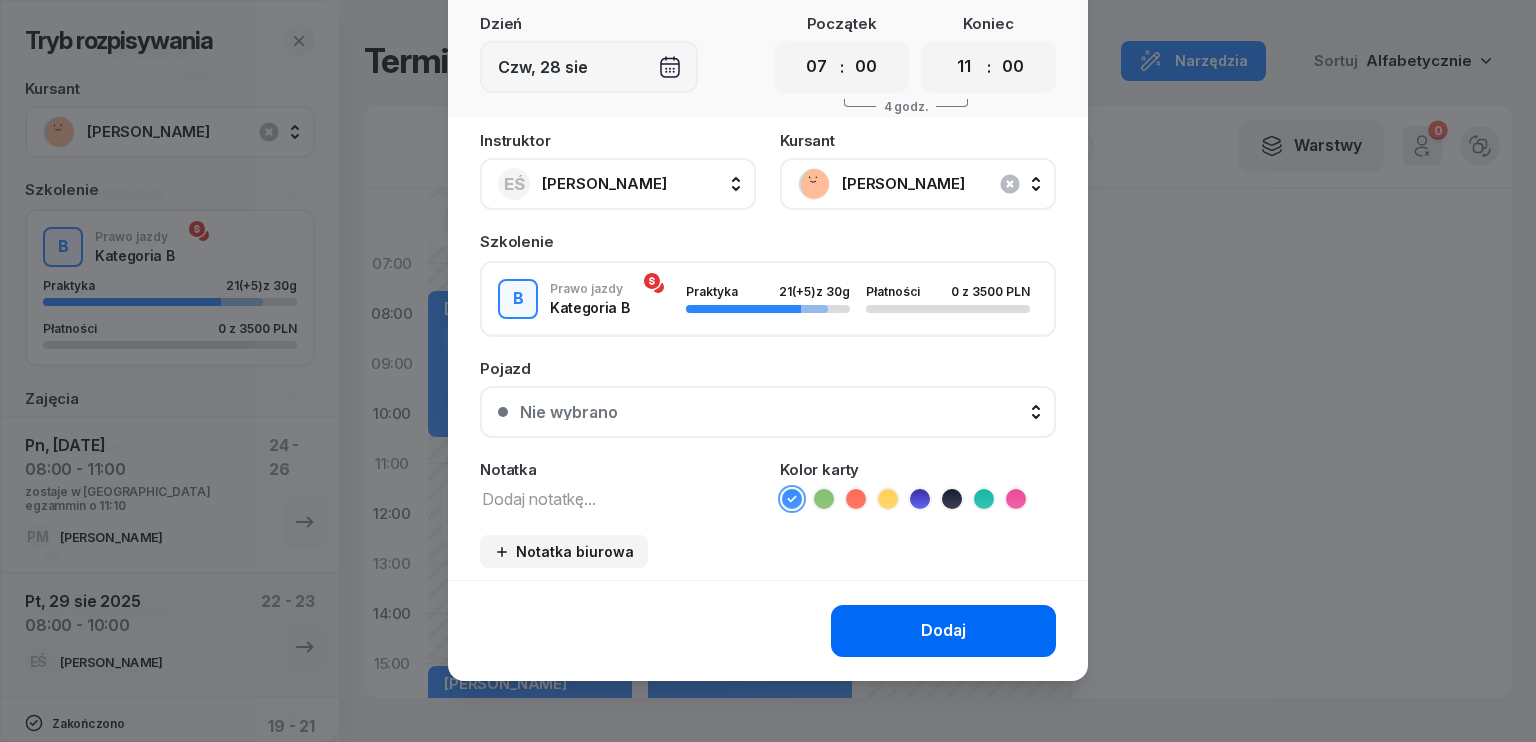 click on "Dodaj" at bounding box center [943, 631] 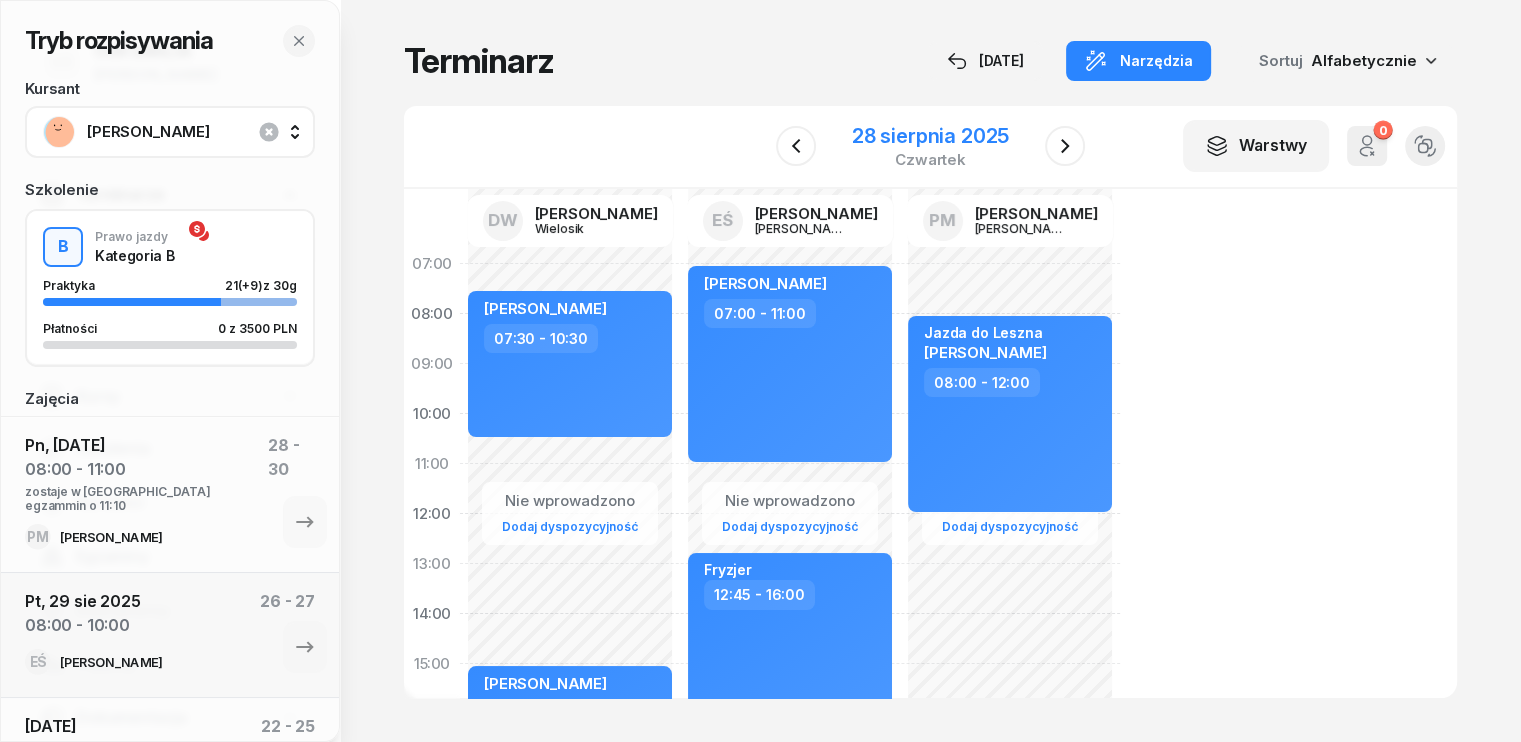 click on "28 sierpnia 2025" at bounding box center (930, 136) 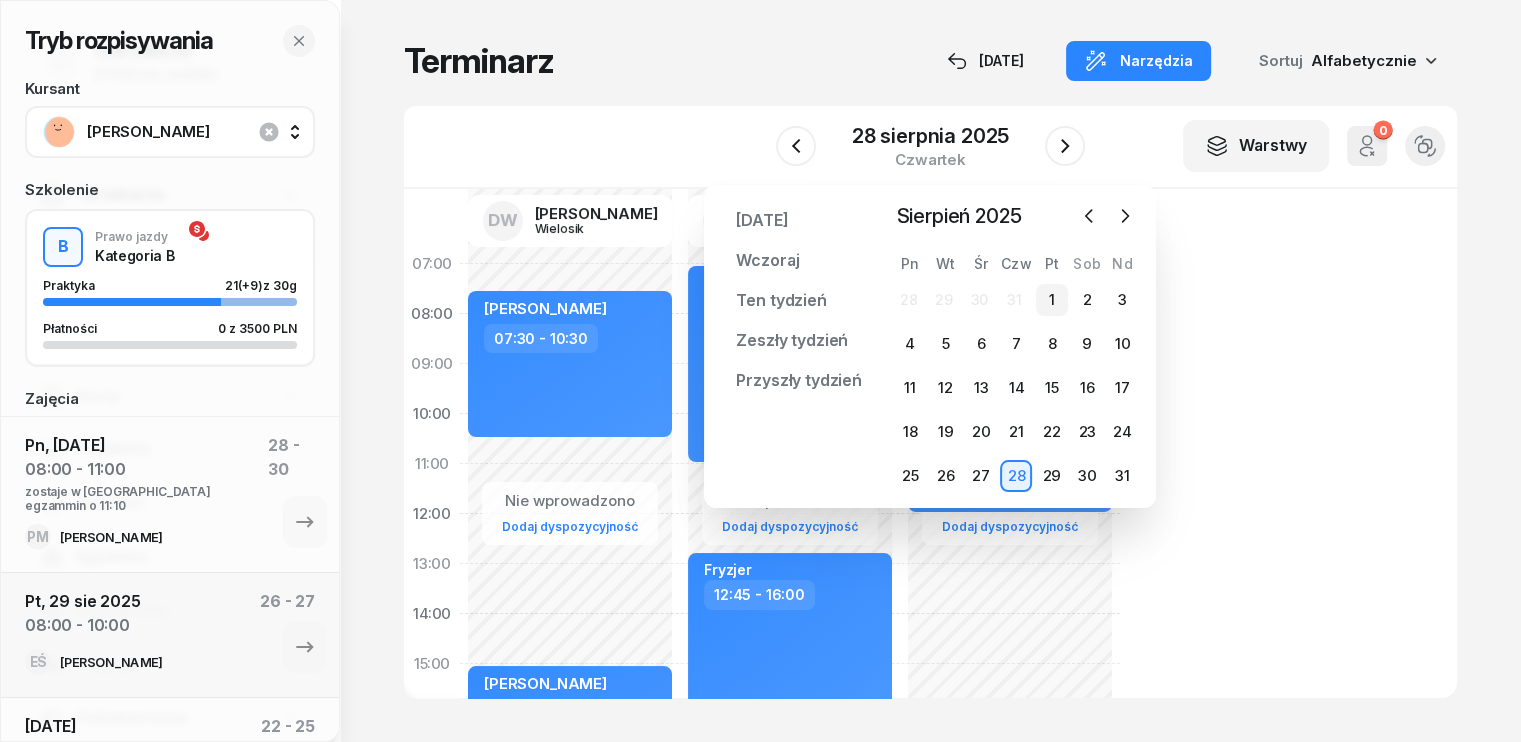 click on "1" at bounding box center [1052, 300] 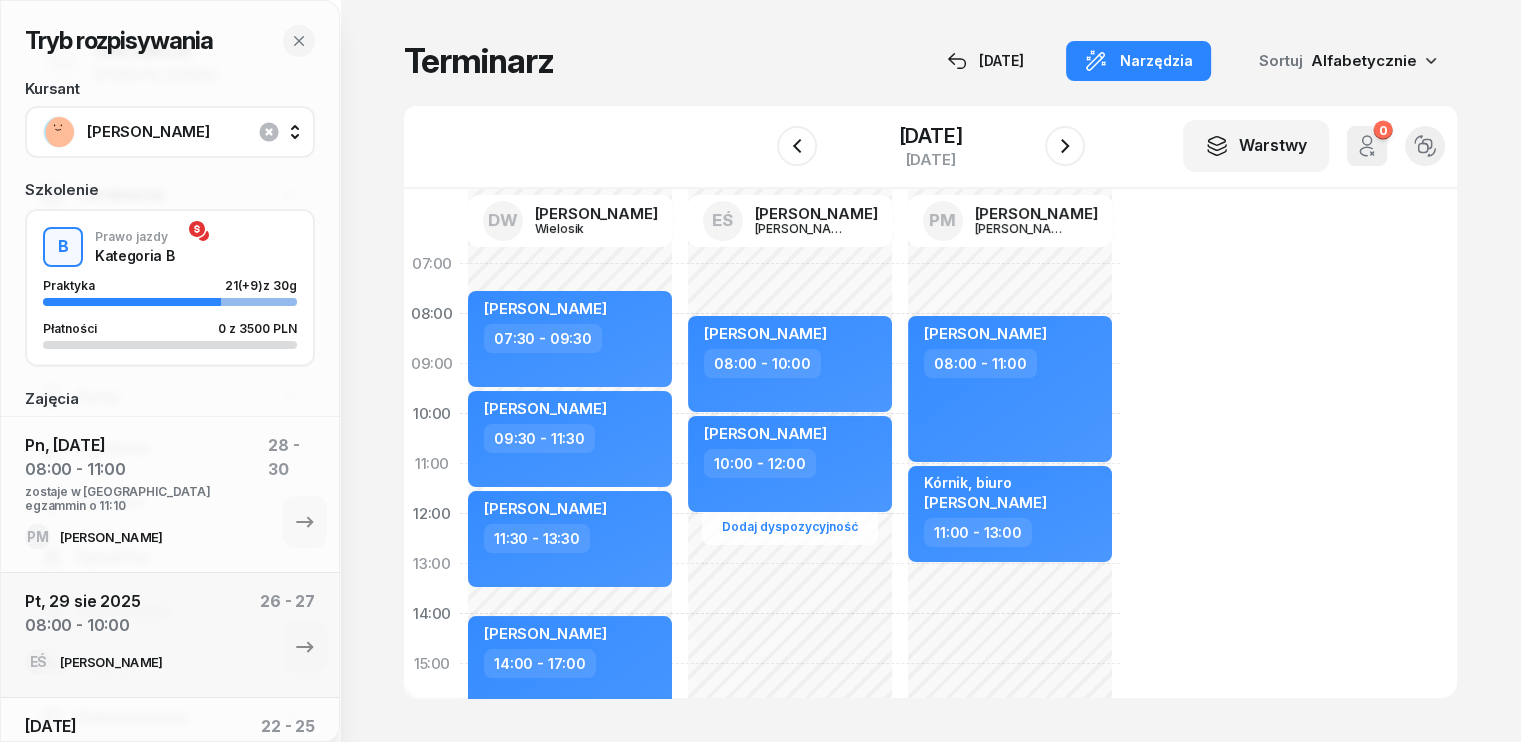 scroll, scrollTop: 200, scrollLeft: 0, axis: vertical 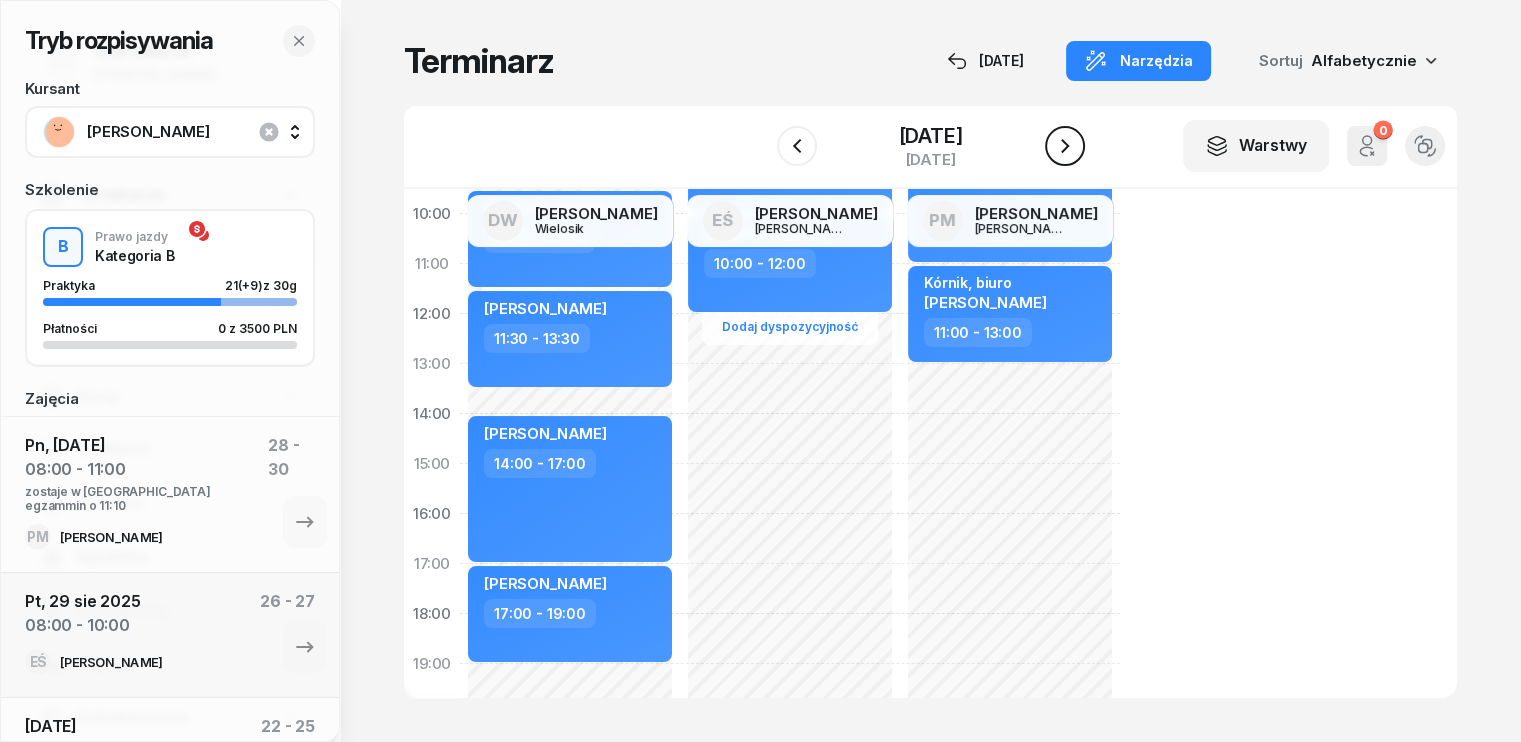 click 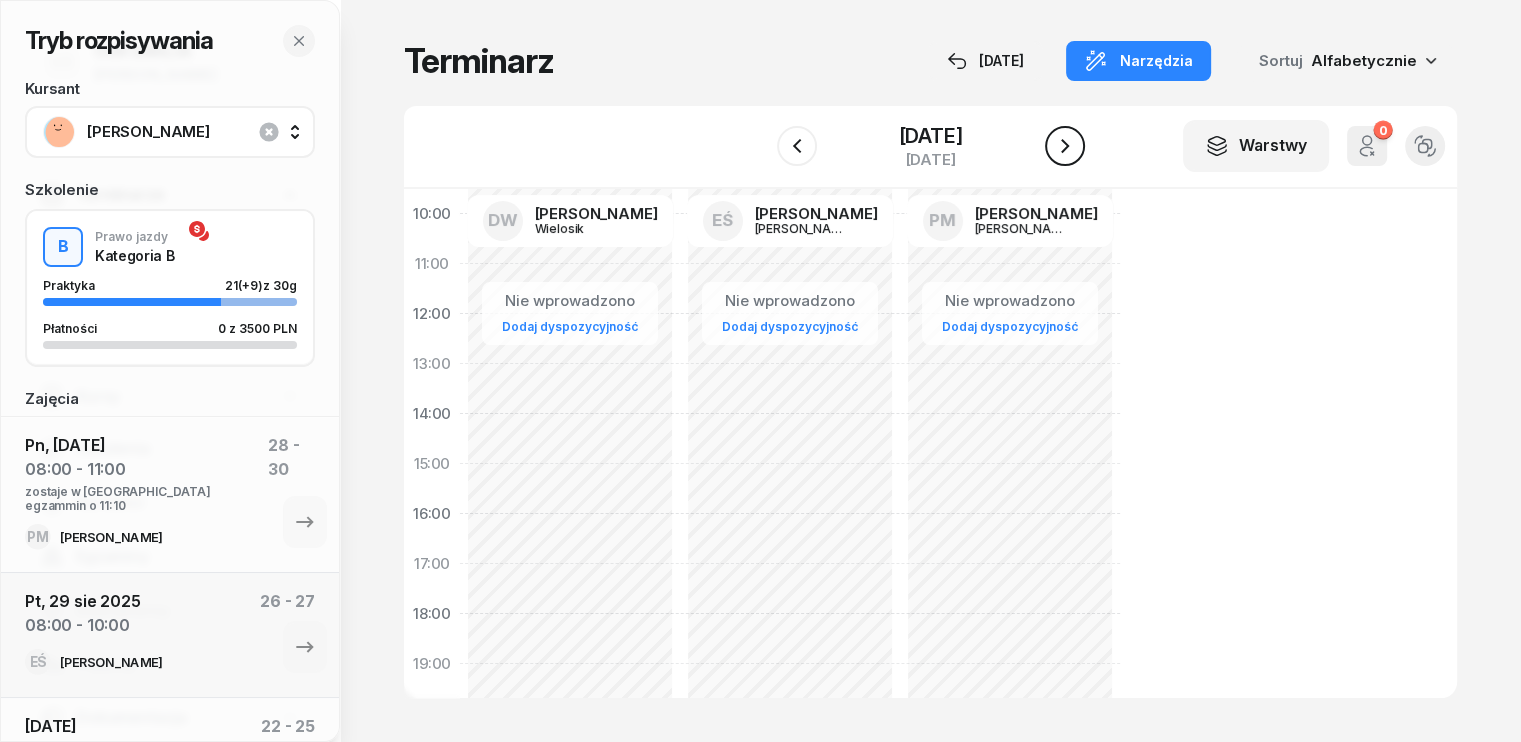 click 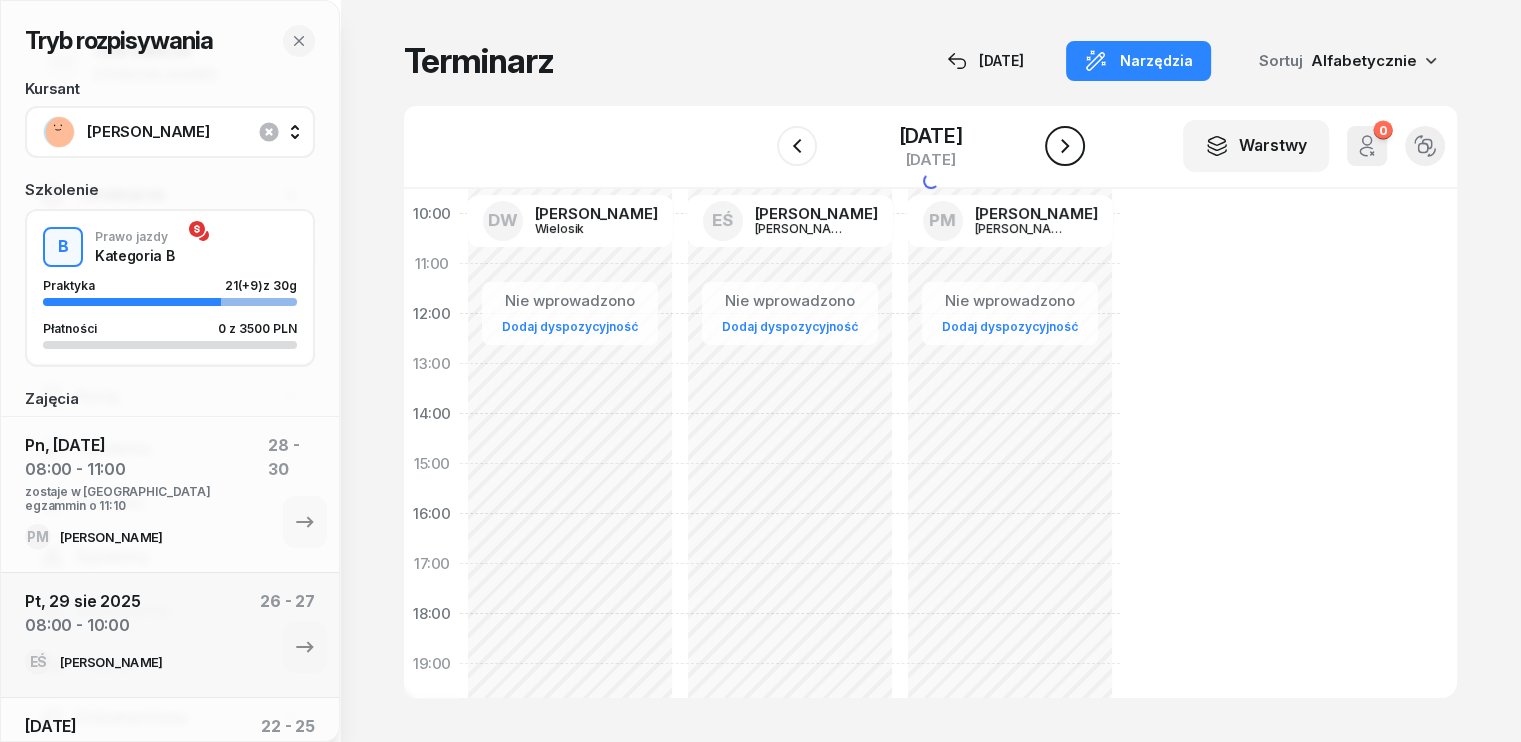 click 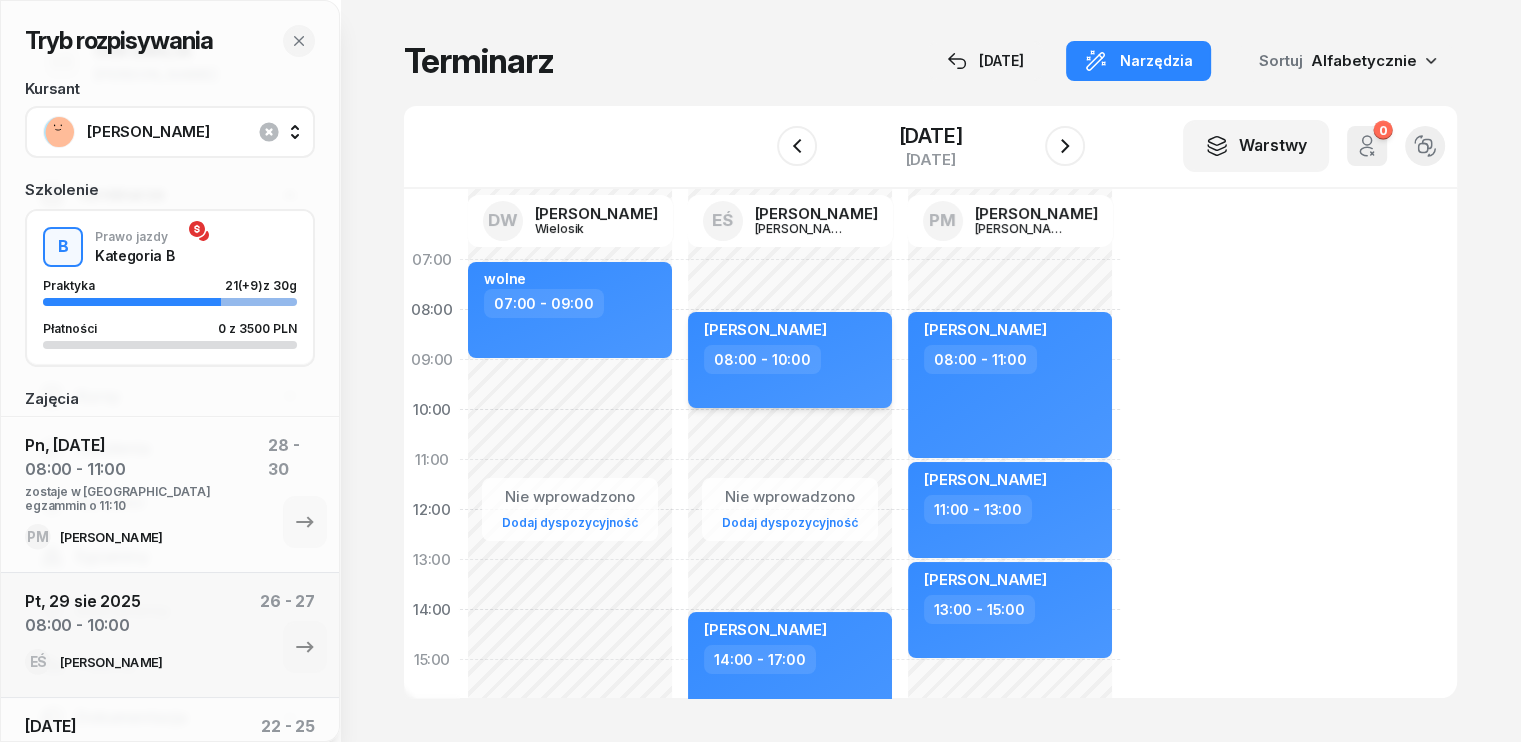 scroll, scrollTop: 0, scrollLeft: 0, axis: both 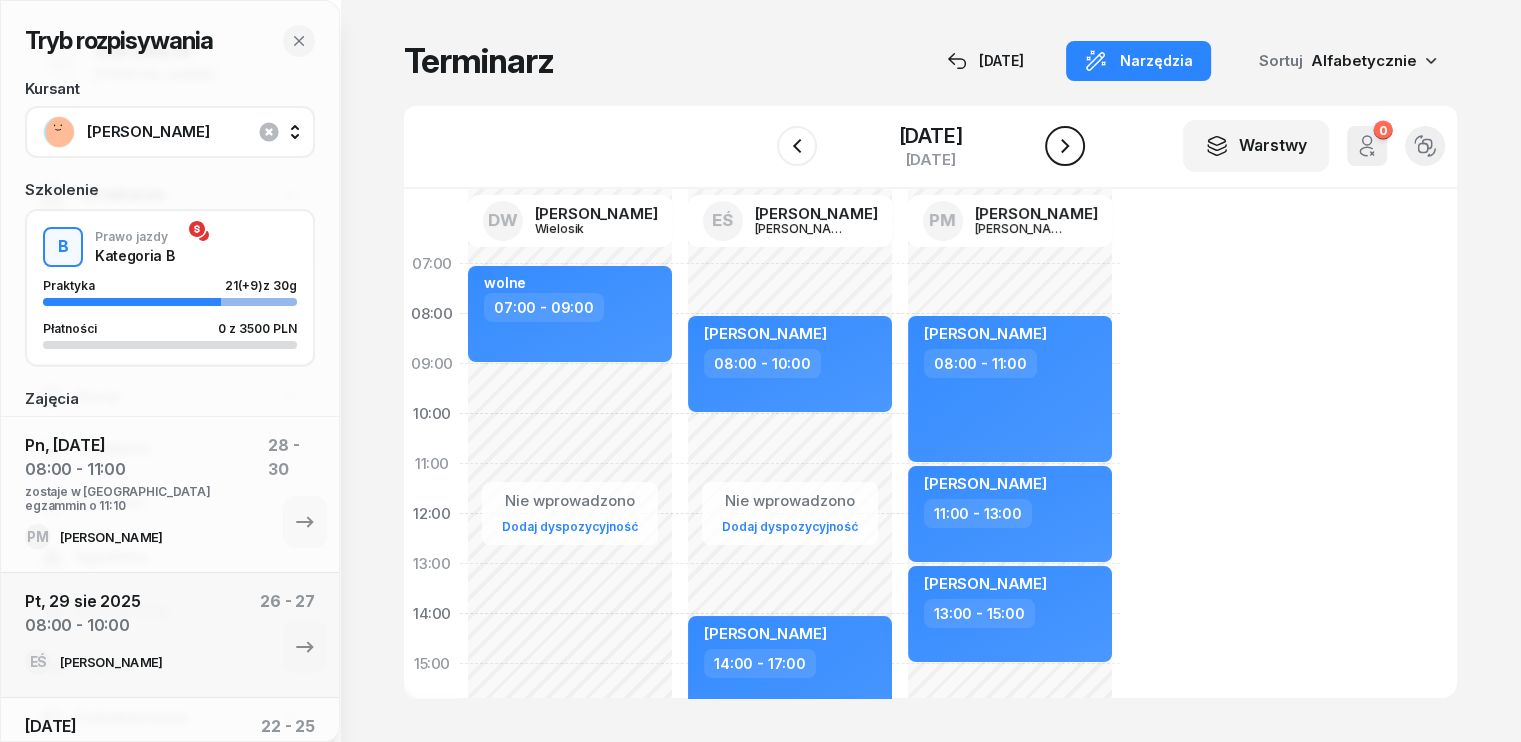 click 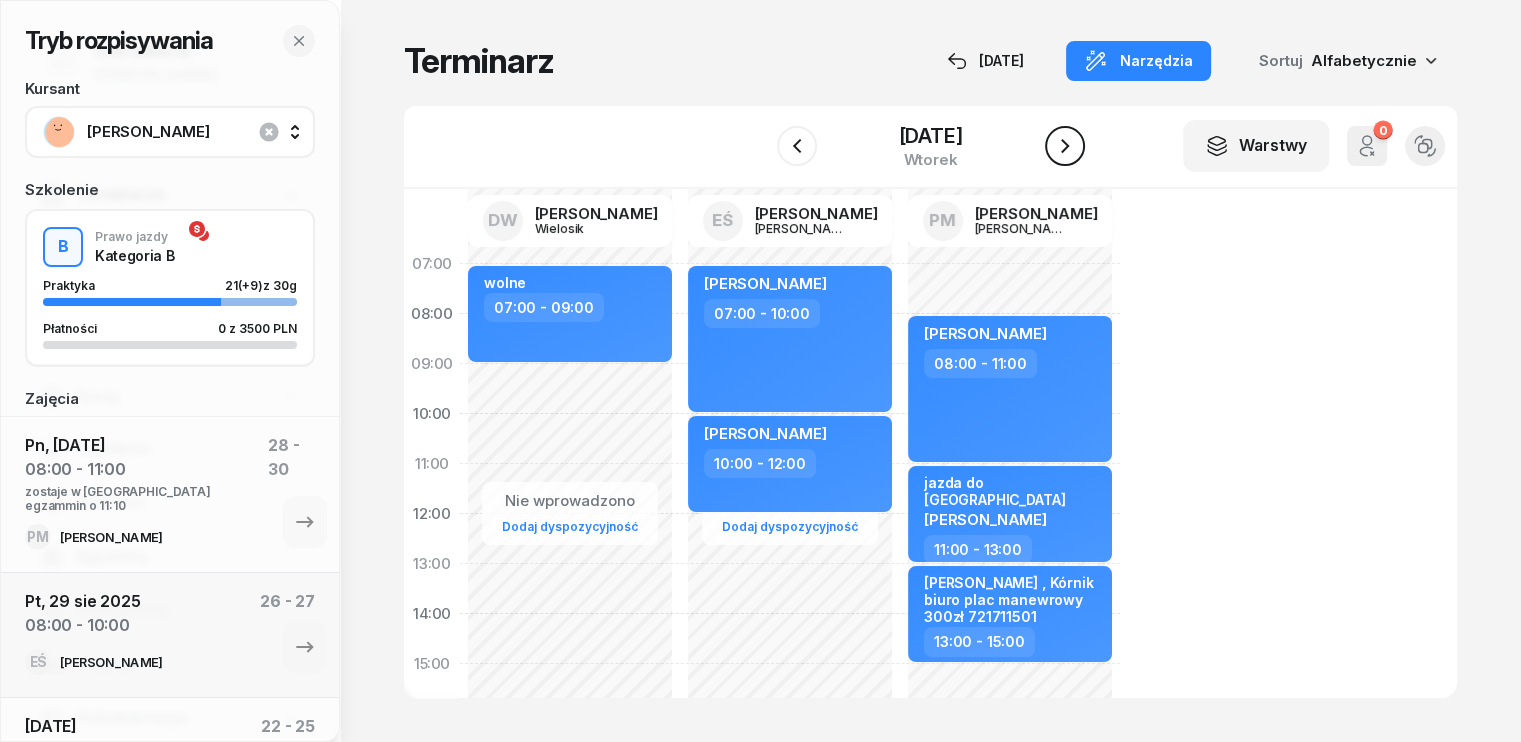 click 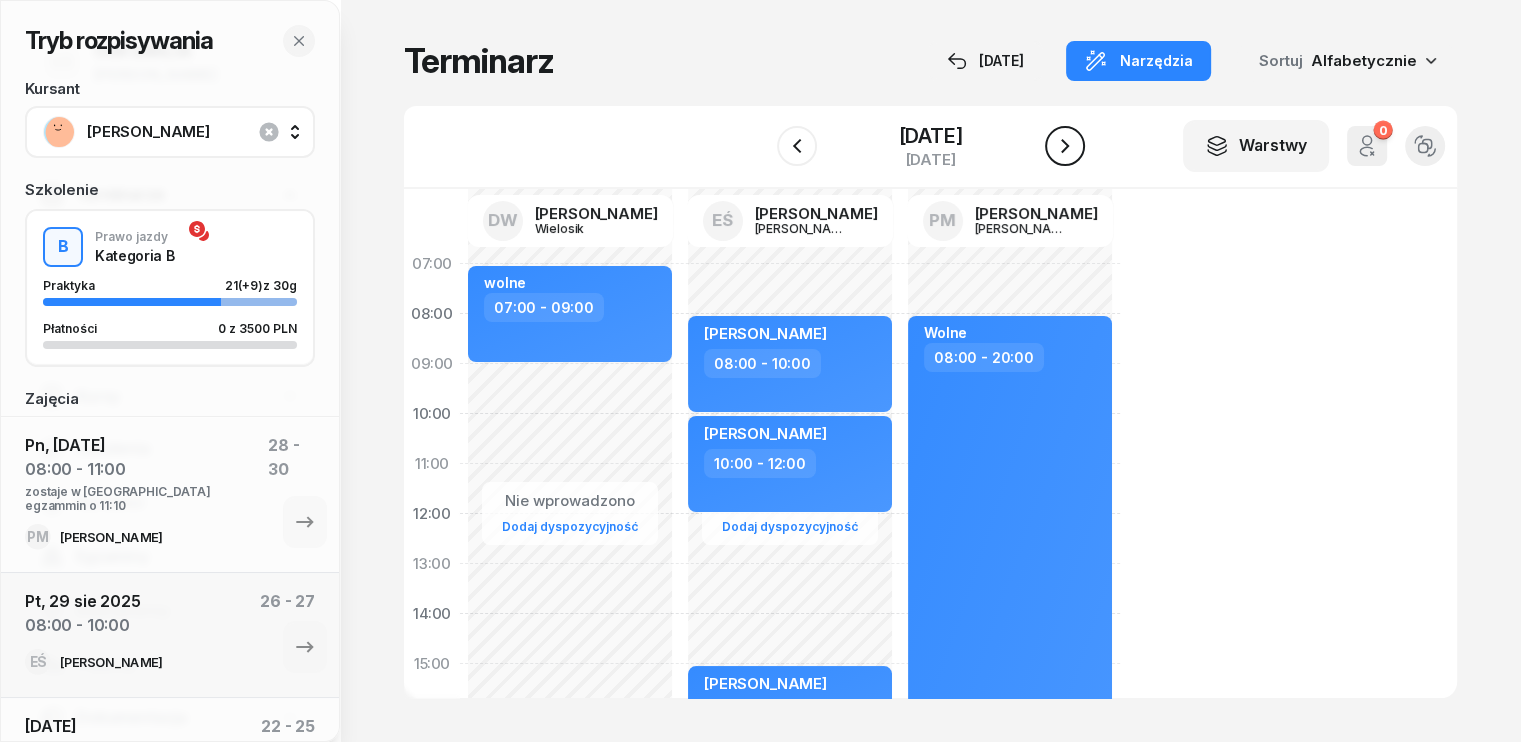 click 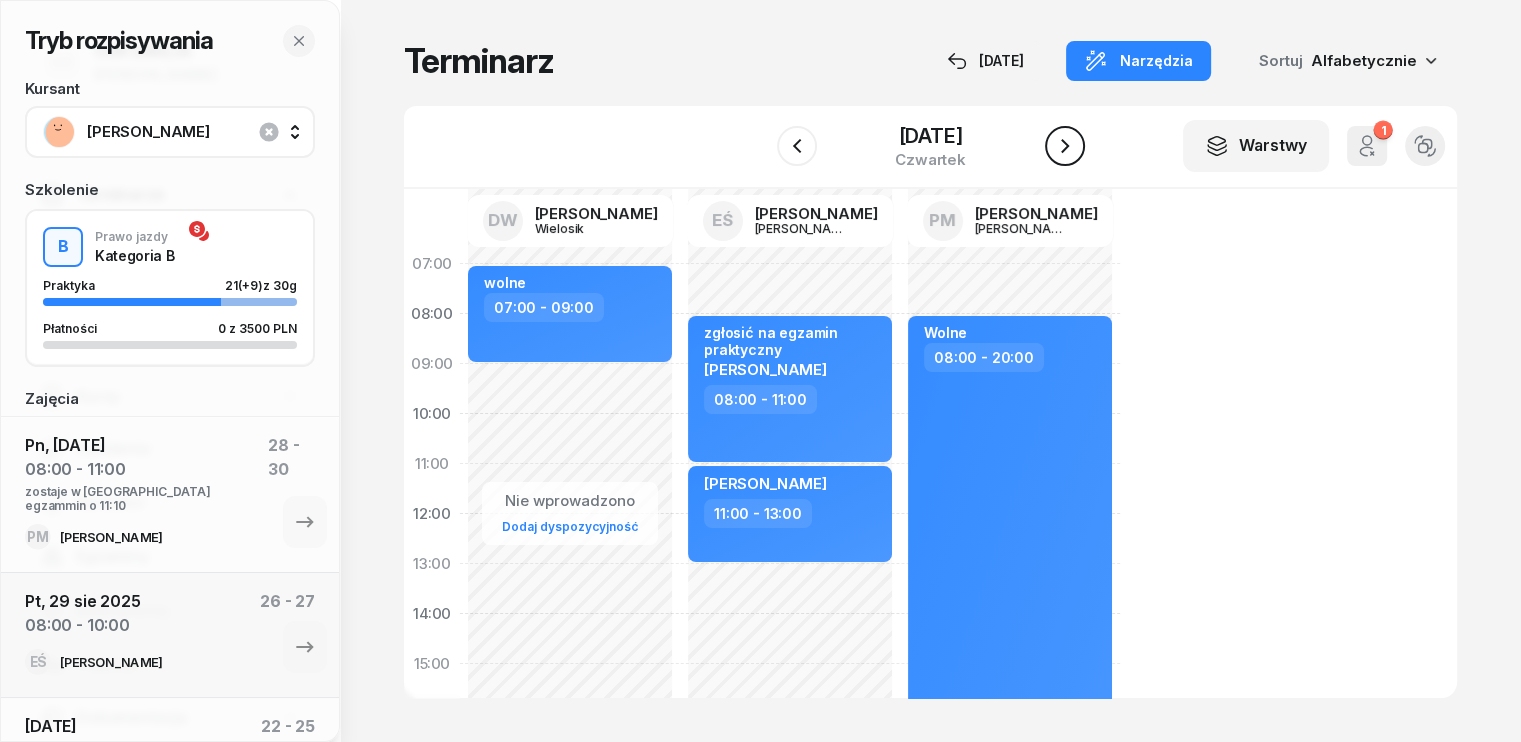 click 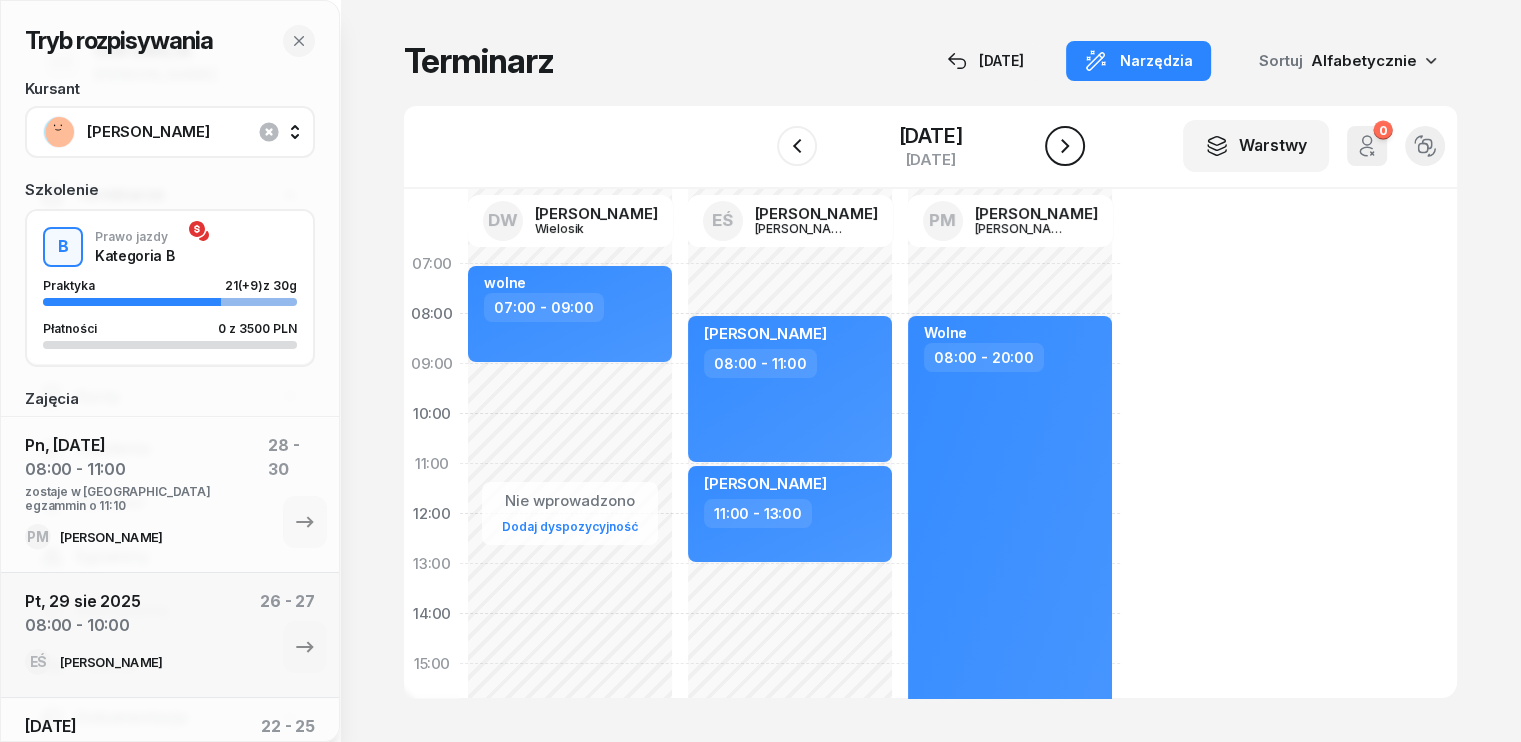 click 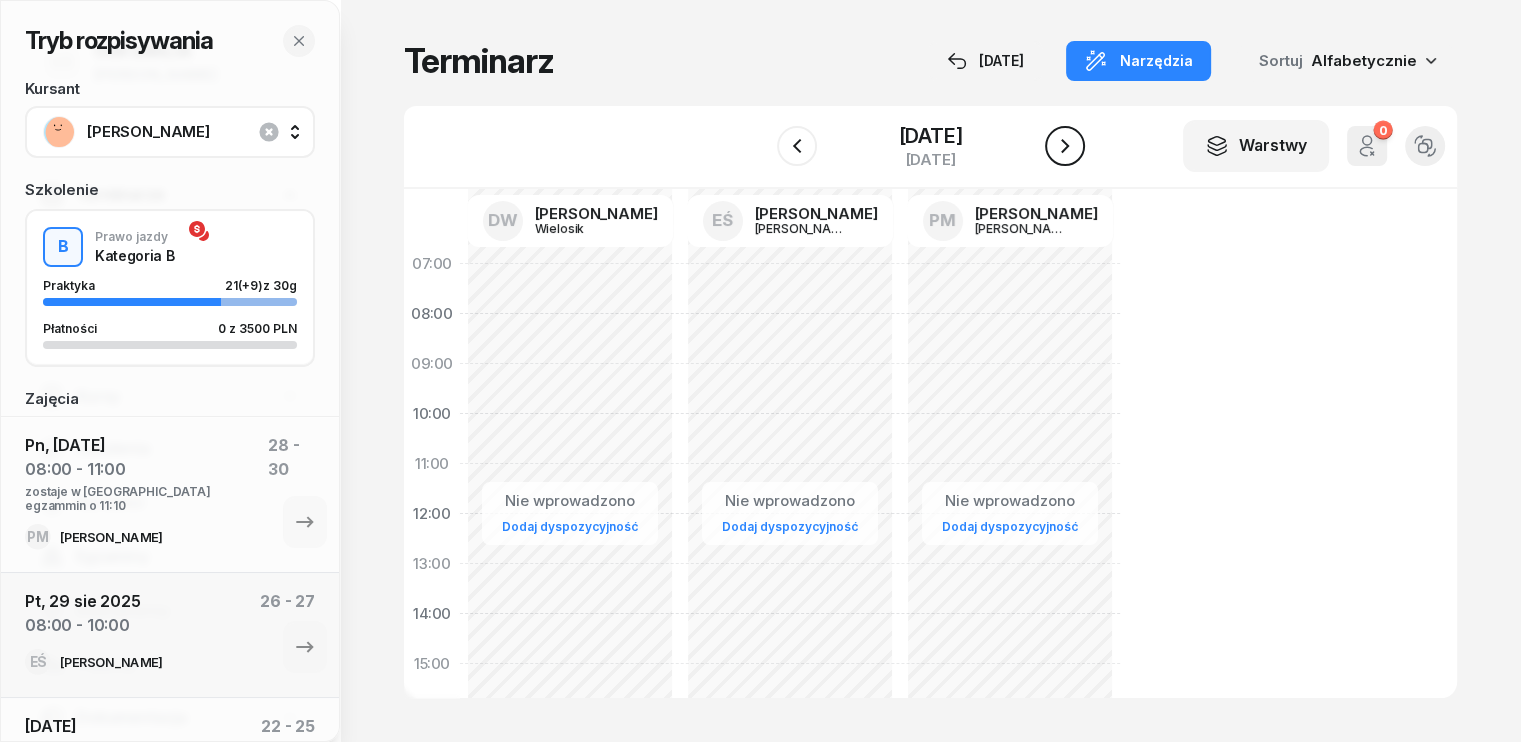 click 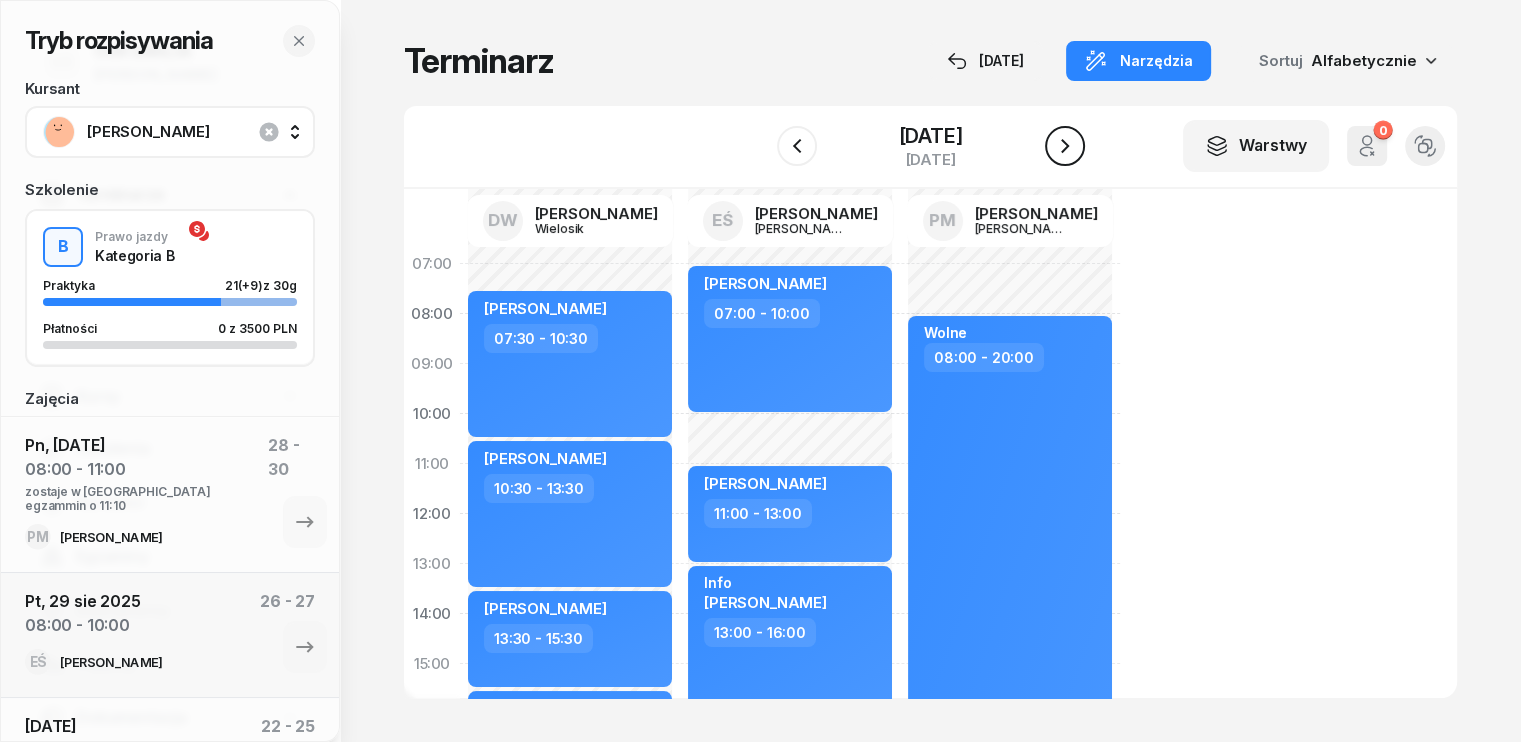 click 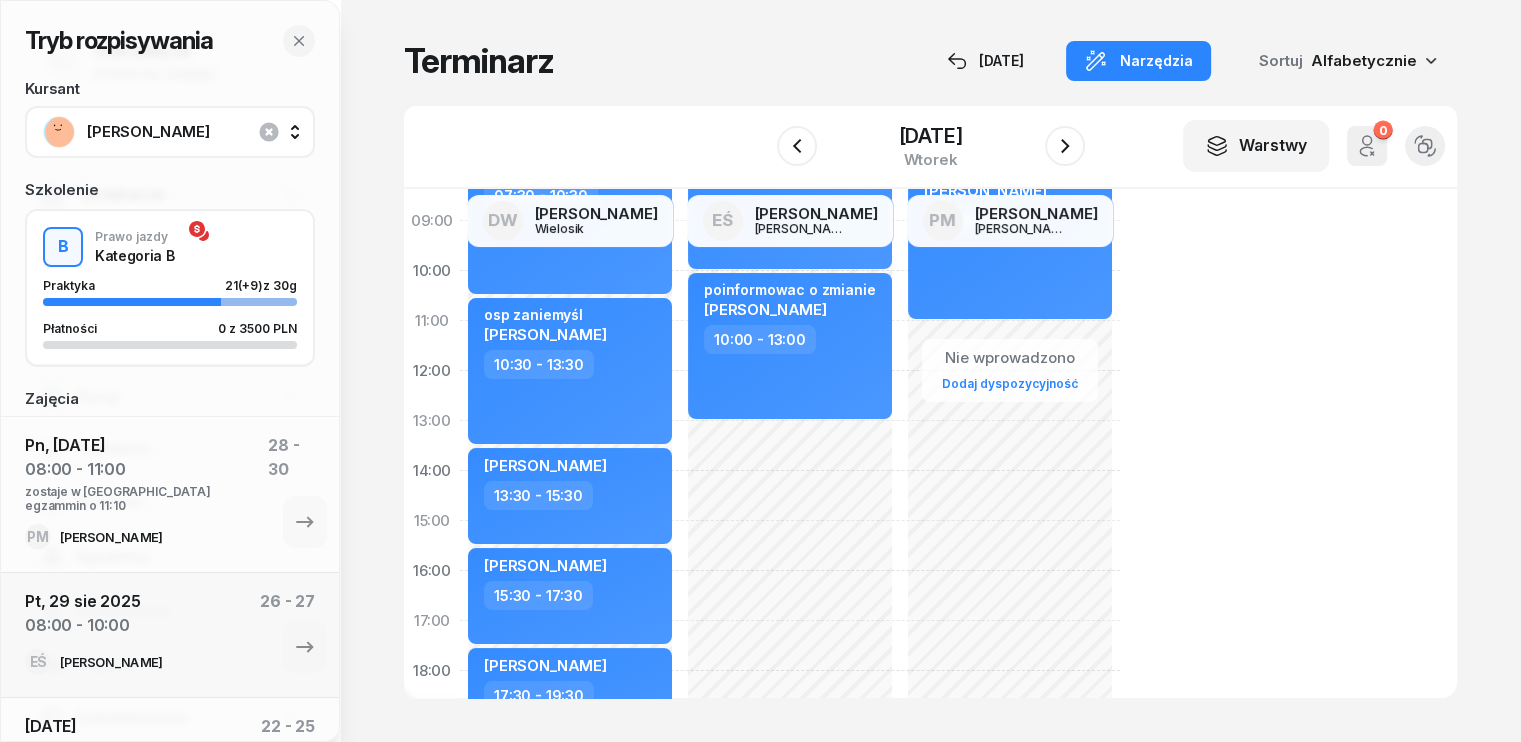 scroll, scrollTop: 100, scrollLeft: 0, axis: vertical 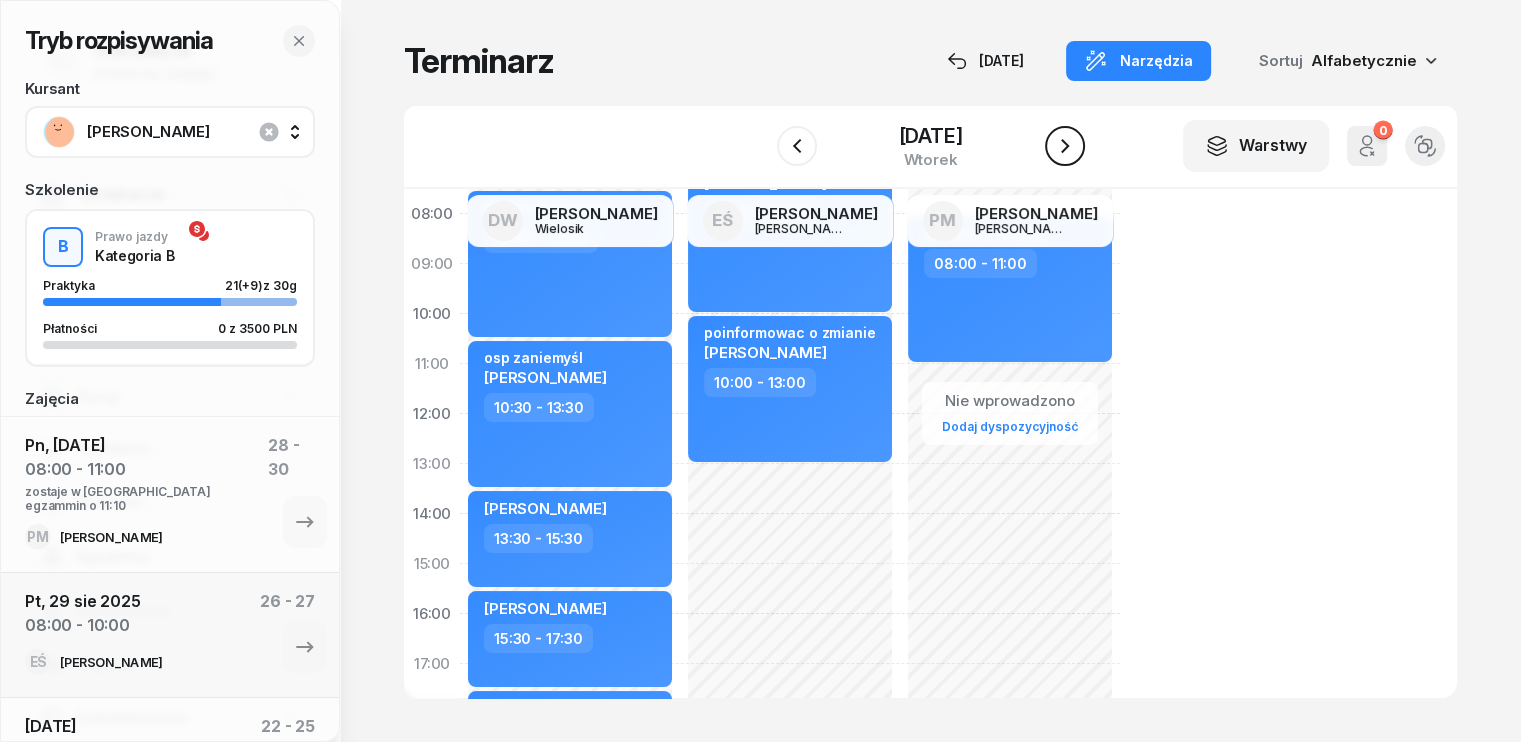 click 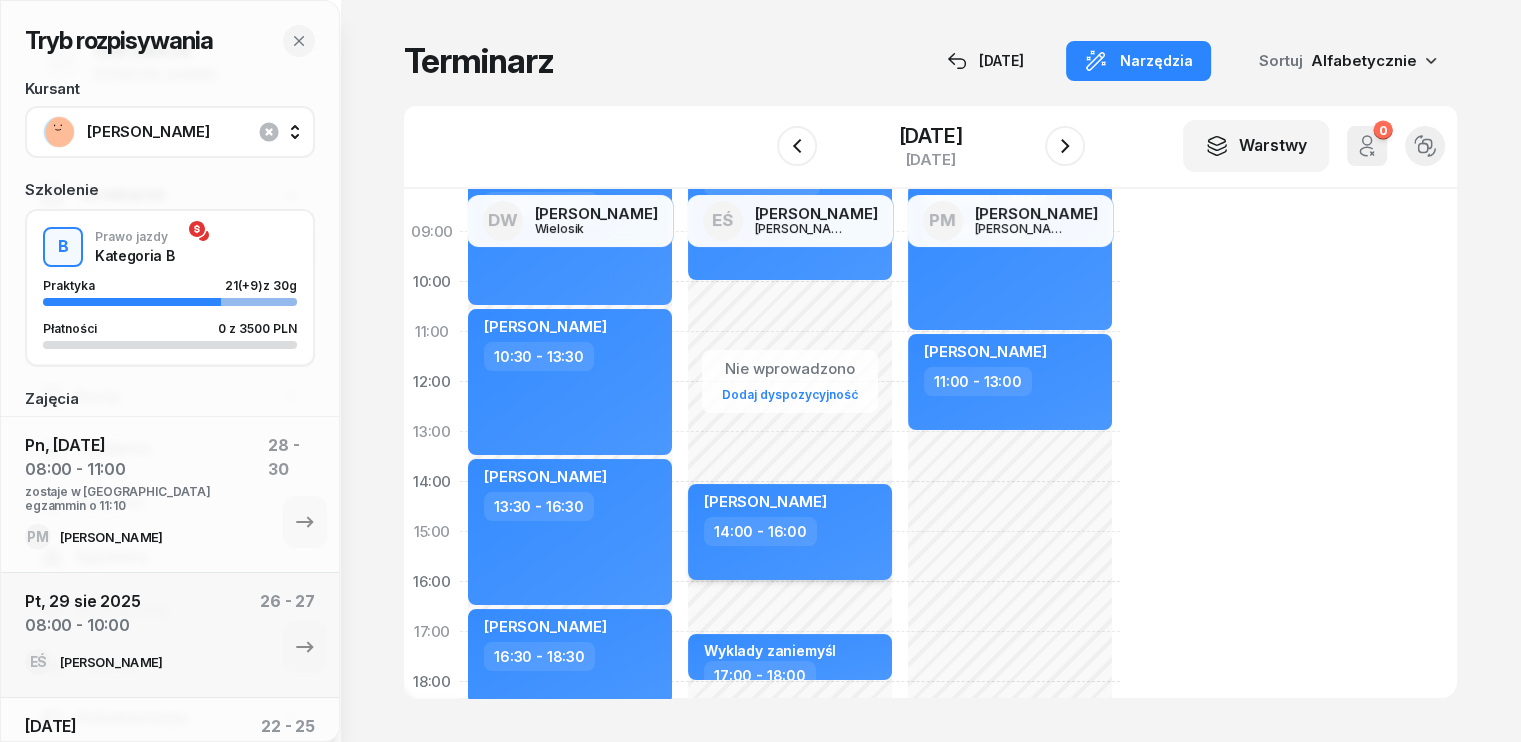 scroll, scrollTop: 200, scrollLeft: 0, axis: vertical 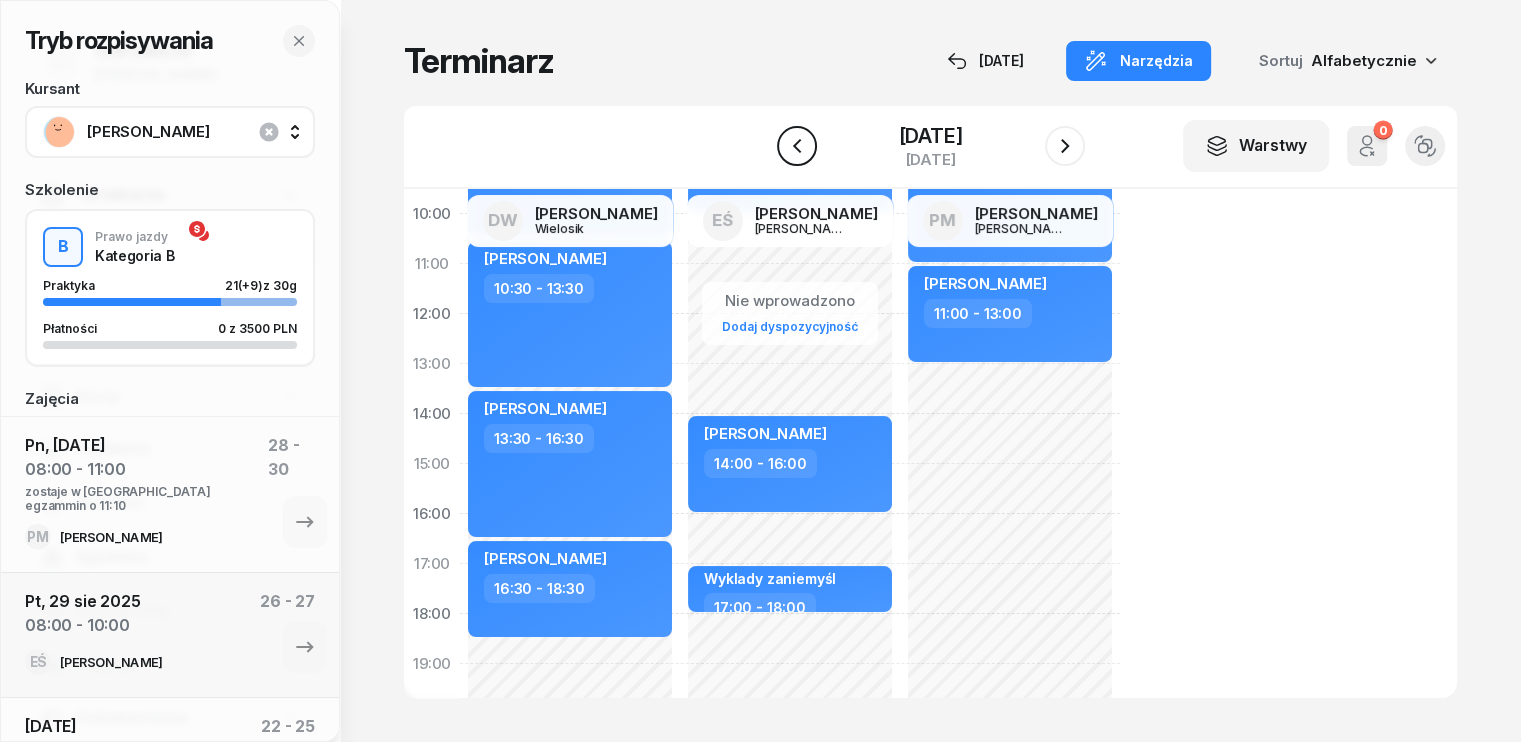 click 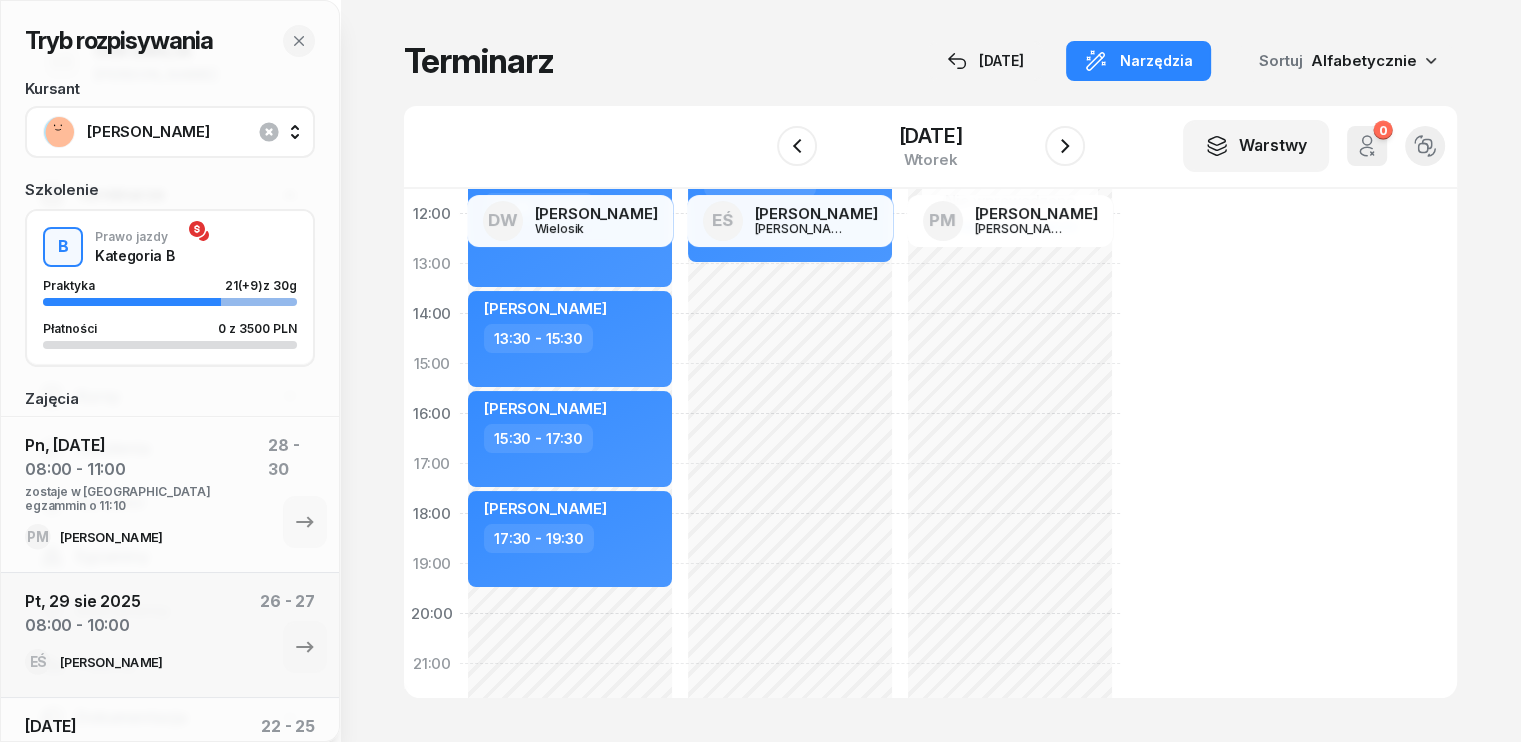 scroll, scrollTop: 0, scrollLeft: 0, axis: both 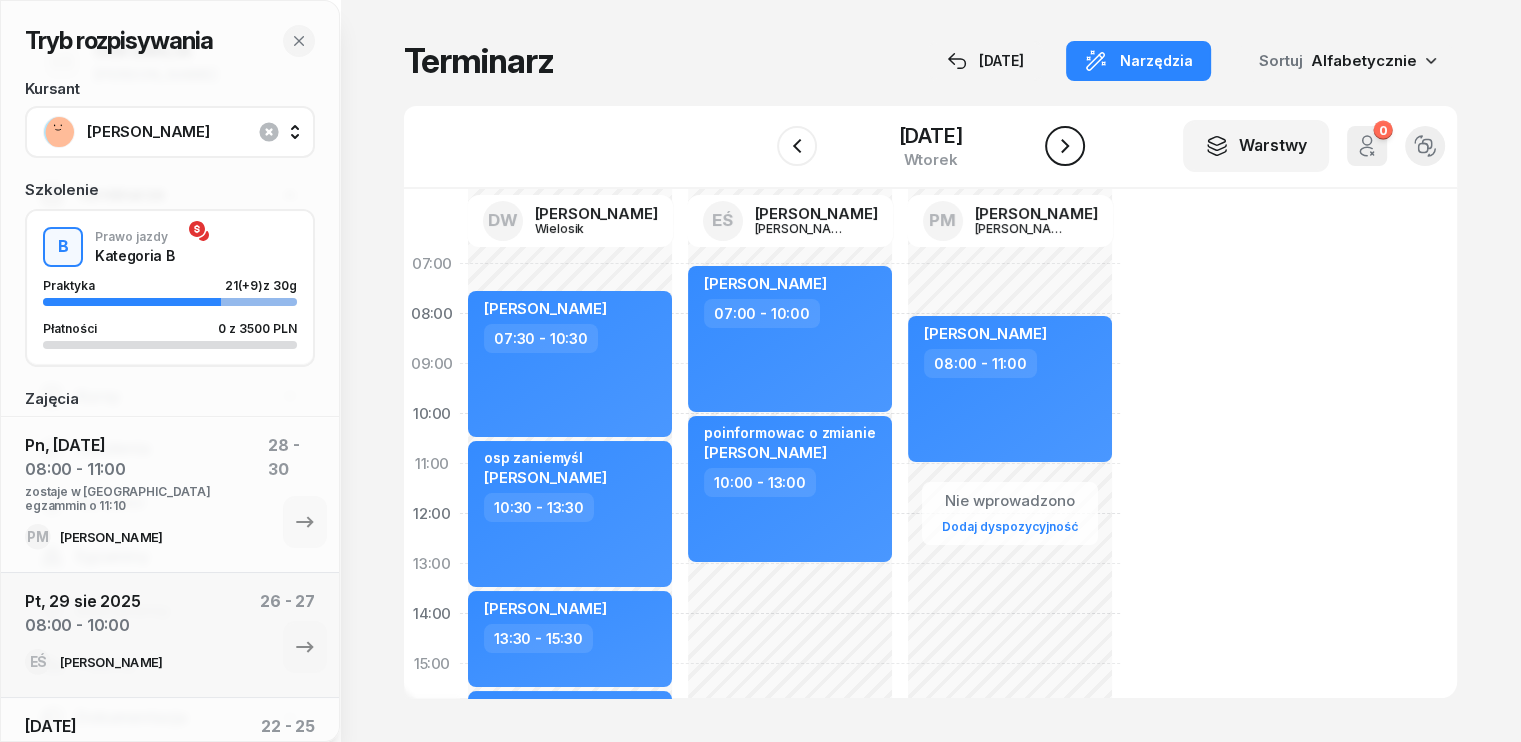 click 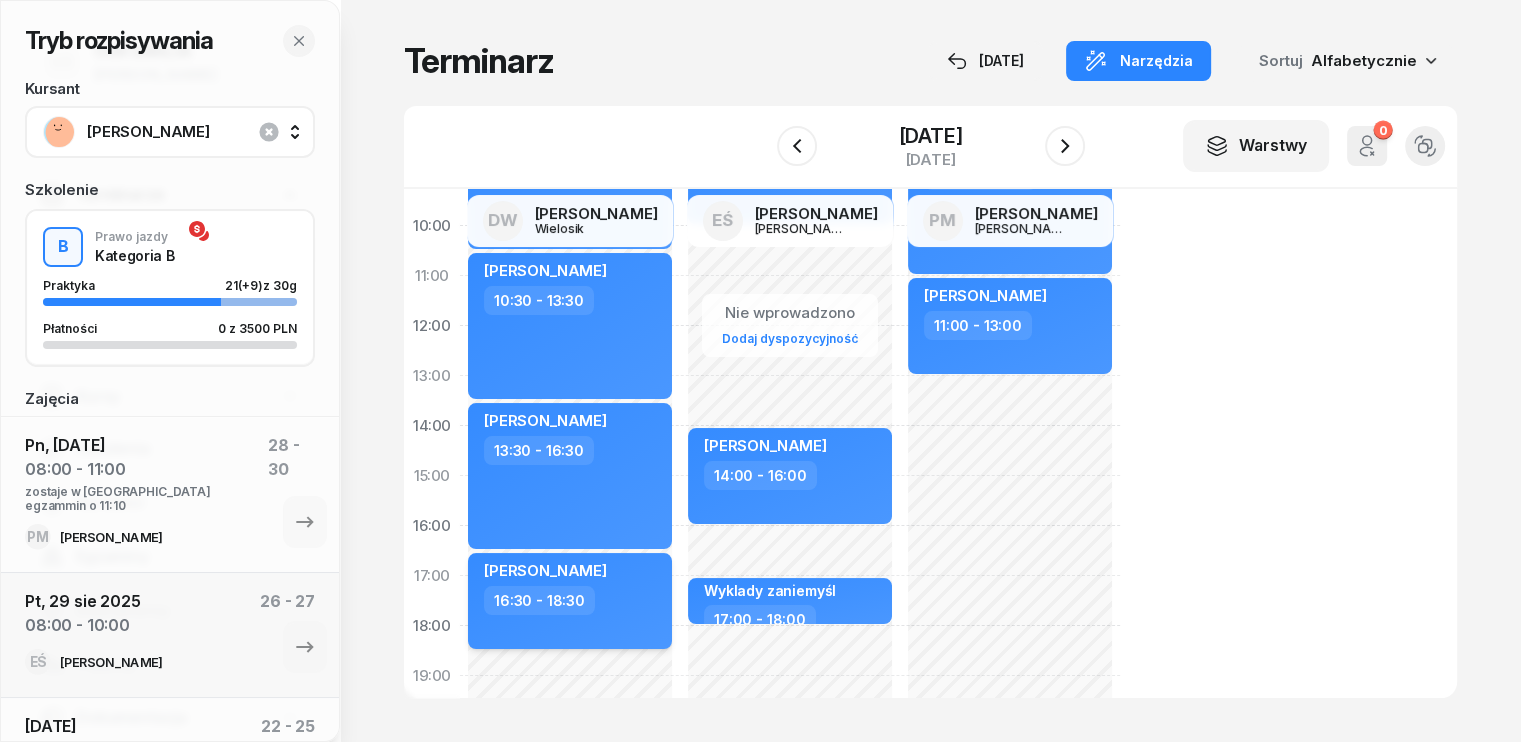 scroll, scrollTop: 200, scrollLeft: 0, axis: vertical 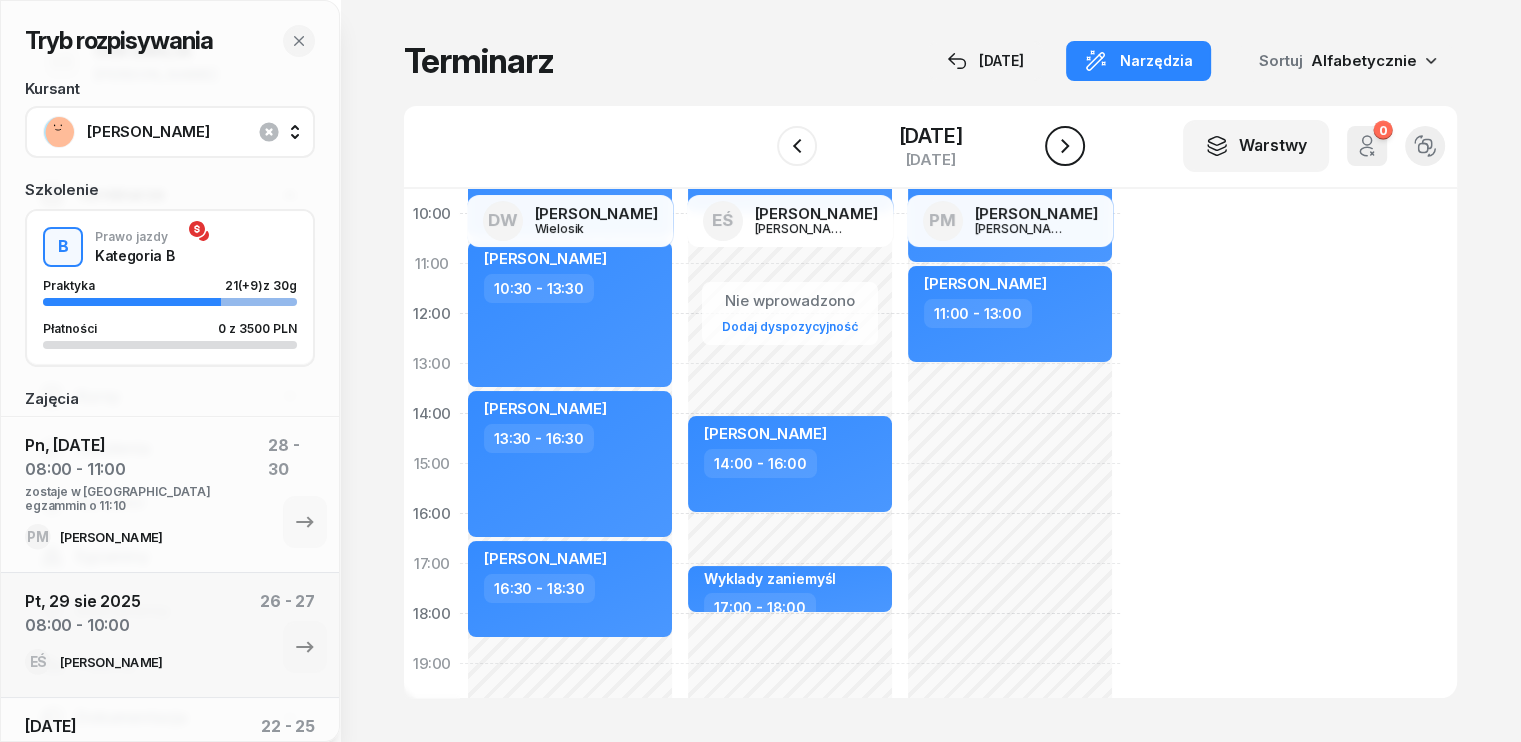 click 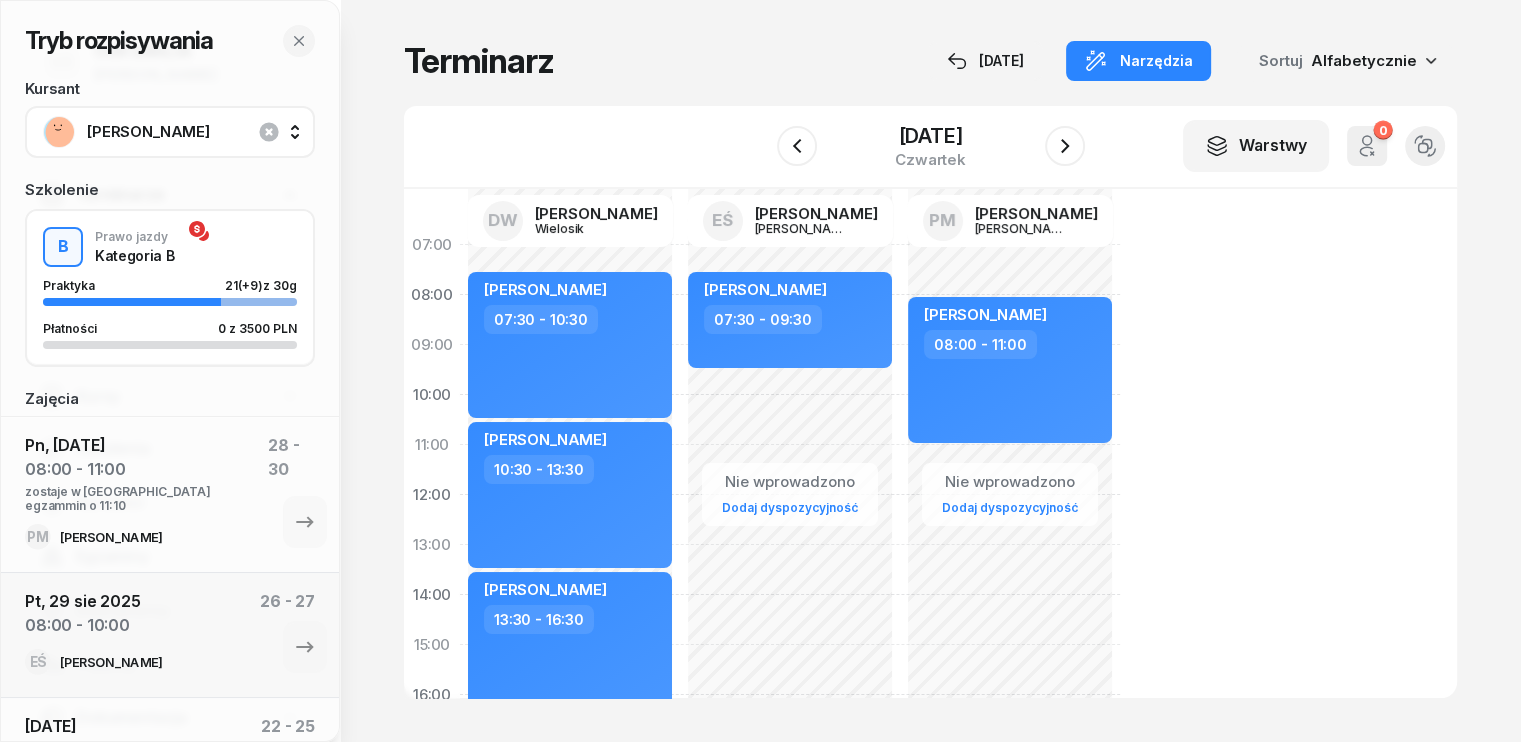 scroll, scrollTop: 0, scrollLeft: 0, axis: both 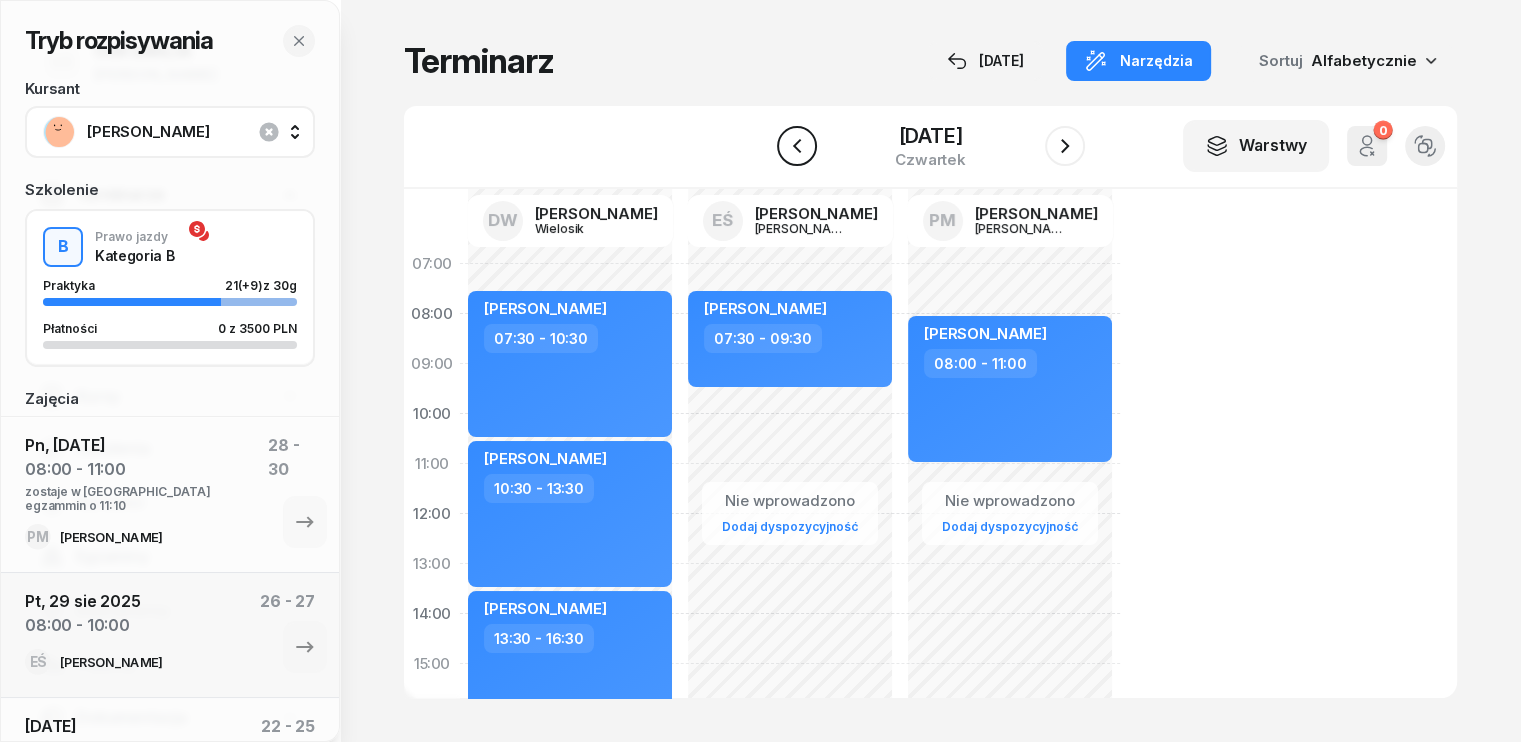 click 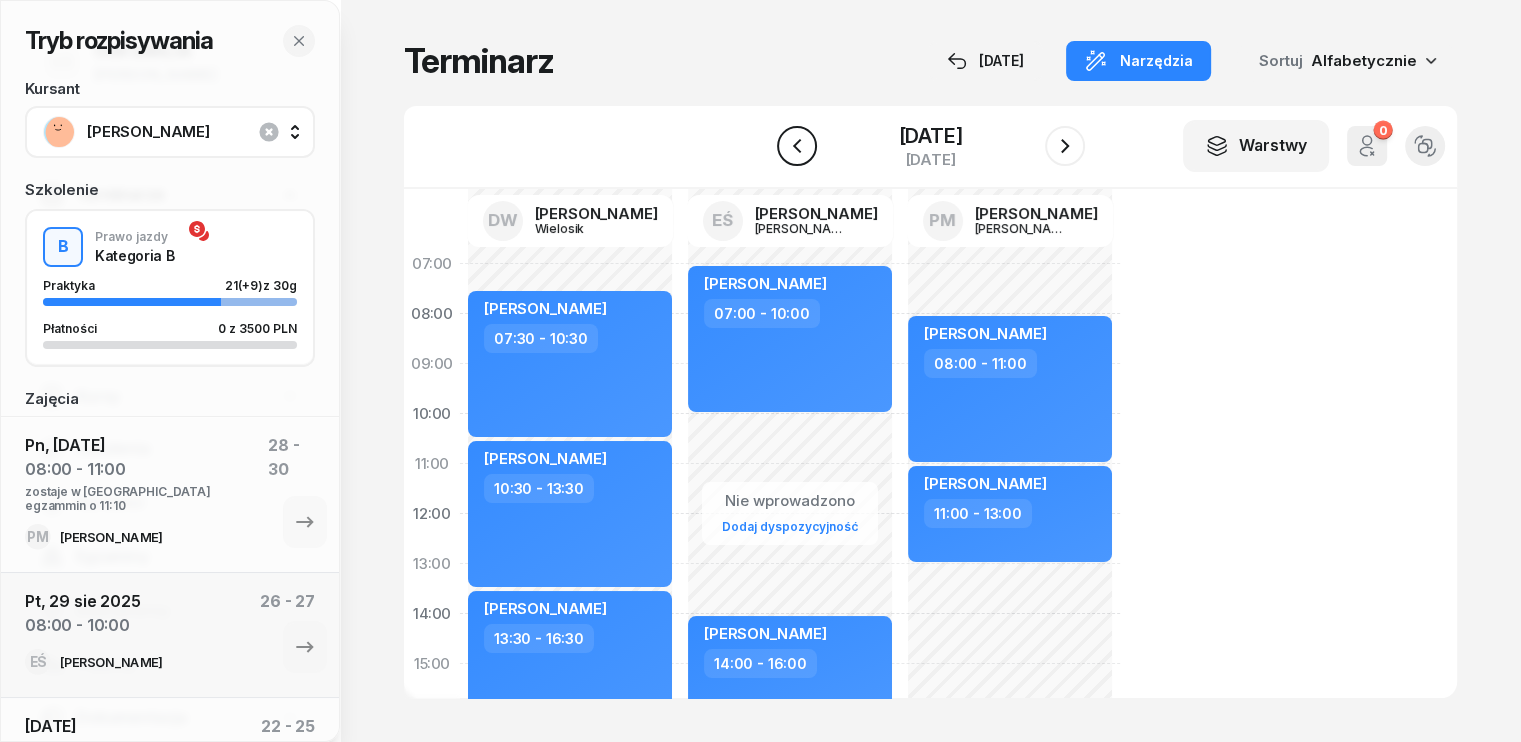 click 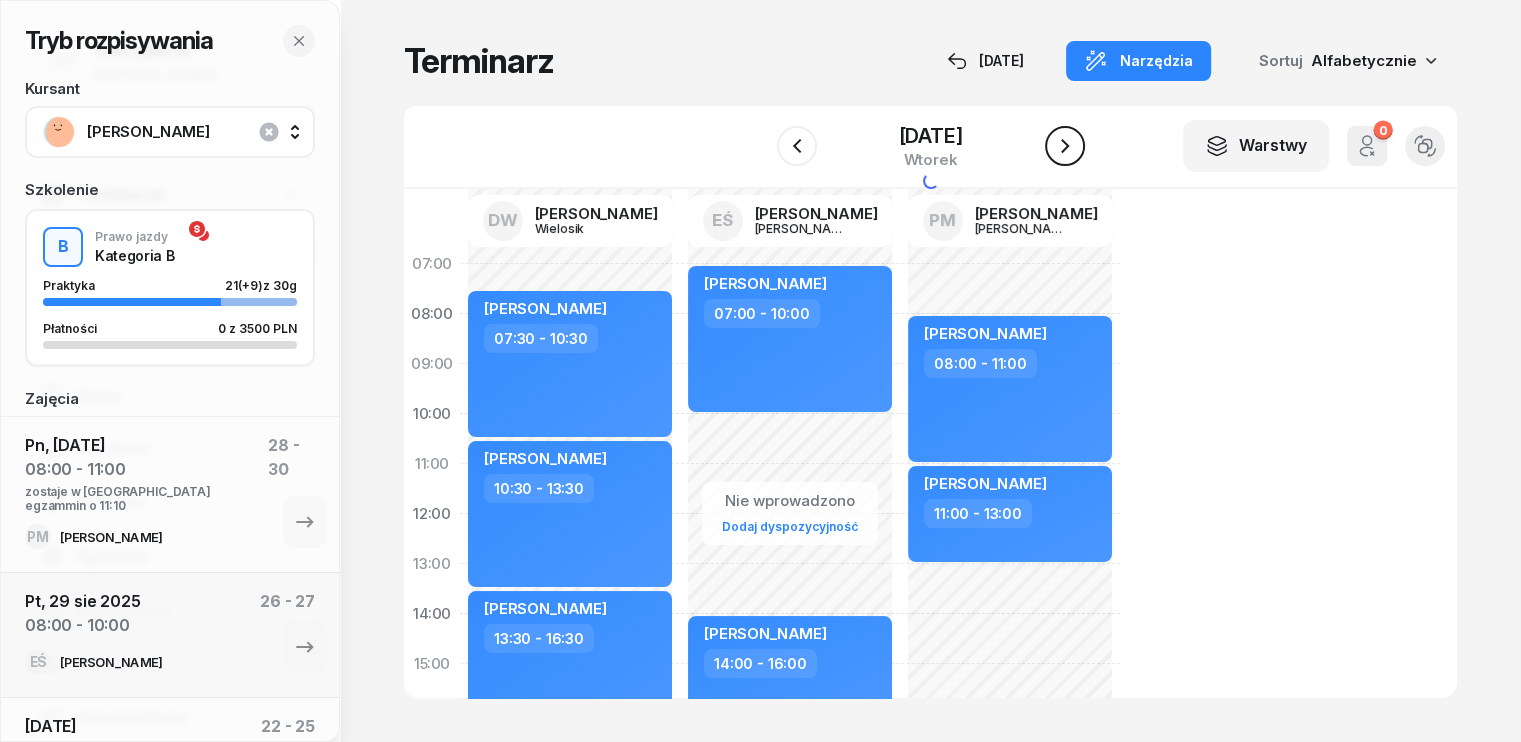 click 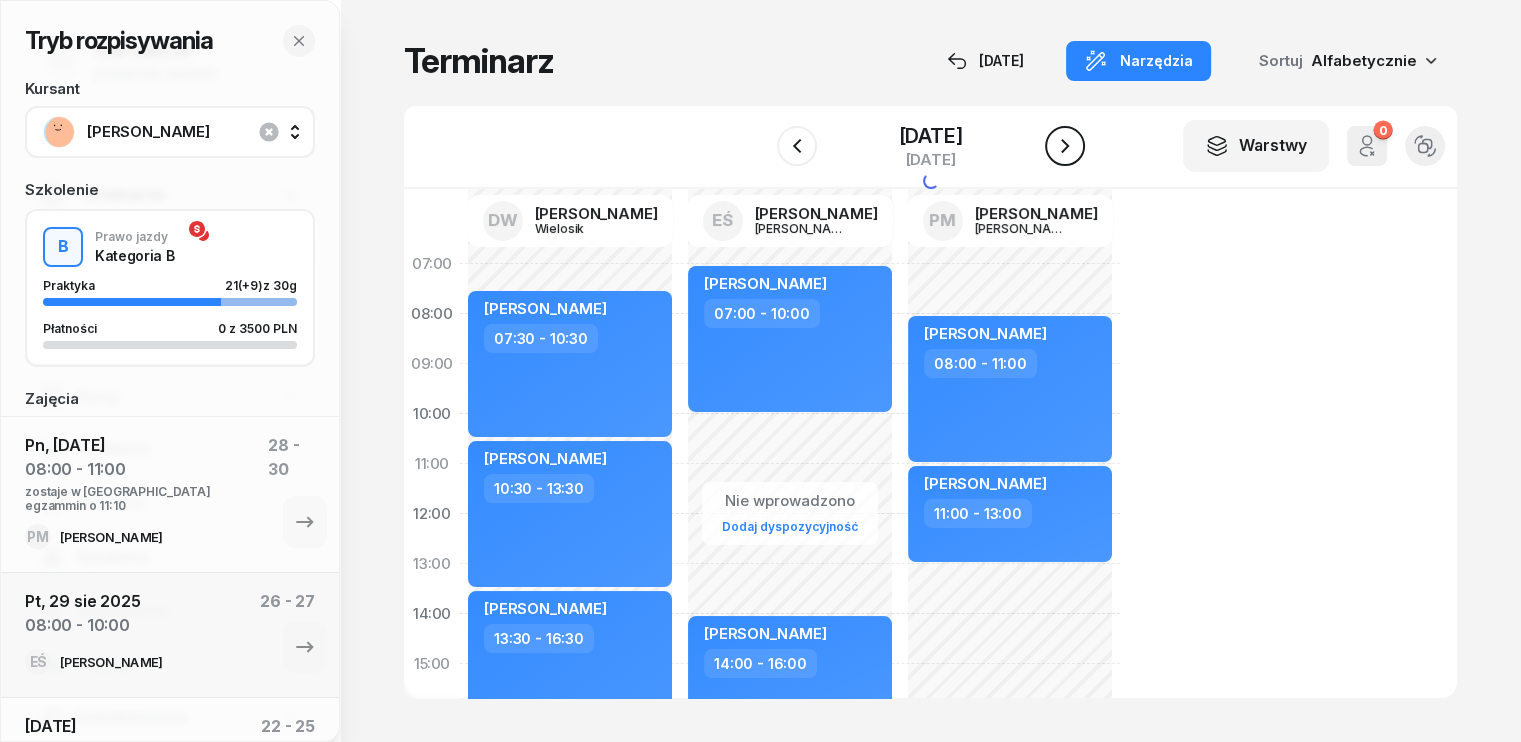 click 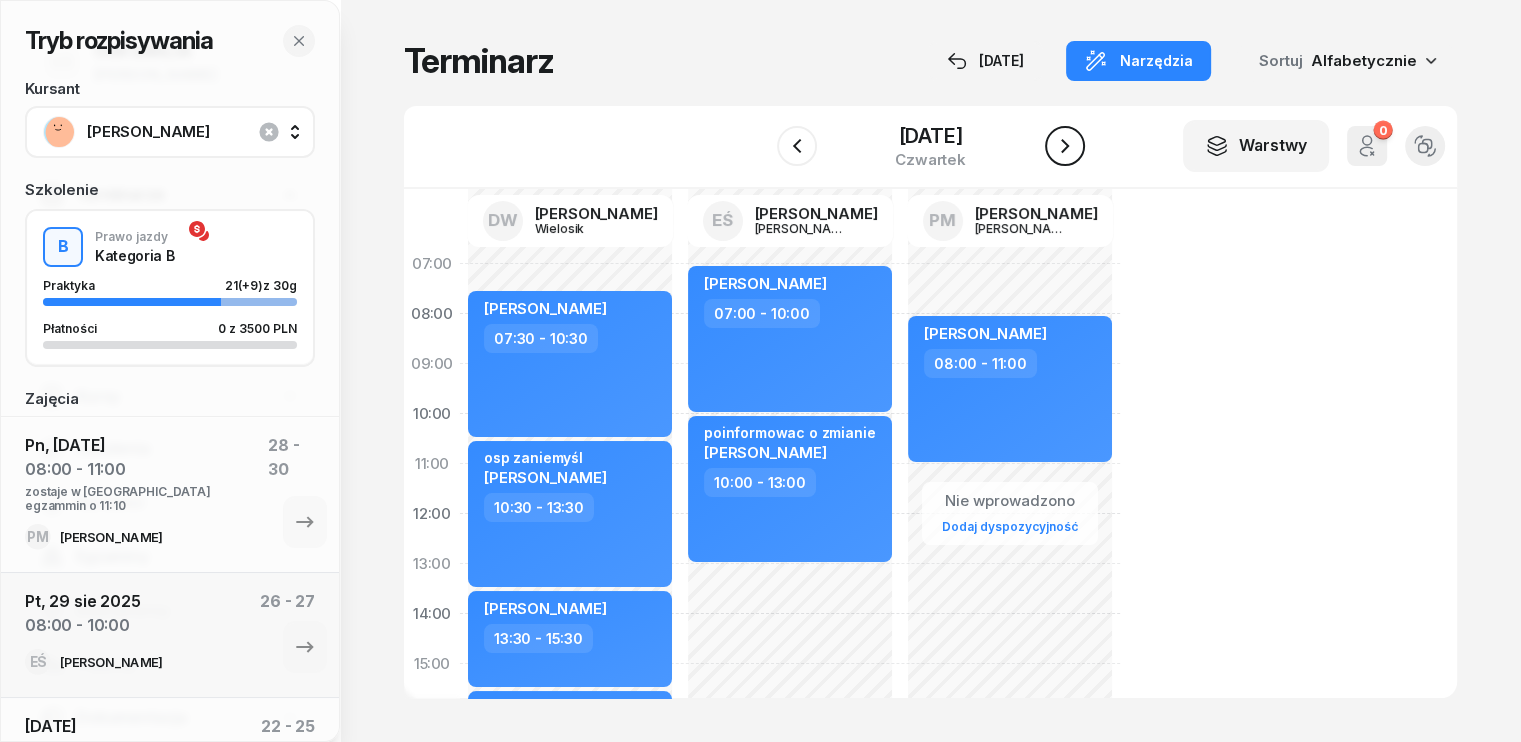click 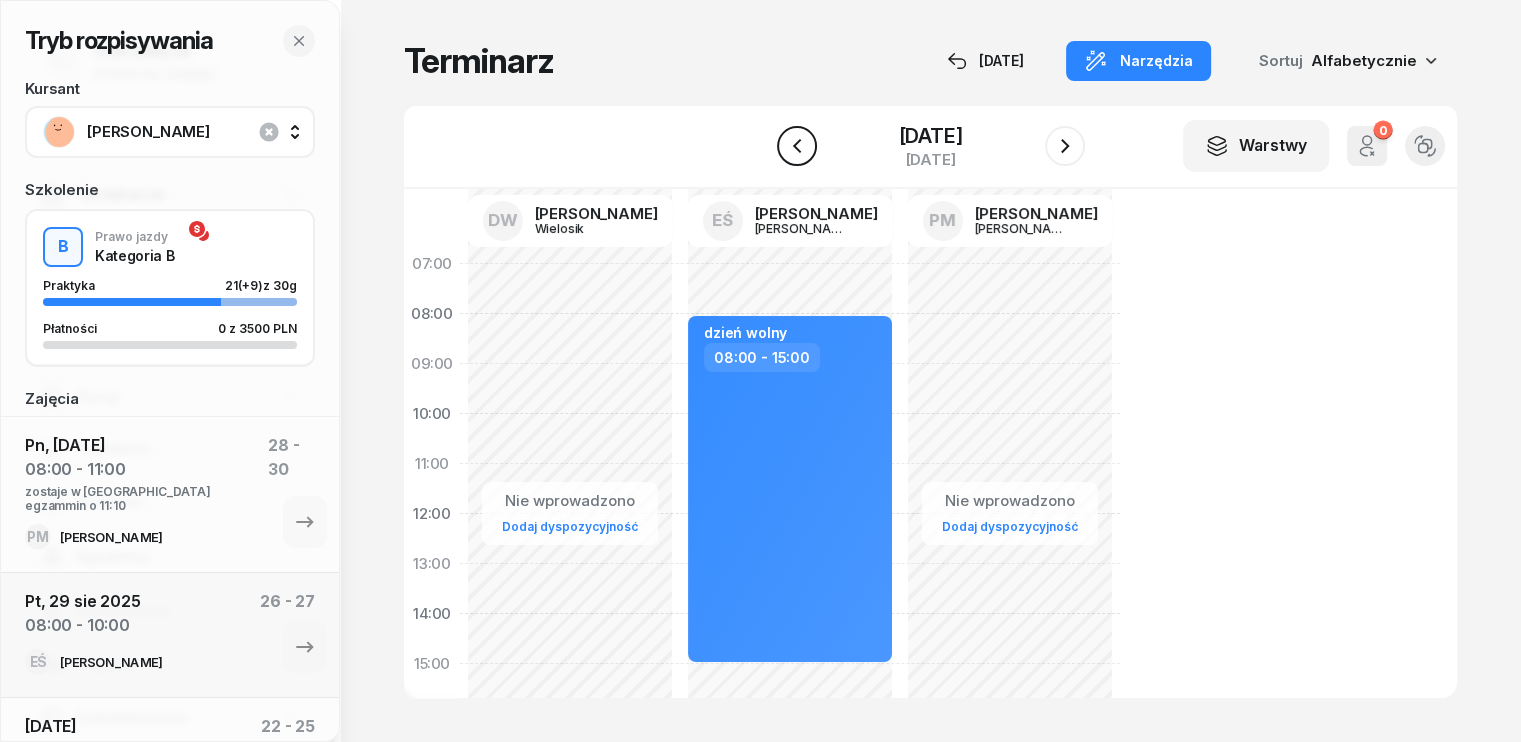 click 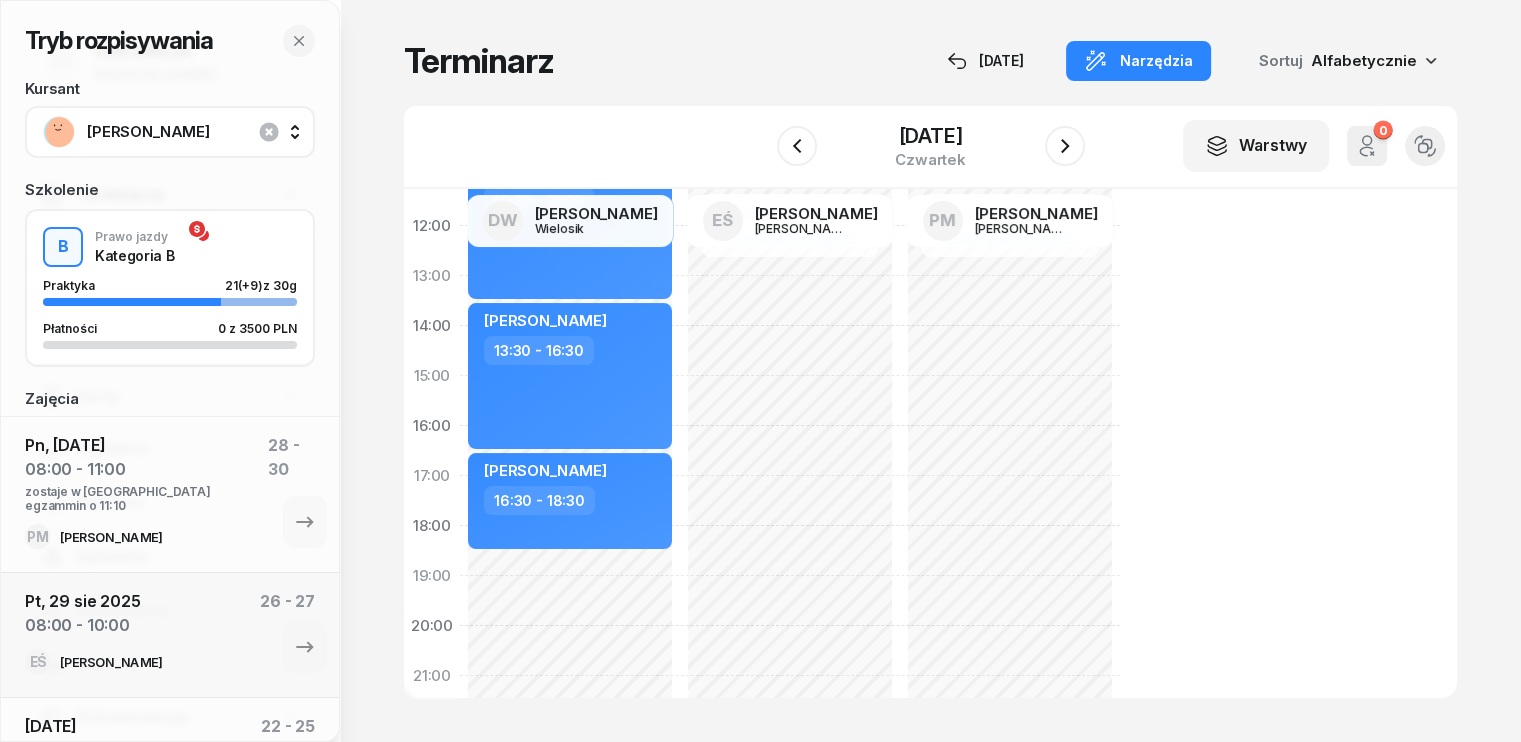 scroll, scrollTop: 300, scrollLeft: 0, axis: vertical 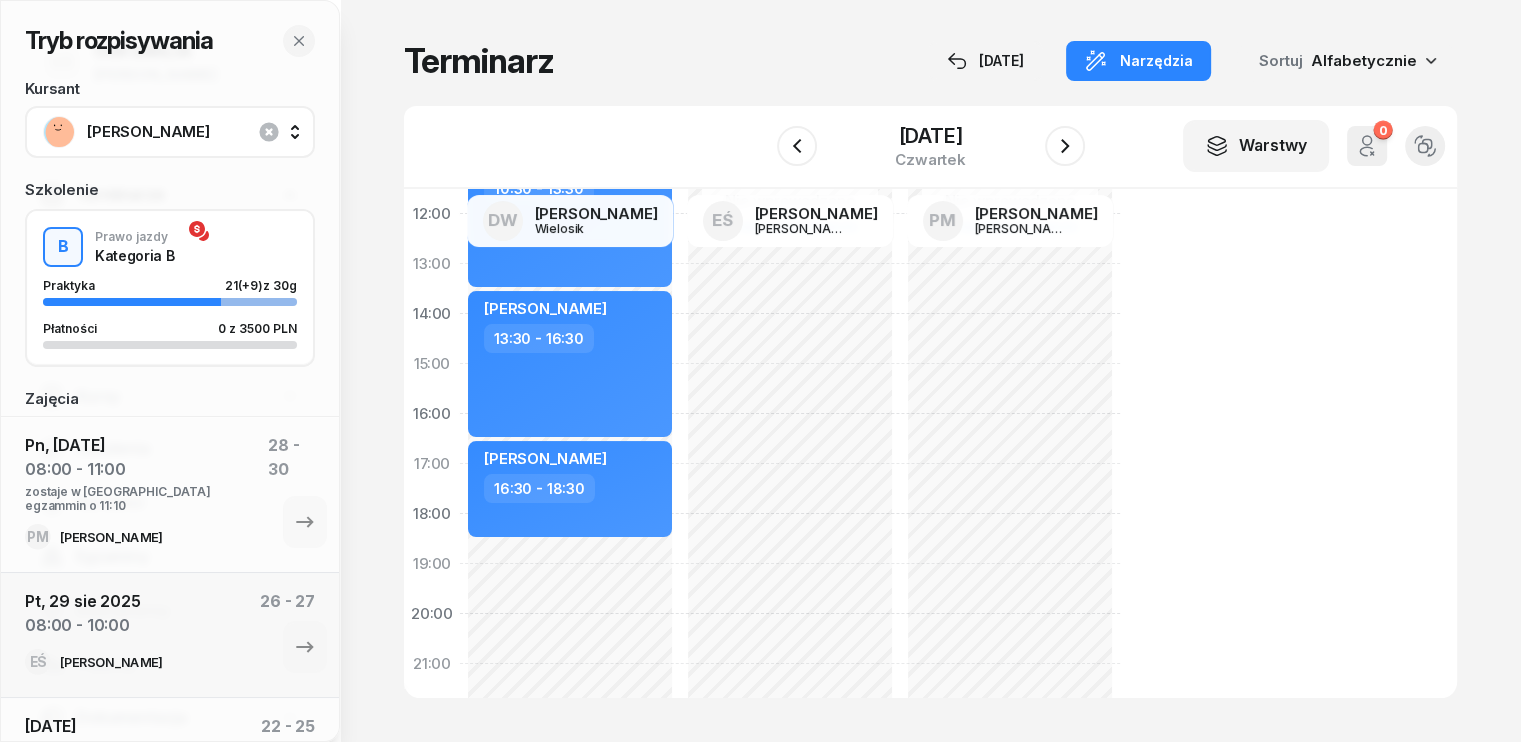 click on "Nie wprowadzono Dodaj dyspozycyjność [PERSON_NAME]  07:30 - 09:30" 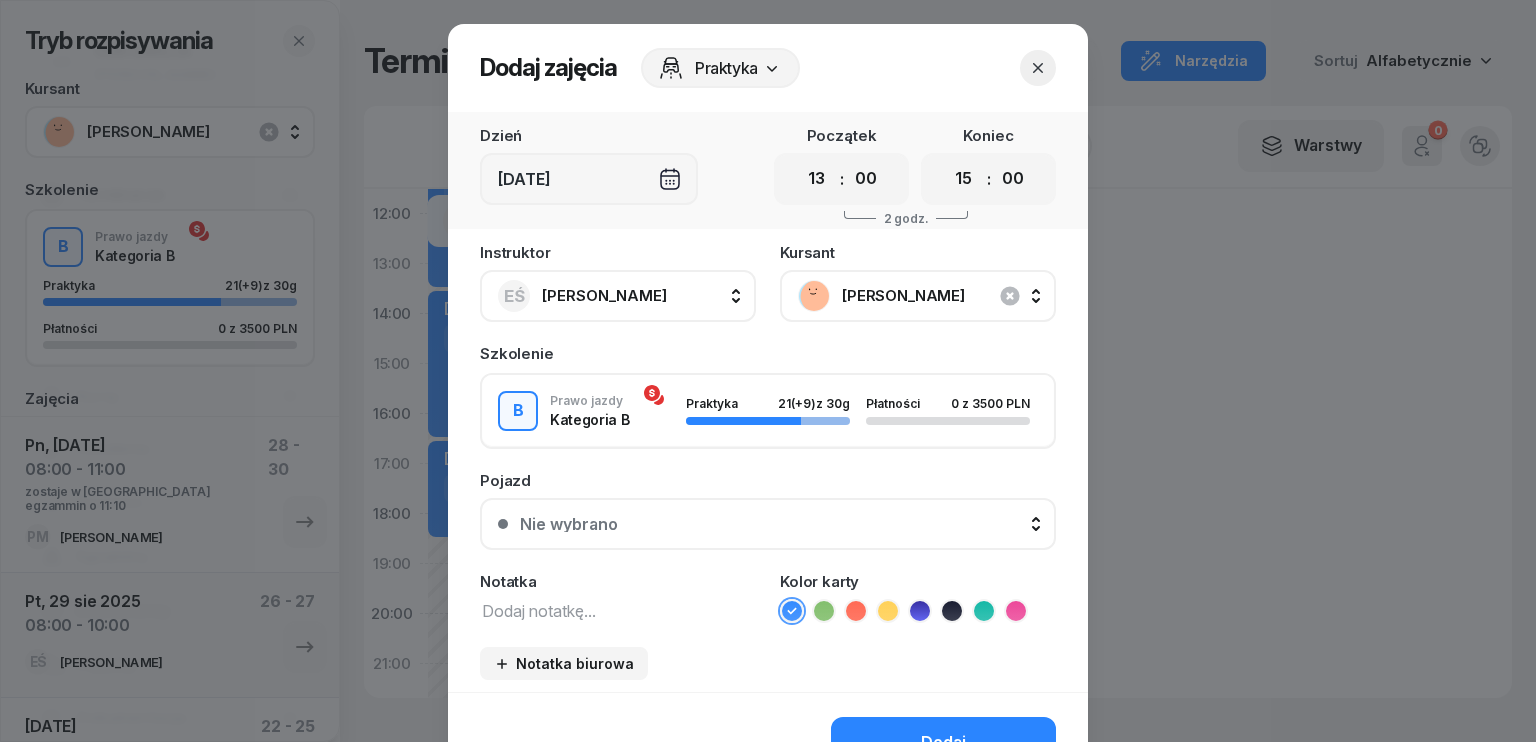 click 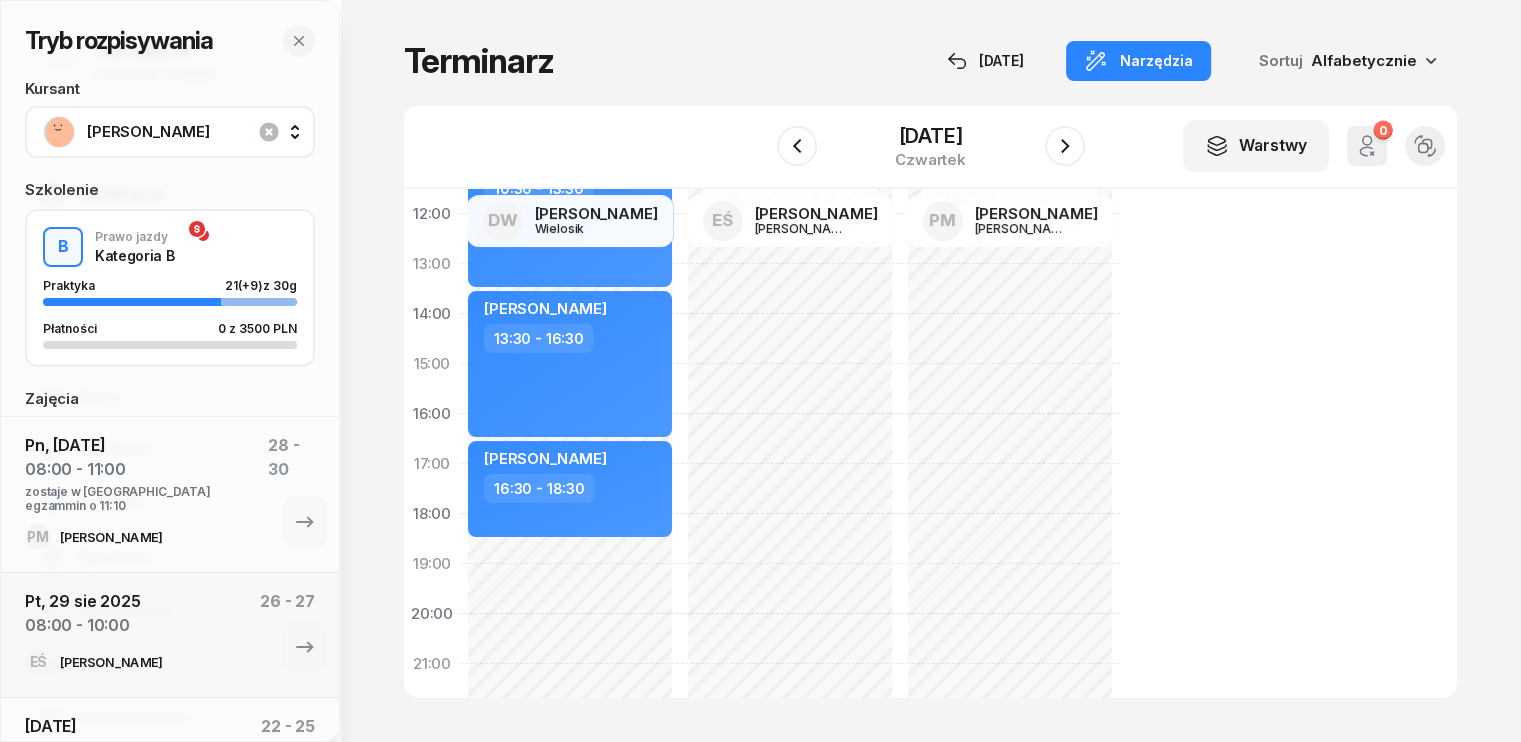 click on "[PERSON_NAME]" at bounding box center (192, 132) 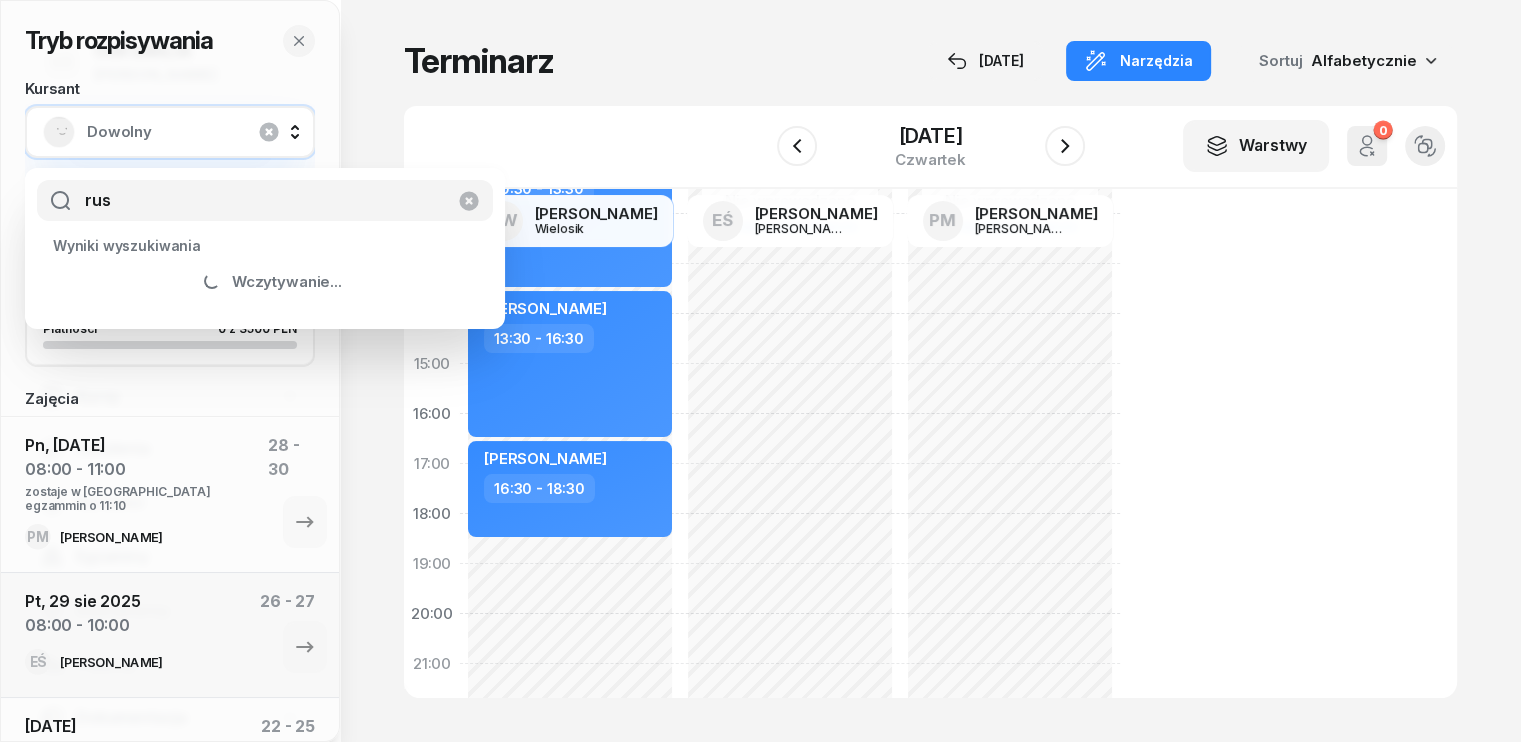 type on "rus" 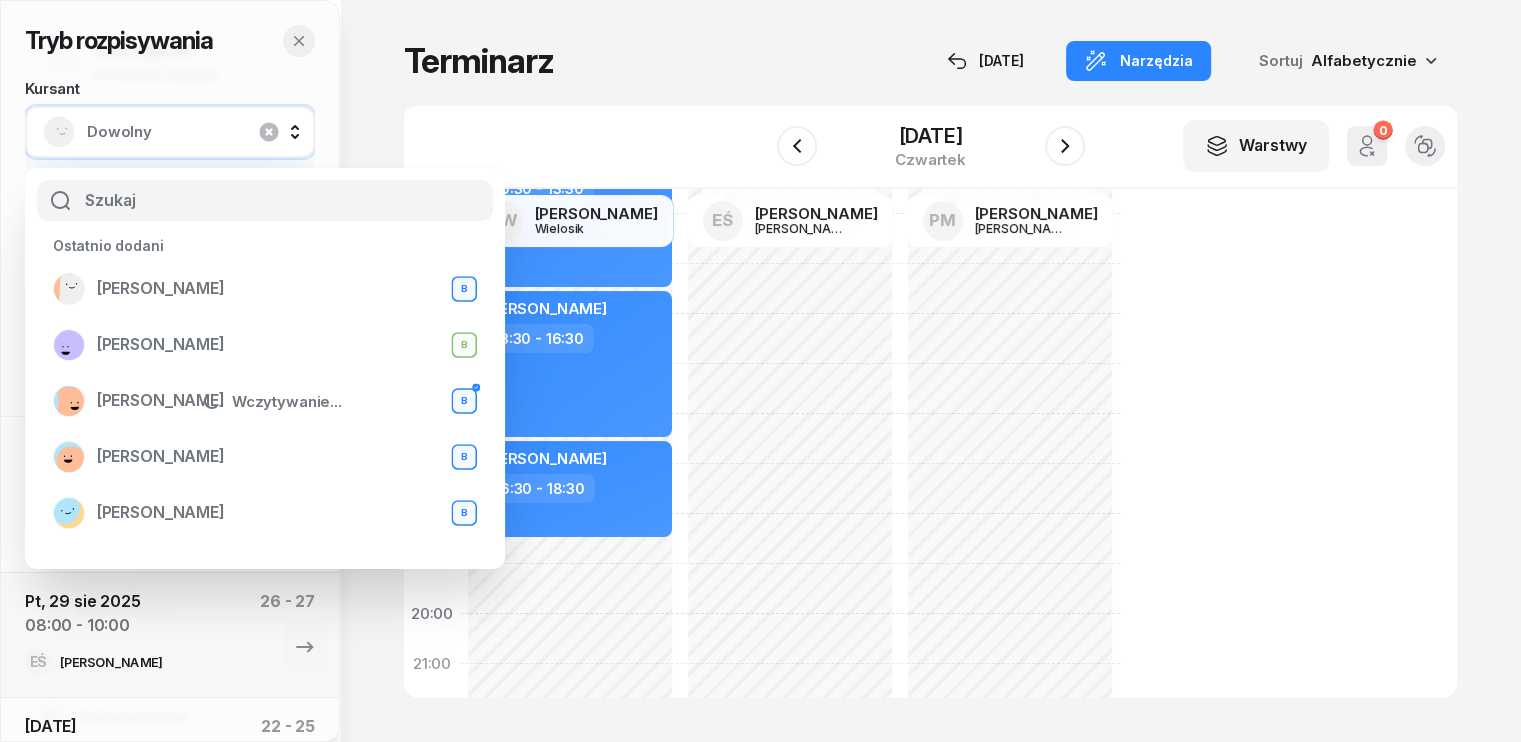 click 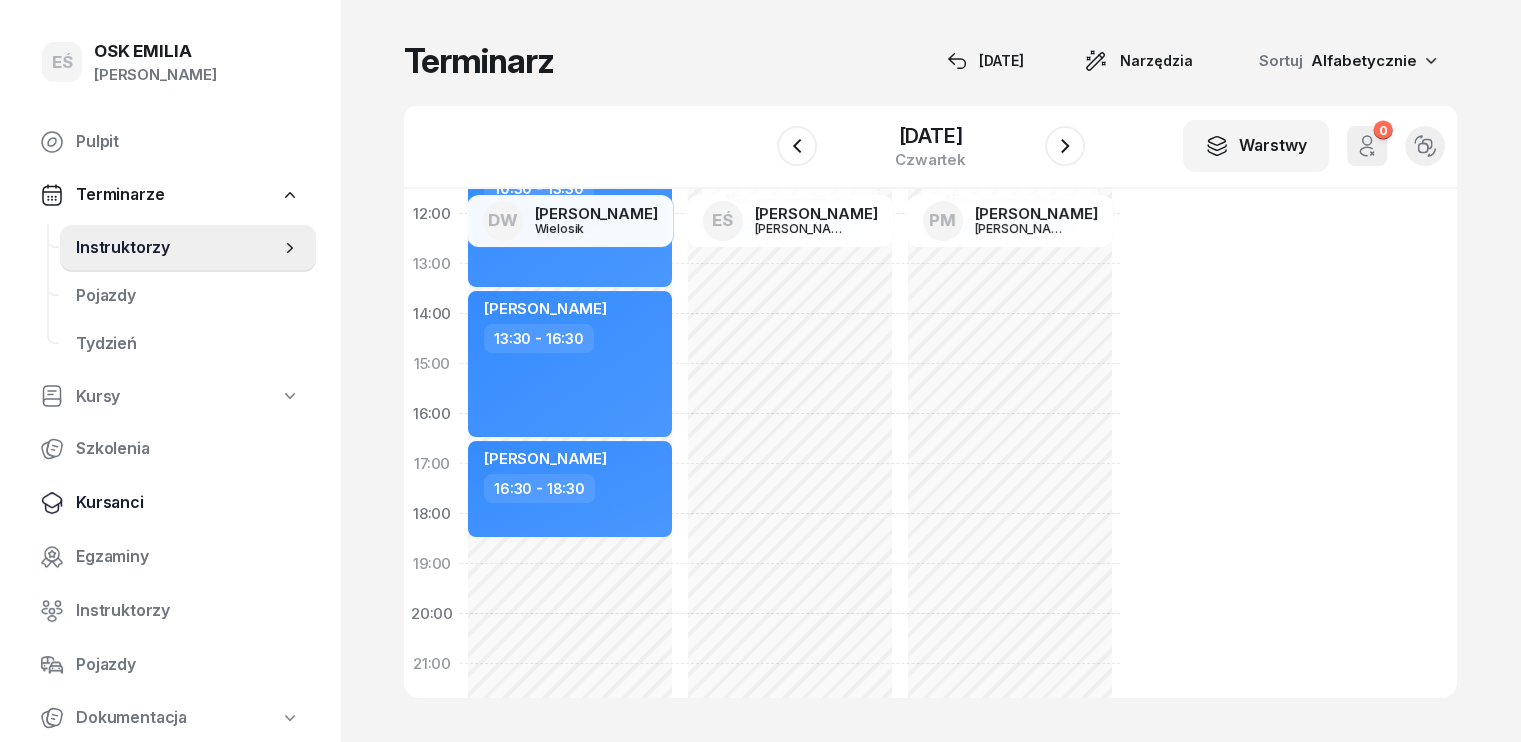 drag, startPoint x: 120, startPoint y: 508, endPoint x: 148, endPoint y: 490, distance: 33.286633 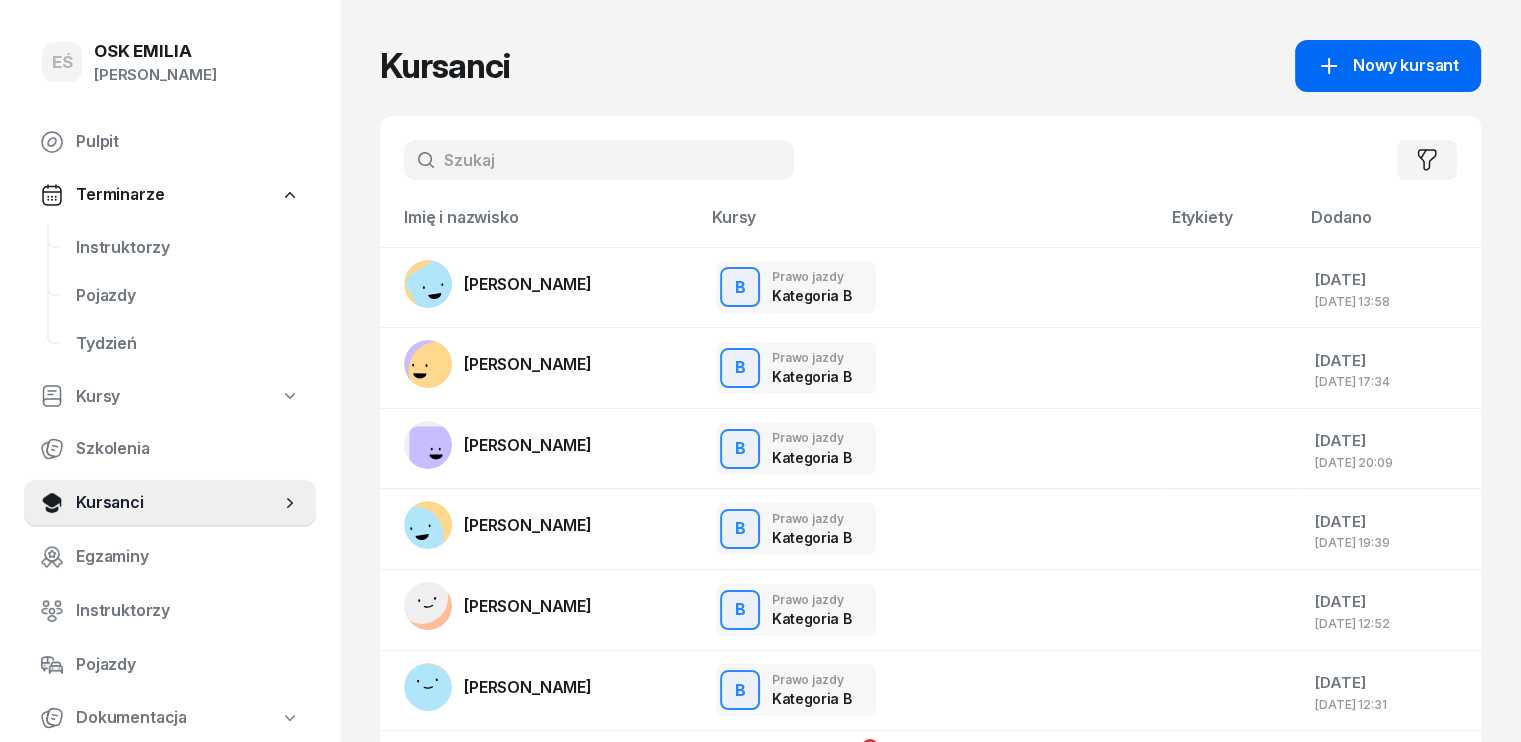 click on "Nowy kursant" 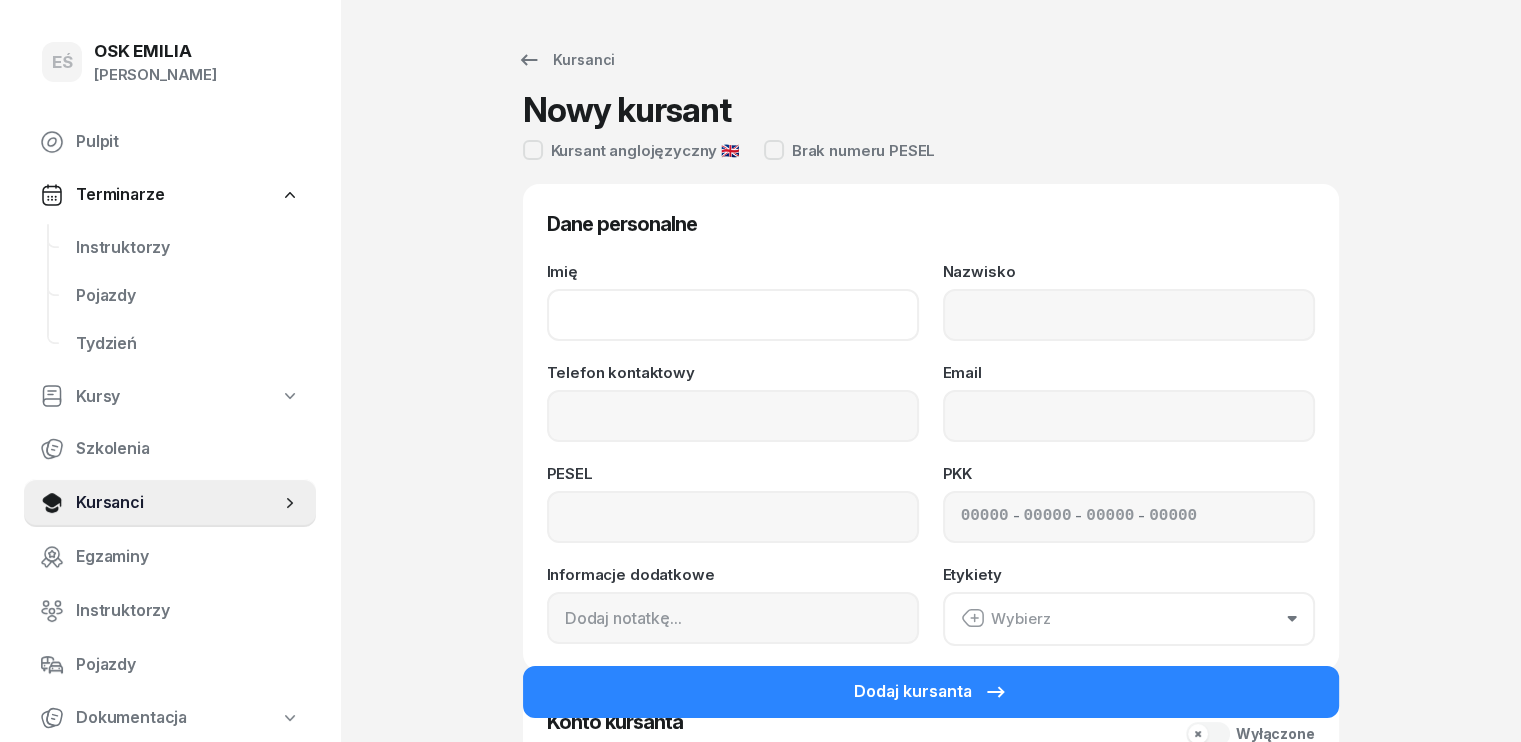 click on "Imię" 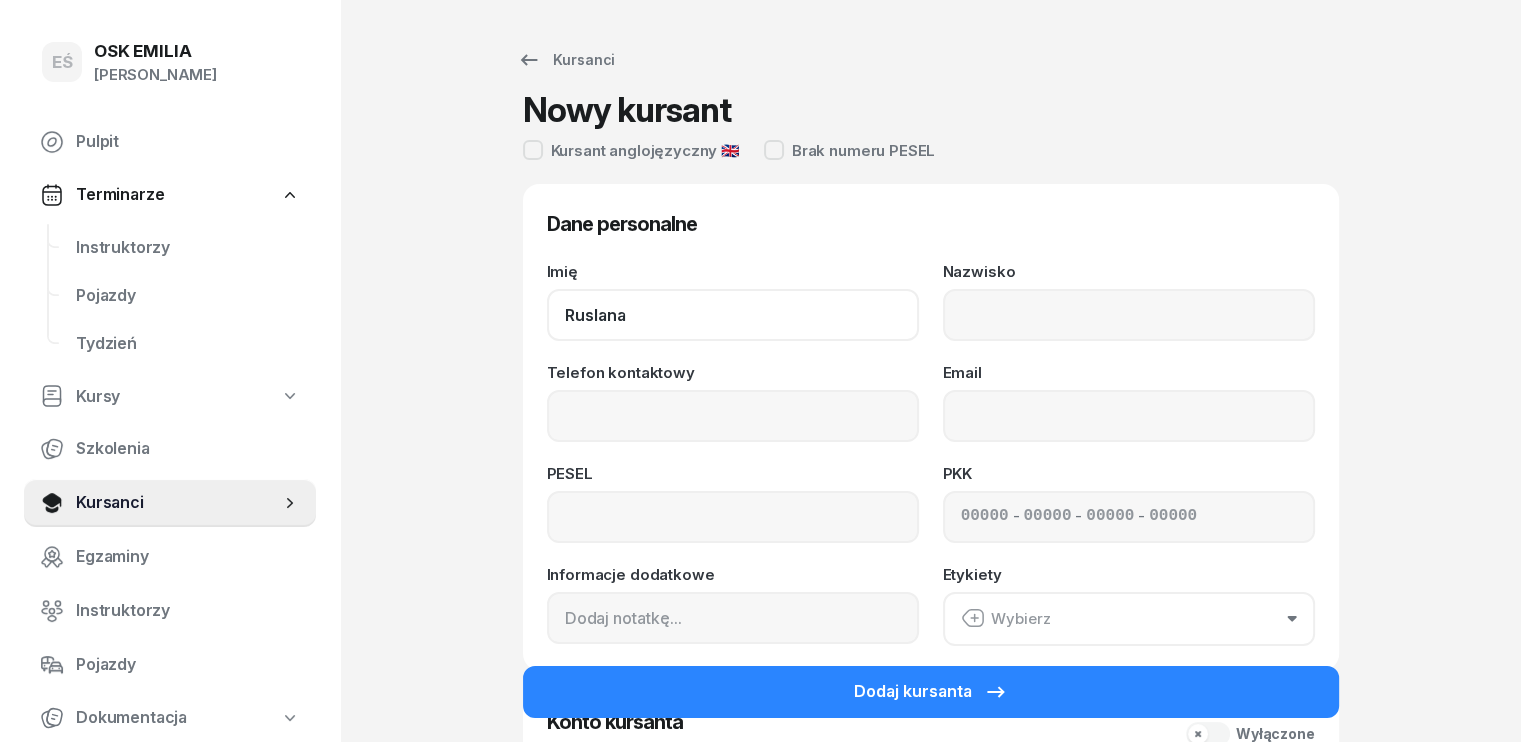 type on "Ruslana" 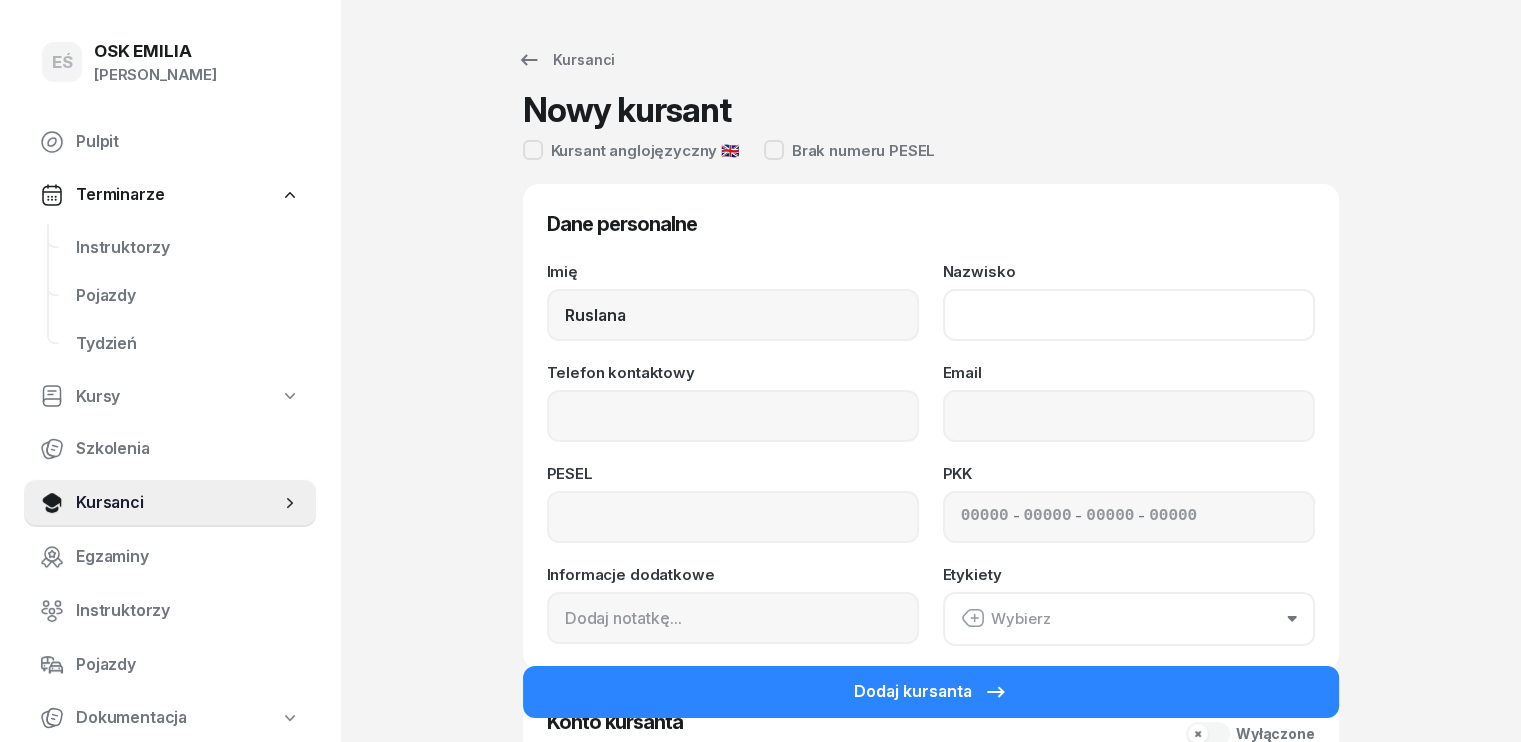 click on "Nazwisko" 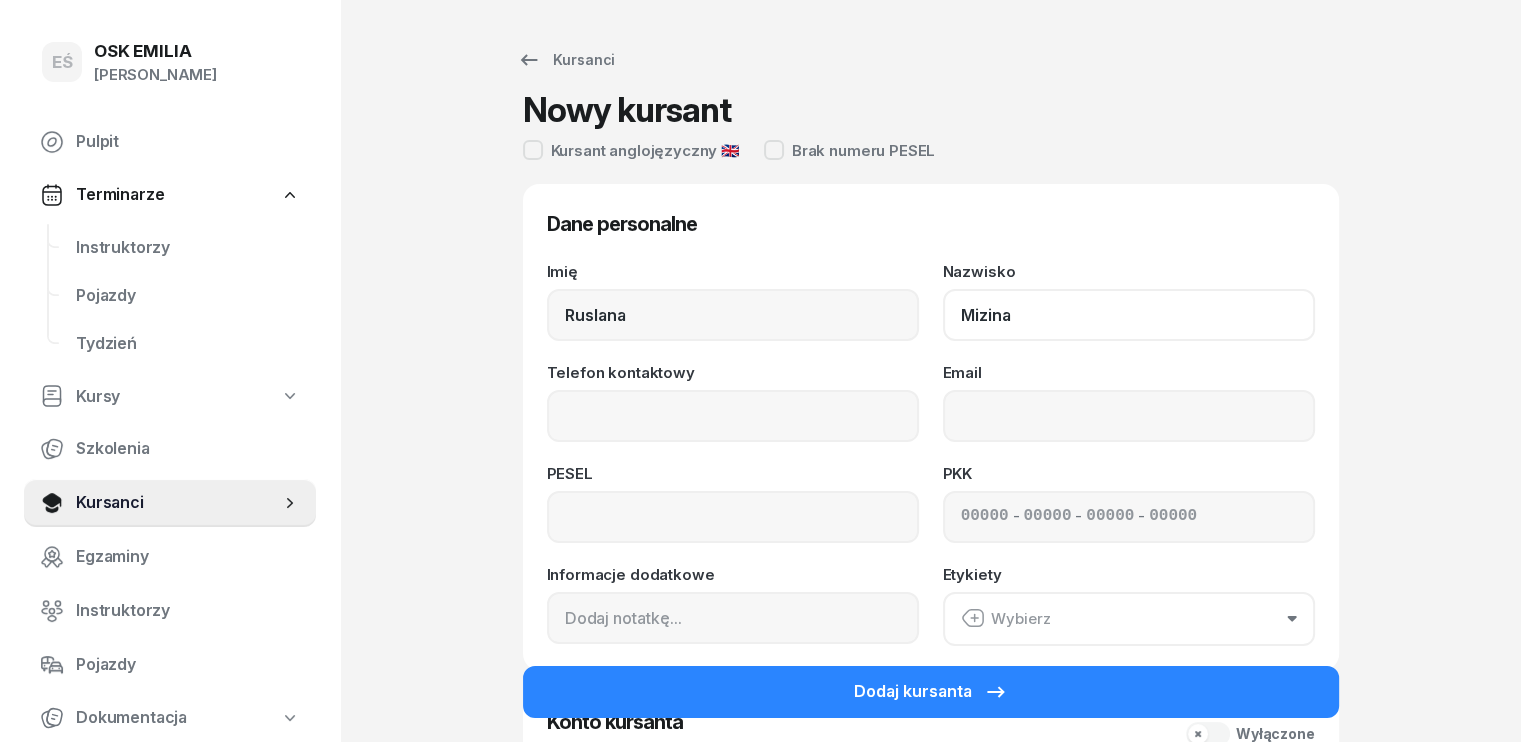 type on "Mizina" 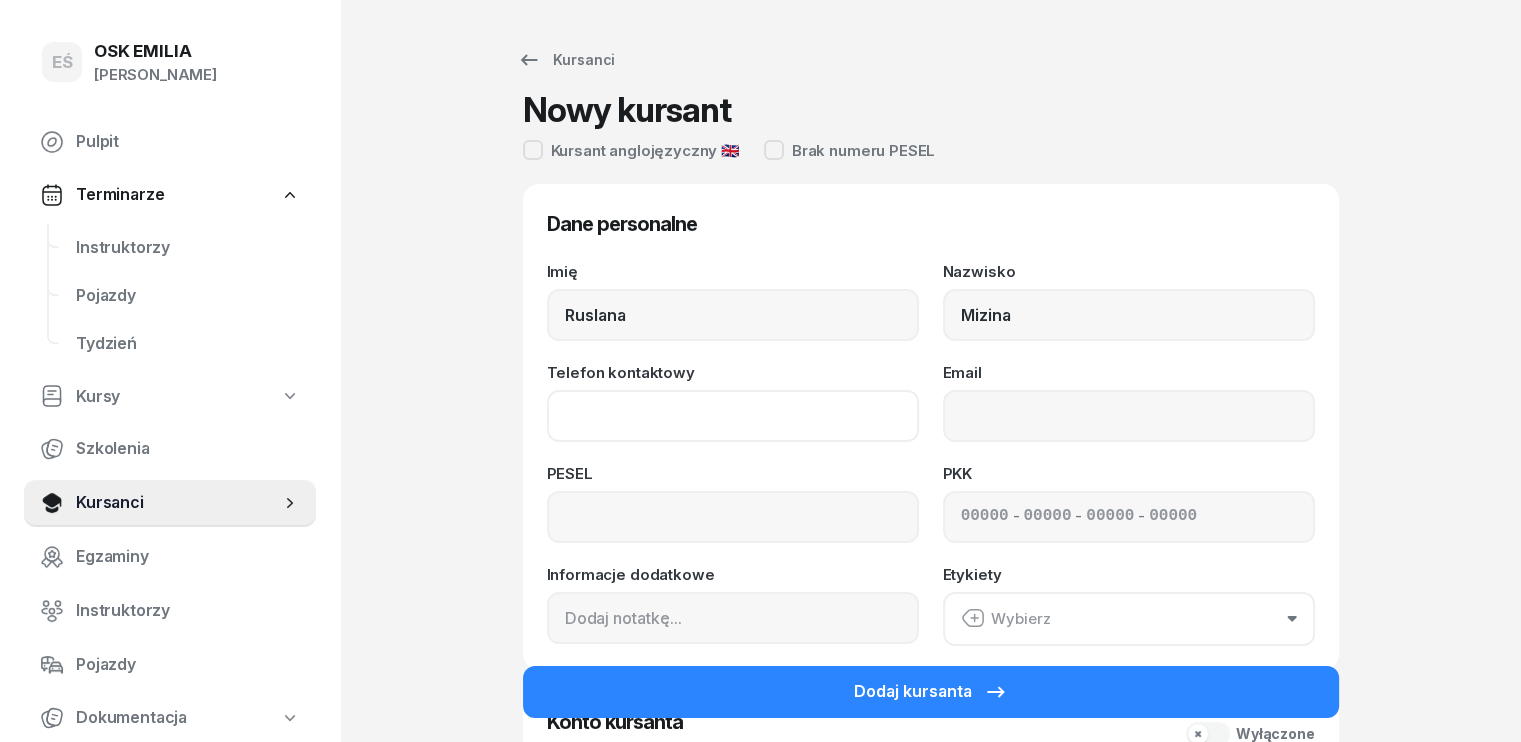 click on "Telefon kontaktowy" 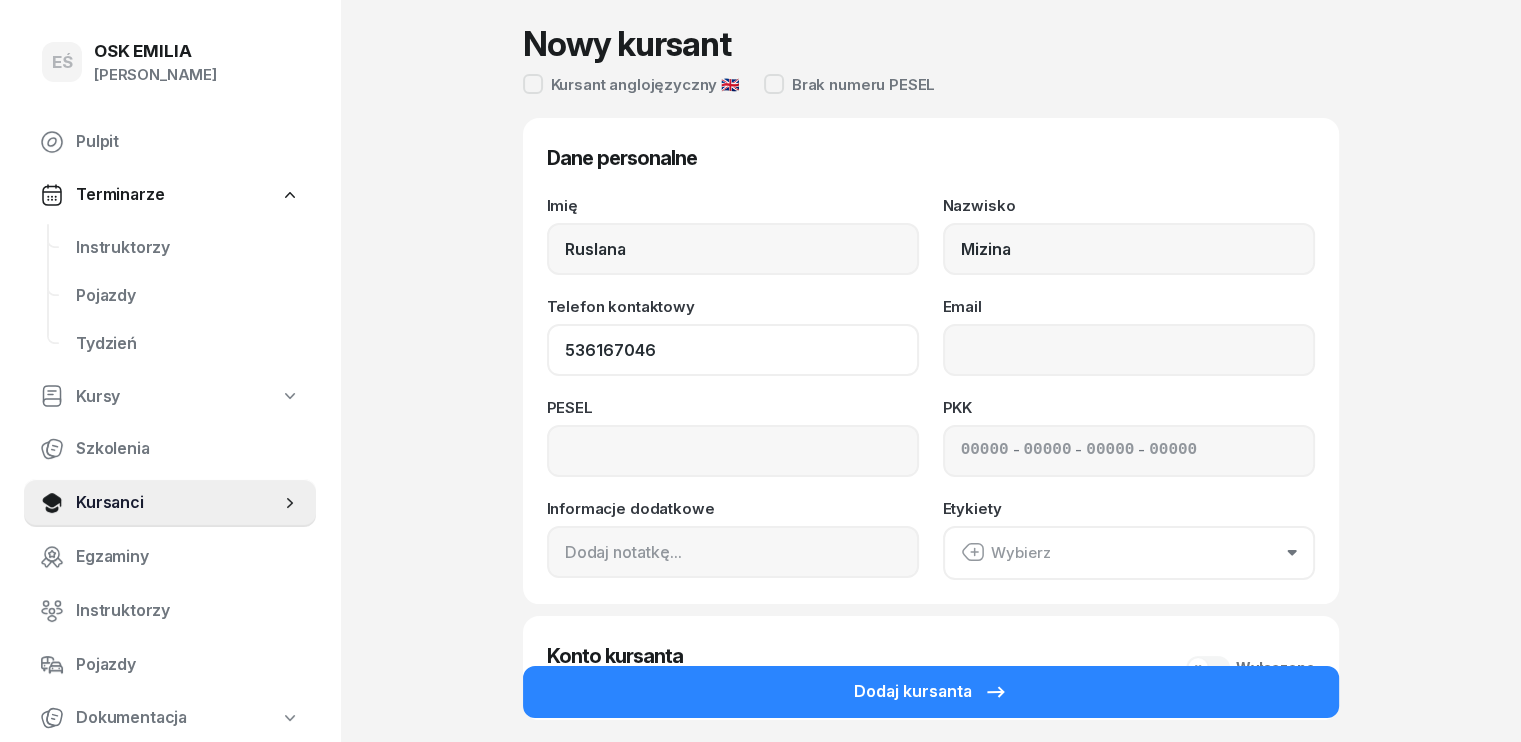 scroll, scrollTop: 100, scrollLeft: 0, axis: vertical 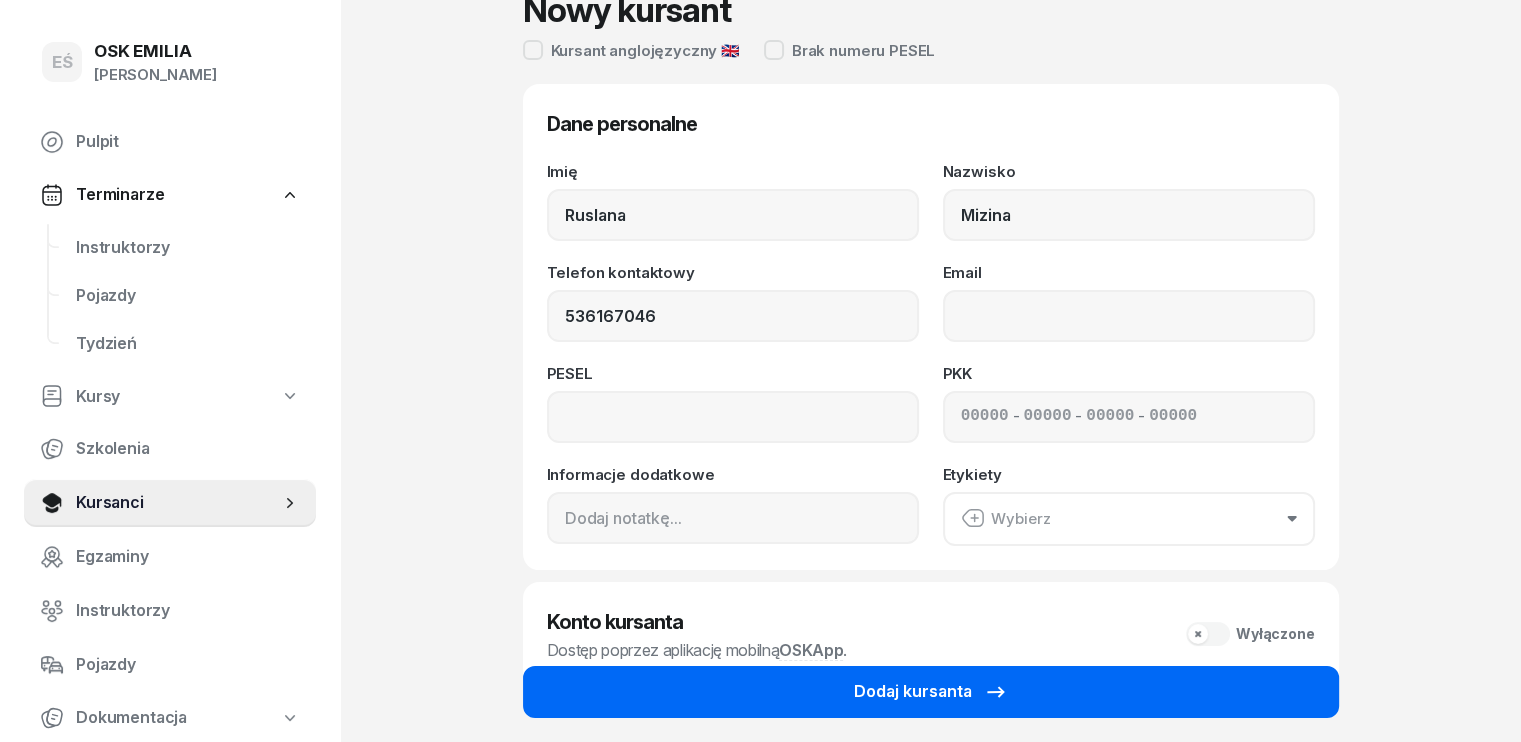 type on "536 167 046" 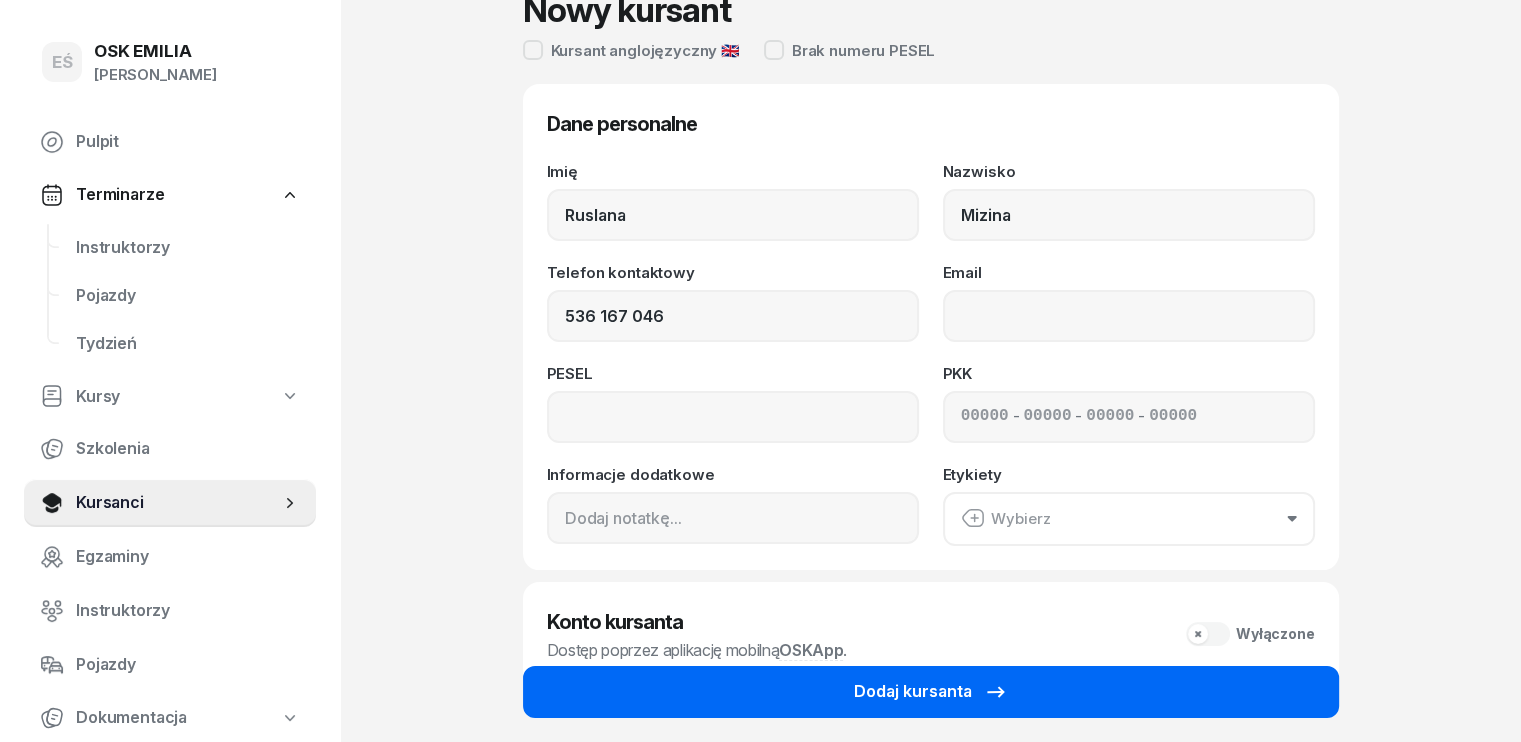 click on "Dodaj kursanta" at bounding box center (931, 692) 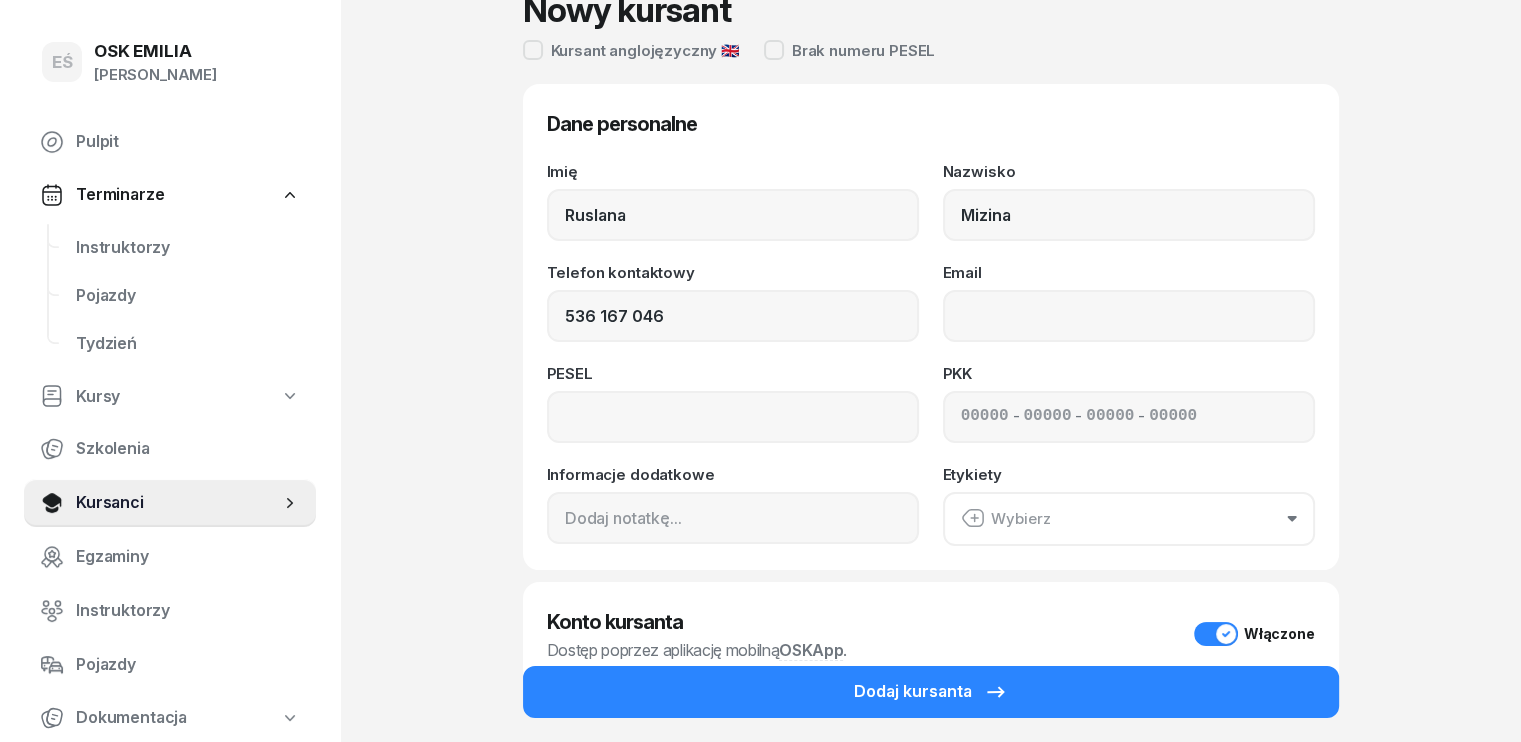 scroll, scrollTop: 0, scrollLeft: 0, axis: both 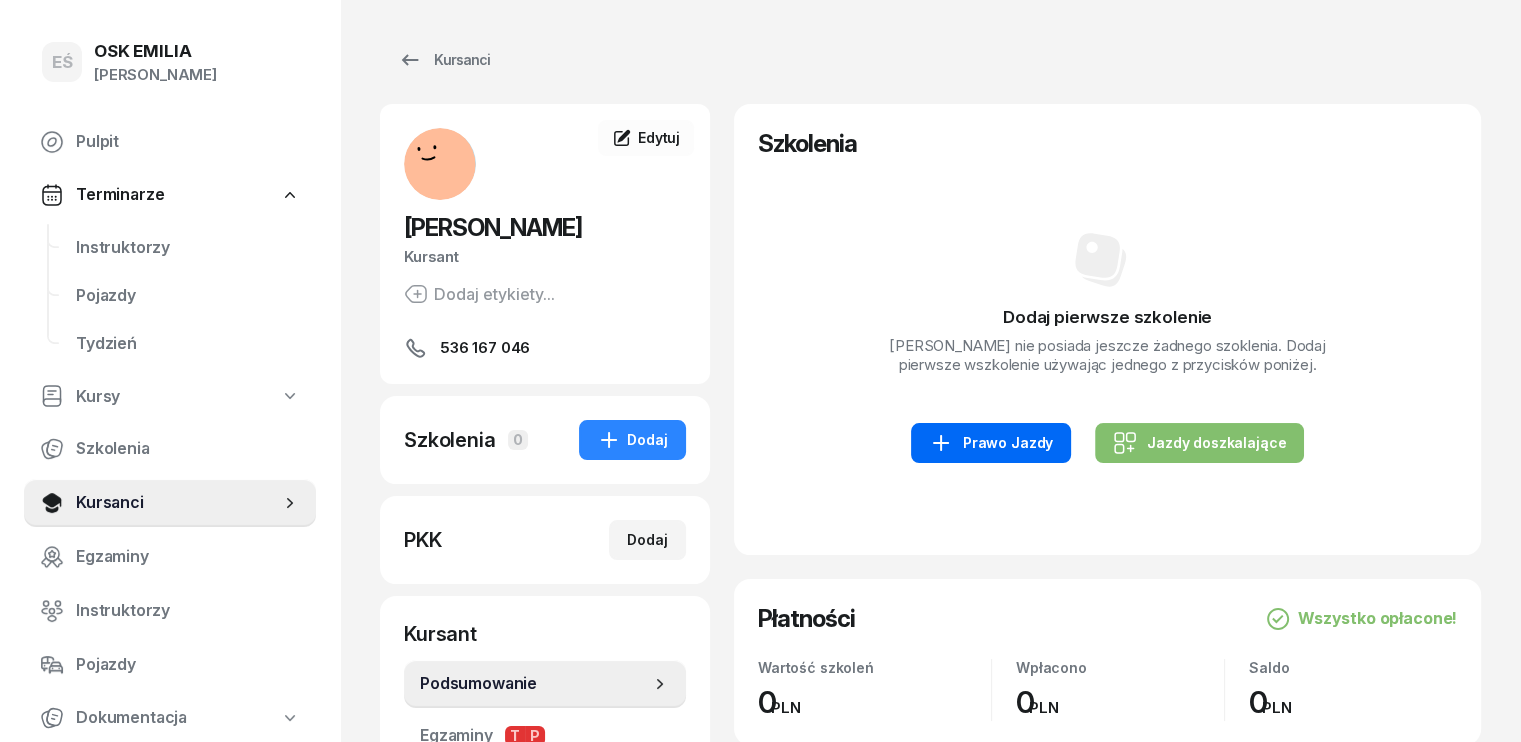 click on "Prawo Jazdy" at bounding box center (991, 443) 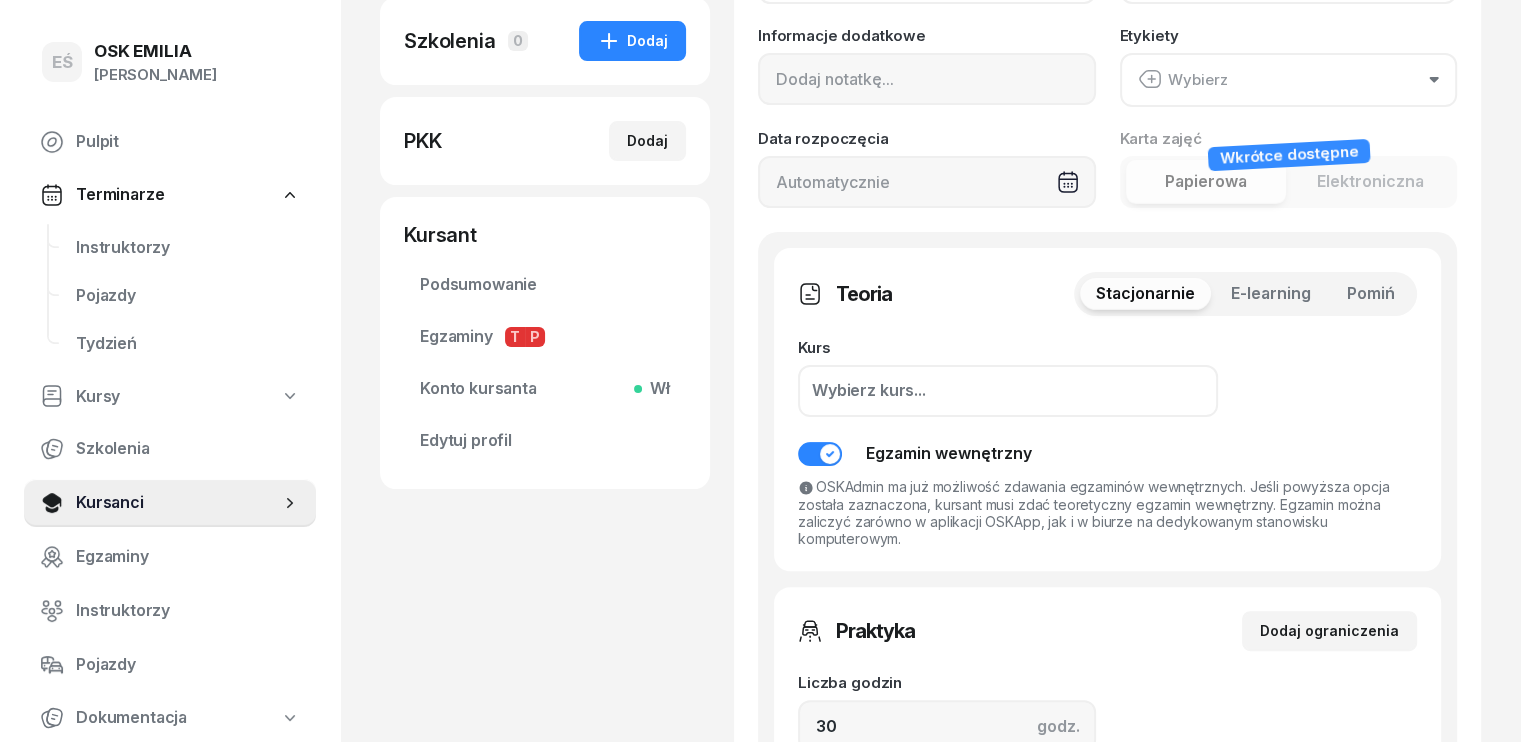scroll, scrollTop: 400, scrollLeft: 0, axis: vertical 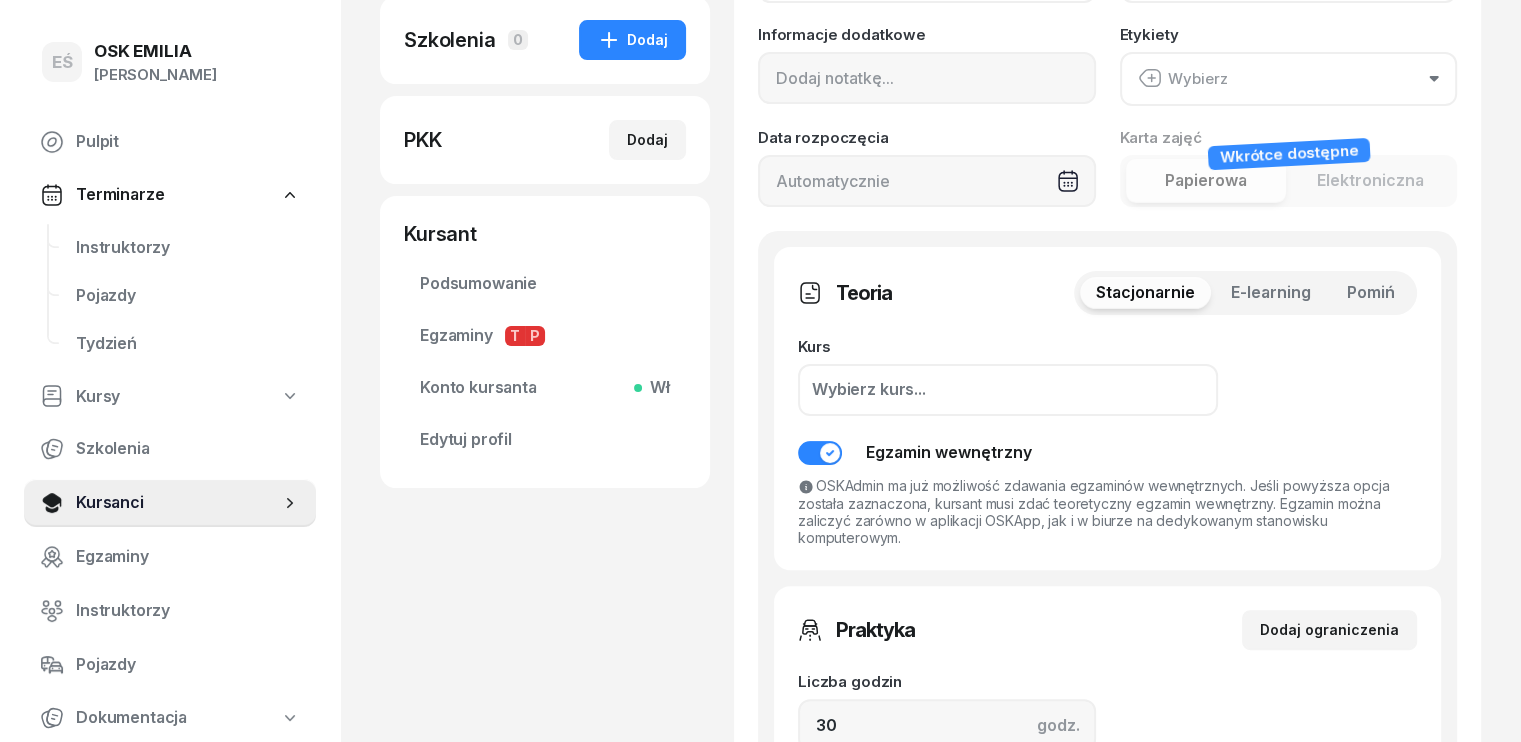 click on "Pomiń" at bounding box center (1371, 293) 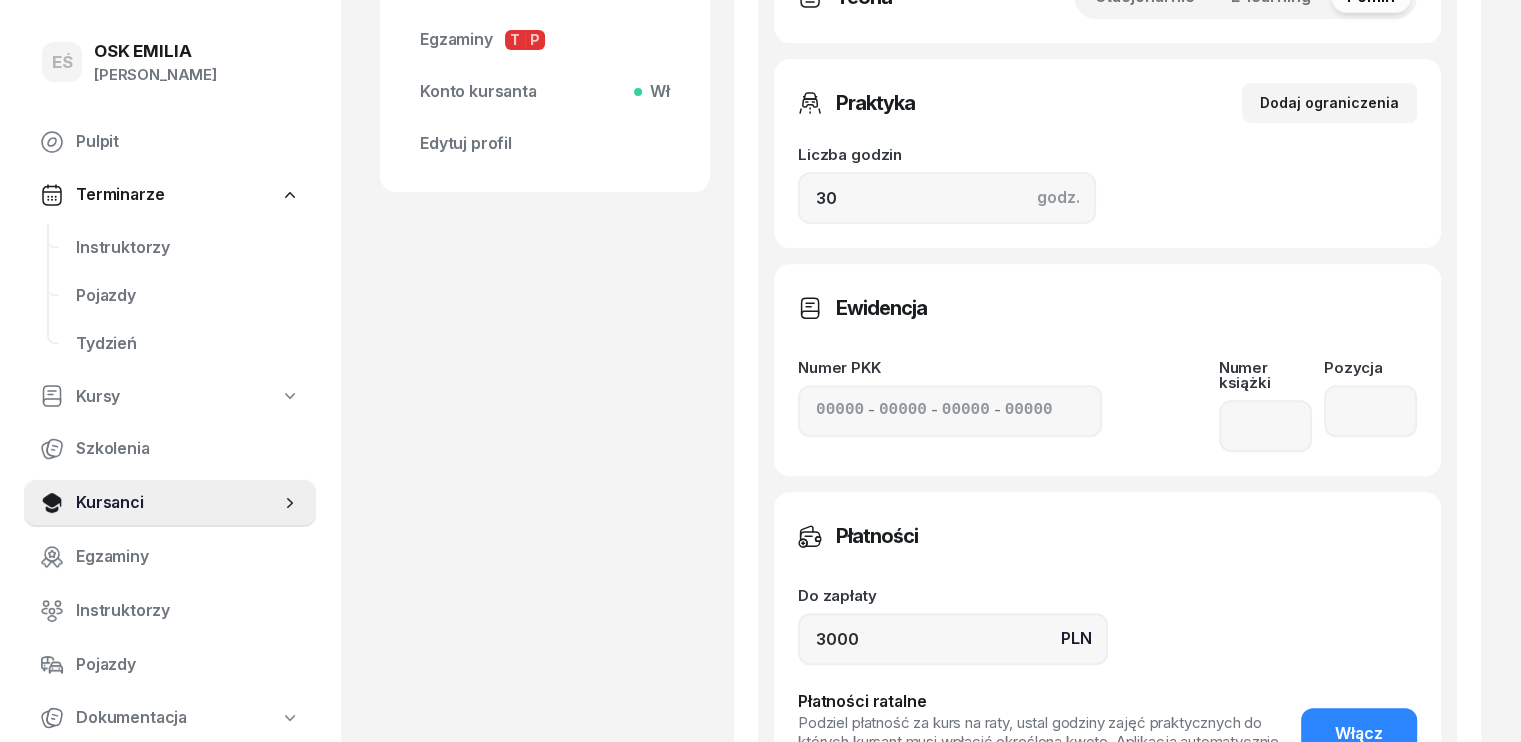 scroll, scrollTop: 900, scrollLeft: 0, axis: vertical 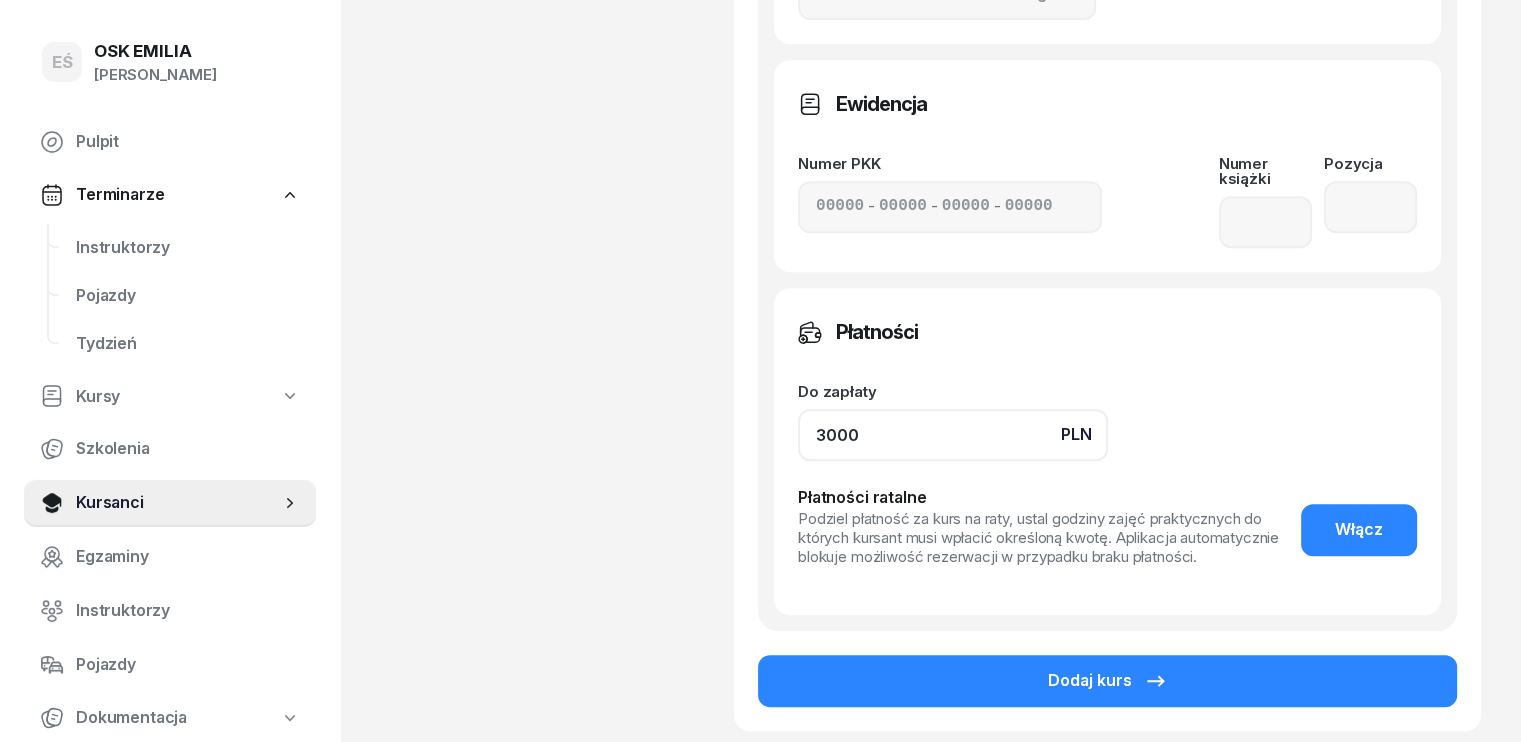 click on "3000" 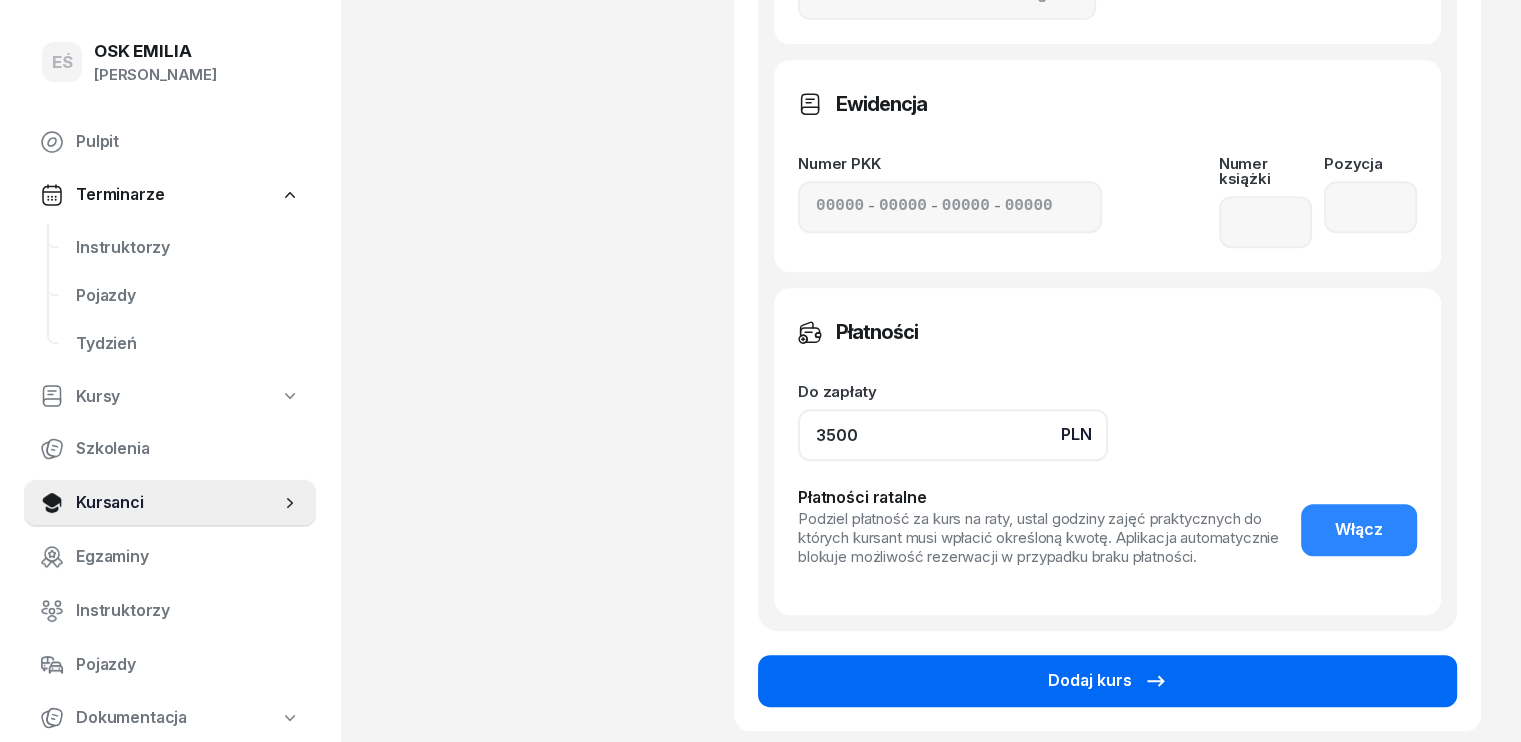 type on "3500" 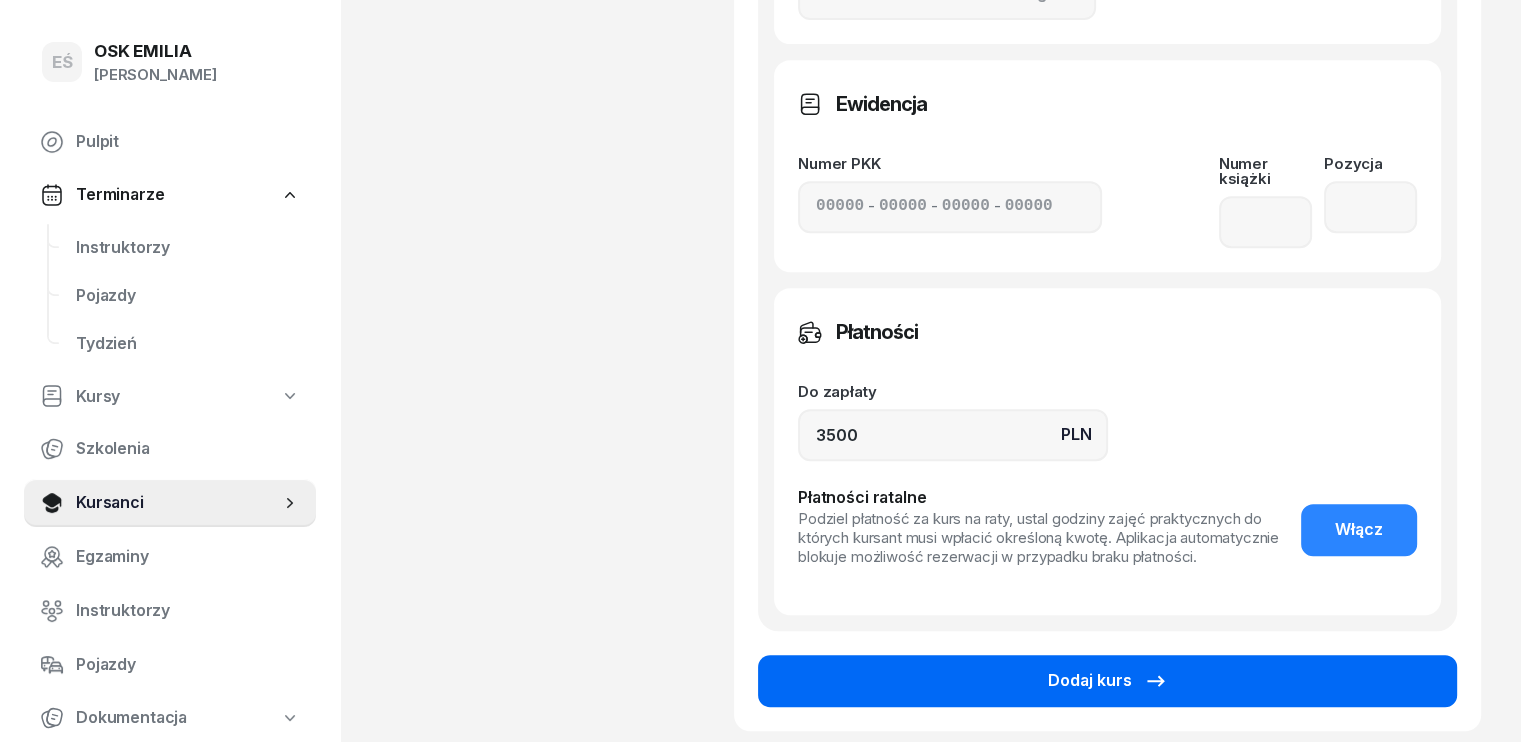 click on "Dodaj kurs" at bounding box center [1107, 681] 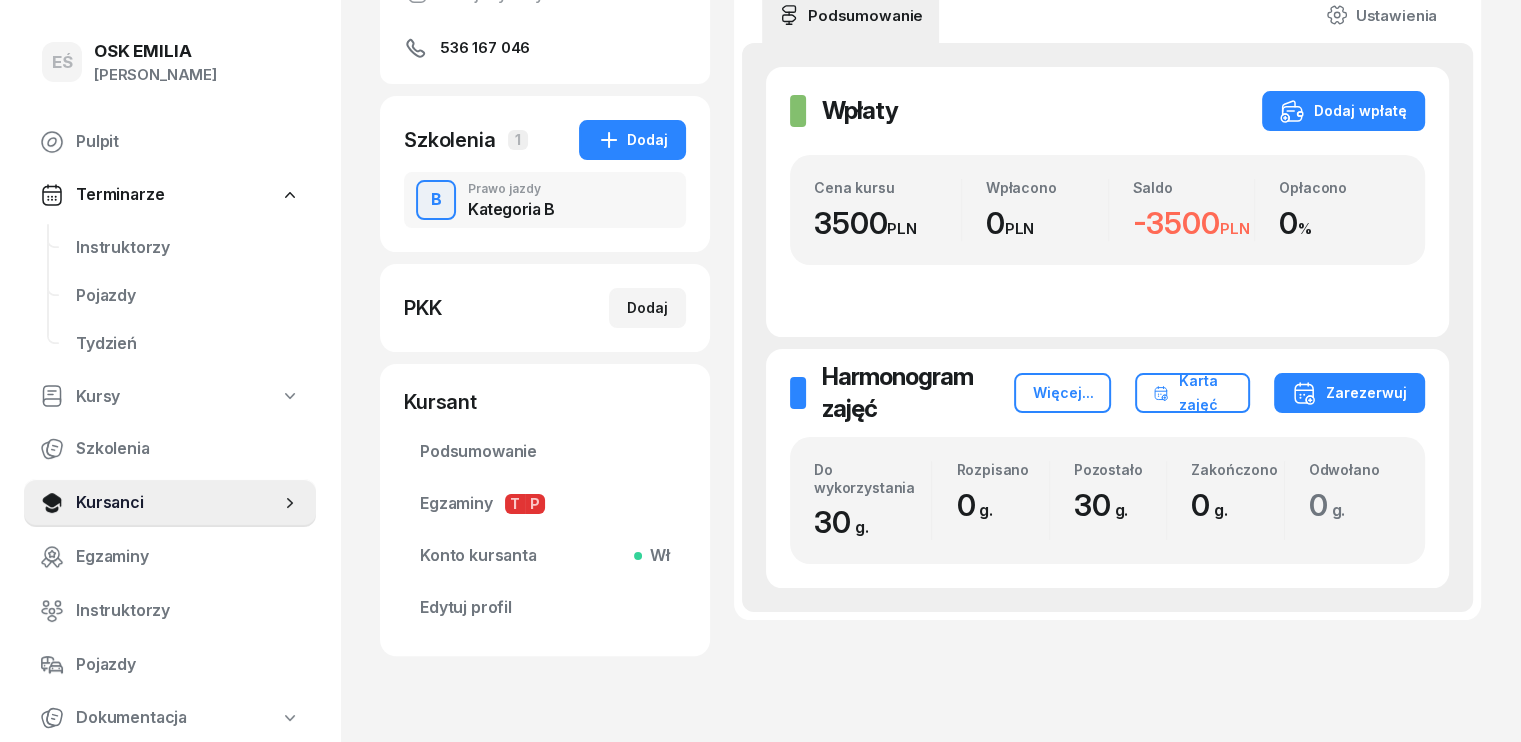 scroll, scrollTop: 356, scrollLeft: 0, axis: vertical 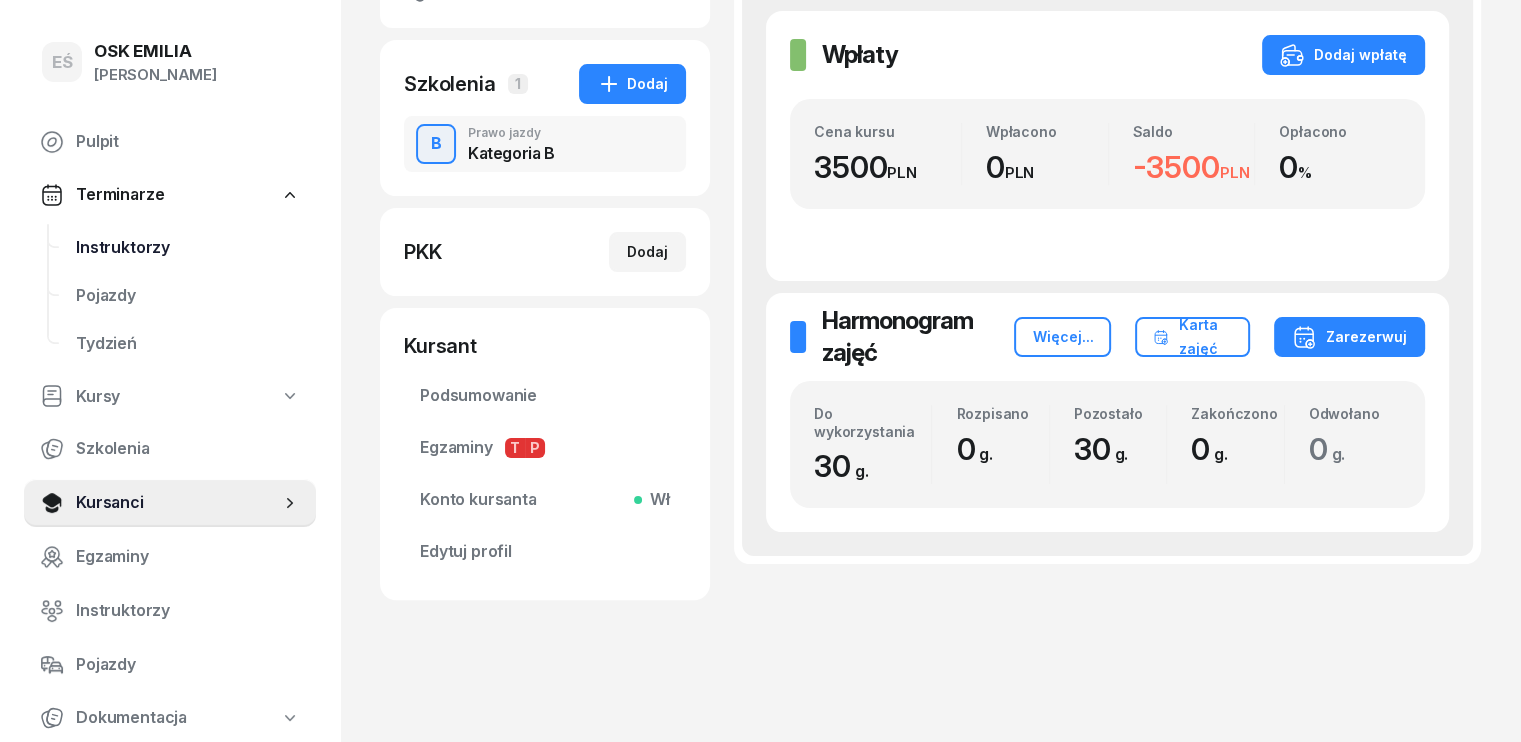 click on "Instruktorzy" at bounding box center [188, 248] 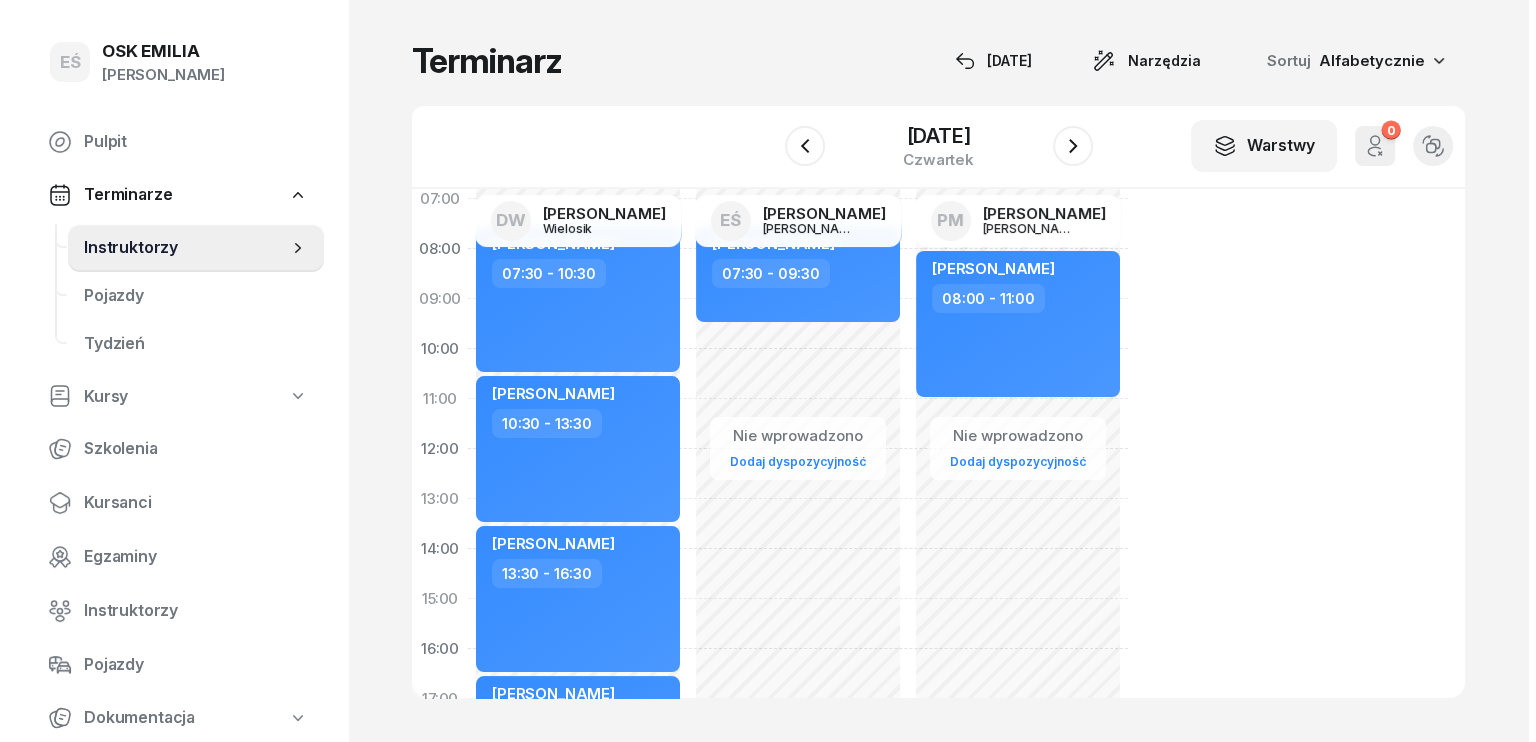 scroll, scrollTop: 100, scrollLeft: 0, axis: vertical 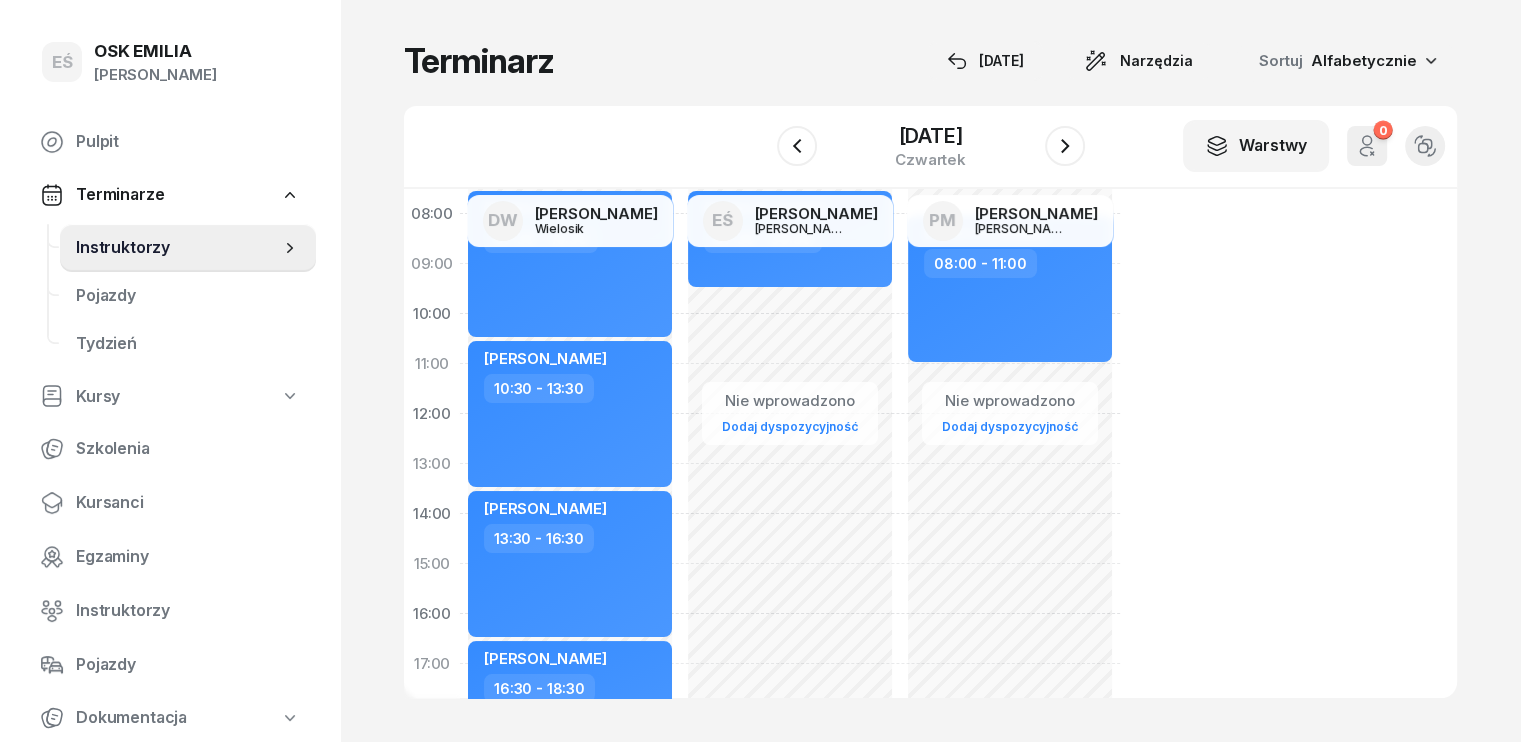 click on "Nie wprowadzono Dodaj dyspozycyjność [PERSON_NAME]  07:30 - 09:30" 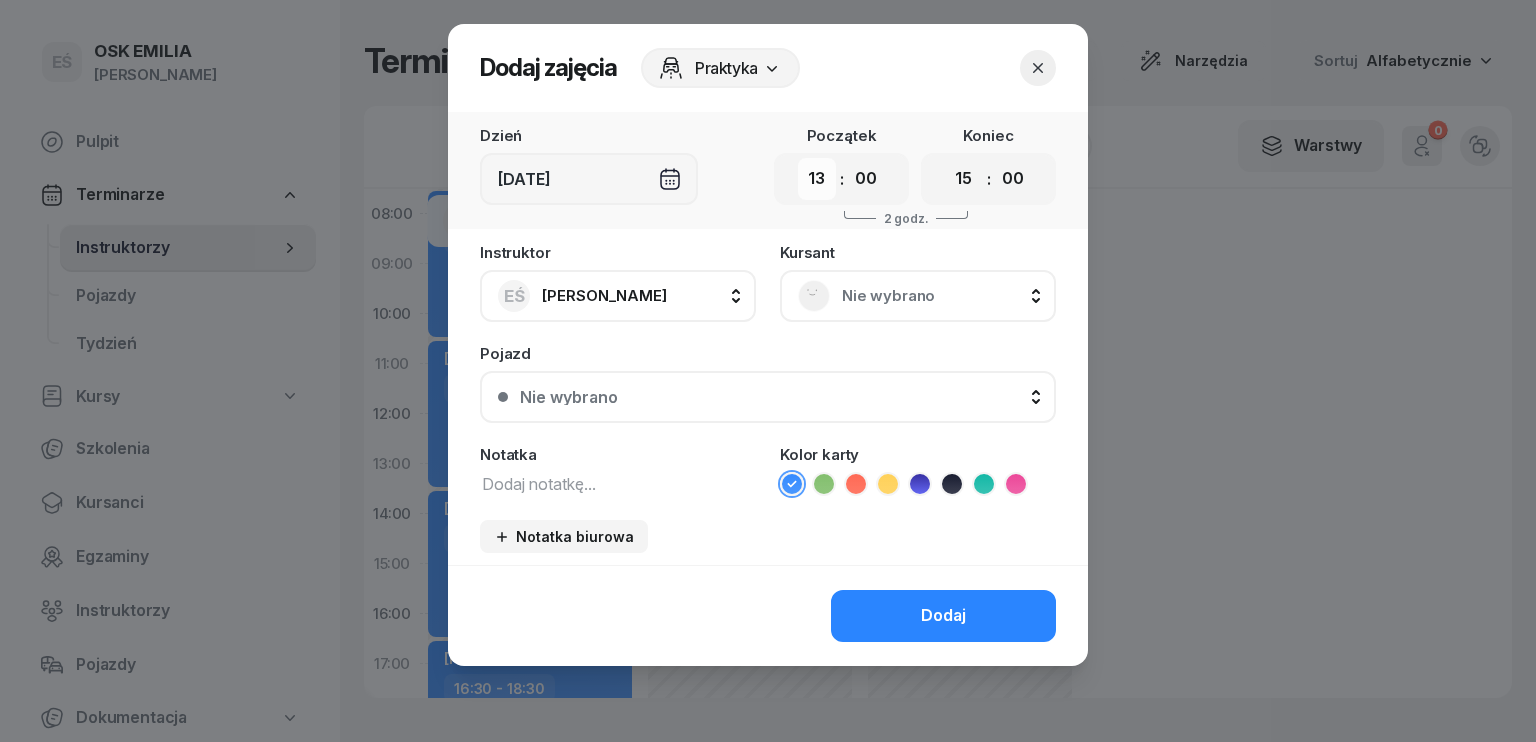 click on "00 01 02 03 04 05 06 07 08 09 10 11 12 13 14 15 16 17 18 19 20 21 22 23" at bounding box center (817, 179) 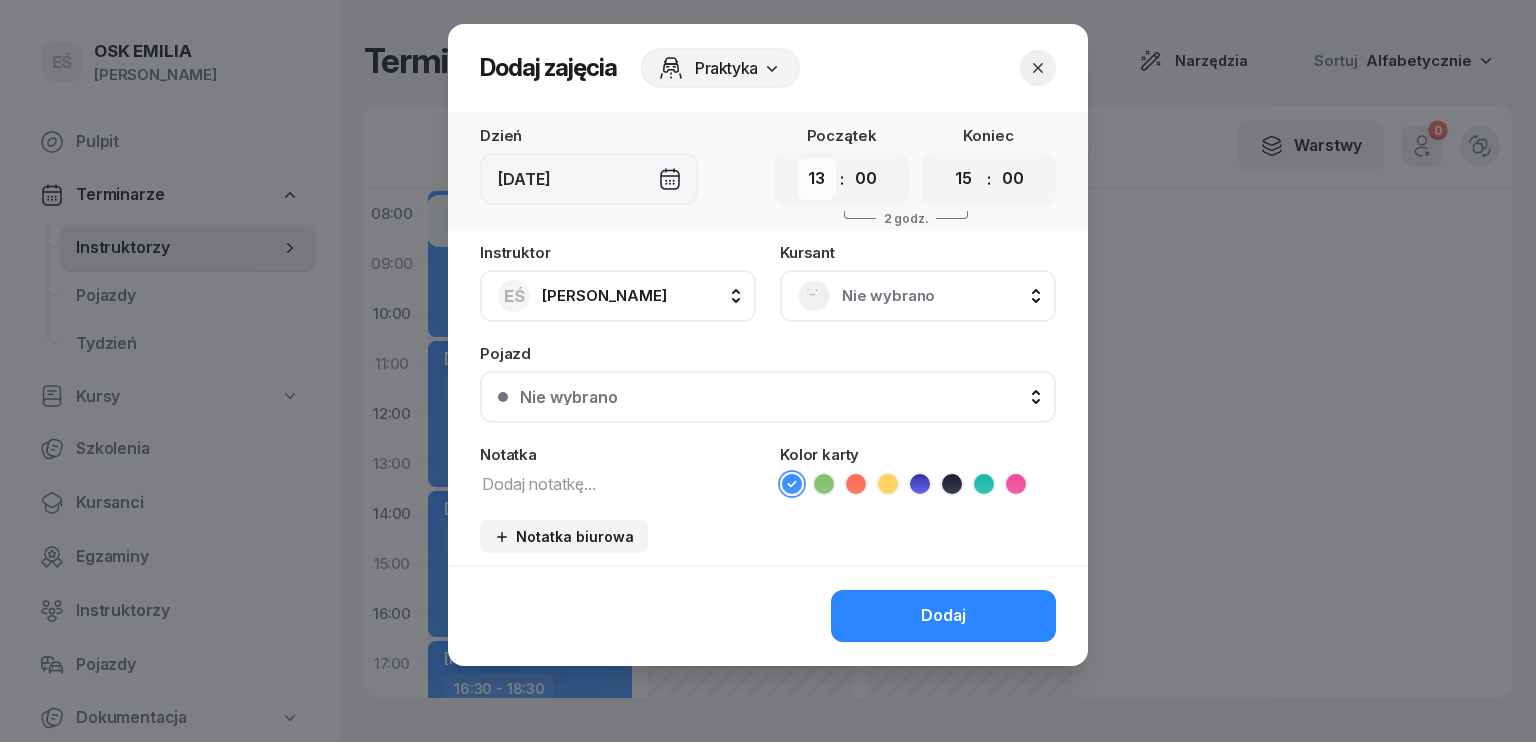 select on "14" 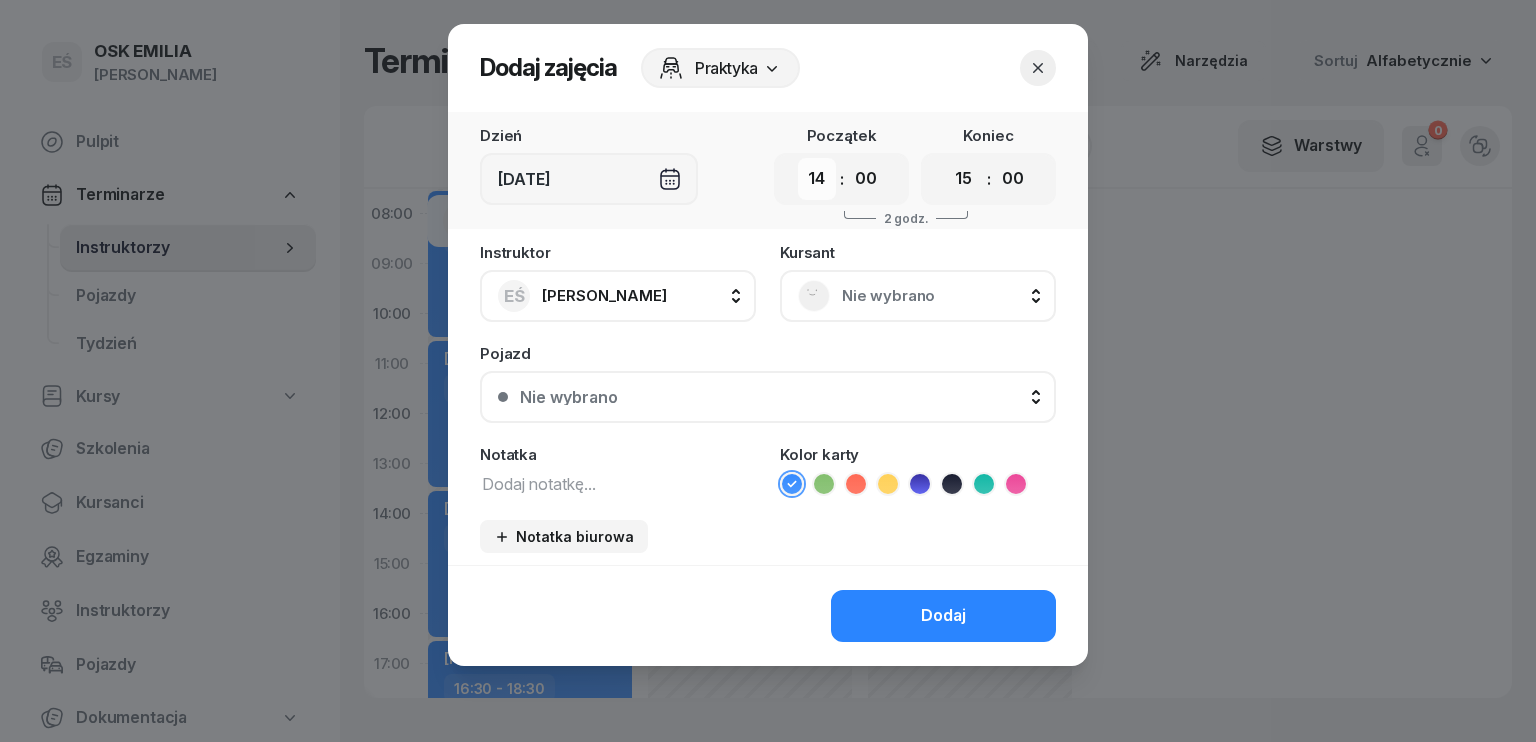 click on "00 01 02 03 04 05 06 07 08 09 10 11 12 13 14 15 16 17 18 19 20 21 22 23" at bounding box center [817, 179] 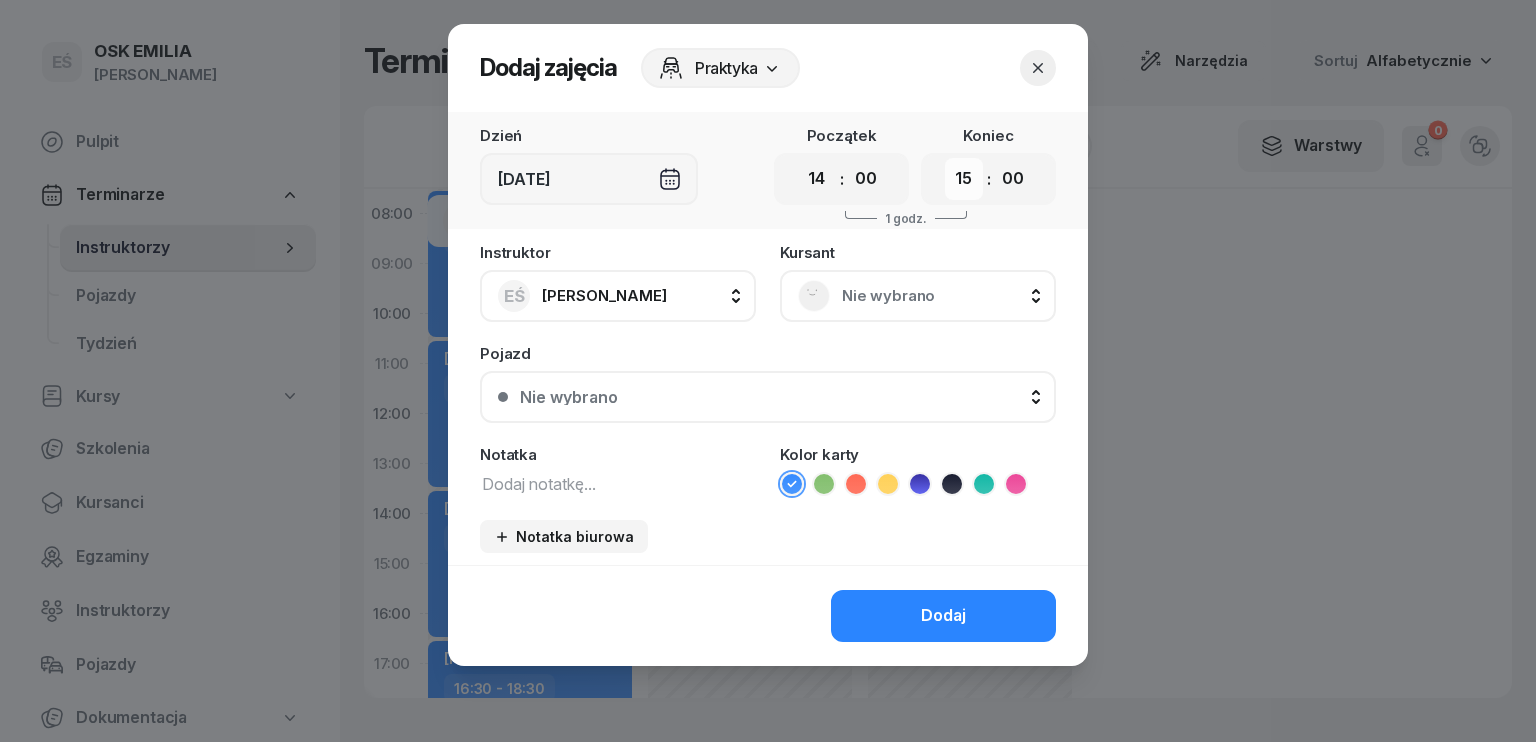 drag, startPoint x: 972, startPoint y: 185, endPoint x: 972, endPoint y: 198, distance: 13 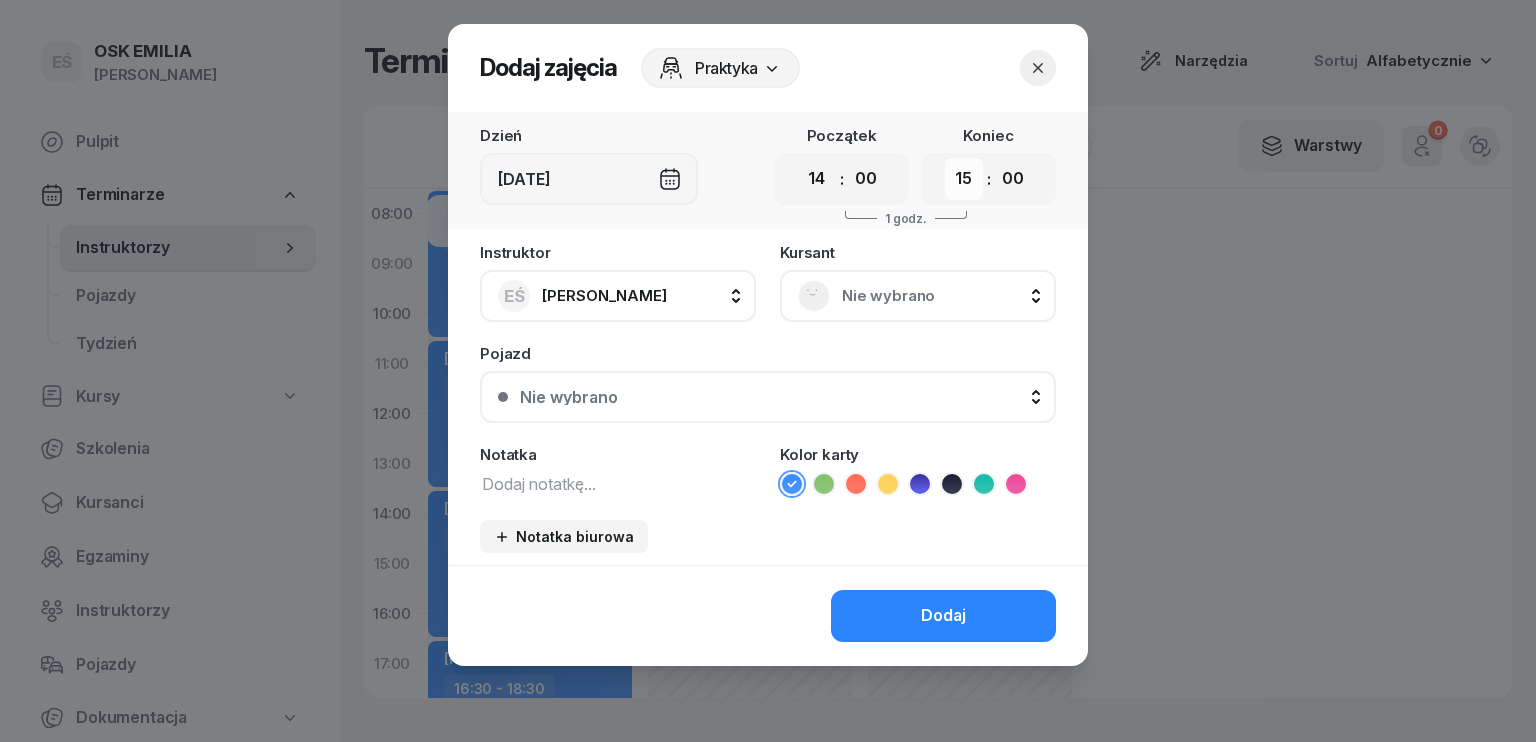 select on "16" 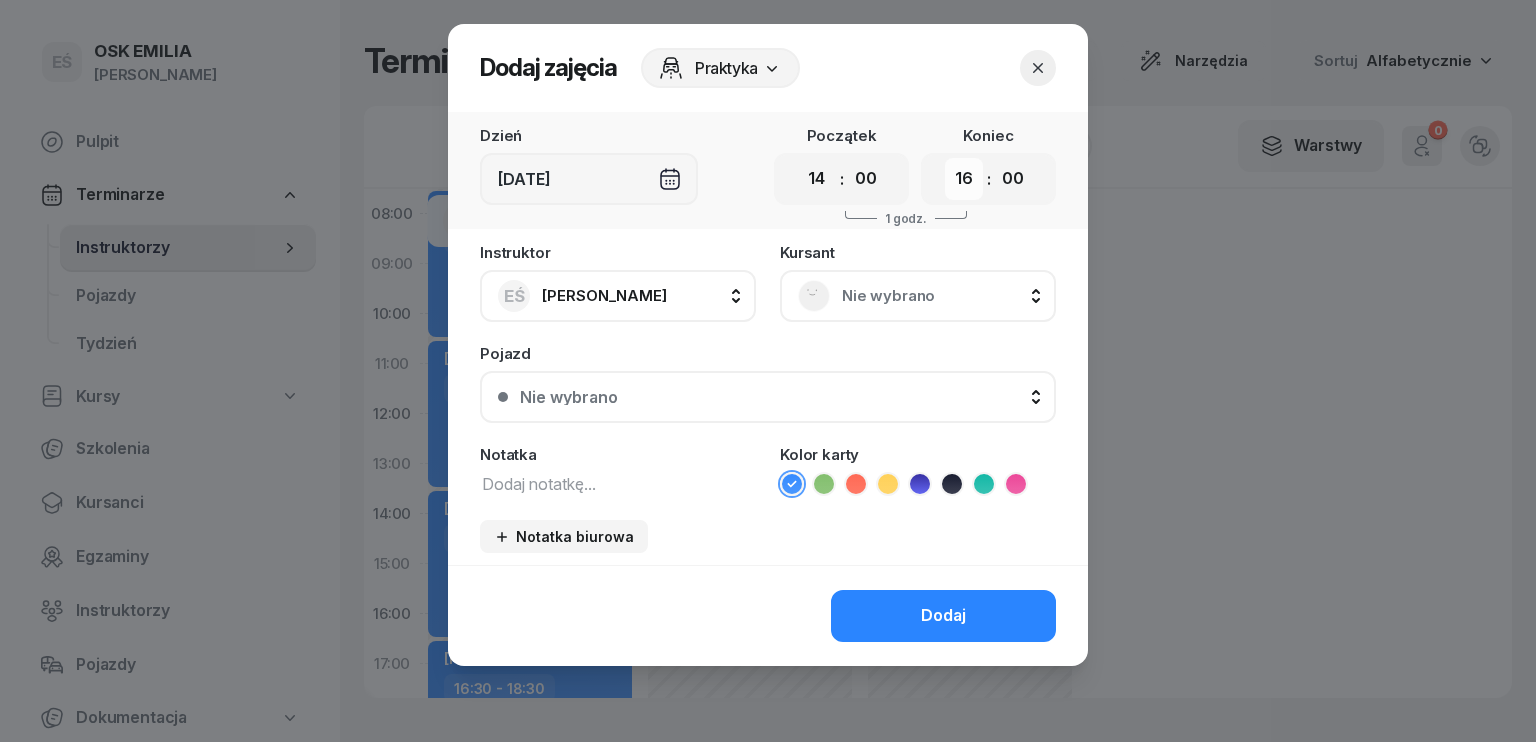 click on "00 01 02 03 04 05 06 07 08 09 10 11 12 13 14 15 16 17 18 19 20 21 22 23" at bounding box center (964, 179) 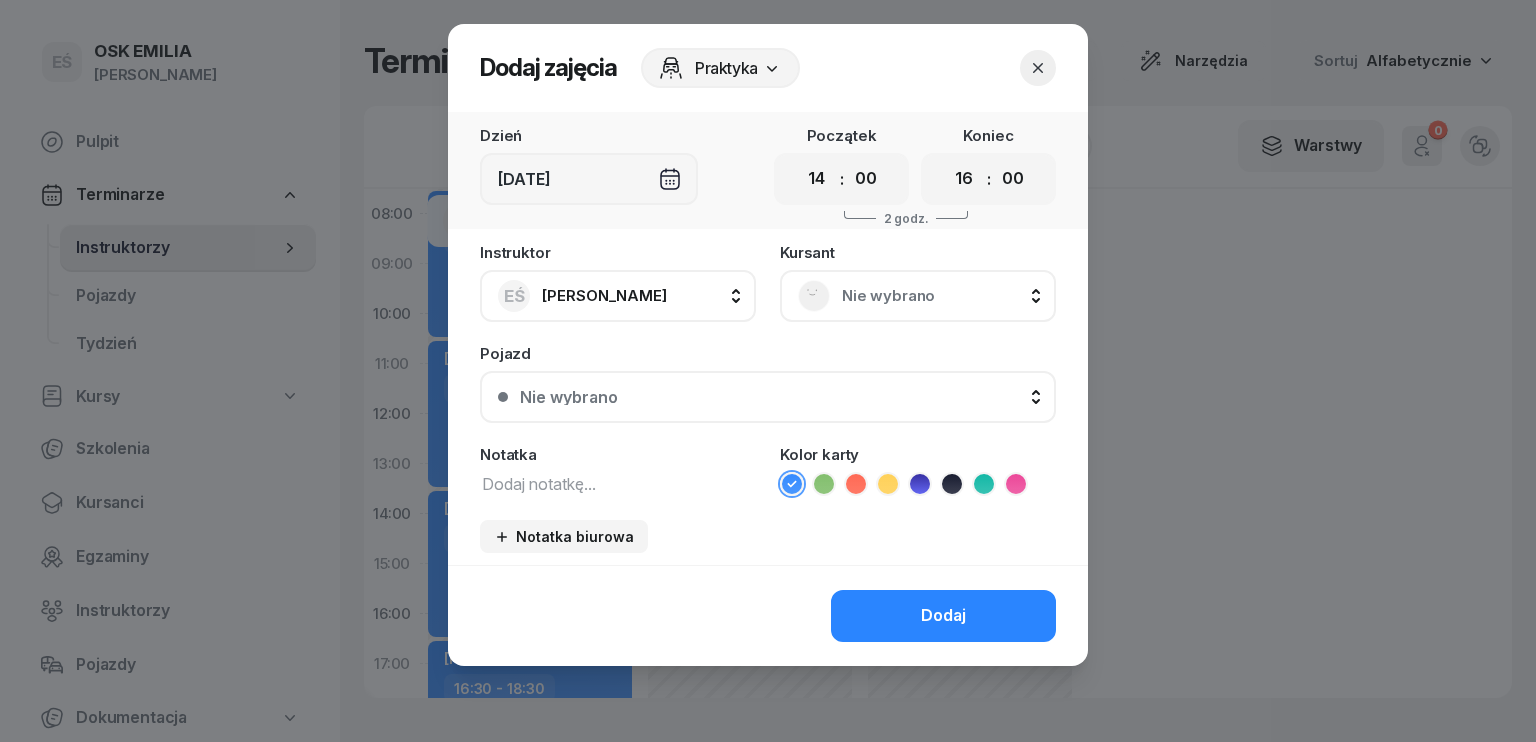 click on "Nie wybrano" at bounding box center [940, 296] 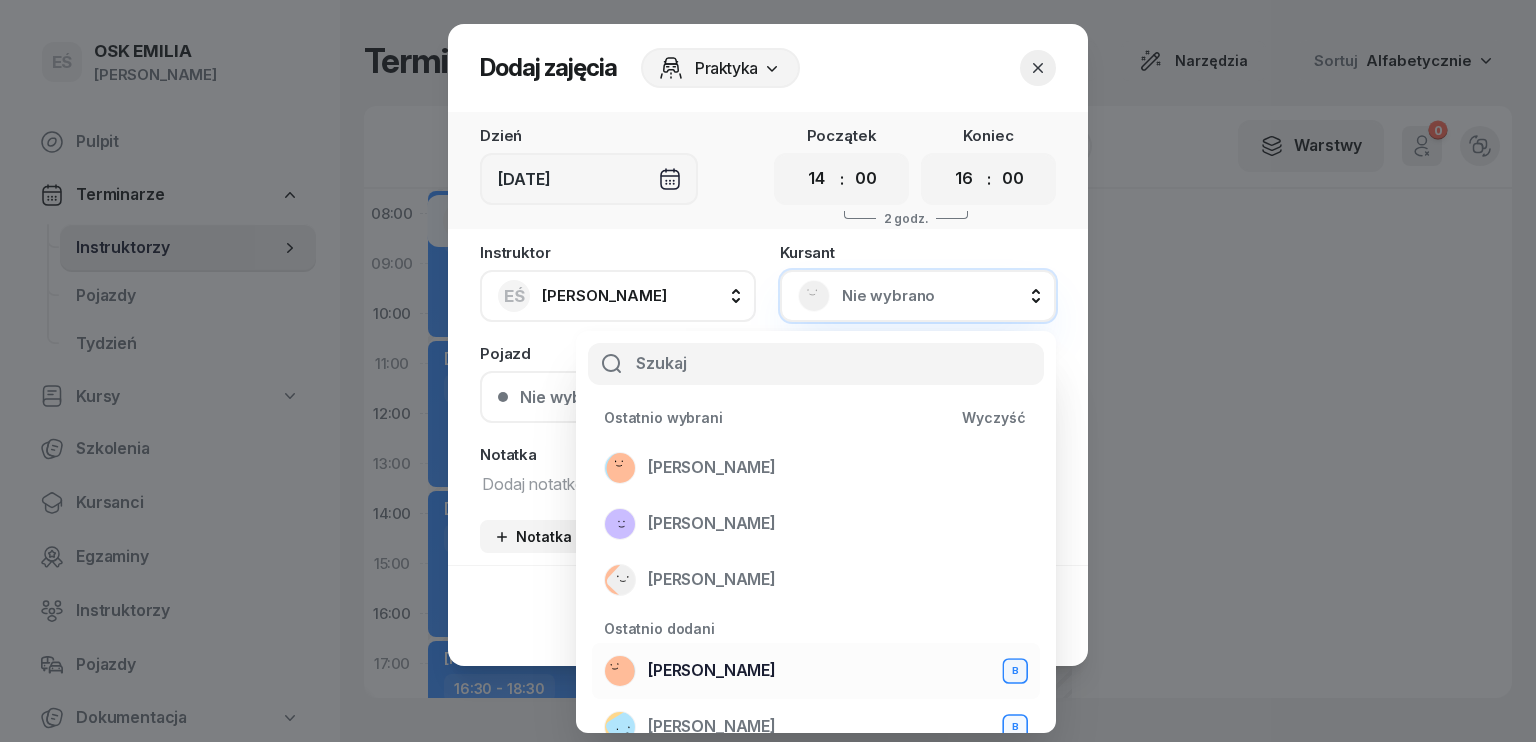 click on "[PERSON_NAME]" at bounding box center (712, 671) 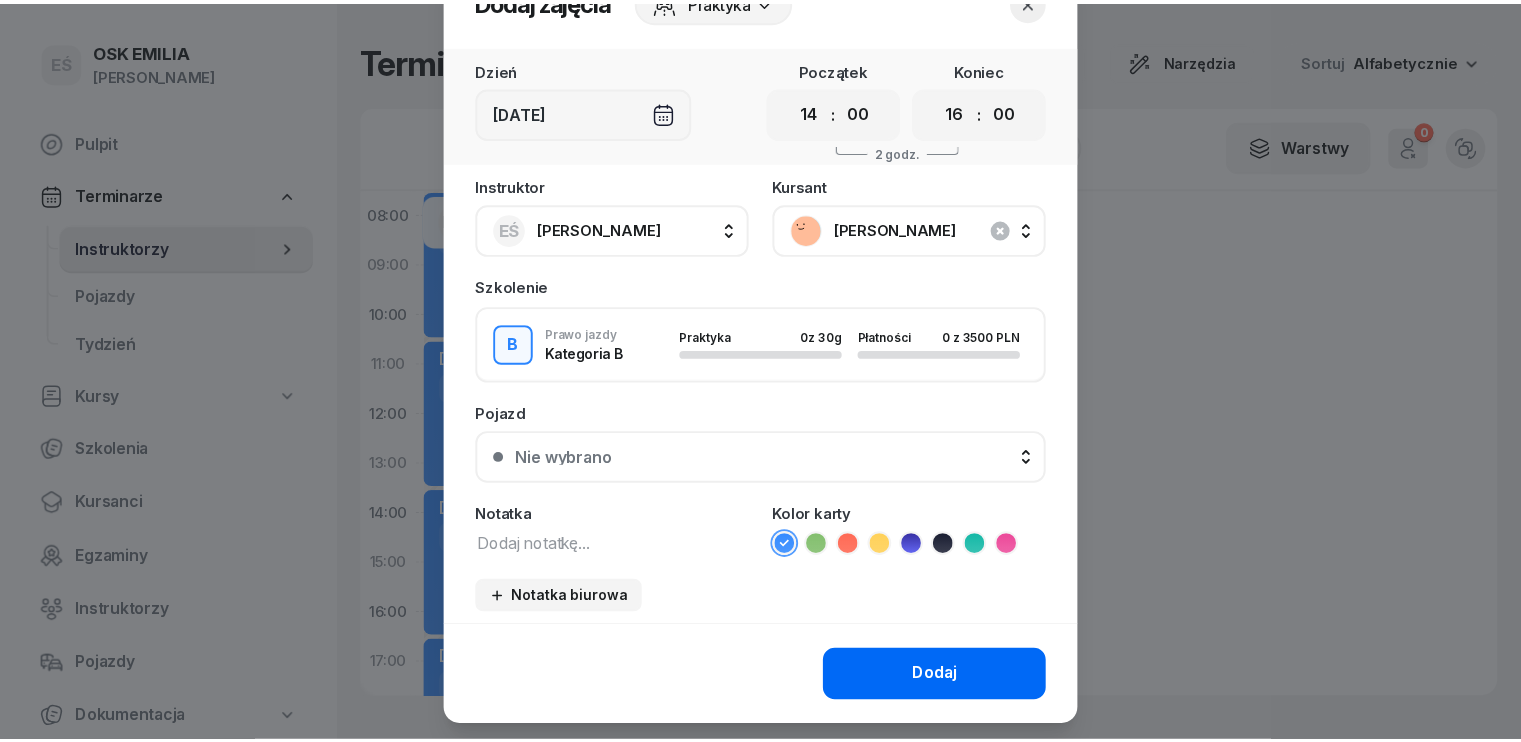scroll, scrollTop: 100, scrollLeft: 0, axis: vertical 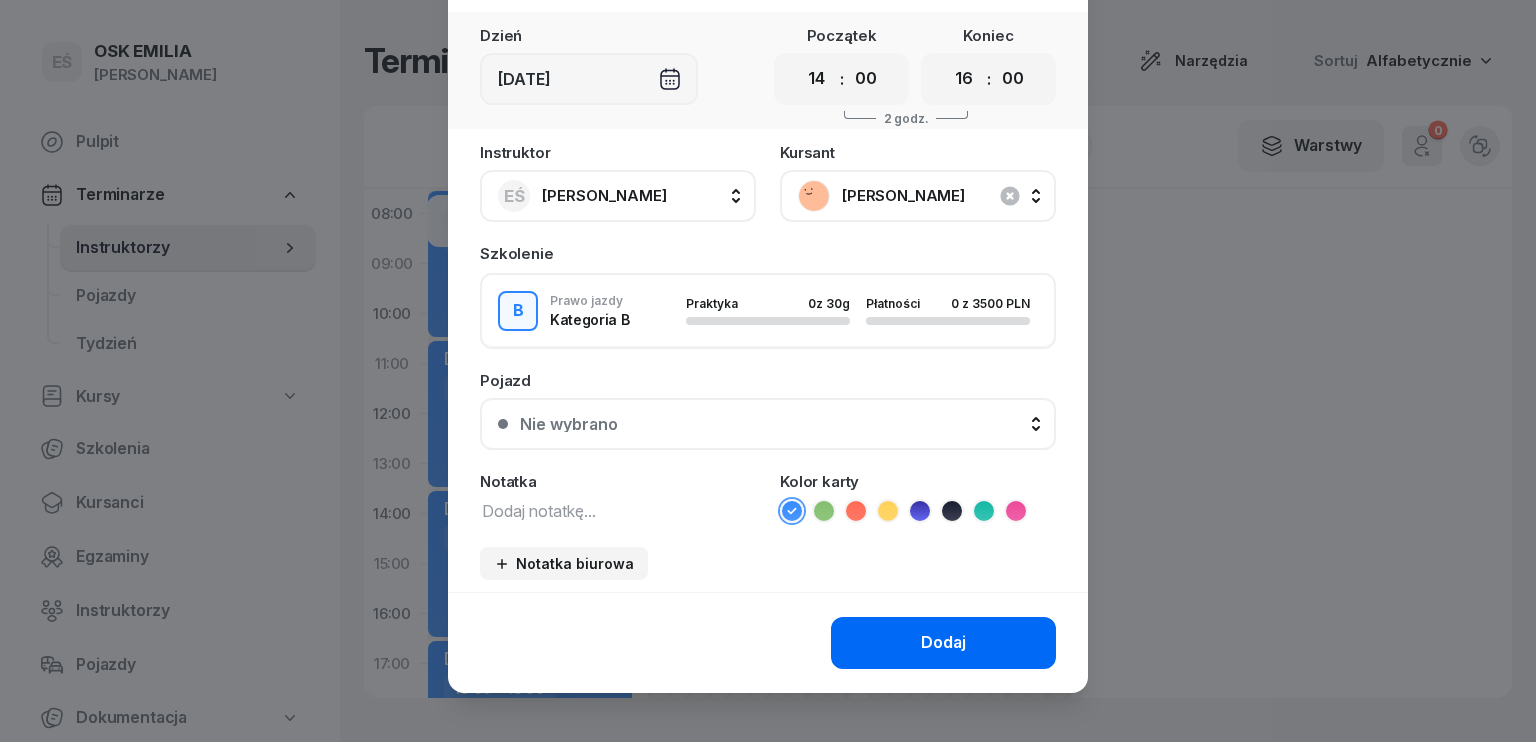 click on "Dodaj" at bounding box center [943, 643] 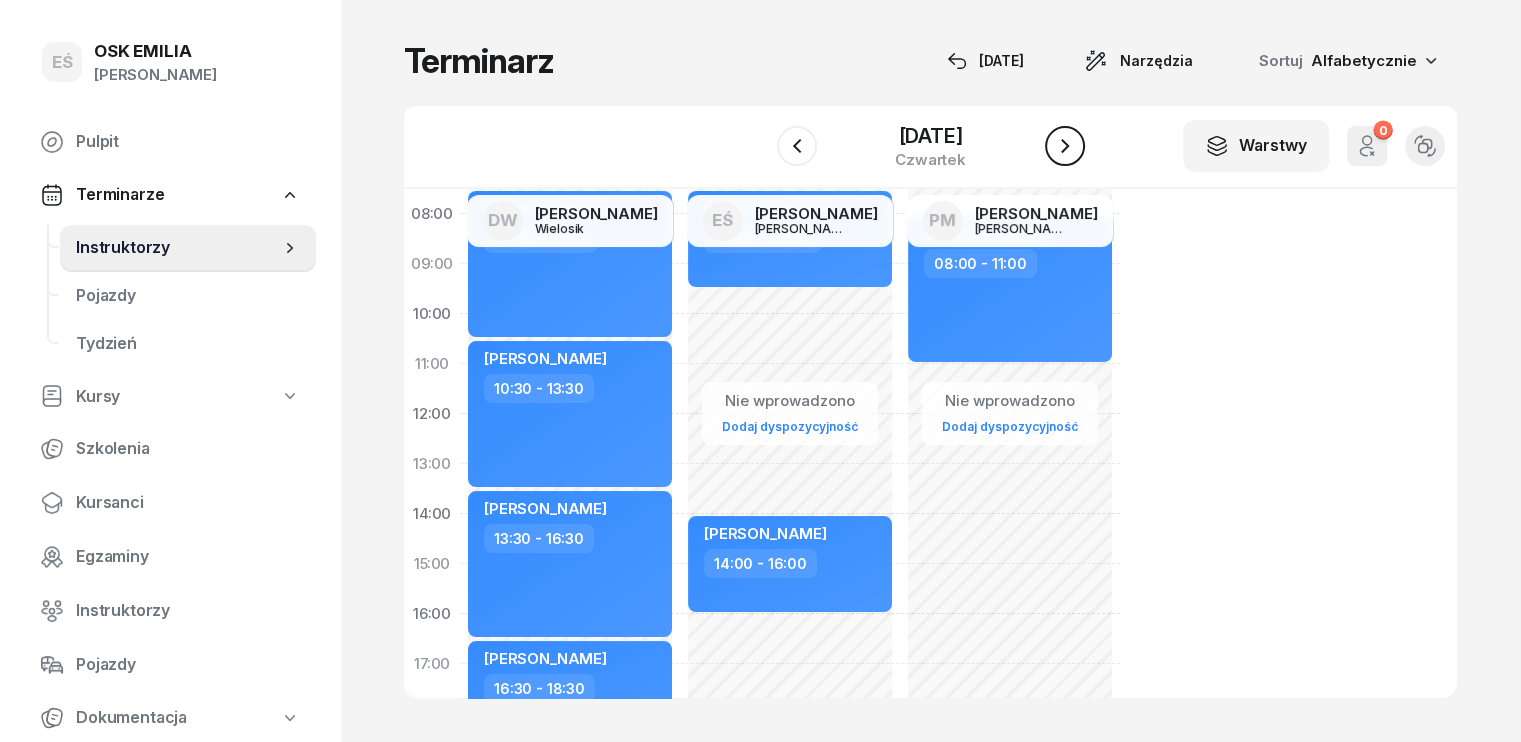 click 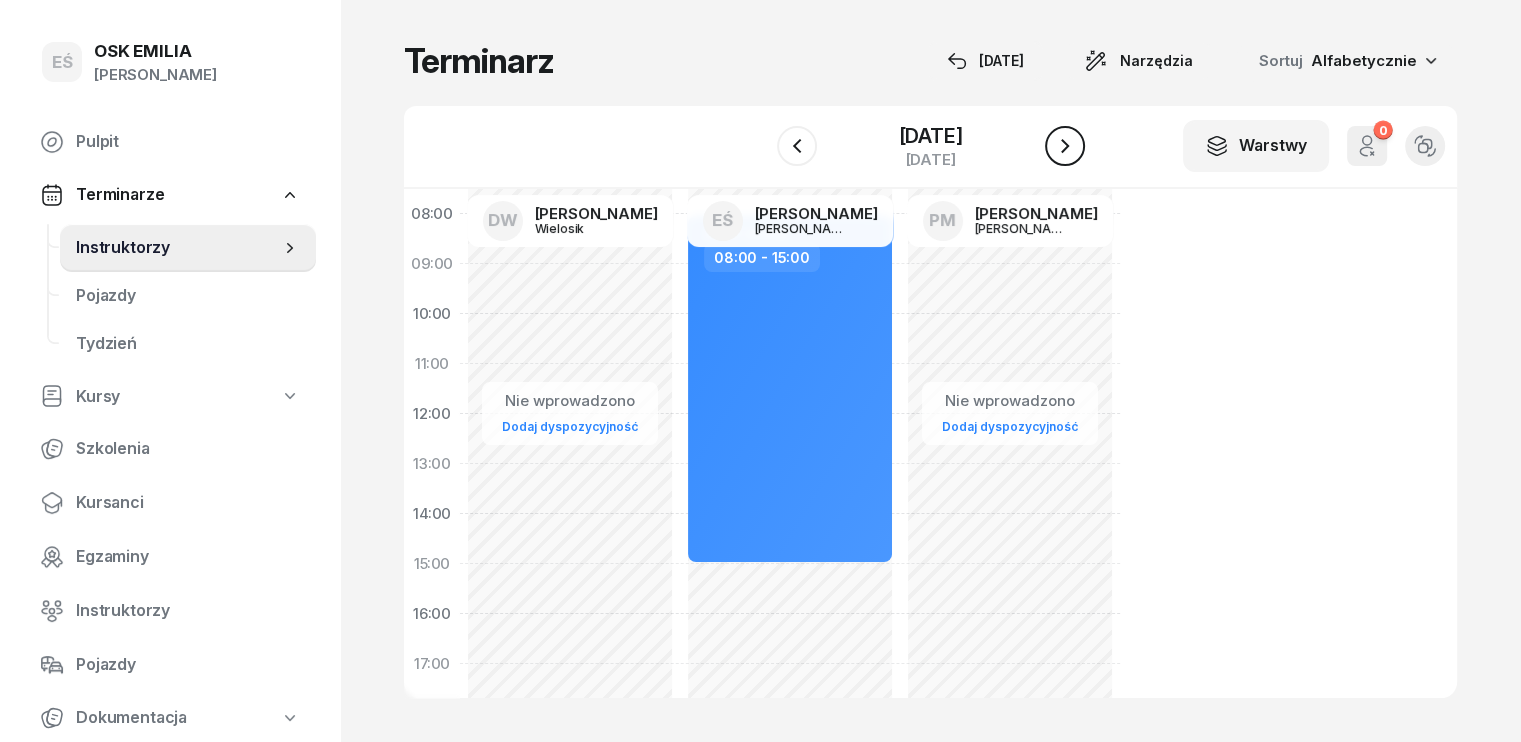 click 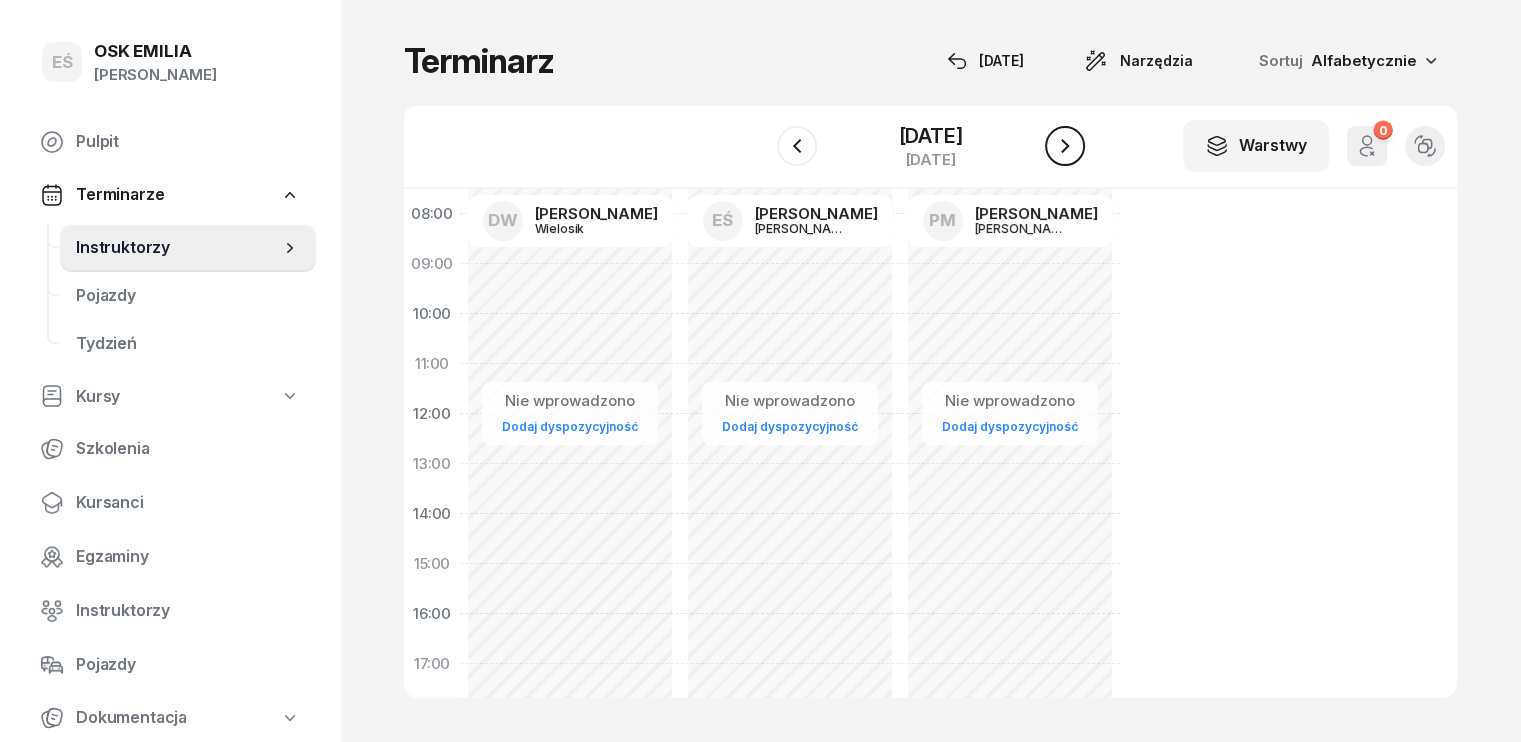 click 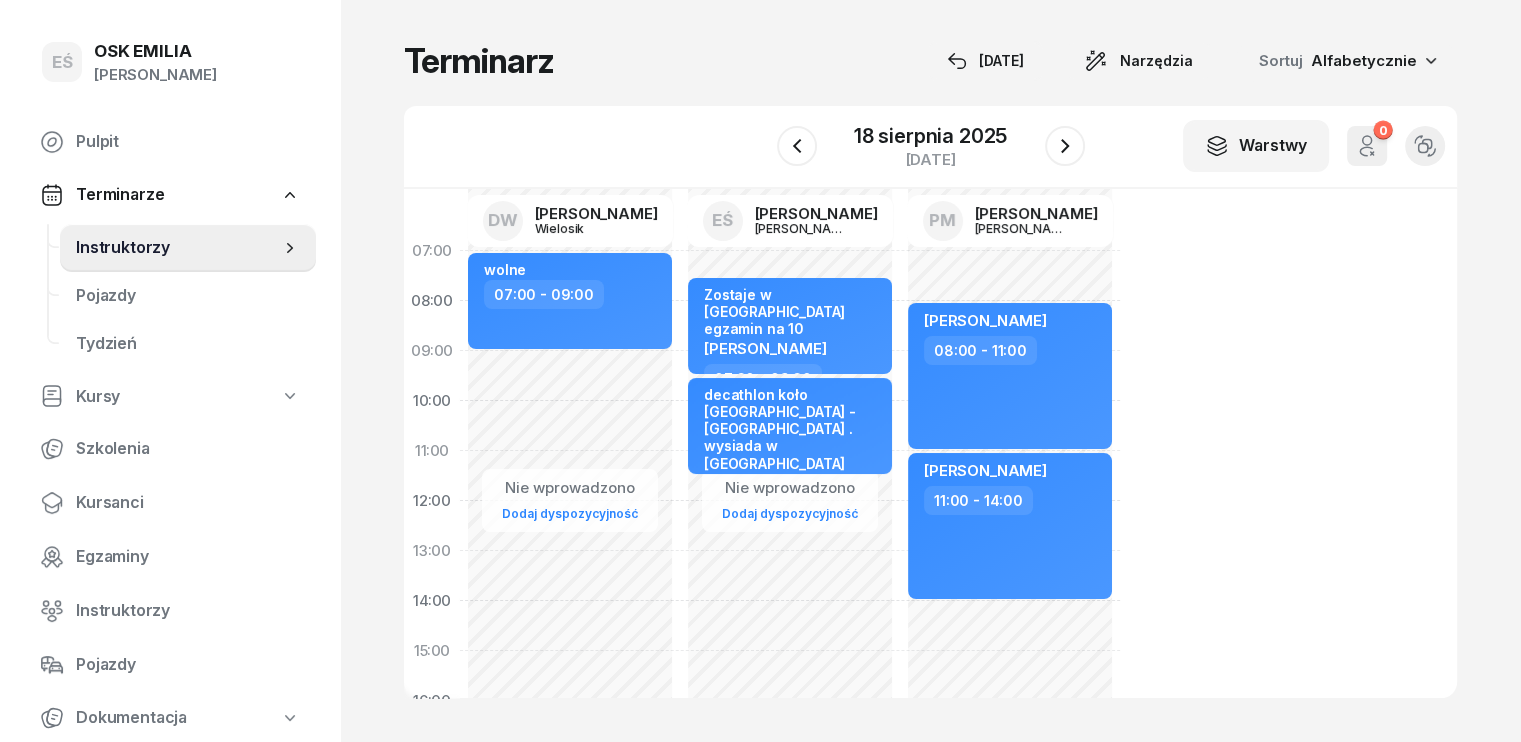 scroll, scrollTop: 0, scrollLeft: 0, axis: both 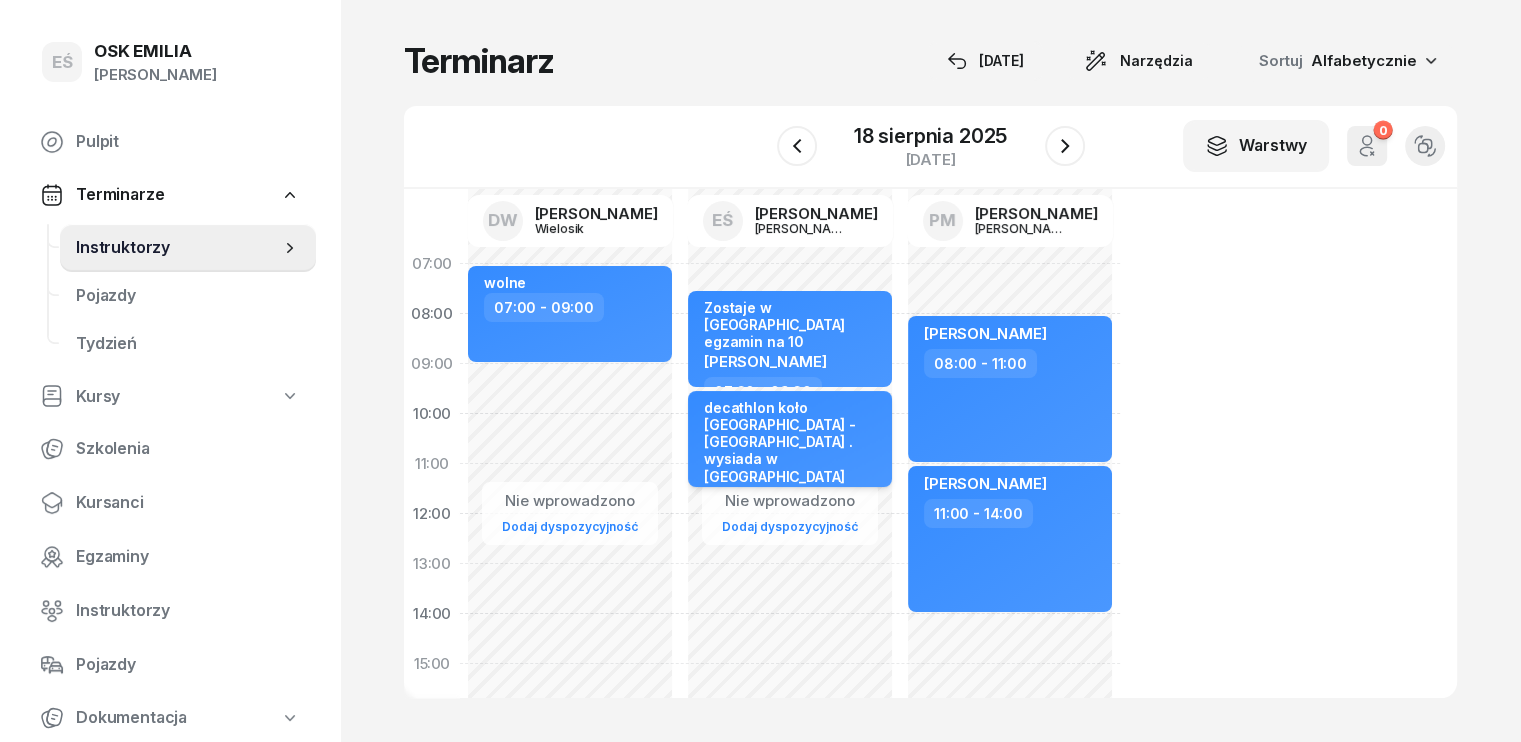 click on "decathlon koło [GEOGRAPHIC_DATA] - [GEOGRAPHIC_DATA] . wysiada w [GEOGRAPHIC_DATA]" at bounding box center [792, 442] 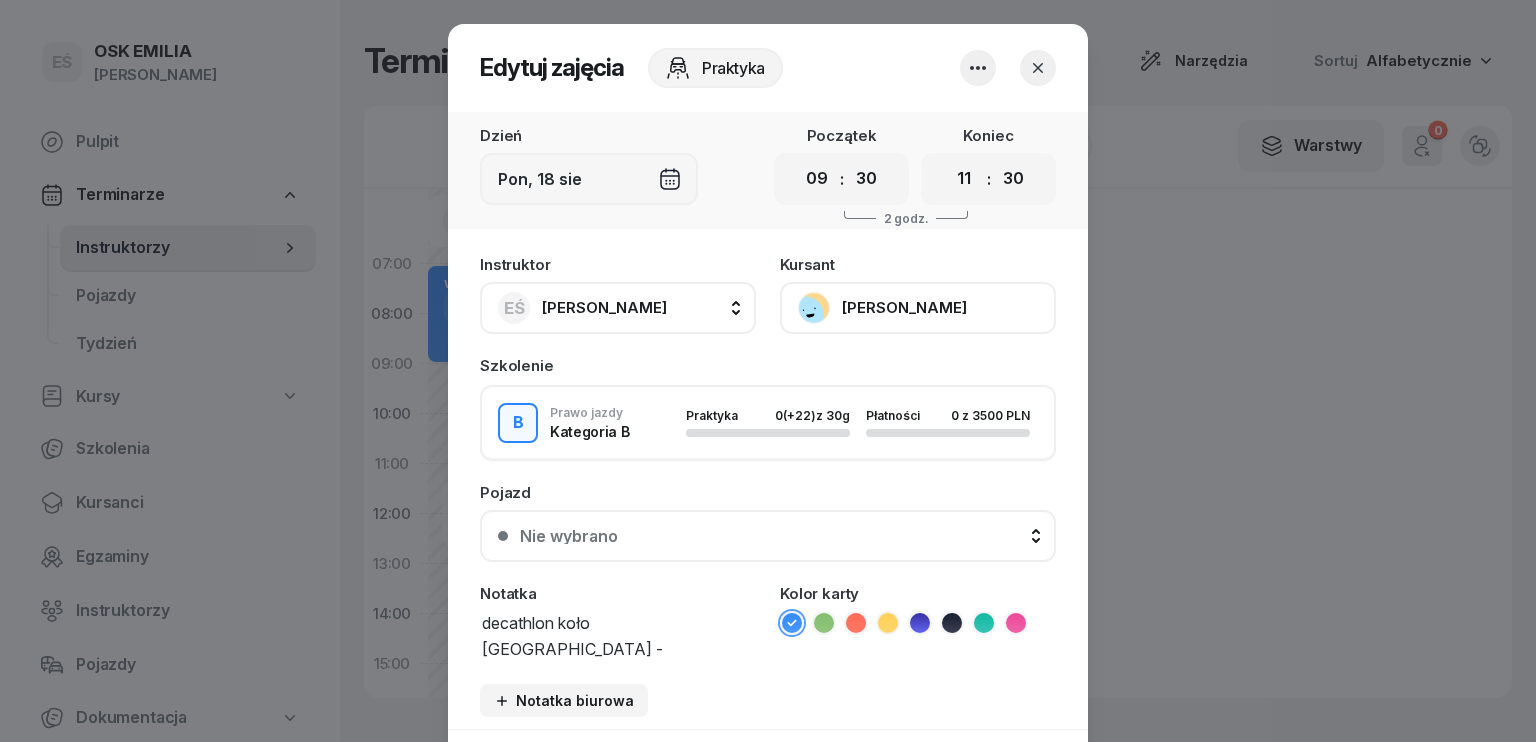 click 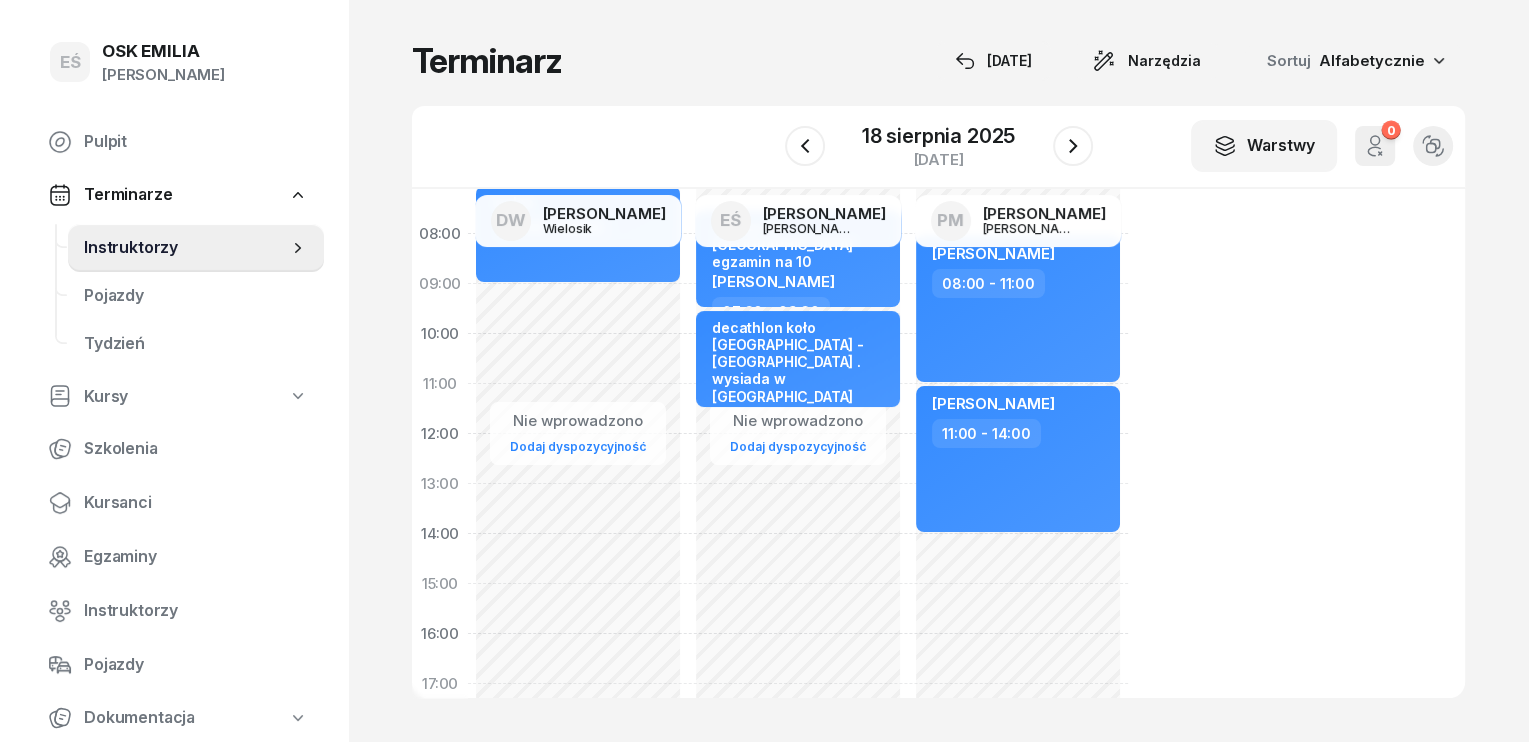 scroll, scrollTop: 200, scrollLeft: 0, axis: vertical 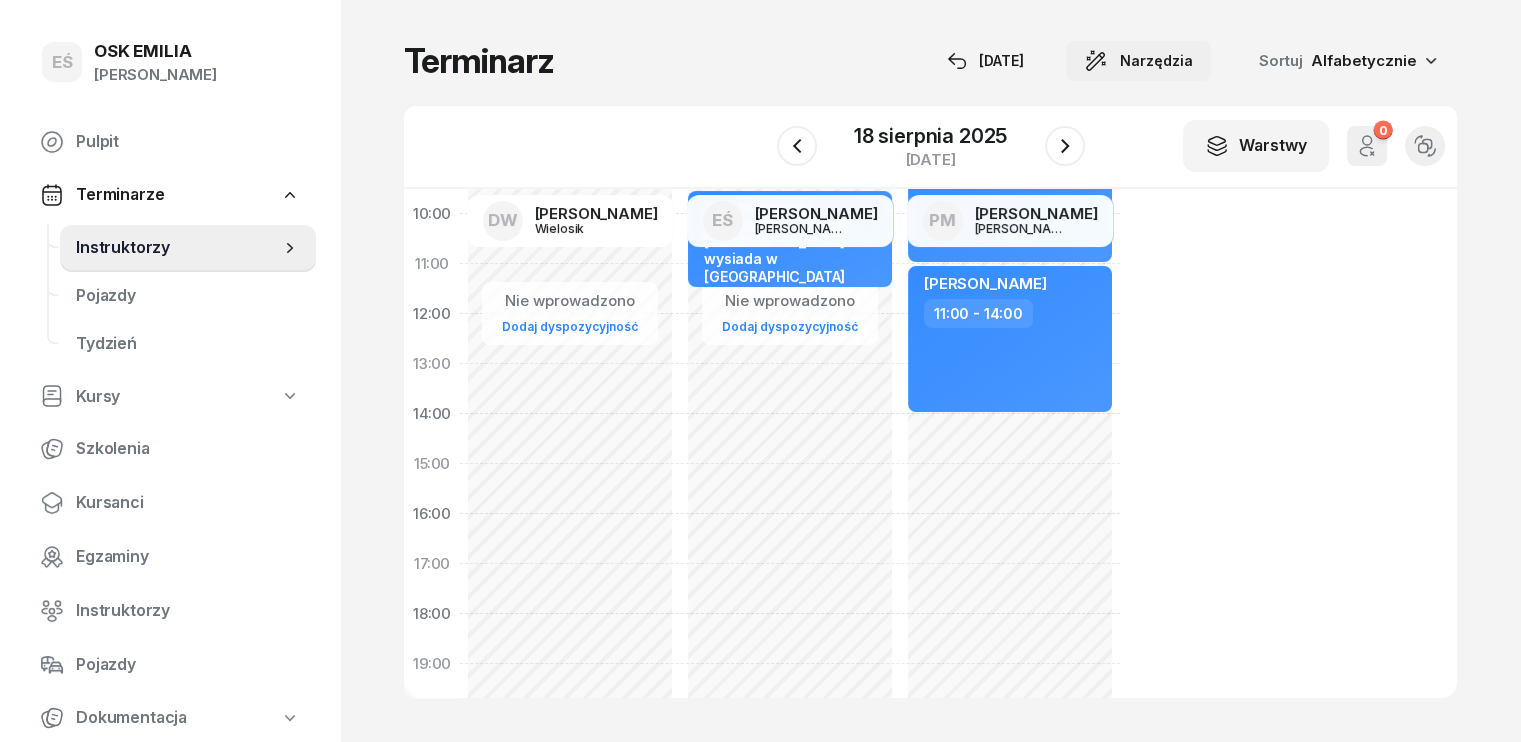 click on "Narzędzia" 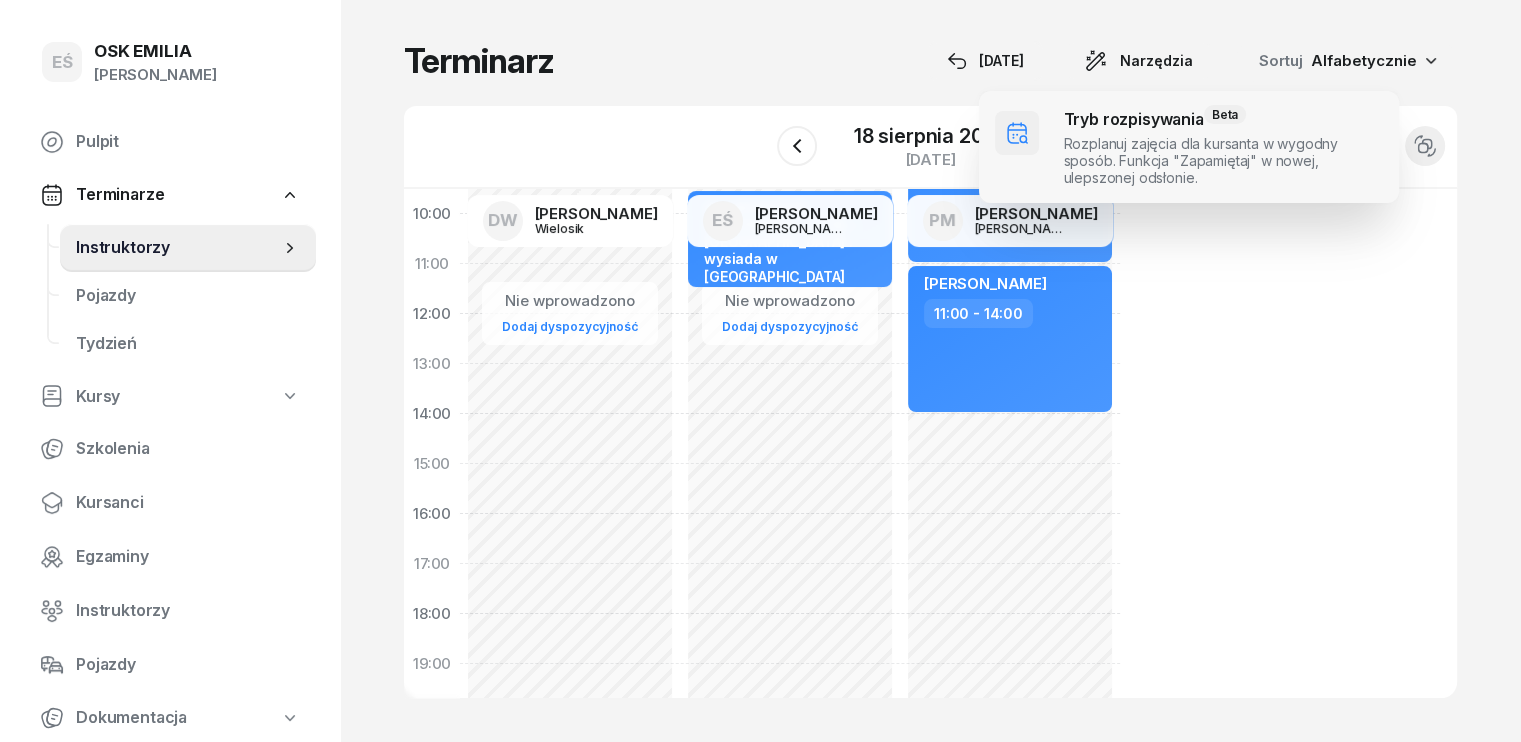 click at bounding box center [1189, 147] 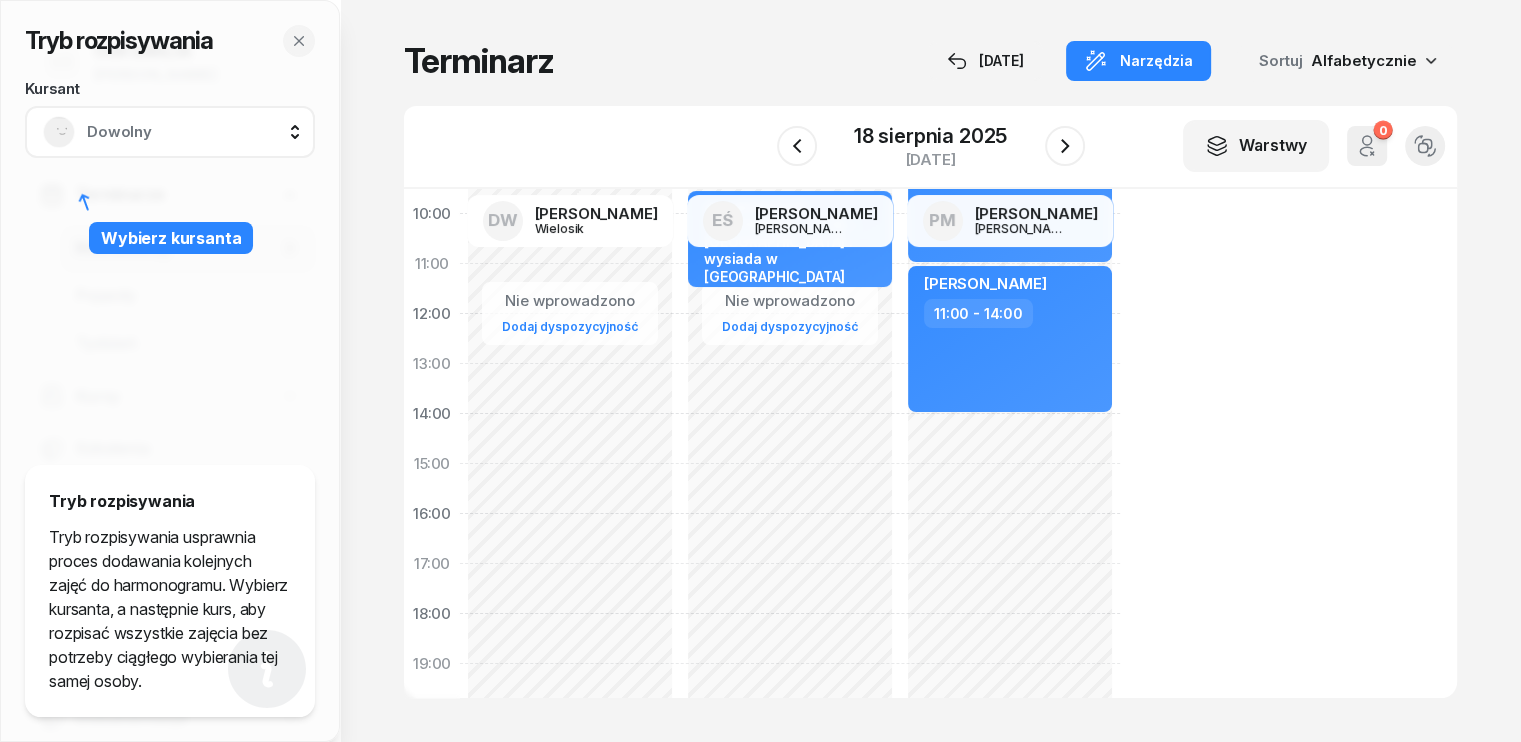click on "Dowolny" at bounding box center (192, 132) 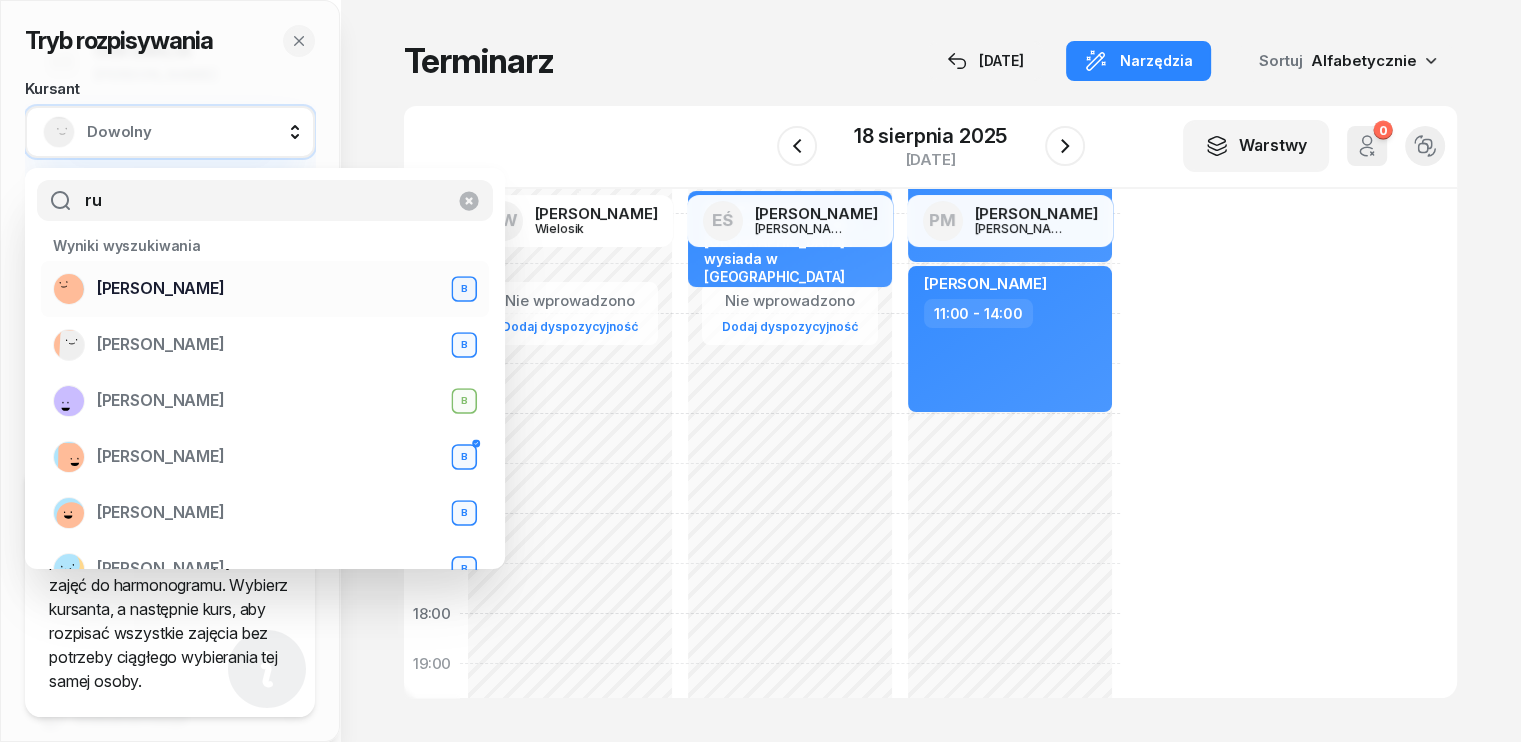 type on "ru" 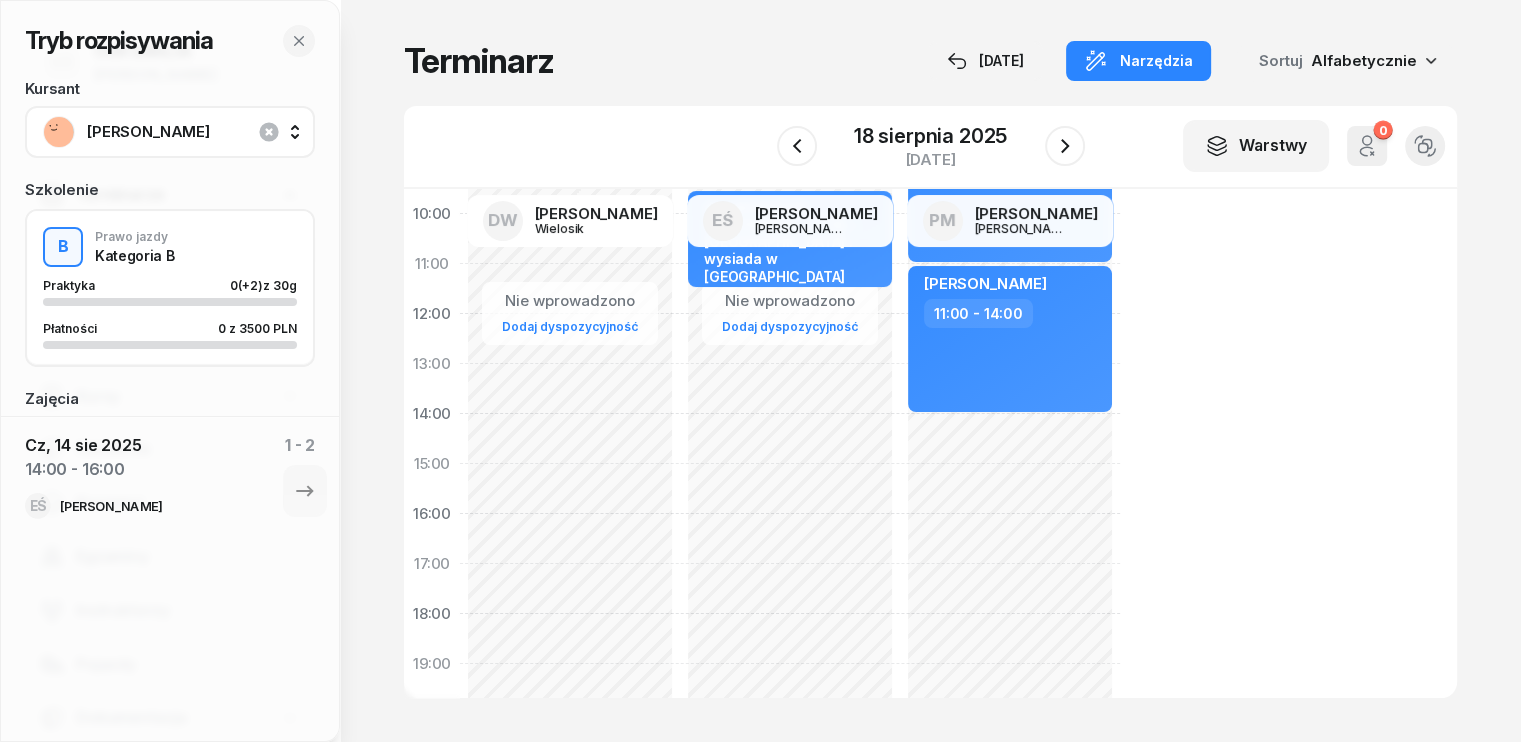 click on "Nie wprowadzono Dodaj dyspozycyjność Zostaje w [GEOGRAPHIC_DATA] egzamin na 10 [PERSON_NAME]  07:30 - 09:30 decathlon koło [GEOGRAPHIC_DATA] - [GEOGRAPHIC_DATA] . [GEOGRAPHIC_DATA] w [GEOGRAPHIC_DATA] [PERSON_NAME]  09:30 - 11:30" 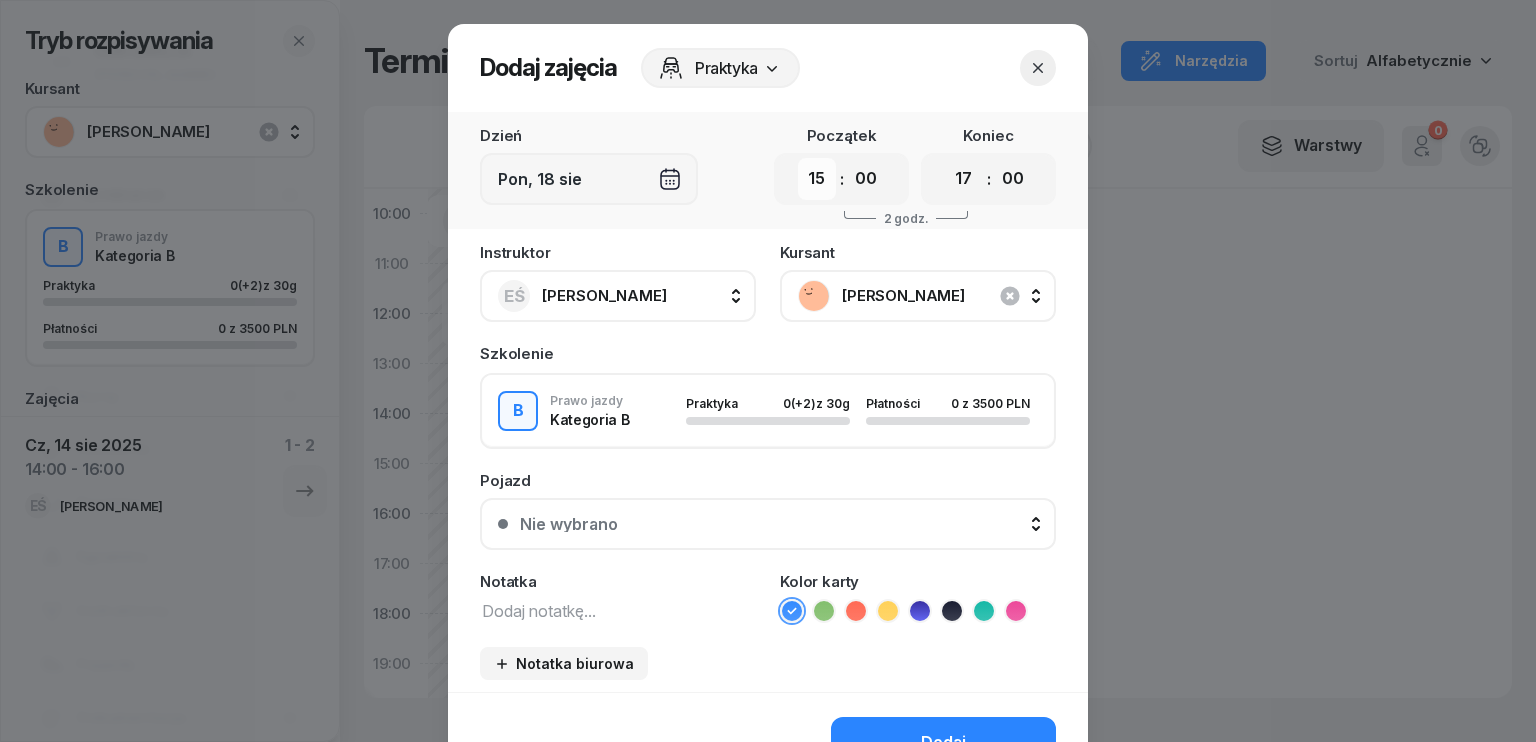 click on "00 01 02 03 04 05 06 07 08 09 10 11 12 13 14 15 16 17 18 19 20 21 22 23" at bounding box center [817, 179] 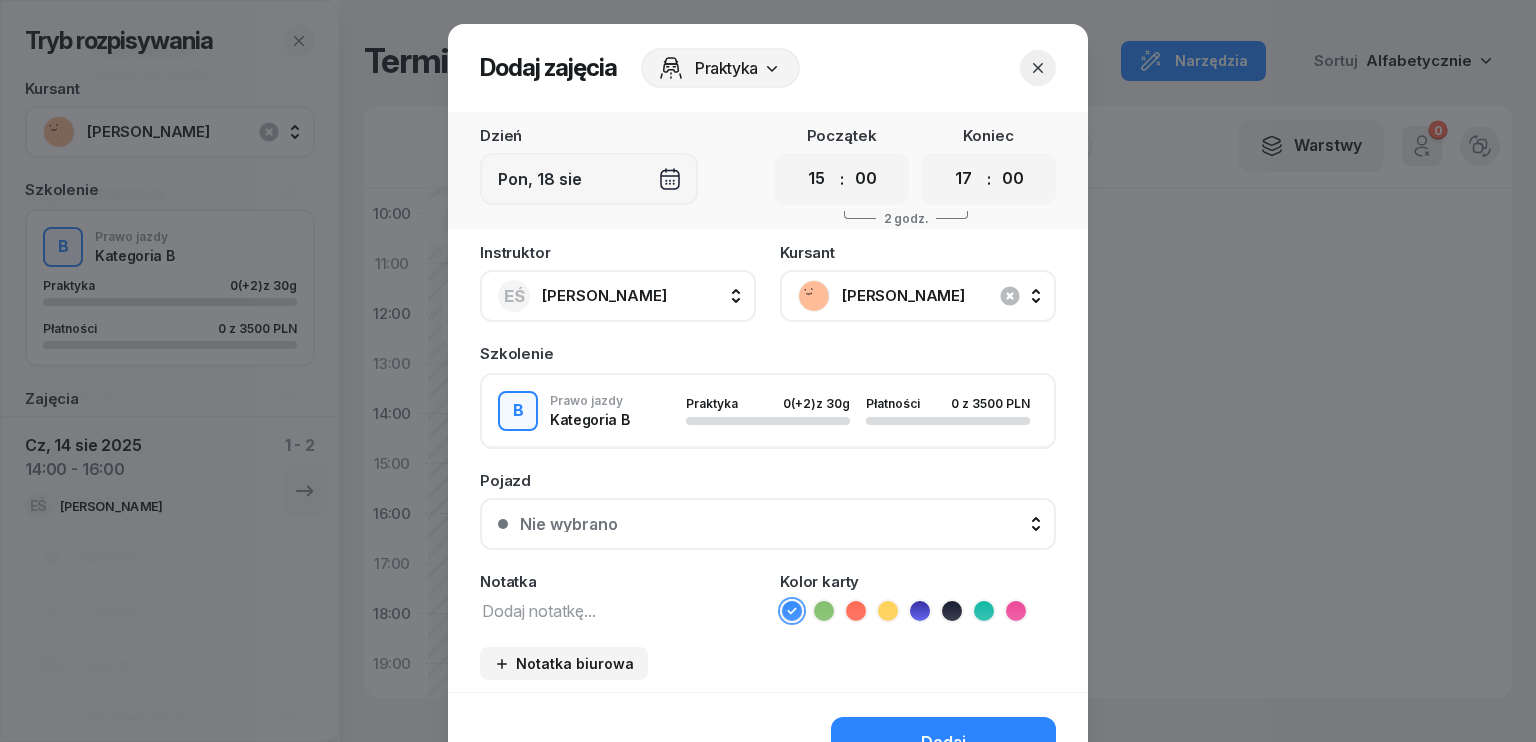 select on "14" 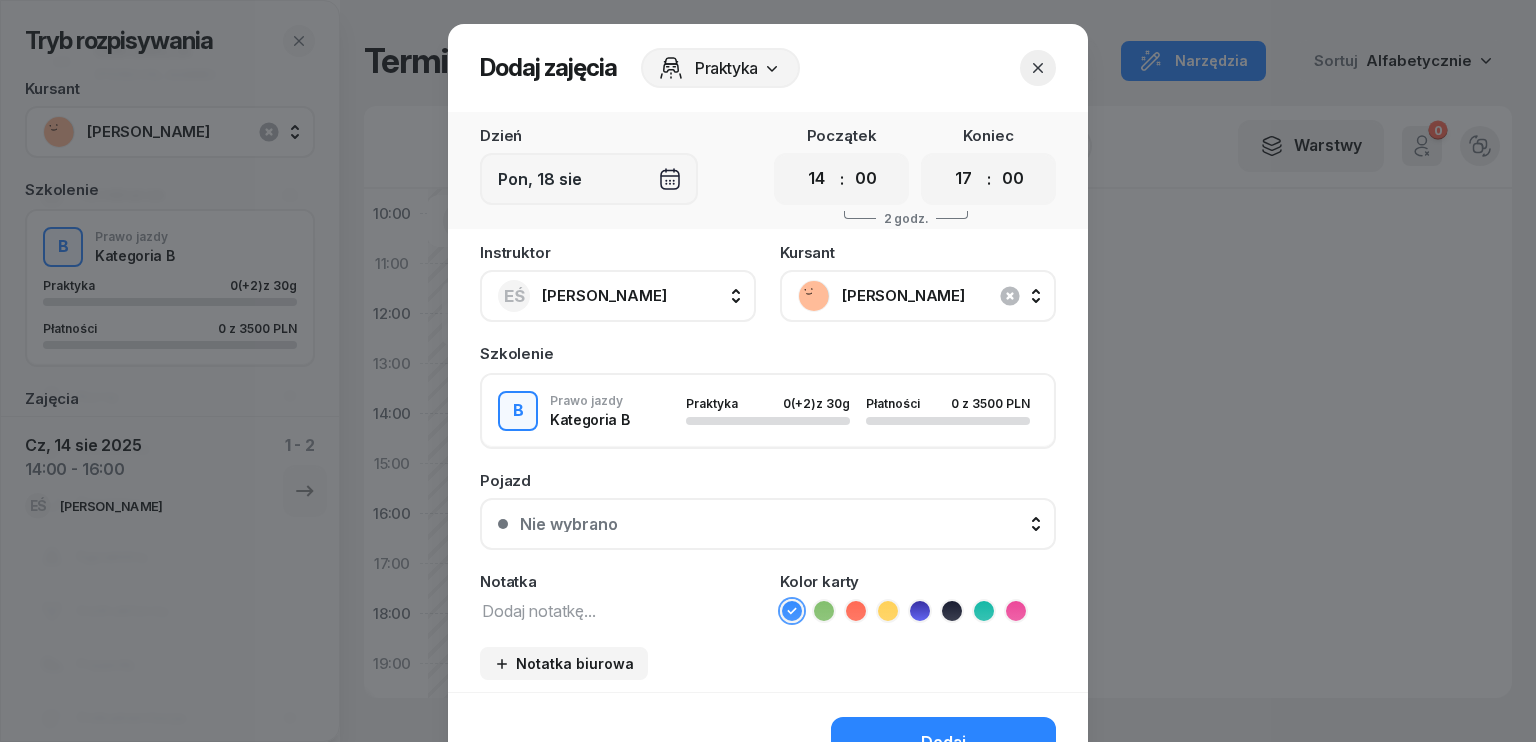 click on "00 01 02 03 04 05 06 07 08 09 10 11 12 13 14 15 16 17 18 19 20 21 22 23" at bounding box center (817, 179) 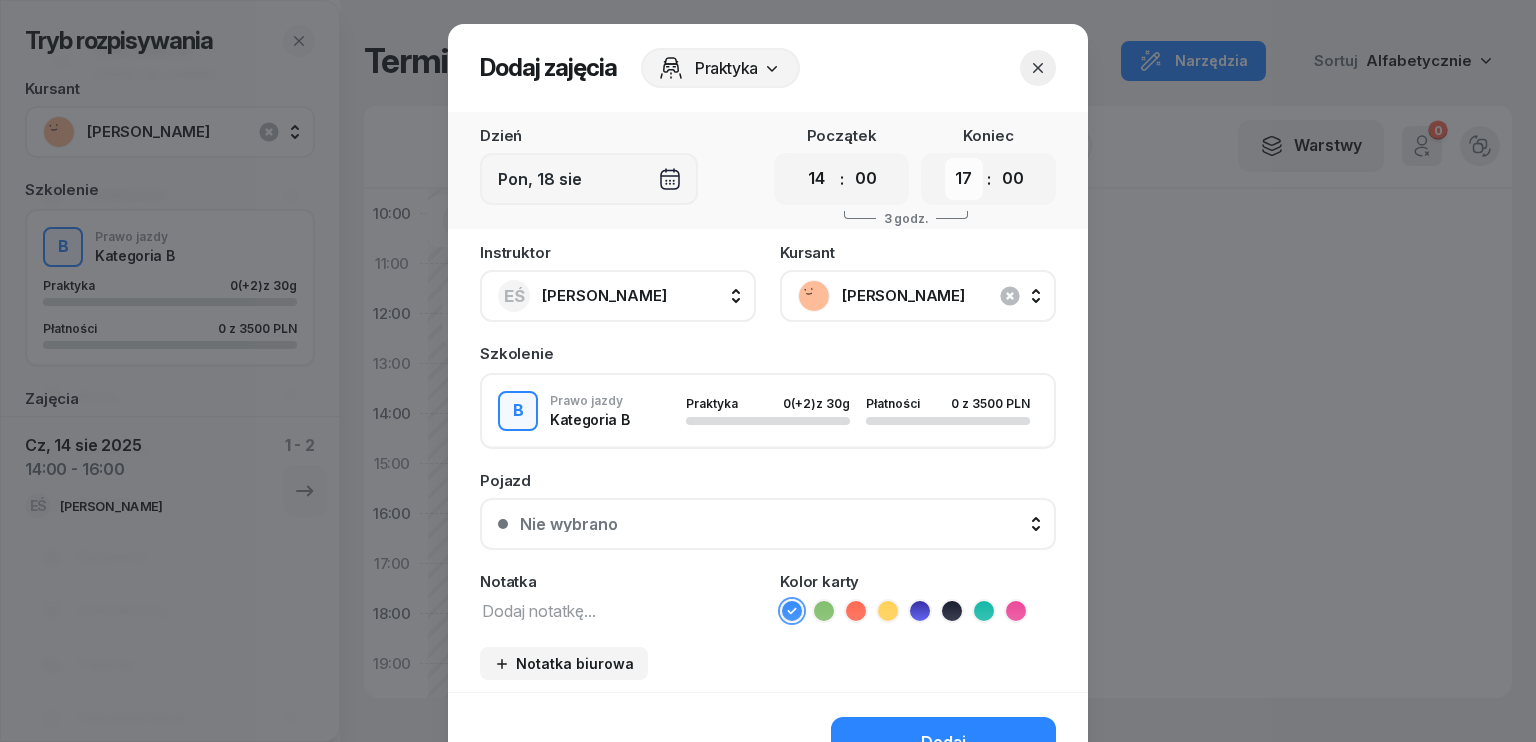 drag, startPoint x: 962, startPoint y: 179, endPoint x: 960, endPoint y: 191, distance: 12.165525 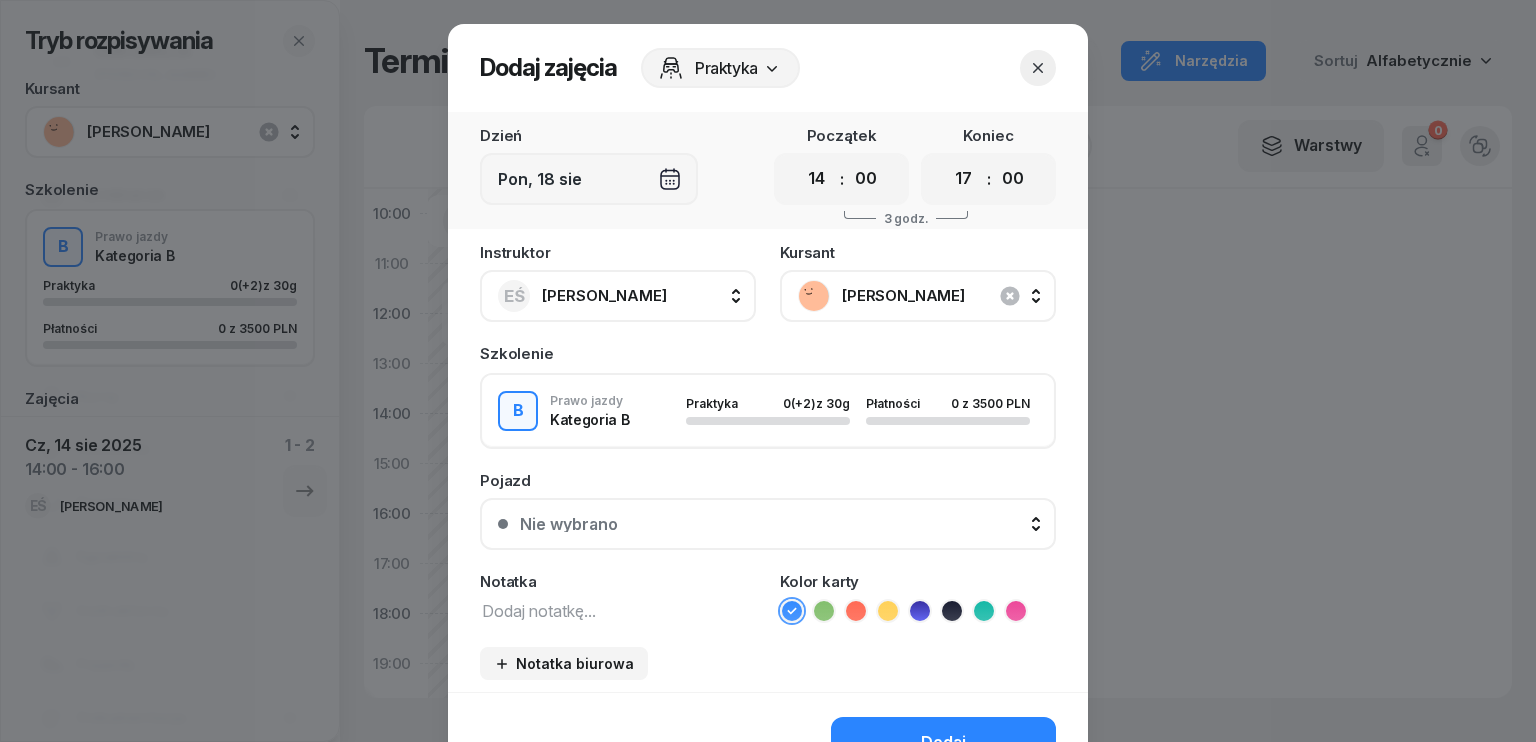 select on "16" 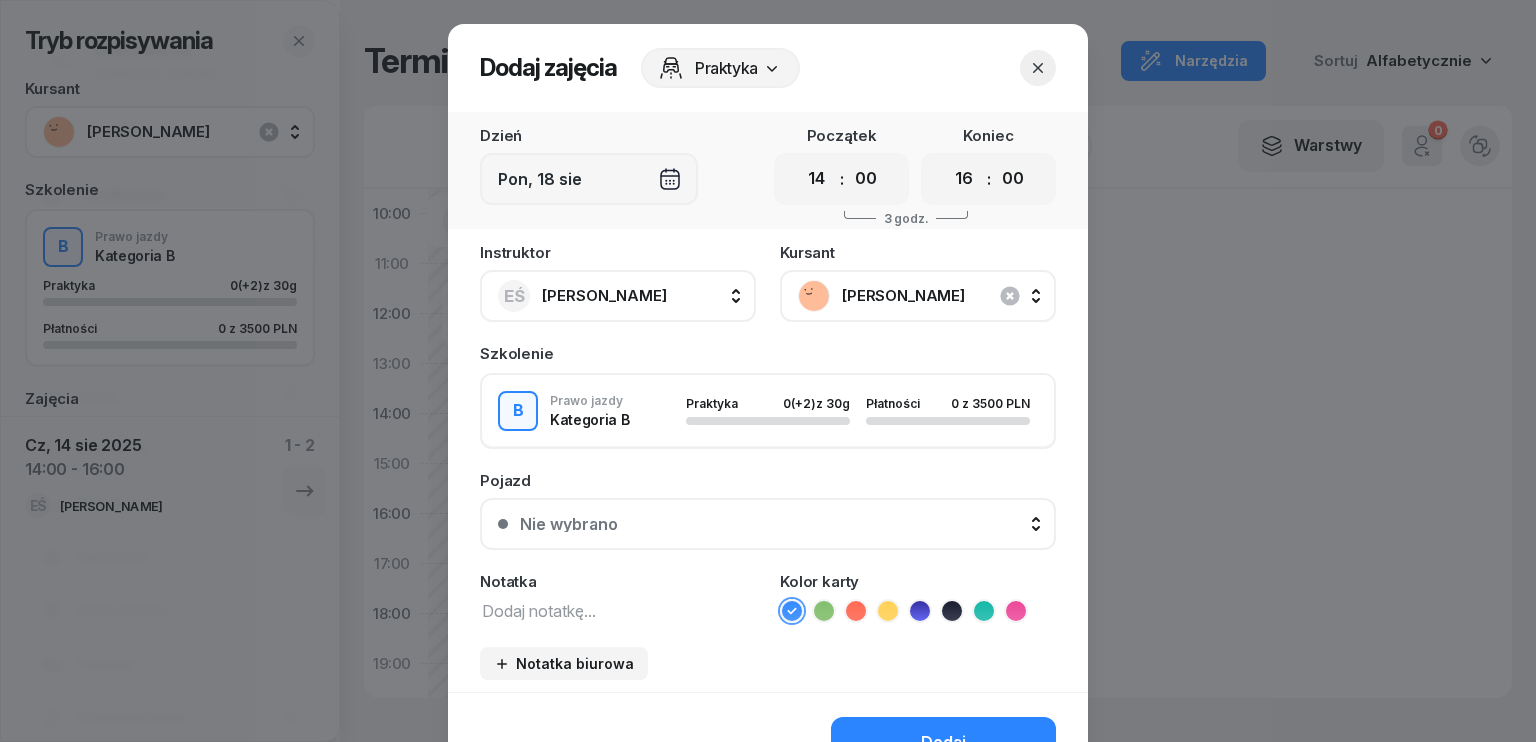 click on "00 01 02 03 04 05 06 07 08 09 10 11 12 13 14 15 16 17 18 19 20 21 22 23" at bounding box center [964, 179] 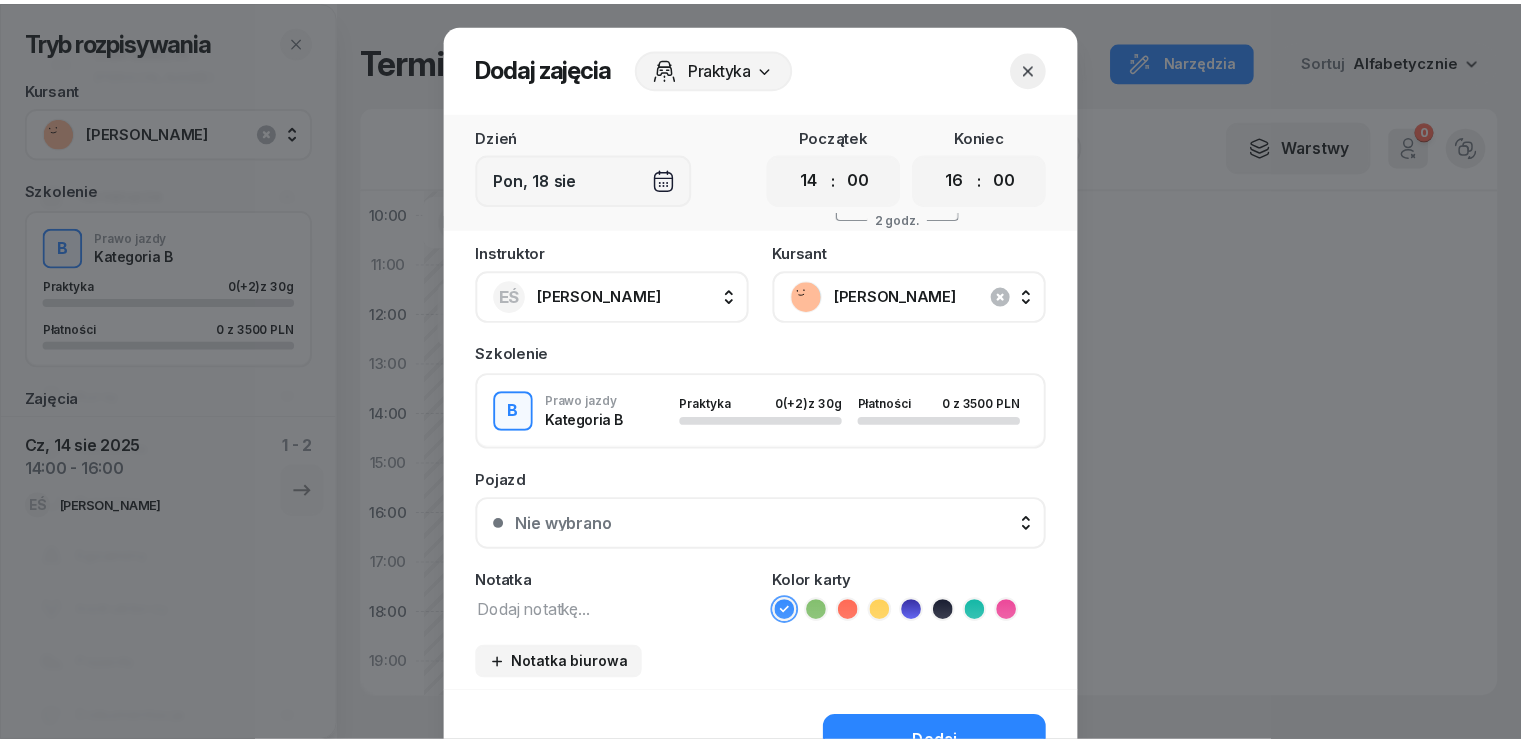scroll, scrollTop: 112, scrollLeft: 0, axis: vertical 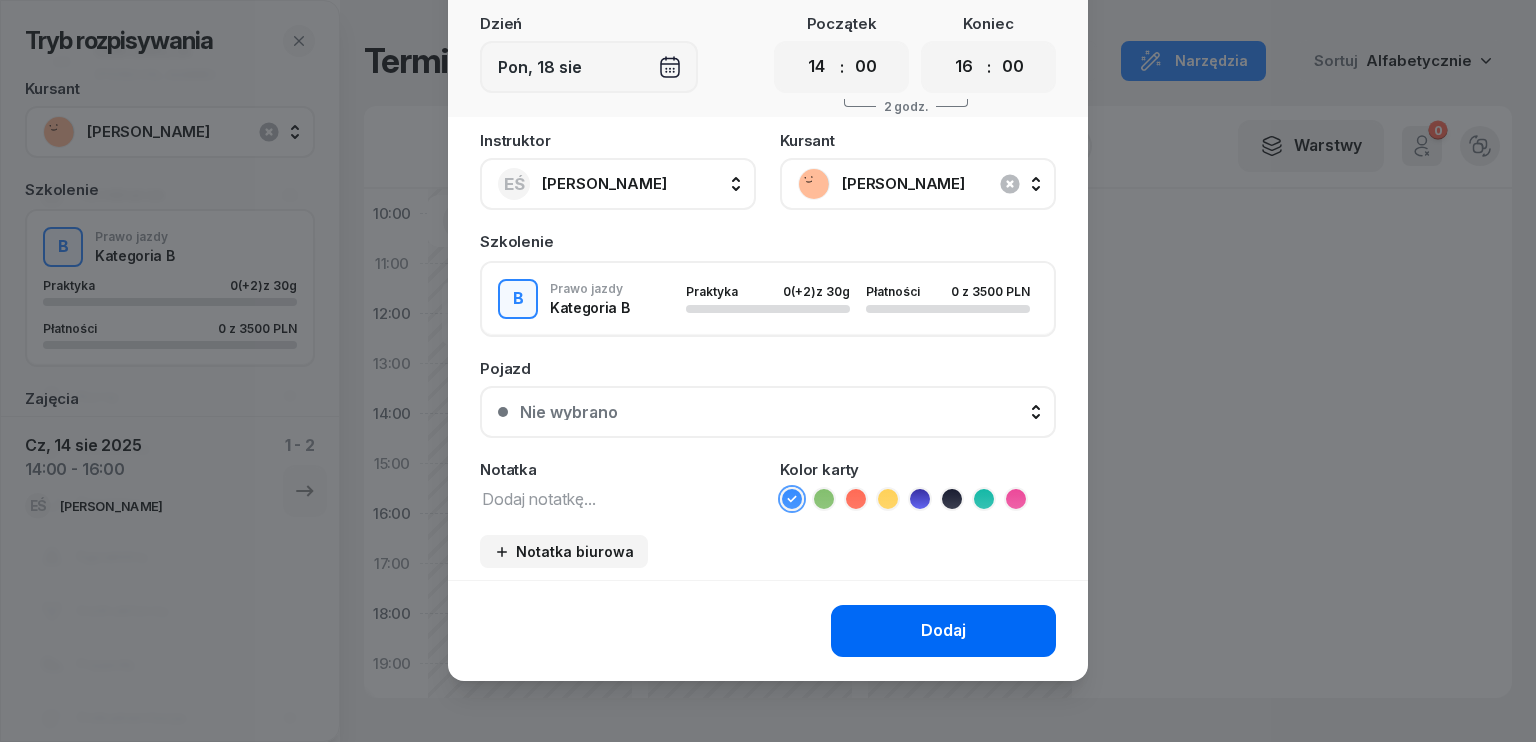 click on "Dodaj" 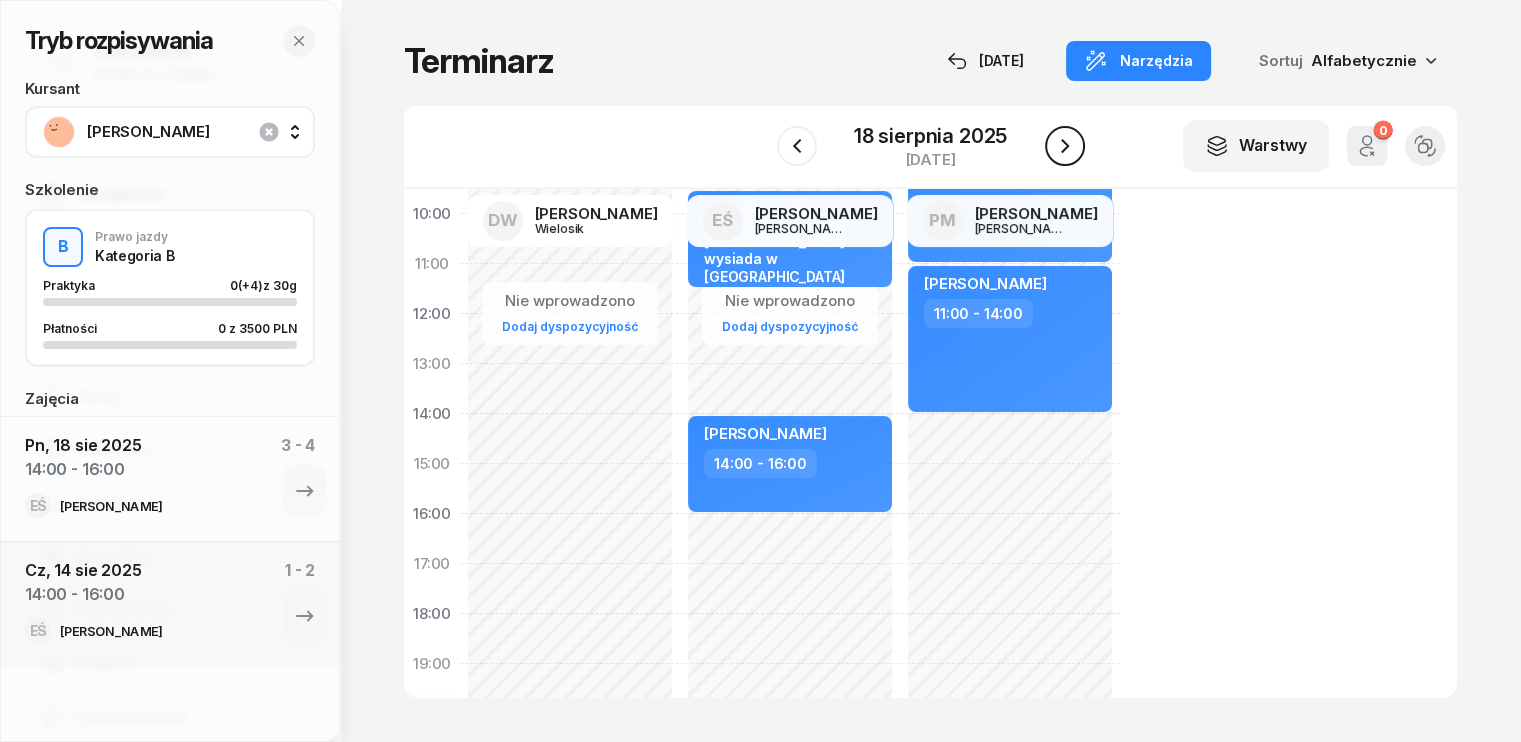 click 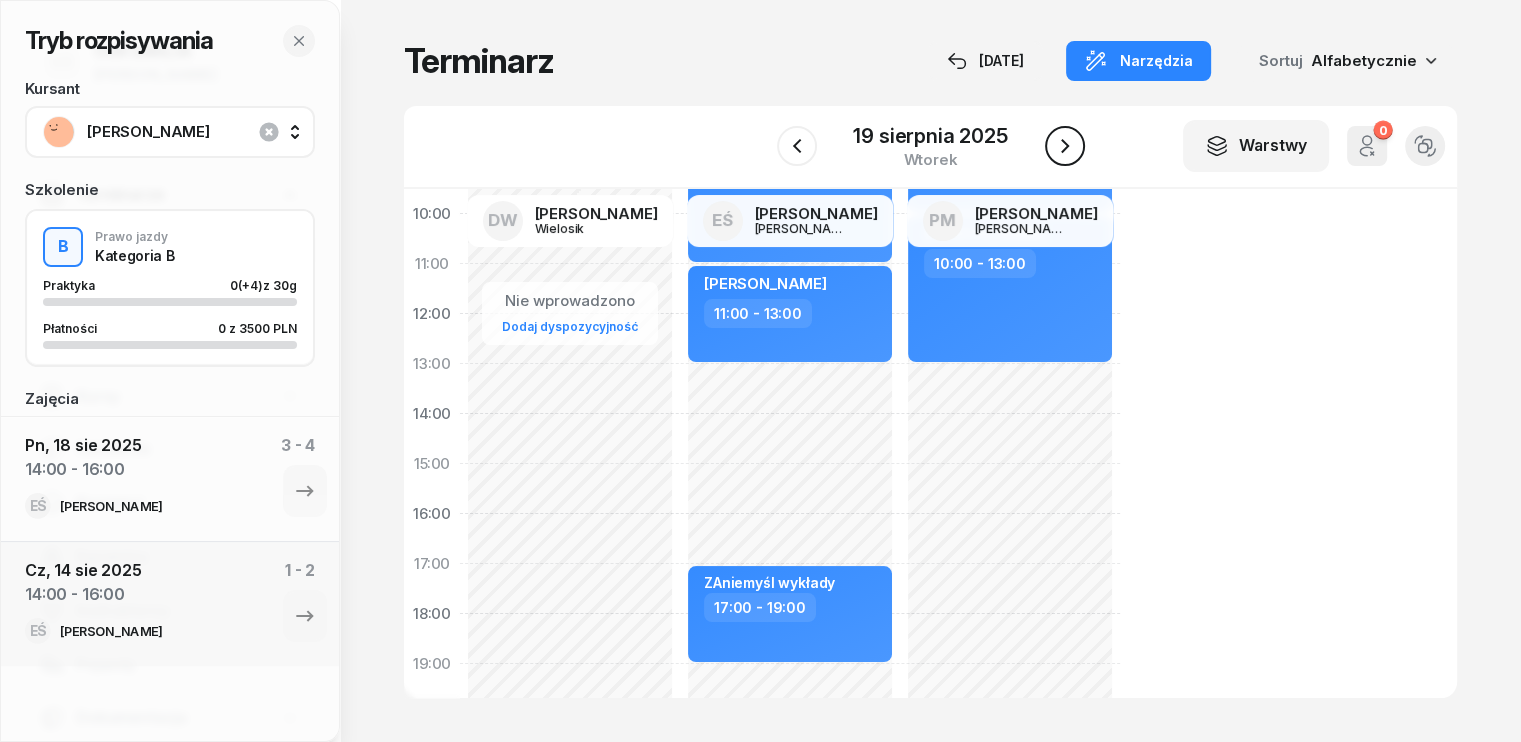 click 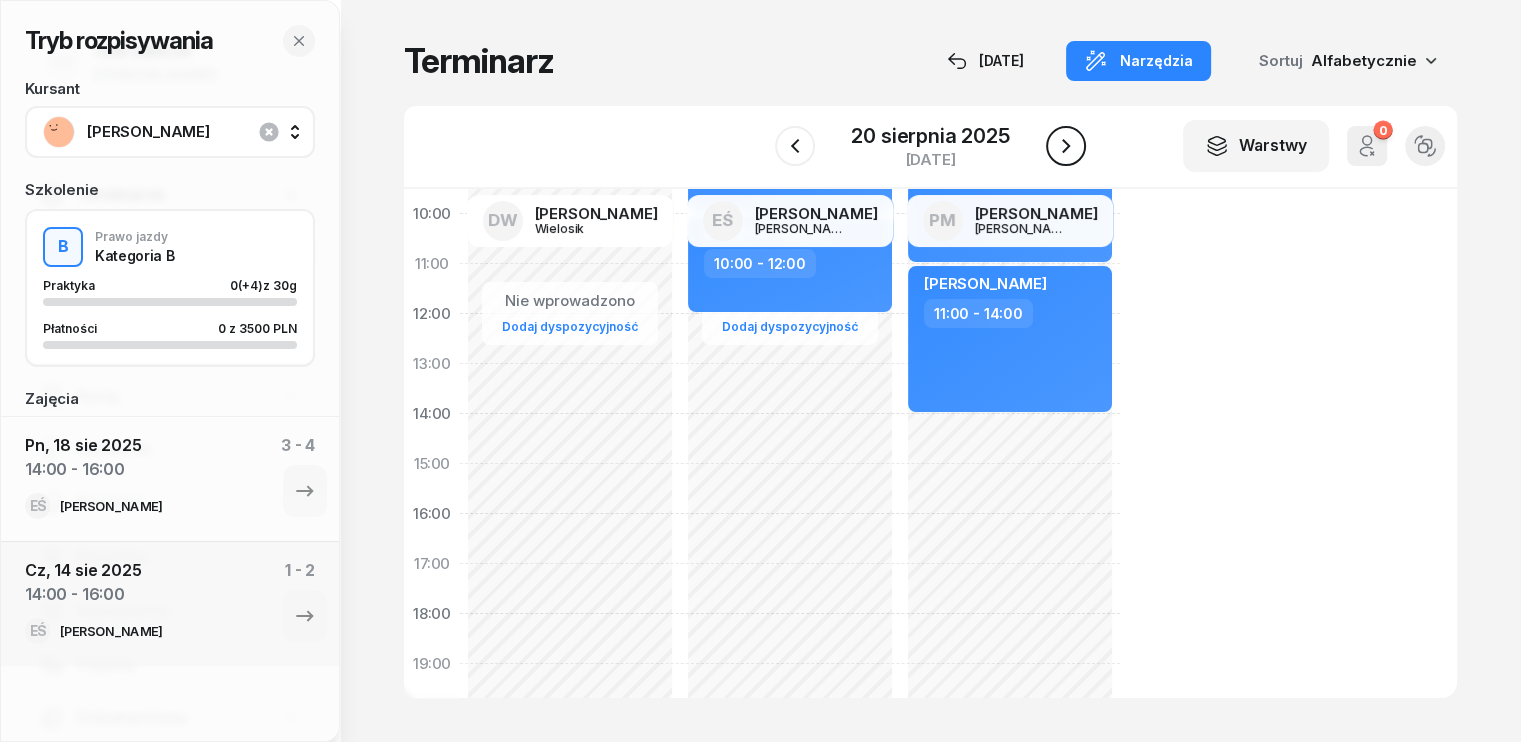click 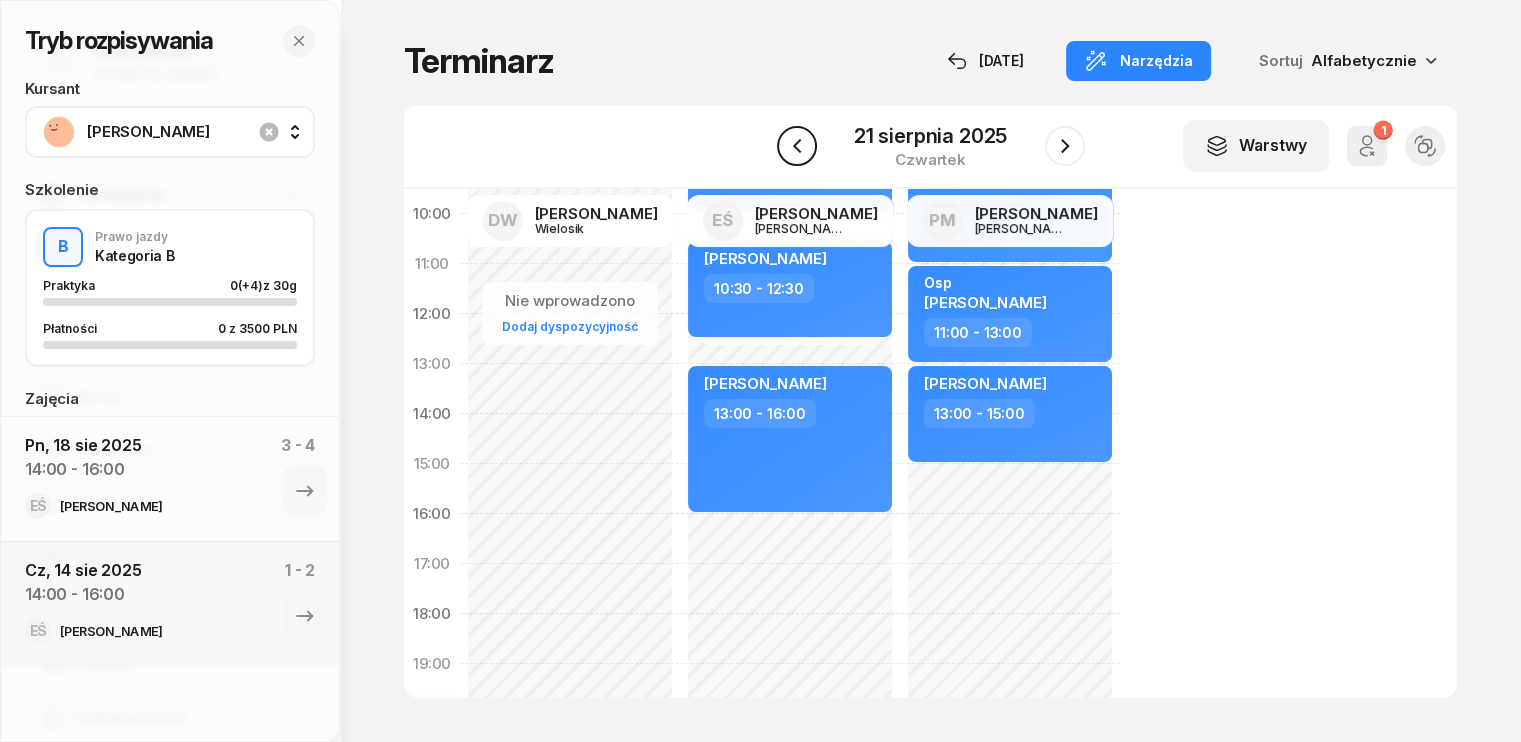 click 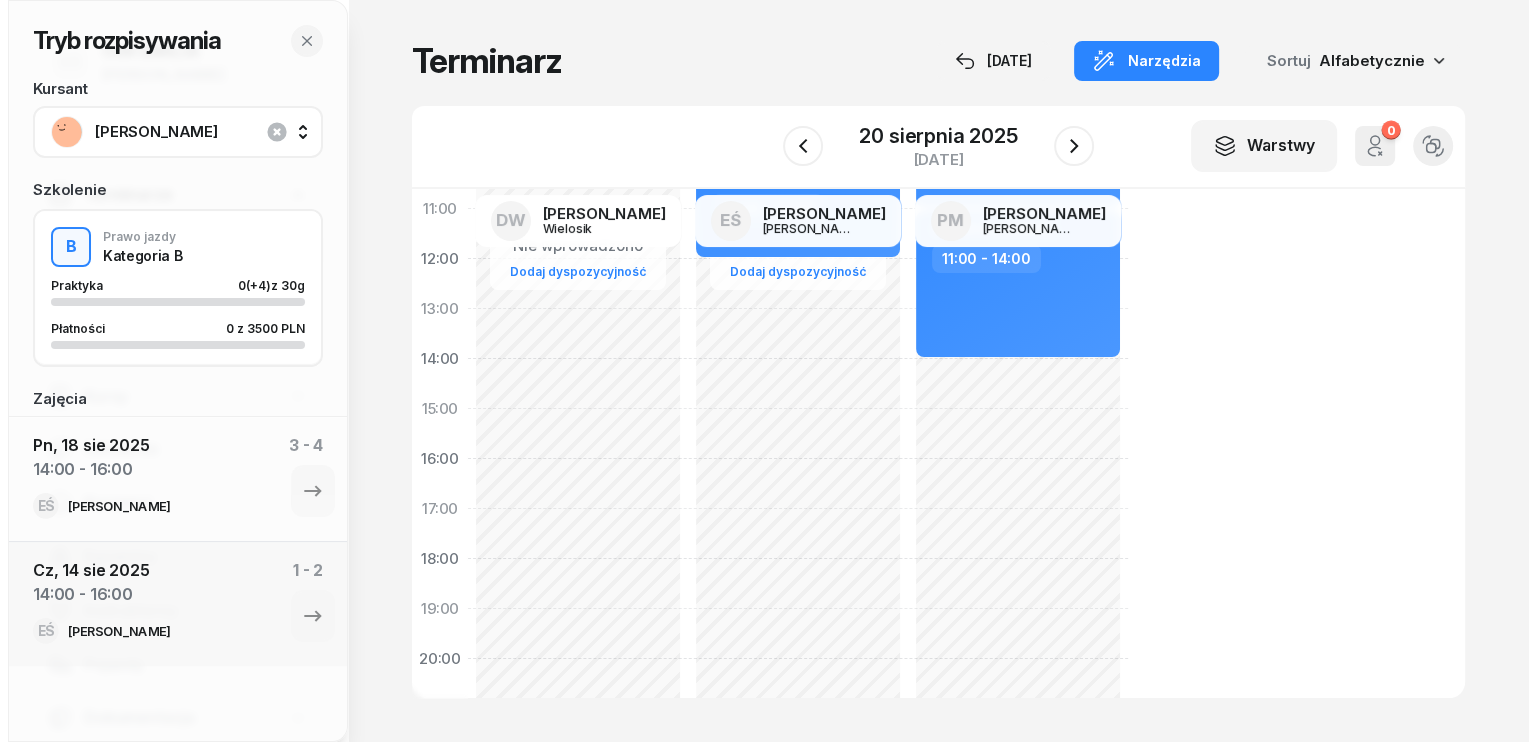 scroll, scrollTop: 300, scrollLeft: 0, axis: vertical 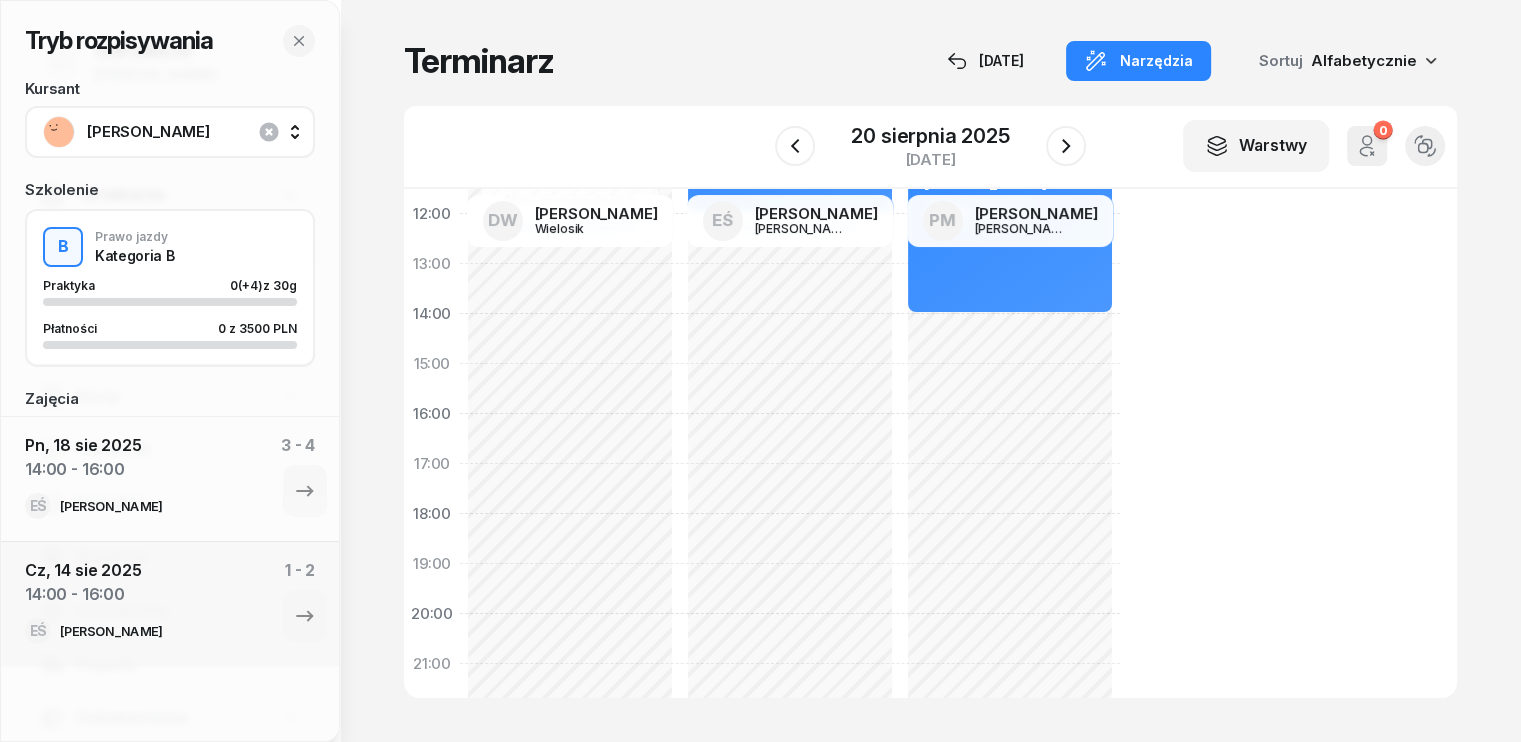 click on "Nie wprowadzono Dodaj dyspozycyjność Kórnik - biuro [PERSON_NAME]  07:00 - 10:00 [PERSON_NAME]  10:00 - 12:00" 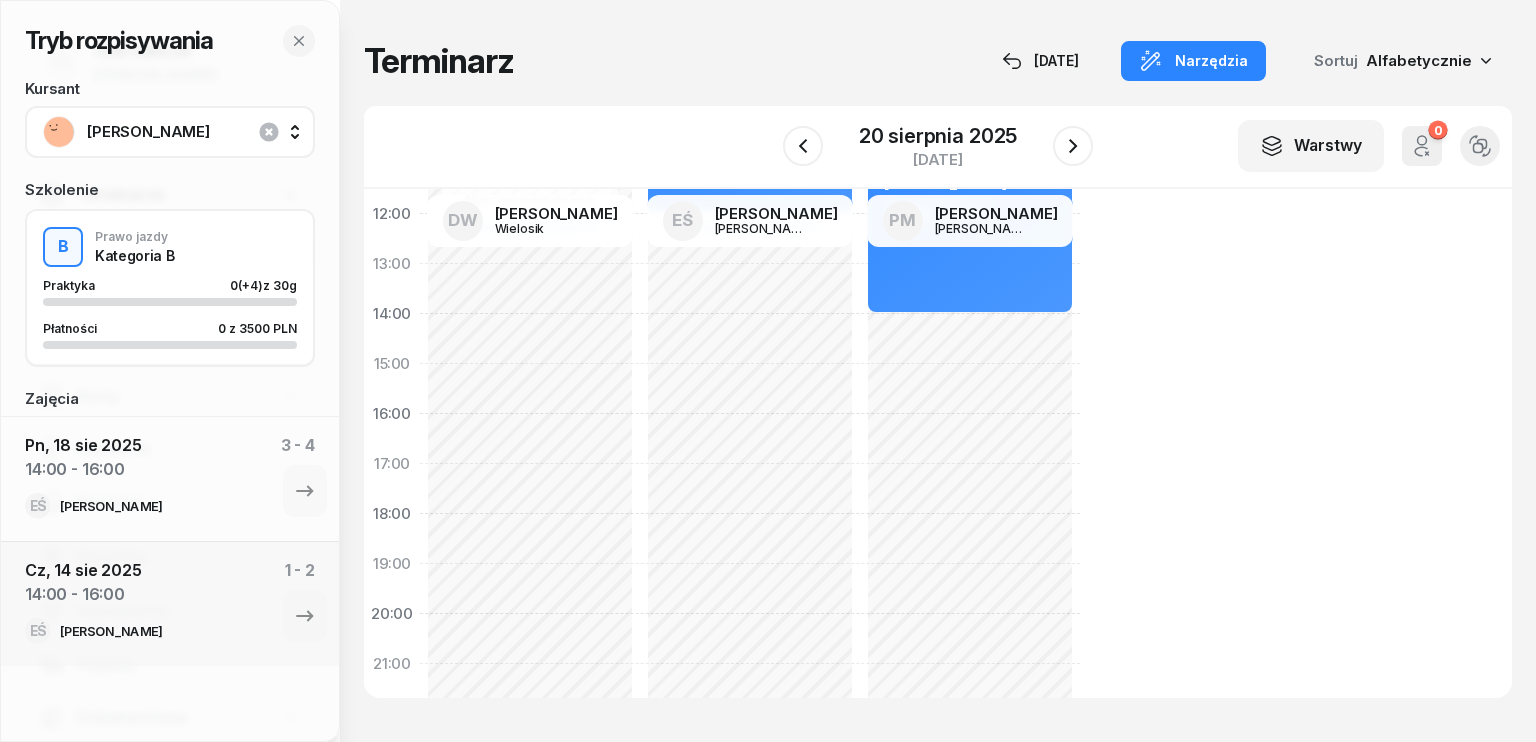 select on "15" 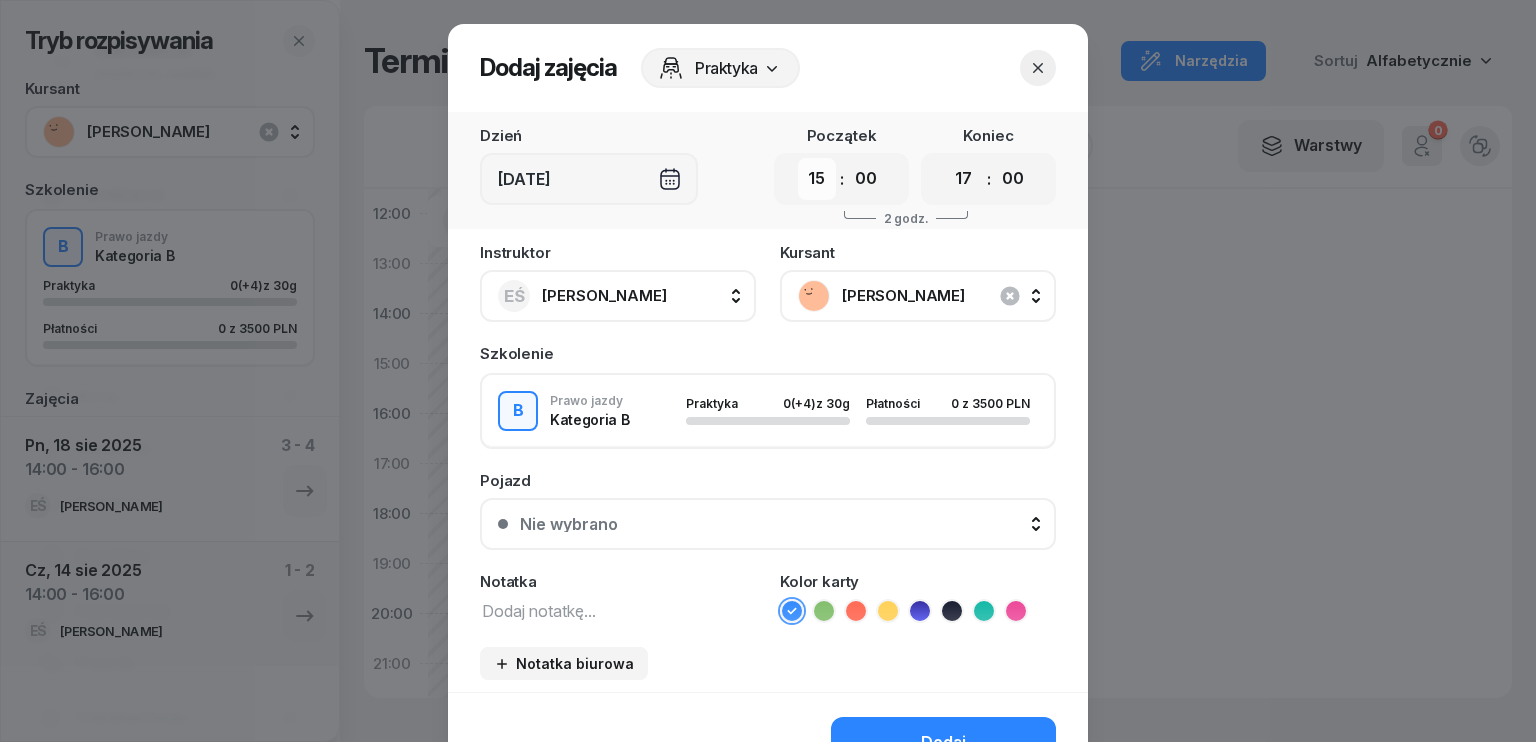 click on "00 01 02 03 04 05 06 07 08 09 10 11 12 13 14 15 16 17 18 19 20 21 22 23" at bounding box center [817, 179] 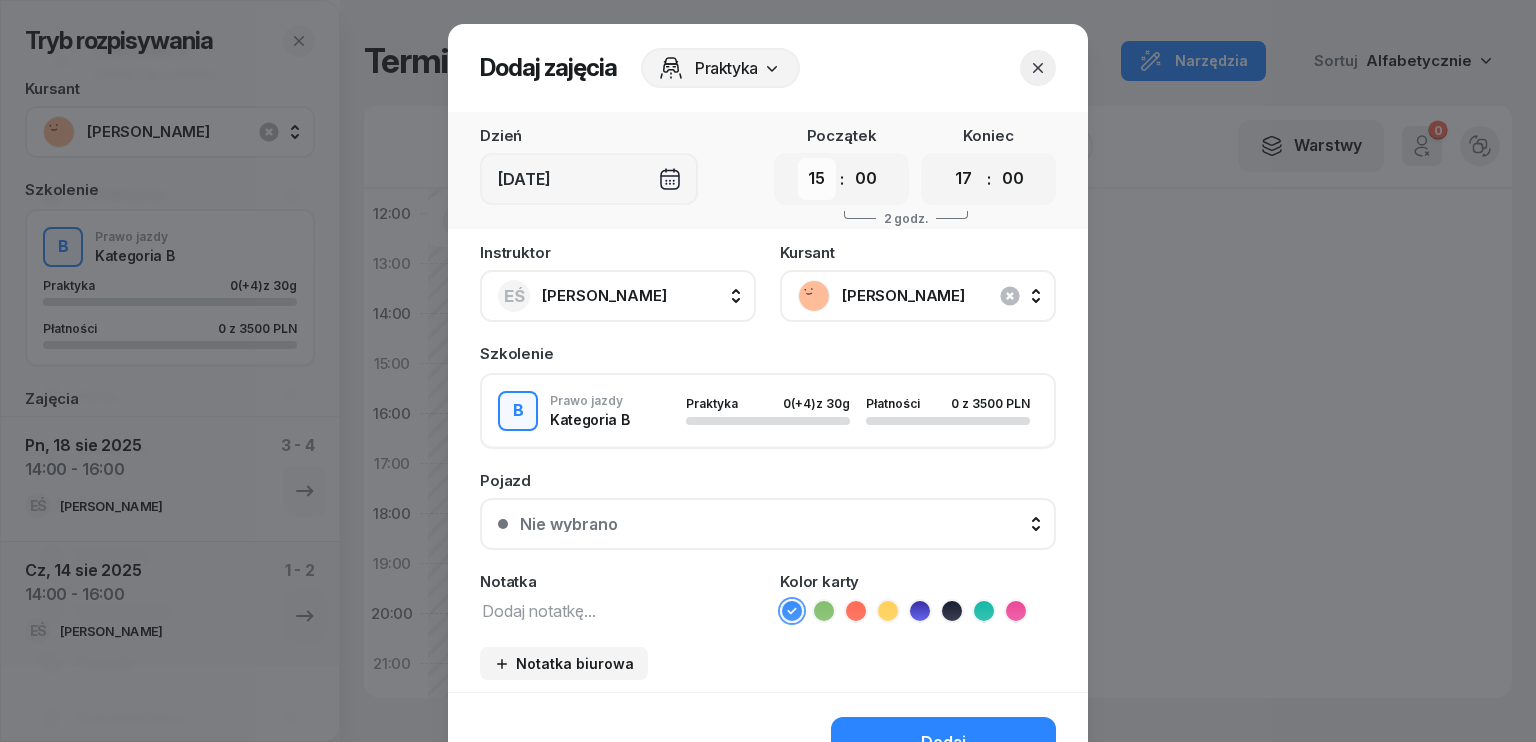 select on "14" 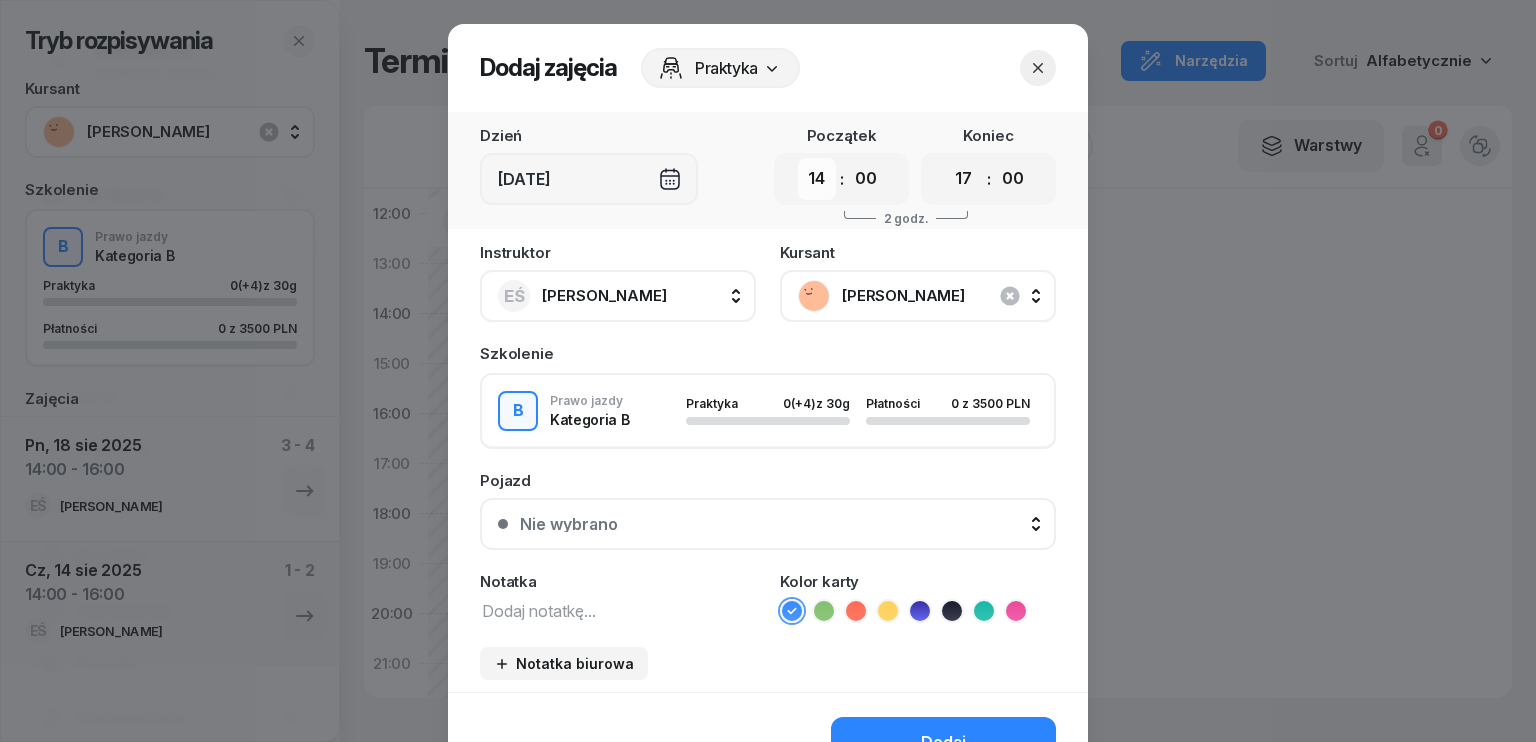 click on "00 01 02 03 04 05 06 07 08 09 10 11 12 13 14 15 16 17 18 19 20 21 22 23" at bounding box center (817, 179) 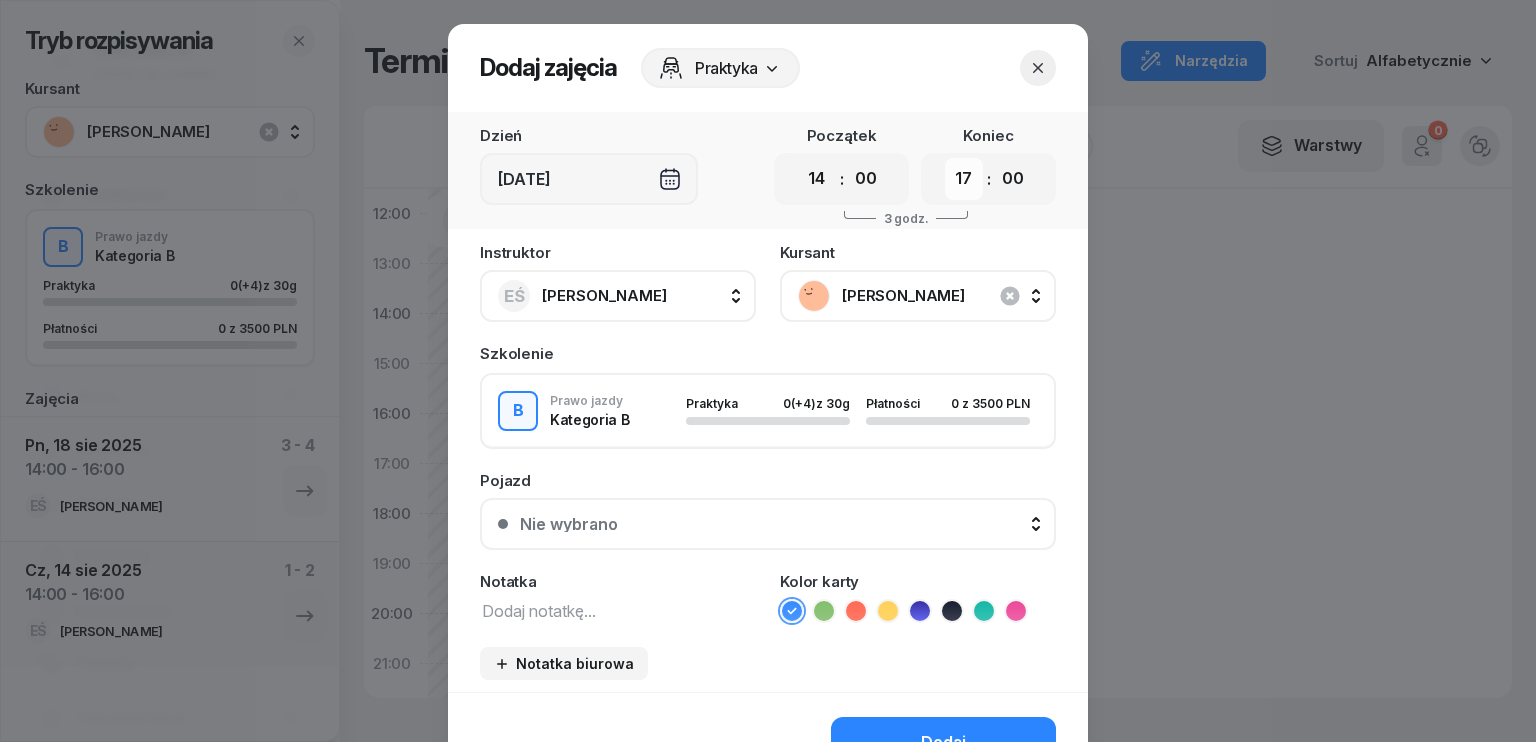 click on "00 01 02 03 04 05 06 07 08 09 10 11 12 13 14 15 16 17 18 19 20 21 22 23" at bounding box center (964, 179) 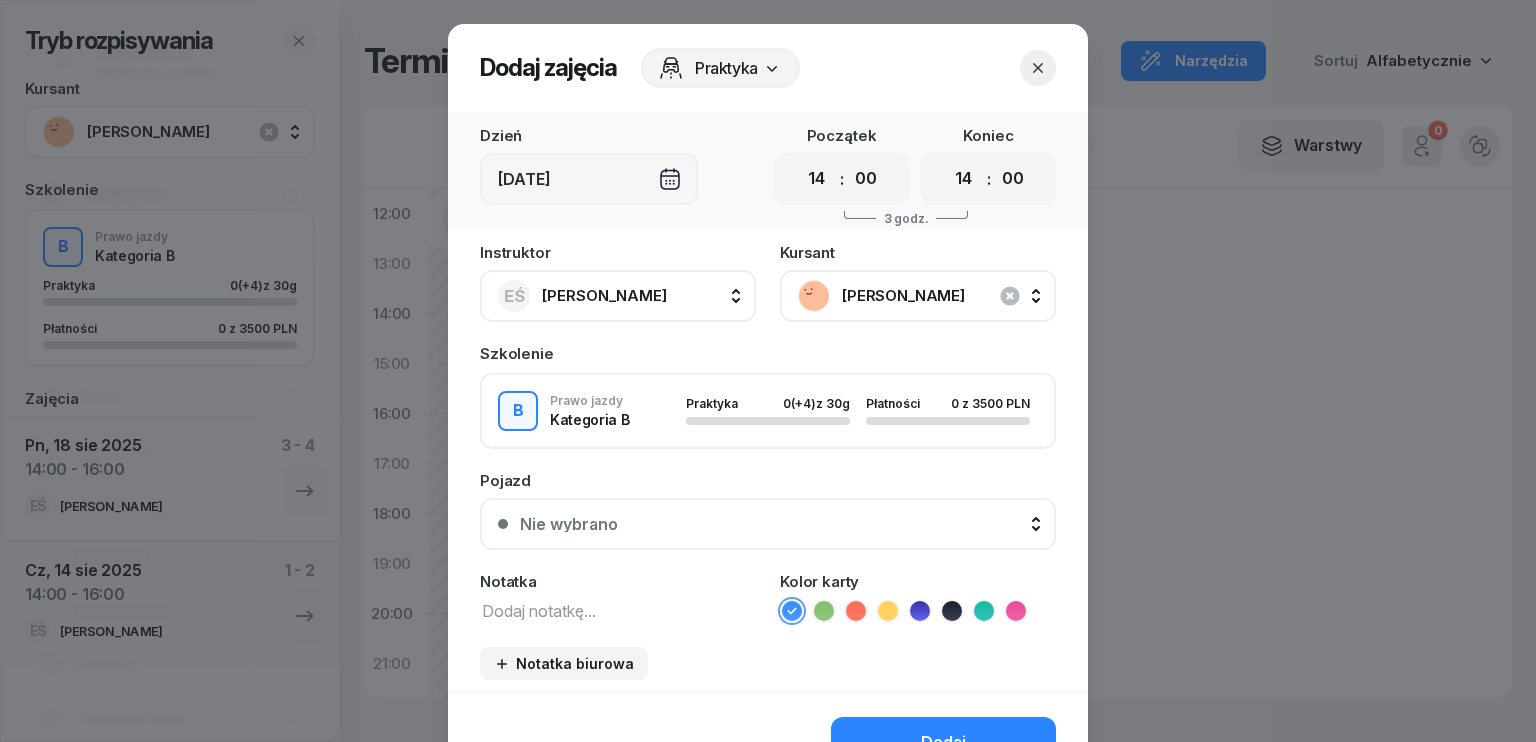 click on "00 01 02 03 04 05 06 07 08 09 10 11 12 13 14 15 16 17 18 19 20 21 22 23" at bounding box center [964, 179] 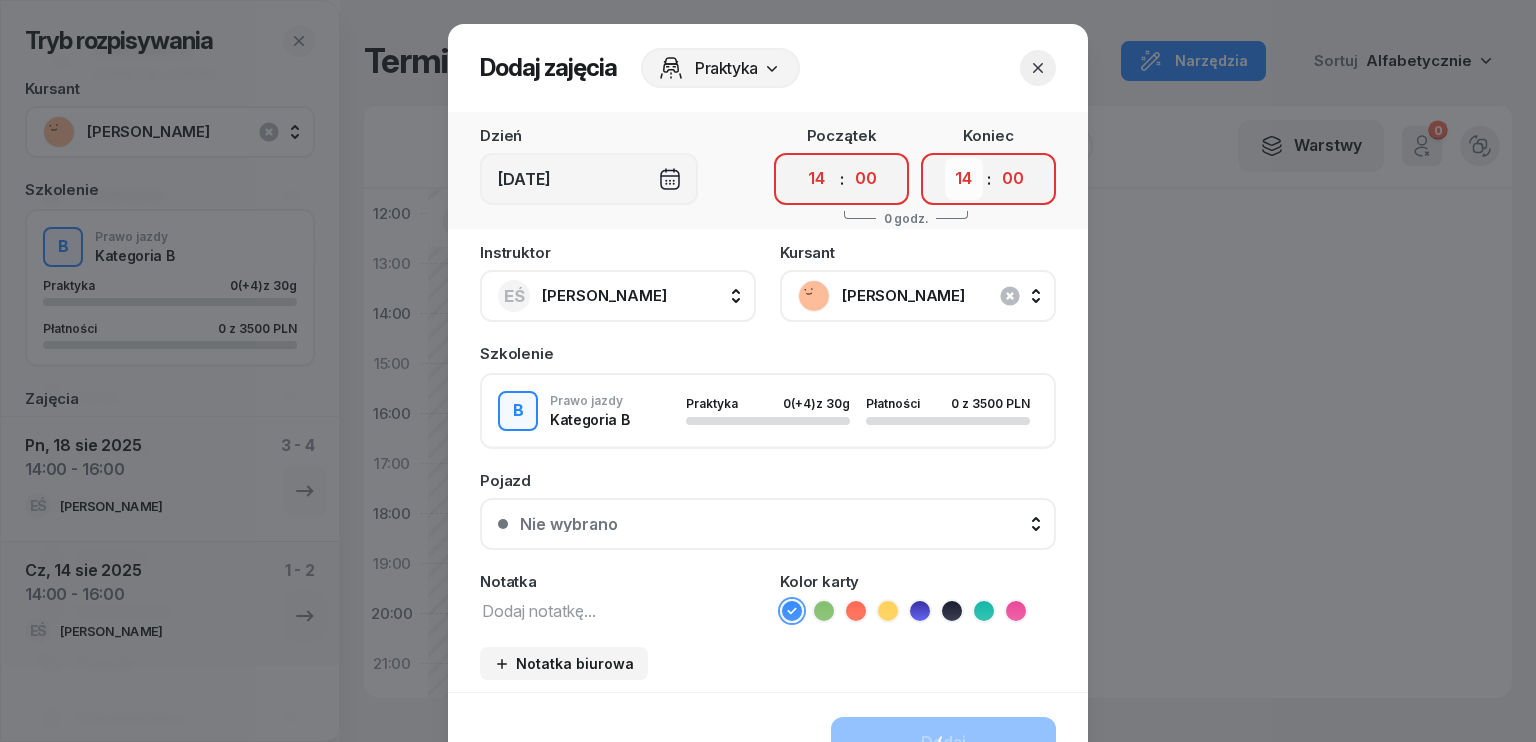 scroll, scrollTop: 0, scrollLeft: 0, axis: both 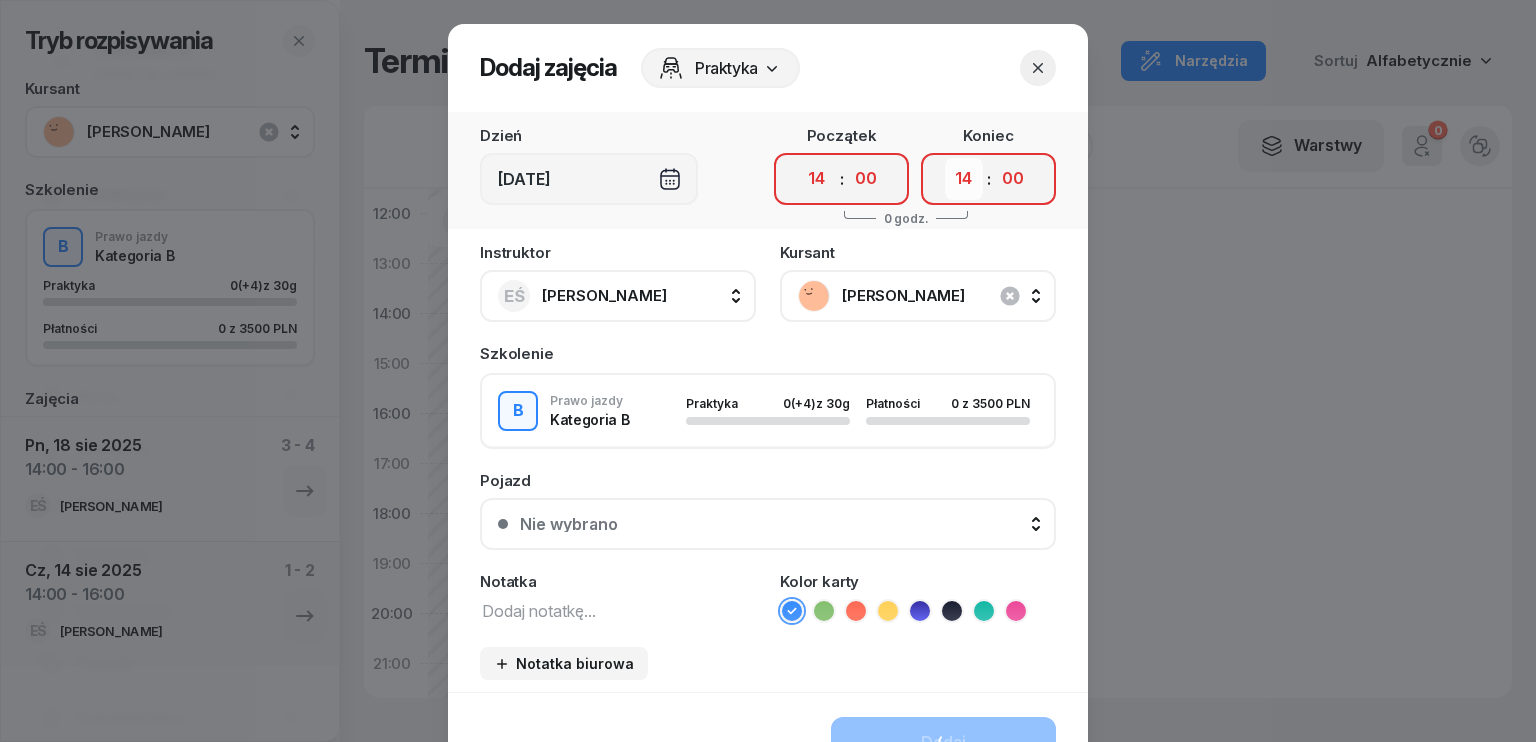 select on "16" 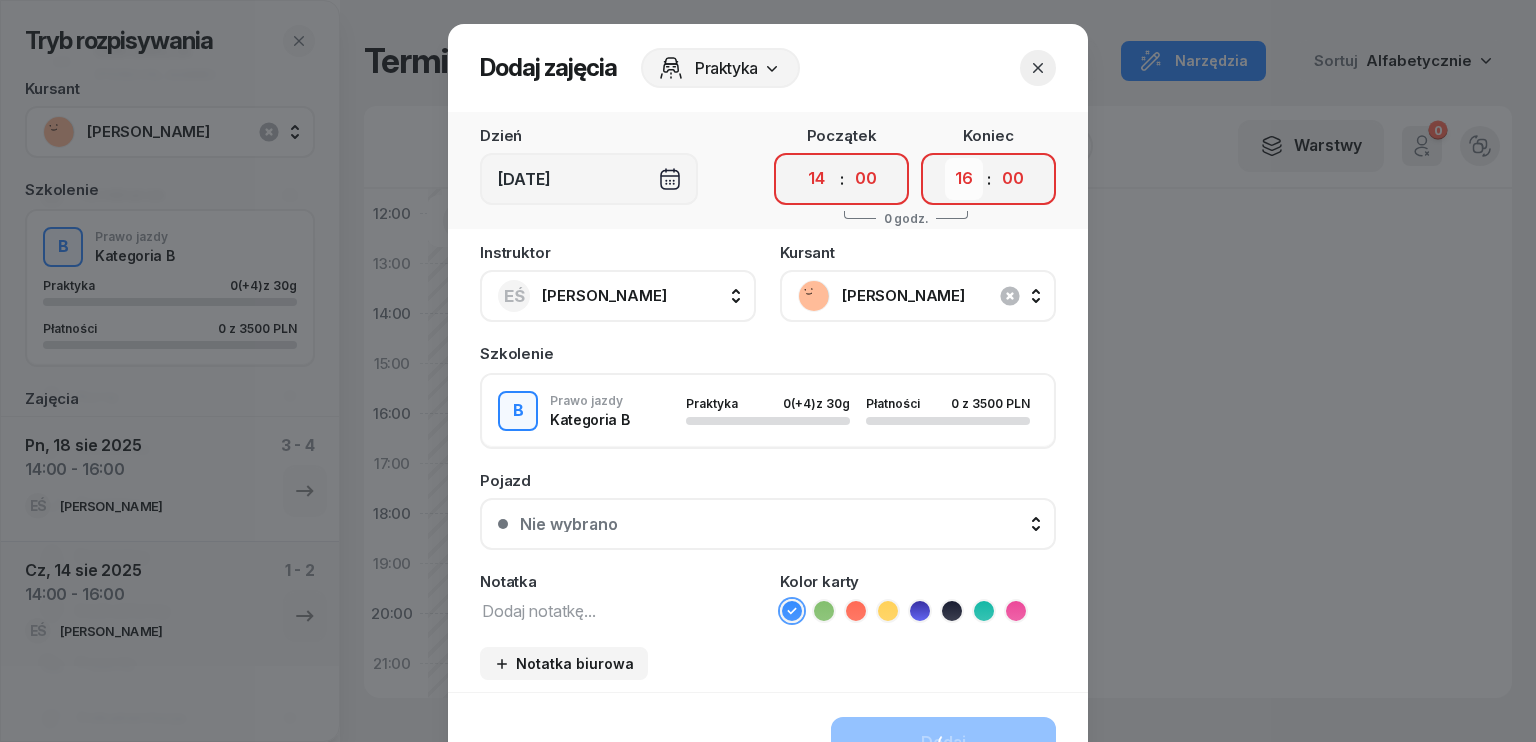click on "00 01 02 03 04 05 06 07 08 09 10 11 12 13 14 15 16 17 18 19 20 21 22 23" at bounding box center [964, 179] 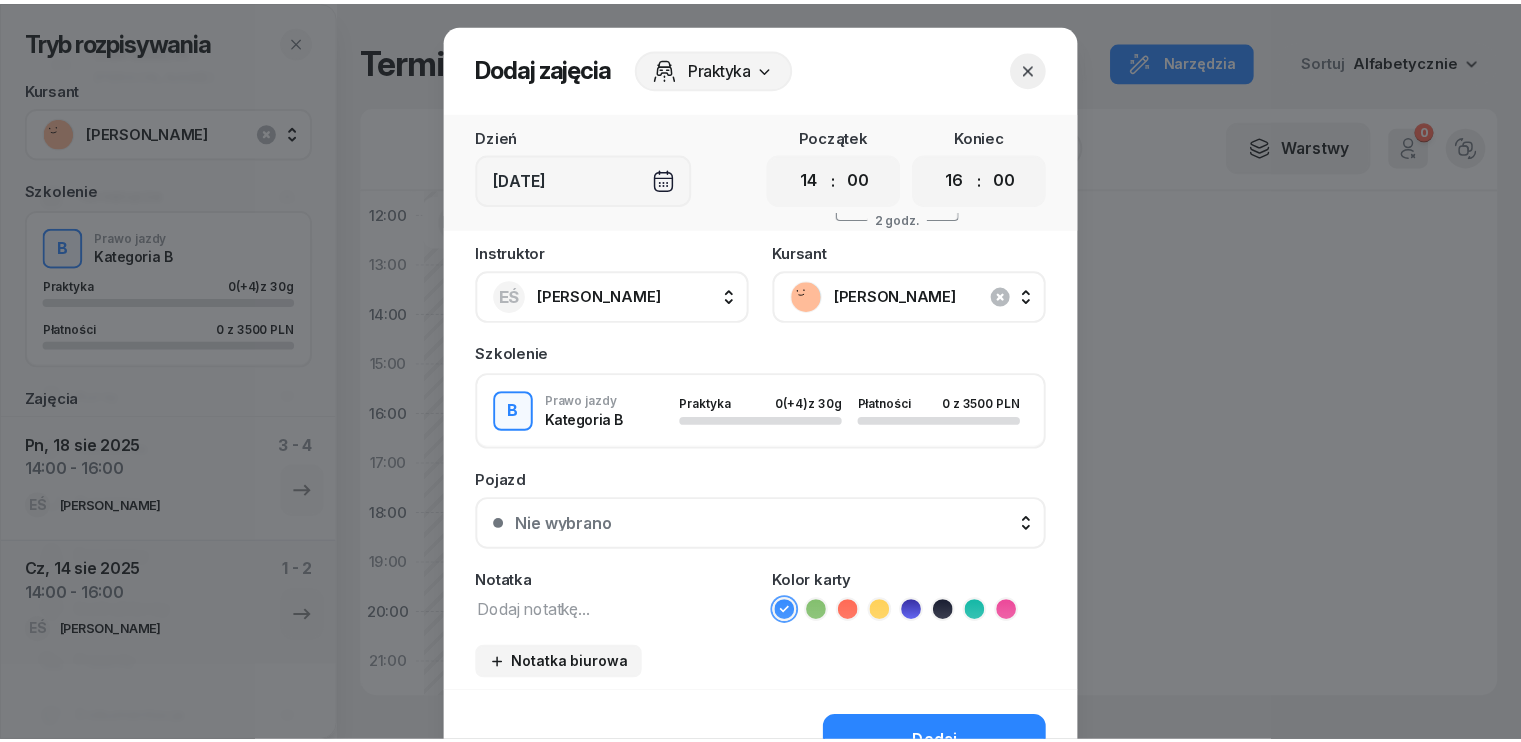 scroll, scrollTop: 100, scrollLeft: 0, axis: vertical 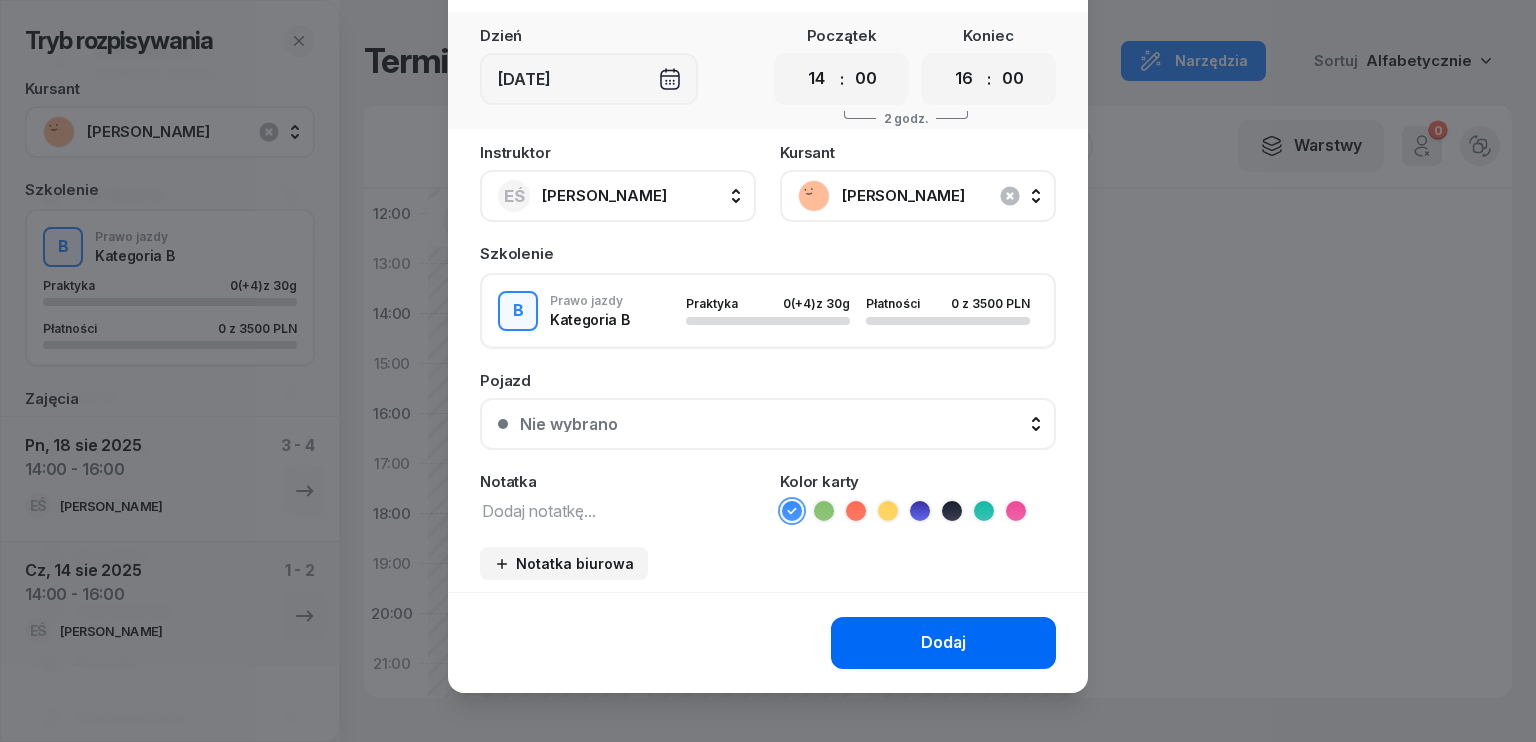 click on "Dodaj" 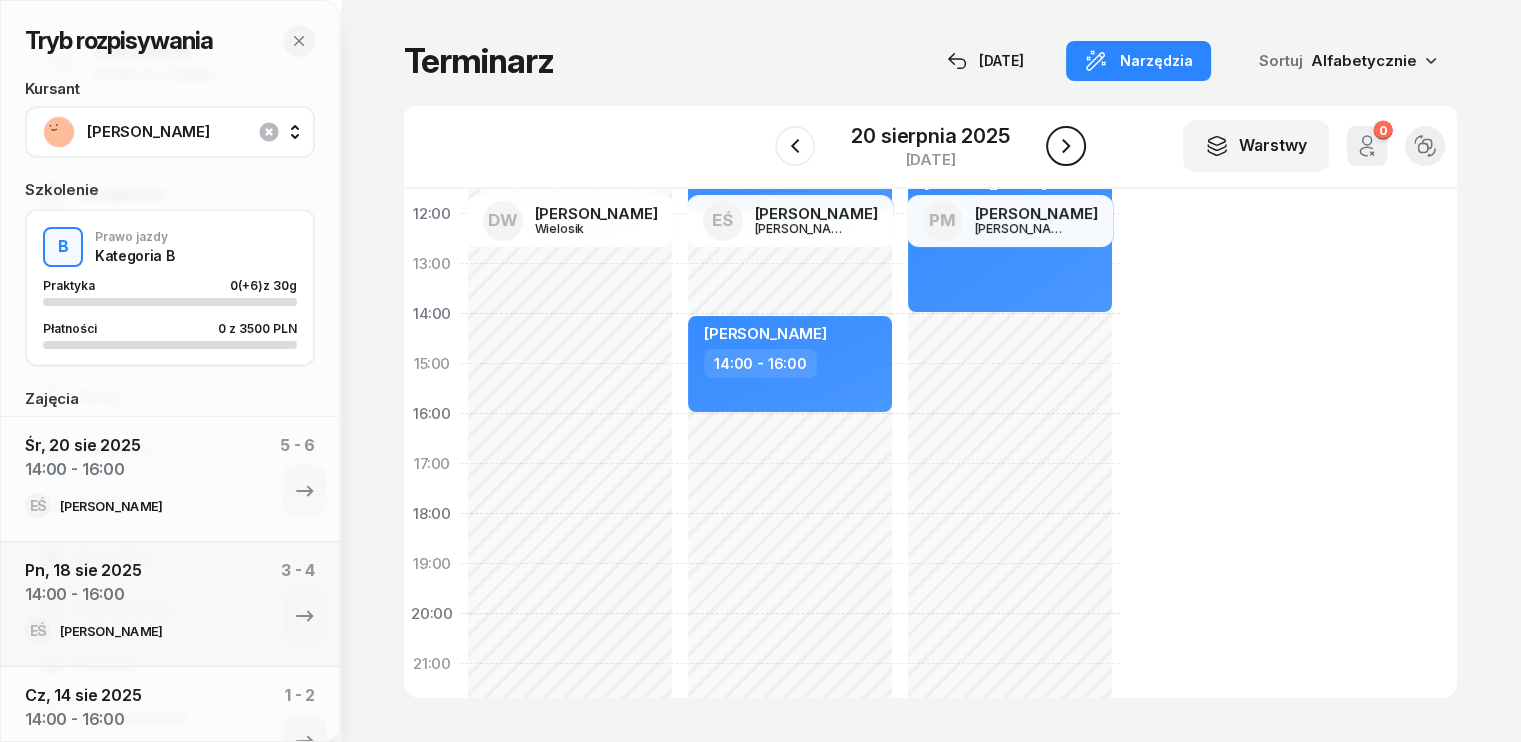 click 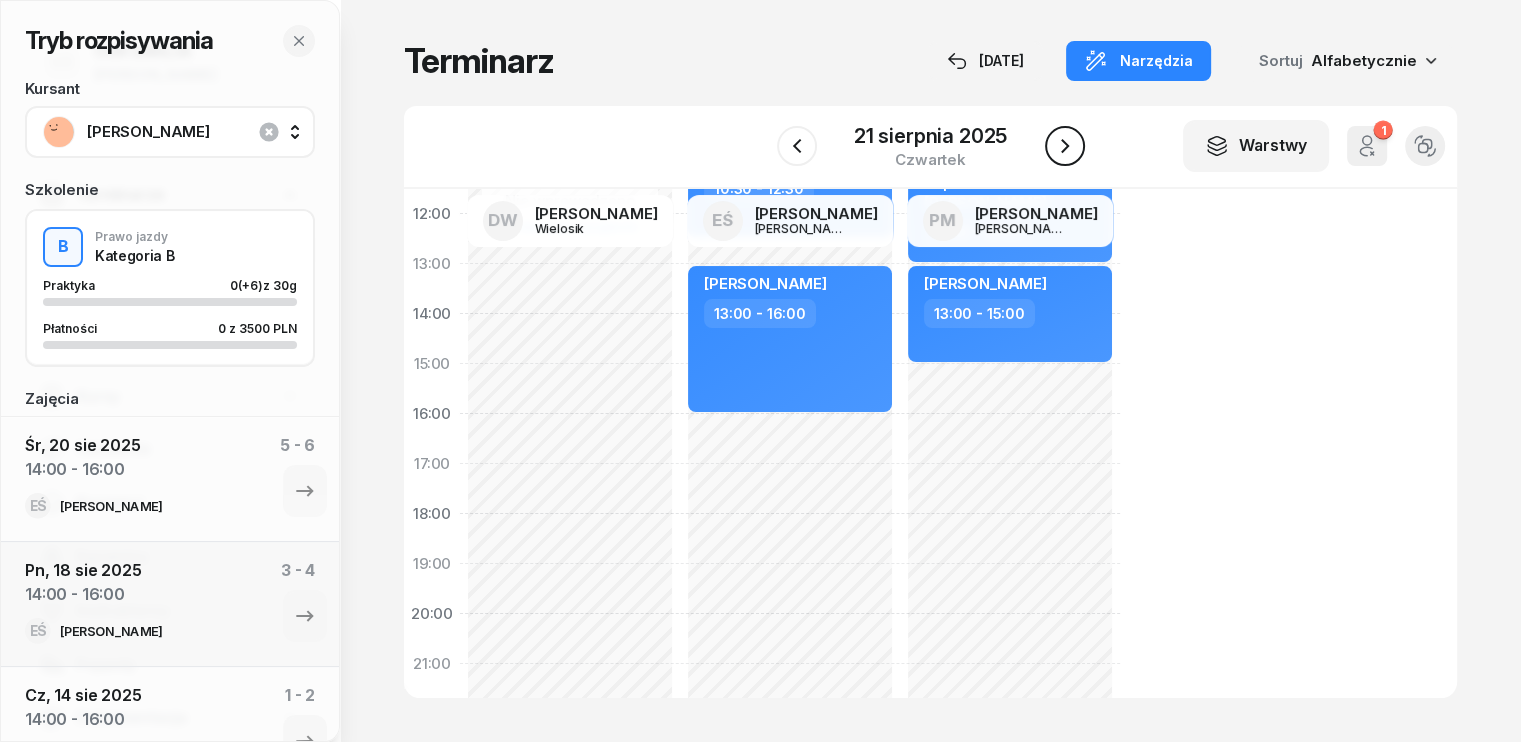 click 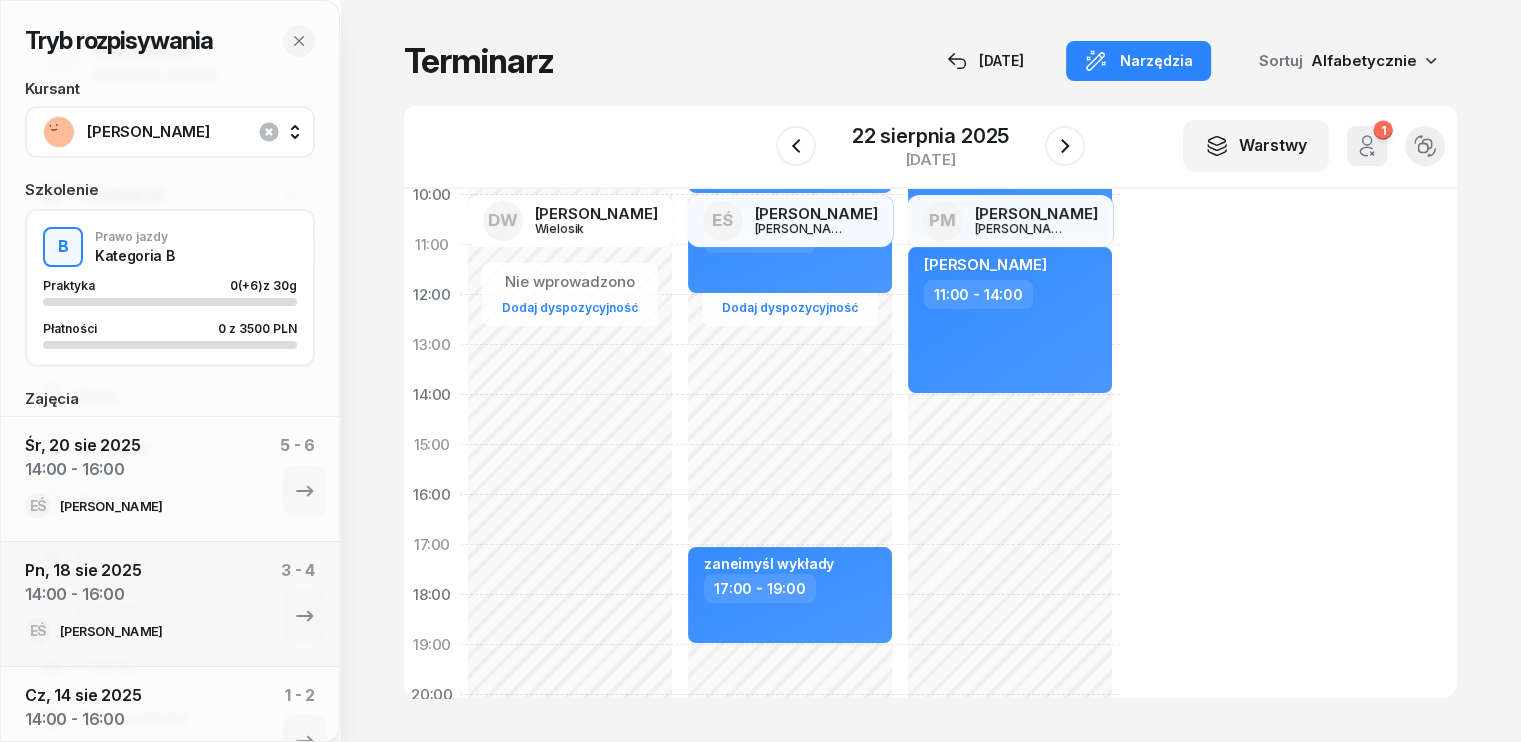 scroll, scrollTop: 100, scrollLeft: 0, axis: vertical 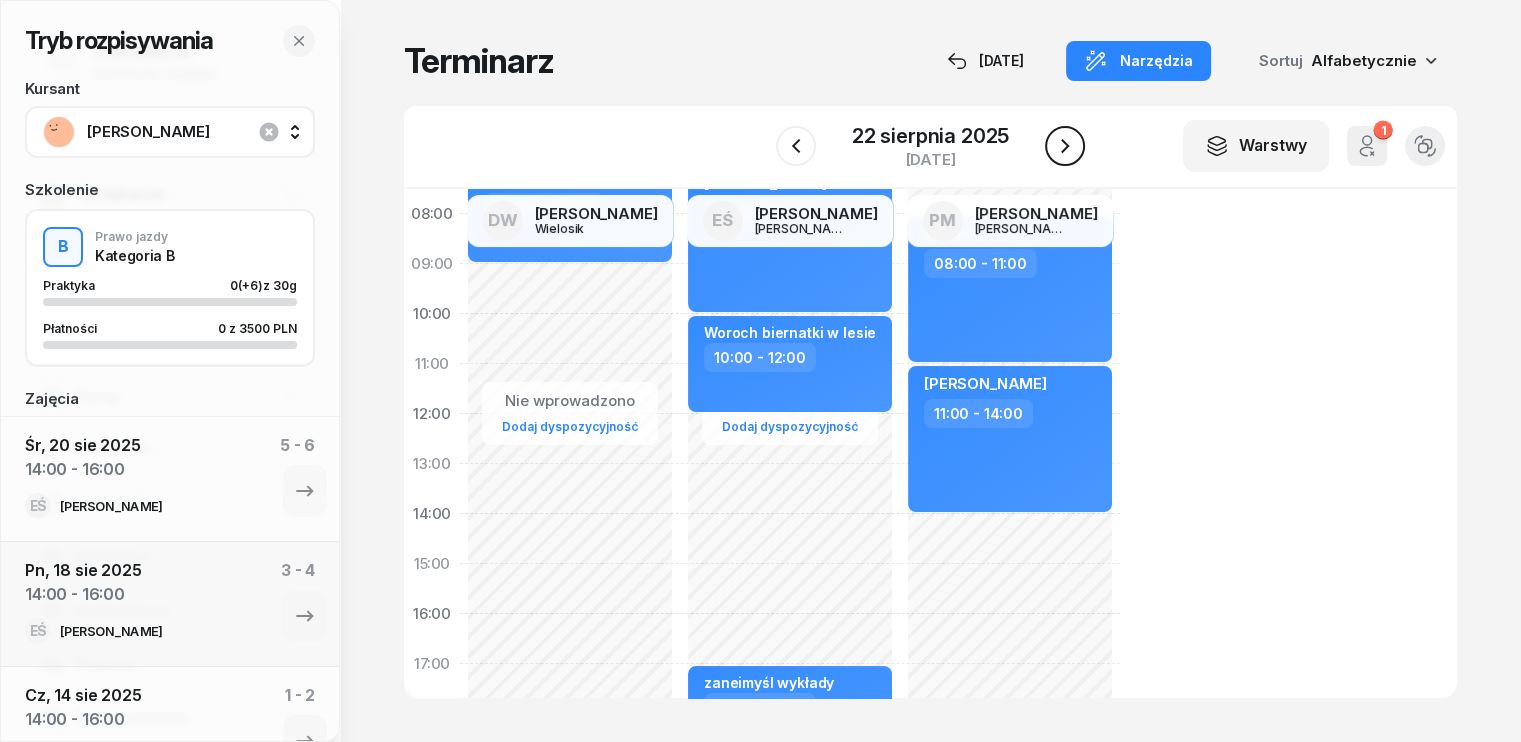 click 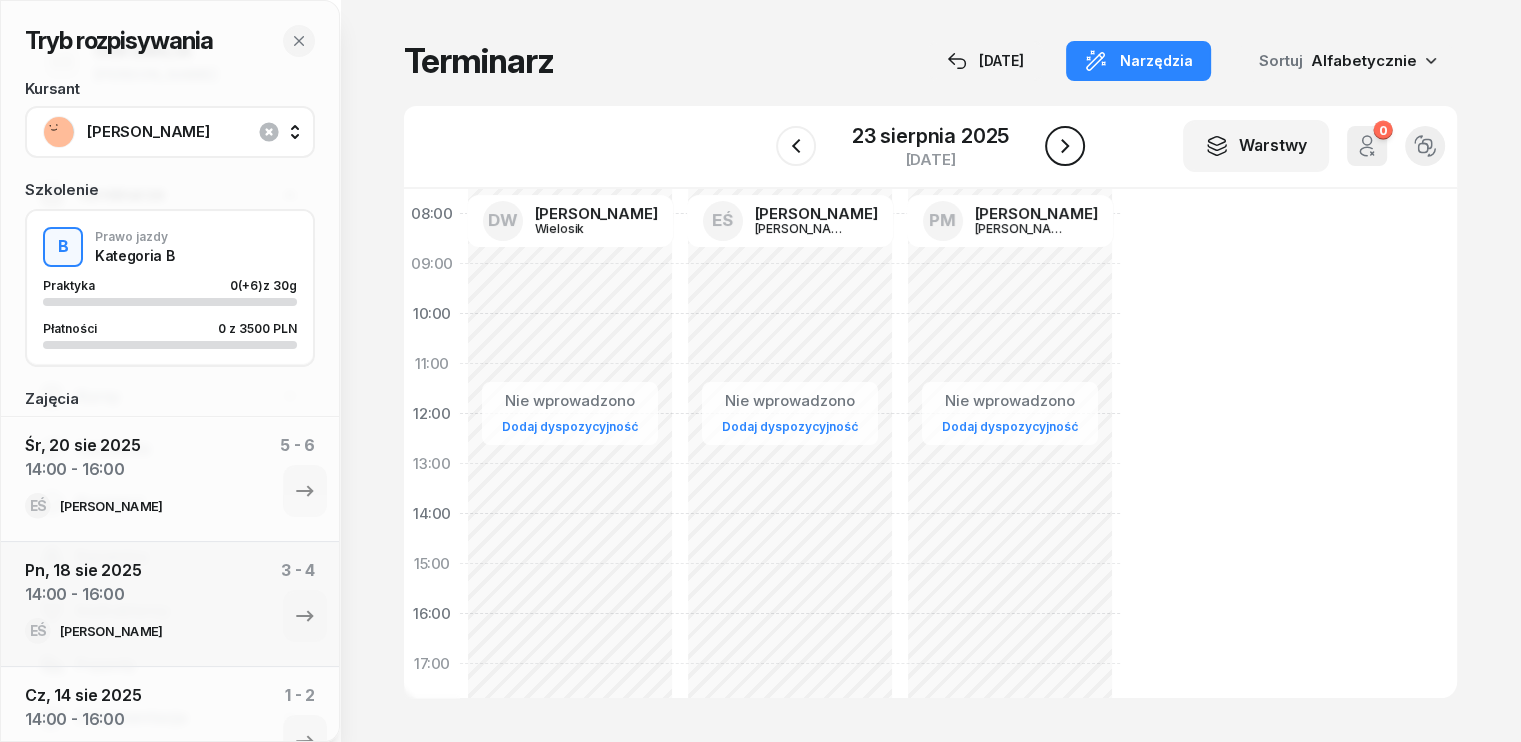 click 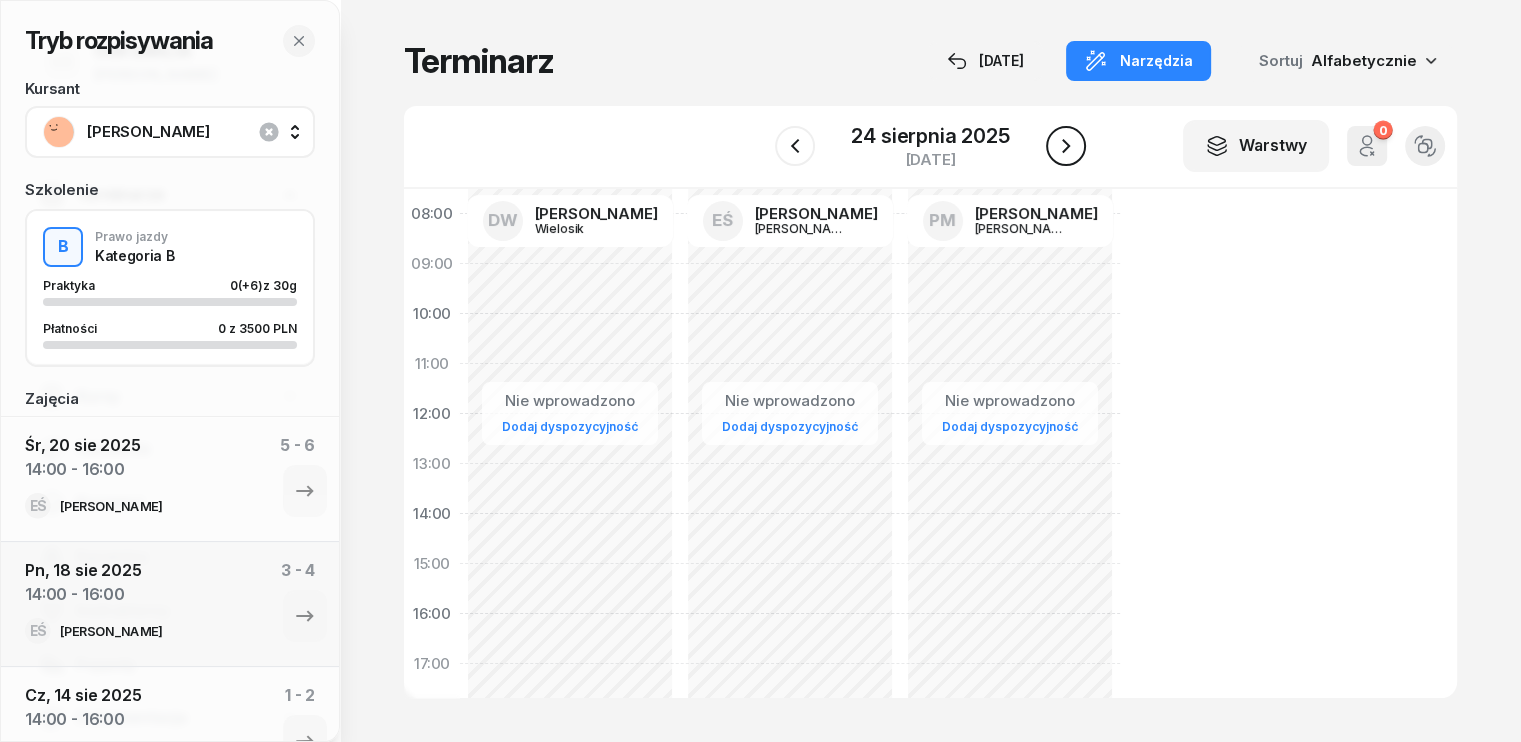 click 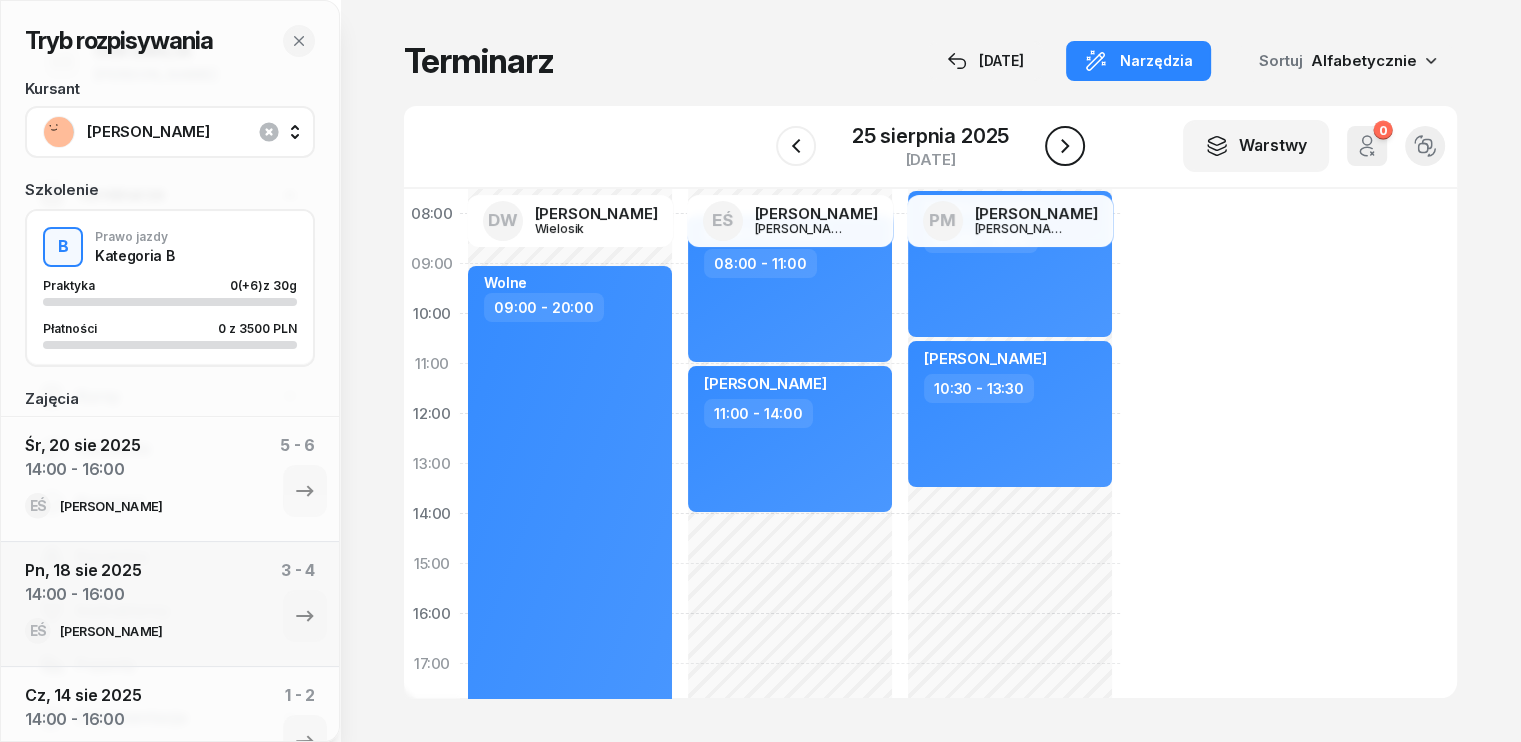 click 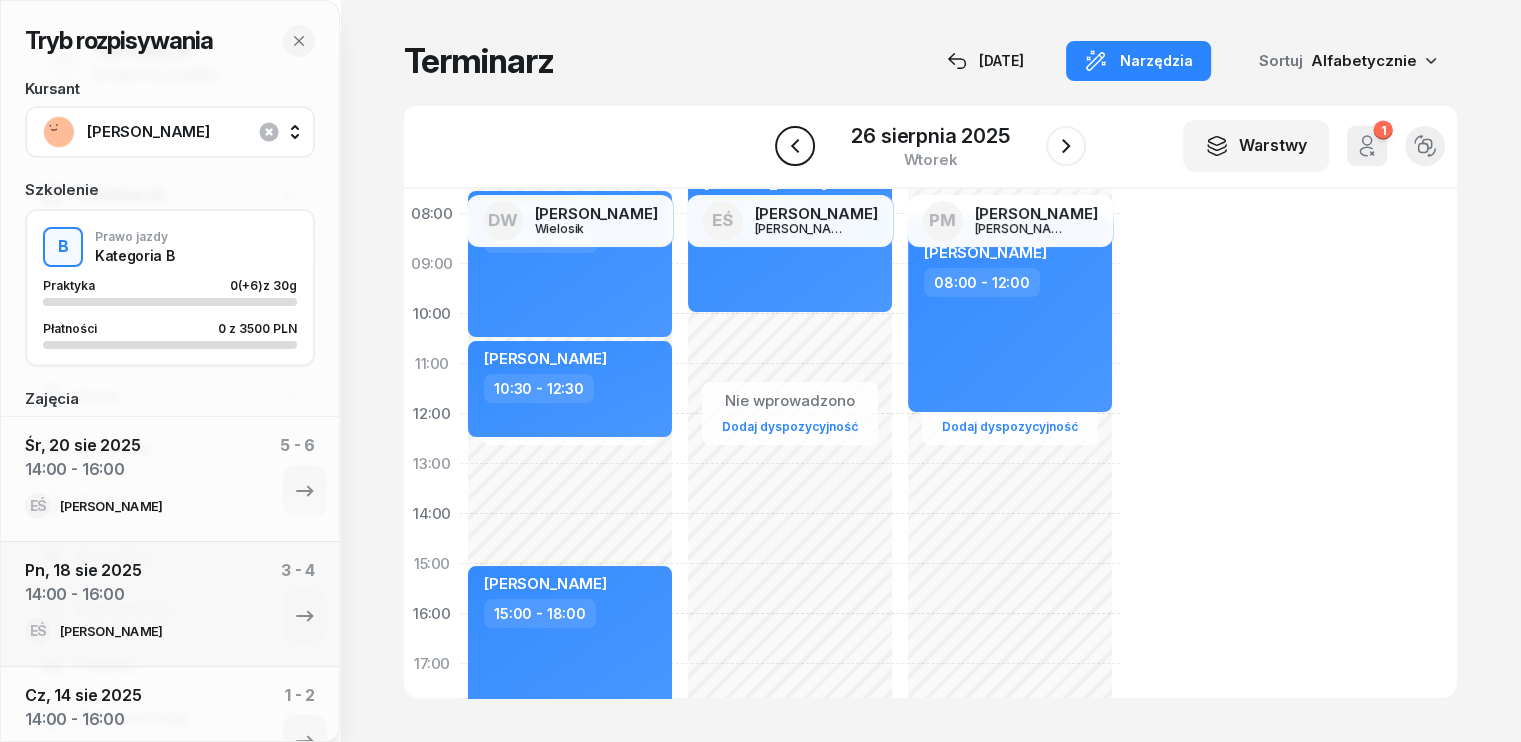 click 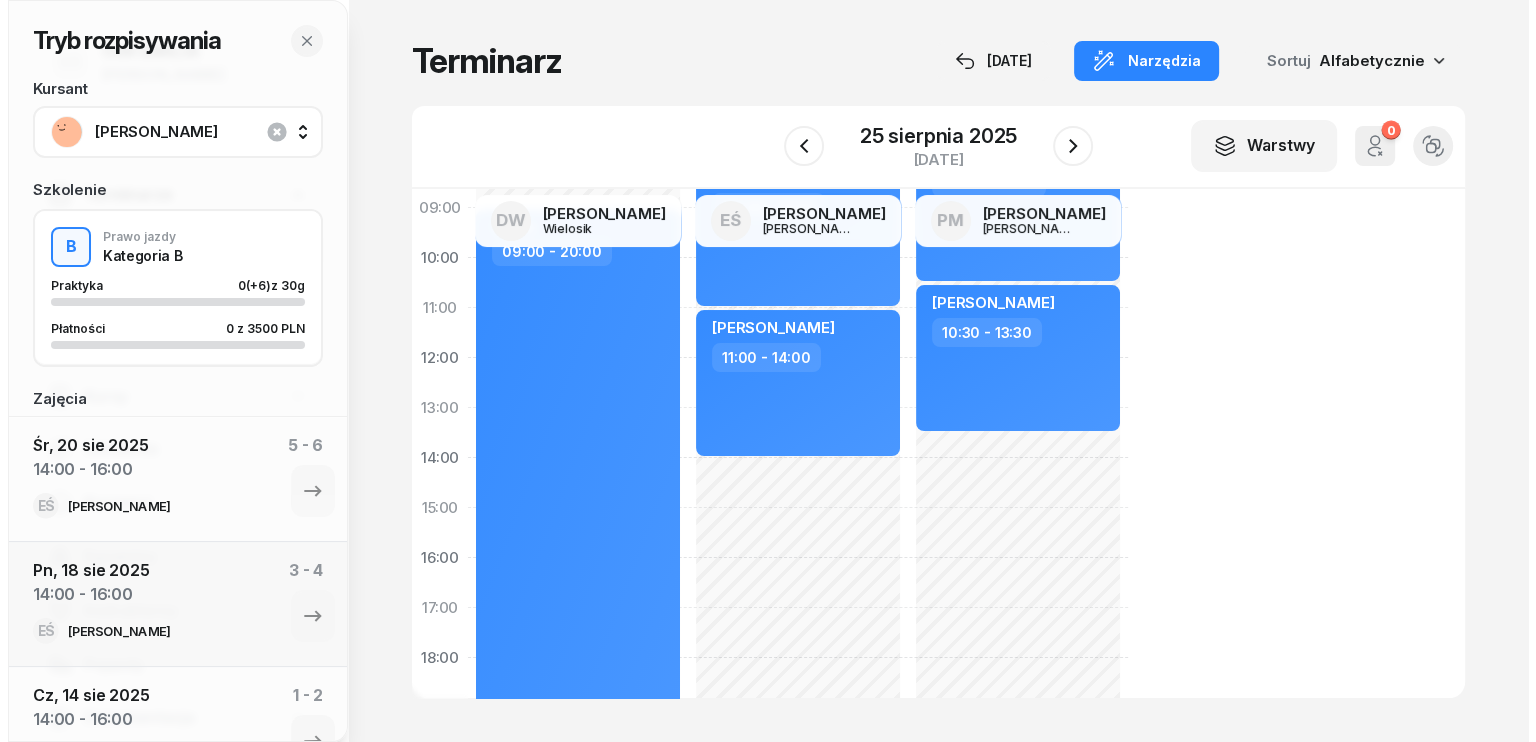 scroll, scrollTop: 200, scrollLeft: 0, axis: vertical 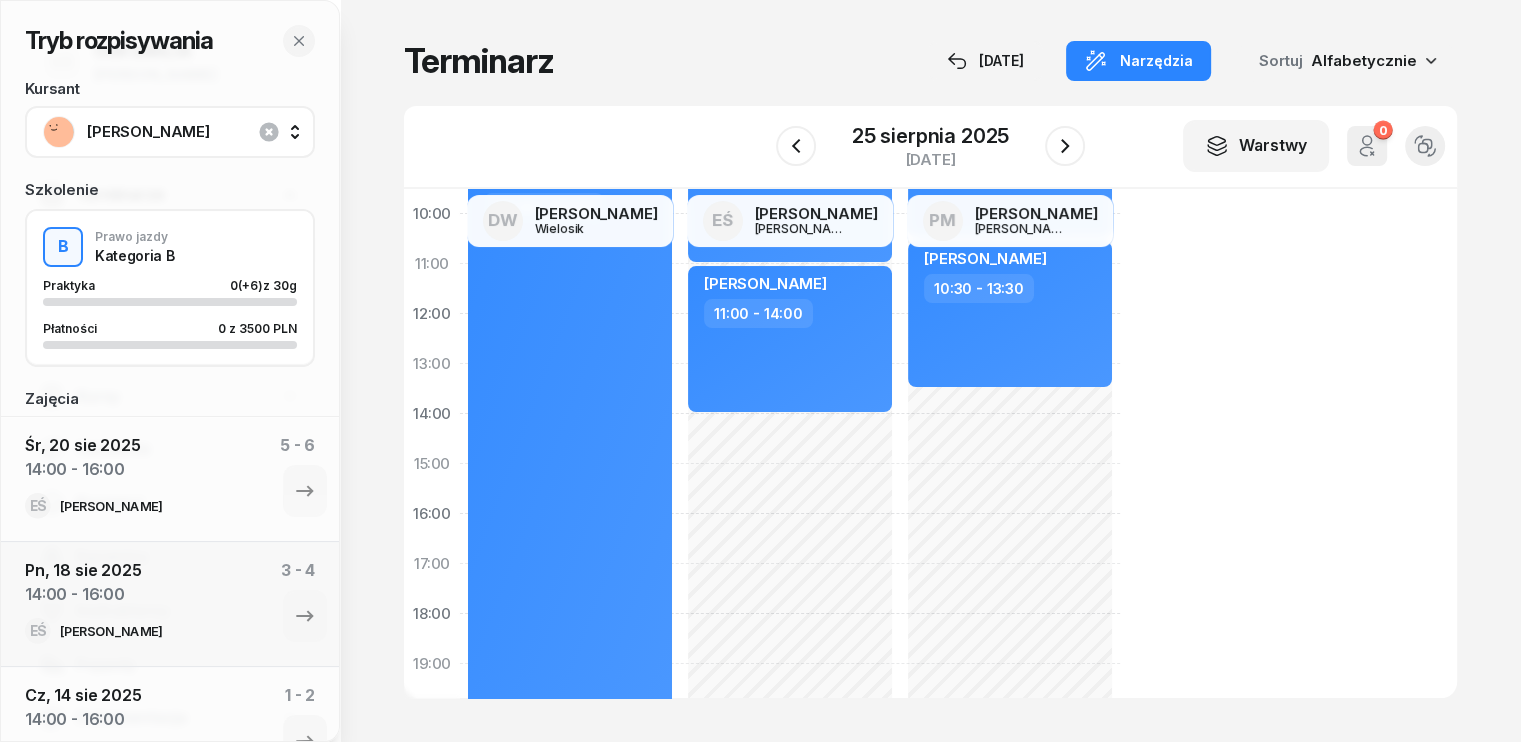 click on "Nie wprowadzono Dodaj dyspozycyjność [PERSON_NAME]  08:00 - 11:00 [PERSON_NAME]  11:00 - 14:00" 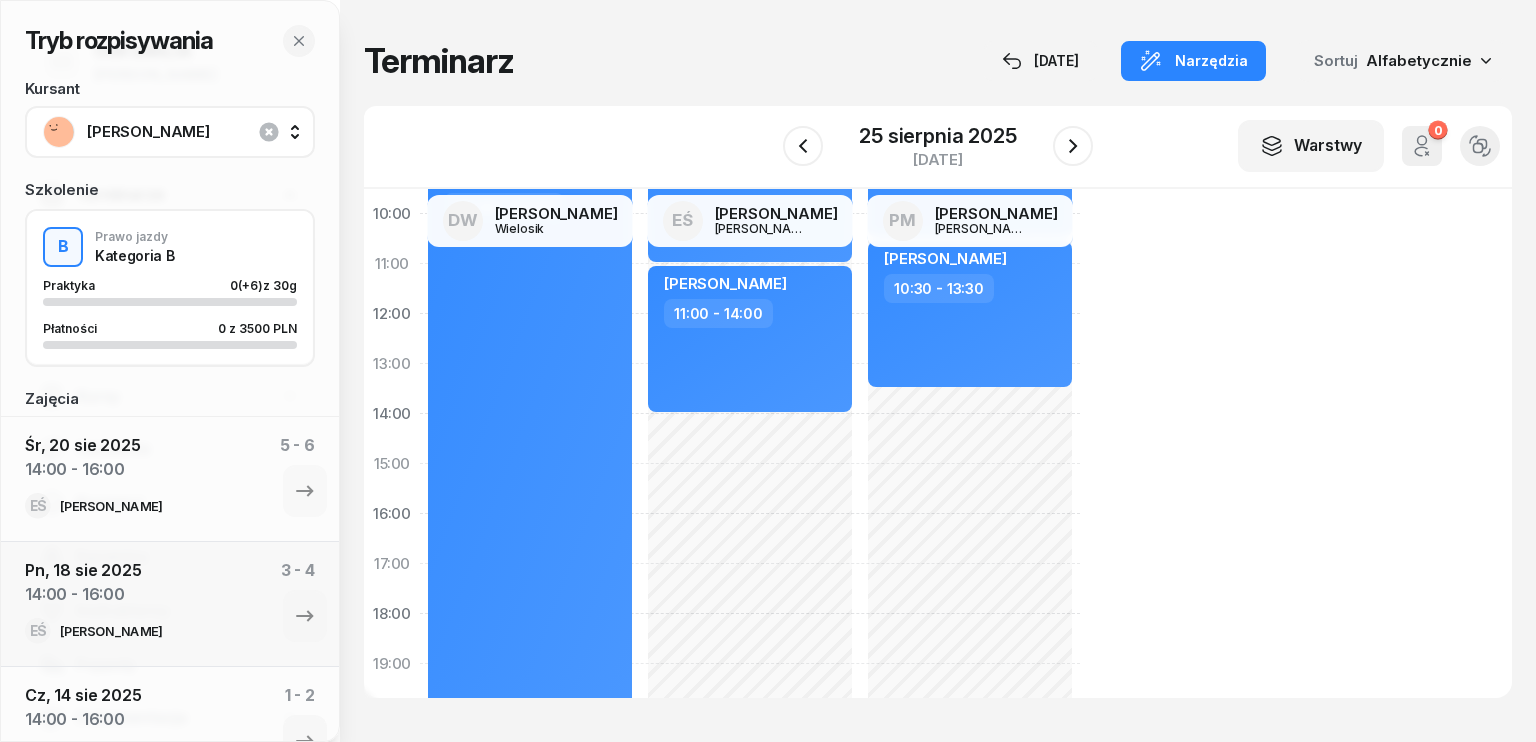 select on "14" 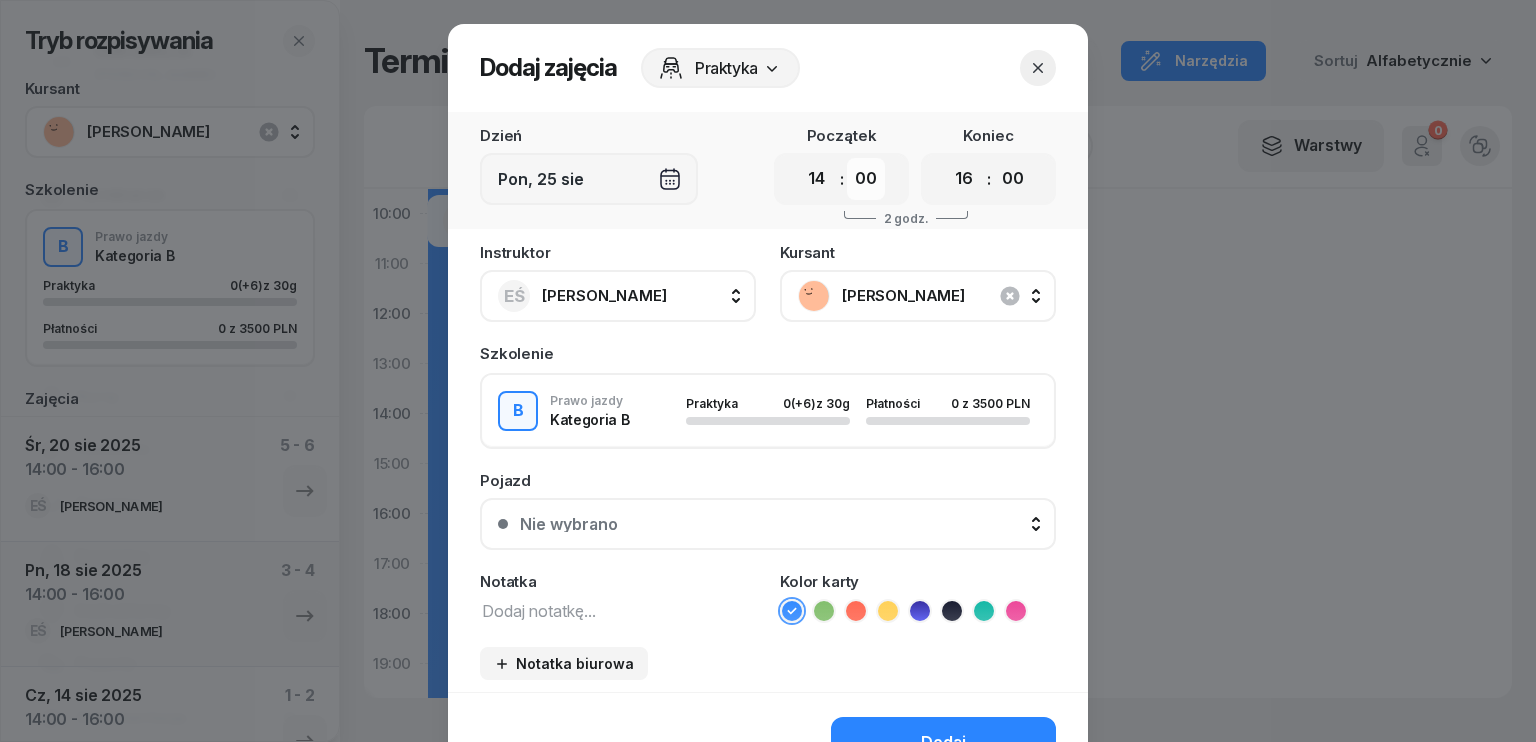 click on "00 05 10 15 20 25 30 35 40 45 50 55" at bounding box center [866, 179] 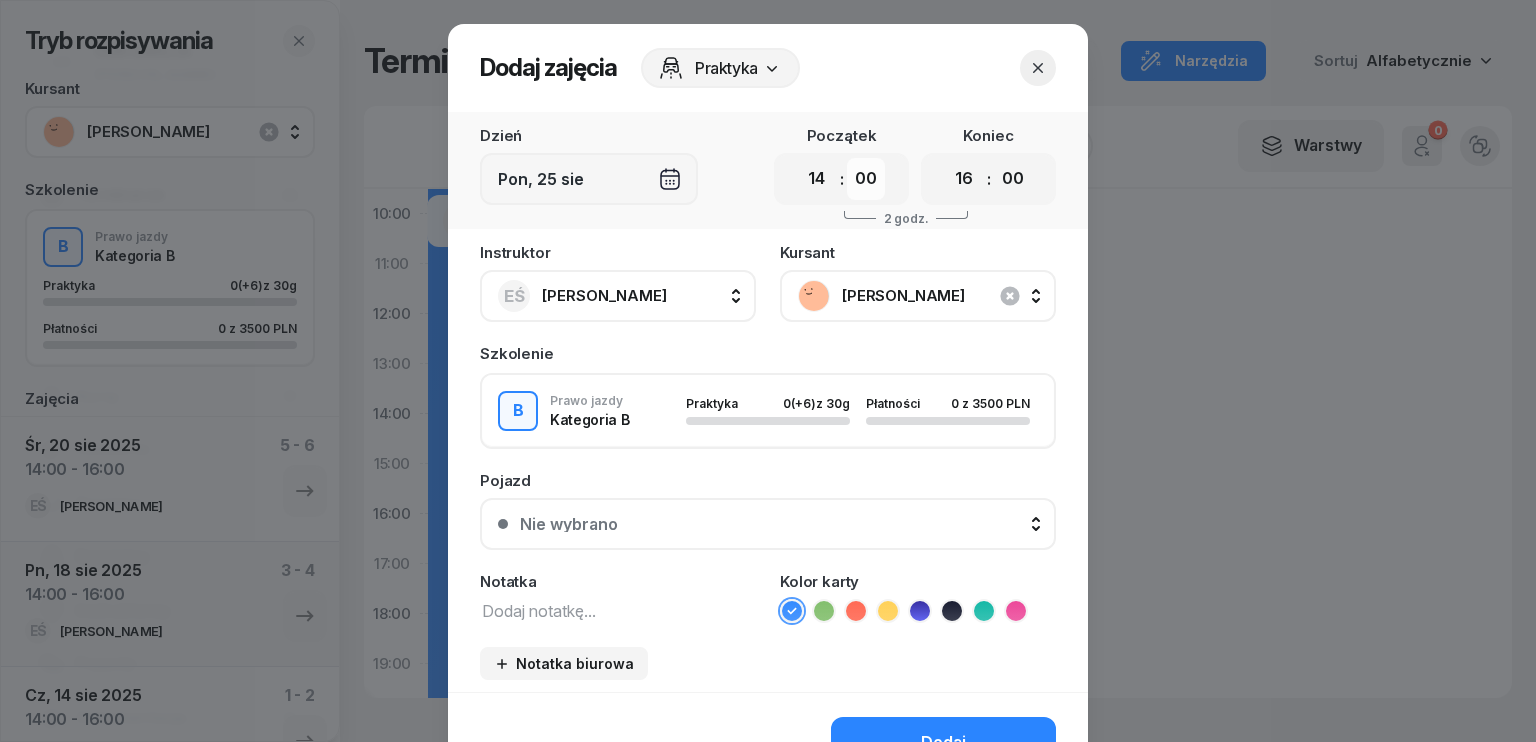 select on "30" 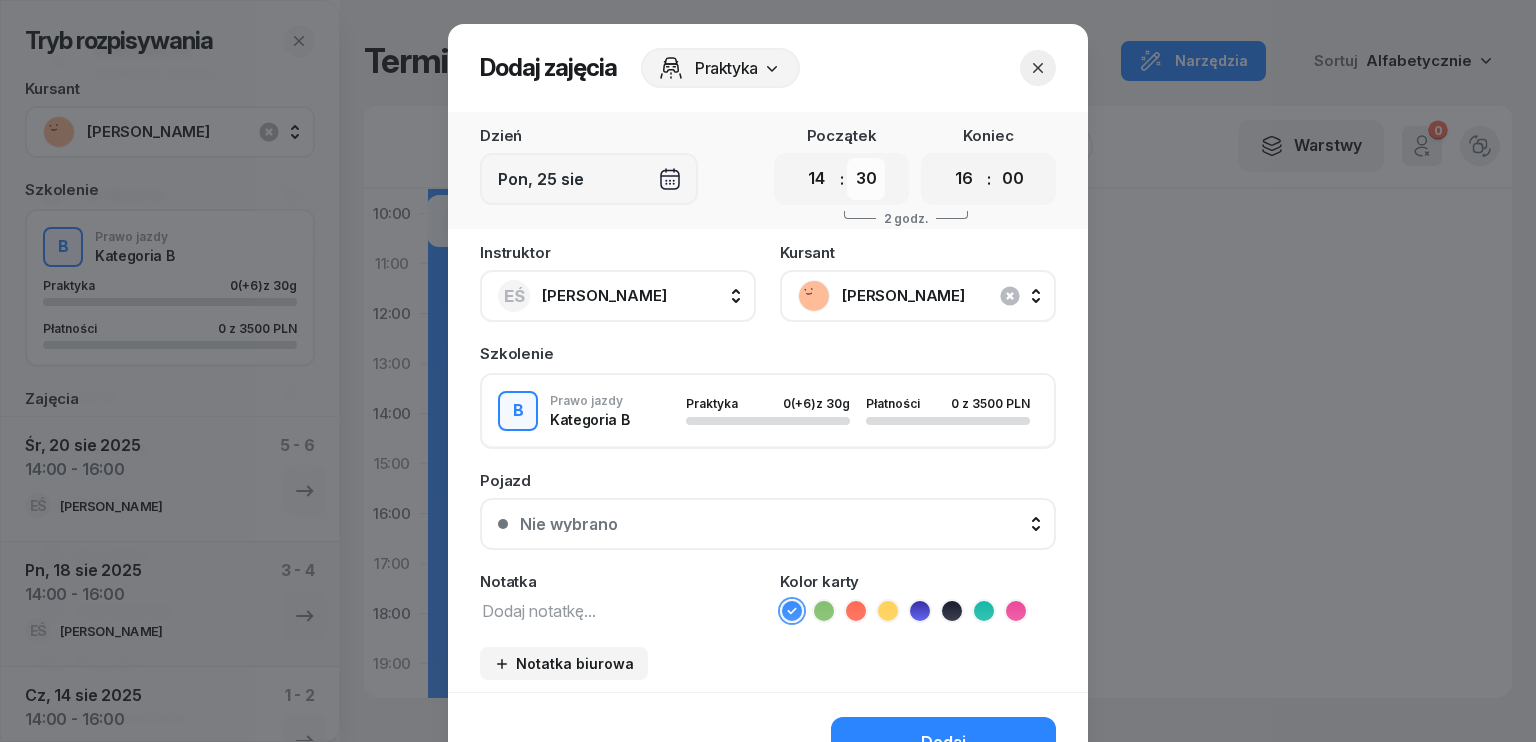 click on "00 05 10 15 20 25 30 35 40 45 50 55" at bounding box center [866, 179] 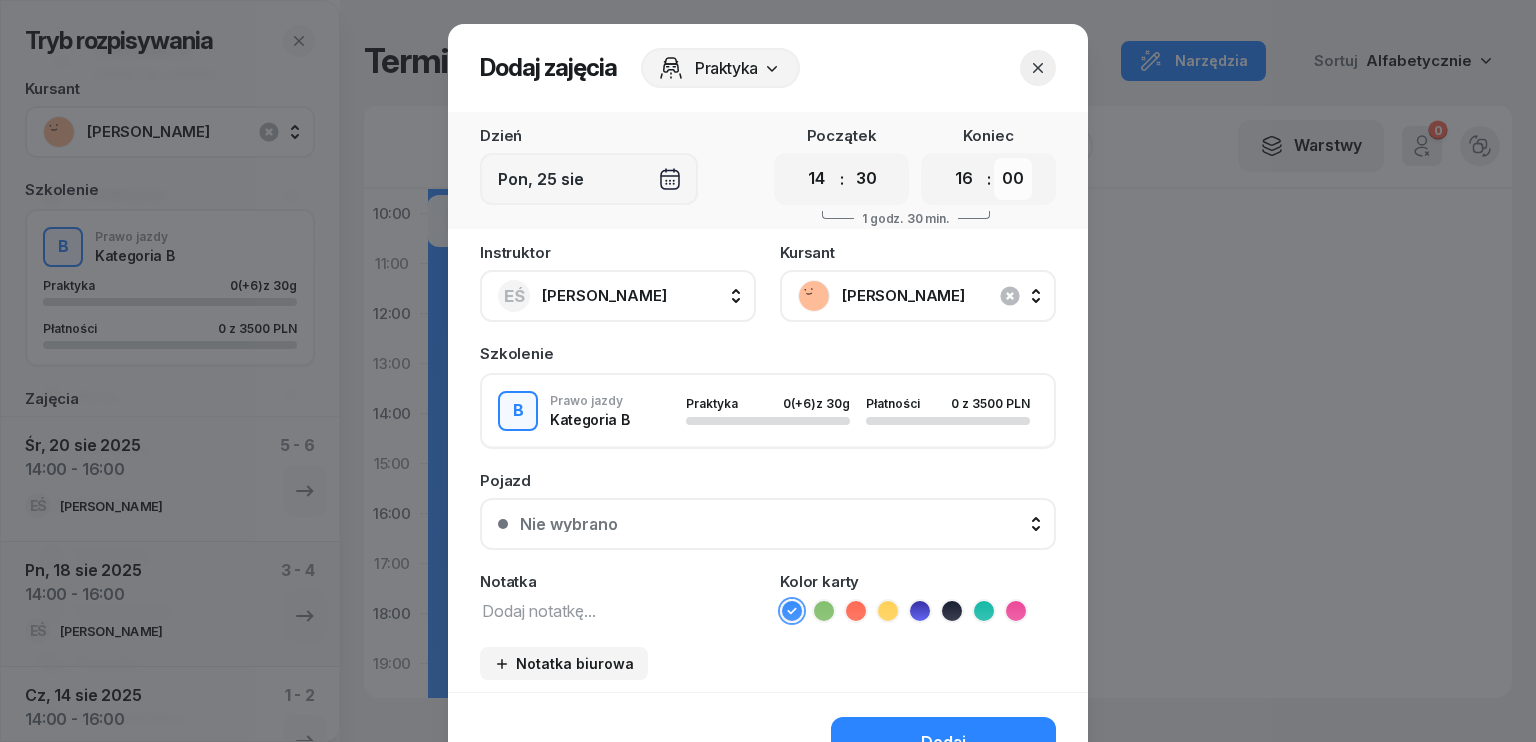 drag, startPoint x: 999, startPoint y: 179, endPoint x: 998, endPoint y: 198, distance: 19.026299 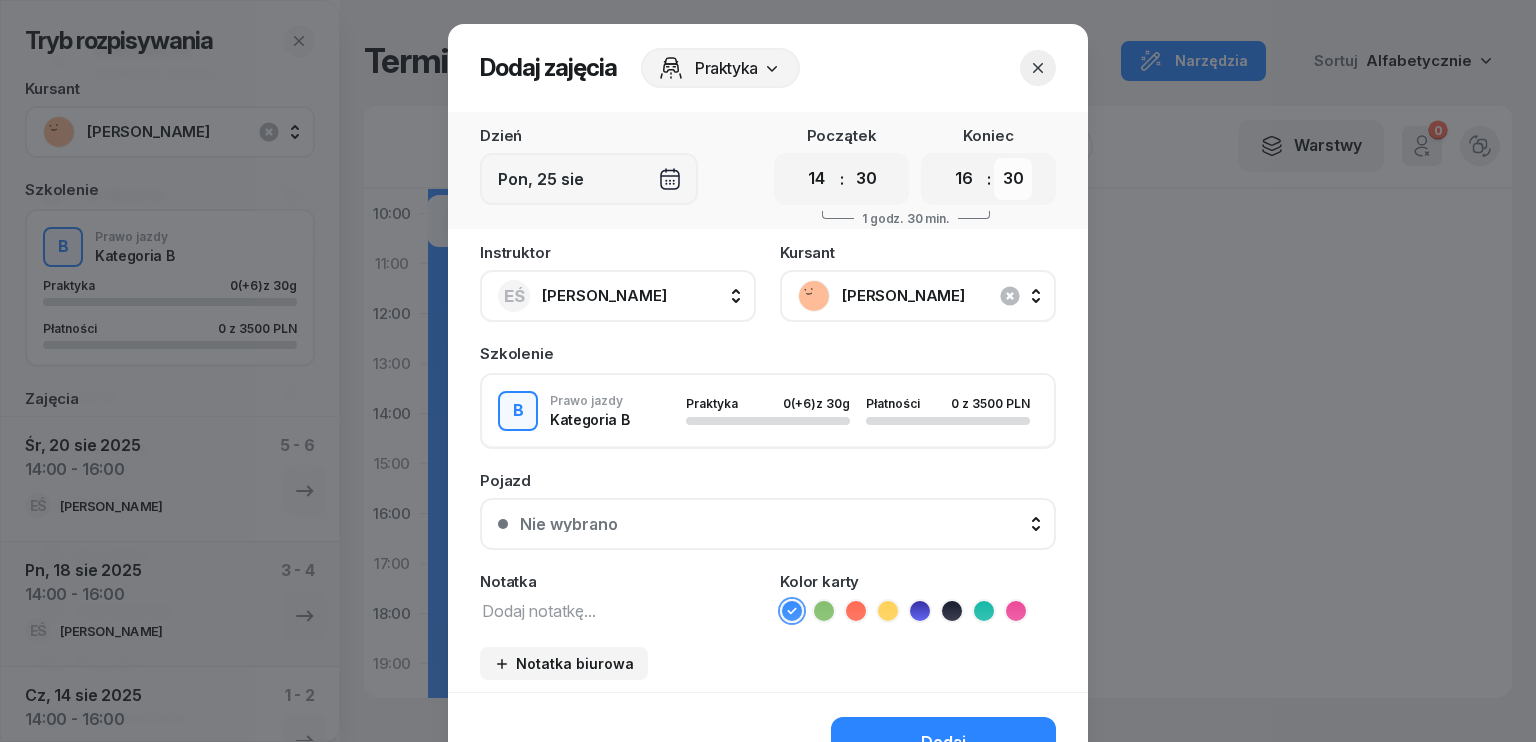 click on "00 05 10 15 20 25 30 35 40 45 50 55" at bounding box center [1013, 179] 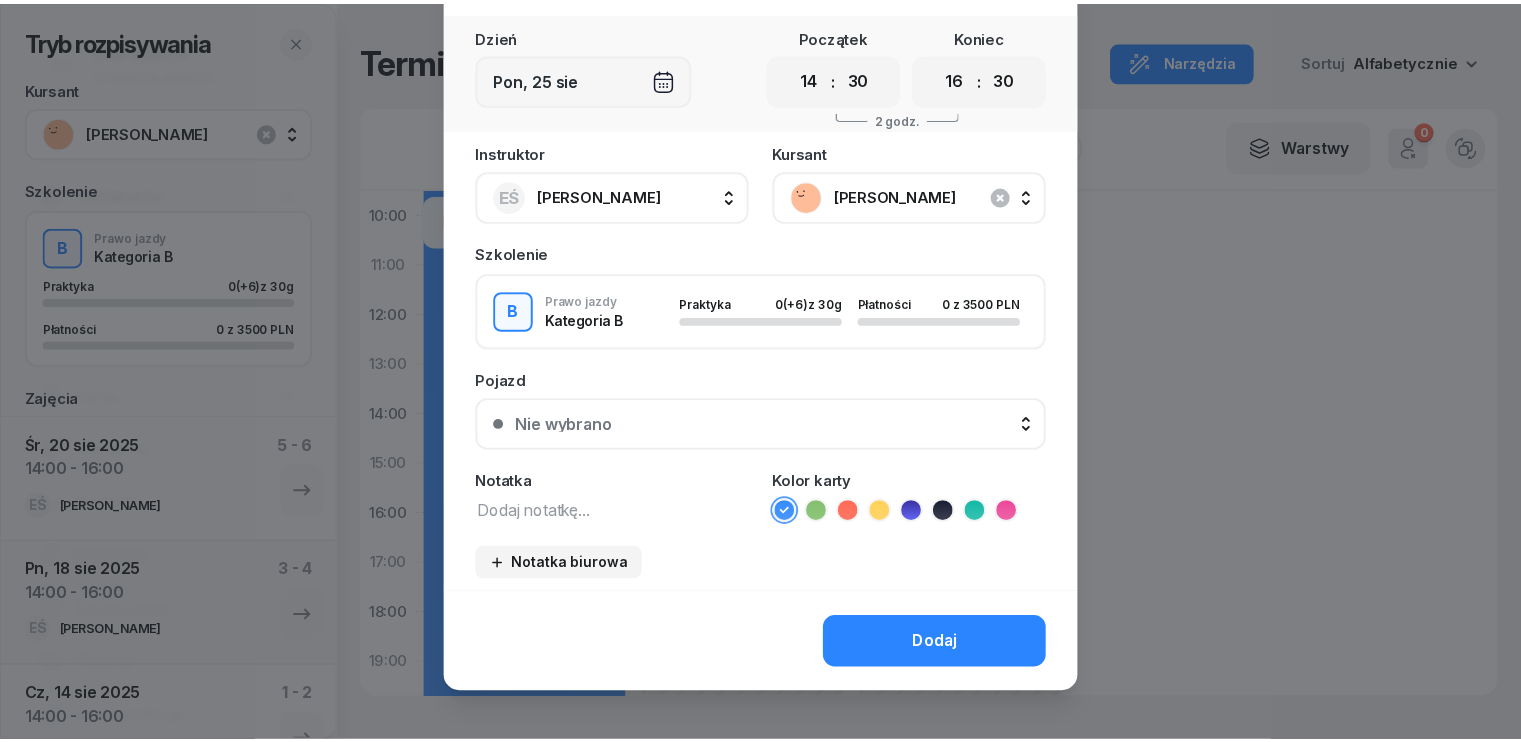 scroll, scrollTop: 112, scrollLeft: 0, axis: vertical 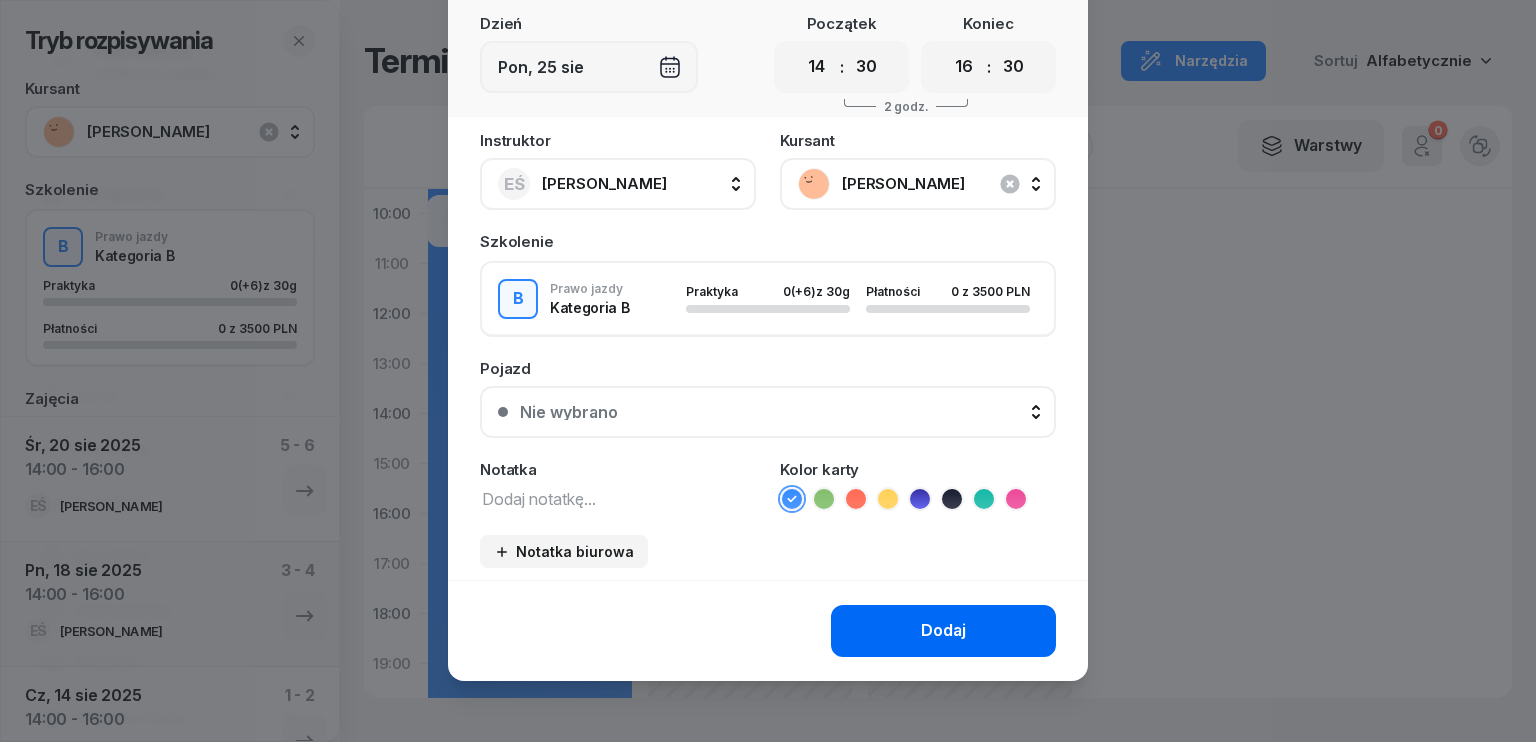 click on "Dodaj" at bounding box center [943, 631] 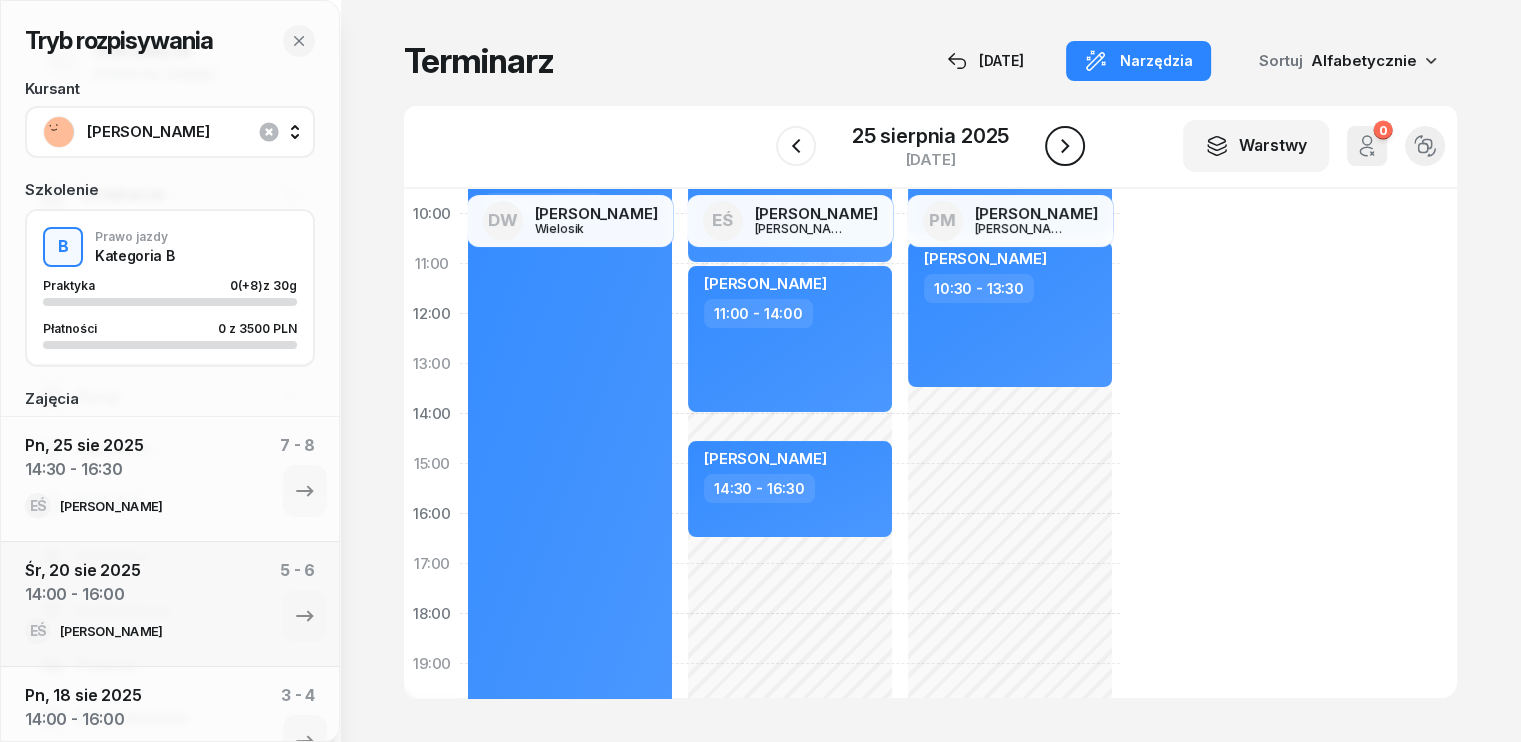 click 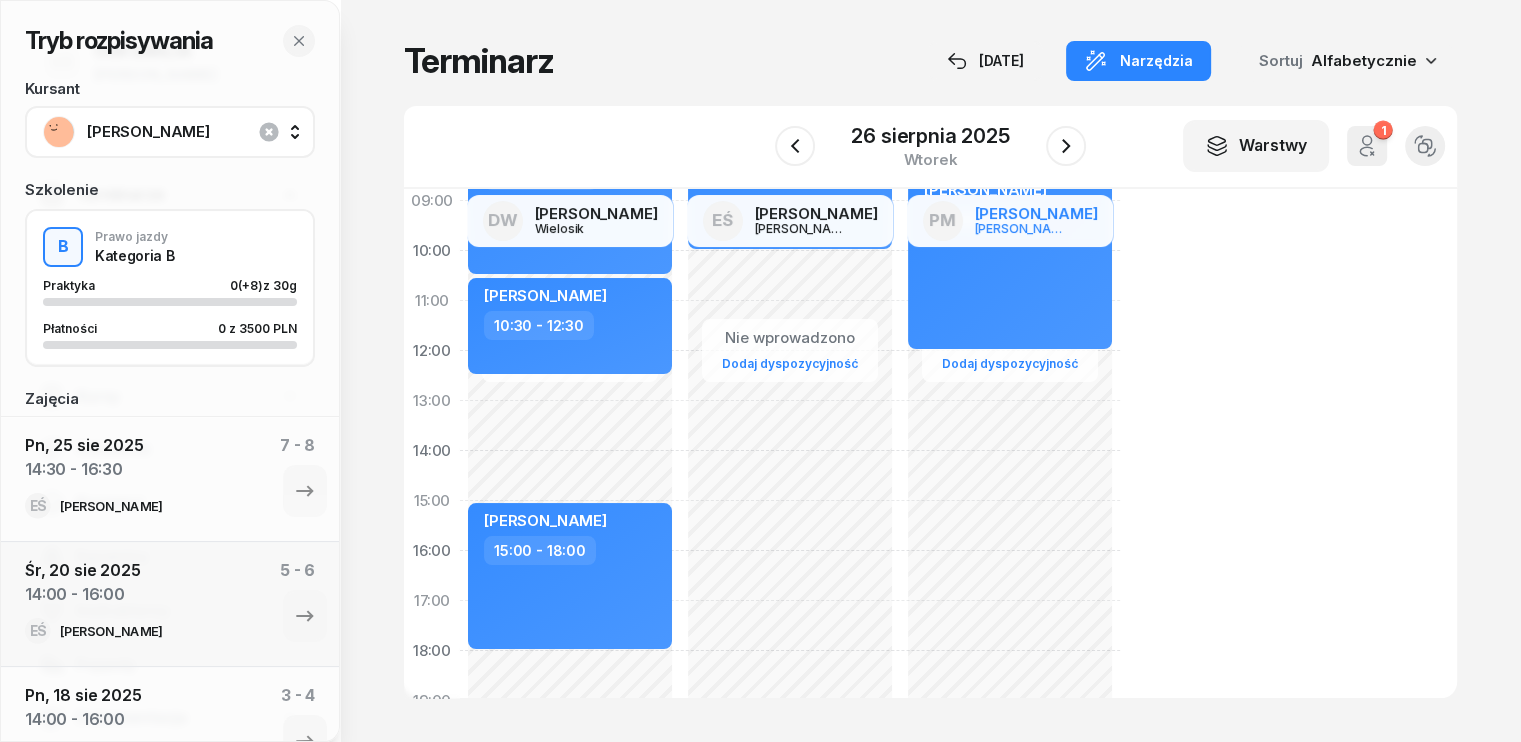 scroll, scrollTop: 100, scrollLeft: 0, axis: vertical 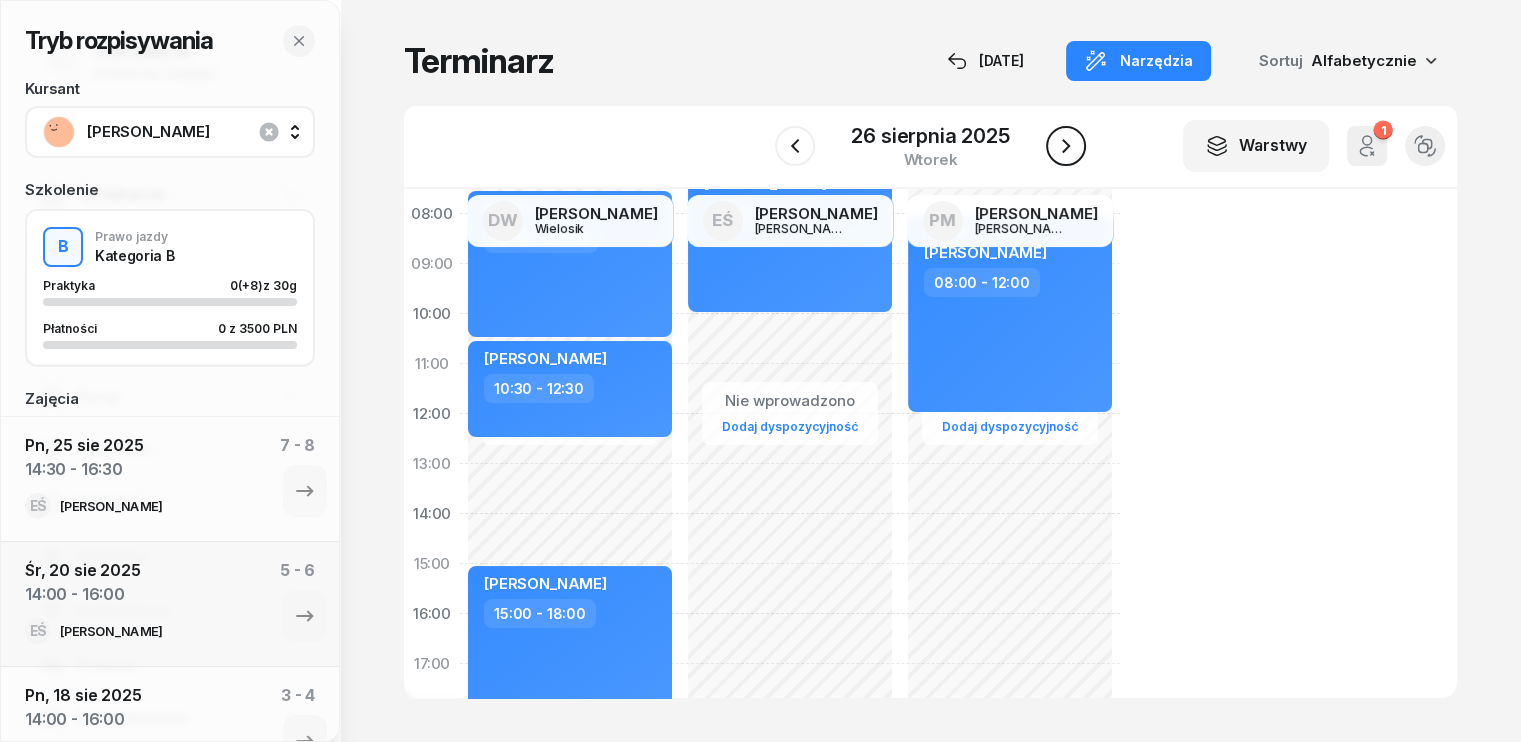 click at bounding box center (1066, 146) 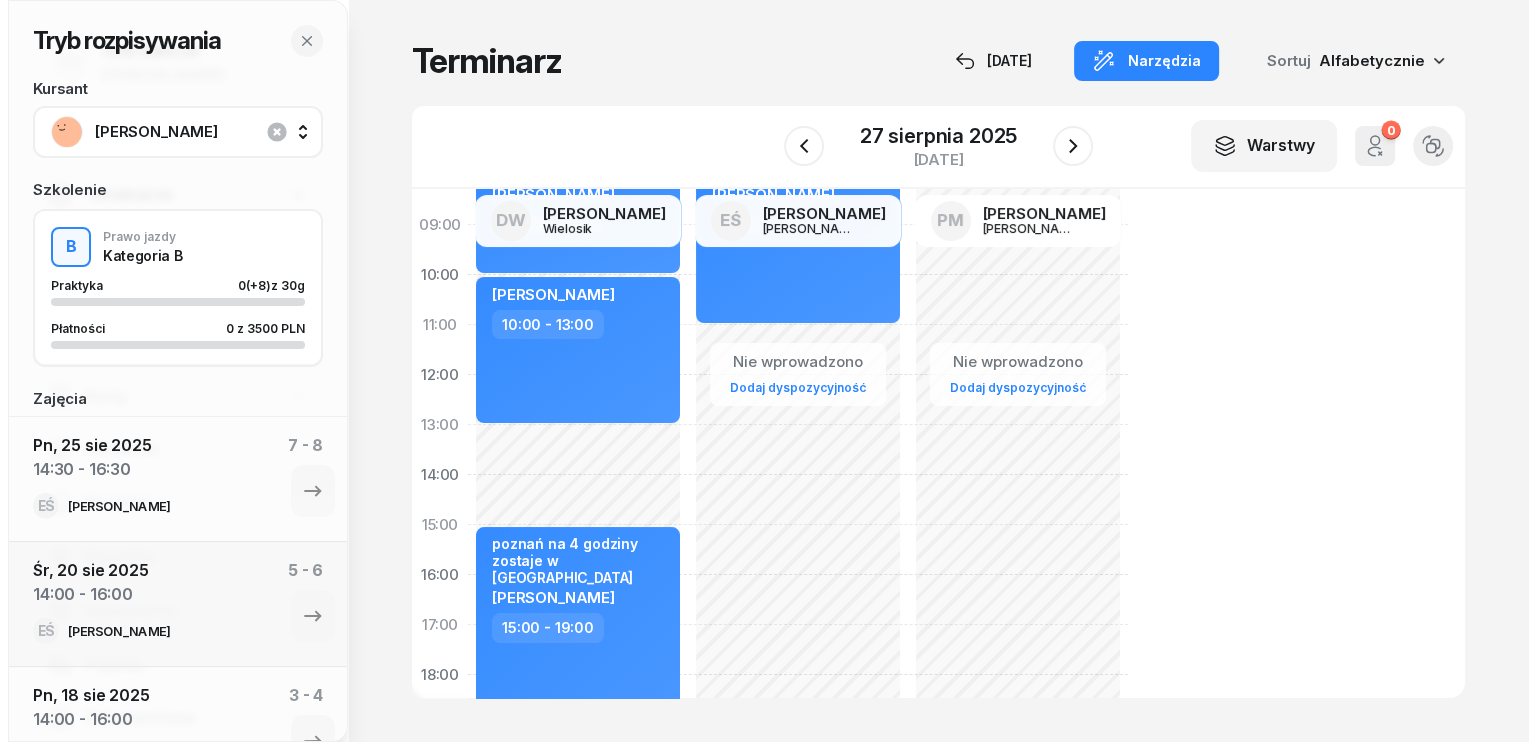 scroll, scrollTop: 200, scrollLeft: 0, axis: vertical 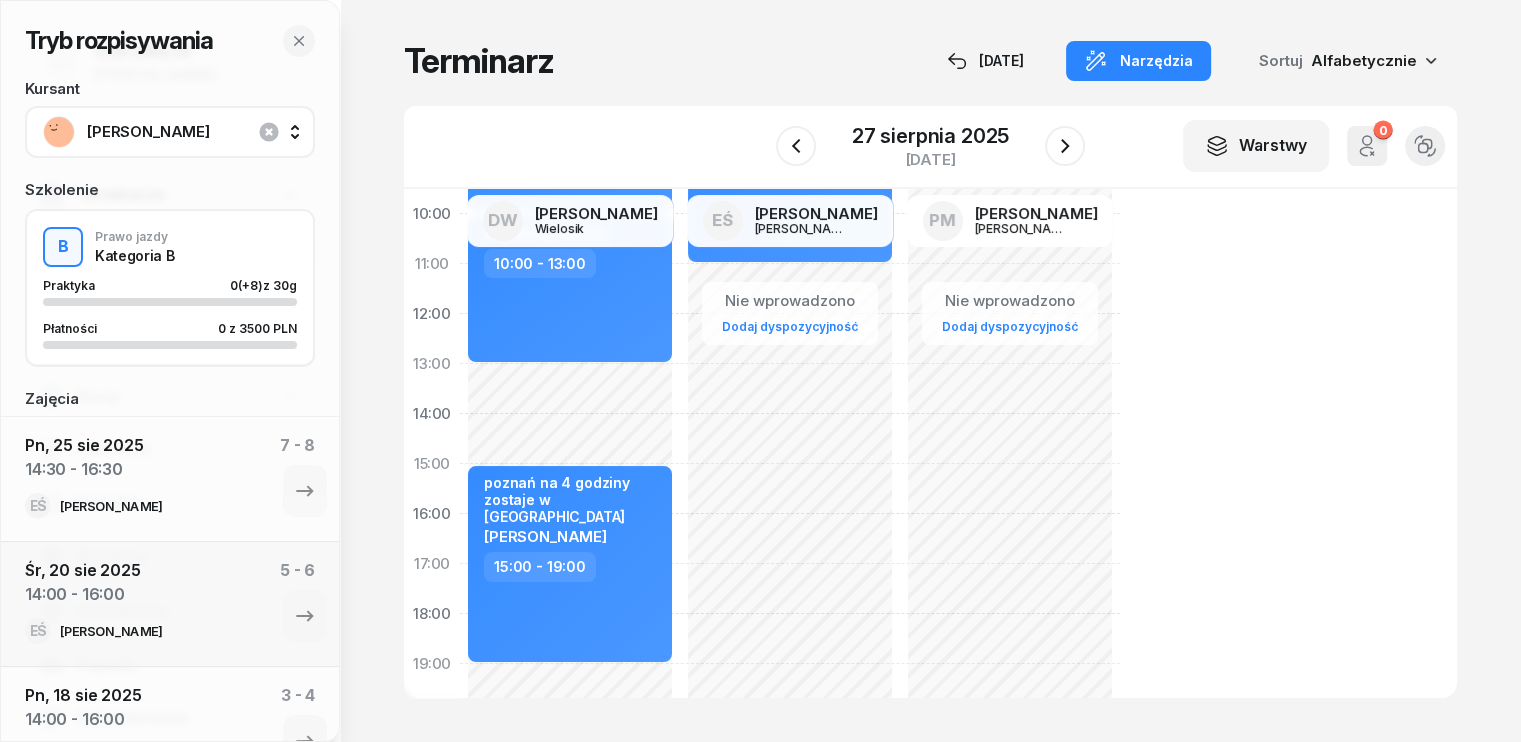 click on "Nie wprowadzono Dodaj dyspozycyjność [PERSON_NAME]  08:00 - 11:00" 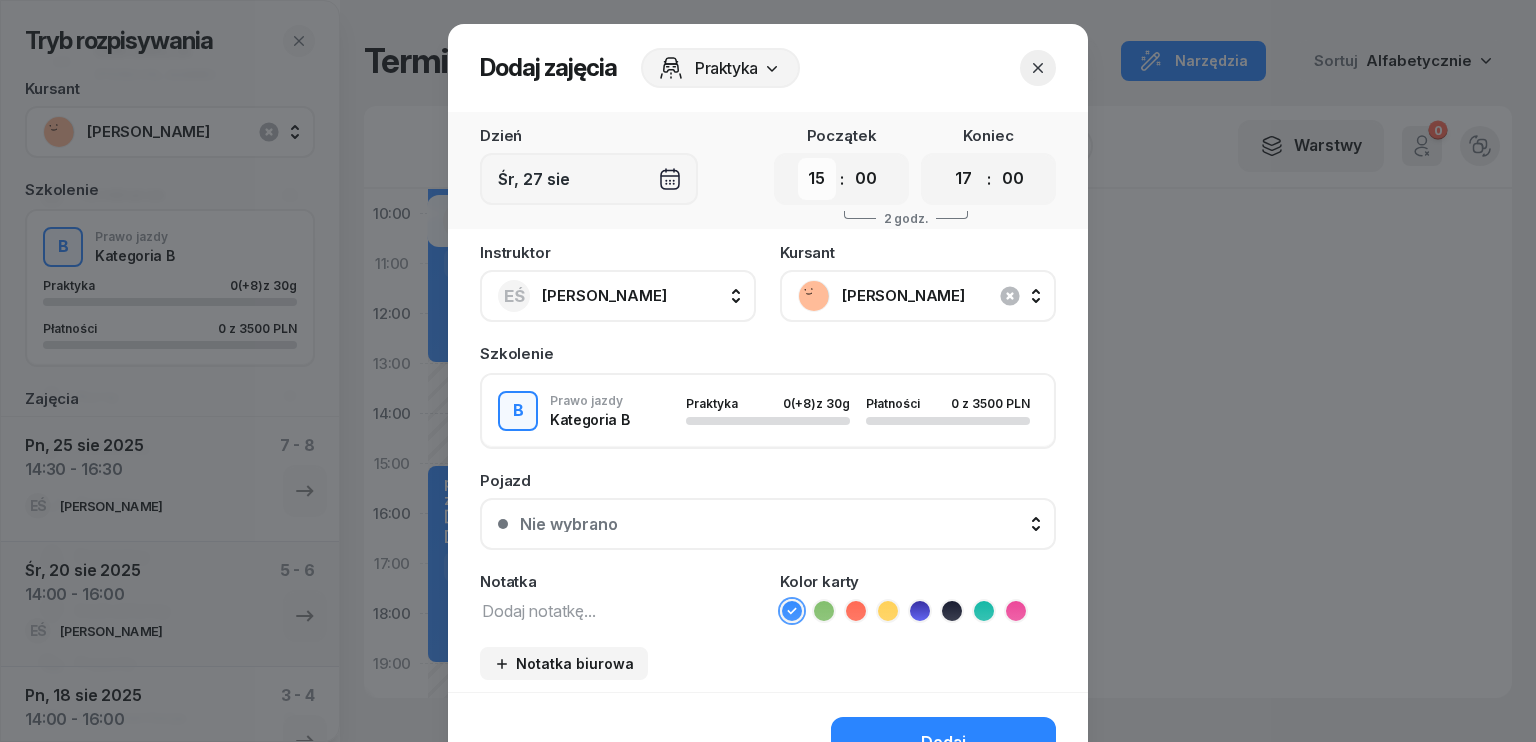 click on "00 01 02 03 04 05 06 07 08 09 10 11 12 13 14 15 16 17 18 19 20 21 22 23" at bounding box center [817, 179] 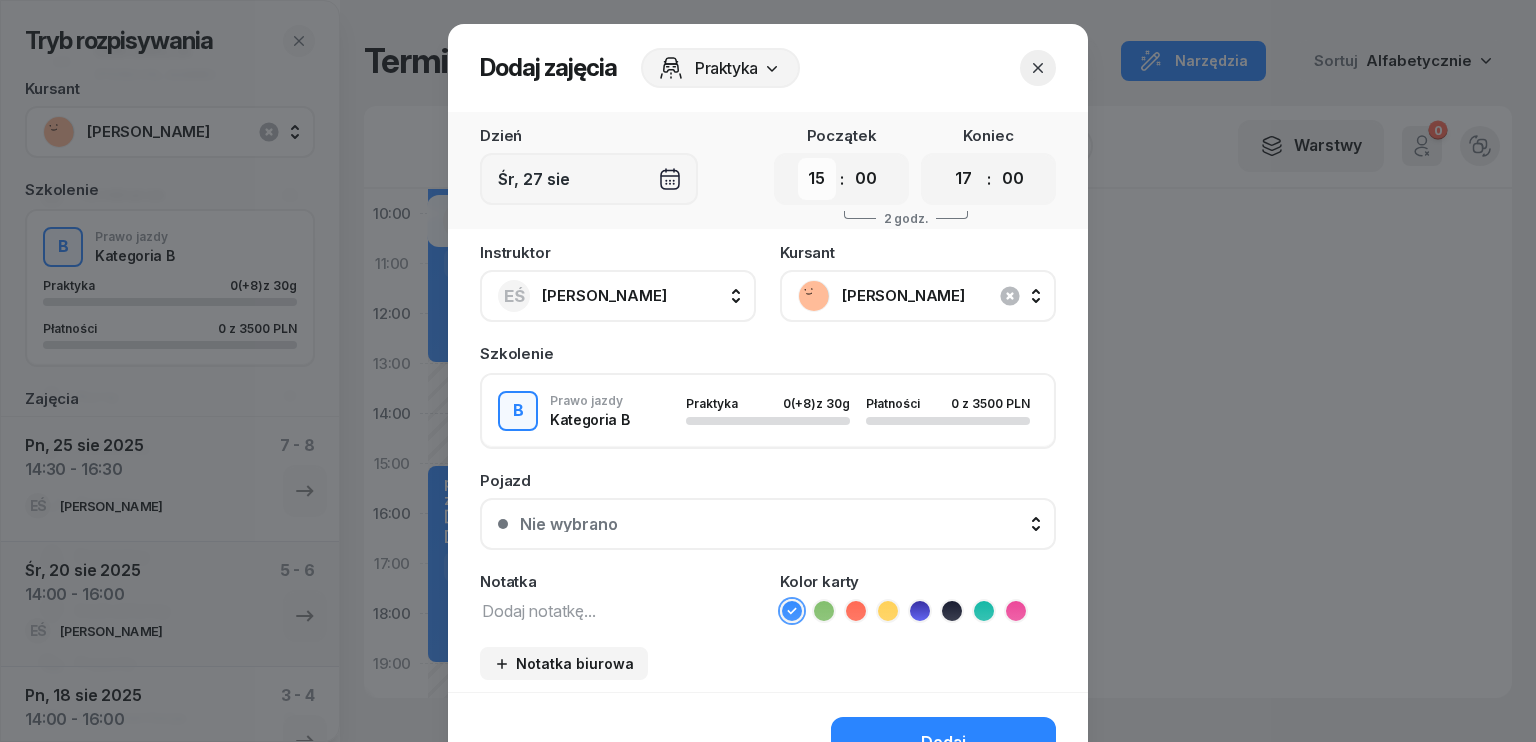select on "14" 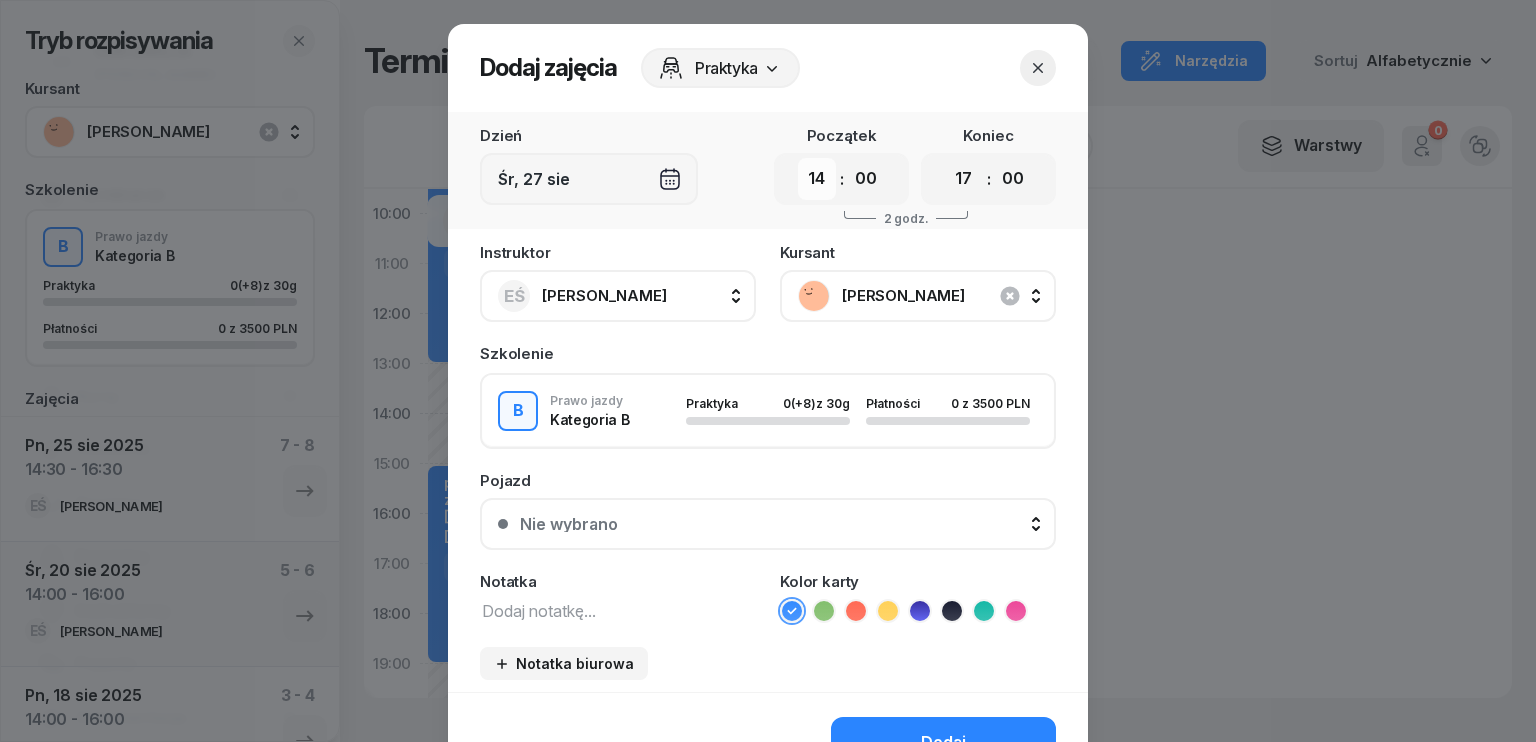 click on "00 01 02 03 04 05 06 07 08 09 10 11 12 13 14 15 16 17 18 19 20 21 22 23" at bounding box center (817, 179) 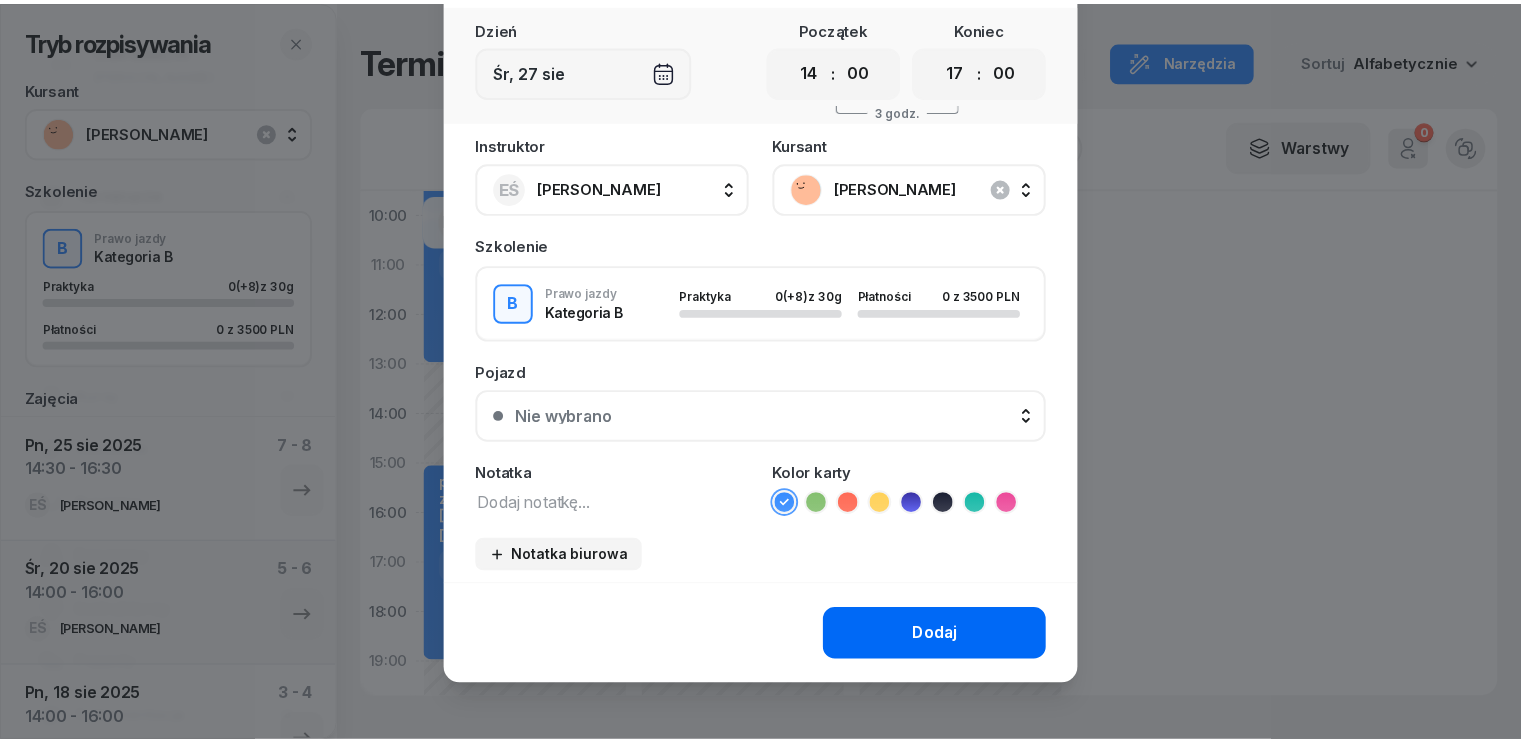 scroll, scrollTop: 112, scrollLeft: 0, axis: vertical 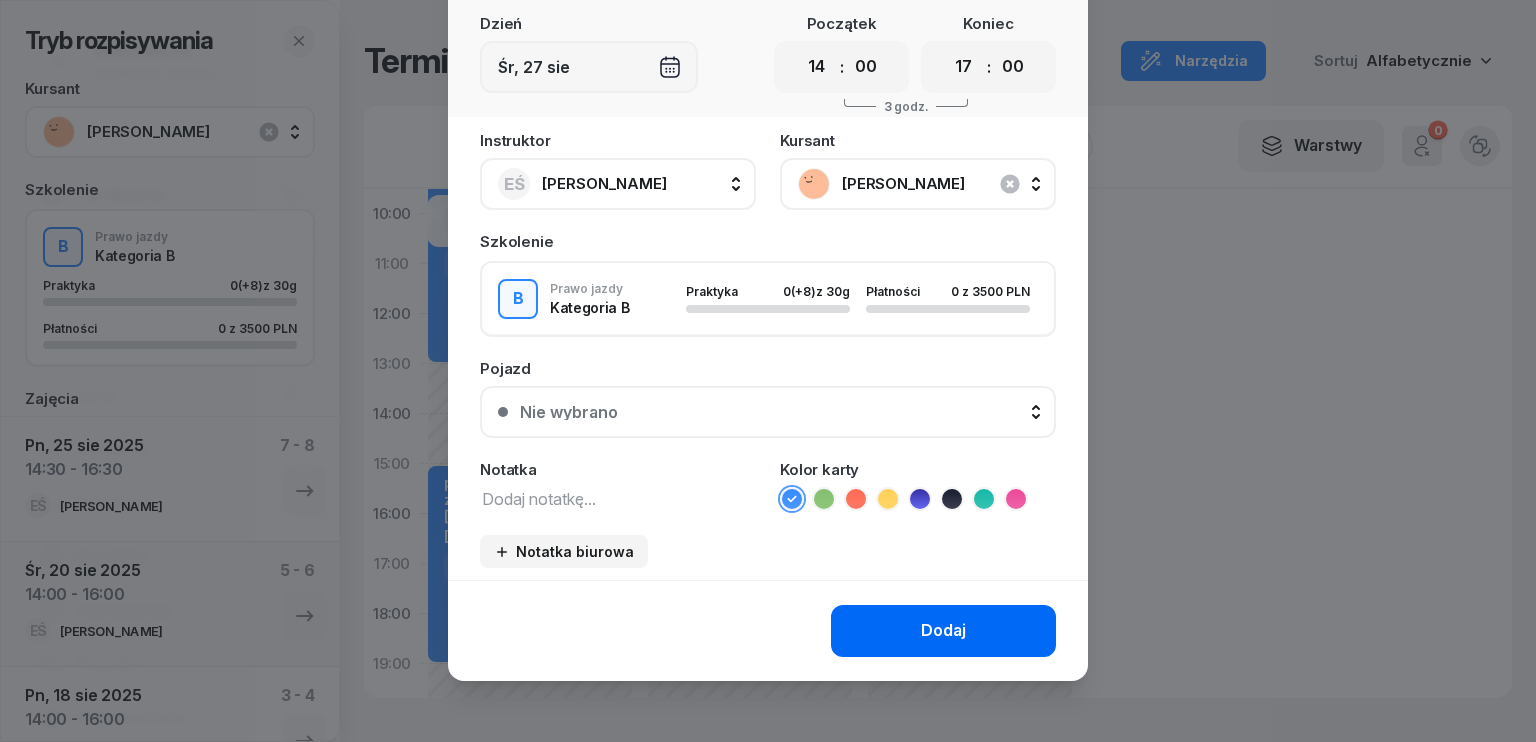click on "Dodaj" 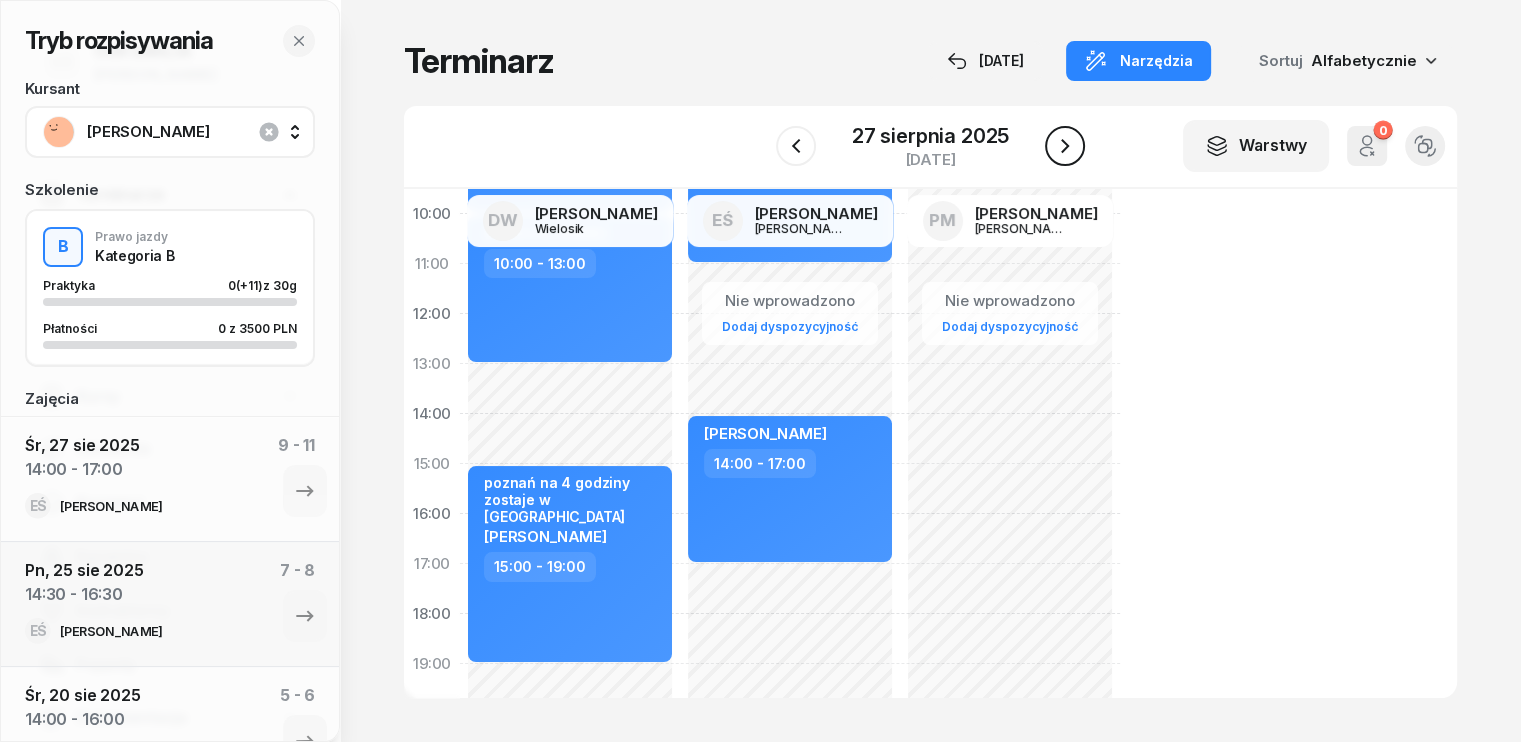 click 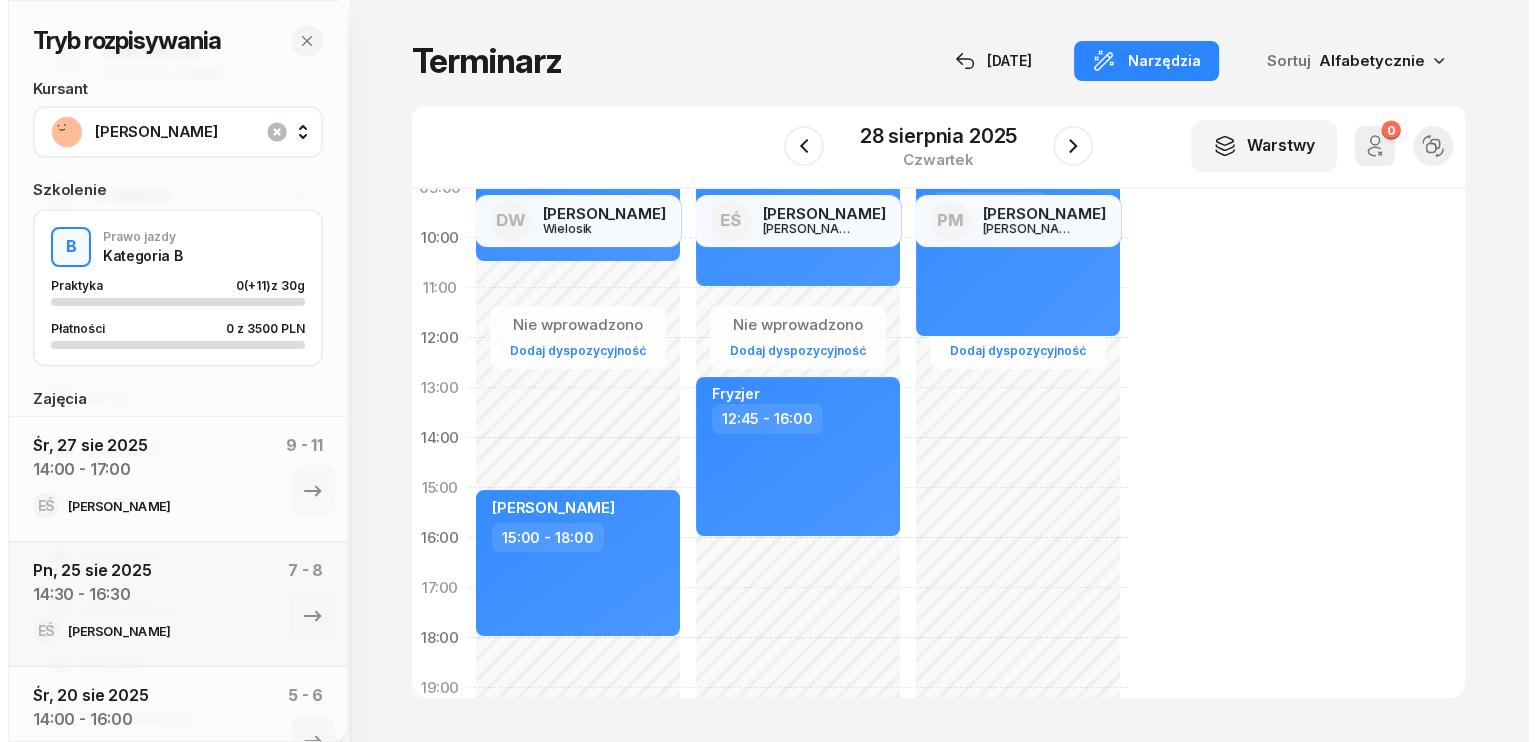 scroll, scrollTop: 200, scrollLeft: 0, axis: vertical 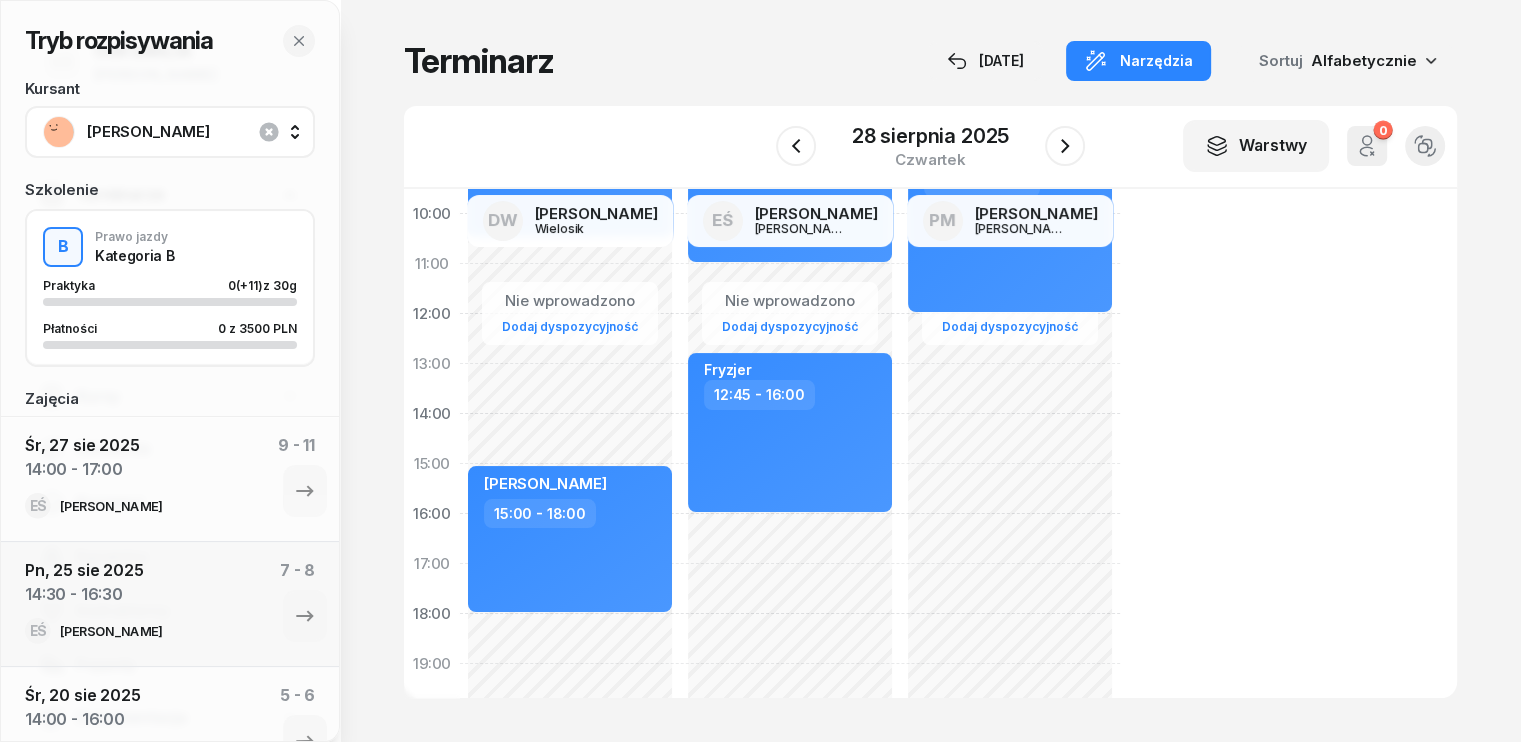 click on "Nie wprowadzono Dodaj dyspozycyjność [PERSON_NAME]  07:30 - 10:30 [PERSON_NAME]  15:00 - 18:00" 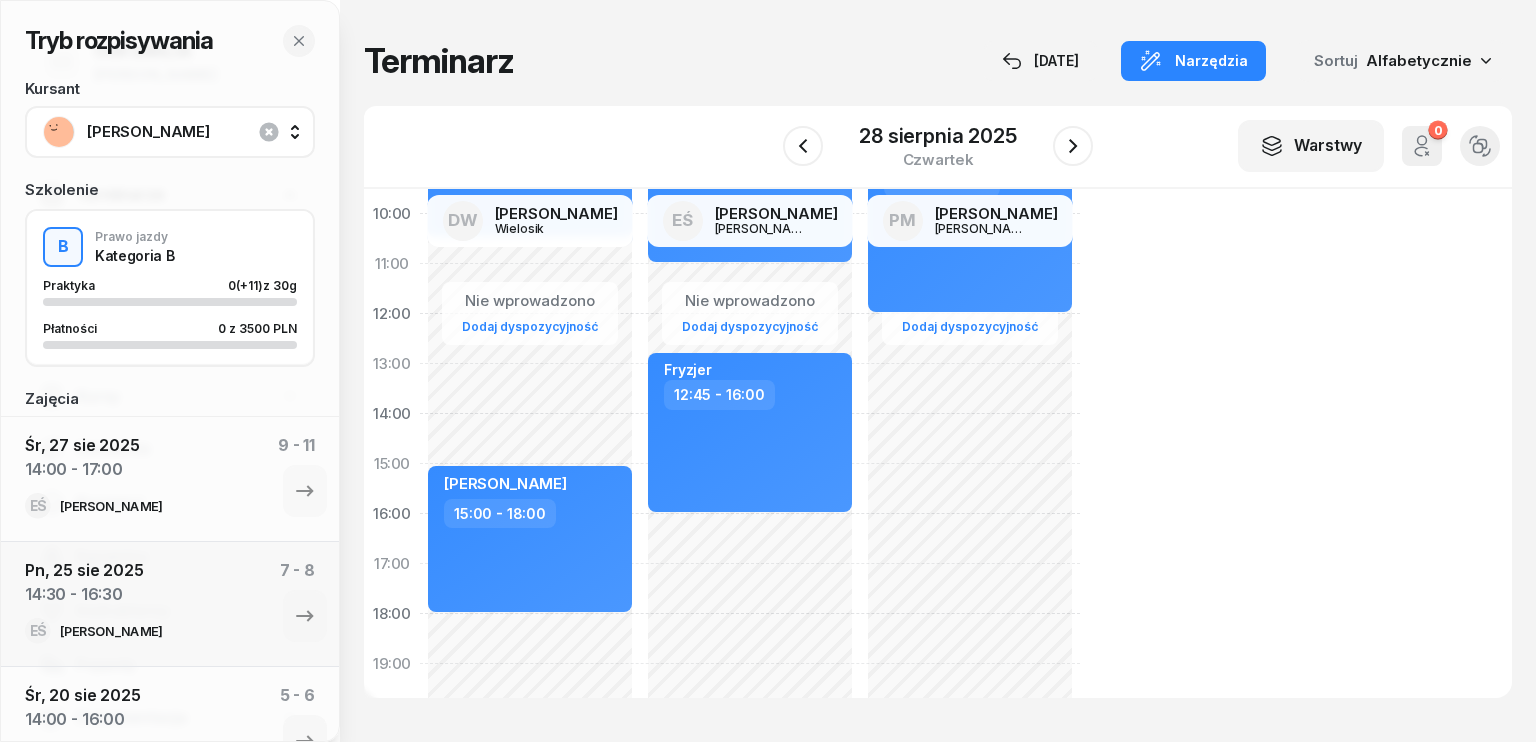 select on "12" 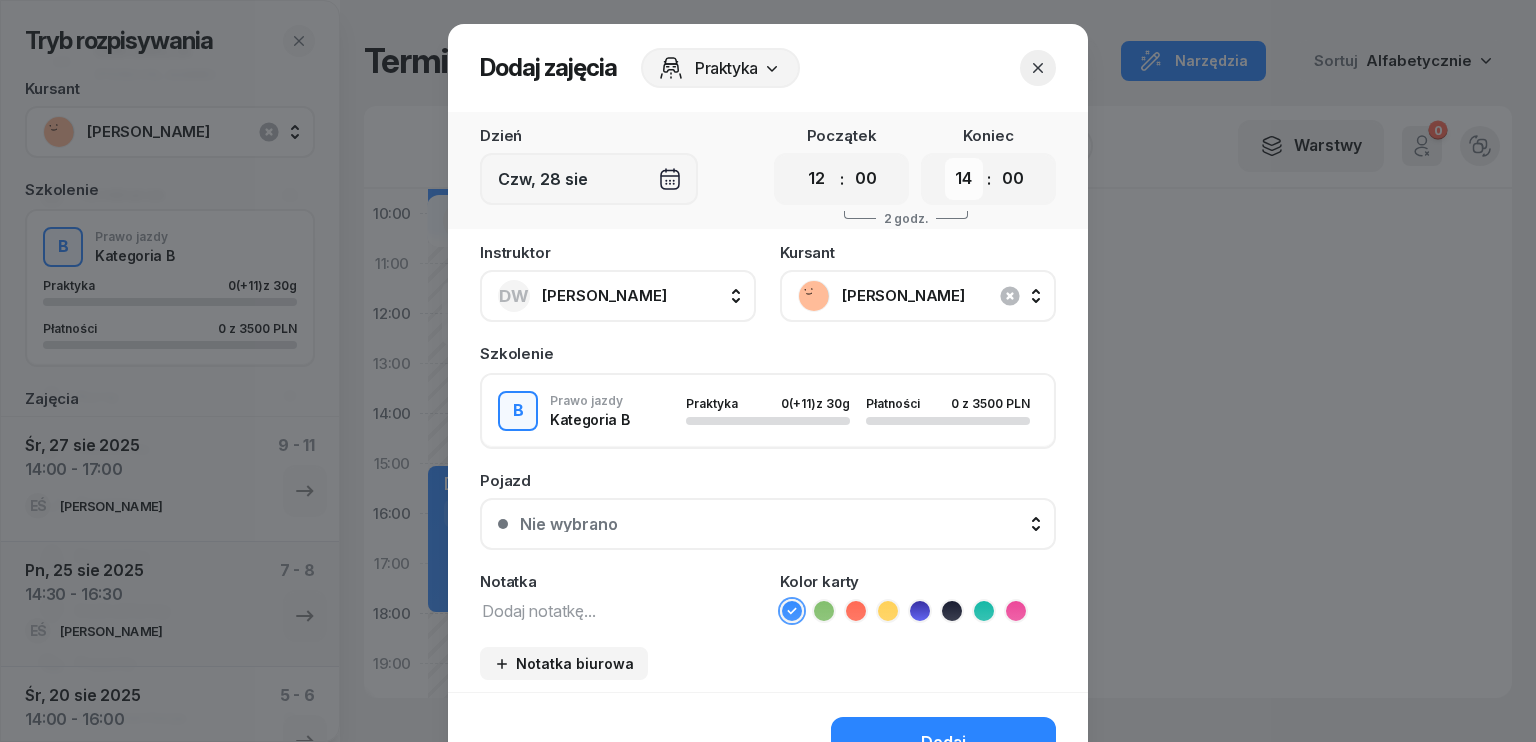 click on "00 01 02 03 04 05 06 07 08 09 10 11 12 13 14 15 16 17 18 19 20 21 22 23" at bounding box center (964, 179) 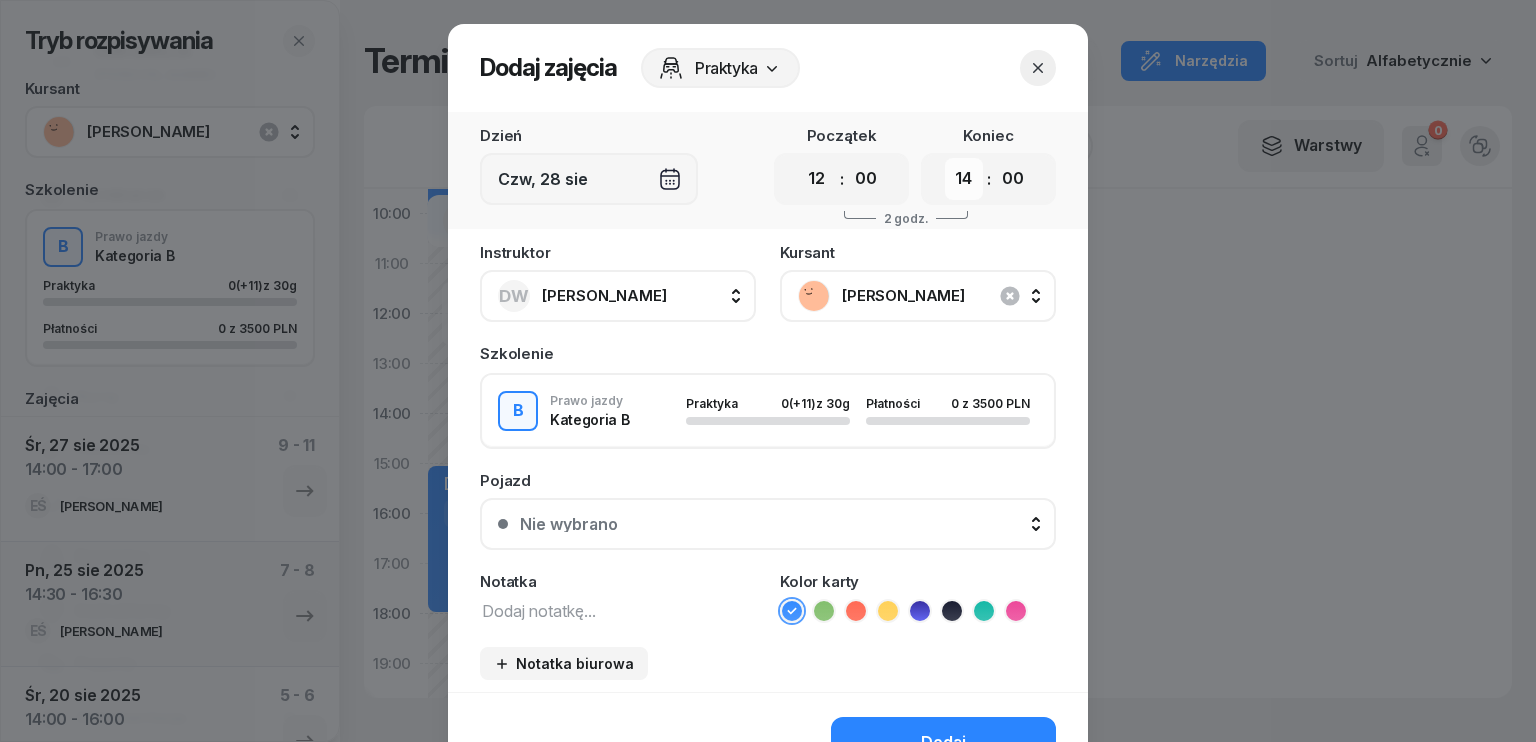 select on "15" 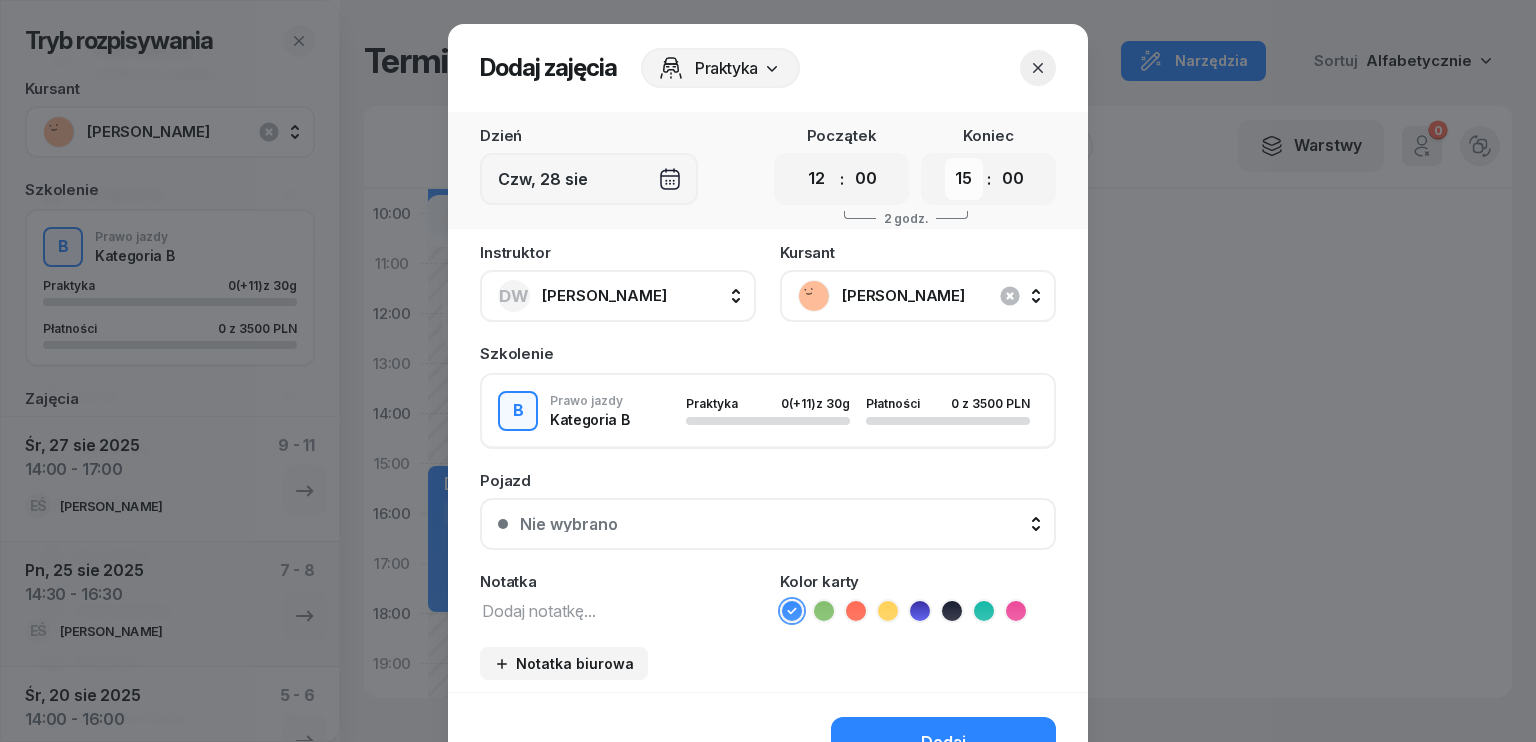 click on "00 01 02 03 04 05 06 07 08 09 10 11 12 13 14 15 16 17 18 19 20 21 22 23" at bounding box center (964, 179) 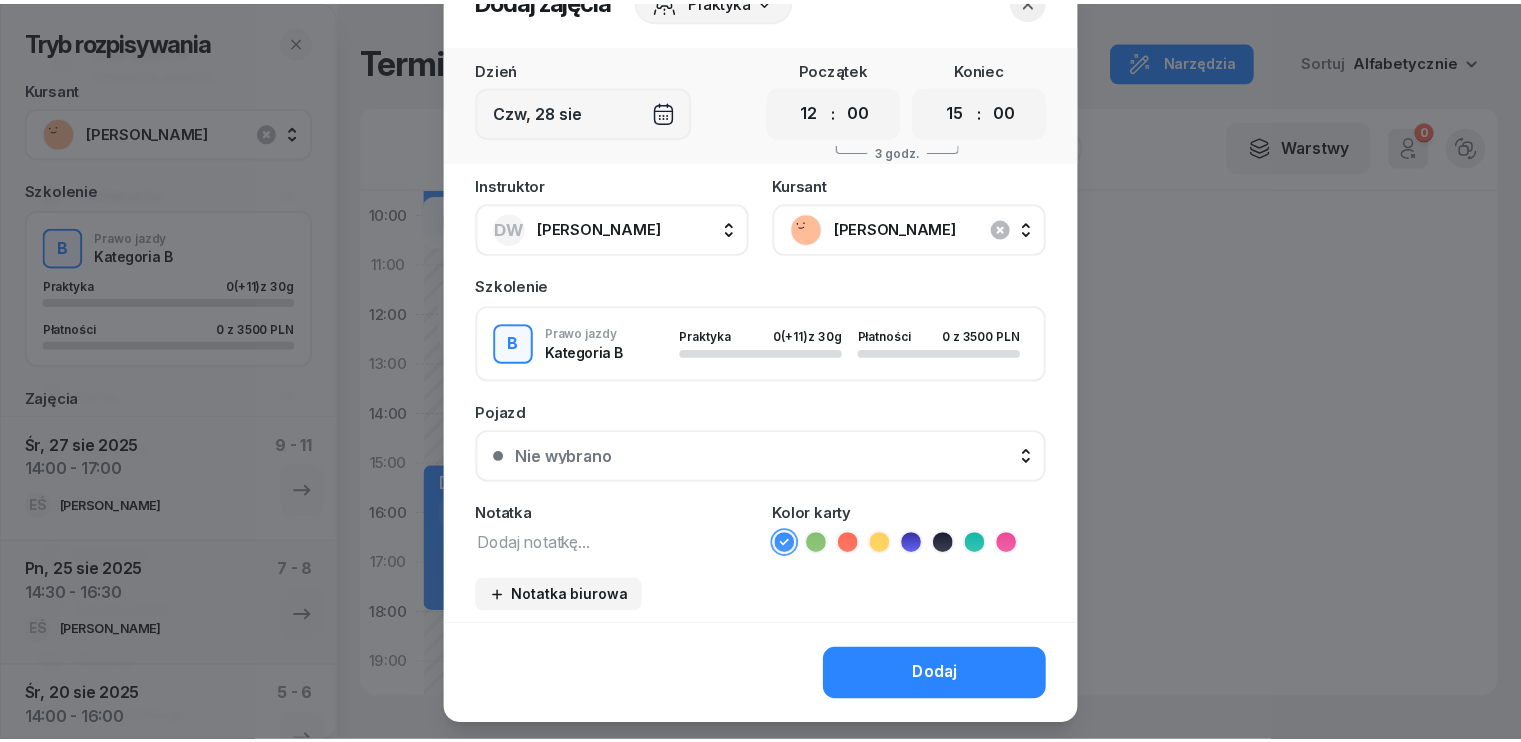 scroll, scrollTop: 100, scrollLeft: 0, axis: vertical 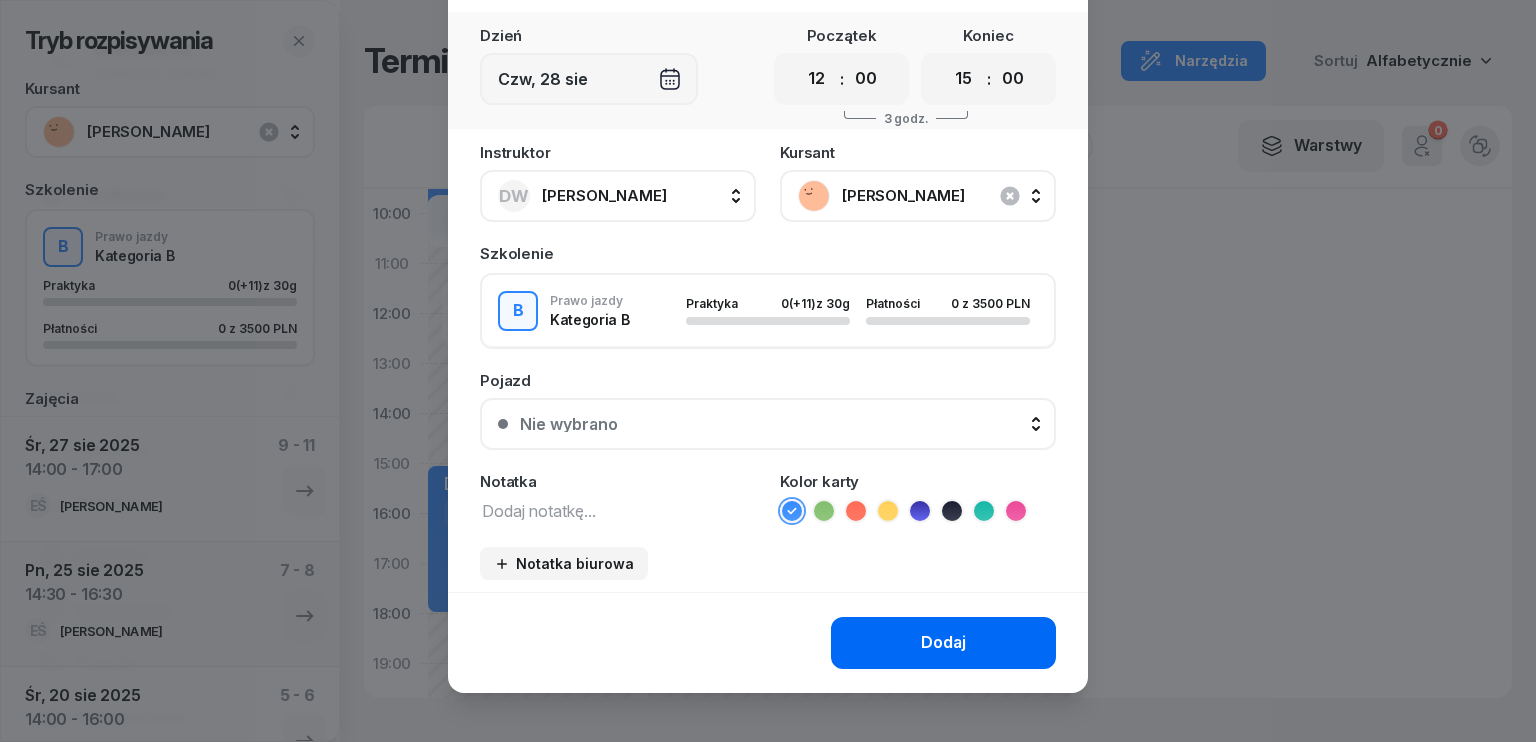 click on "Dodaj" 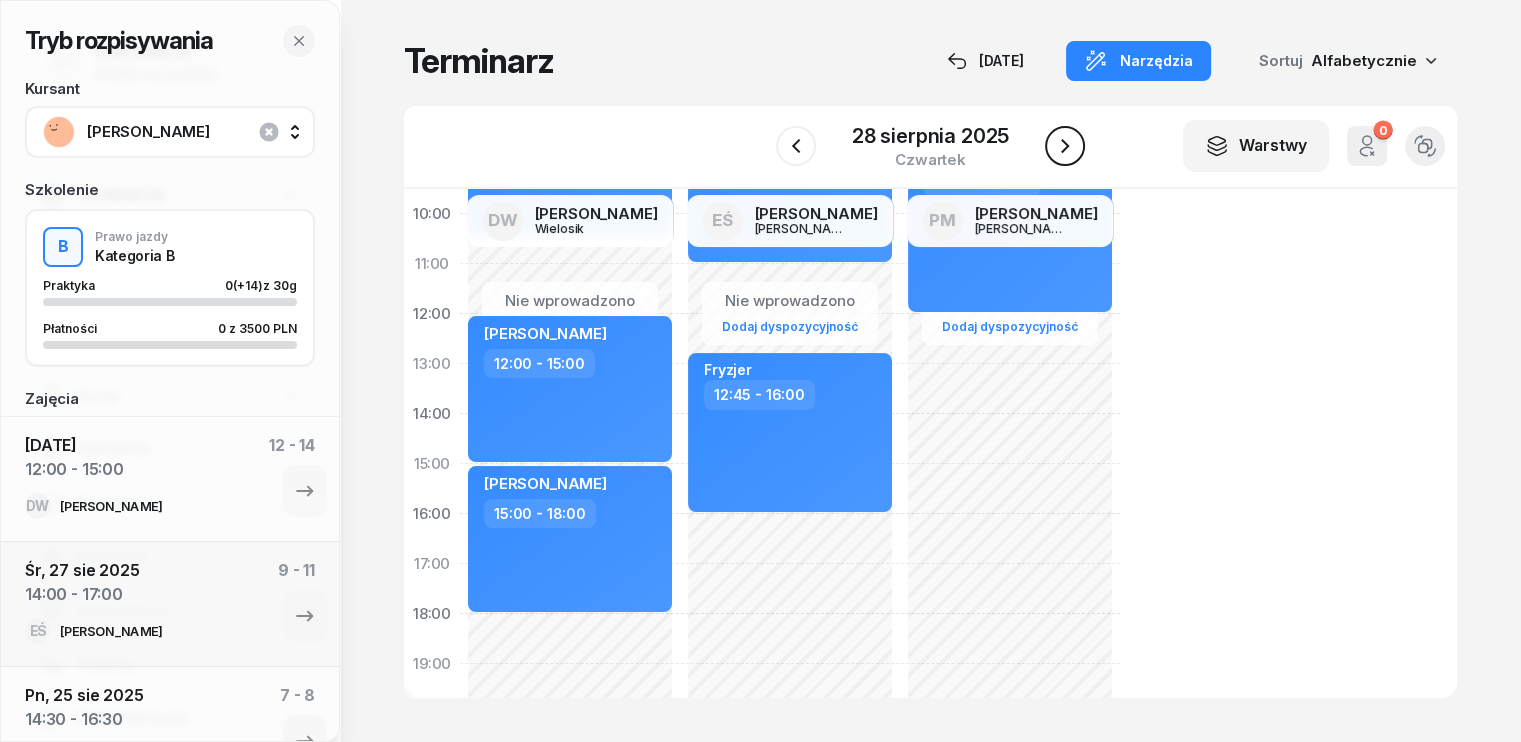 click 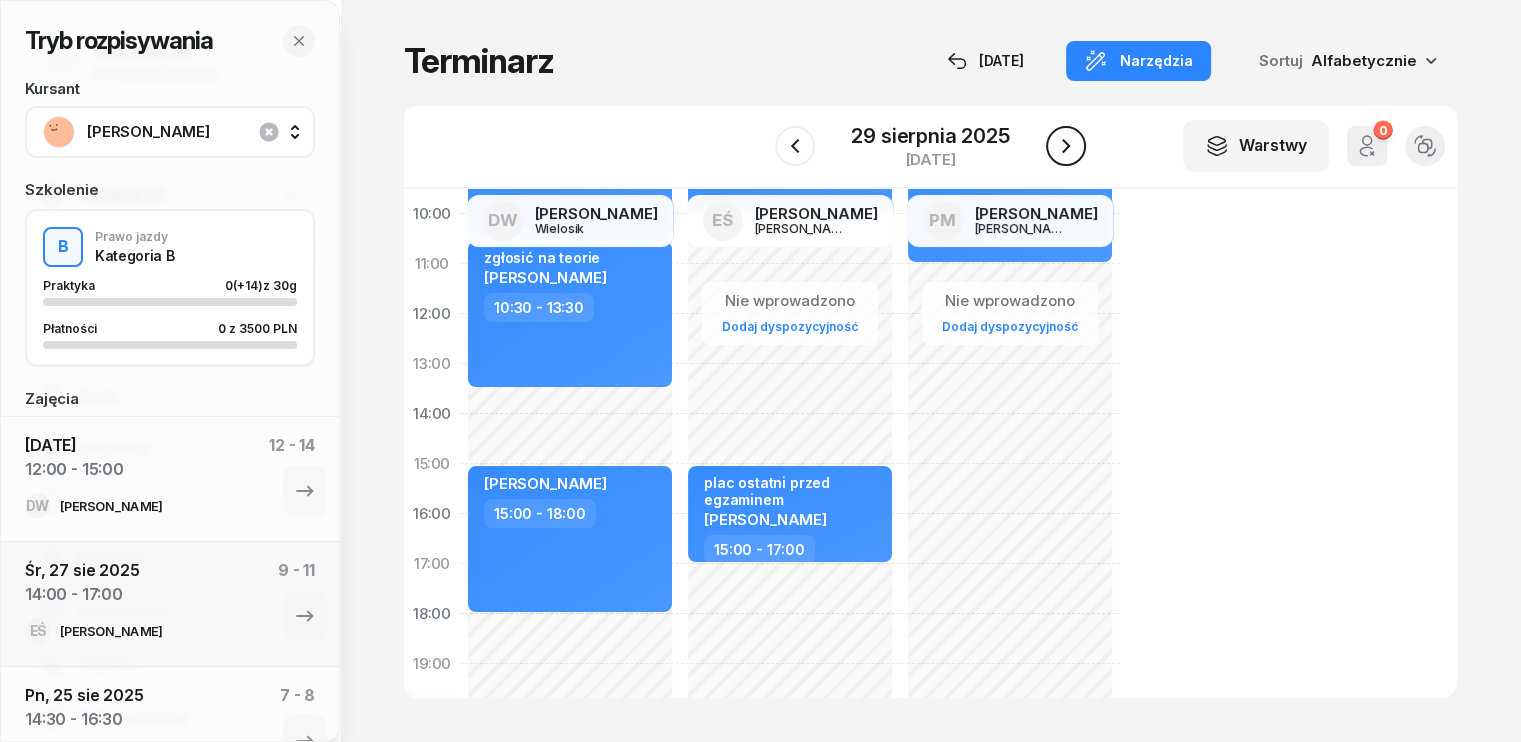 click 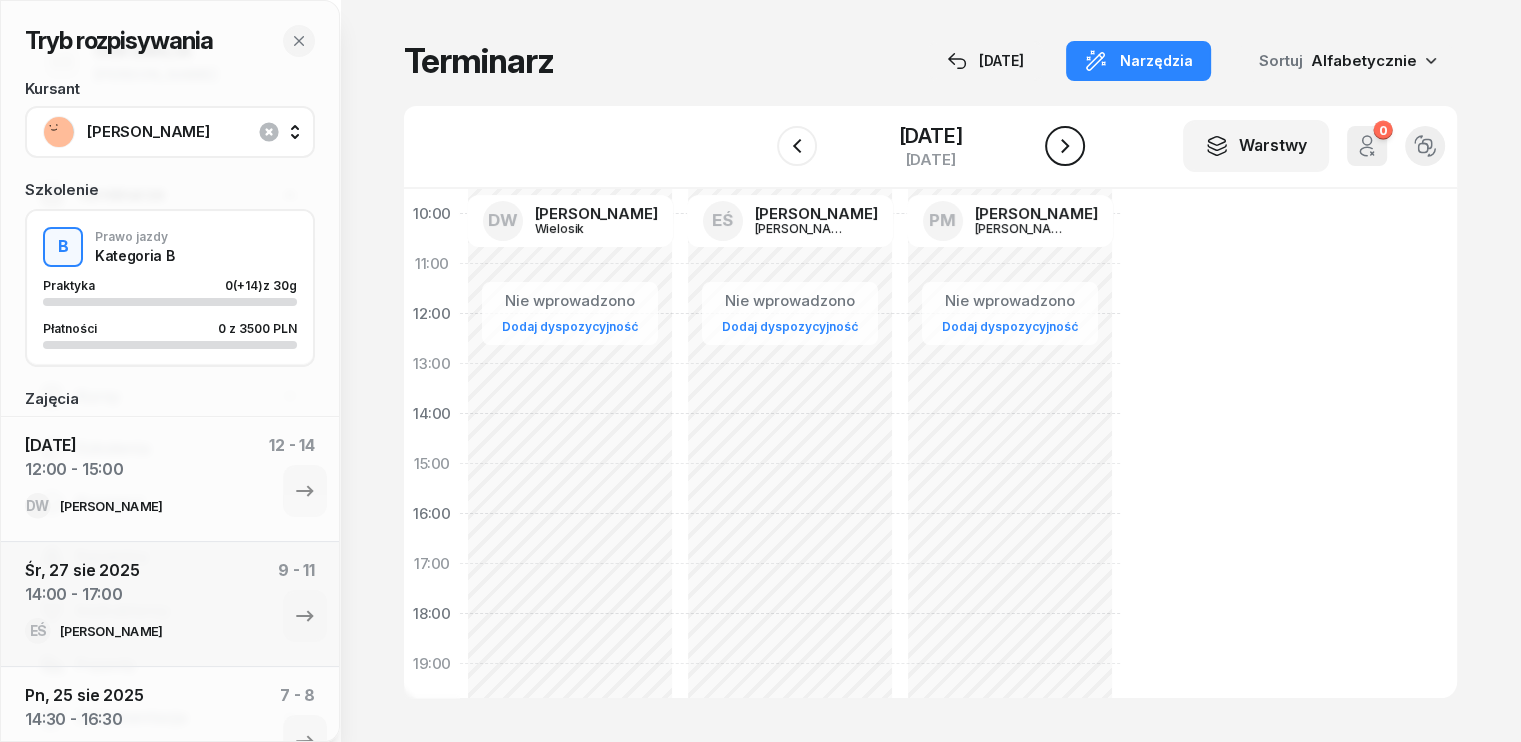 click 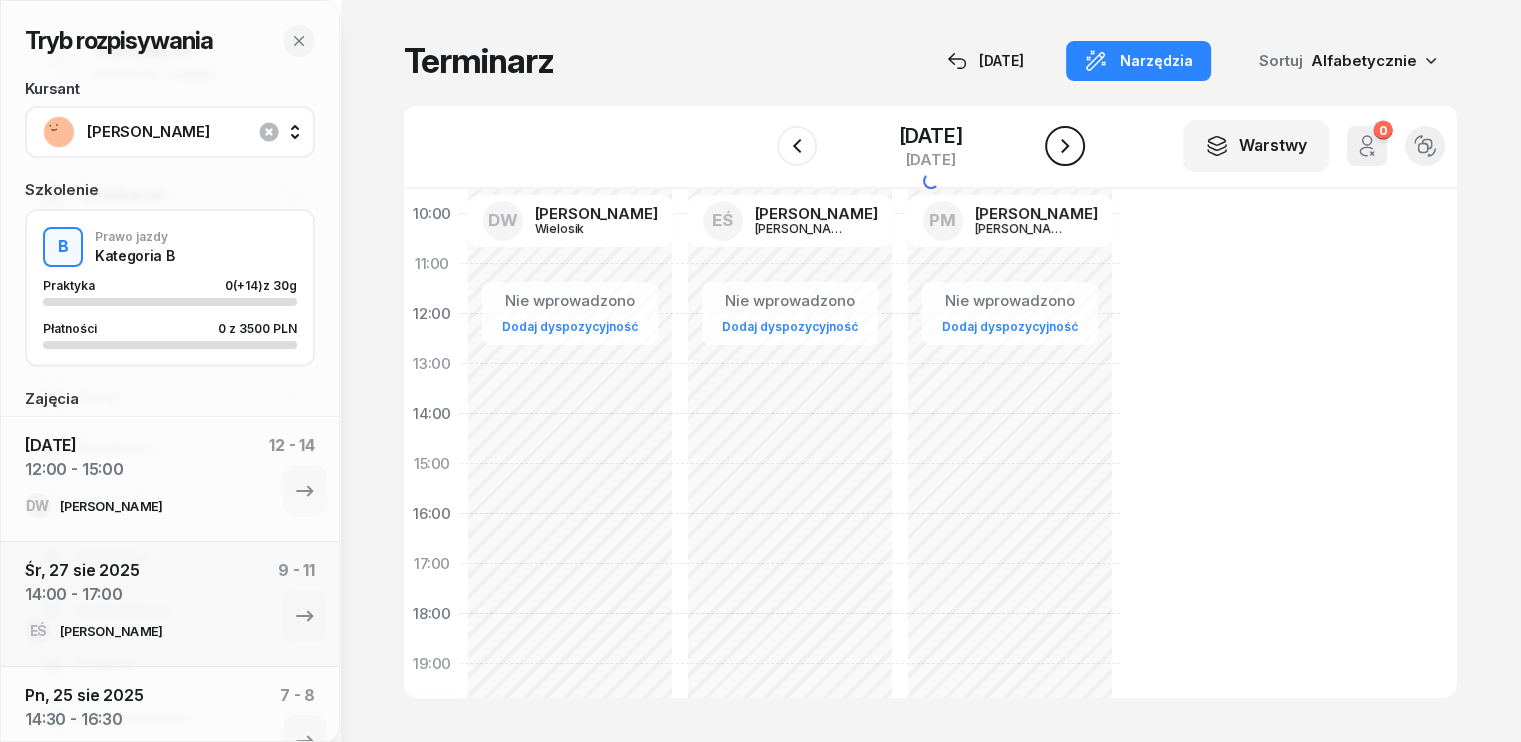 click 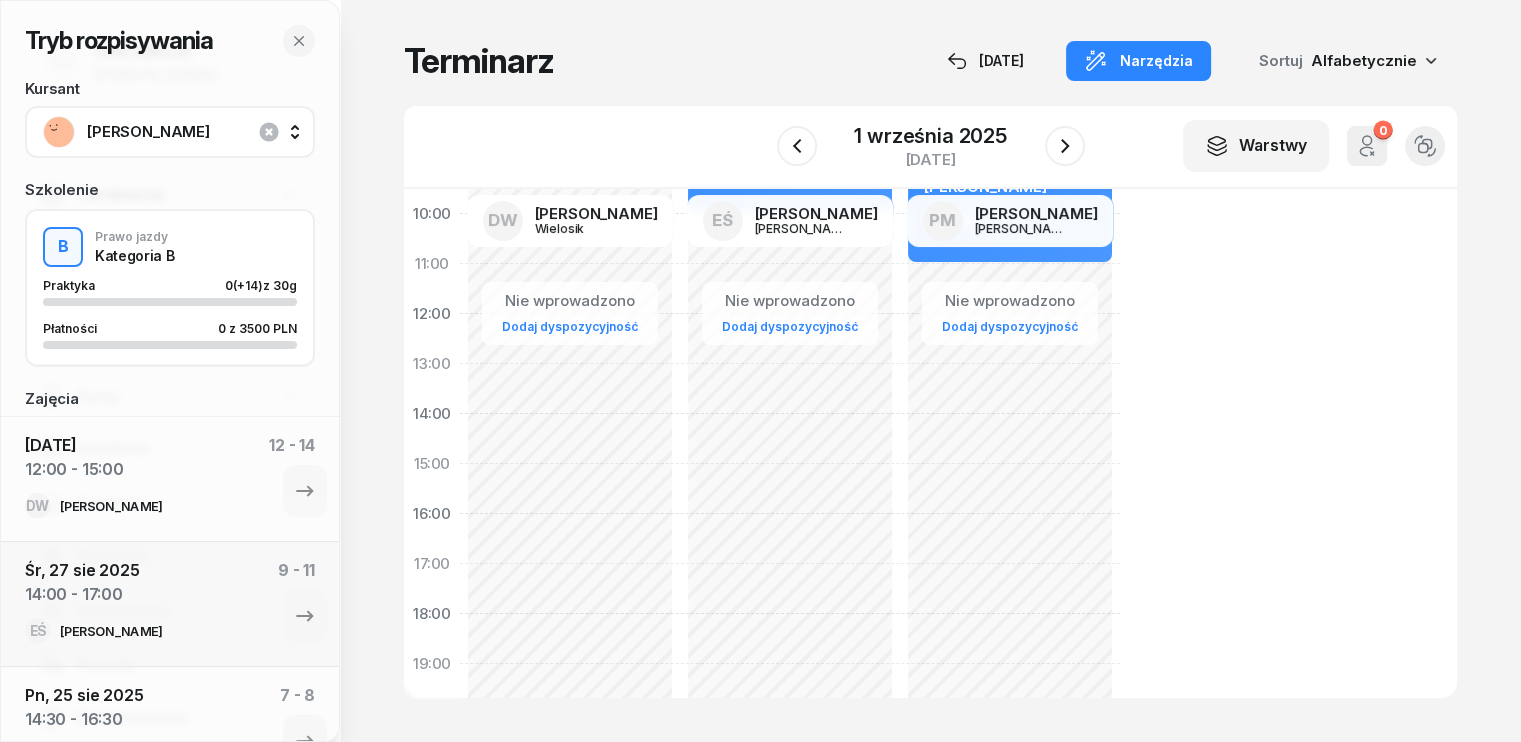 scroll, scrollTop: 0, scrollLeft: 0, axis: both 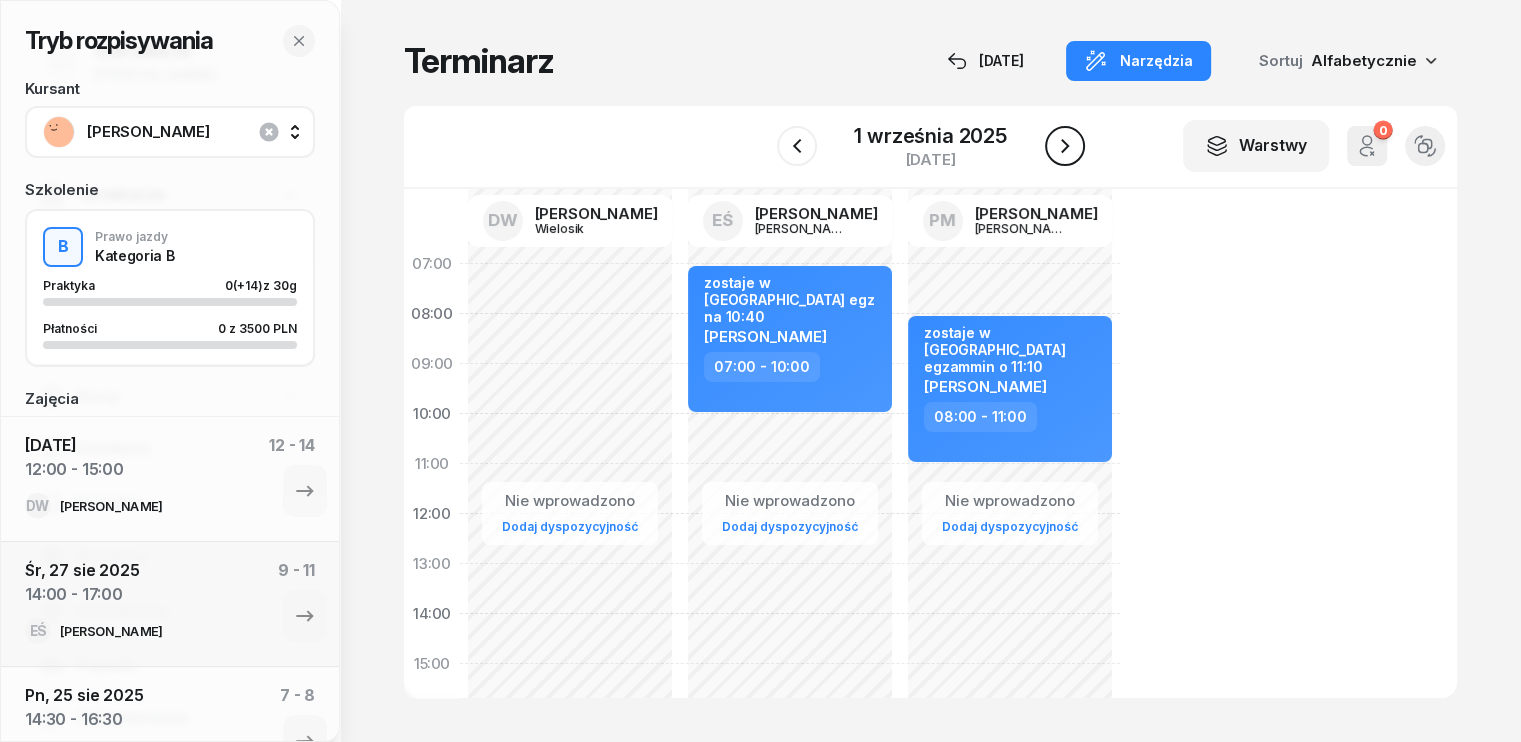 click 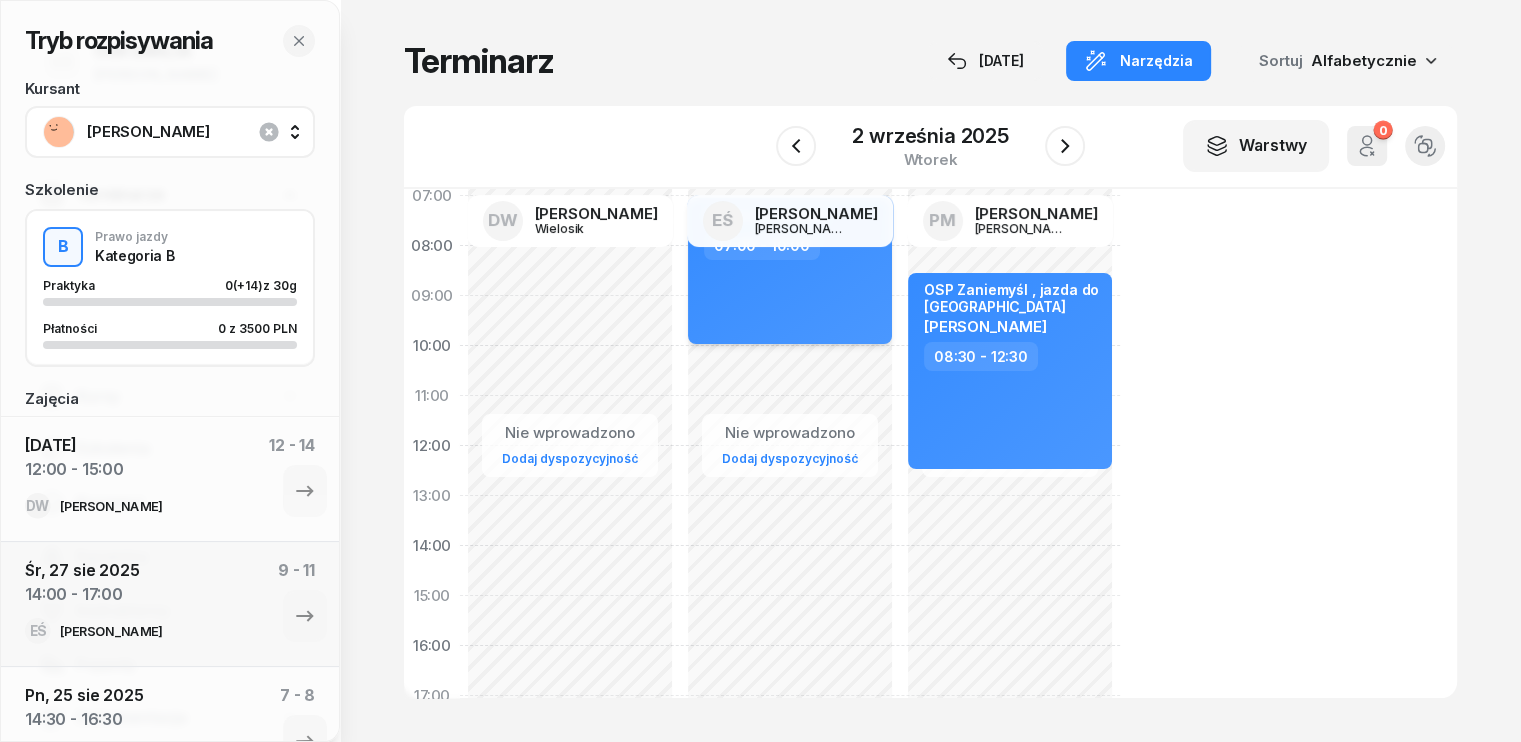 scroll, scrollTop: 100, scrollLeft: 0, axis: vertical 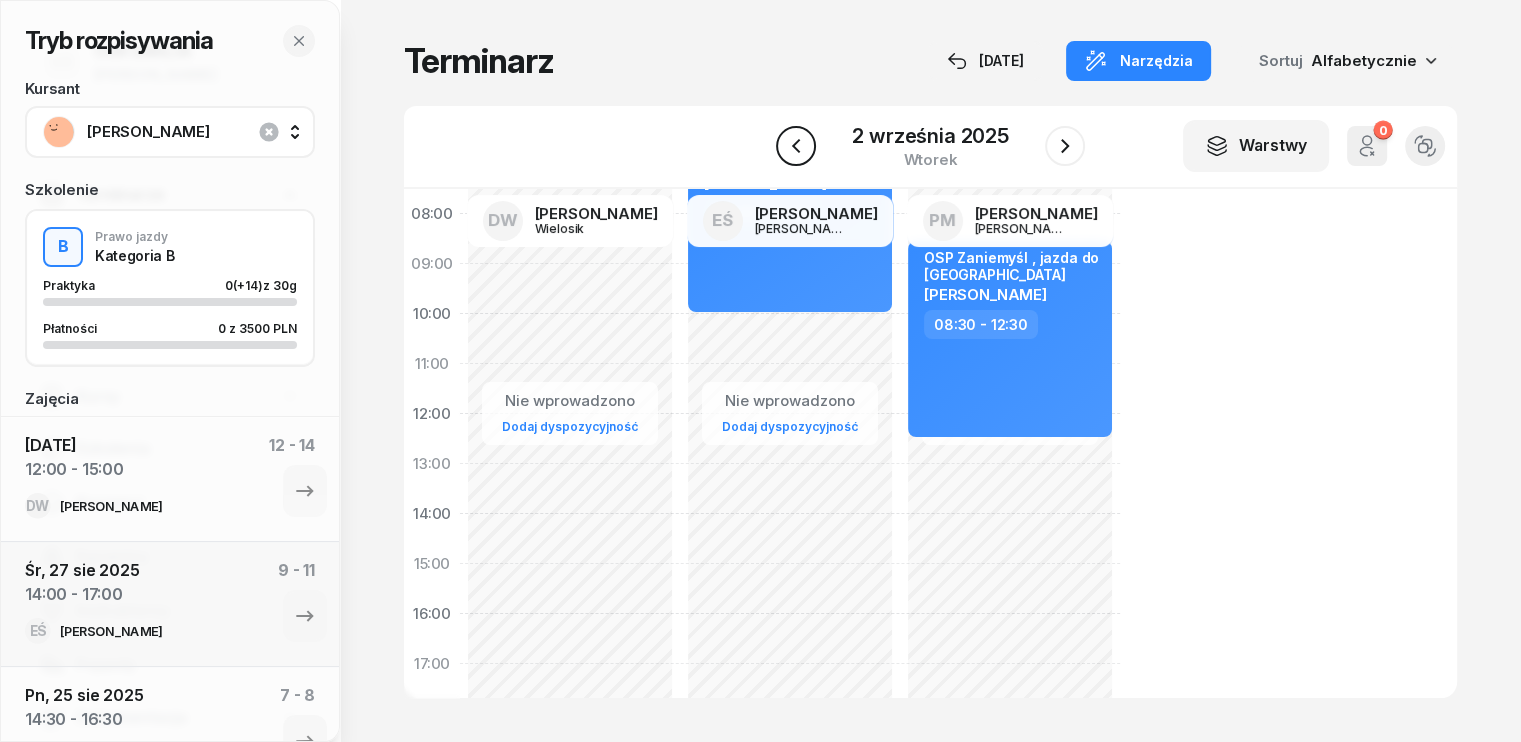 click 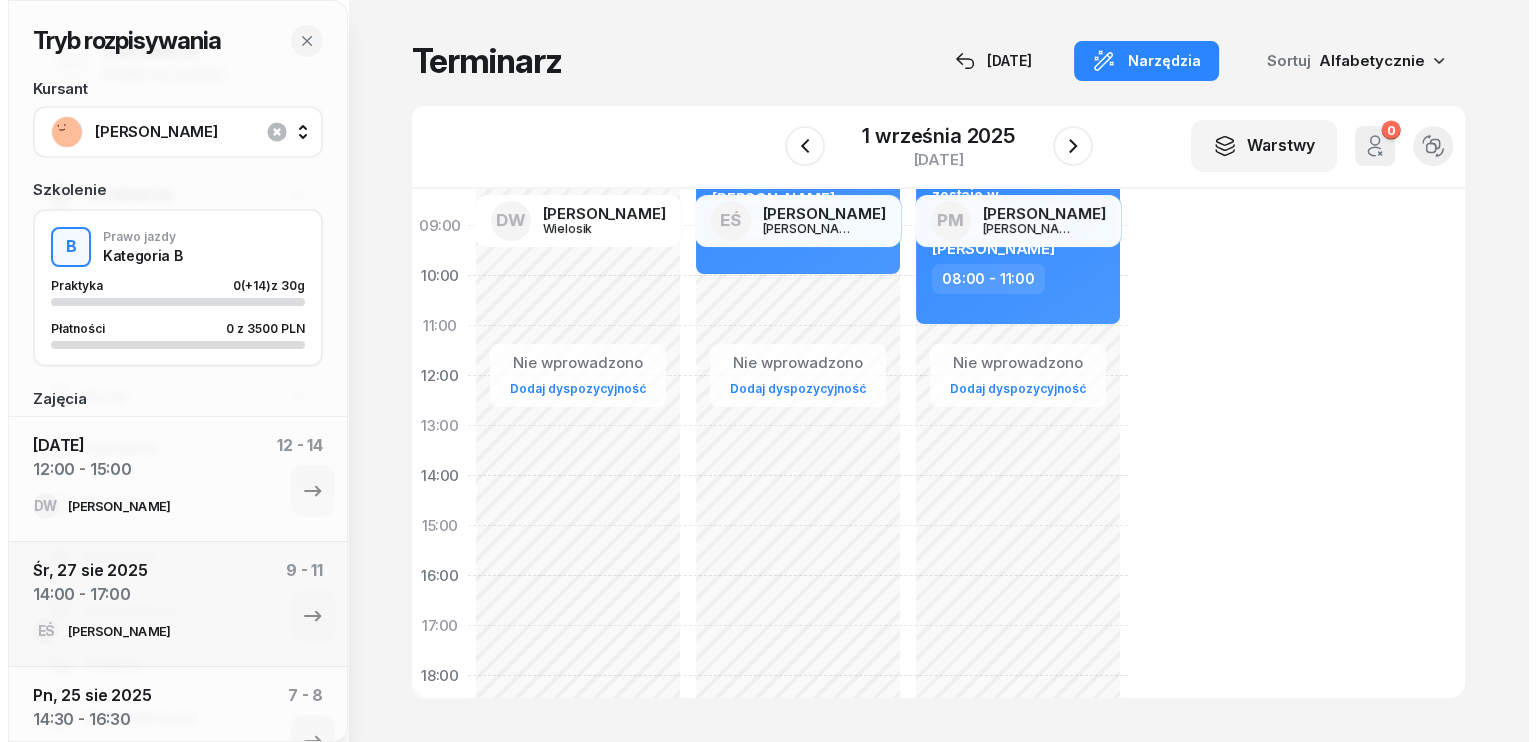 scroll, scrollTop: 200, scrollLeft: 0, axis: vertical 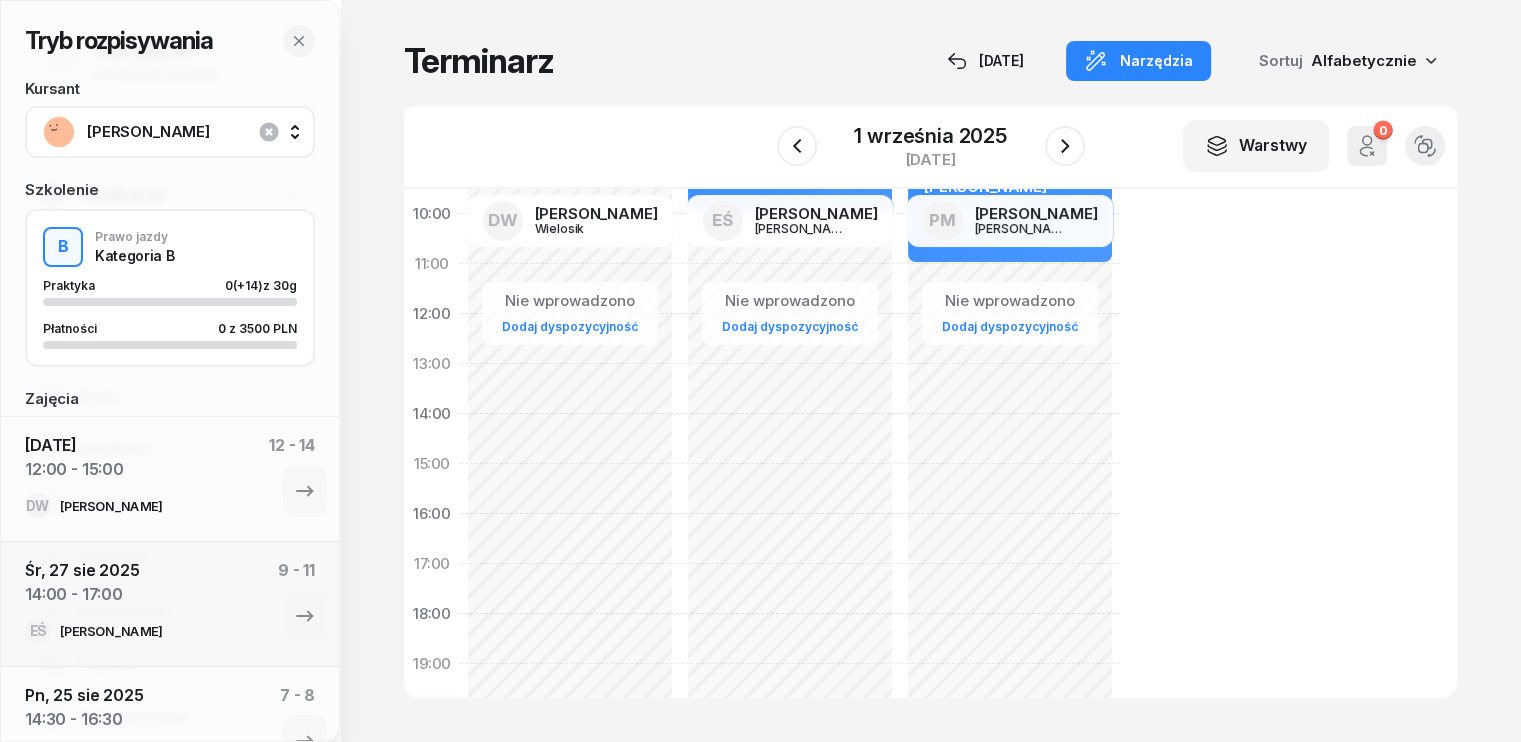 click on "Nie wprowadzono Dodaj dyspozycyjność zostaje w [GEOGRAPHIC_DATA] egz na 10:40 [PERSON_NAME]  07:00 - 10:00" 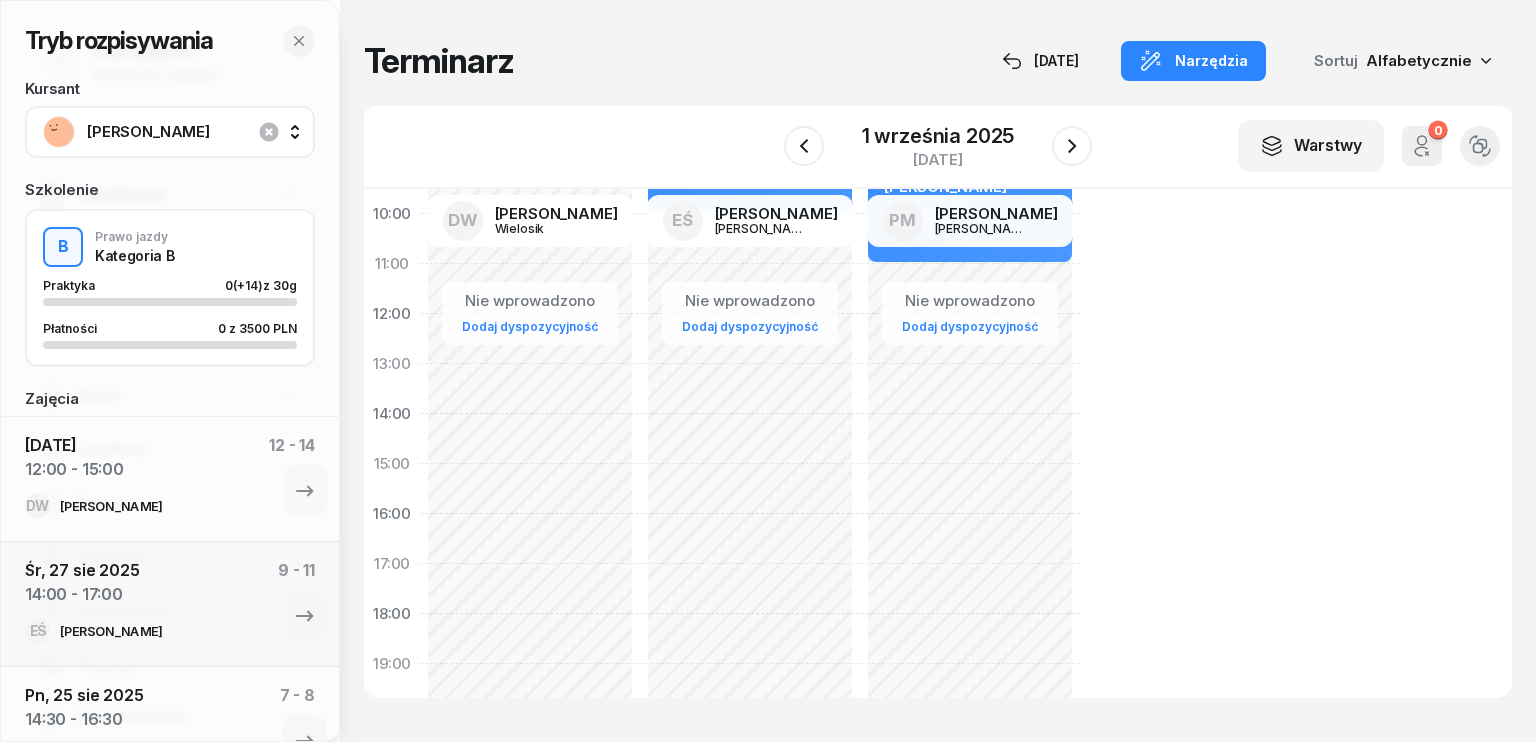 select on "14" 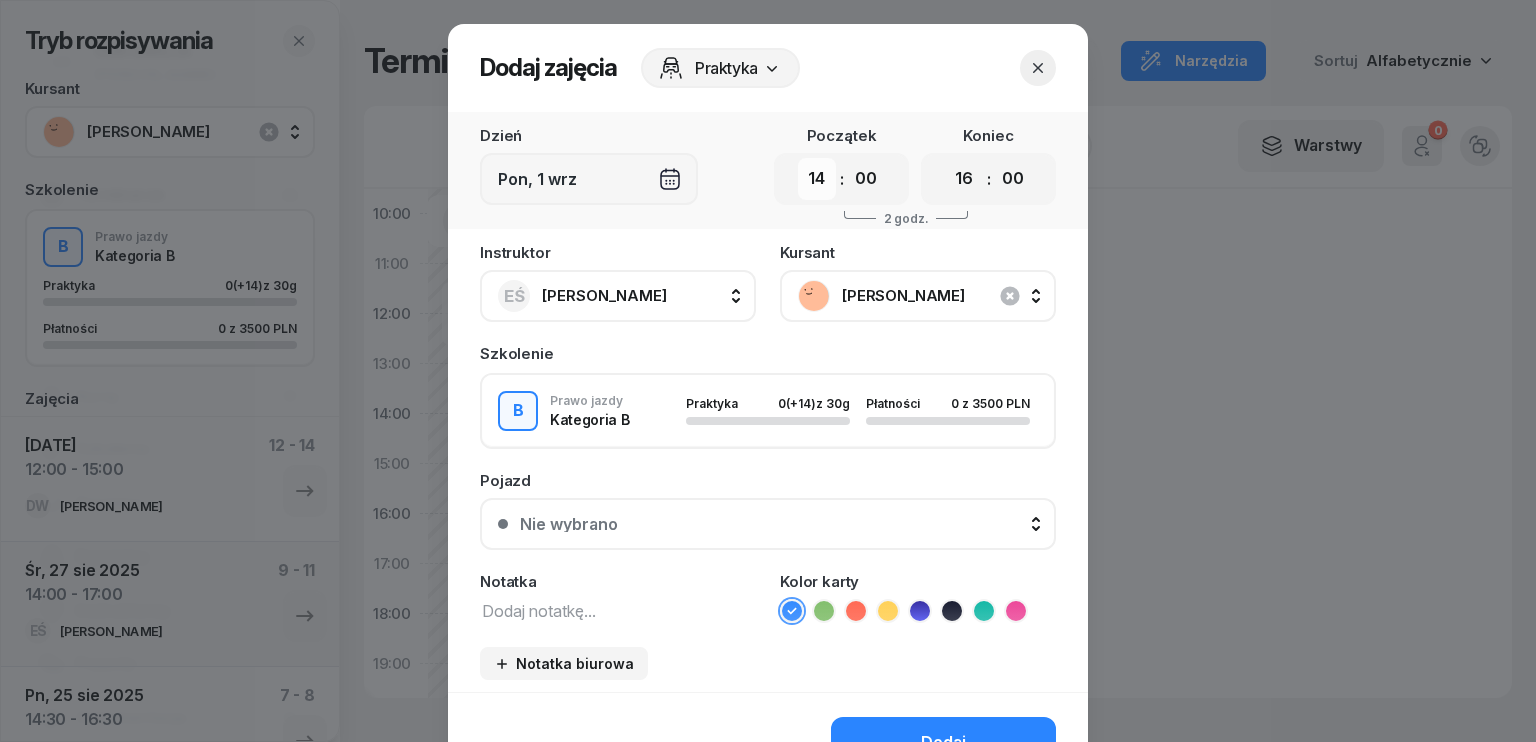 click on "00 01 02 03 04 05 06 07 08 09 10 11 12 13 14 15 16 17 18 19 20 21 22 23" at bounding box center [817, 179] 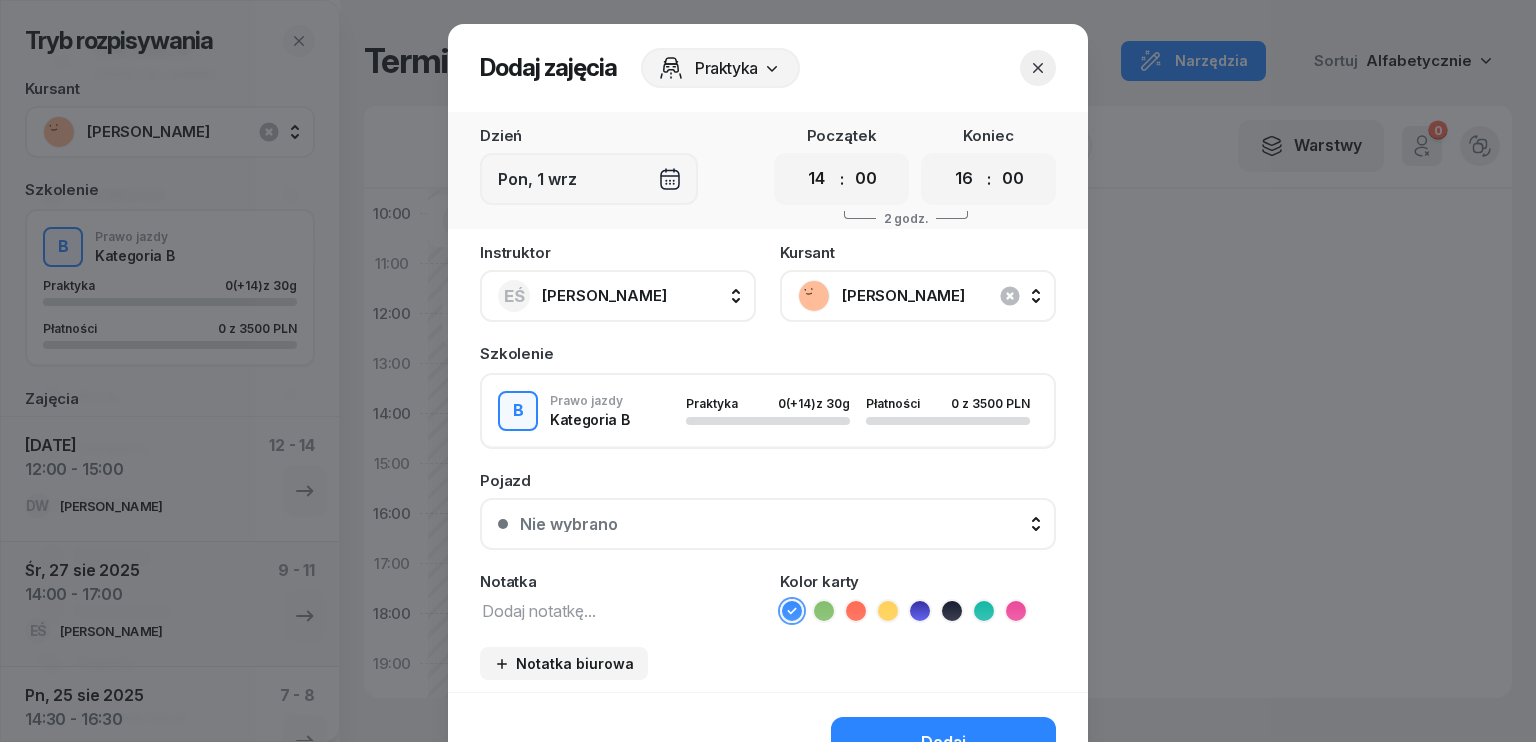select on "13" 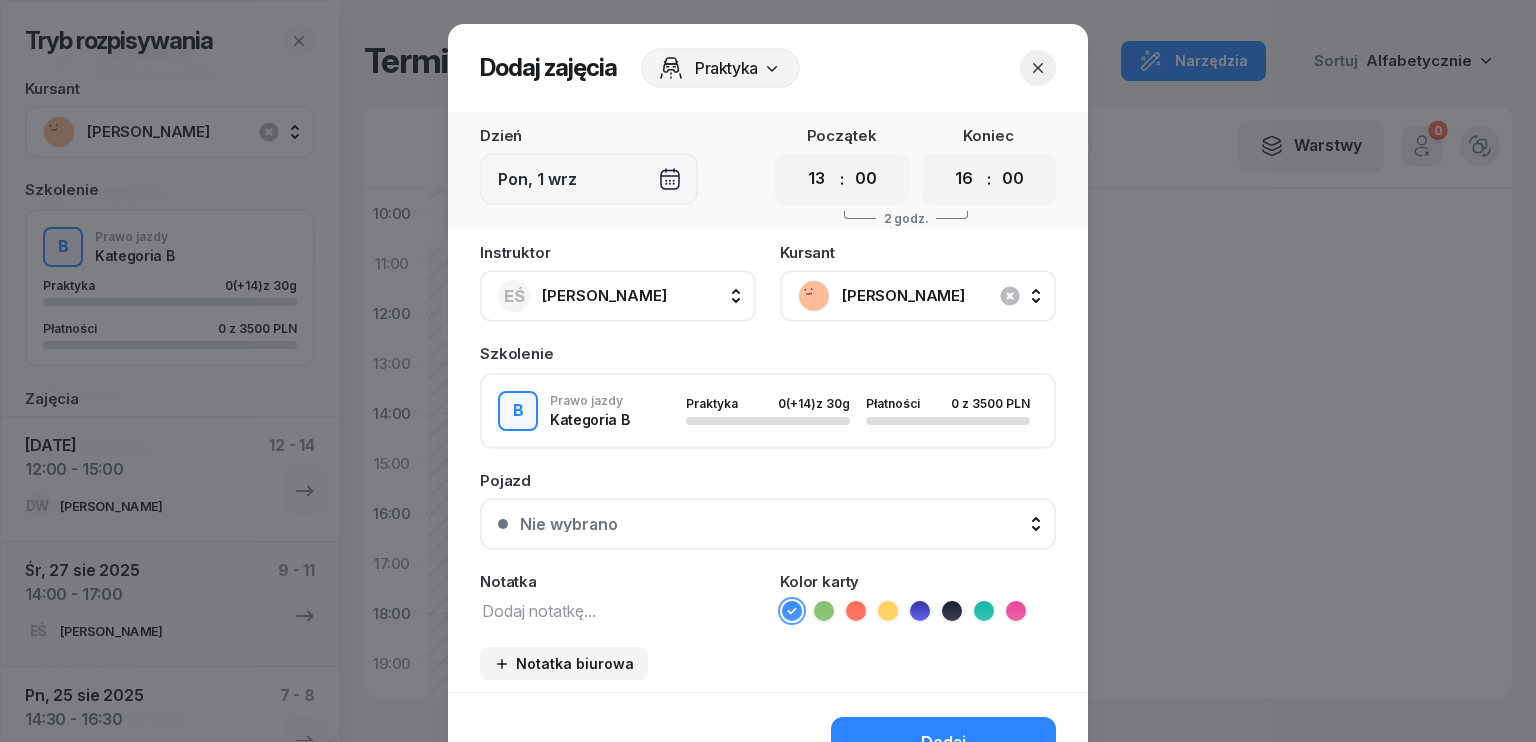 click on "00 01 02 03 04 05 06 07 08 09 10 11 12 13 14 15 16 17 18 19 20 21 22 23" at bounding box center (817, 179) 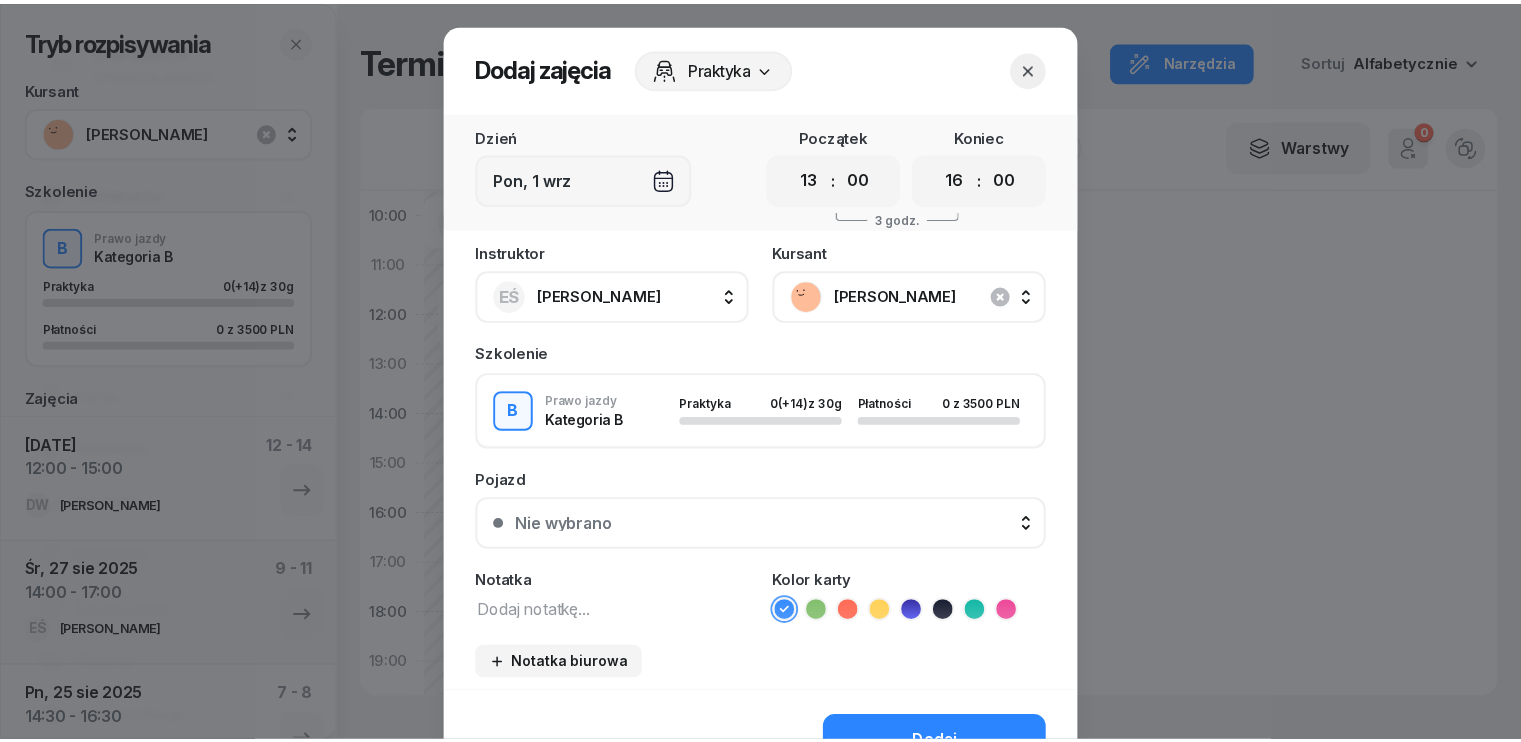 scroll, scrollTop: 100, scrollLeft: 0, axis: vertical 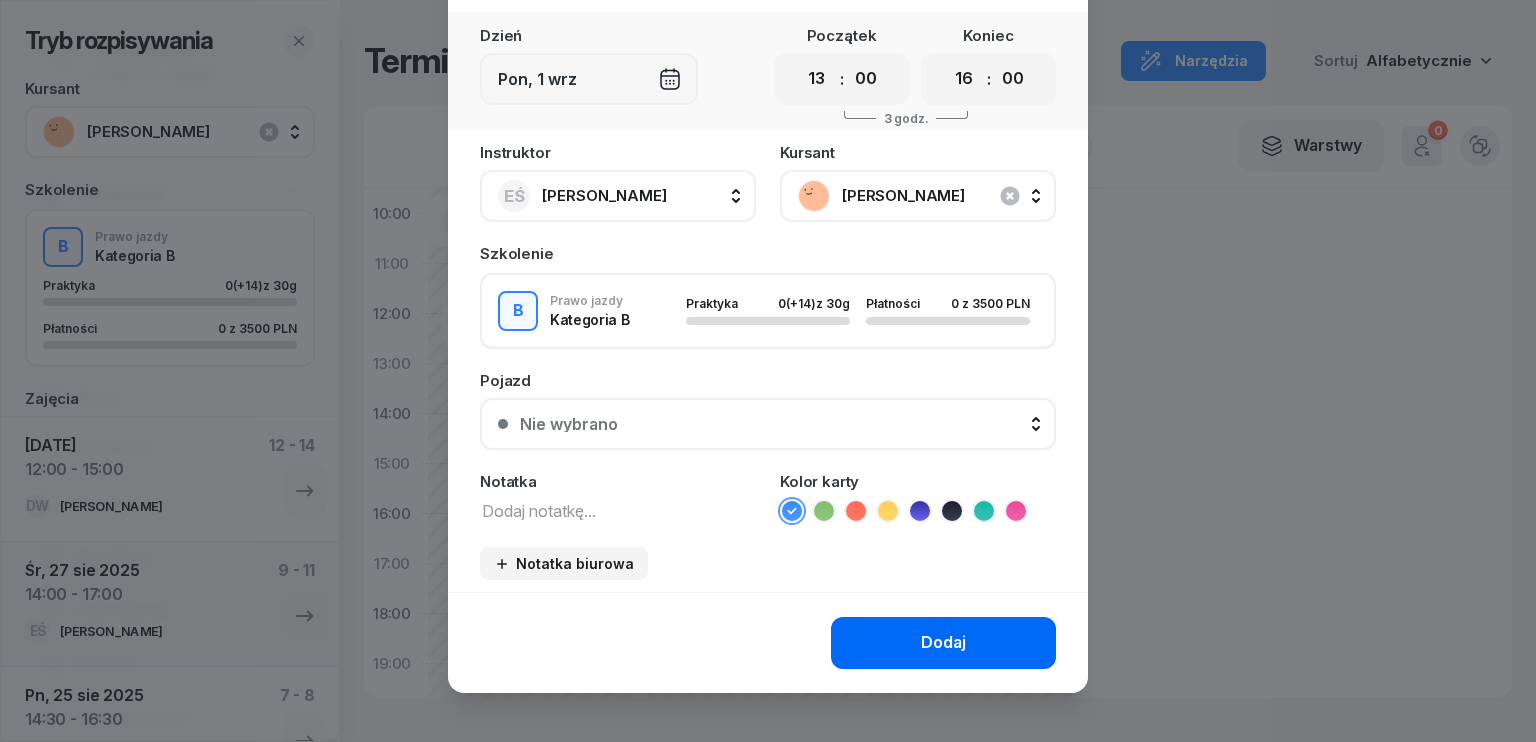 click on "Dodaj" at bounding box center (943, 643) 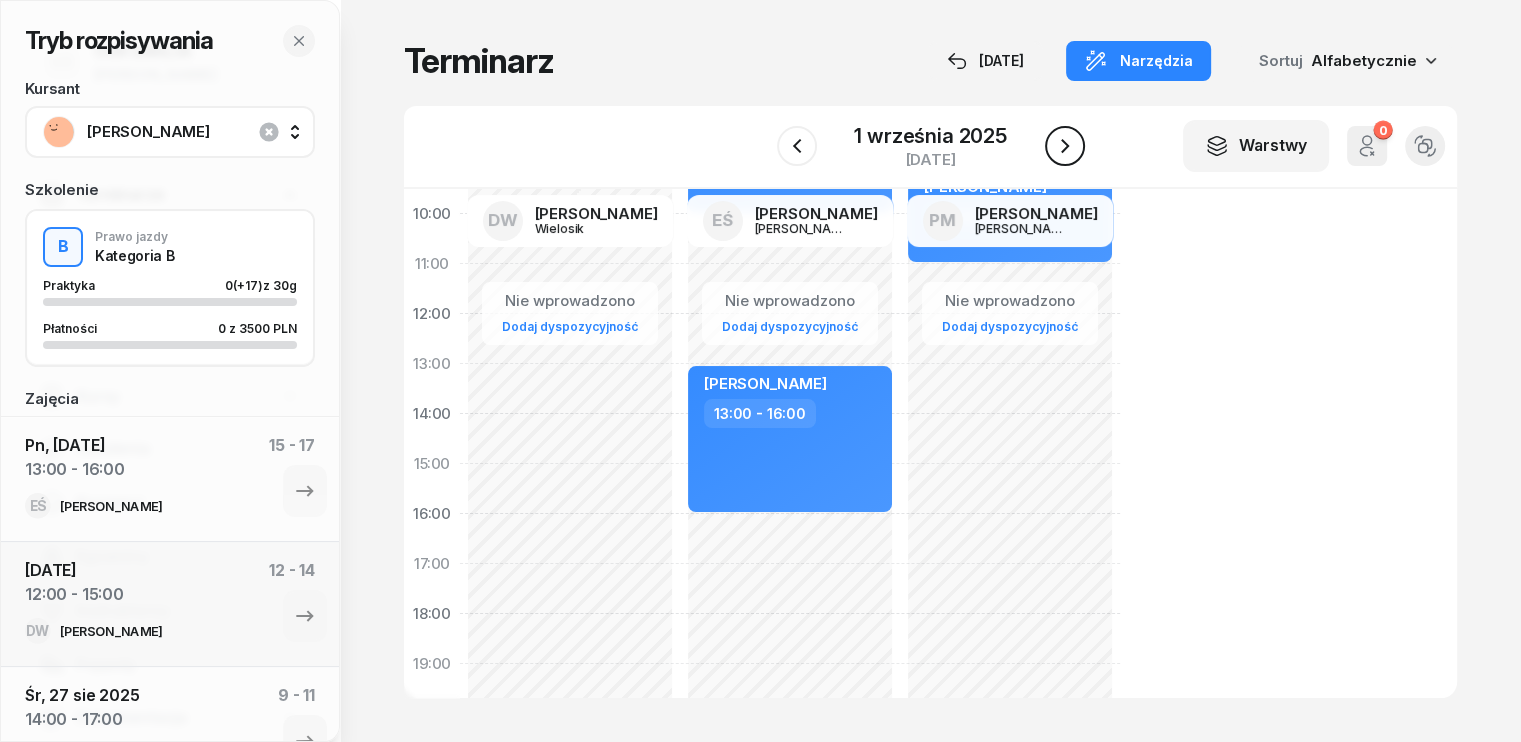 click 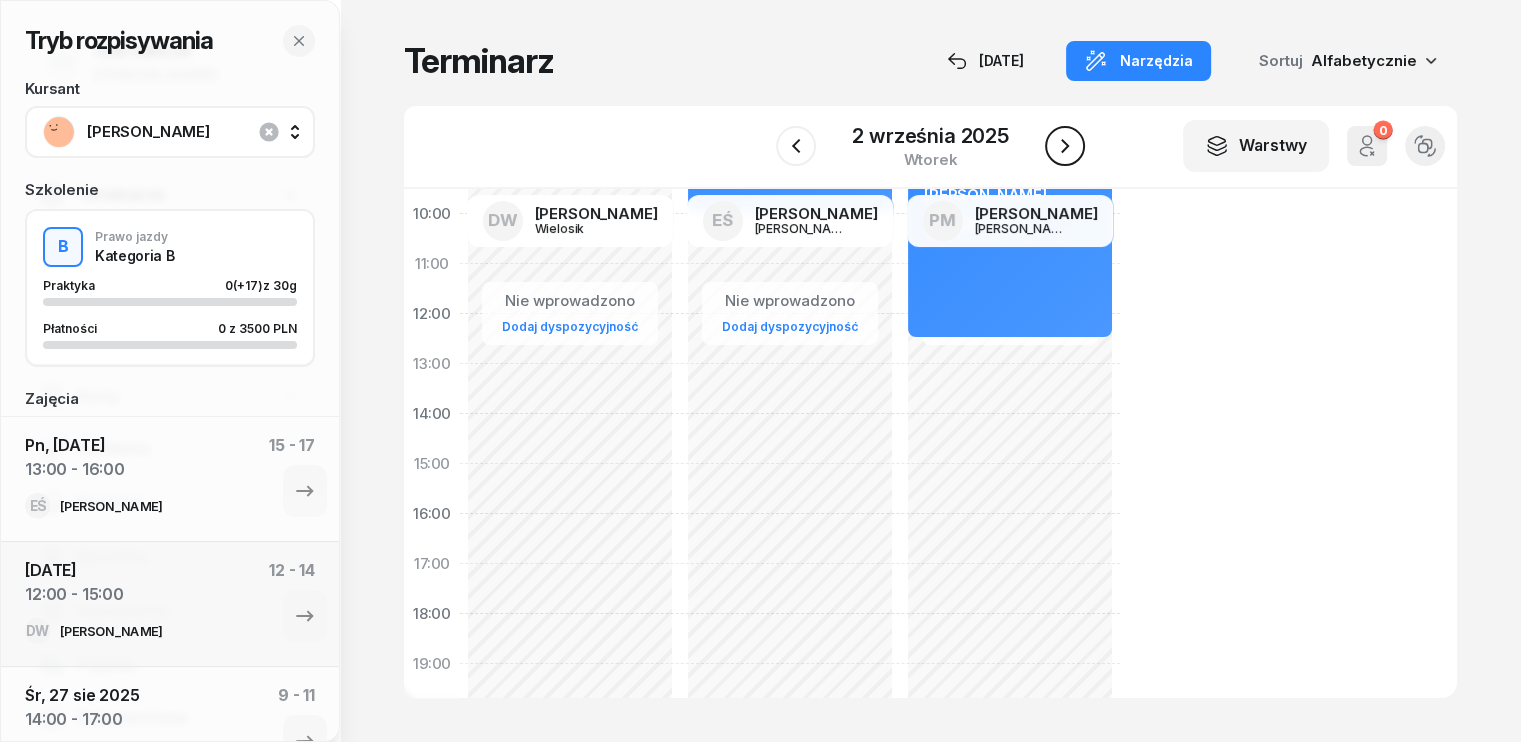 click 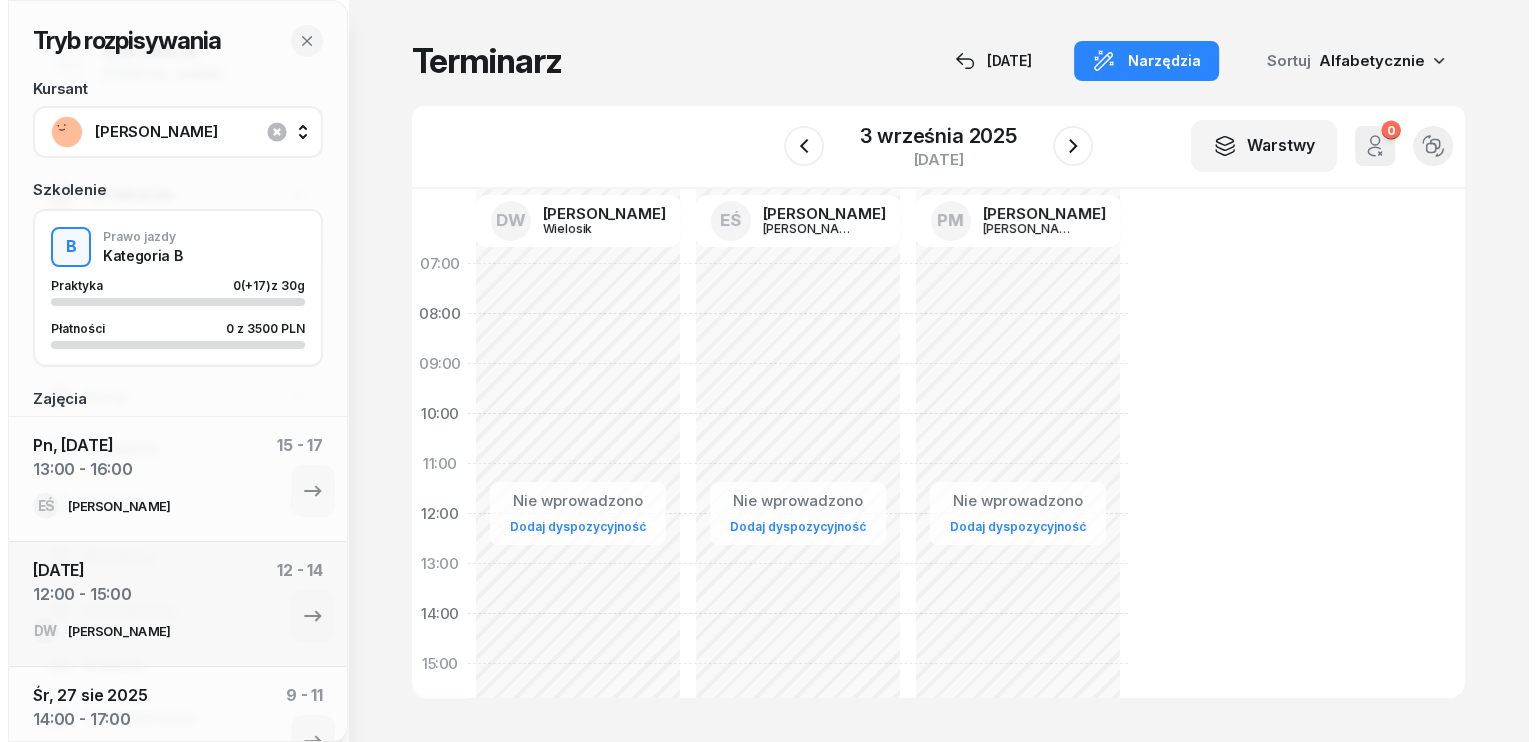 scroll, scrollTop: 100, scrollLeft: 0, axis: vertical 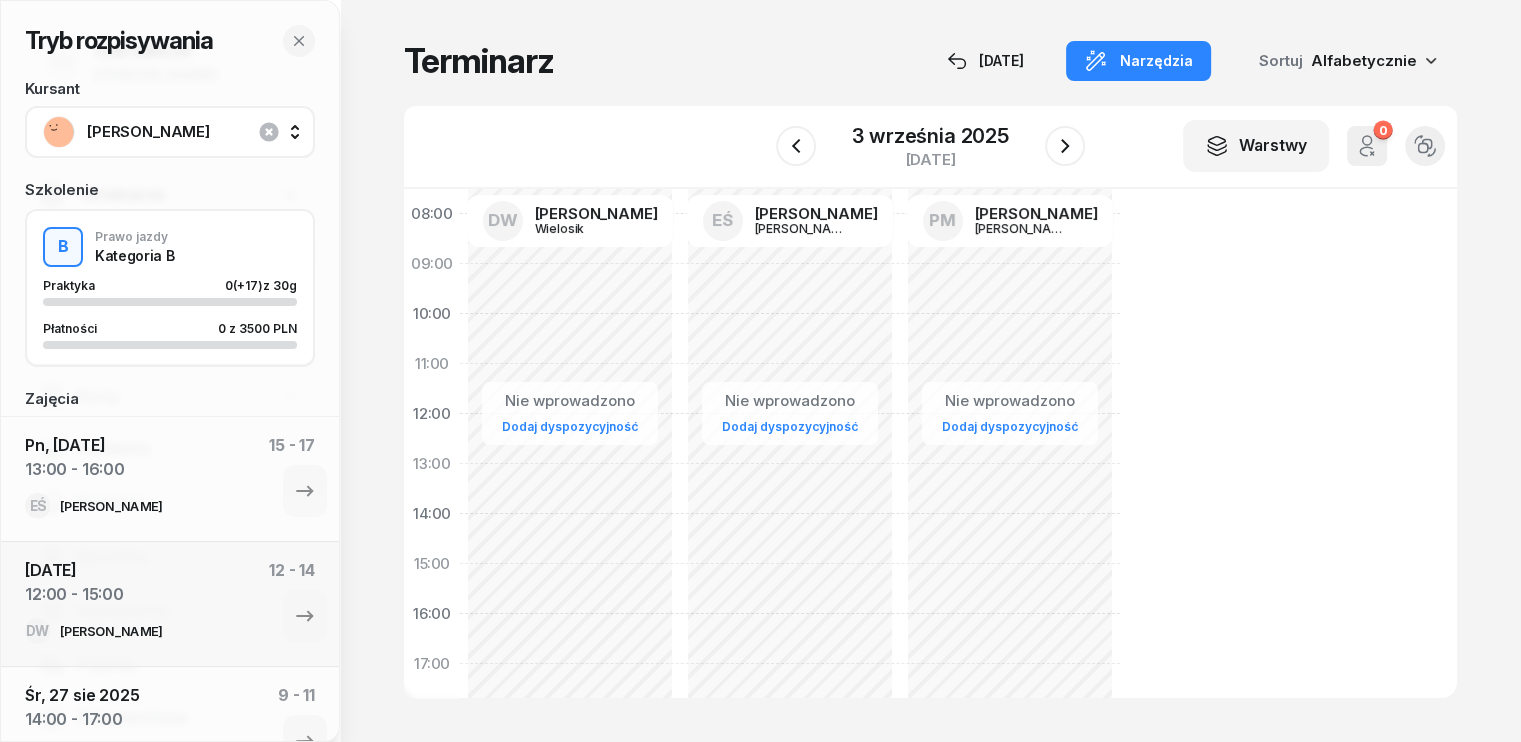 click on "Nie wprowadzono Dodaj dyspozycyjność" 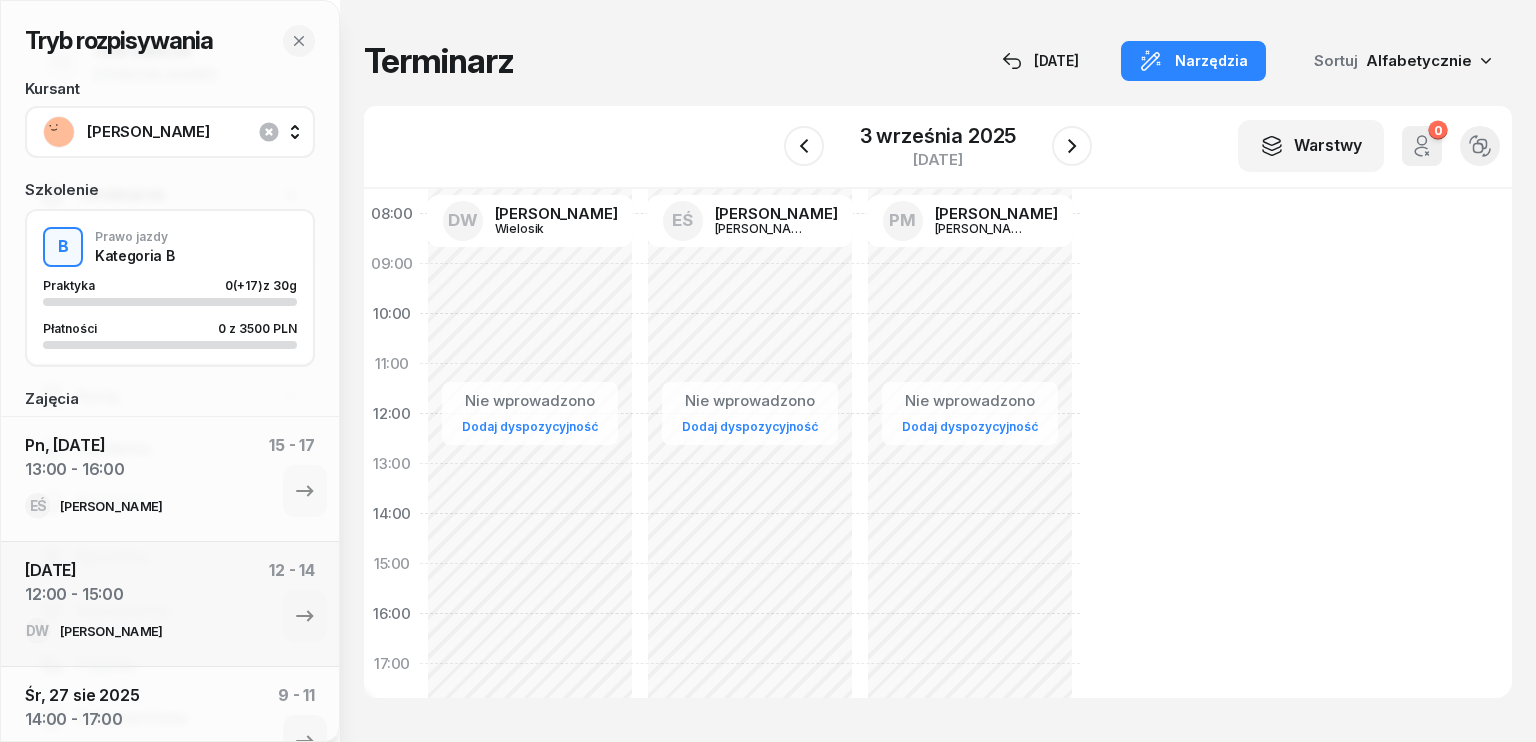 select on "14" 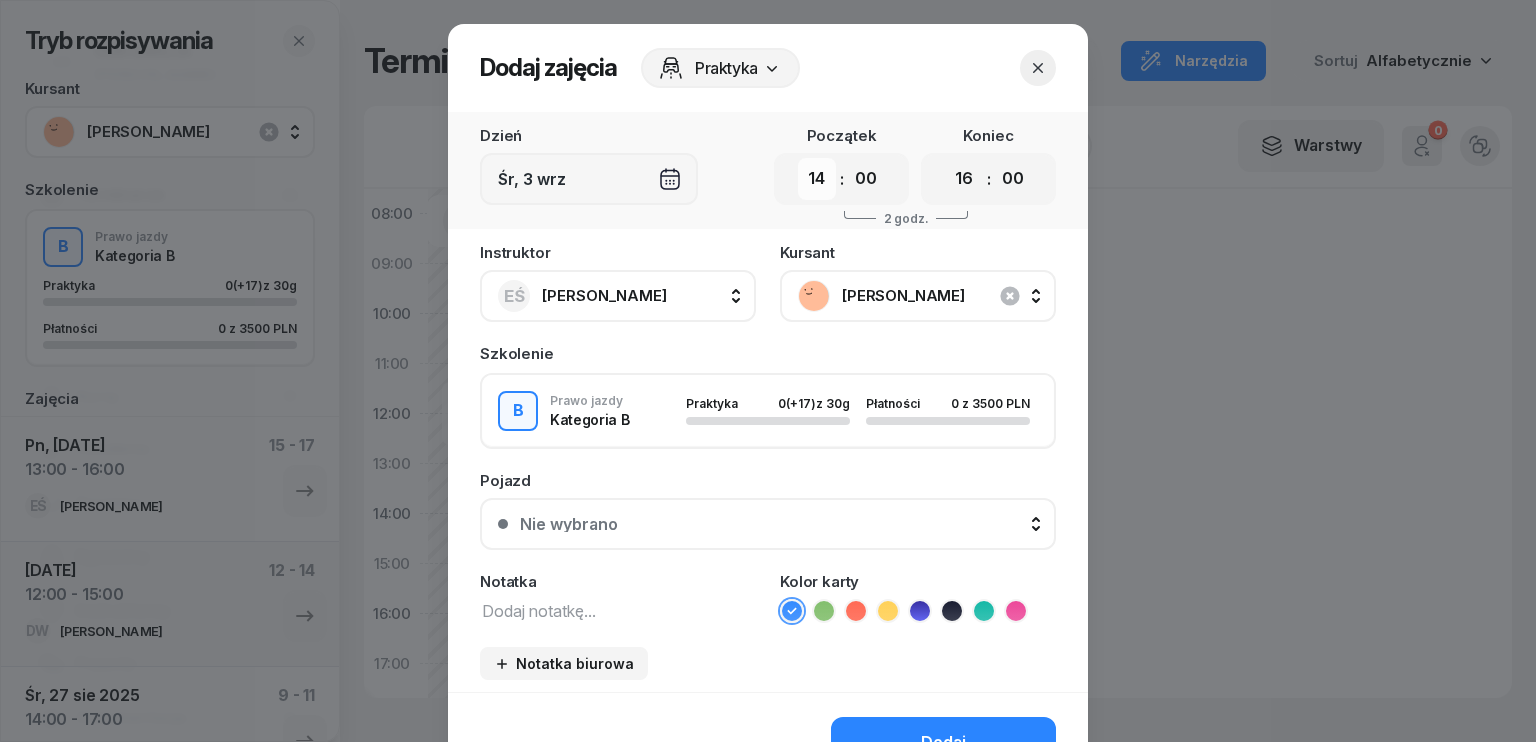 drag, startPoint x: 813, startPoint y: 182, endPoint x: 812, endPoint y: 195, distance: 13.038404 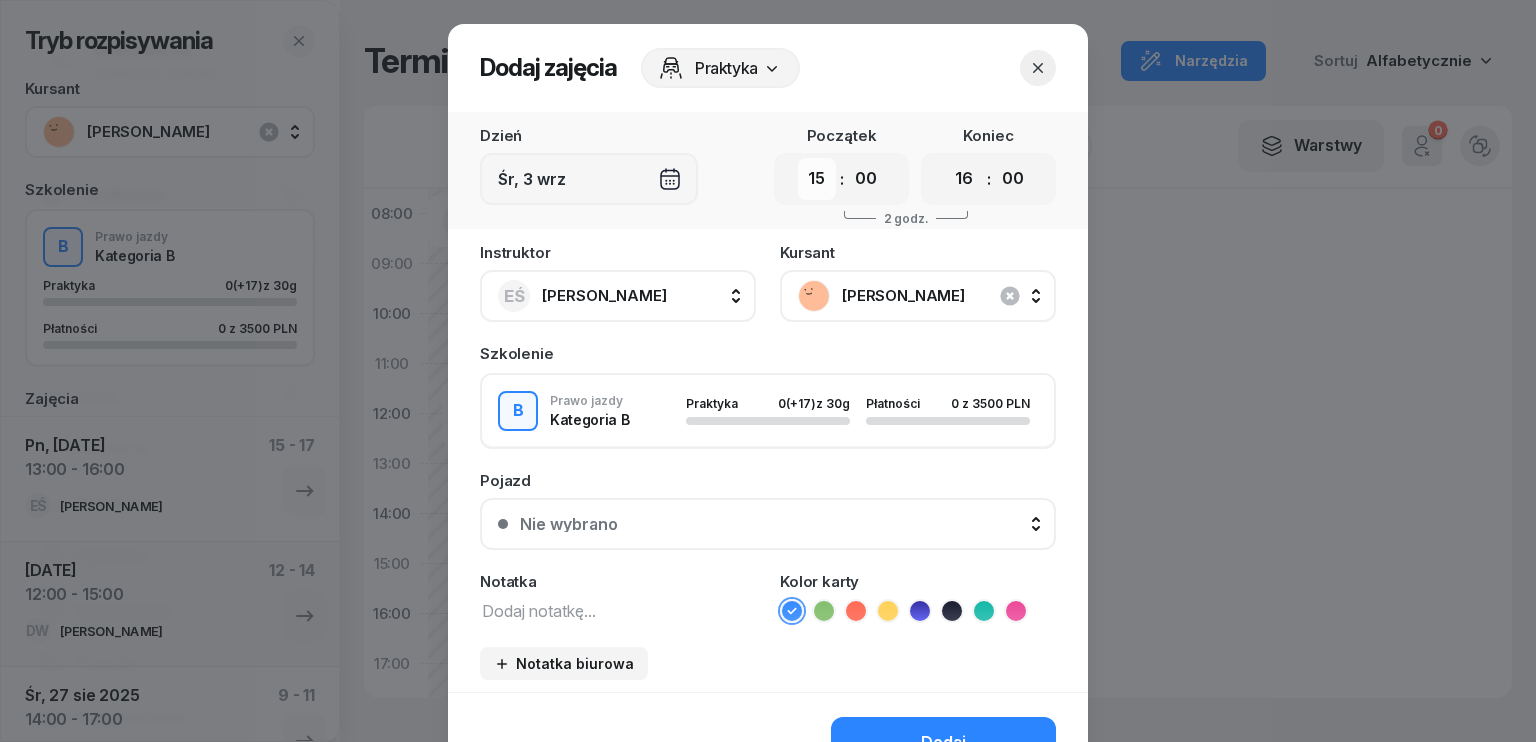 click on "00 01 02 03 04 05 06 07 08 09 10 11 12 13 14 15 16 17 18 19 20 21 22 23" at bounding box center [817, 179] 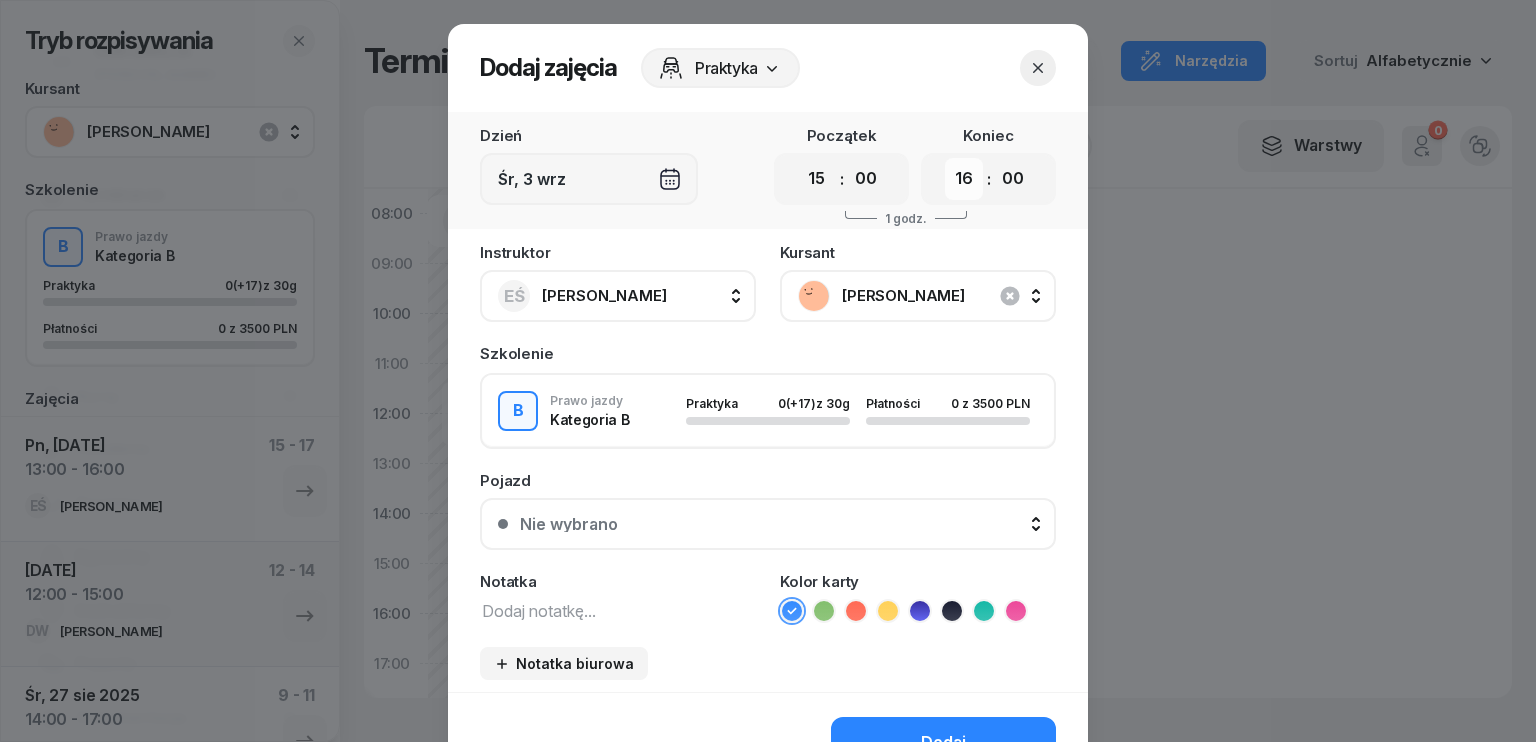 click on "00 01 02 03 04 05 06 07 08 09 10 11 12 13 14 15 16 17 18 19 20 21 22 23" at bounding box center [964, 179] 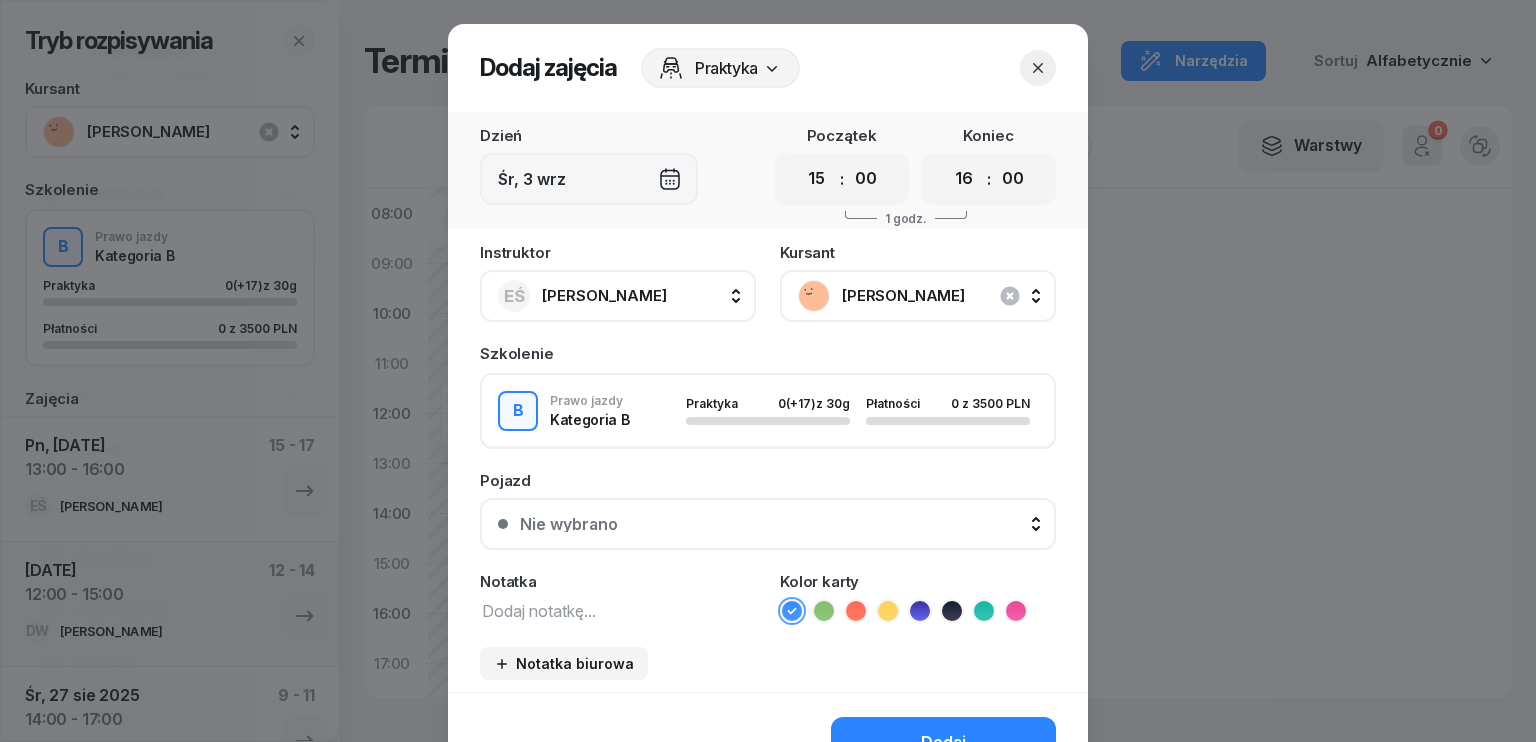 select on "18" 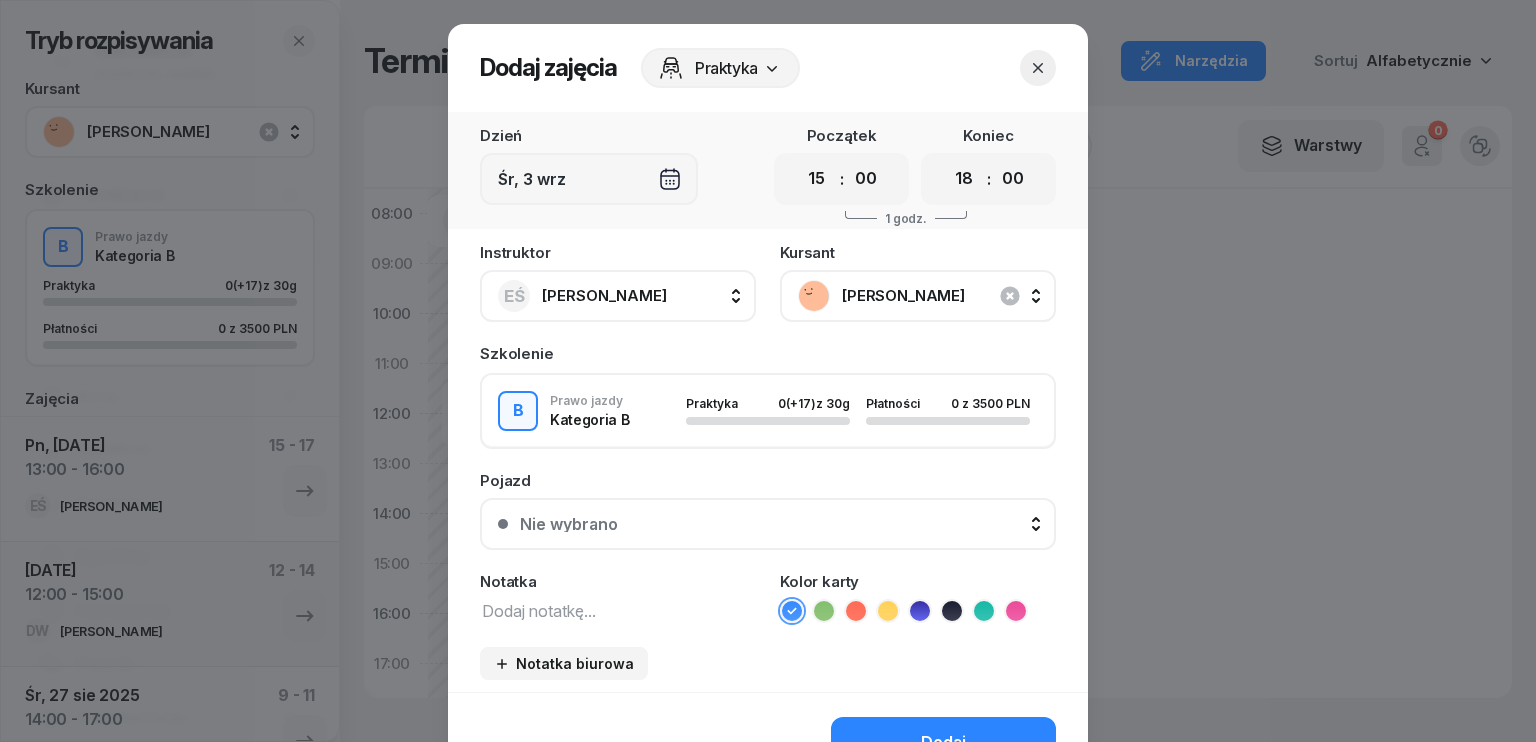 click on "00 01 02 03 04 05 06 07 08 09 10 11 12 13 14 15 16 17 18 19 20 21 22 23" at bounding box center [964, 179] 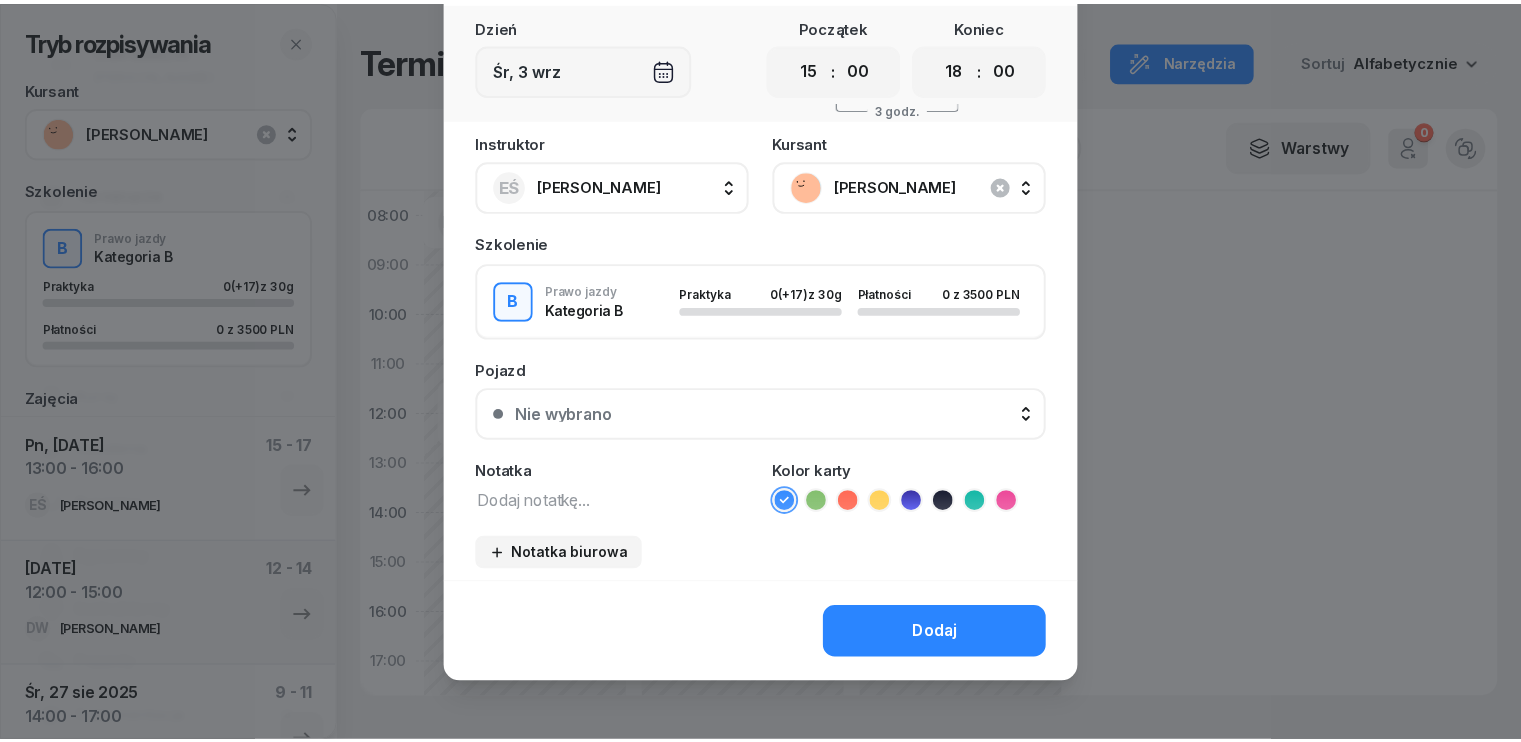 scroll, scrollTop: 112, scrollLeft: 0, axis: vertical 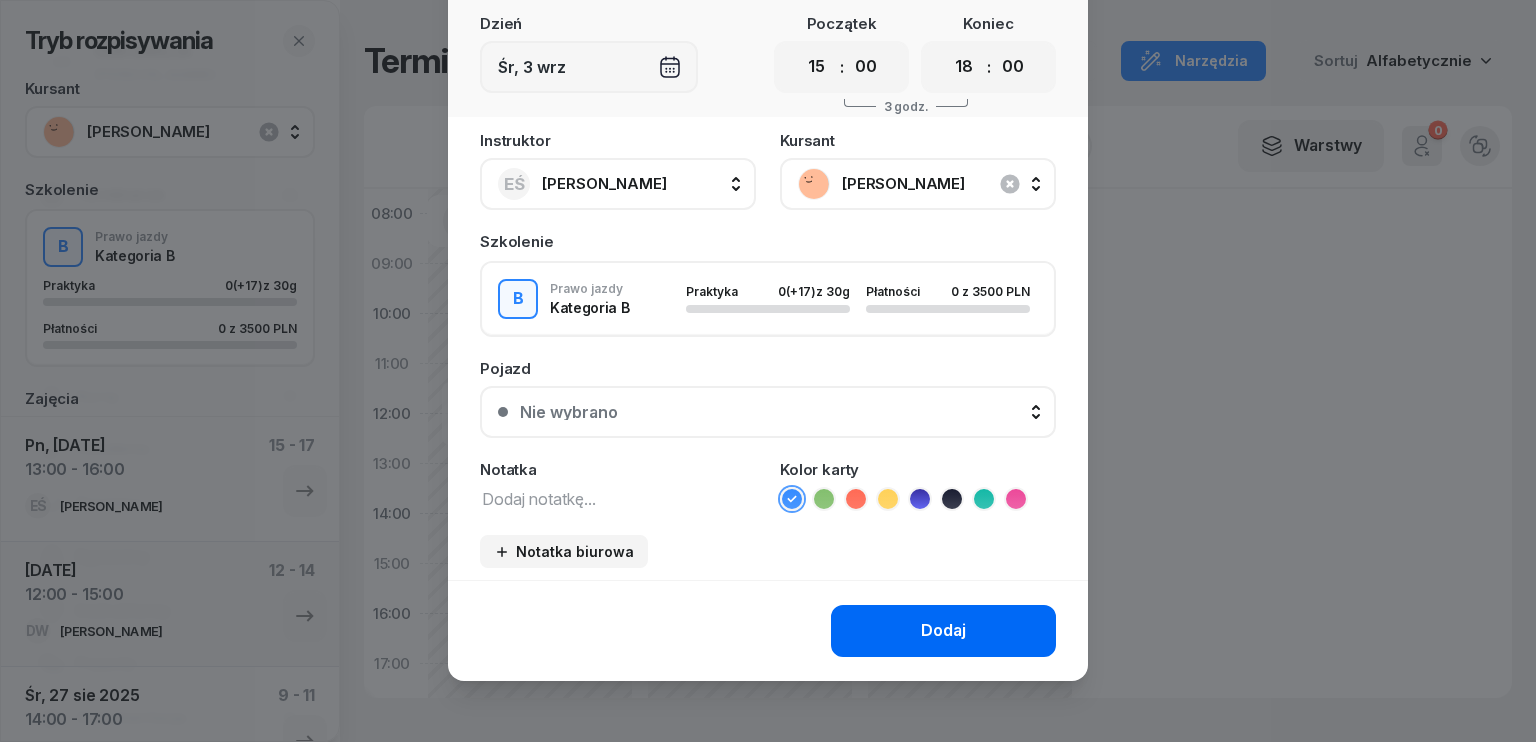 click on "Dodaj" at bounding box center [943, 631] 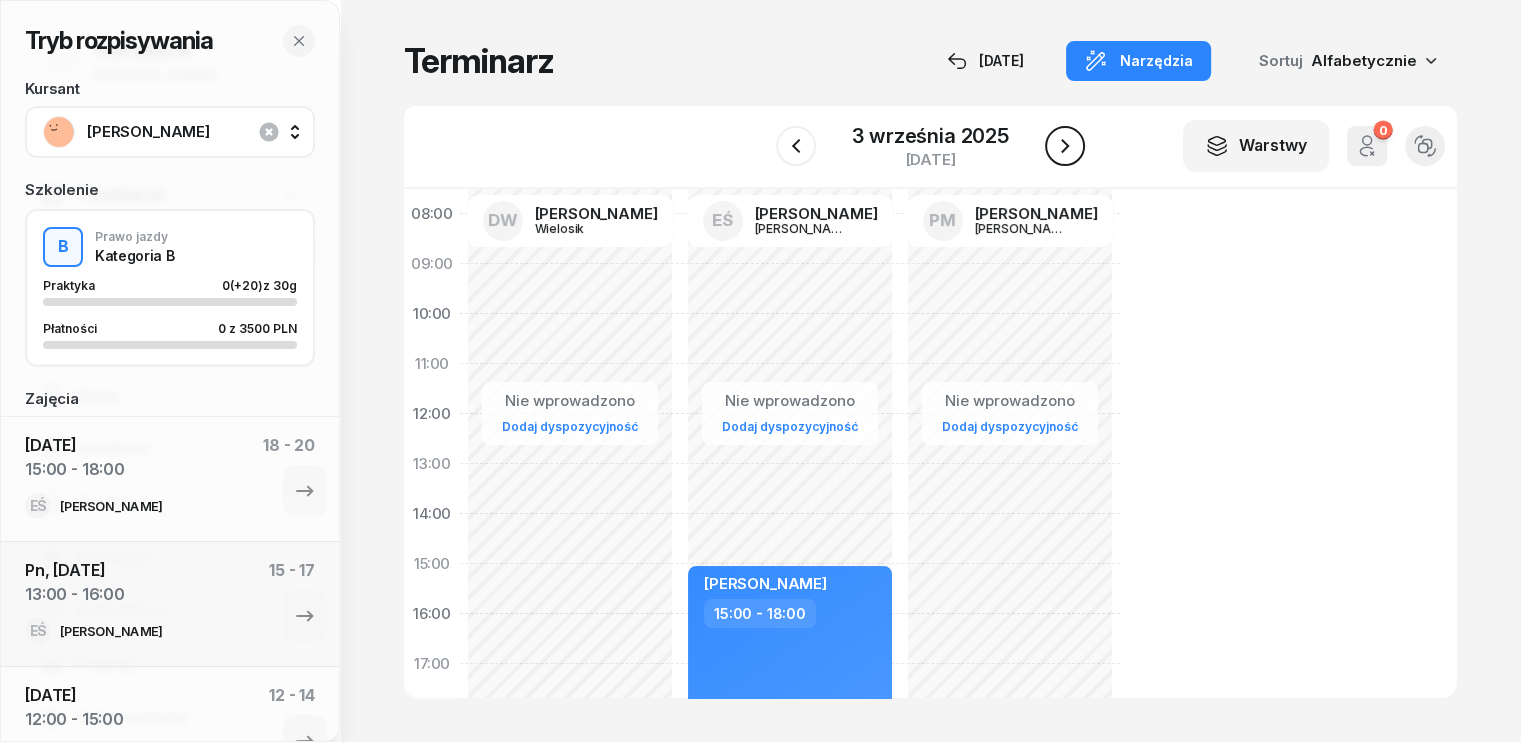 click 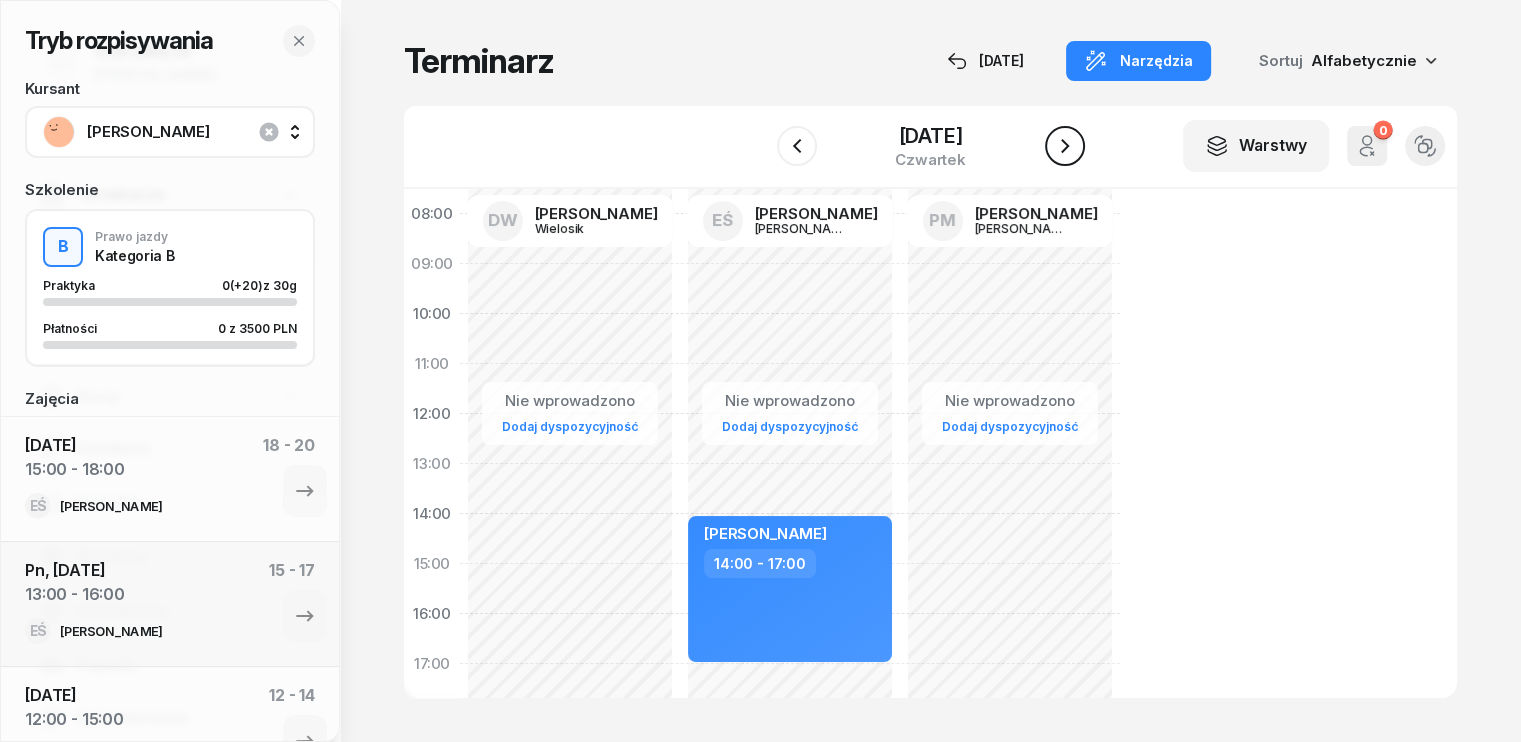 click 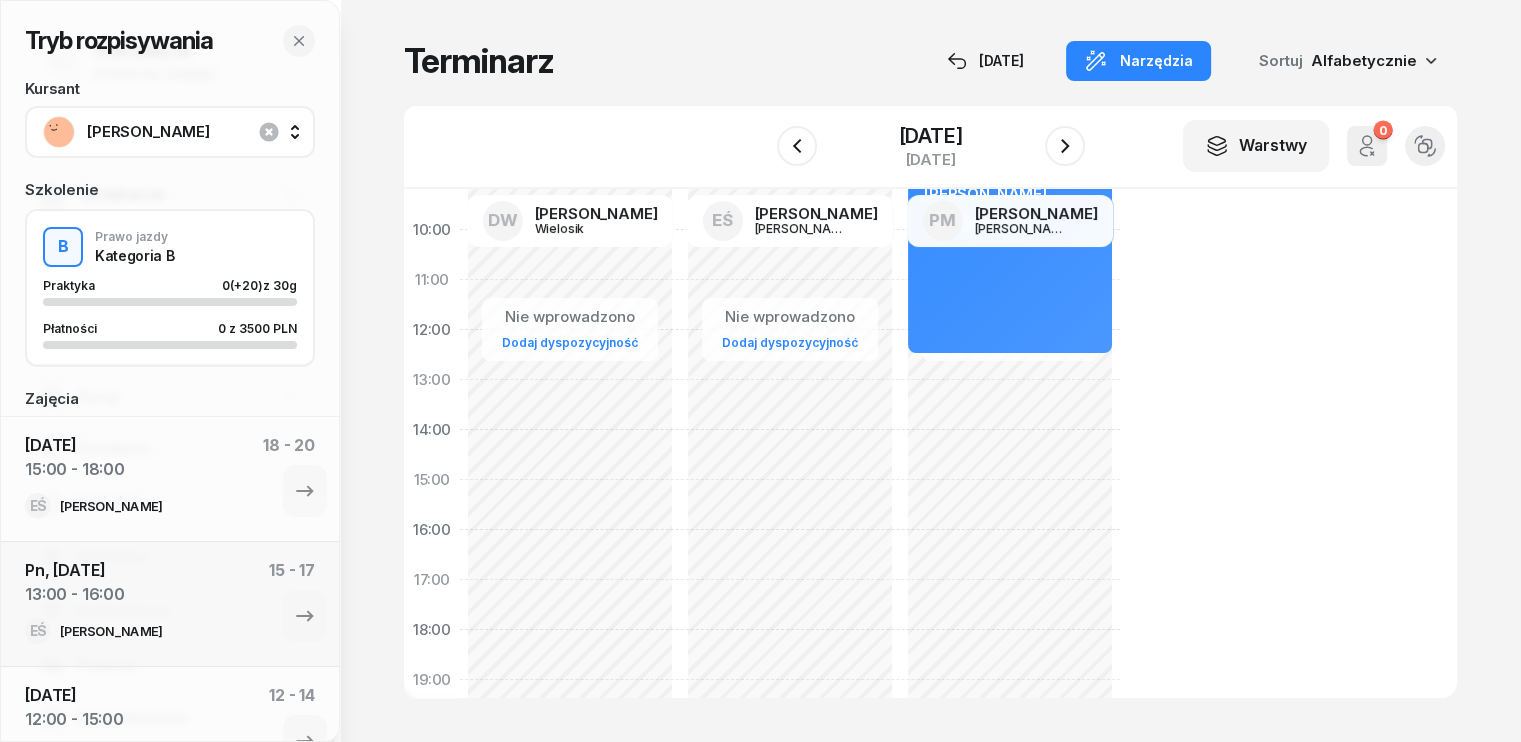 scroll, scrollTop: 200, scrollLeft: 0, axis: vertical 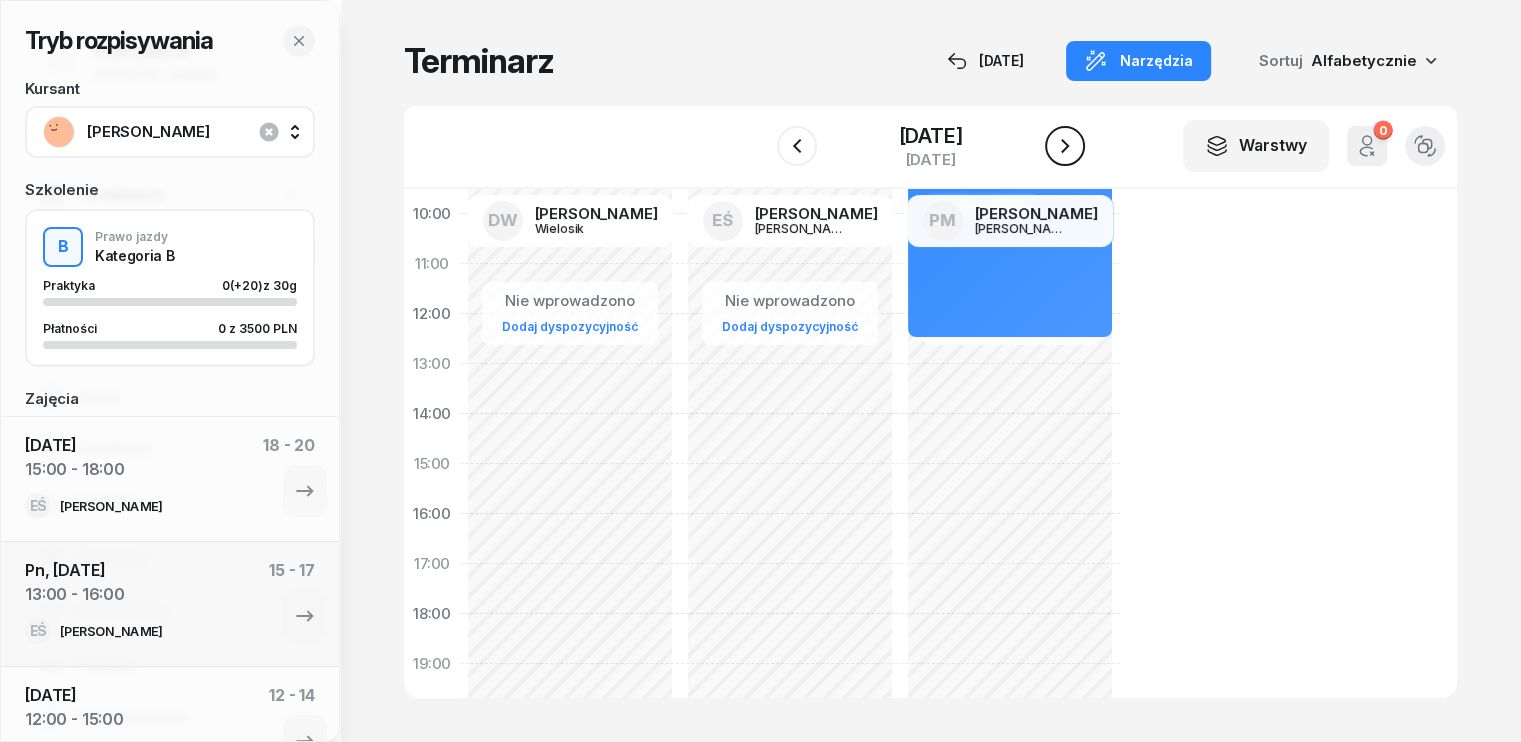 click 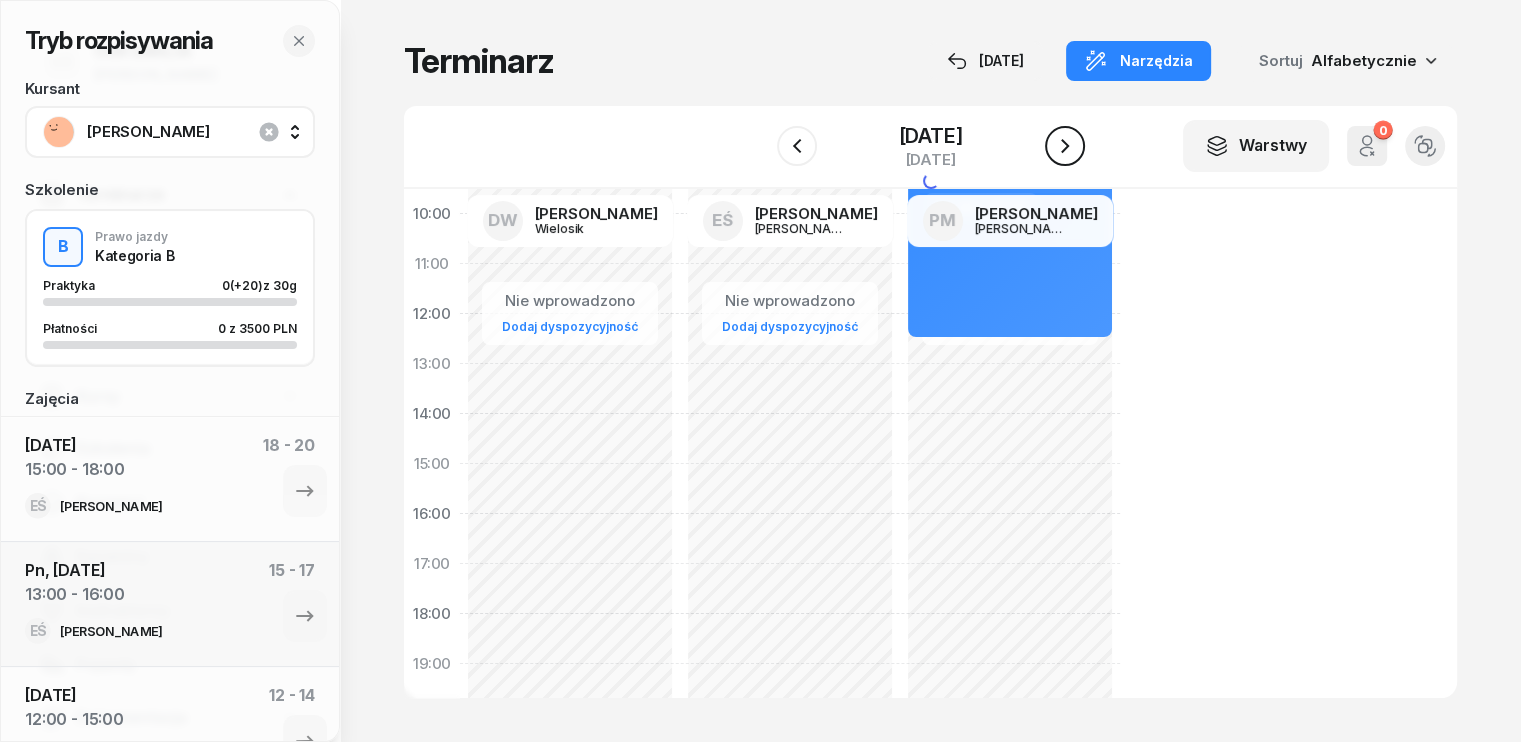 click 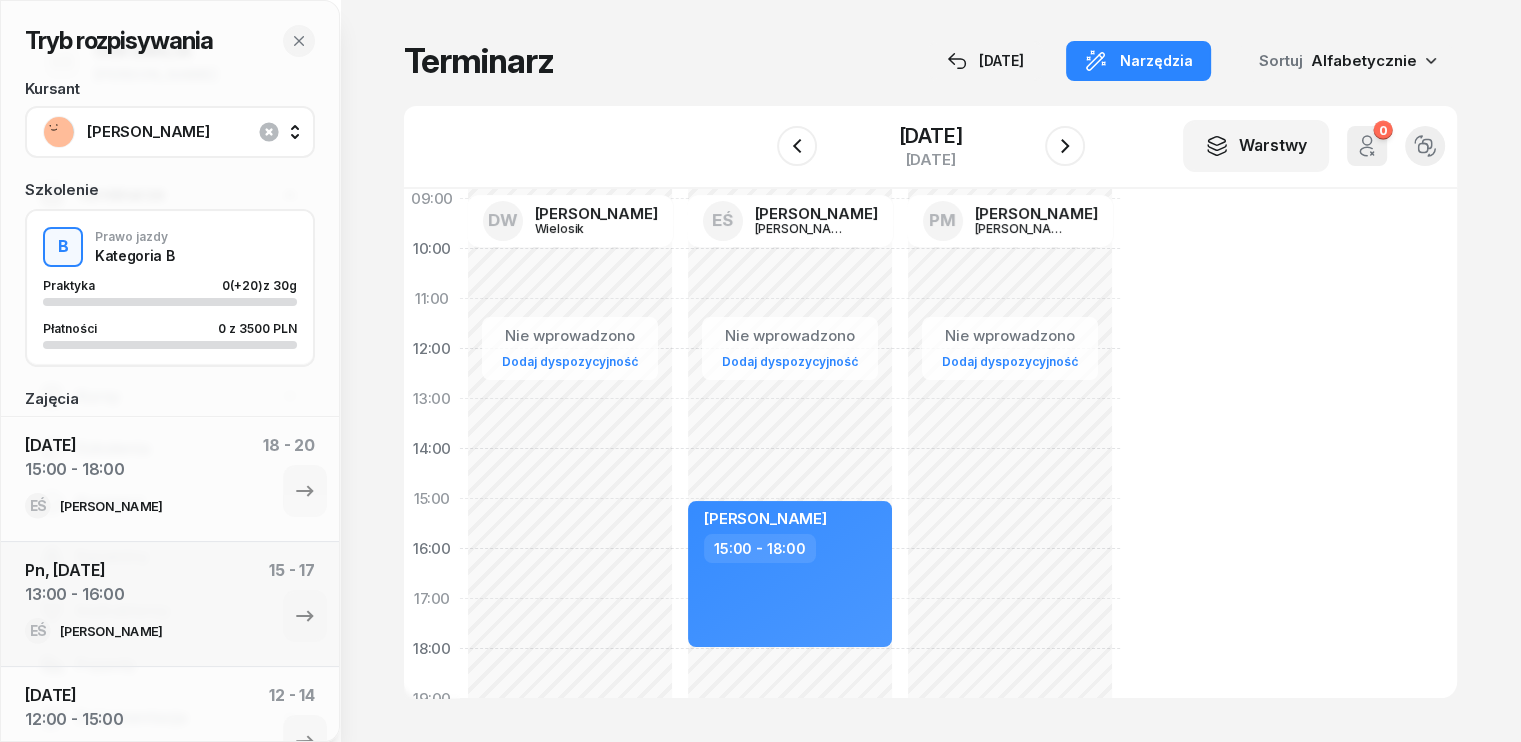 scroll, scrollTop: 200, scrollLeft: 0, axis: vertical 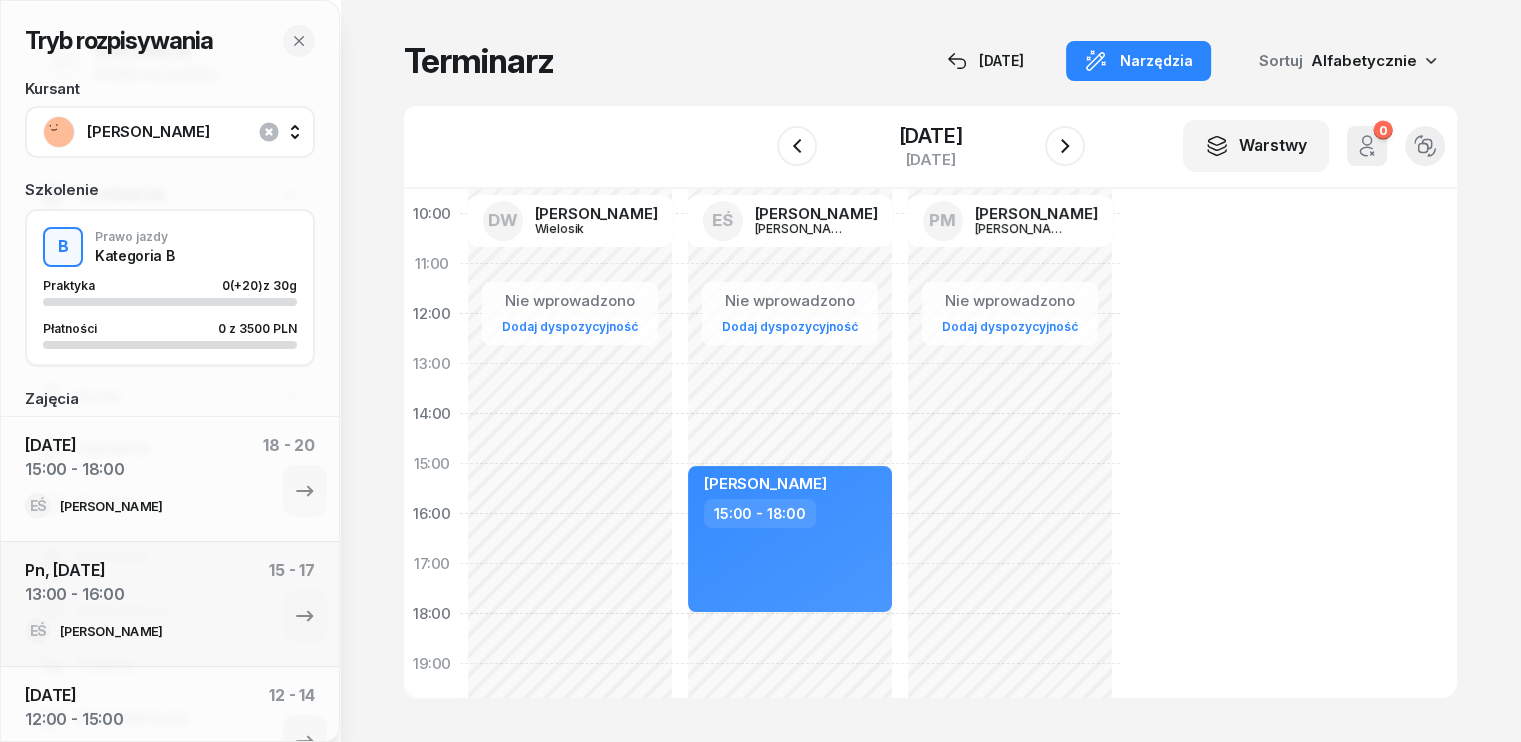click on "Nie wprowadzono Dodaj dyspozycyjność" 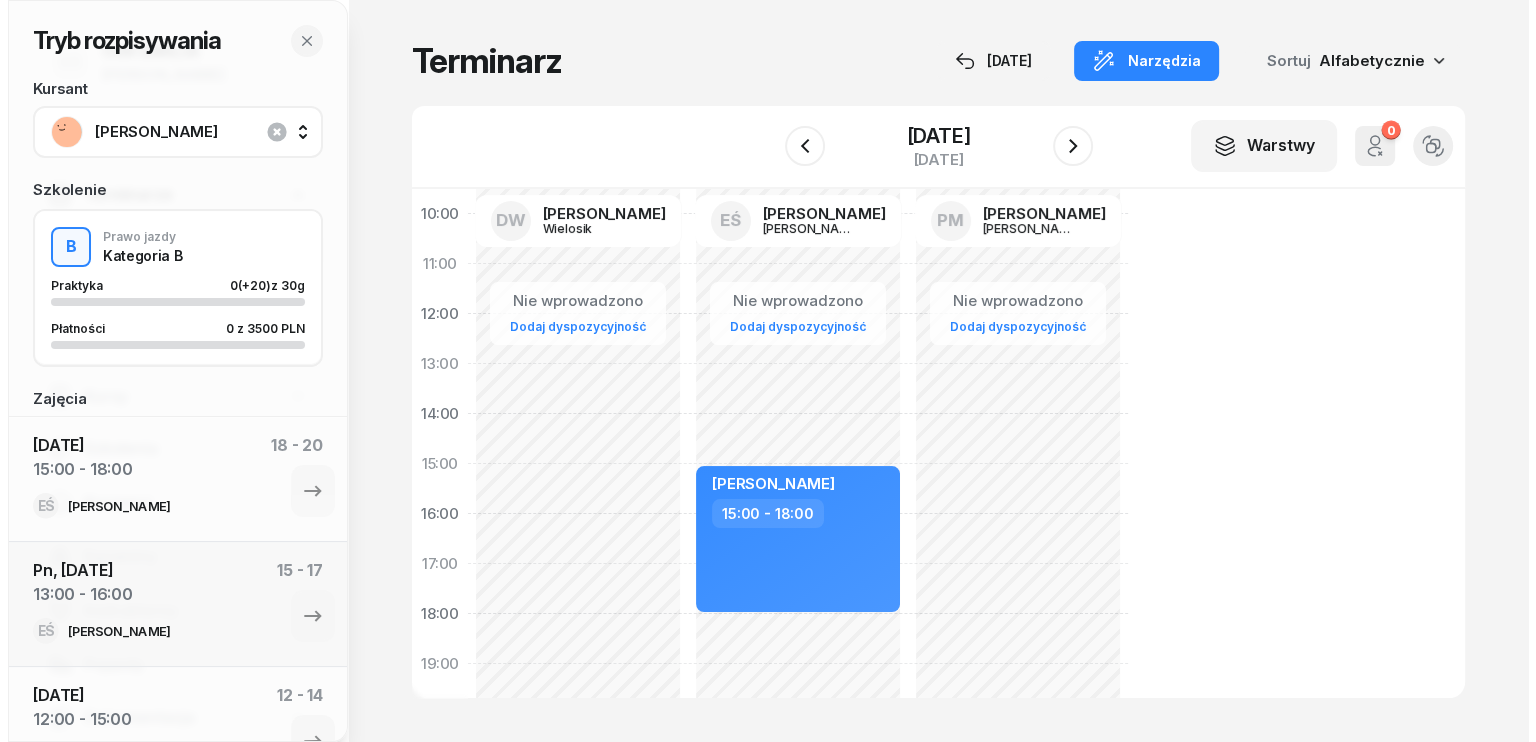 scroll, scrollTop: 202, scrollLeft: 0, axis: vertical 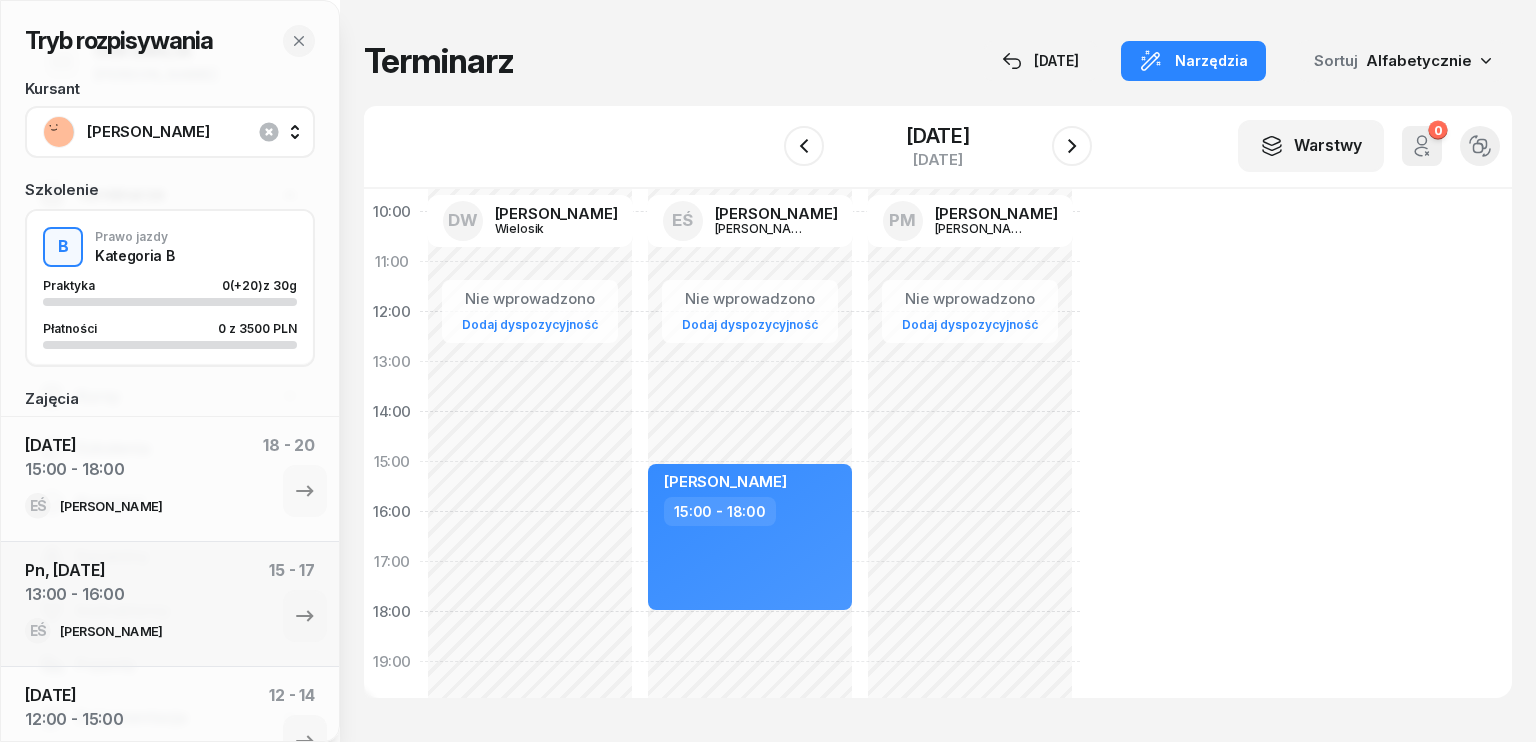select on "15" 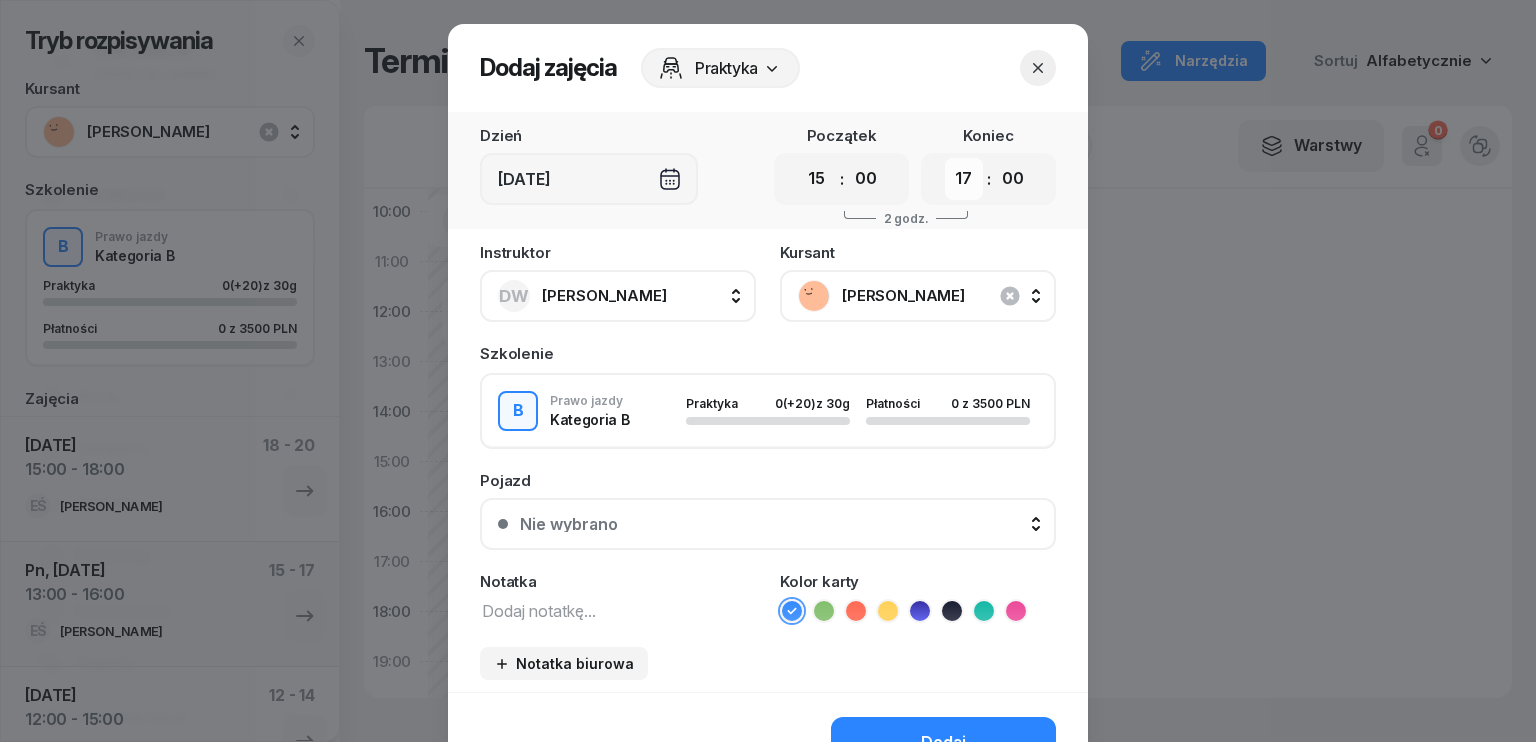 click on "00 01 02 03 04 05 06 07 08 09 10 11 12 13 14 15 16 17 18 19 20 21 22 23" at bounding box center [964, 179] 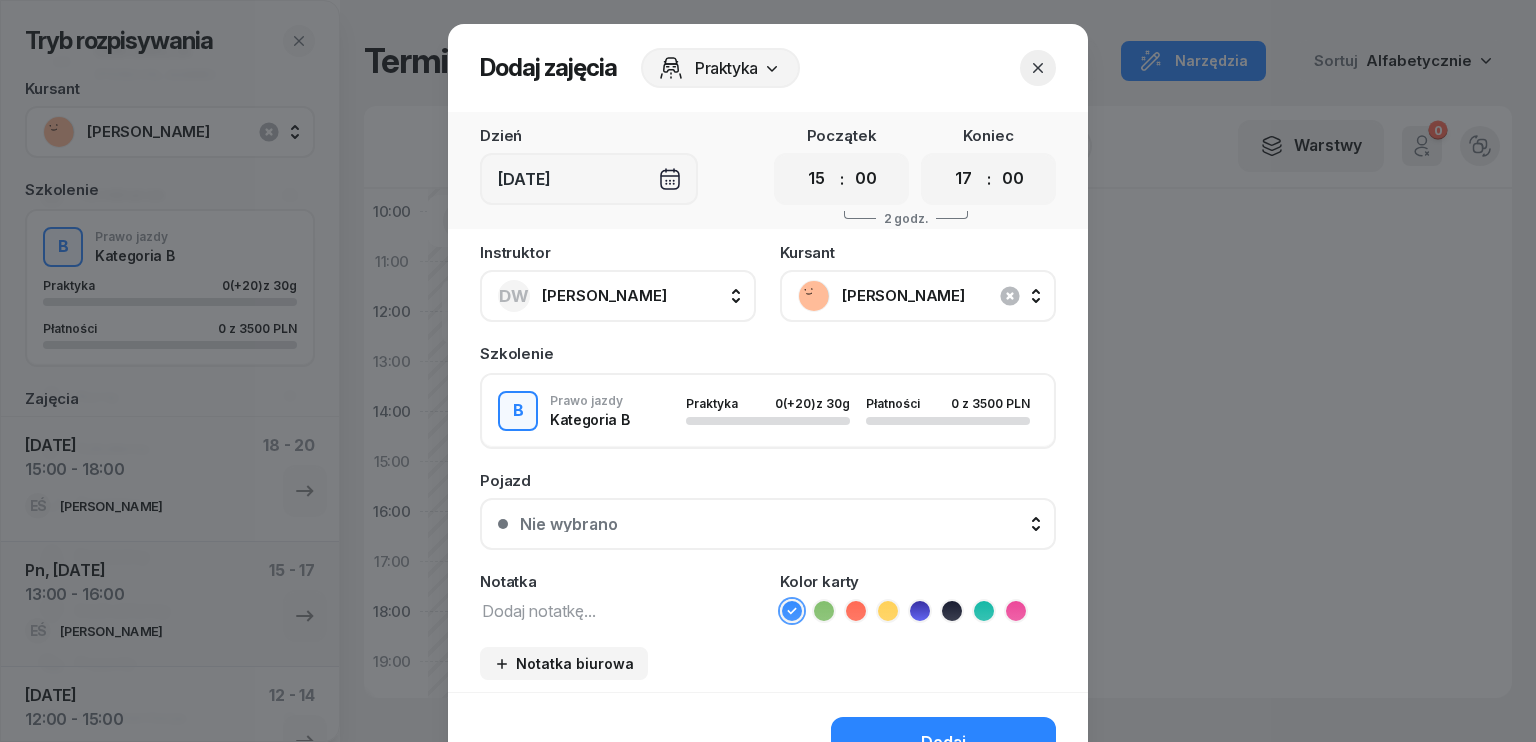 select on "18" 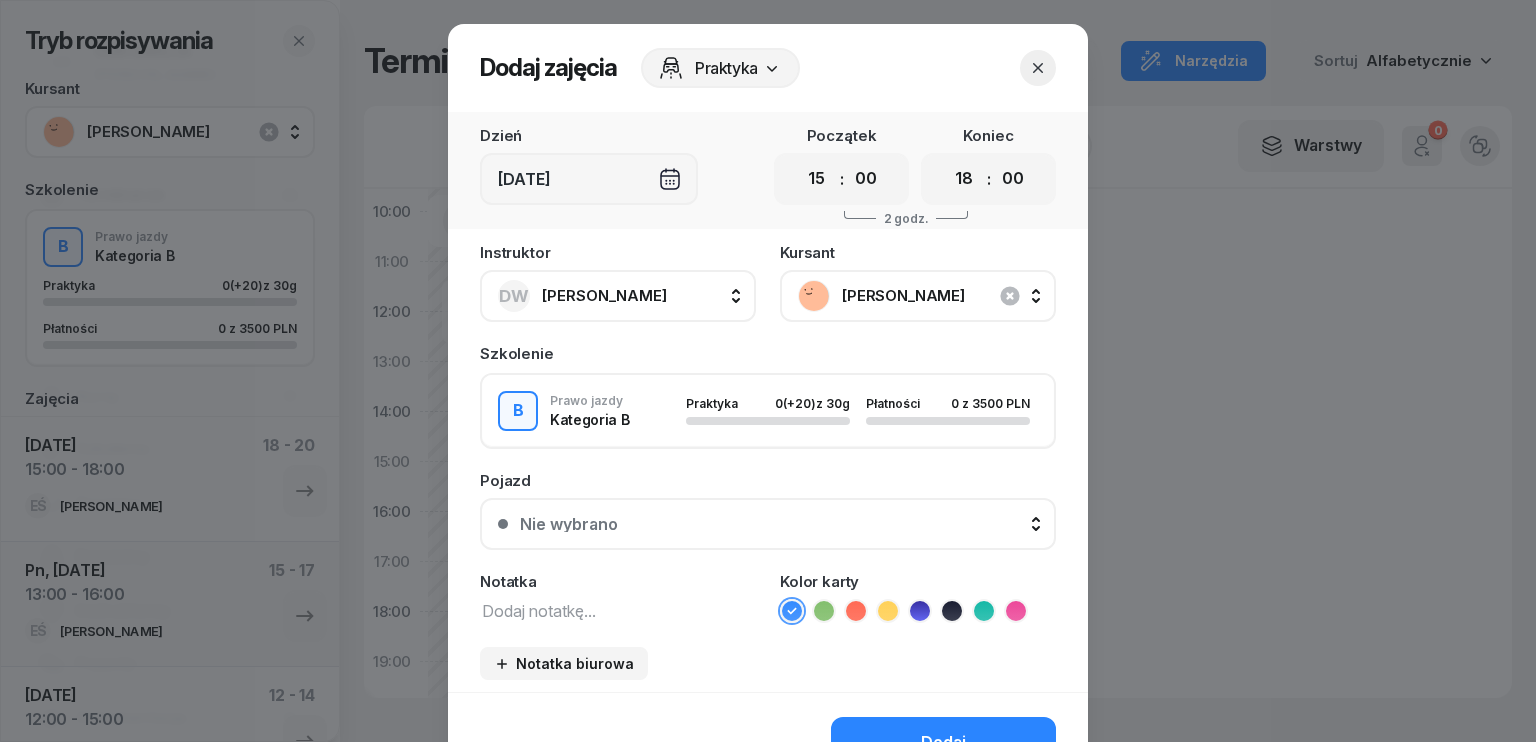 click on "00 01 02 03 04 05 06 07 08 09 10 11 12 13 14 15 16 17 18 19 20 21 22 23" at bounding box center [964, 179] 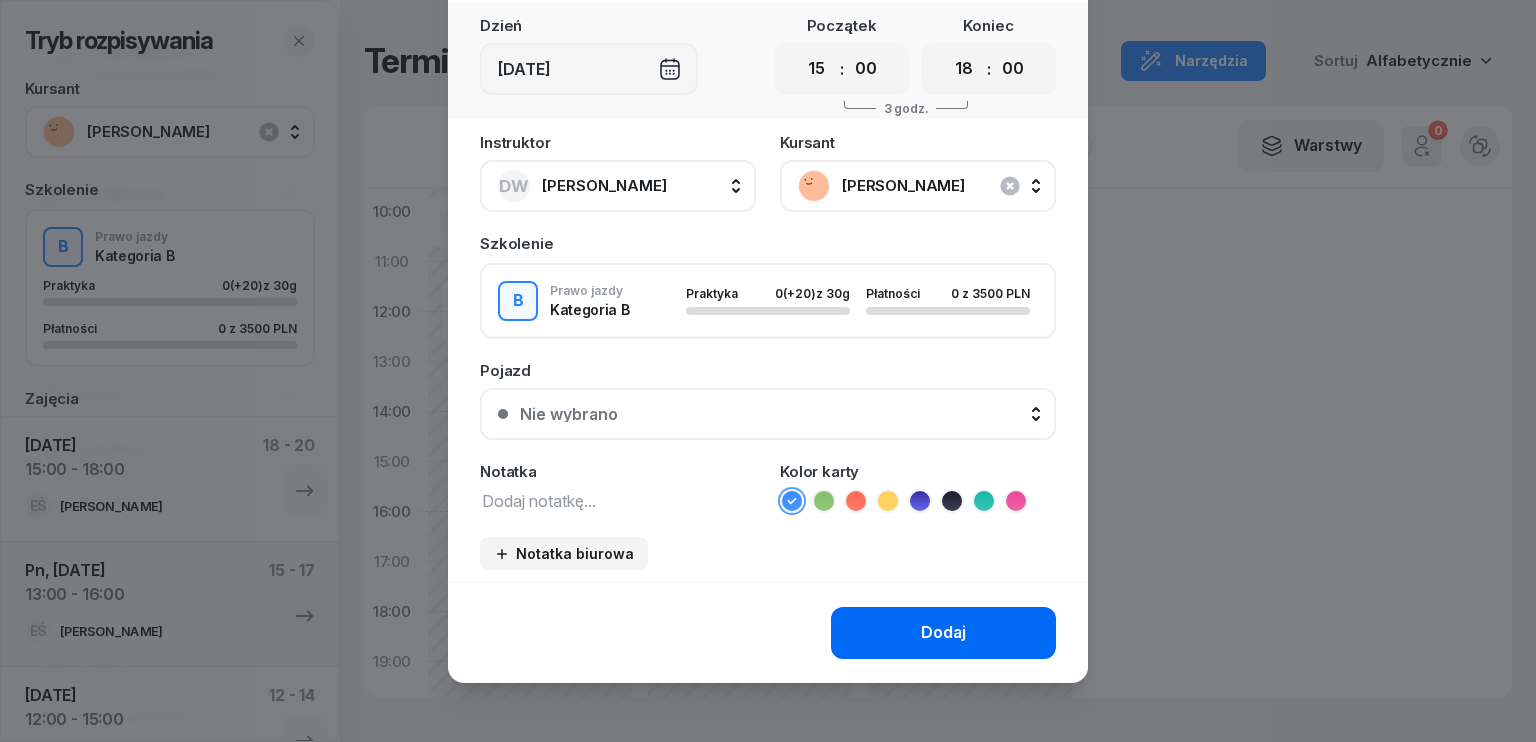 scroll, scrollTop: 112, scrollLeft: 0, axis: vertical 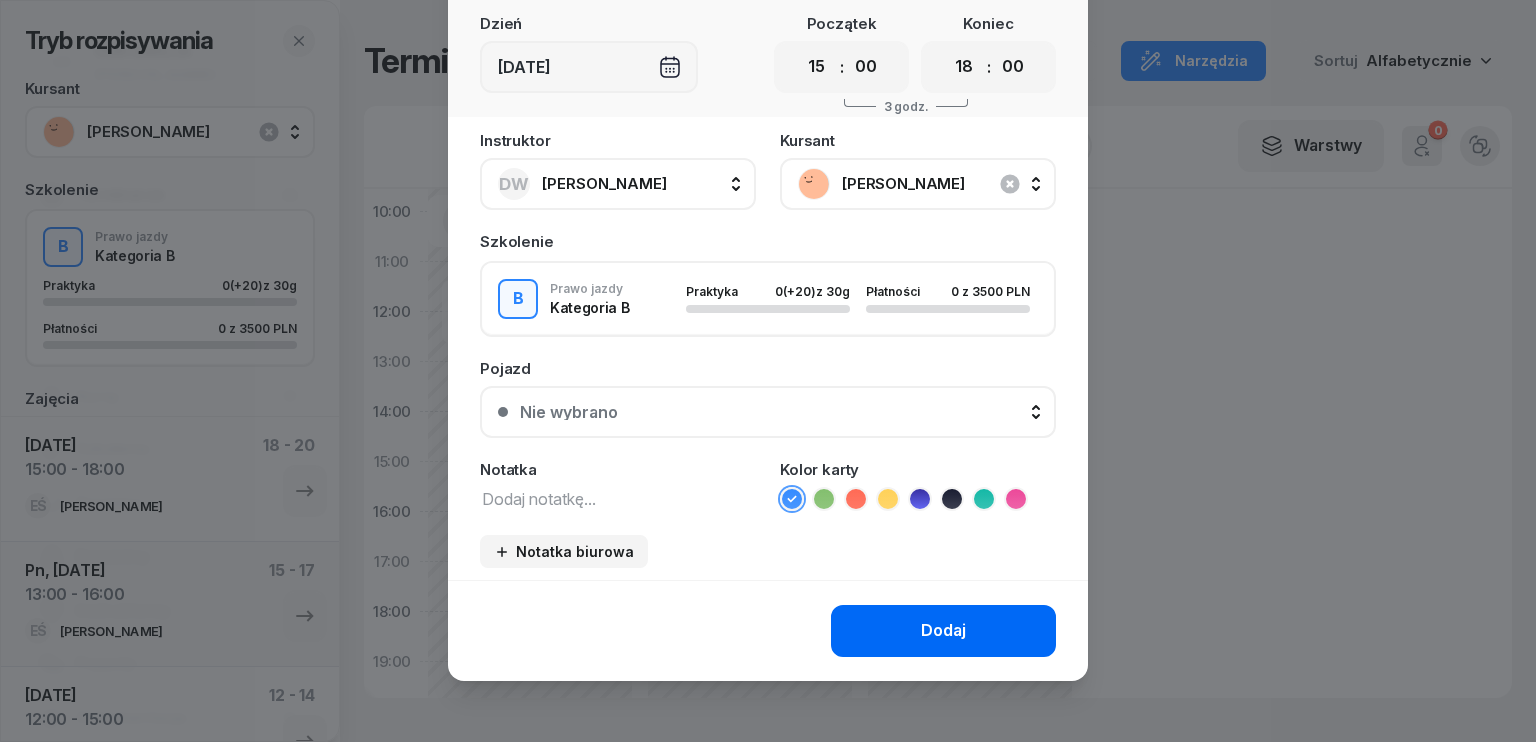 click on "Dodaj" at bounding box center (943, 631) 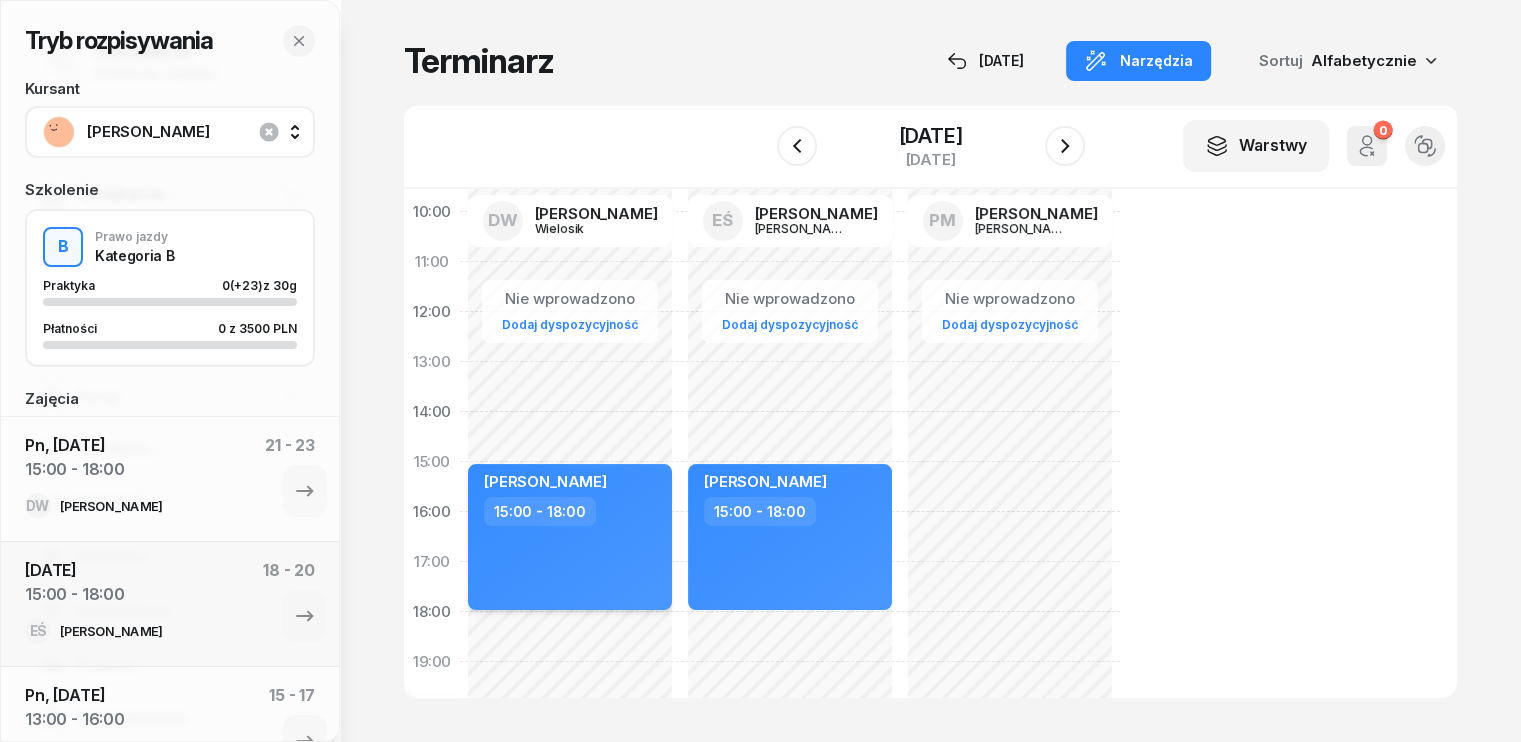 click on "[PERSON_NAME]  15:00 - 18:00" at bounding box center [570, 537] 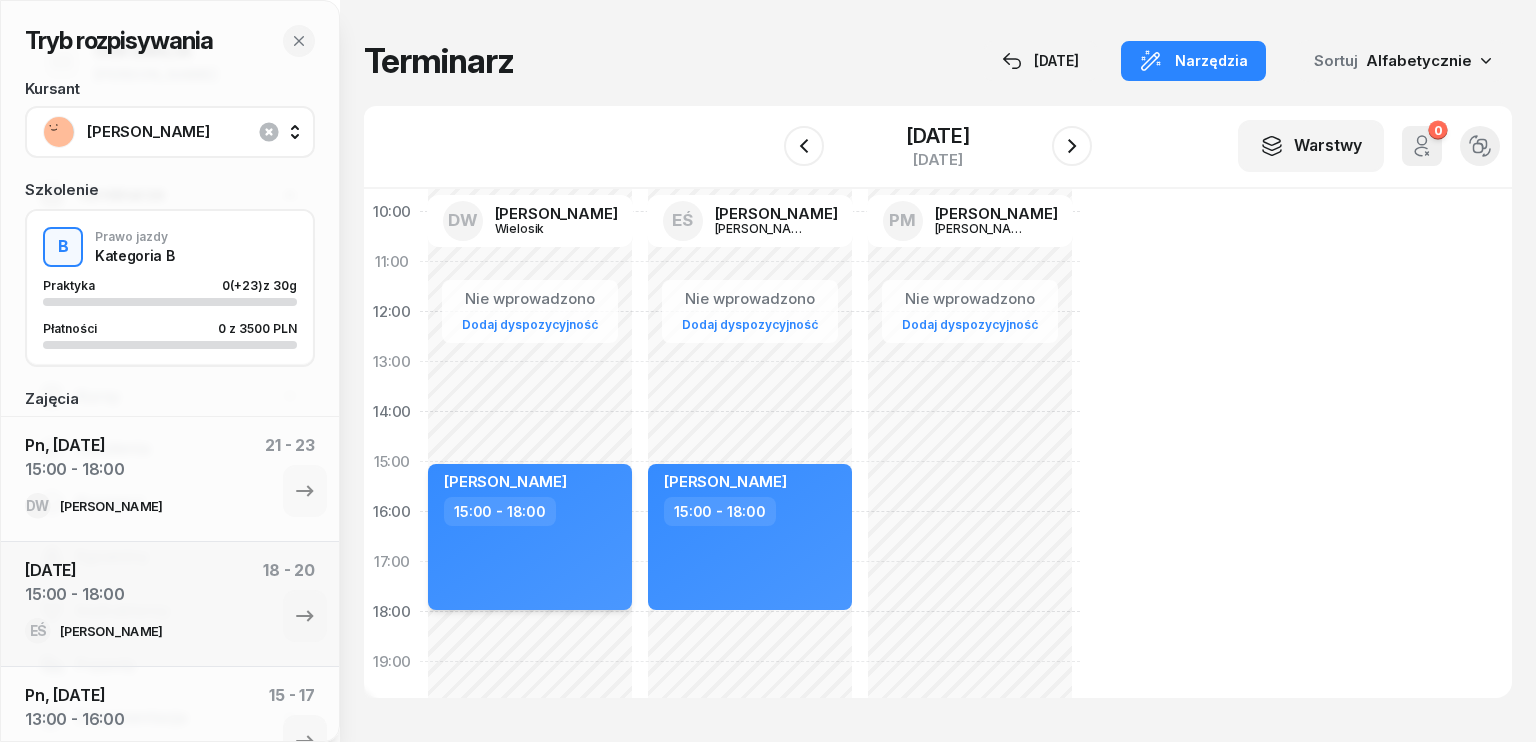 select on "15" 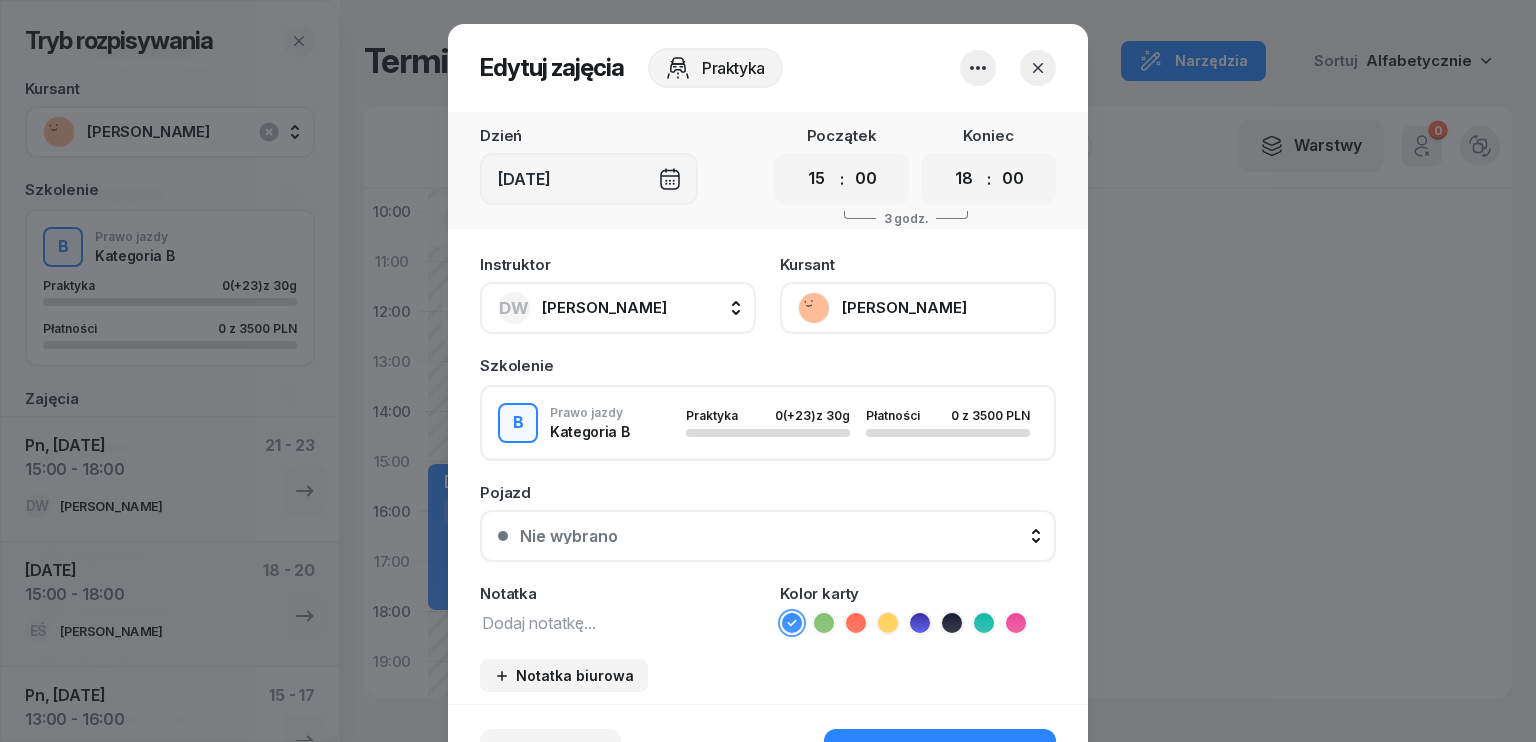 click at bounding box center (618, 622) 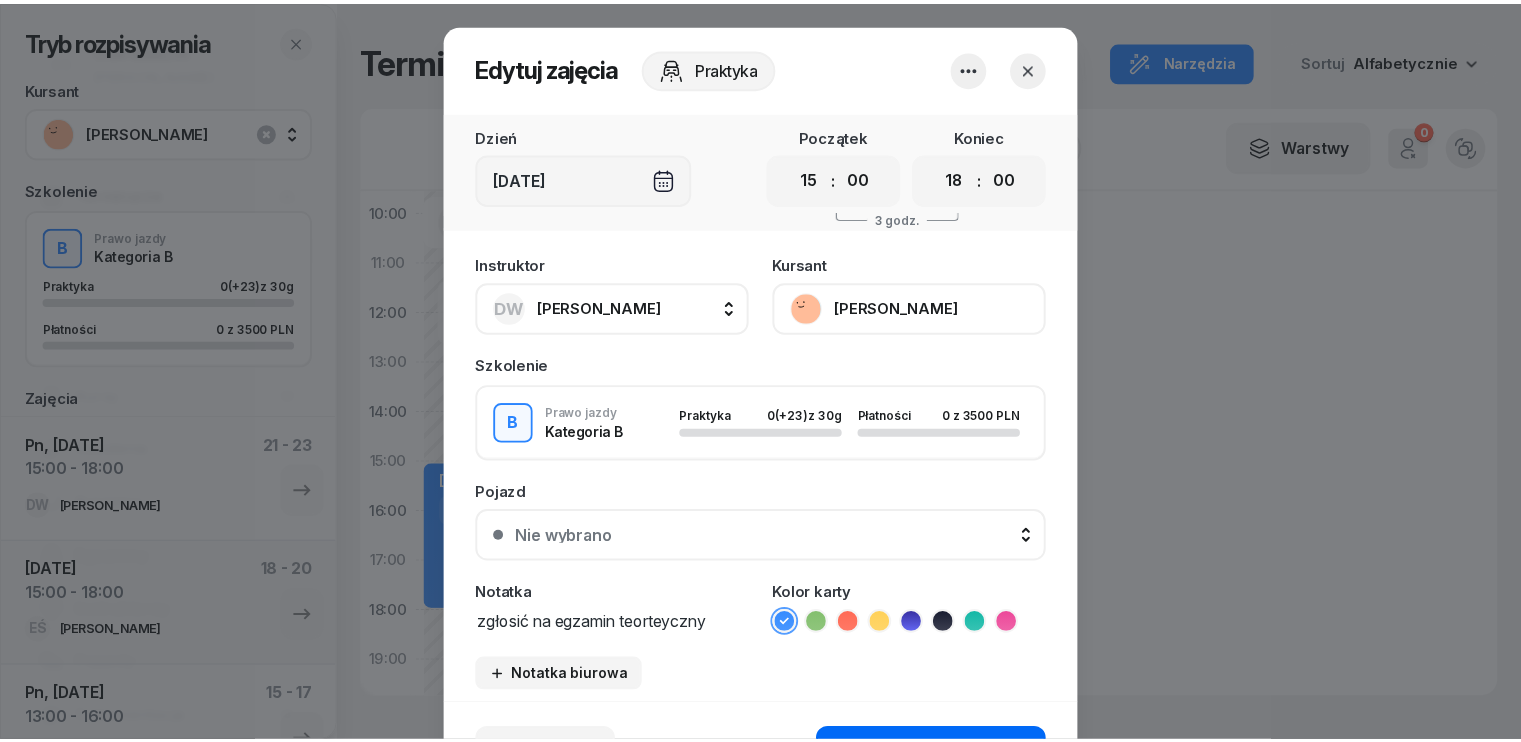 scroll, scrollTop: 100, scrollLeft: 0, axis: vertical 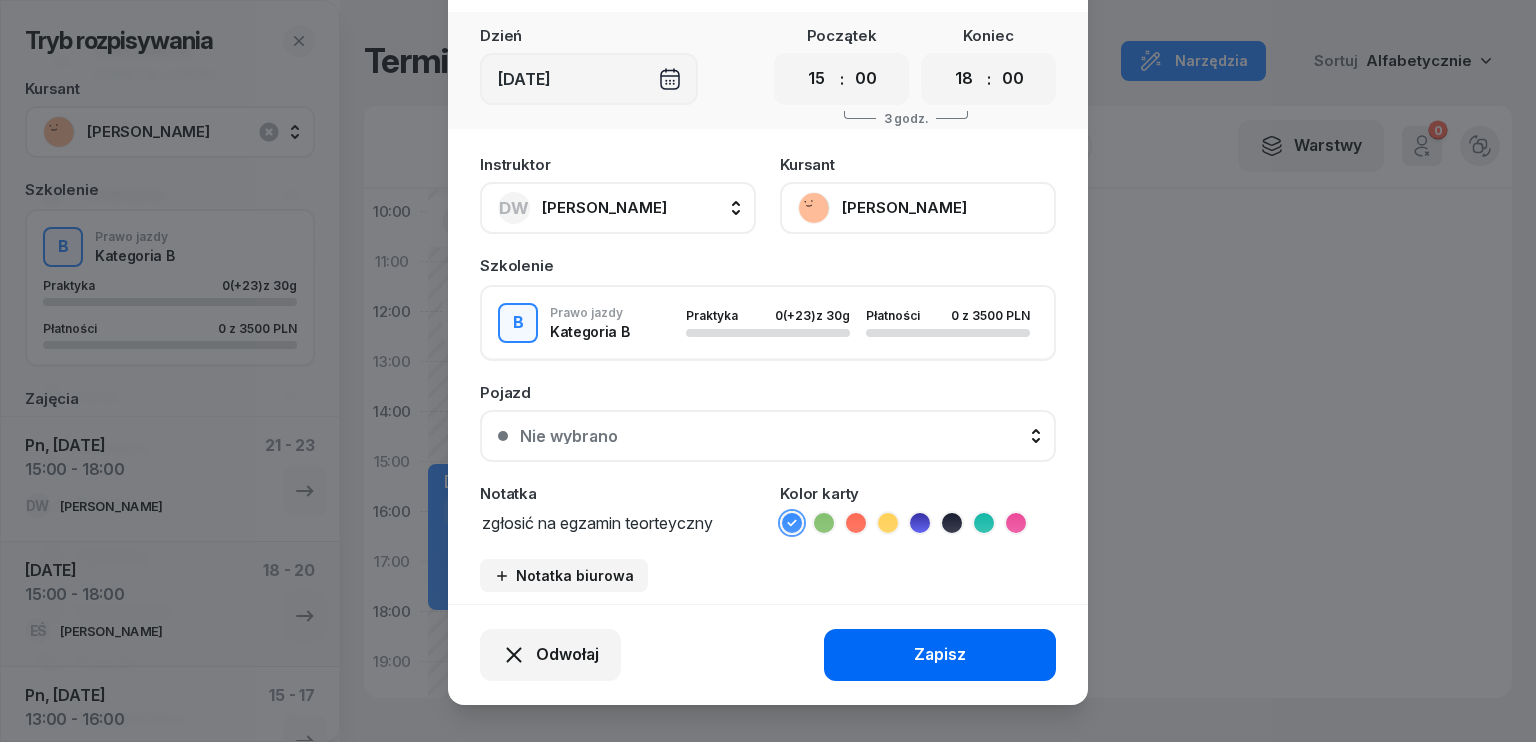 type on "zgłosić na egzamin teorteyczny" 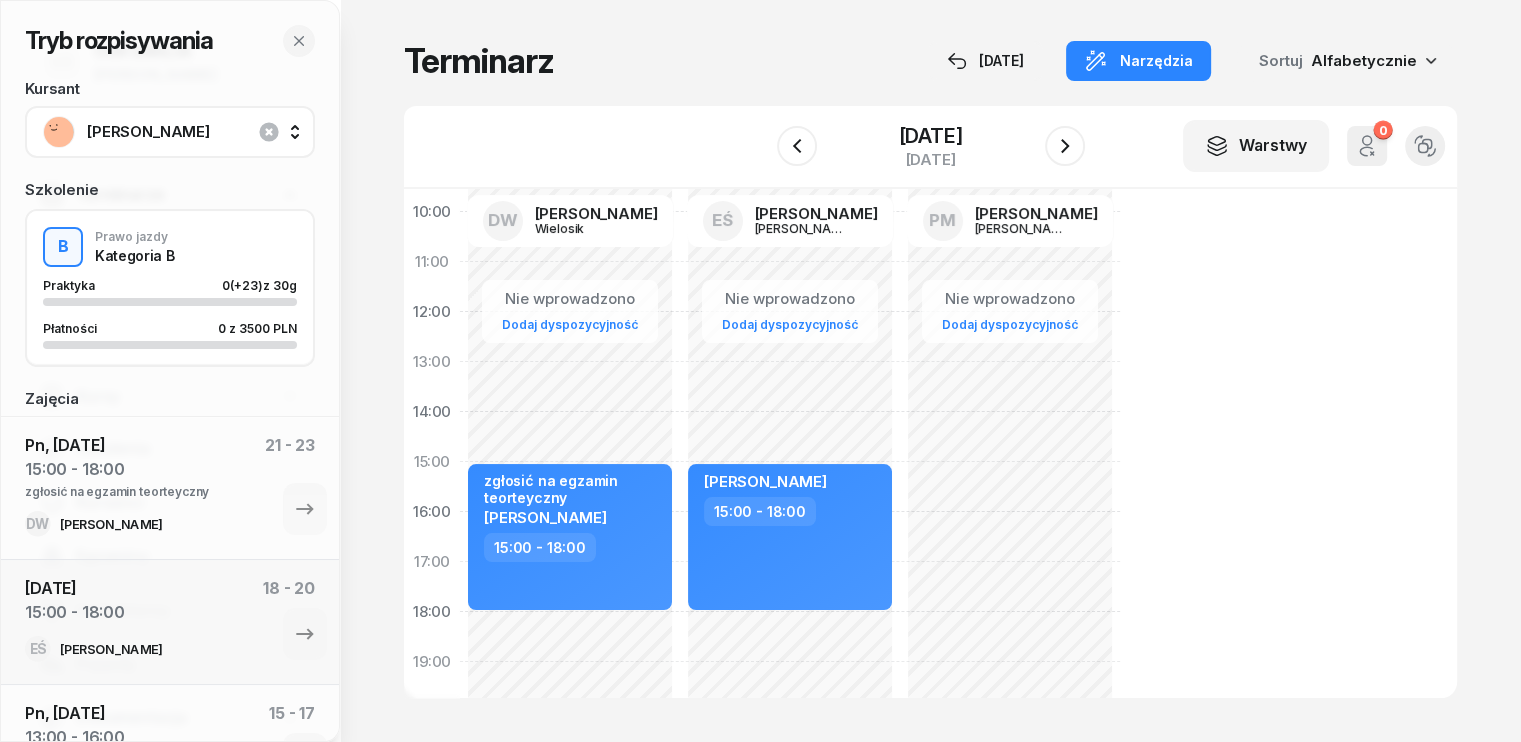 click on "[PERSON_NAME]" at bounding box center (192, 132) 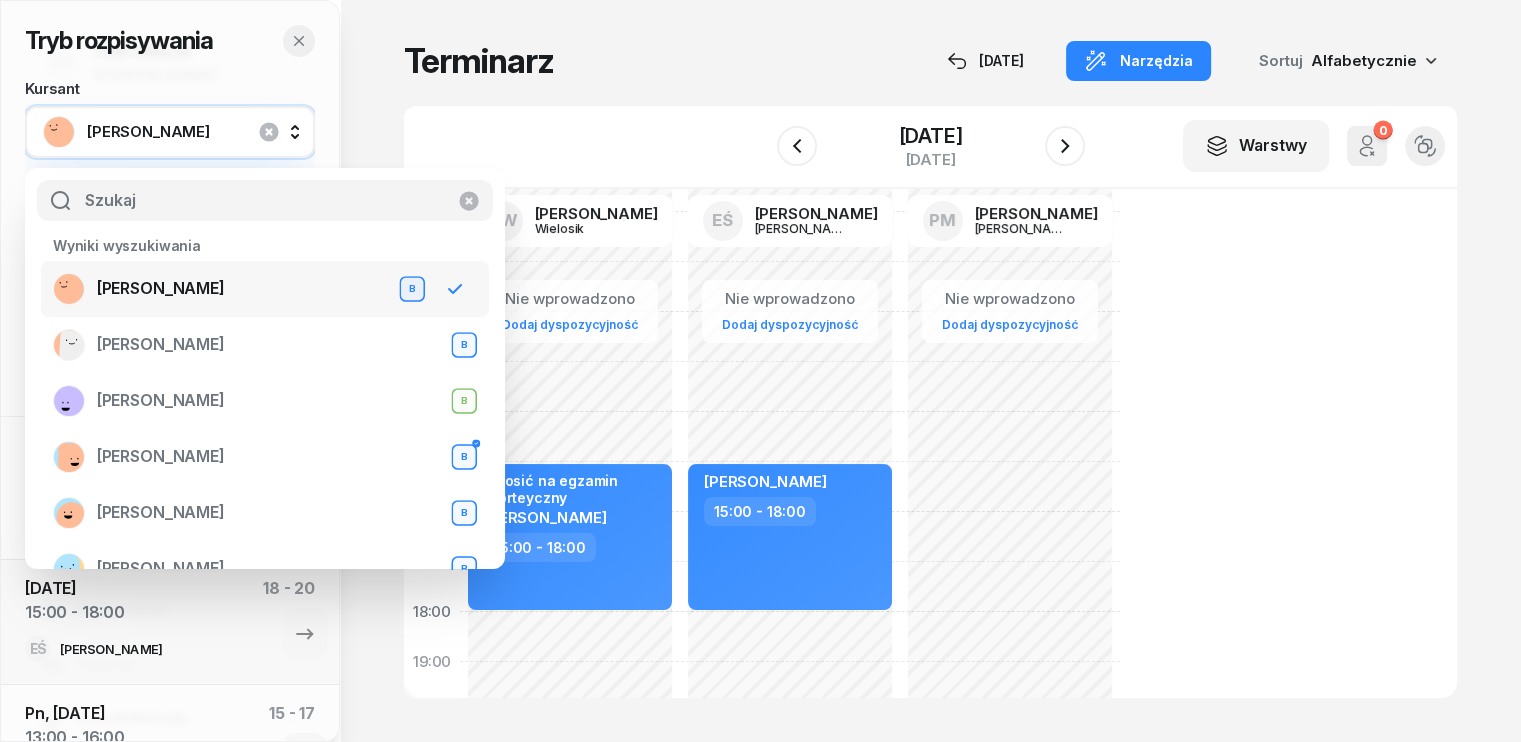 click at bounding box center [299, 41] 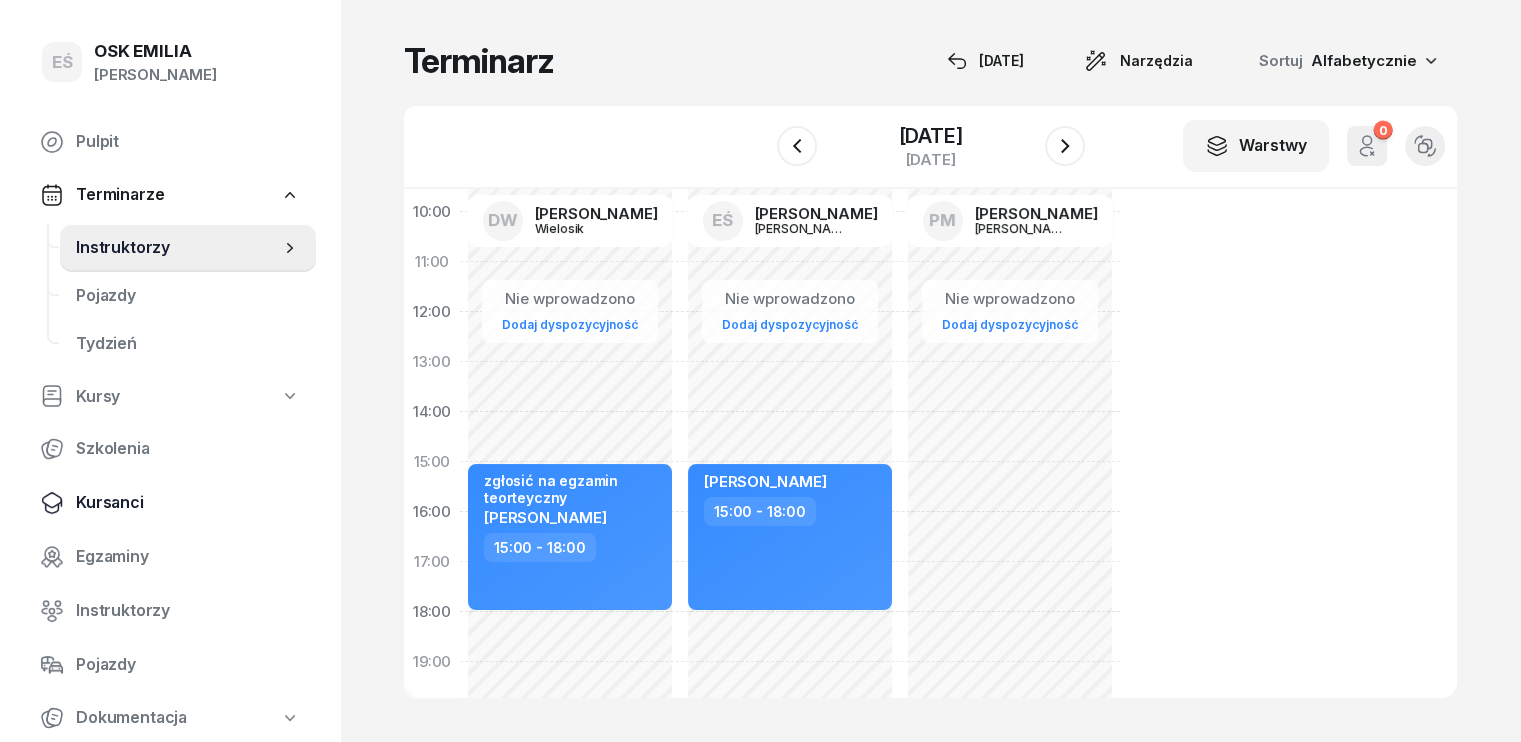 click on "Kursanci" at bounding box center [188, 503] 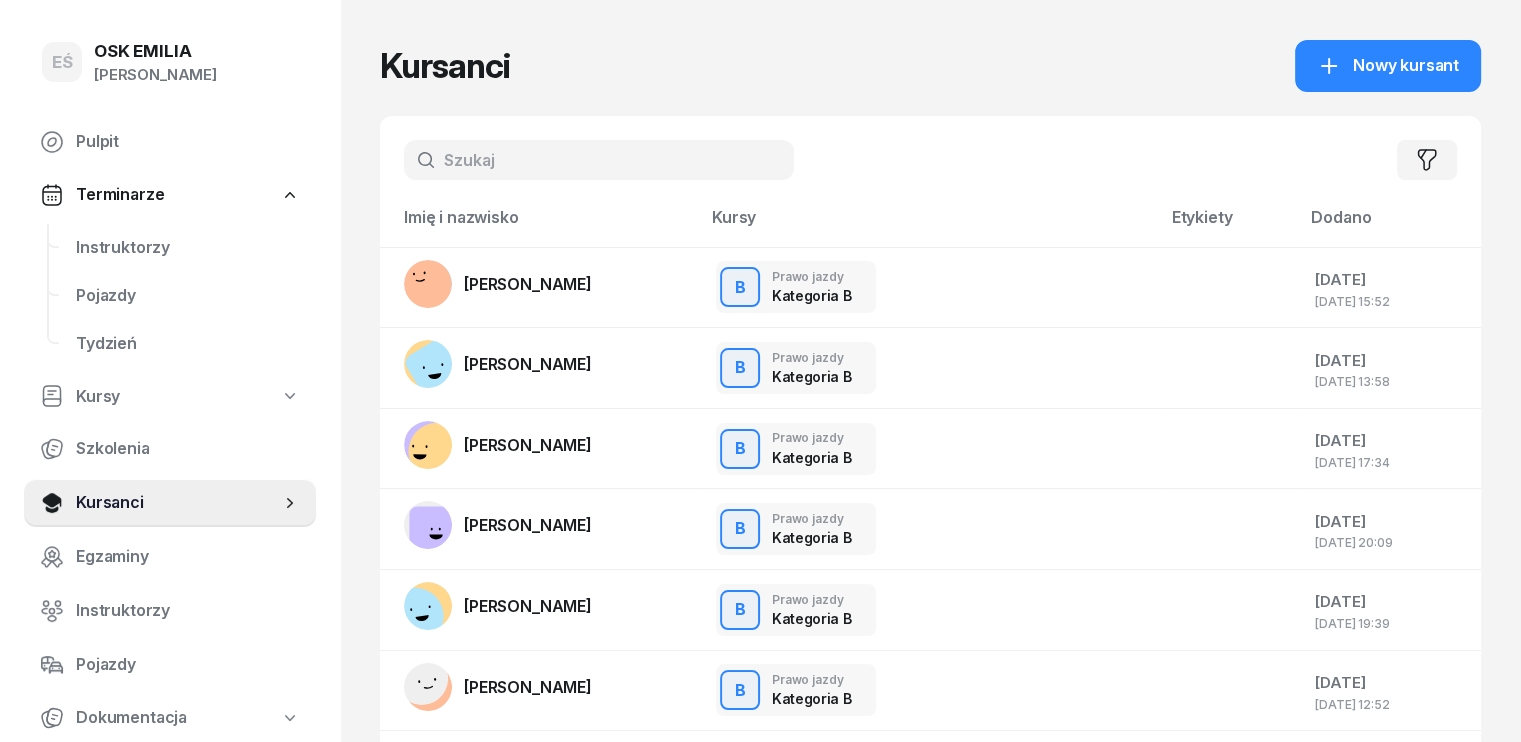 click on "[PERSON_NAME]" 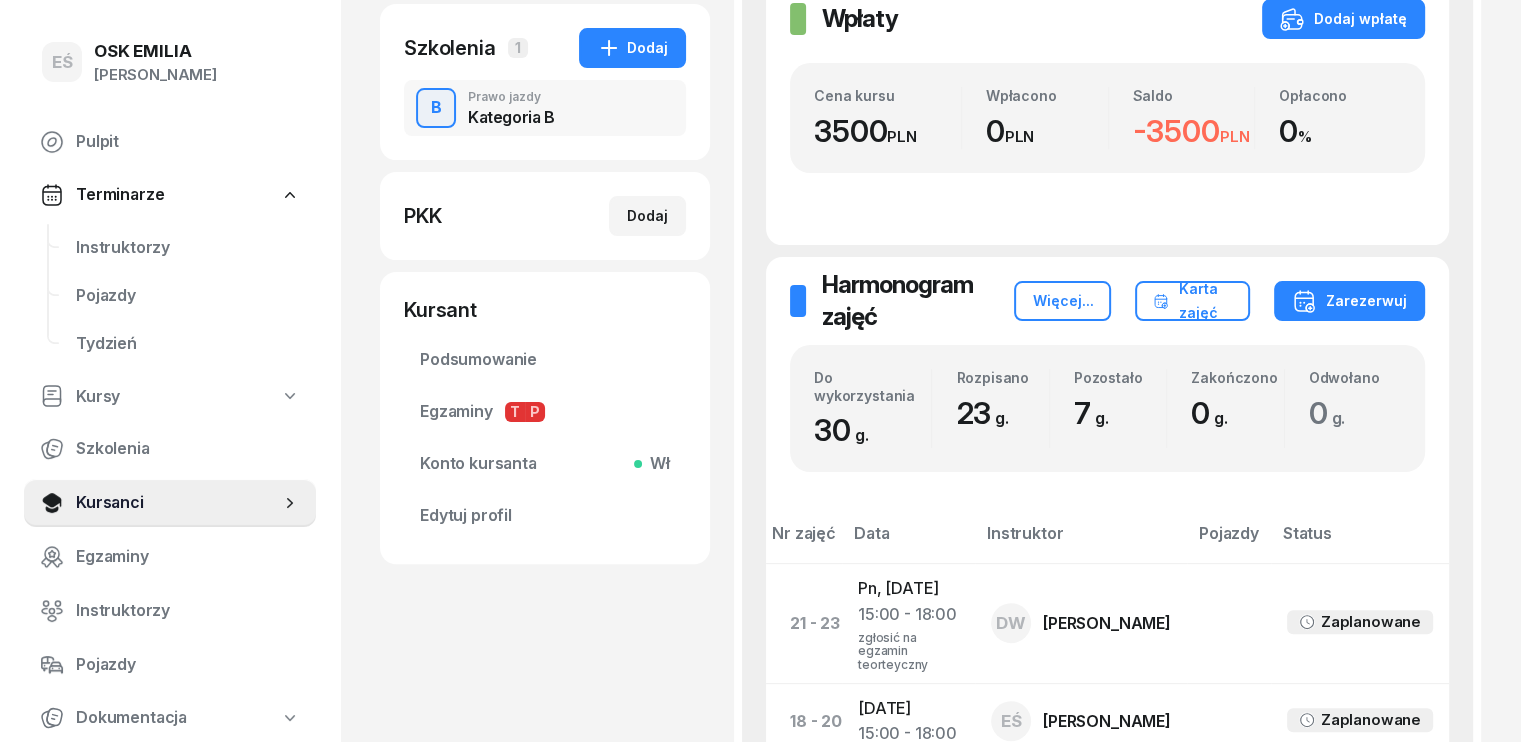 scroll, scrollTop: 500, scrollLeft: 0, axis: vertical 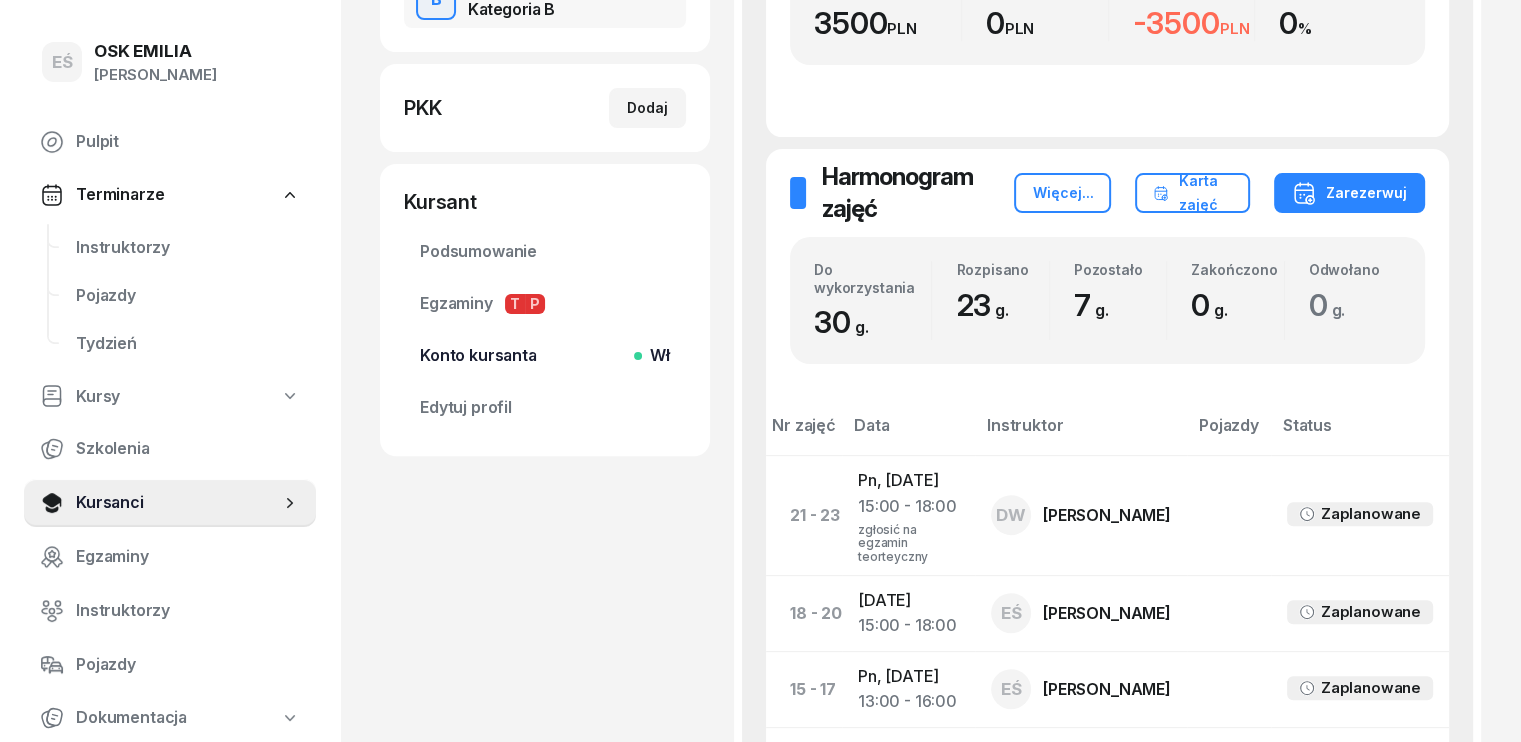 click on "Konto kursanta  Wł" 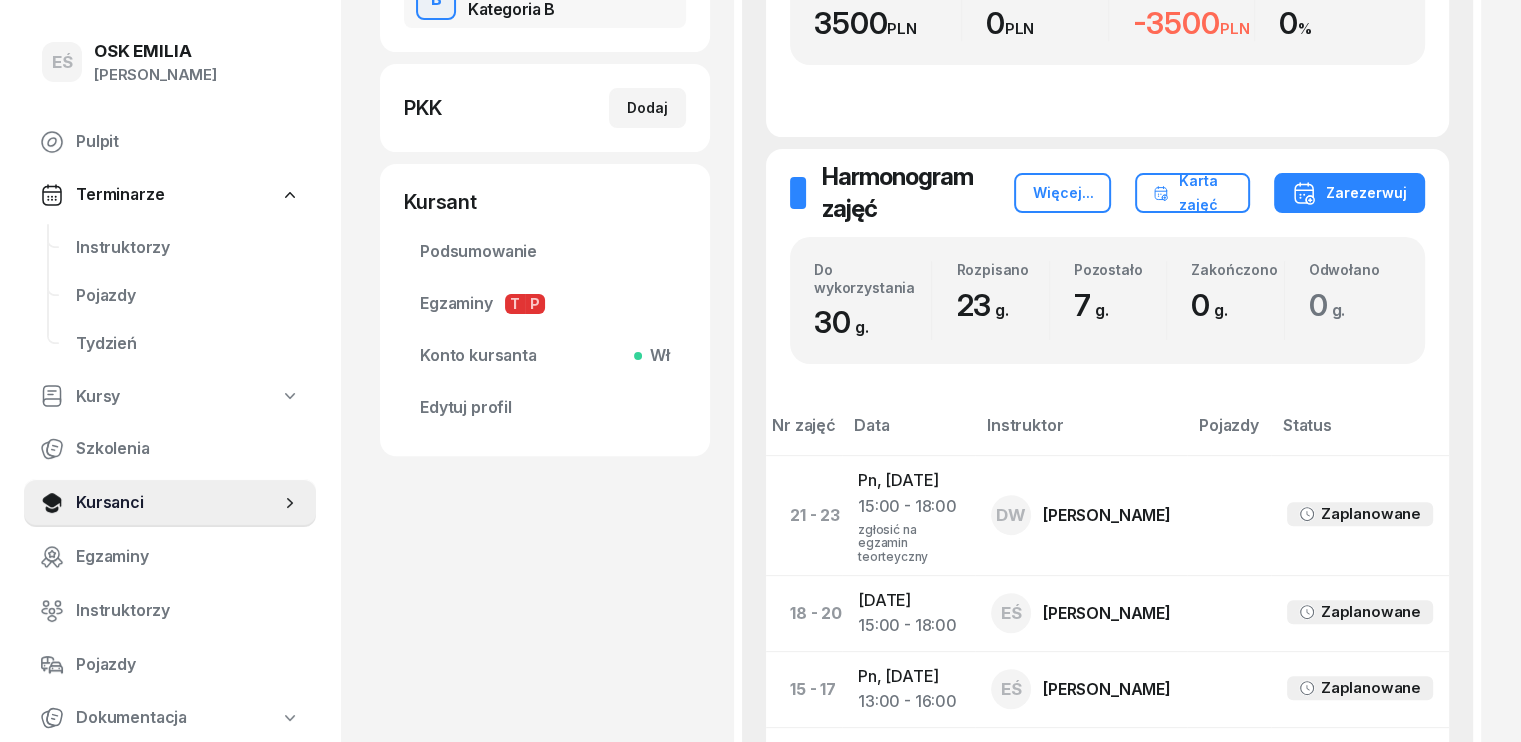 scroll, scrollTop: 0, scrollLeft: 0, axis: both 